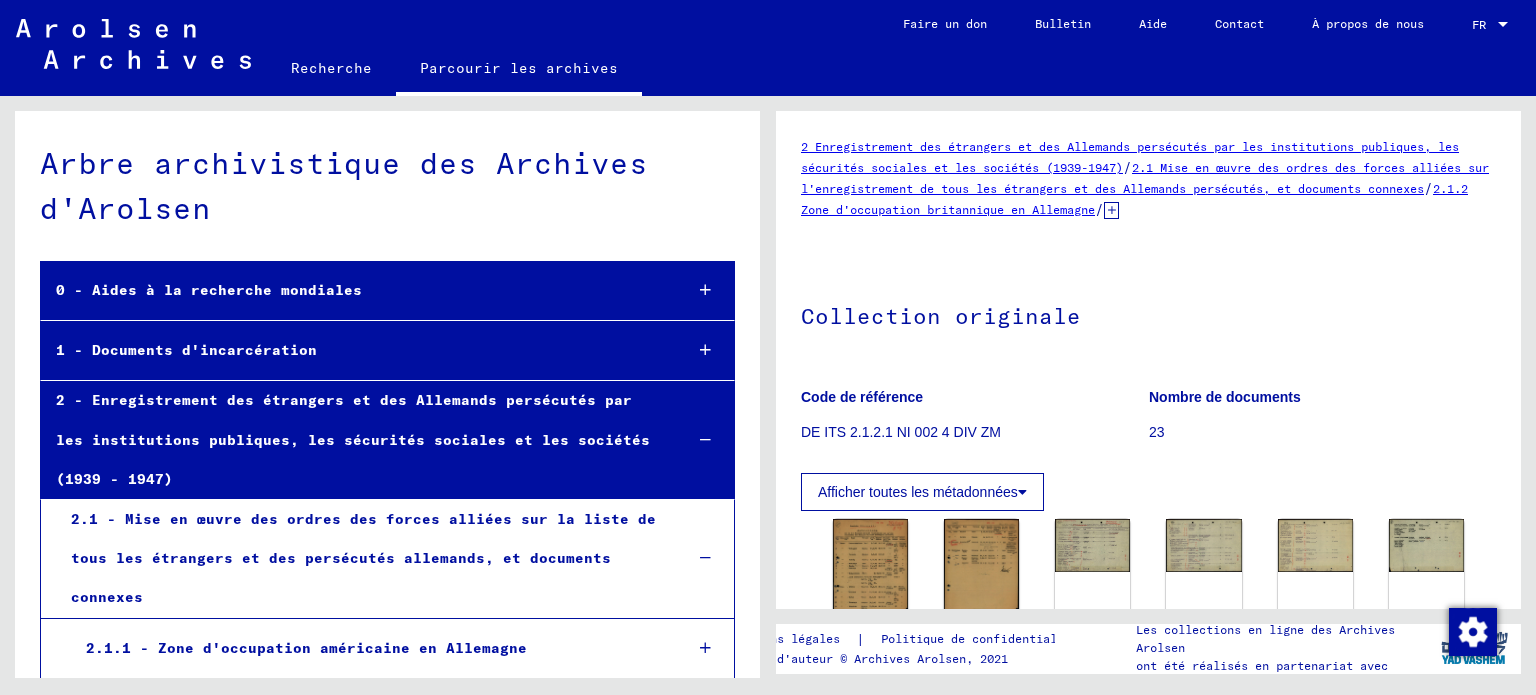 scroll, scrollTop: 0, scrollLeft: 0, axis: both 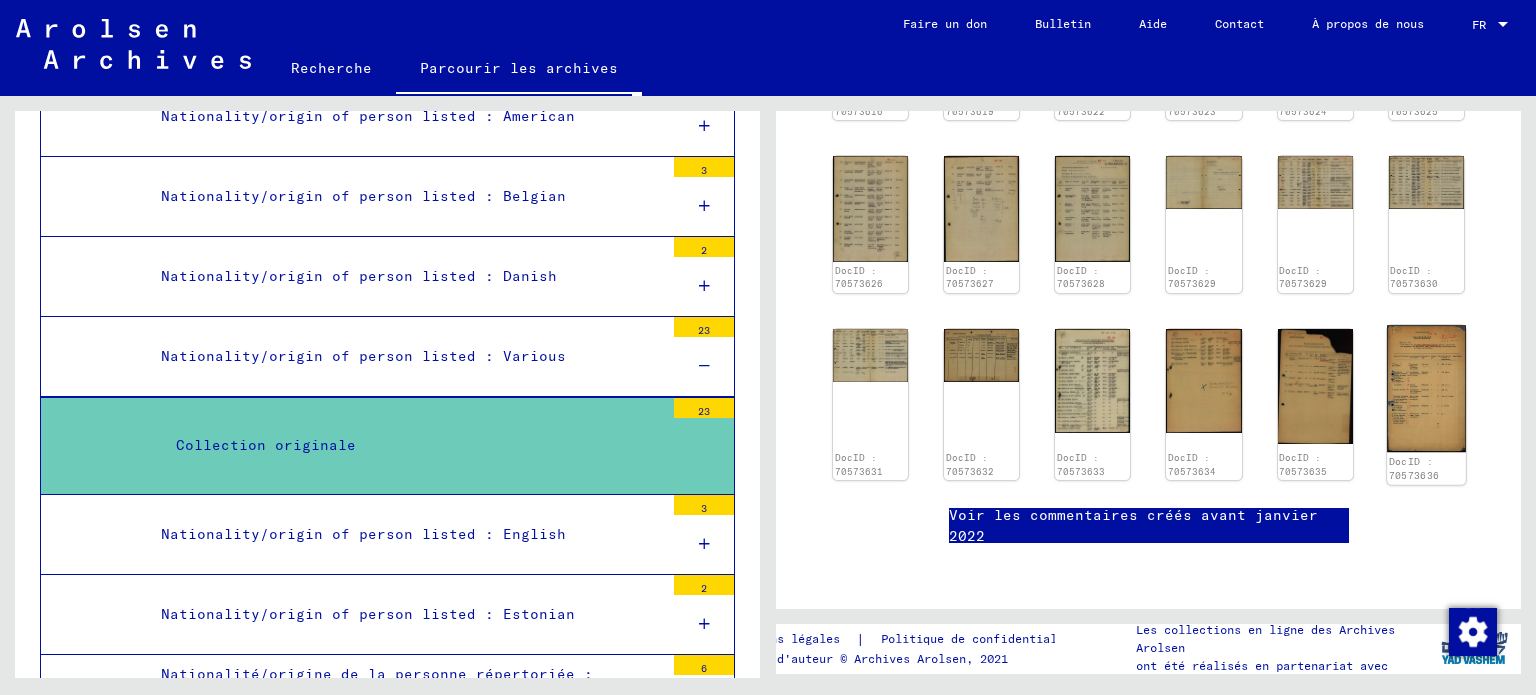 click 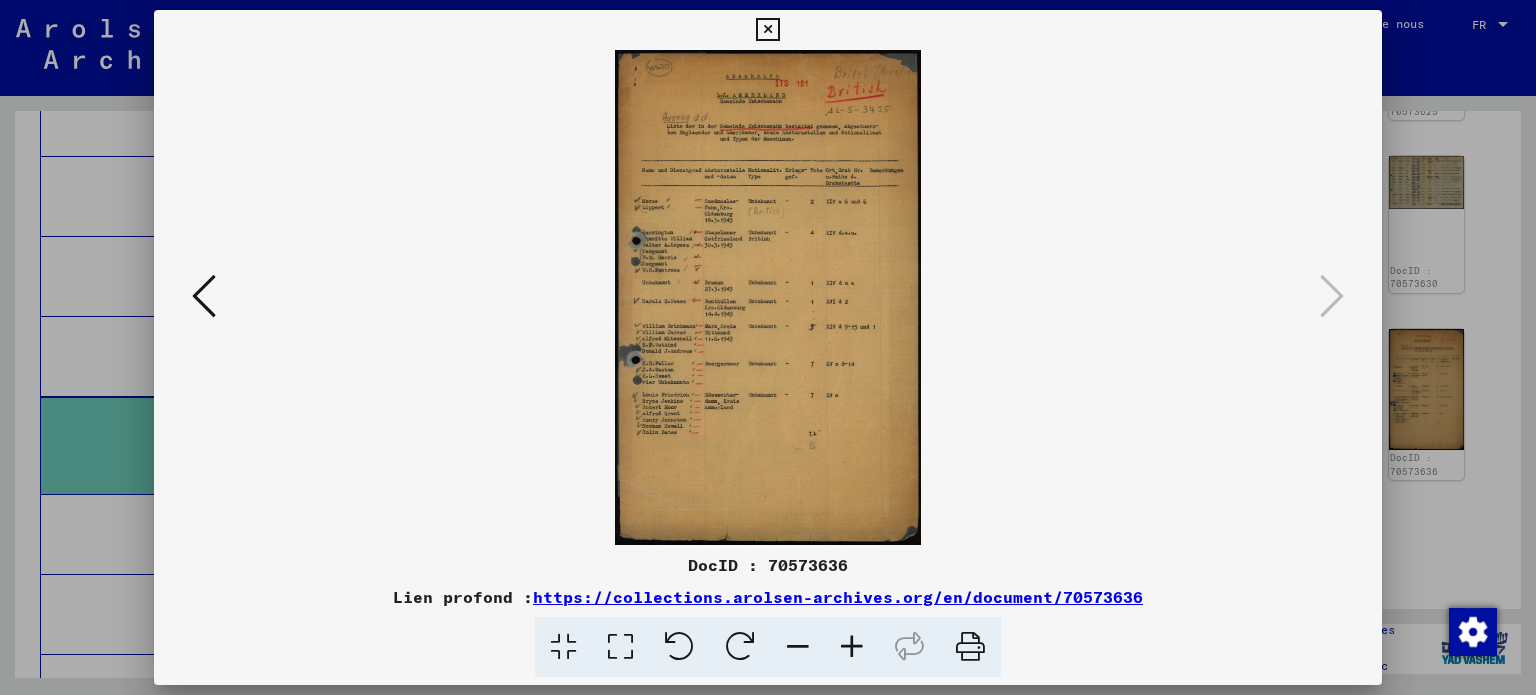 click at bounding box center (852, 647) 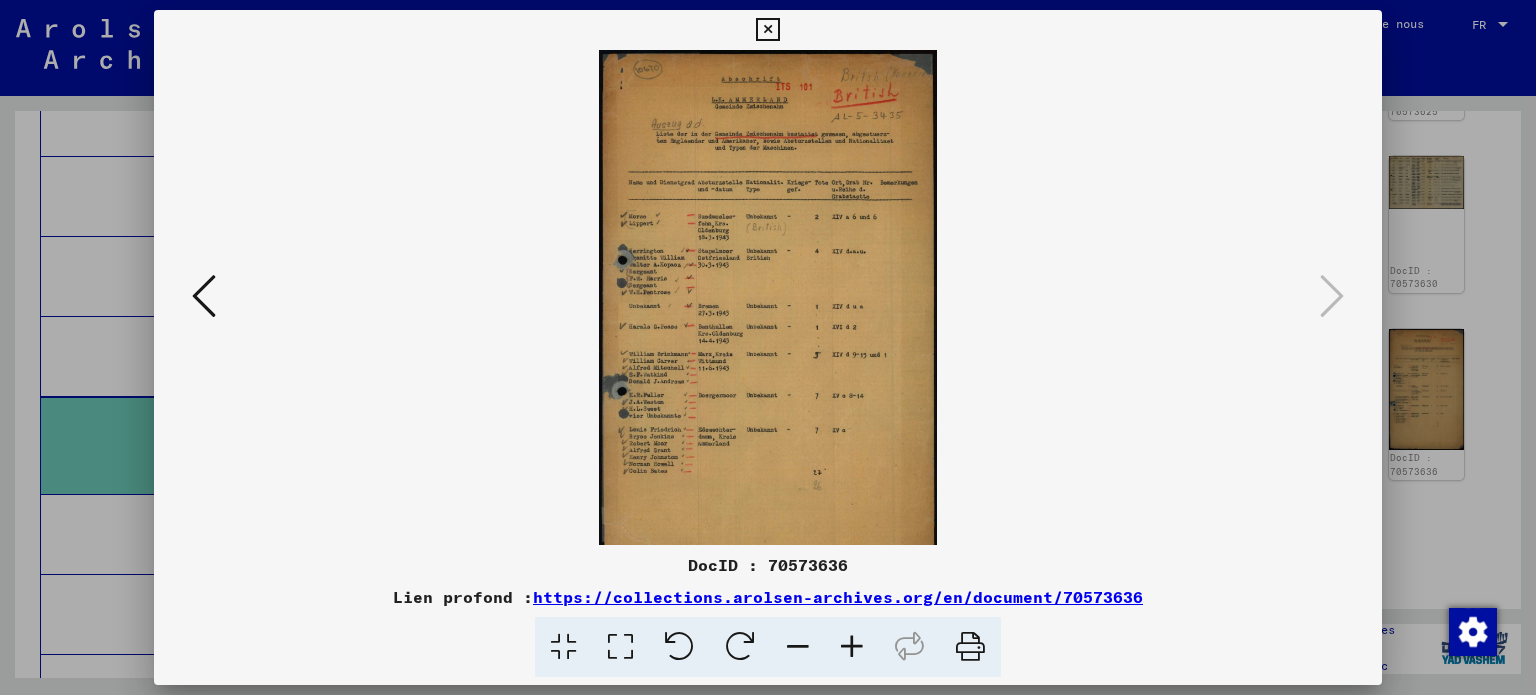 click at bounding box center (852, 647) 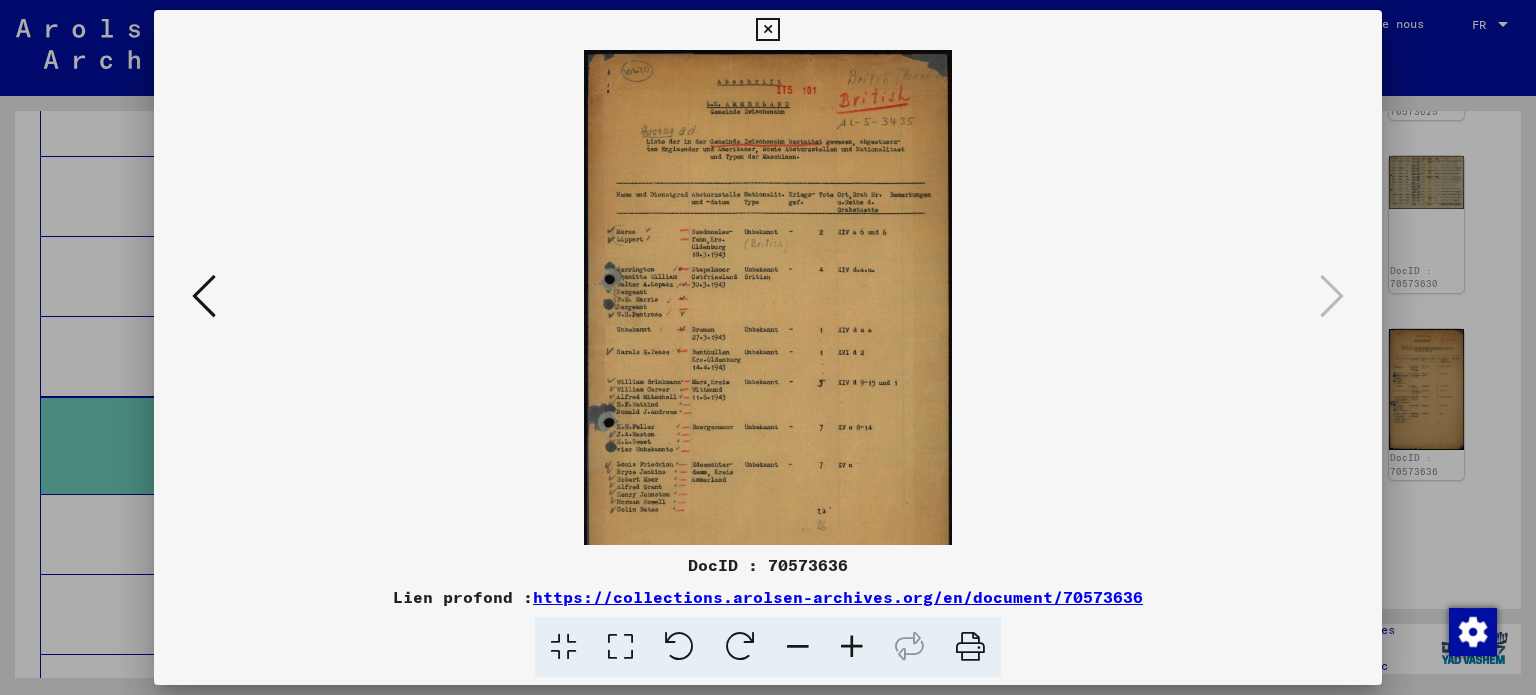 click at bounding box center (852, 647) 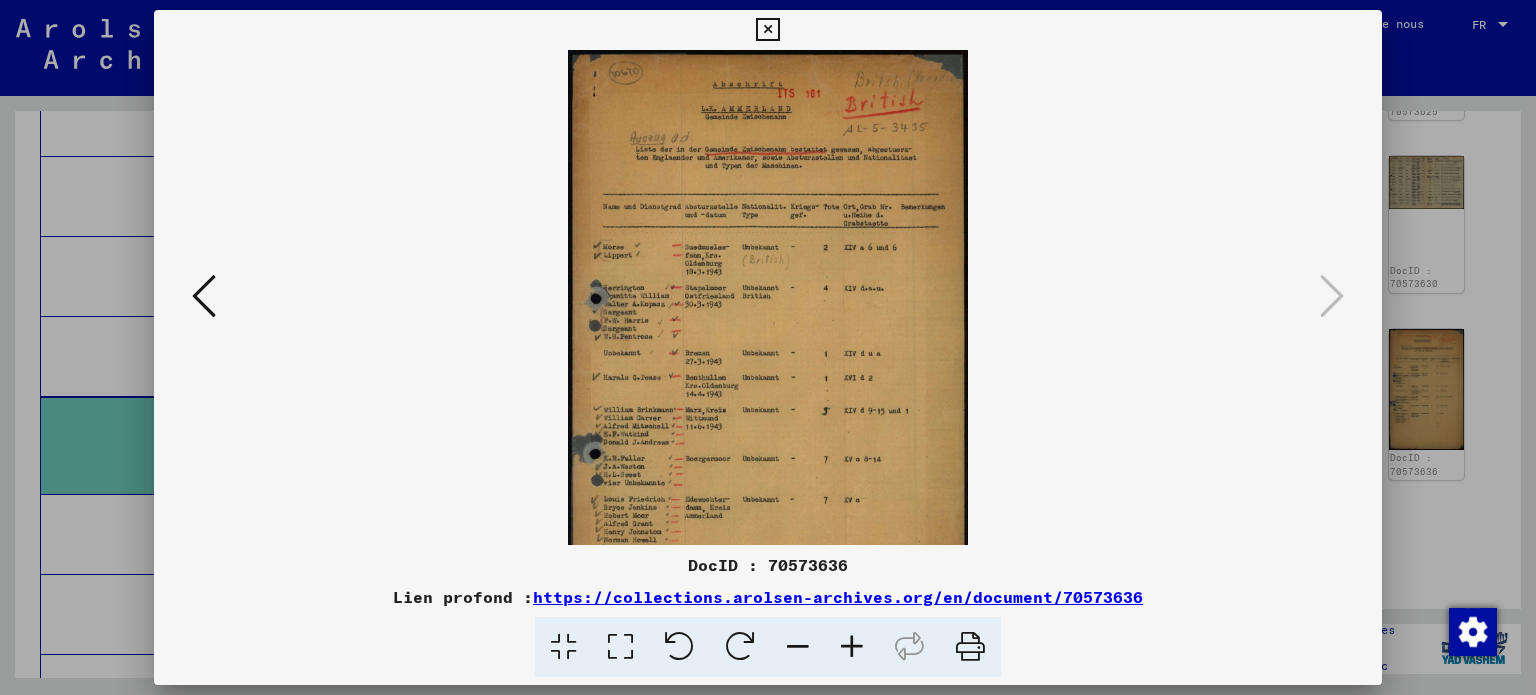 click at bounding box center [852, 647] 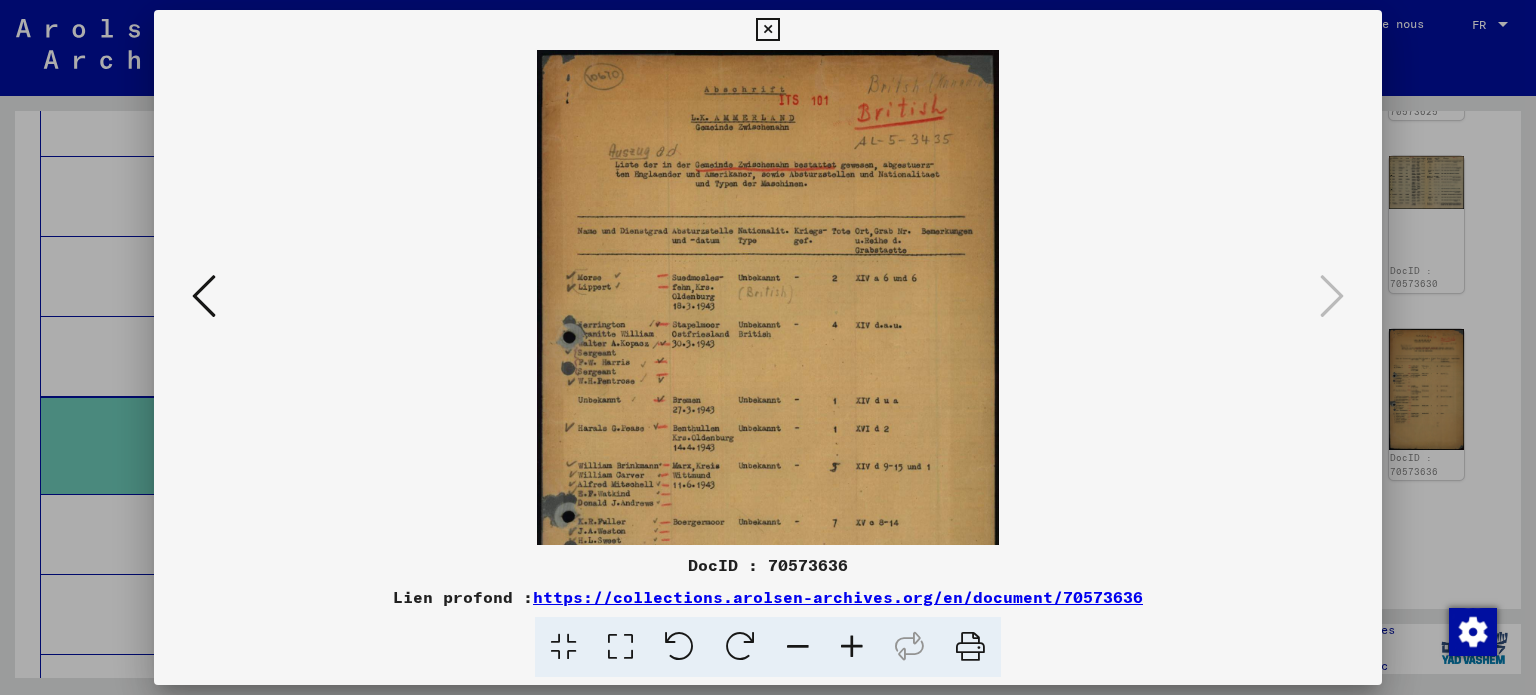 click at bounding box center [852, 647] 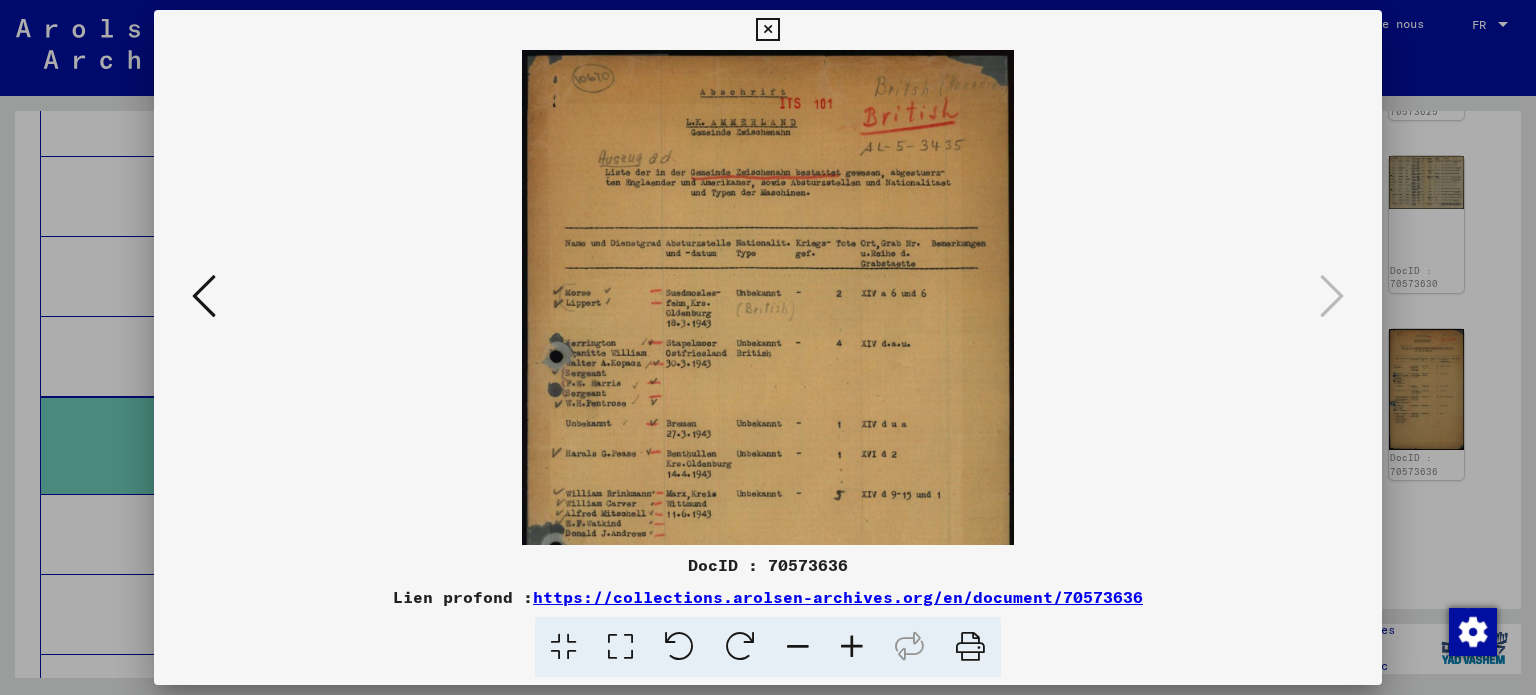 click at bounding box center [852, 647] 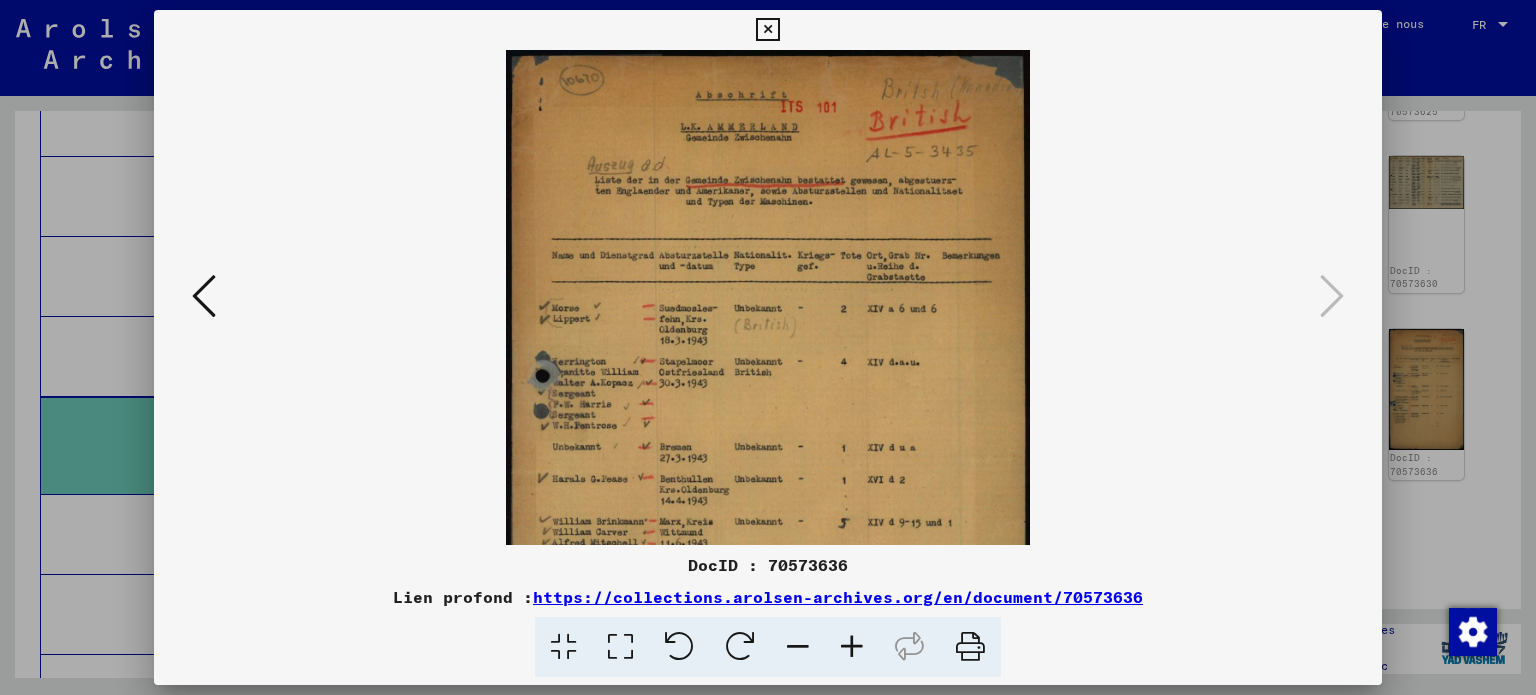 click at bounding box center (852, 647) 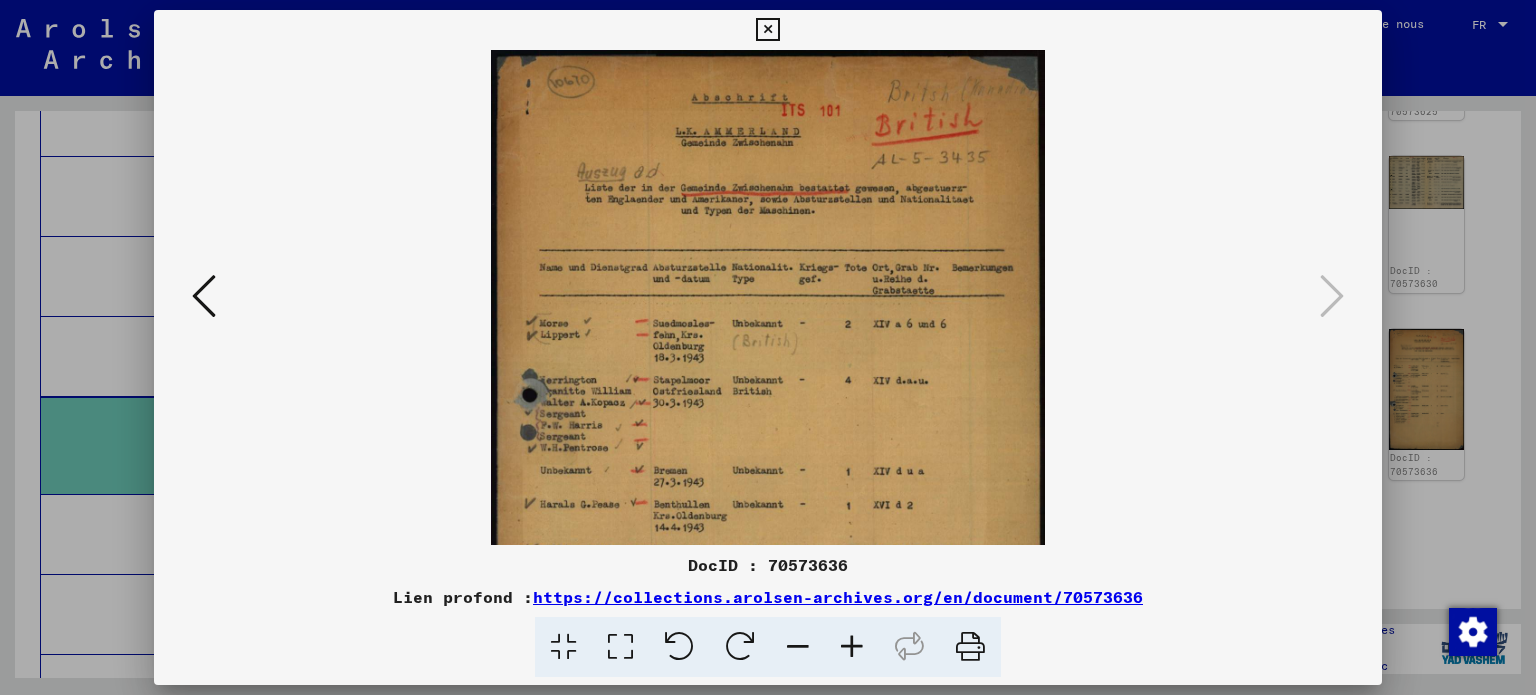 click at bounding box center (852, 647) 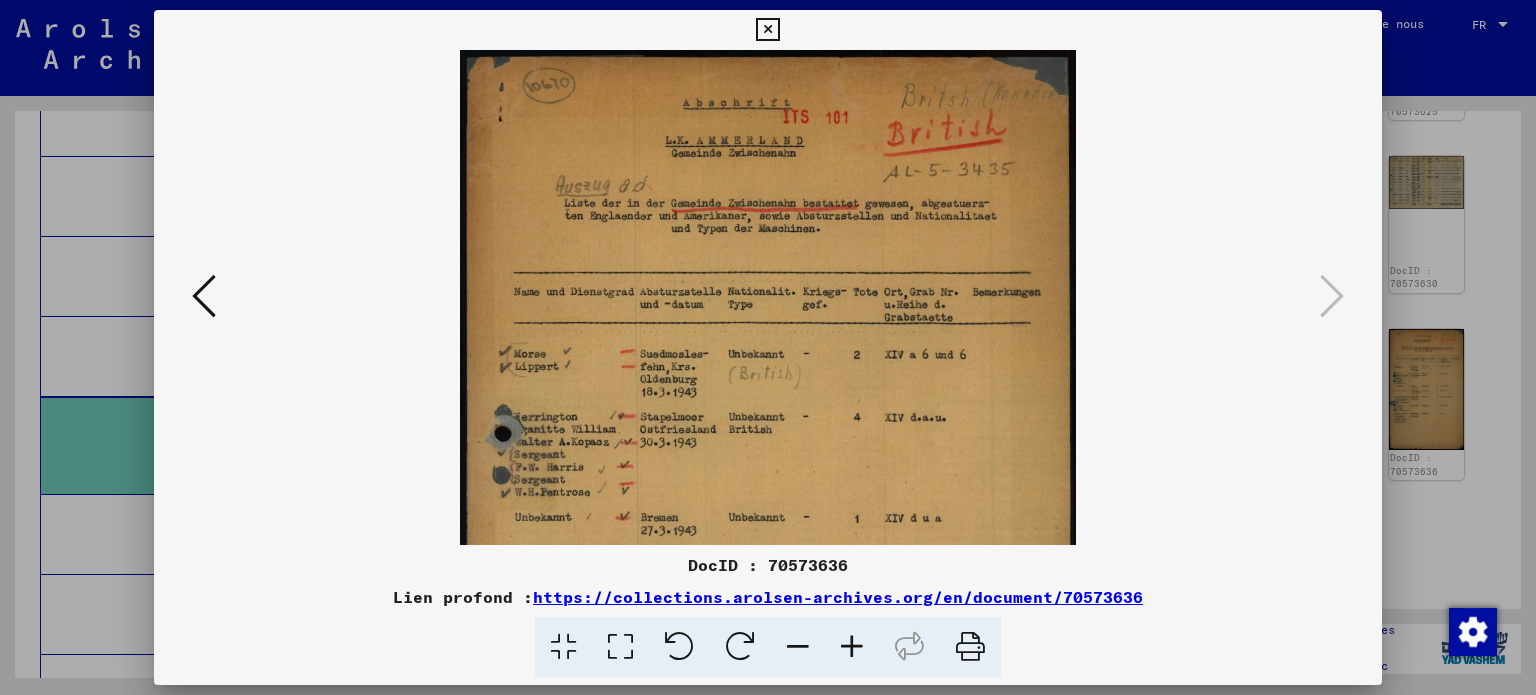 click at bounding box center (852, 647) 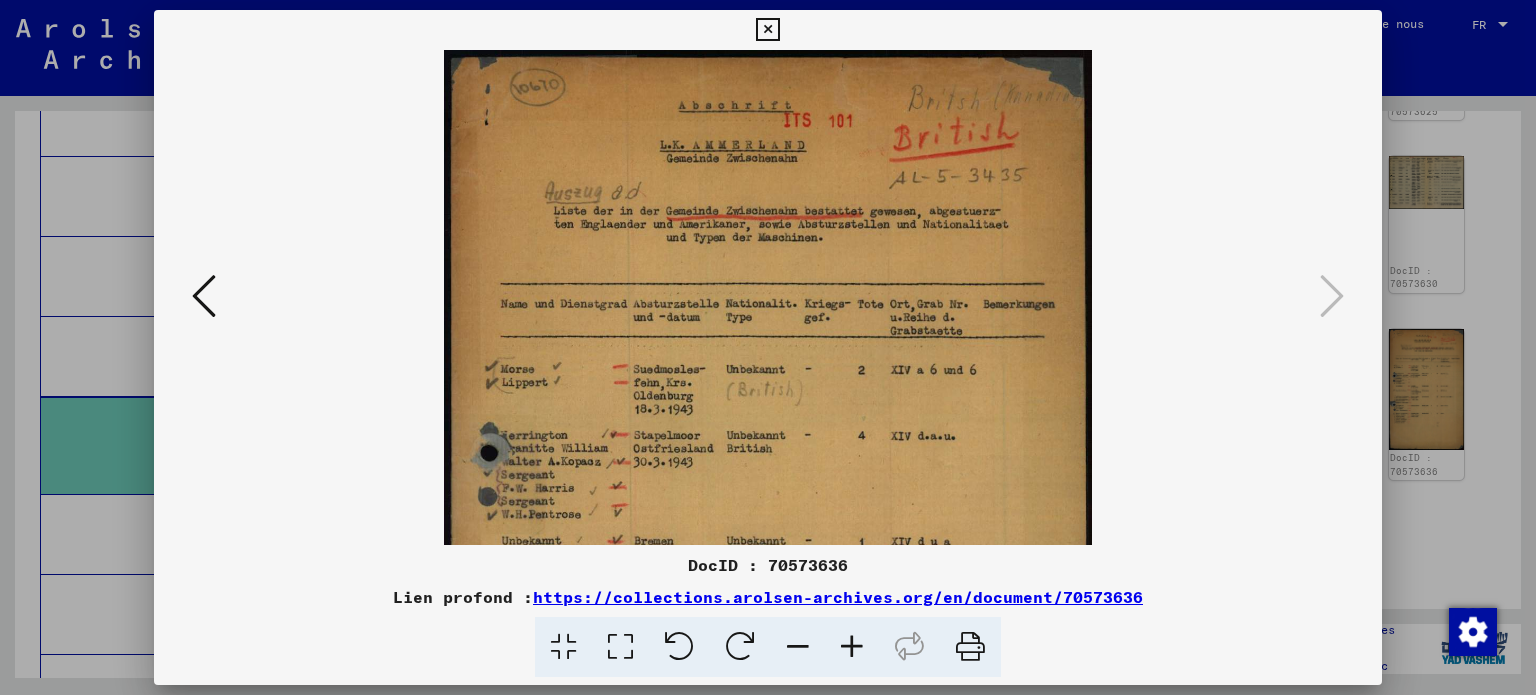 click at bounding box center [852, 647] 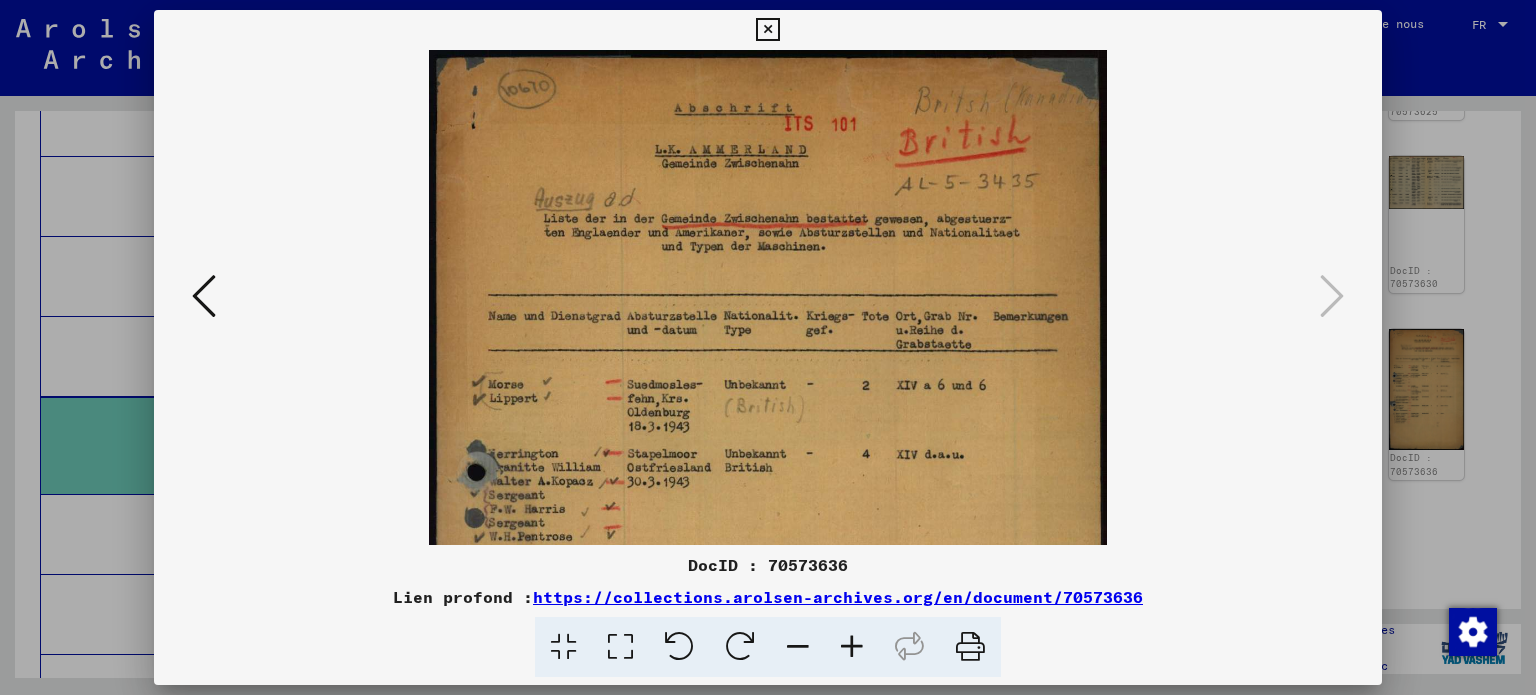 click at bounding box center [852, 647] 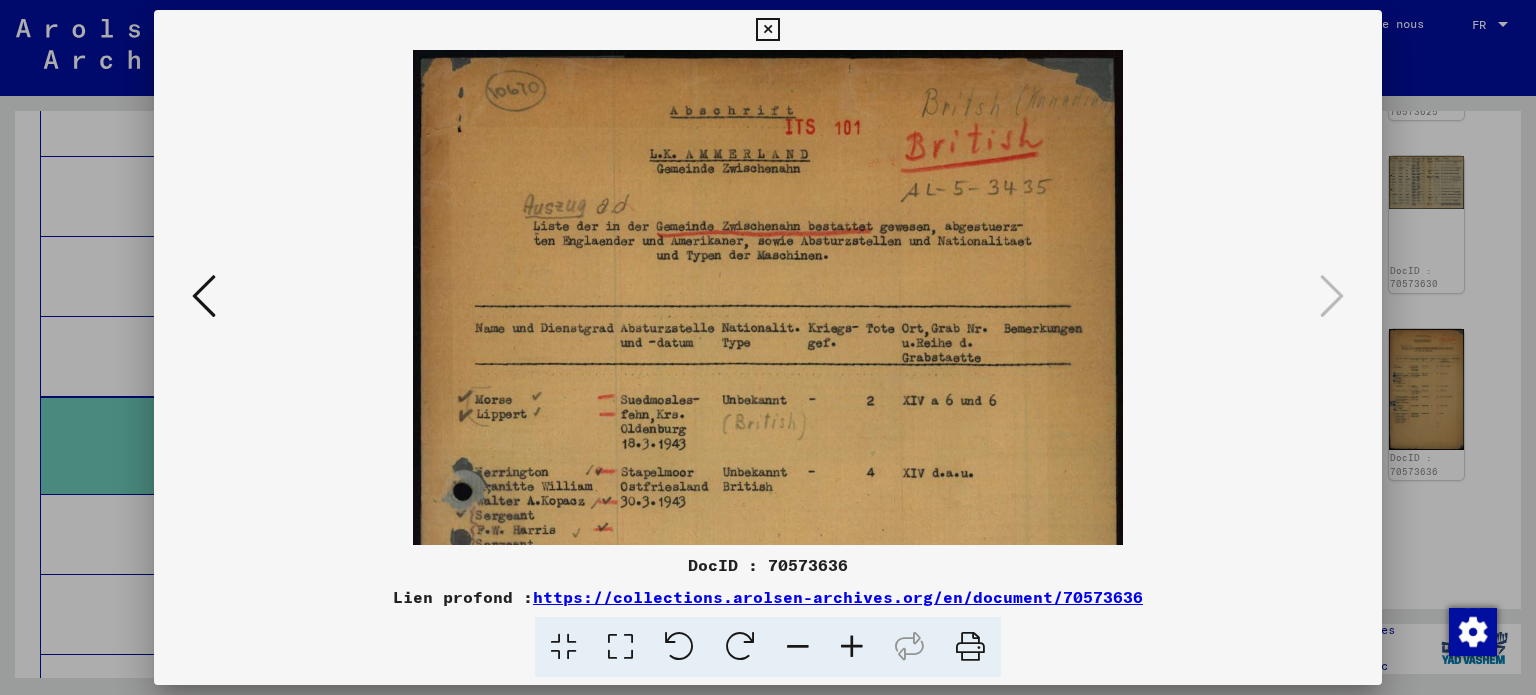 click at bounding box center [852, 647] 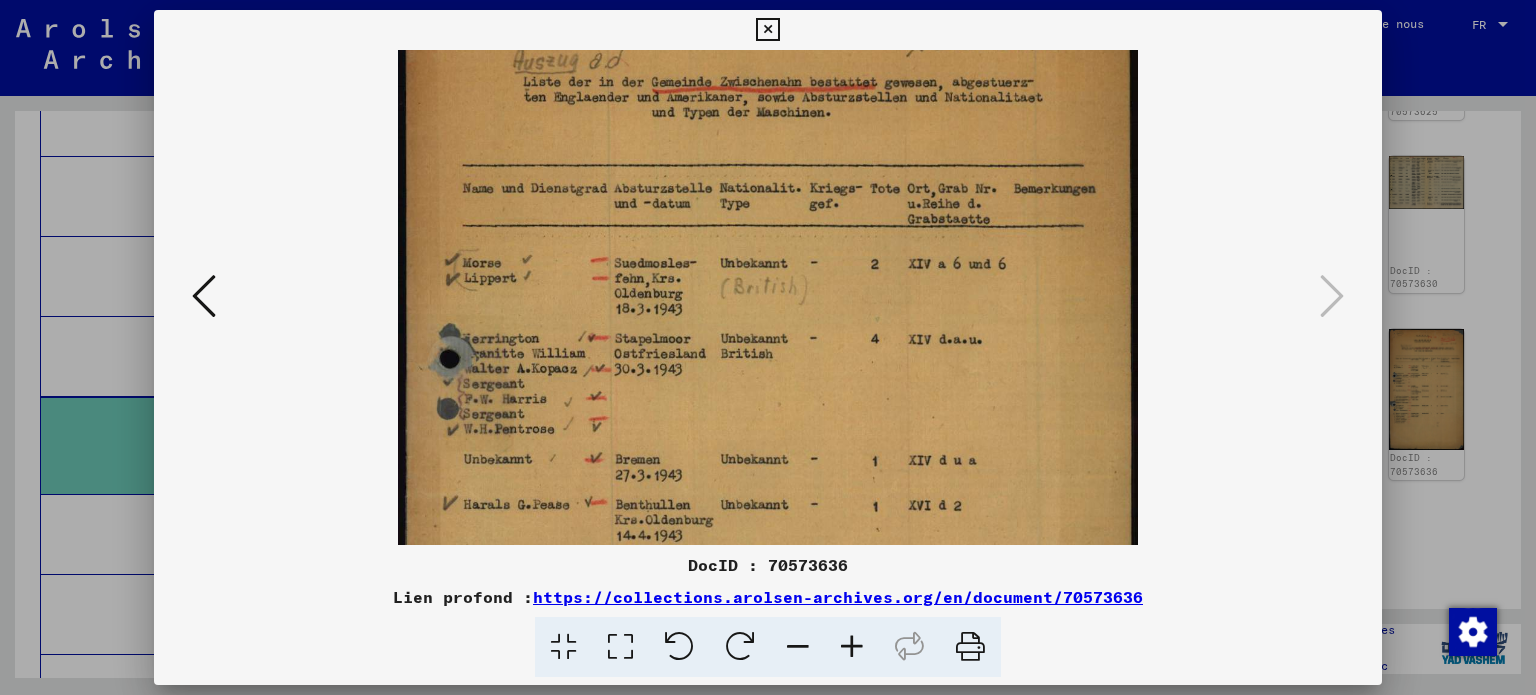 scroll, scrollTop: 202, scrollLeft: 0, axis: vertical 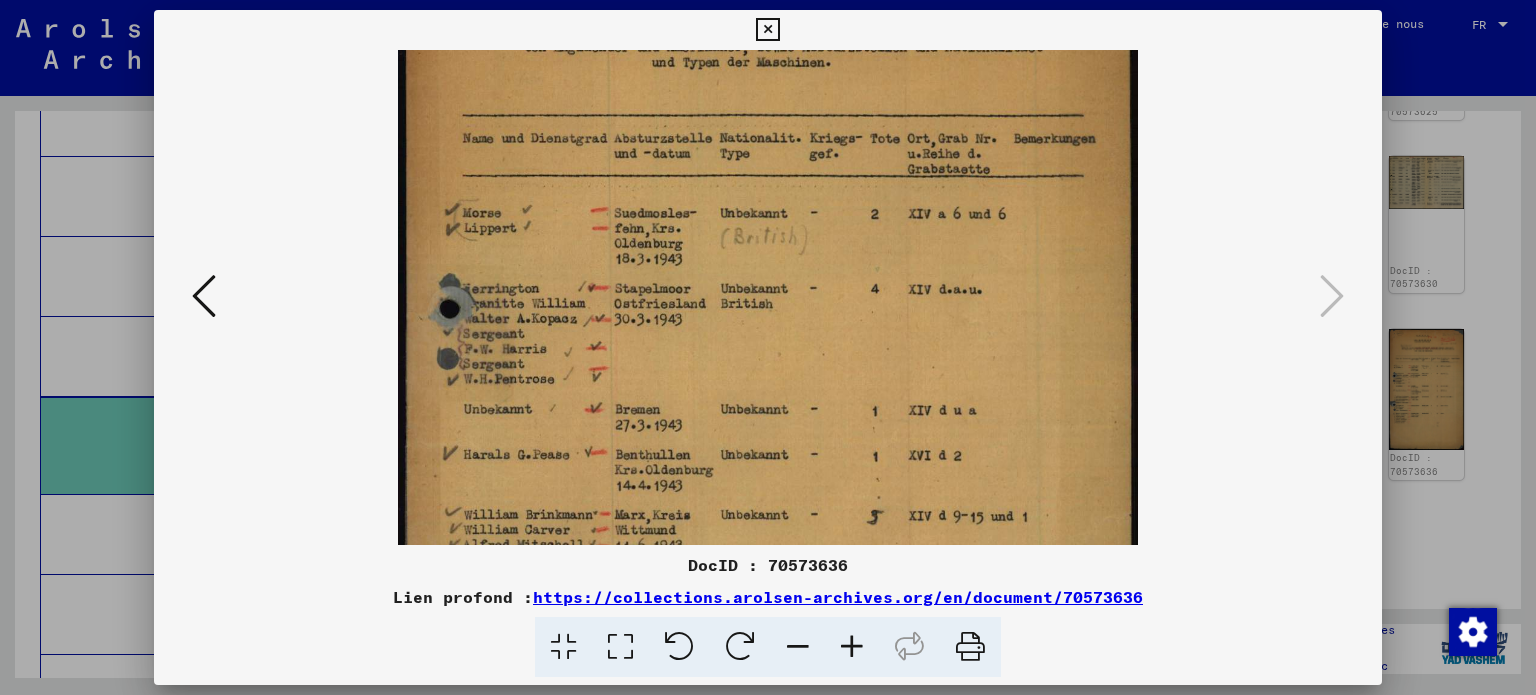 drag, startPoint x: 821, startPoint y: 390, endPoint x: 820, endPoint y: 231, distance: 159.00314 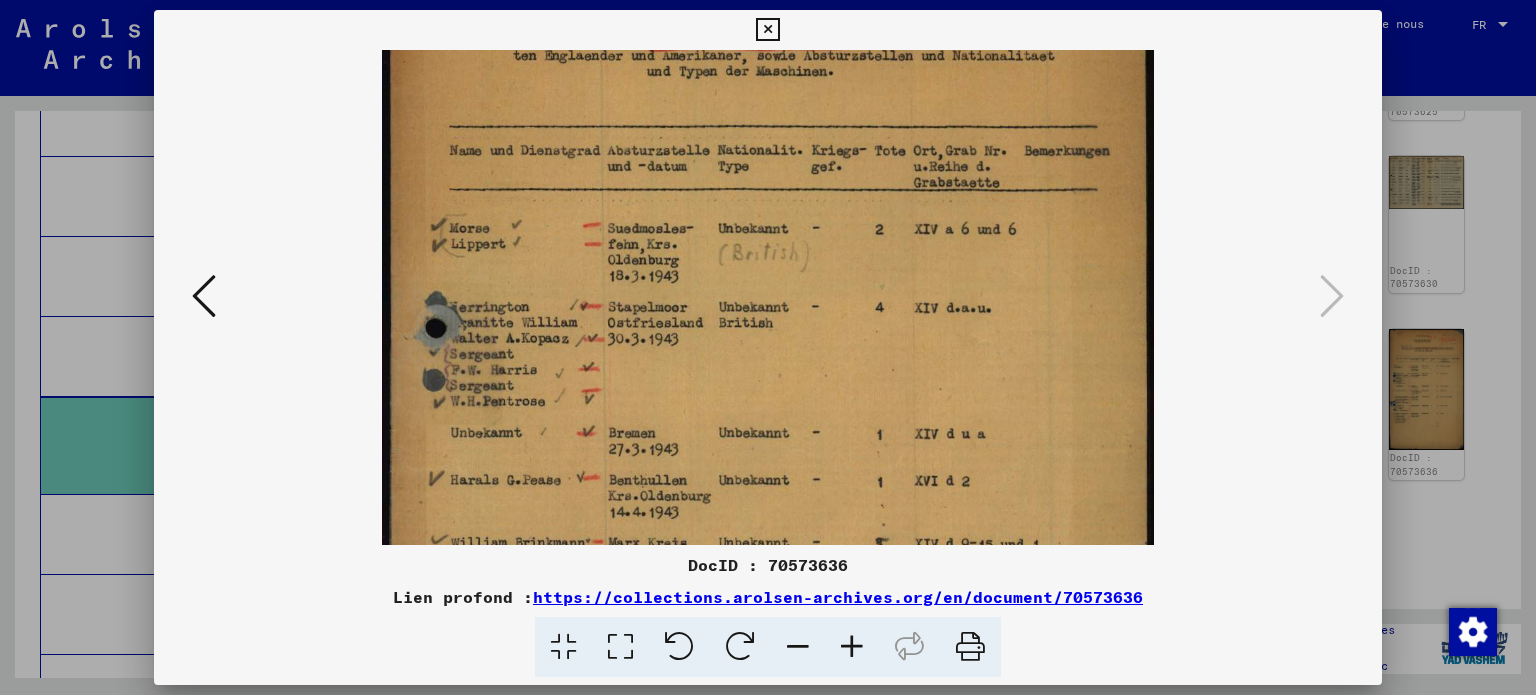 click at bounding box center [852, 647] 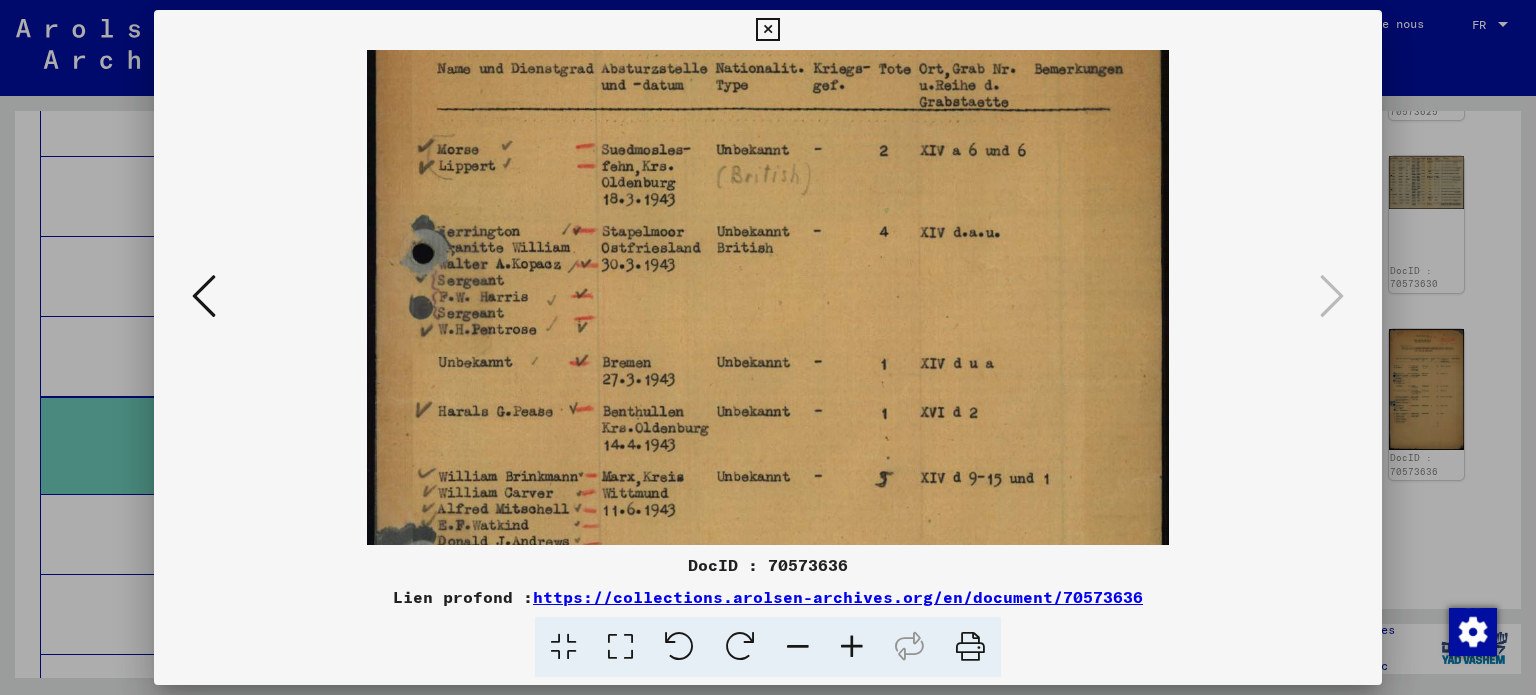 drag, startPoint x: 832, startPoint y: 483, endPoint x: 844, endPoint y: 387, distance: 96.74709 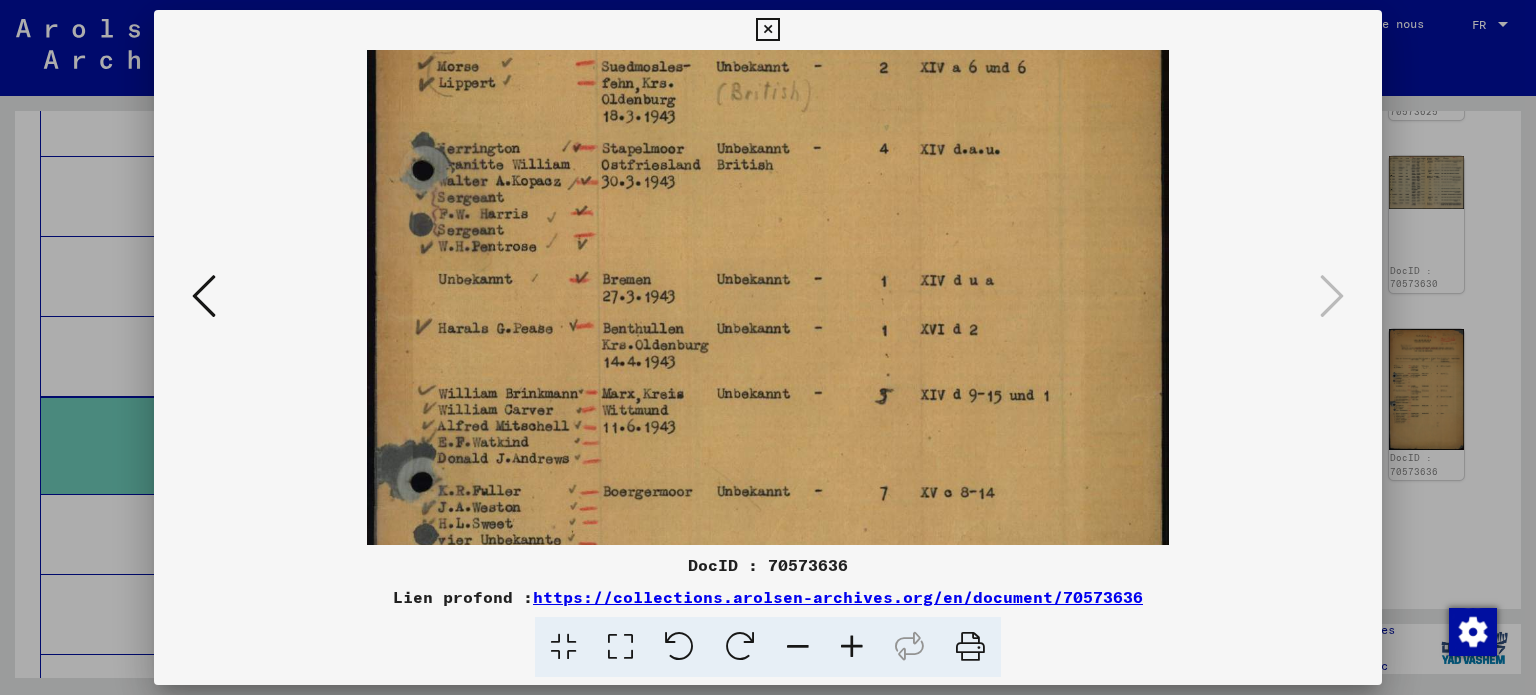 drag, startPoint x: 834, startPoint y: 473, endPoint x: 831, endPoint y: 394, distance: 79.05694 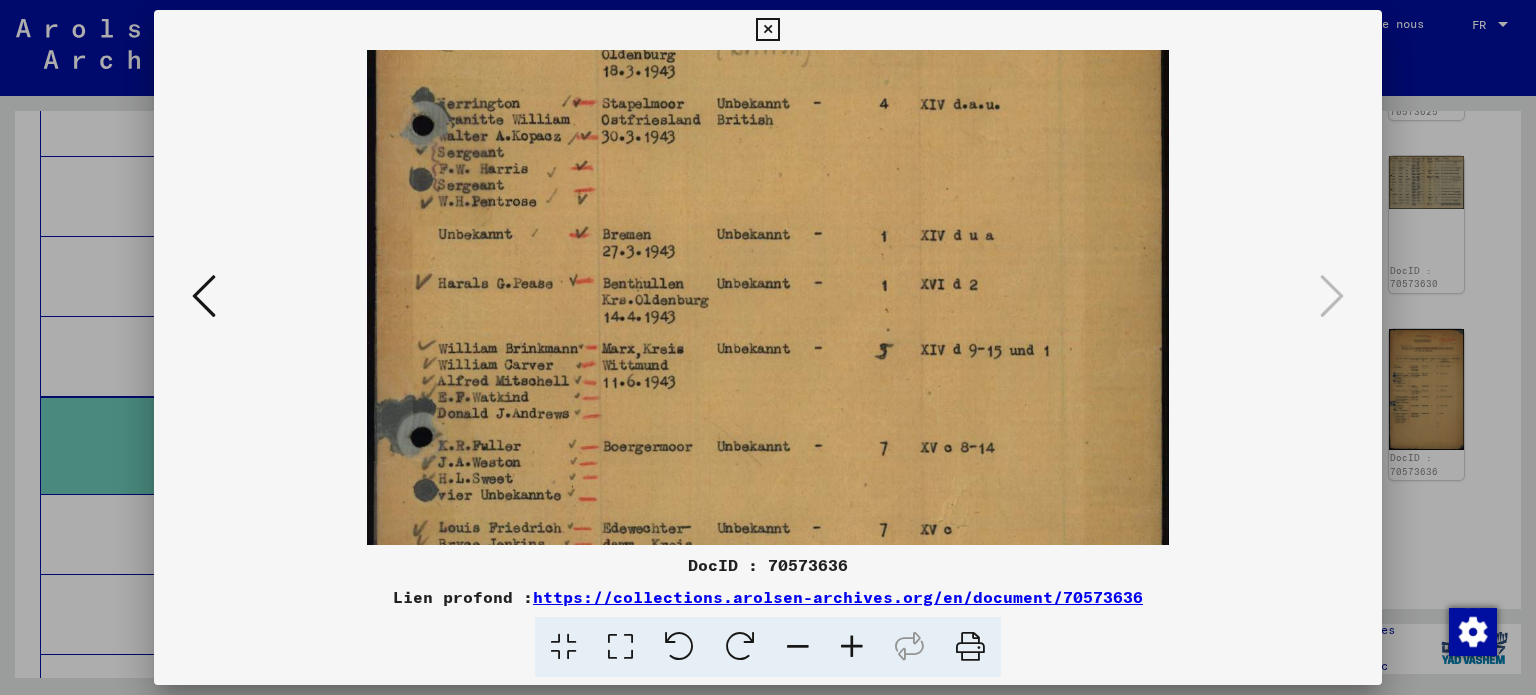 scroll, scrollTop: 440, scrollLeft: 0, axis: vertical 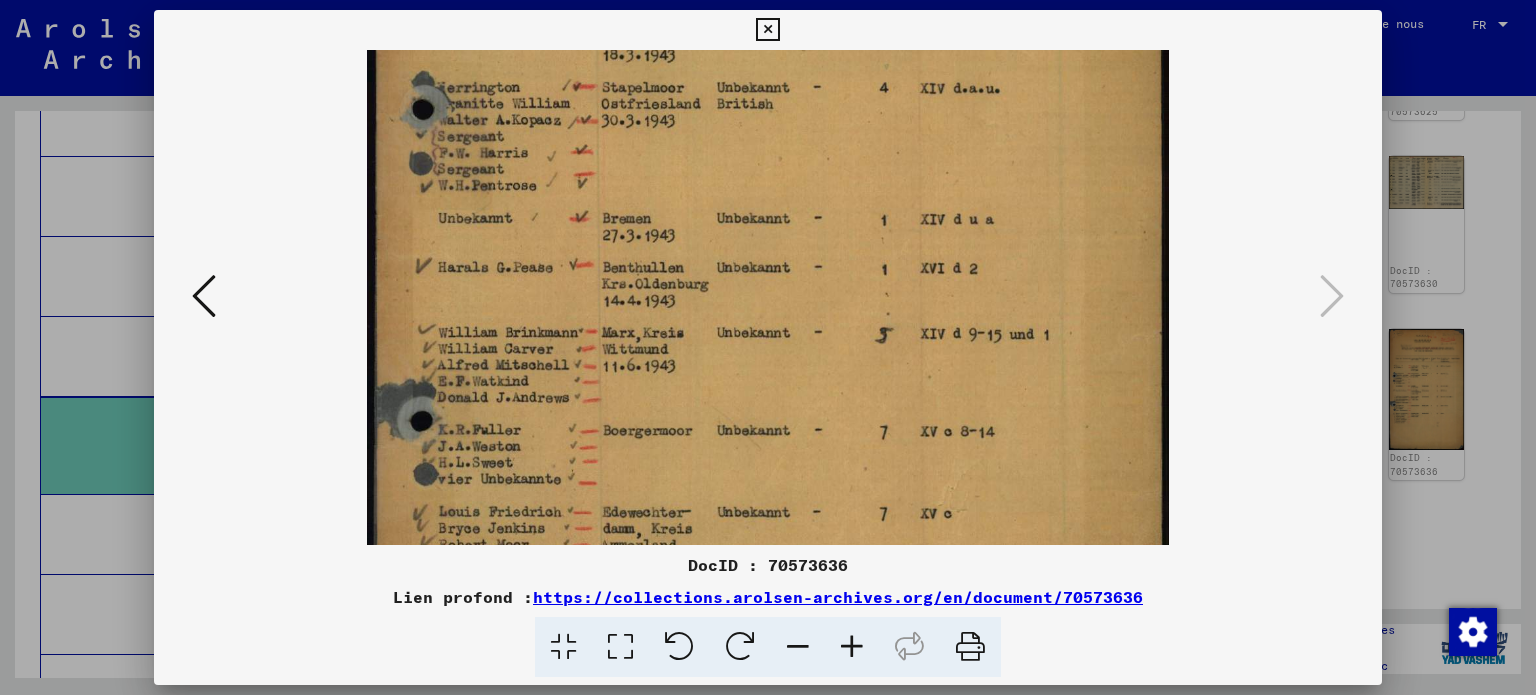 drag, startPoint x: 829, startPoint y: 449, endPoint x: 828, endPoint y: 389, distance: 60.00833 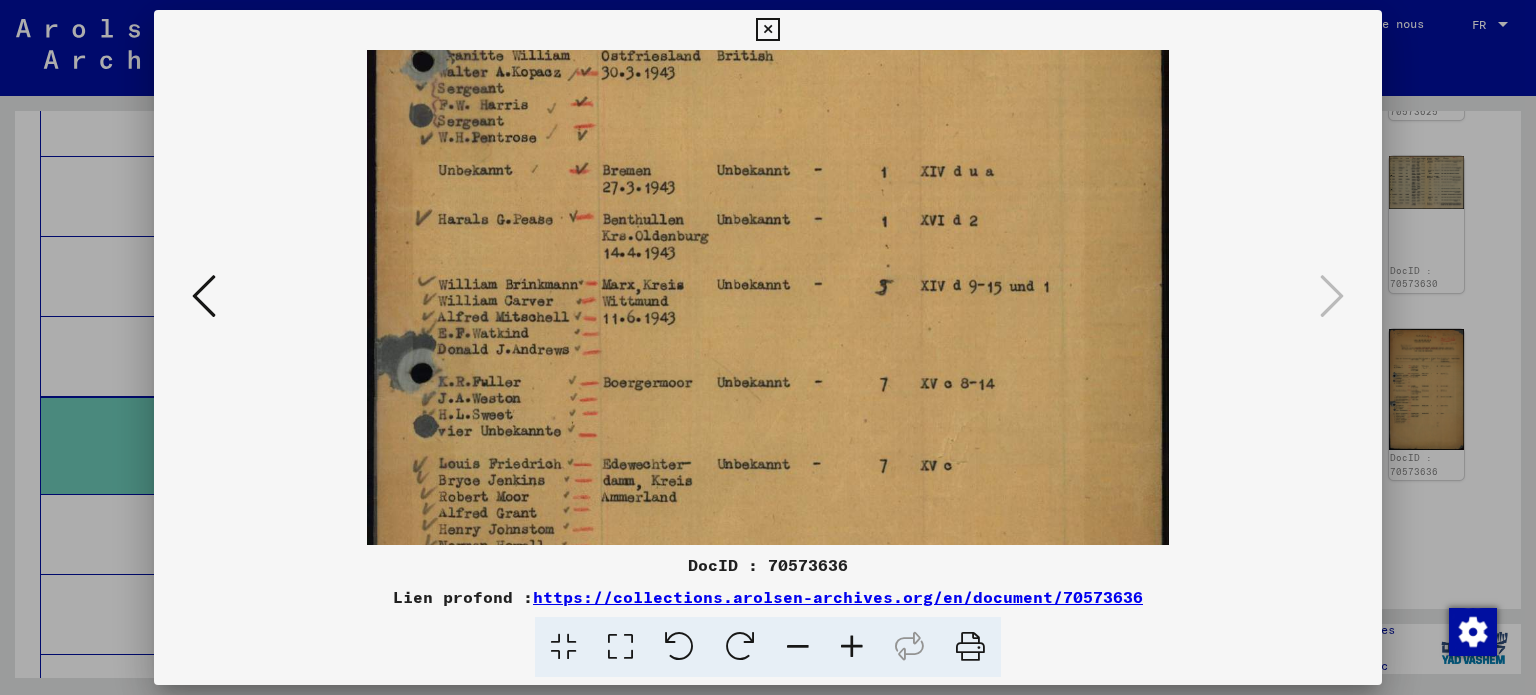drag, startPoint x: 844, startPoint y: 420, endPoint x: 849, endPoint y: 373, distance: 47.26521 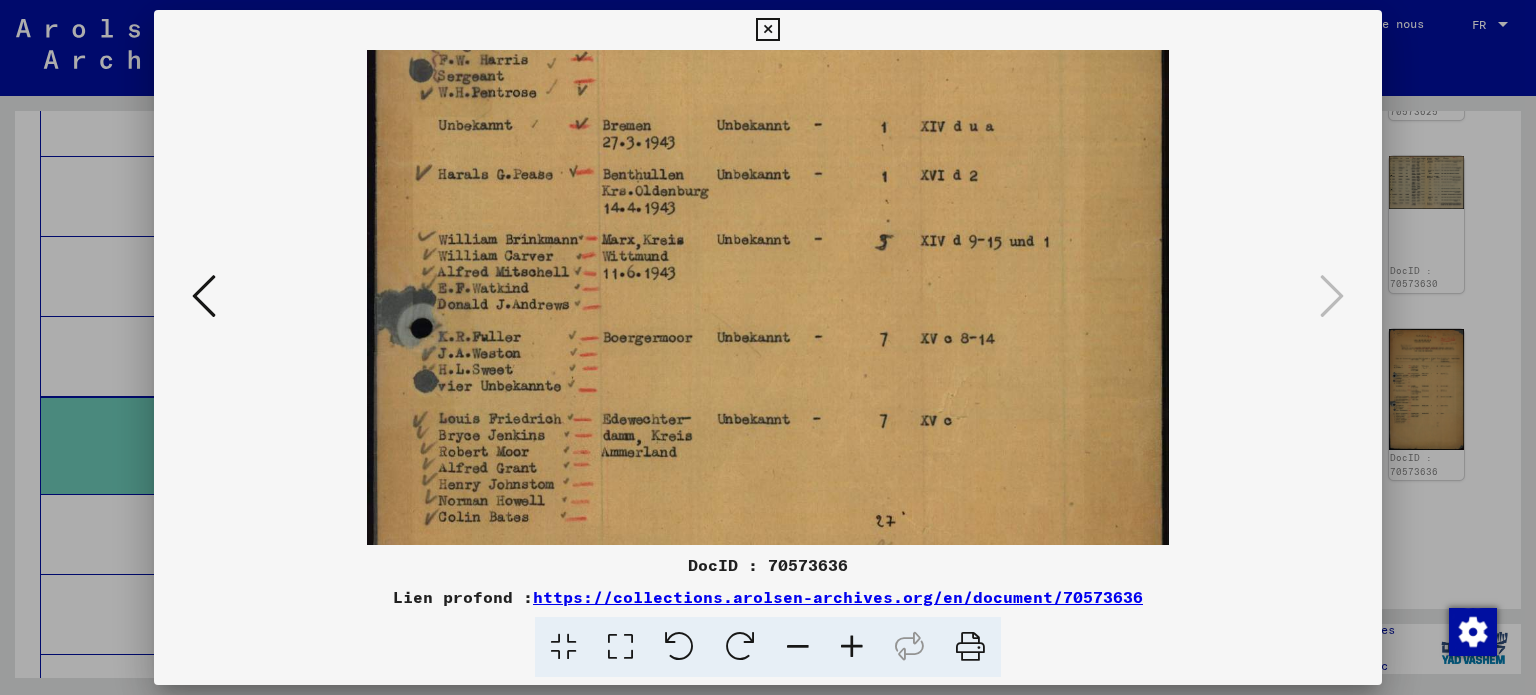 scroll, scrollTop: 543, scrollLeft: 0, axis: vertical 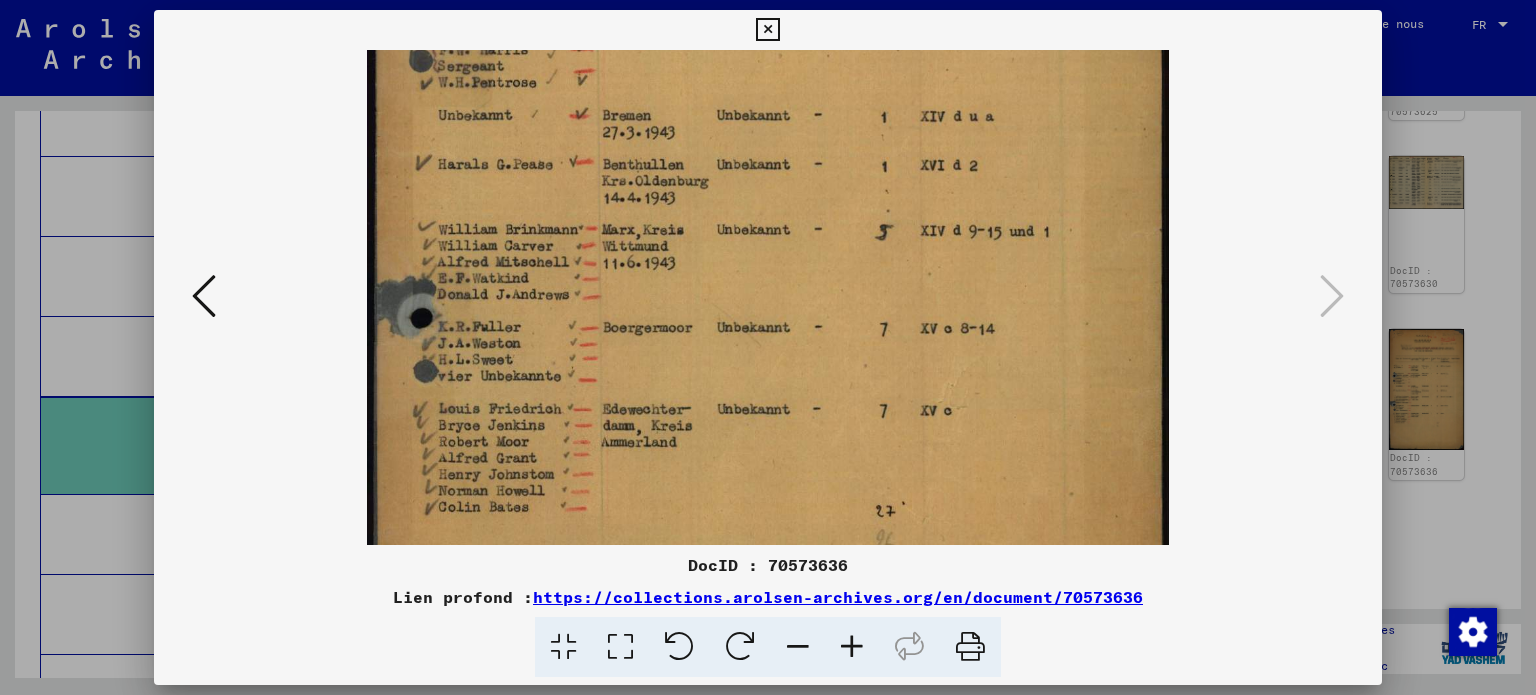 drag, startPoint x: 853, startPoint y: 420, endPoint x: 856, endPoint y: 367, distance: 53.08484 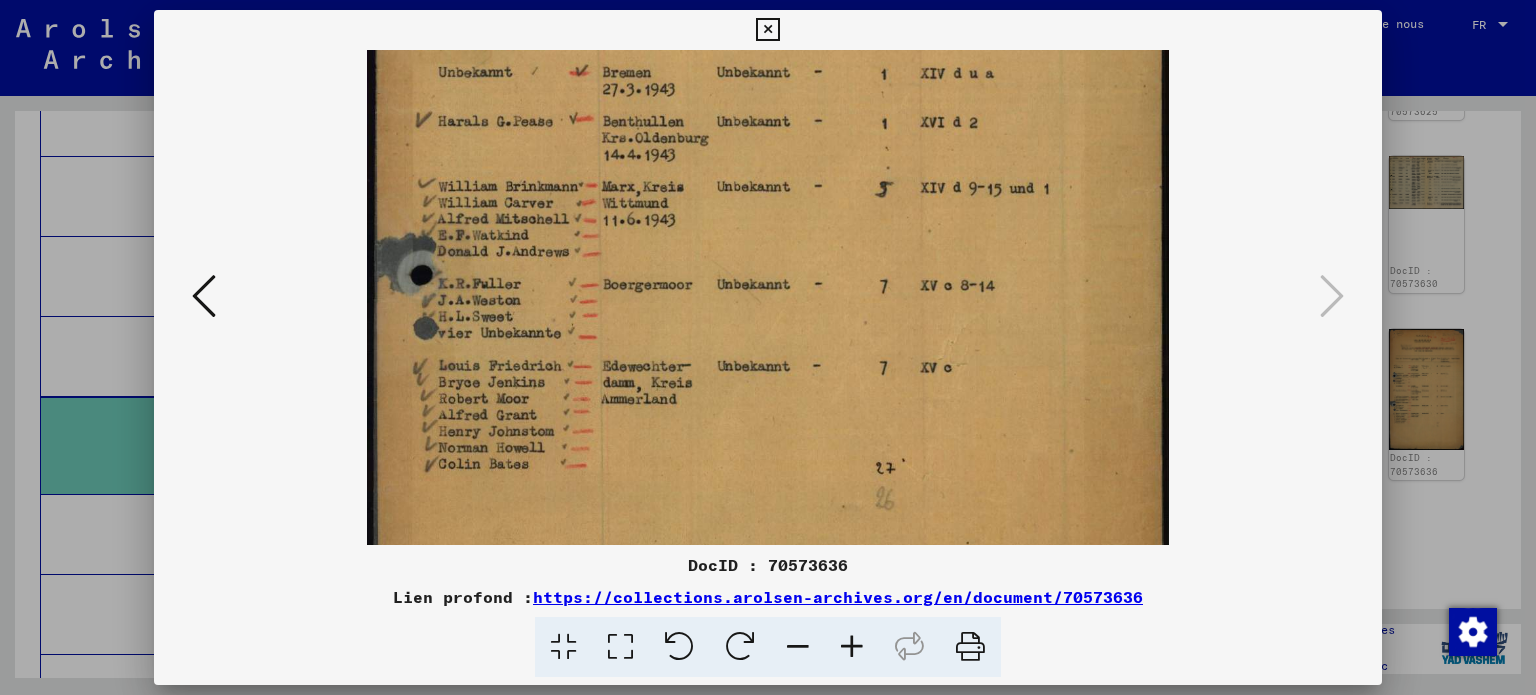 drag, startPoint x: 856, startPoint y: 412, endPoint x: 863, endPoint y: 367, distance: 45.54119 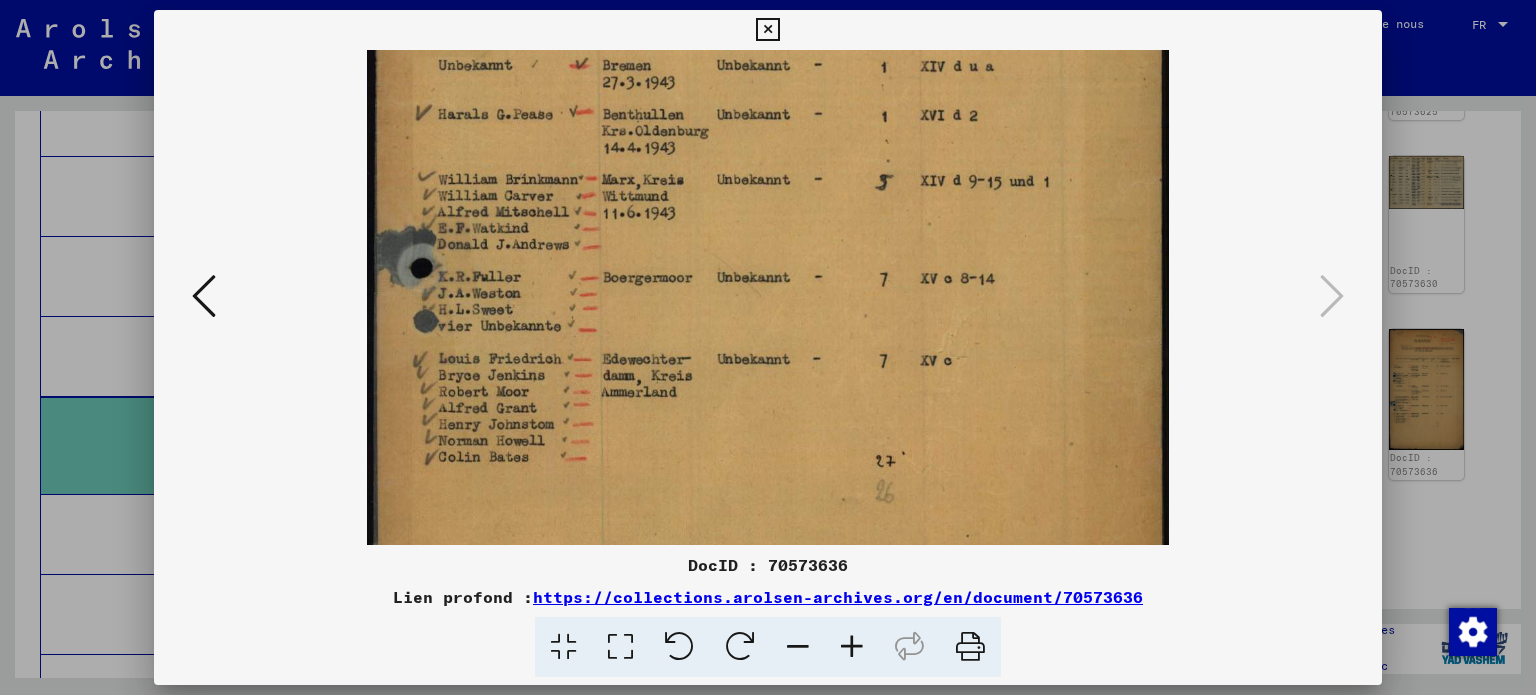 scroll, scrollTop: 595, scrollLeft: 0, axis: vertical 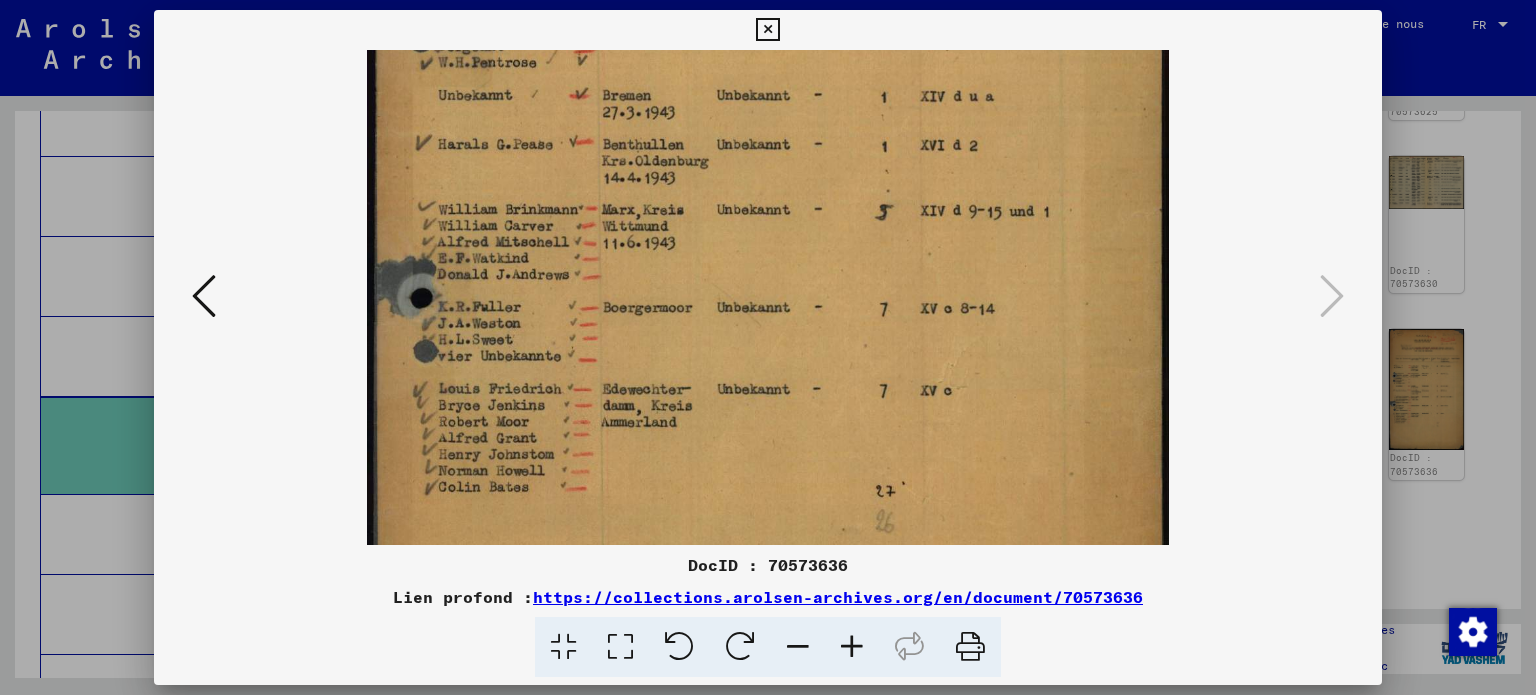 drag, startPoint x: 853, startPoint y: 424, endPoint x: 851, endPoint y: 389, distance: 35.057095 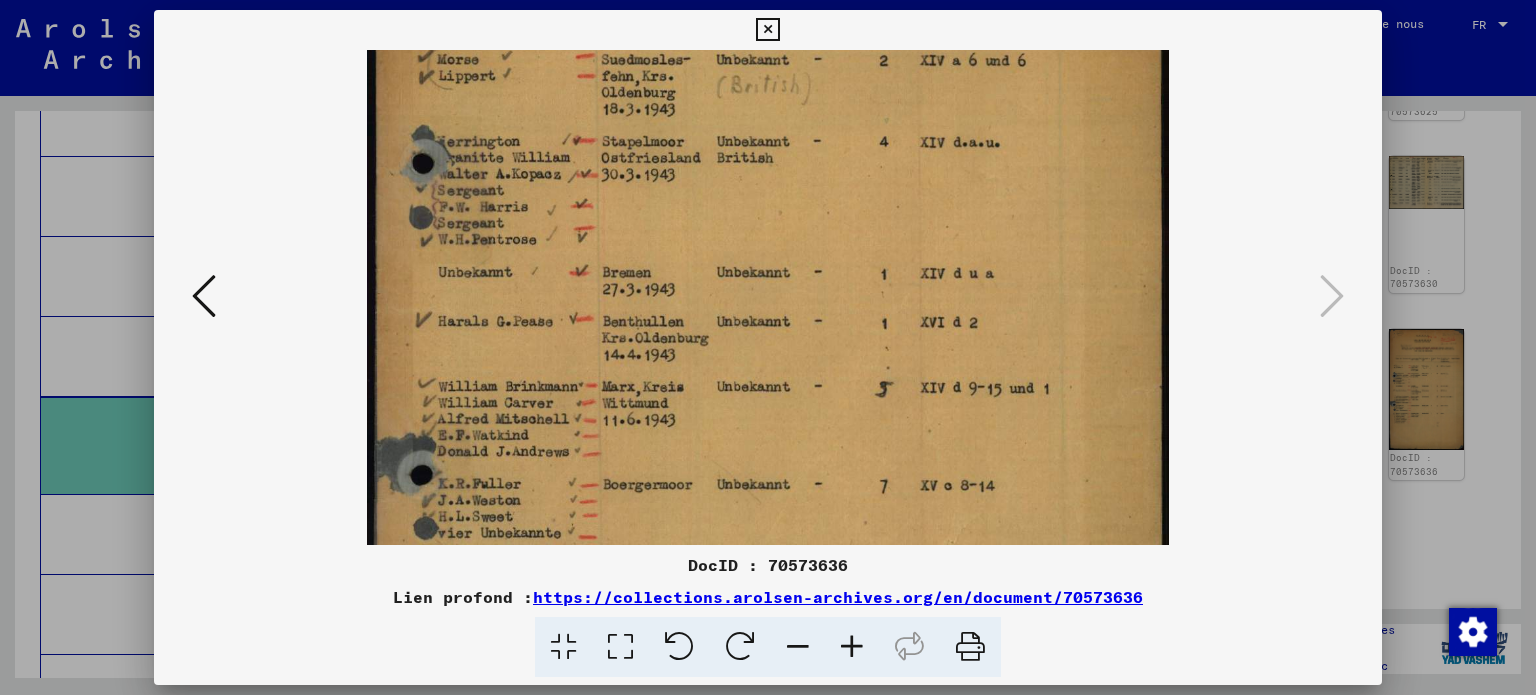 drag, startPoint x: 856, startPoint y: 284, endPoint x: 848, endPoint y: 351, distance: 67.47592 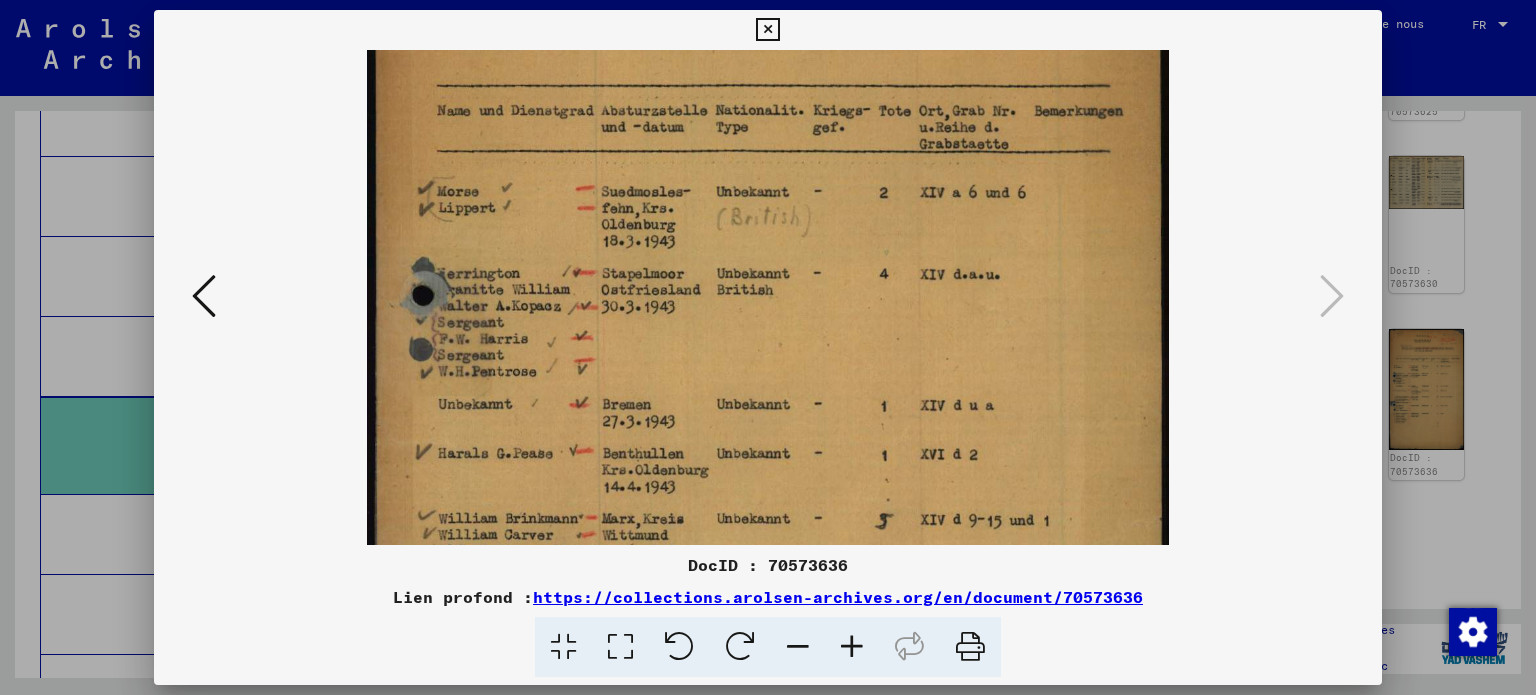 drag, startPoint x: 848, startPoint y: 299, endPoint x: 845, endPoint y: 440, distance: 141.0319 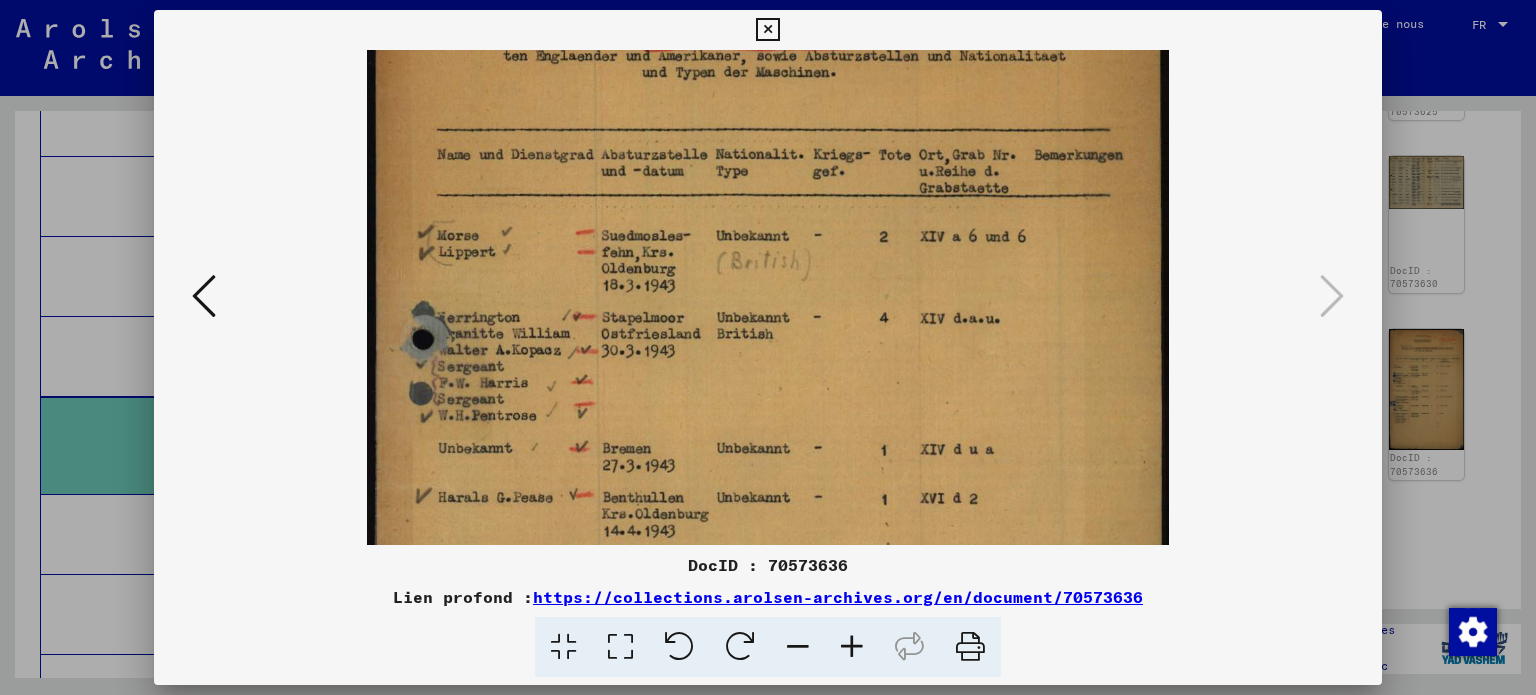 scroll, scrollTop: 208, scrollLeft: 0, axis: vertical 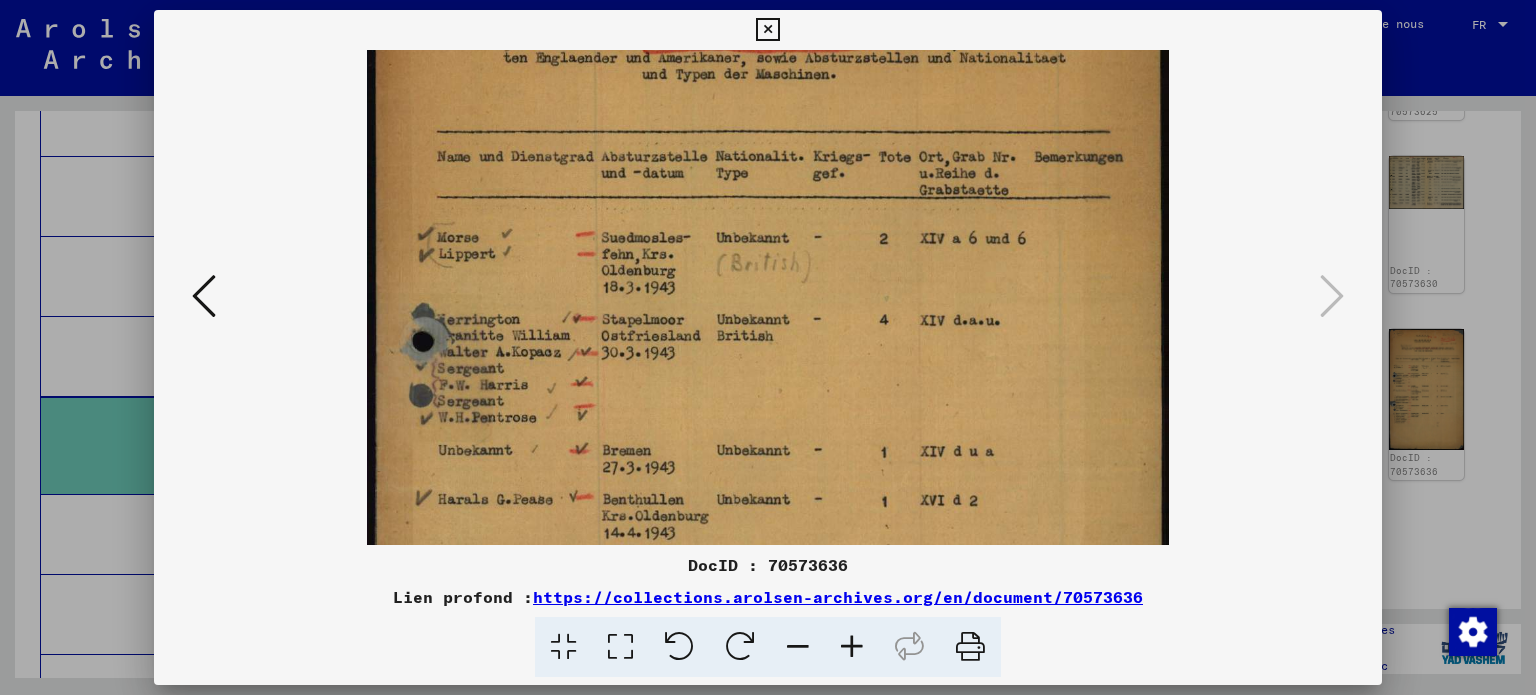 drag, startPoint x: 837, startPoint y: 354, endPoint x: 836, endPoint y: 410, distance: 56.008926 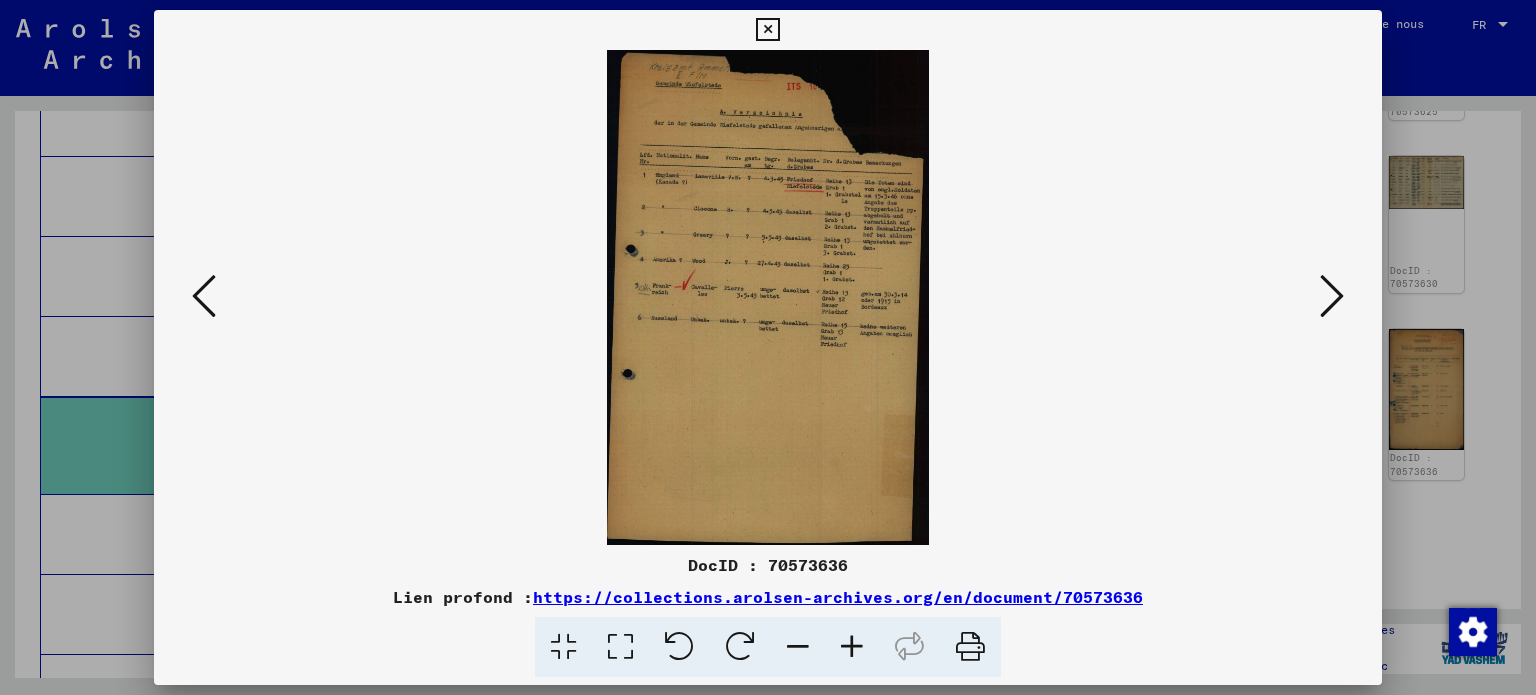 click at bounding box center (852, 647) 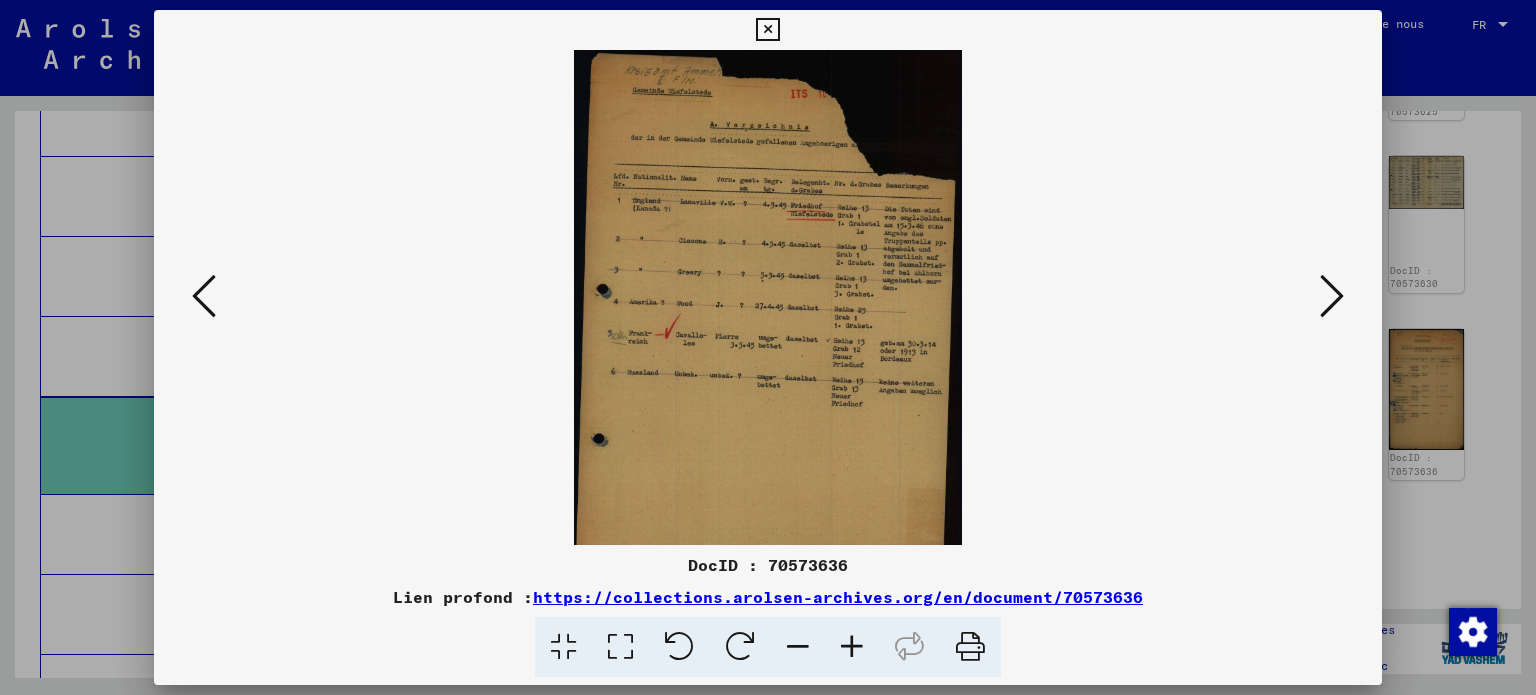 click at bounding box center [852, 647] 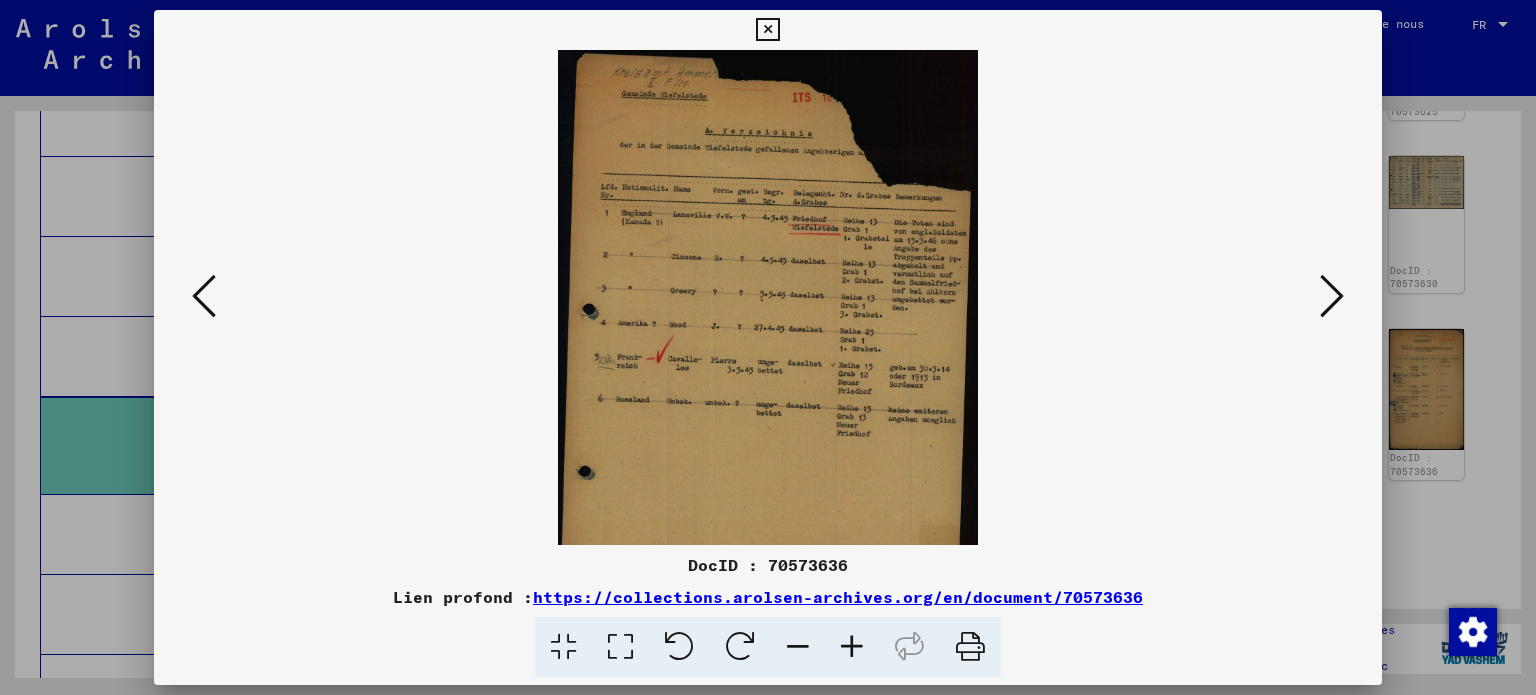 click at bounding box center (852, 647) 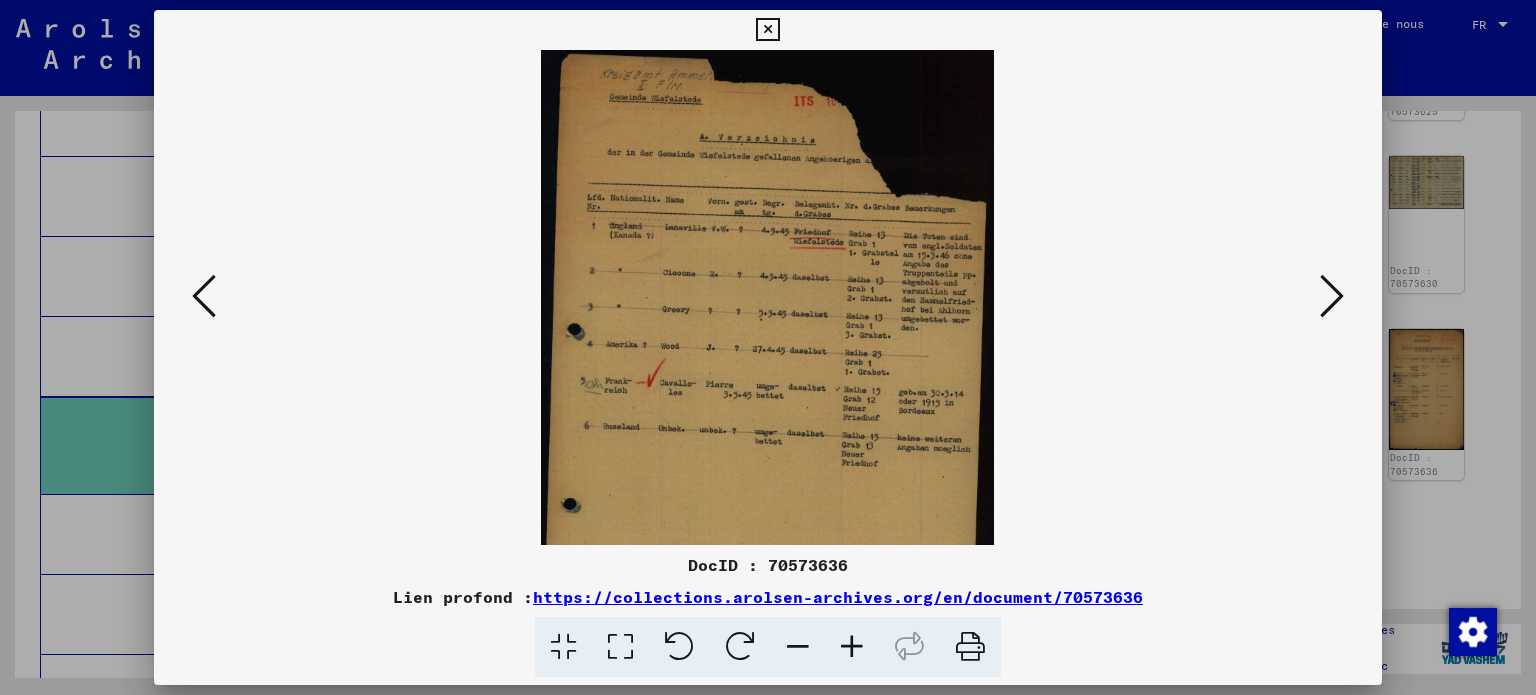 click at bounding box center (852, 647) 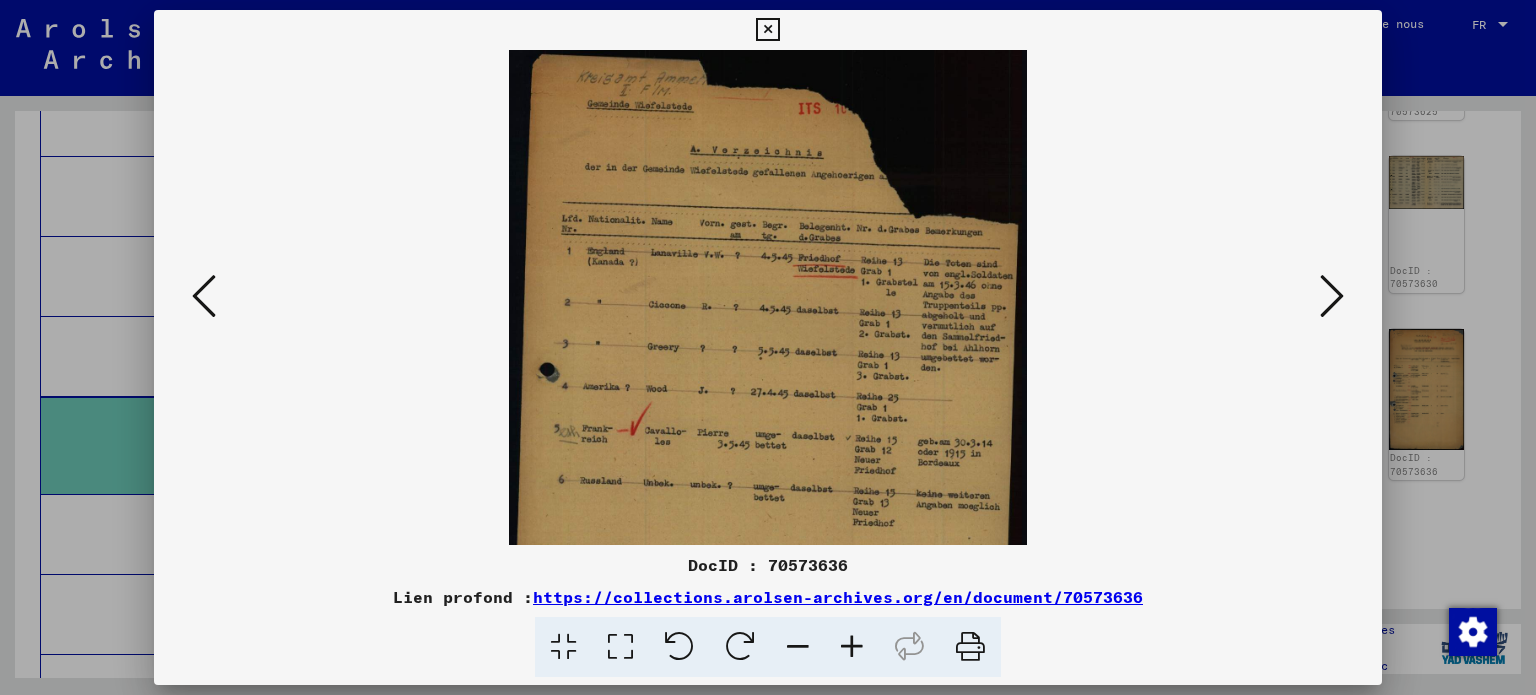 click at bounding box center [852, 647] 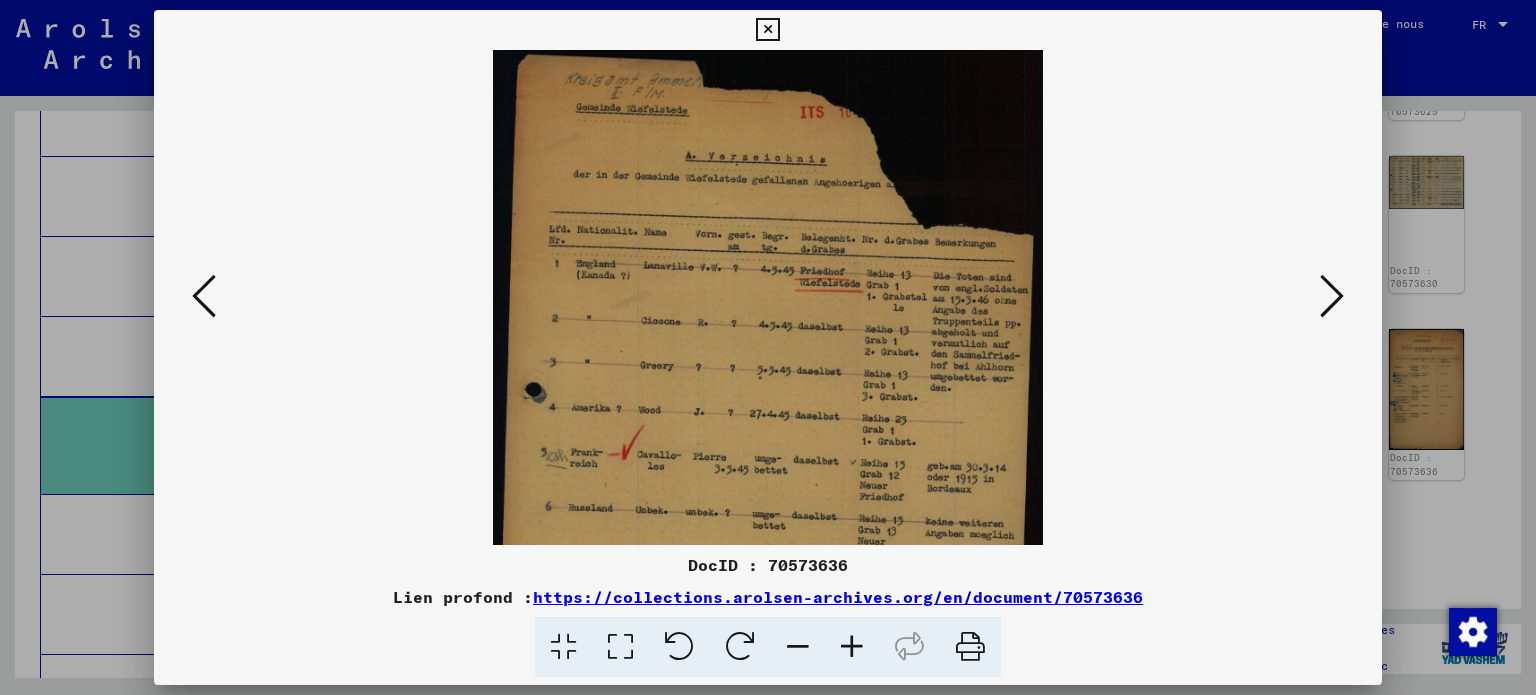 click at bounding box center [852, 647] 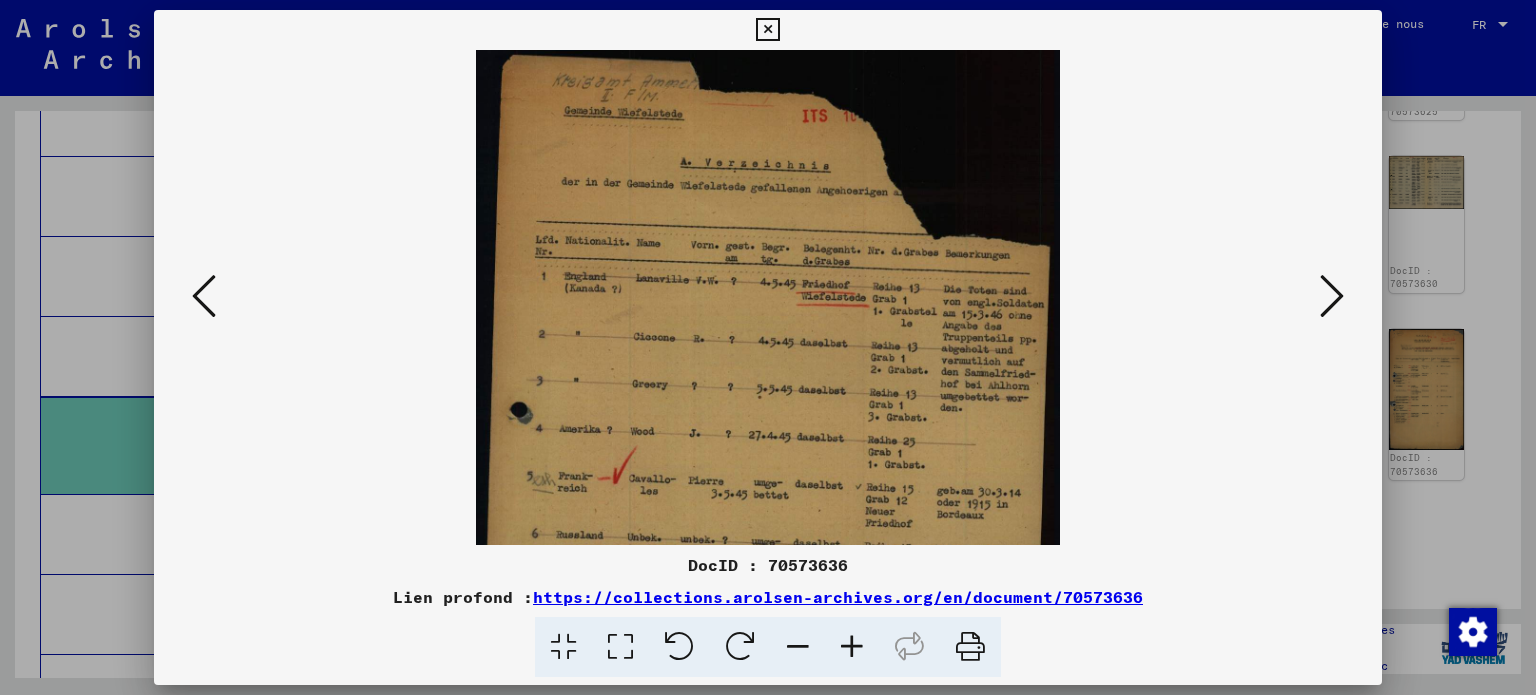 click at bounding box center (852, 647) 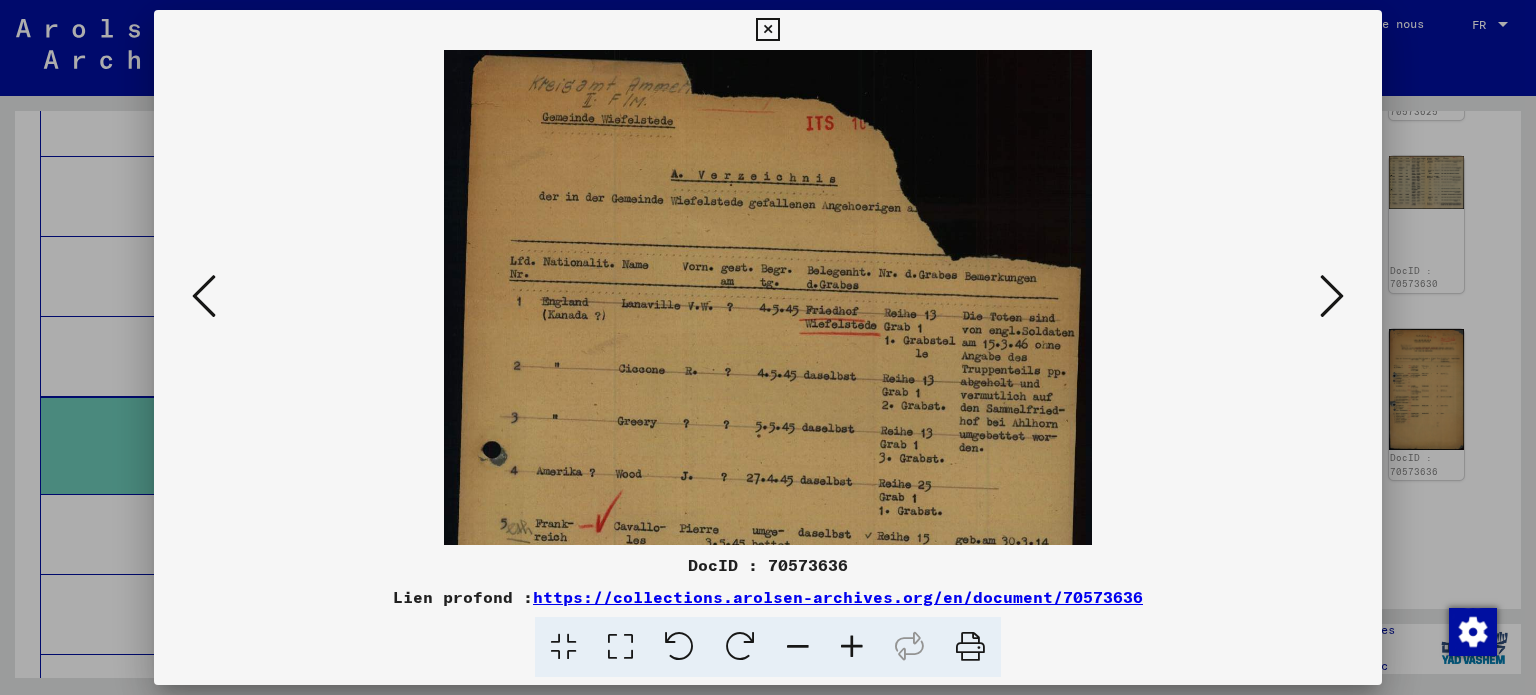 click at bounding box center [852, 647] 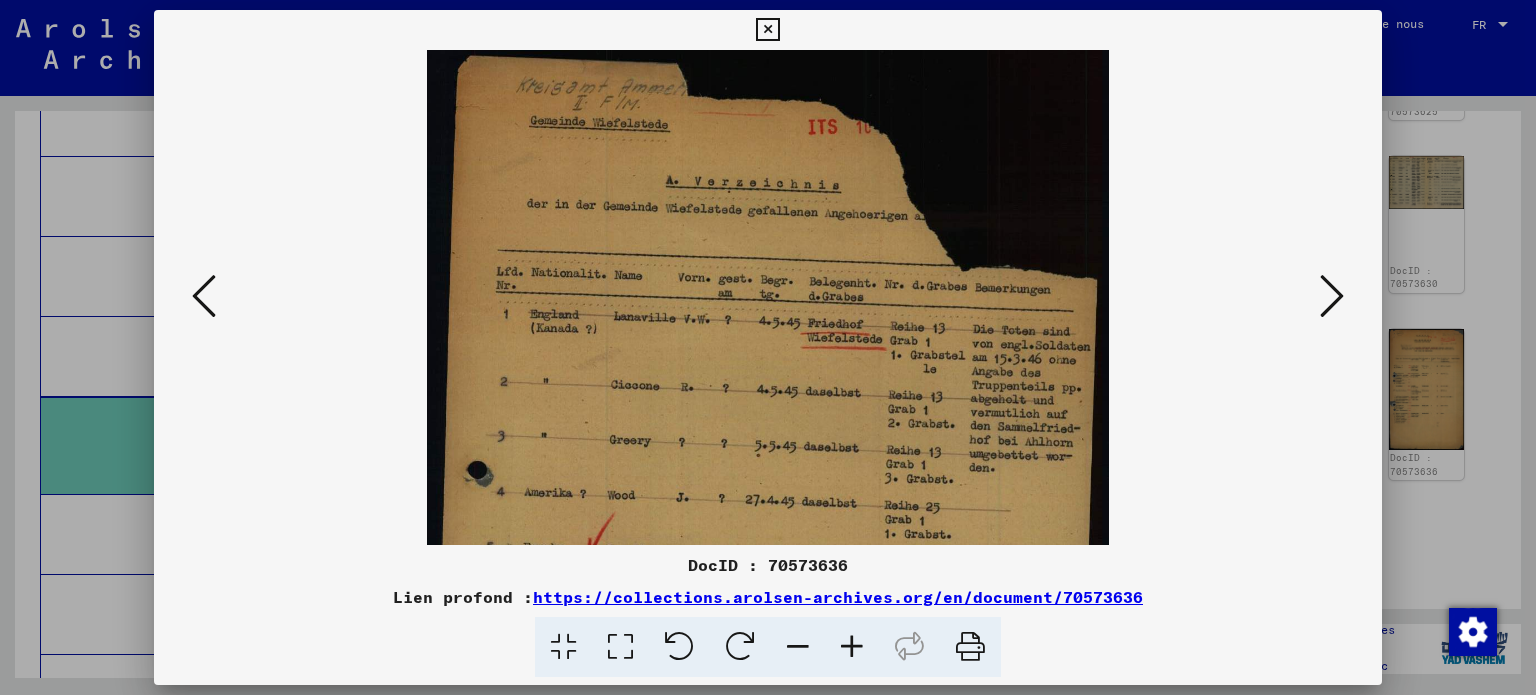 click at bounding box center (852, 647) 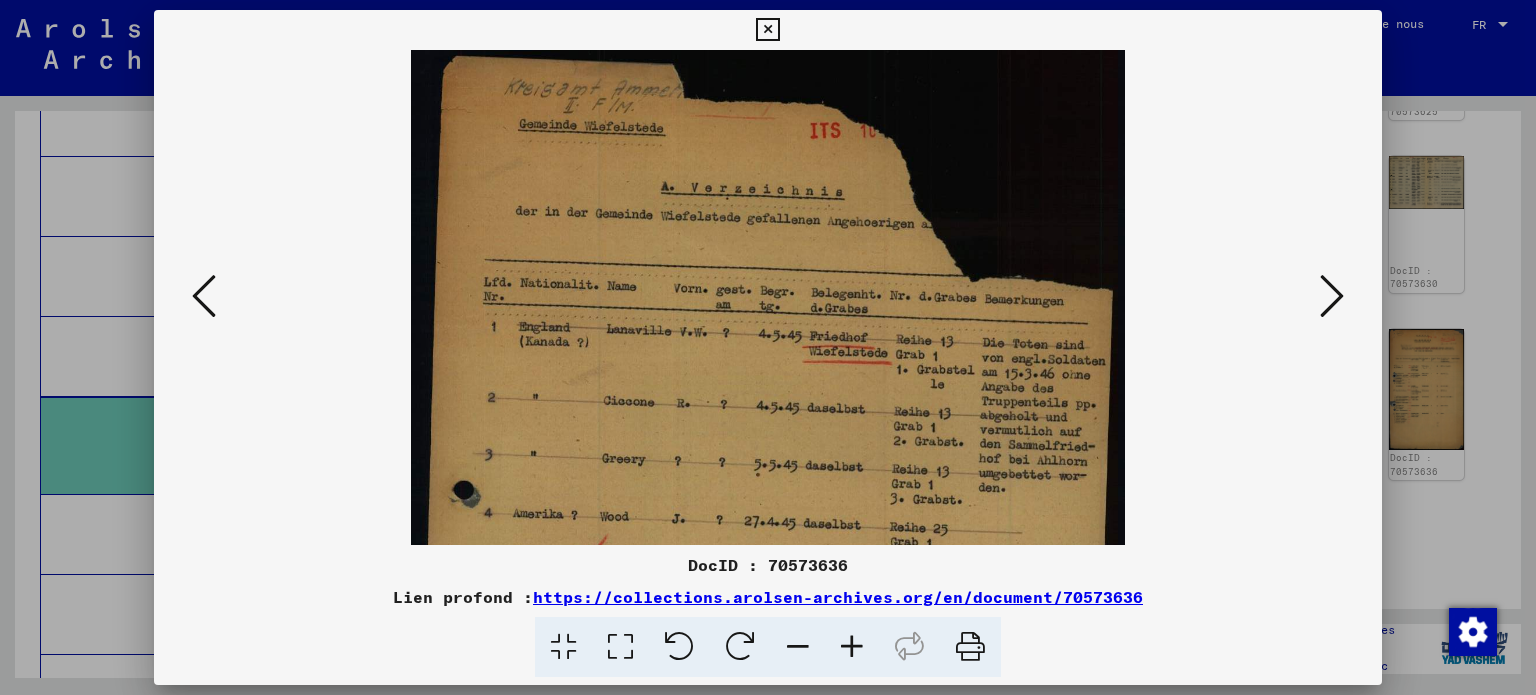 click at bounding box center (852, 647) 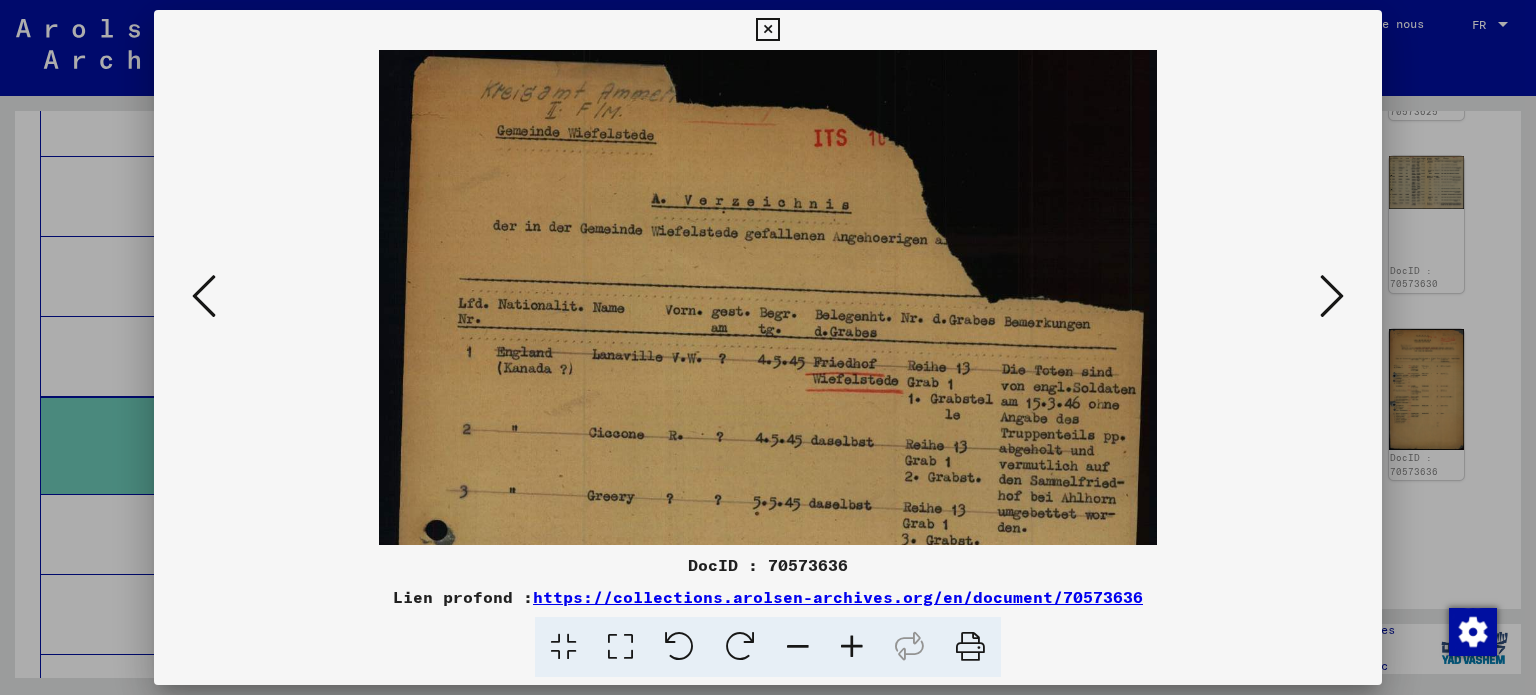 click at bounding box center (852, 647) 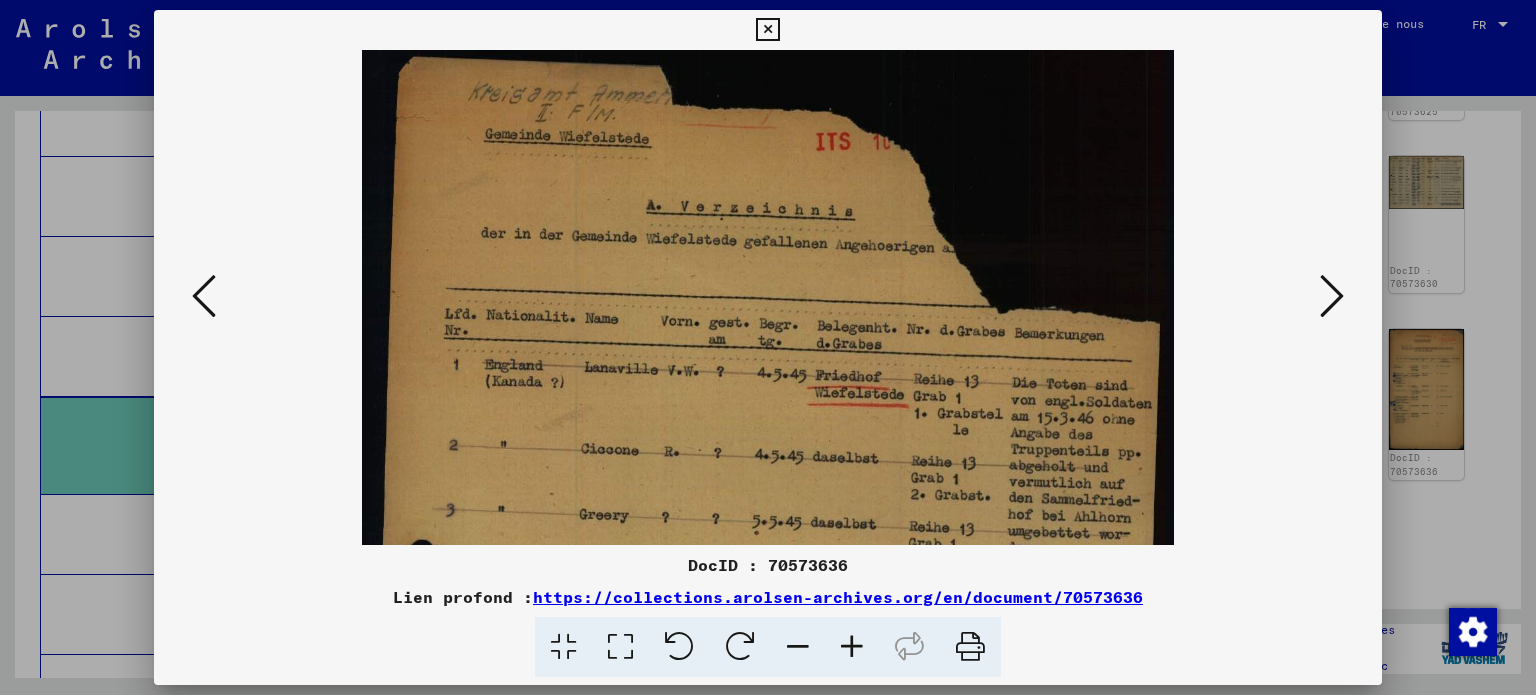 click at bounding box center (852, 647) 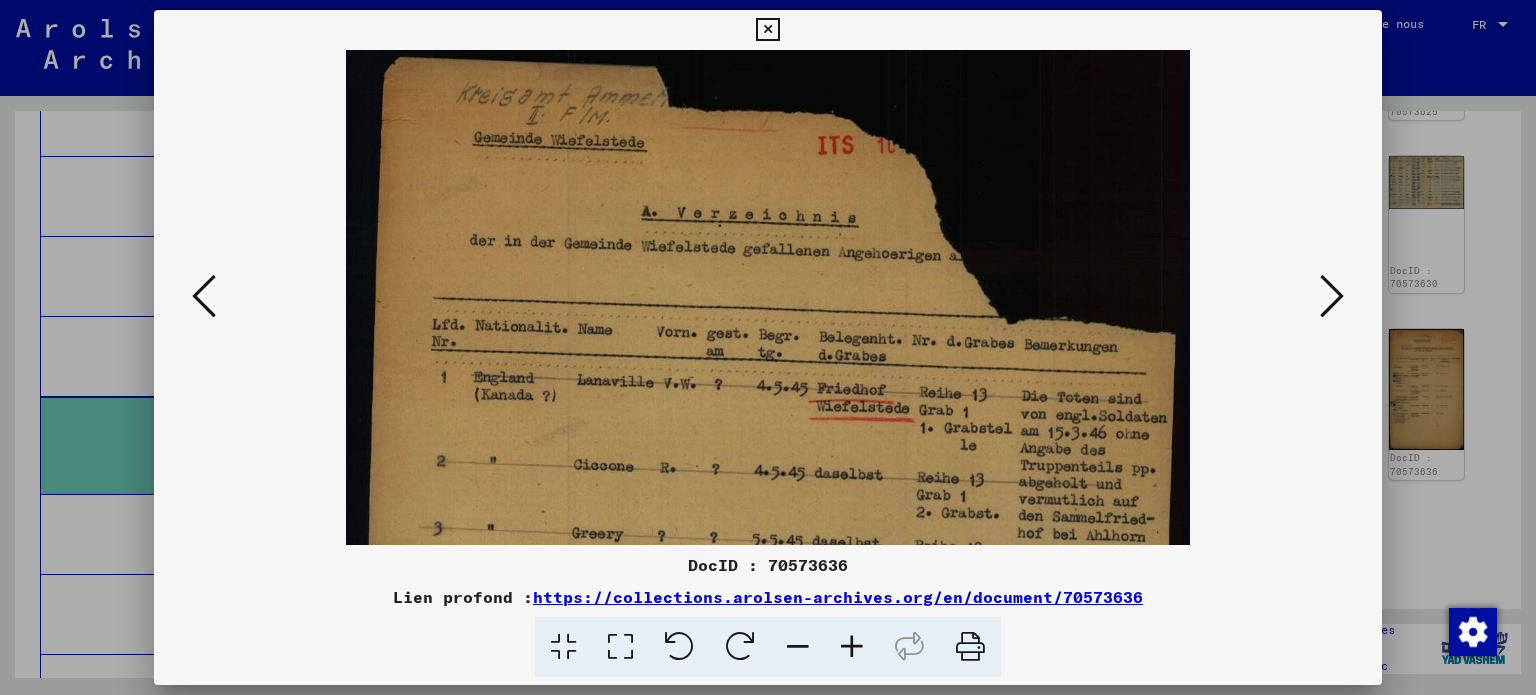 click at bounding box center (852, 647) 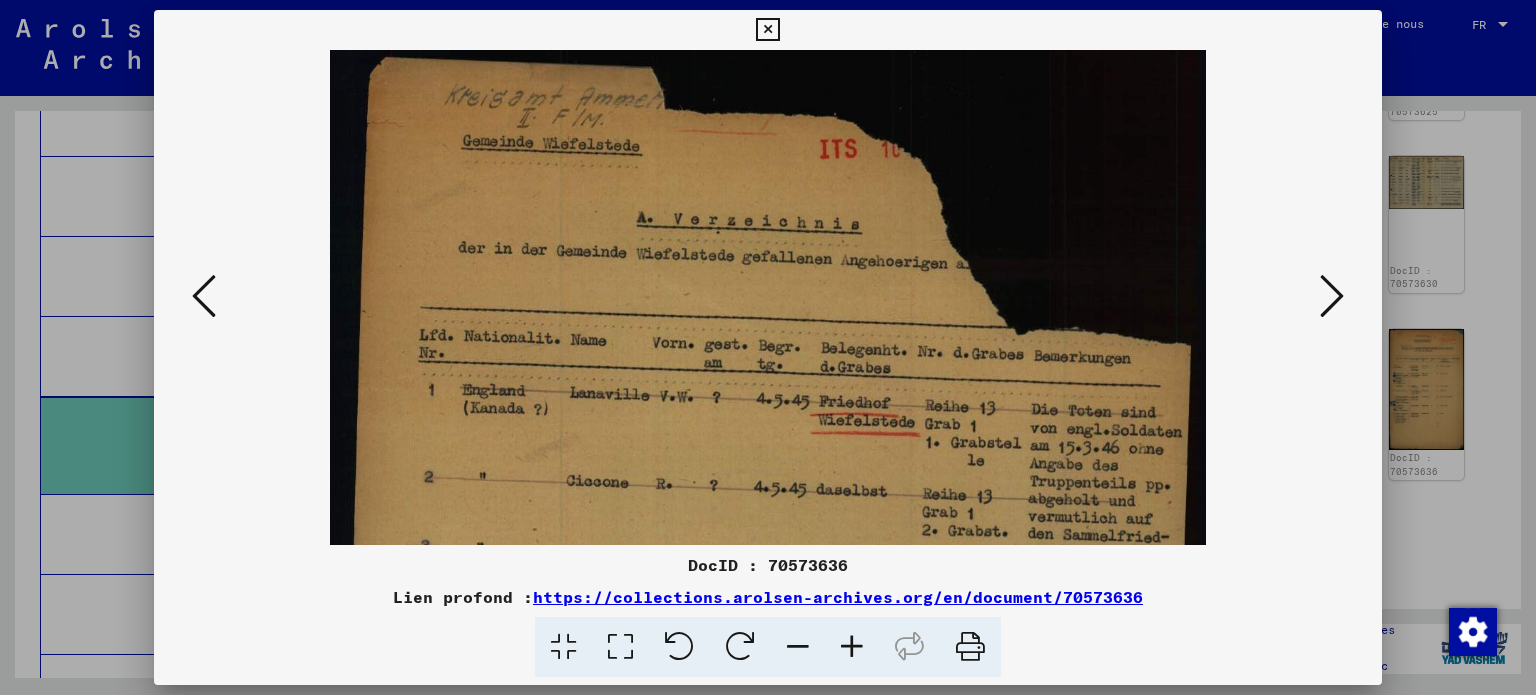click at bounding box center (852, 647) 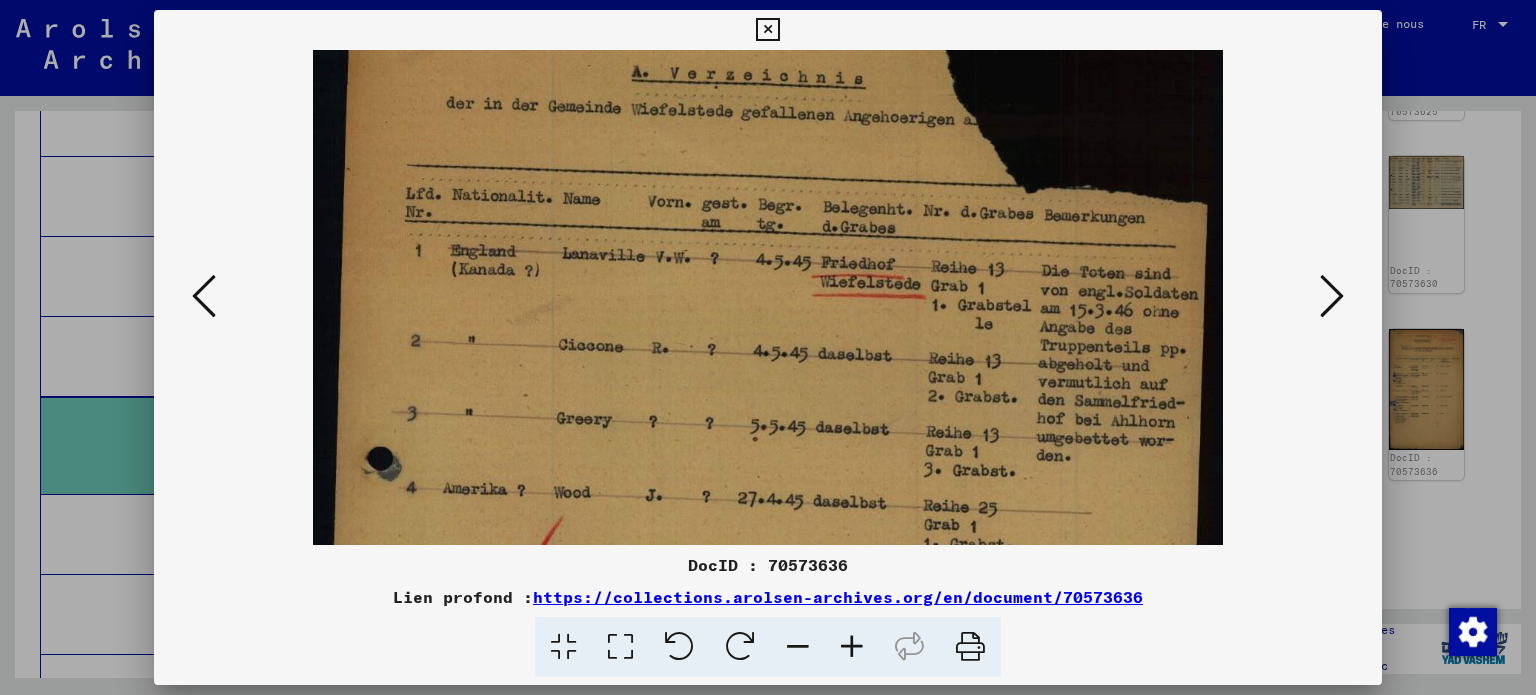drag, startPoint x: 908, startPoint y: 451, endPoint x: 894, endPoint y: 304, distance: 147.66516 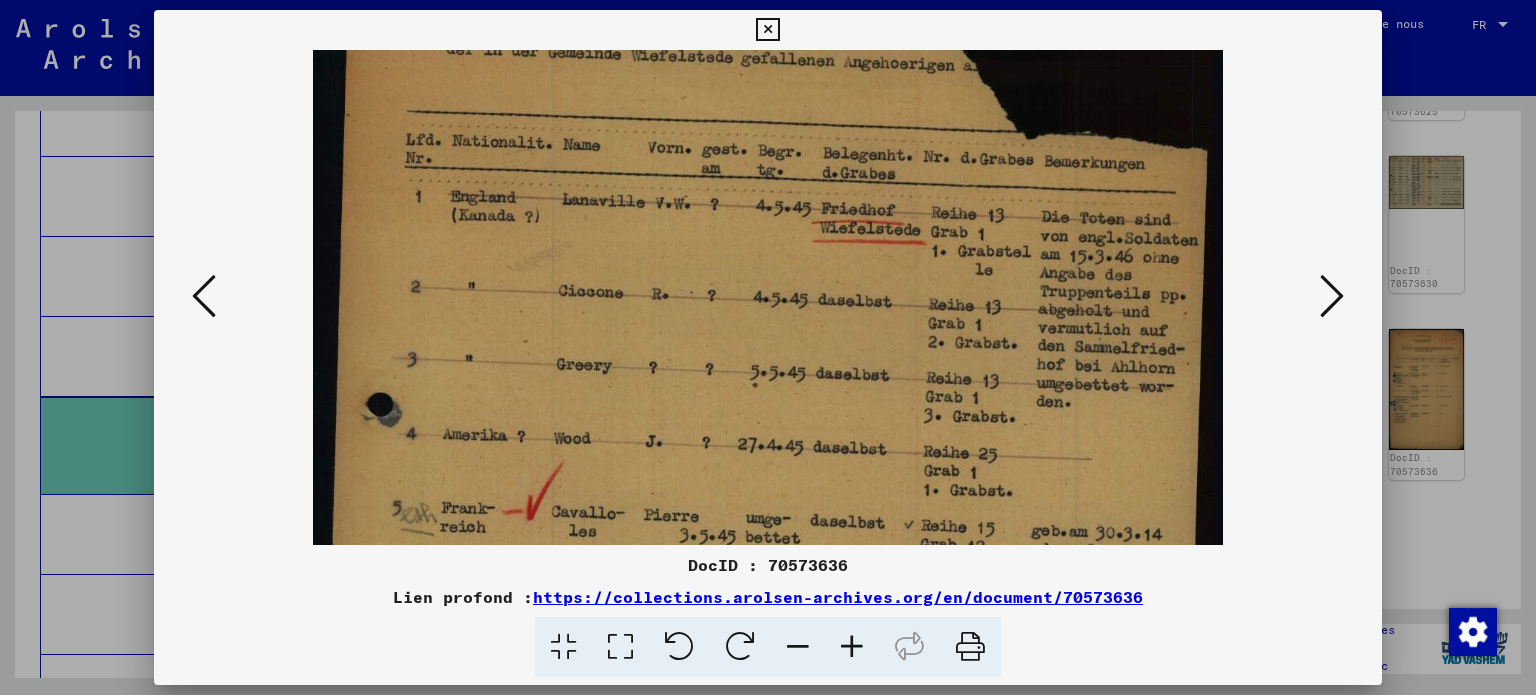 scroll, scrollTop: 223, scrollLeft: 0, axis: vertical 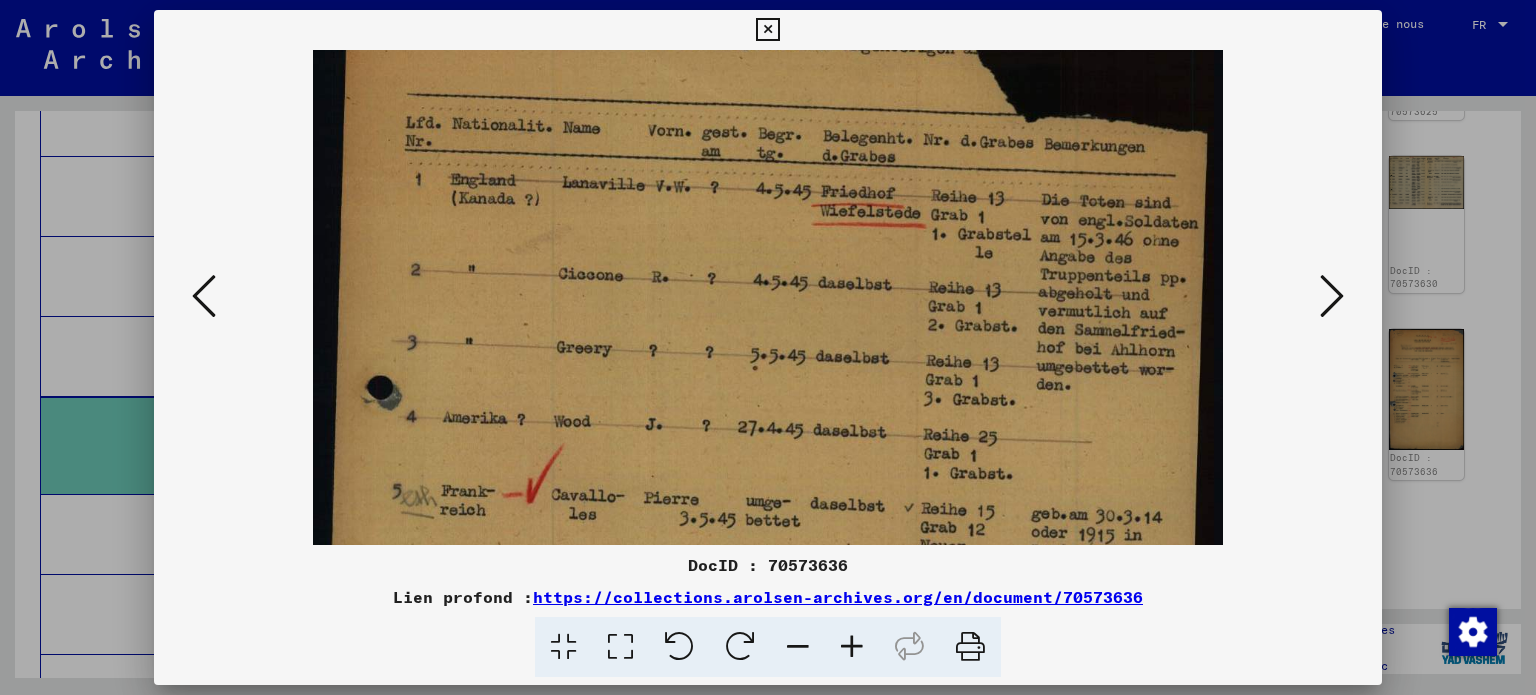 drag, startPoint x: 919, startPoint y: 460, endPoint x: 908, endPoint y: 391, distance: 69.87131 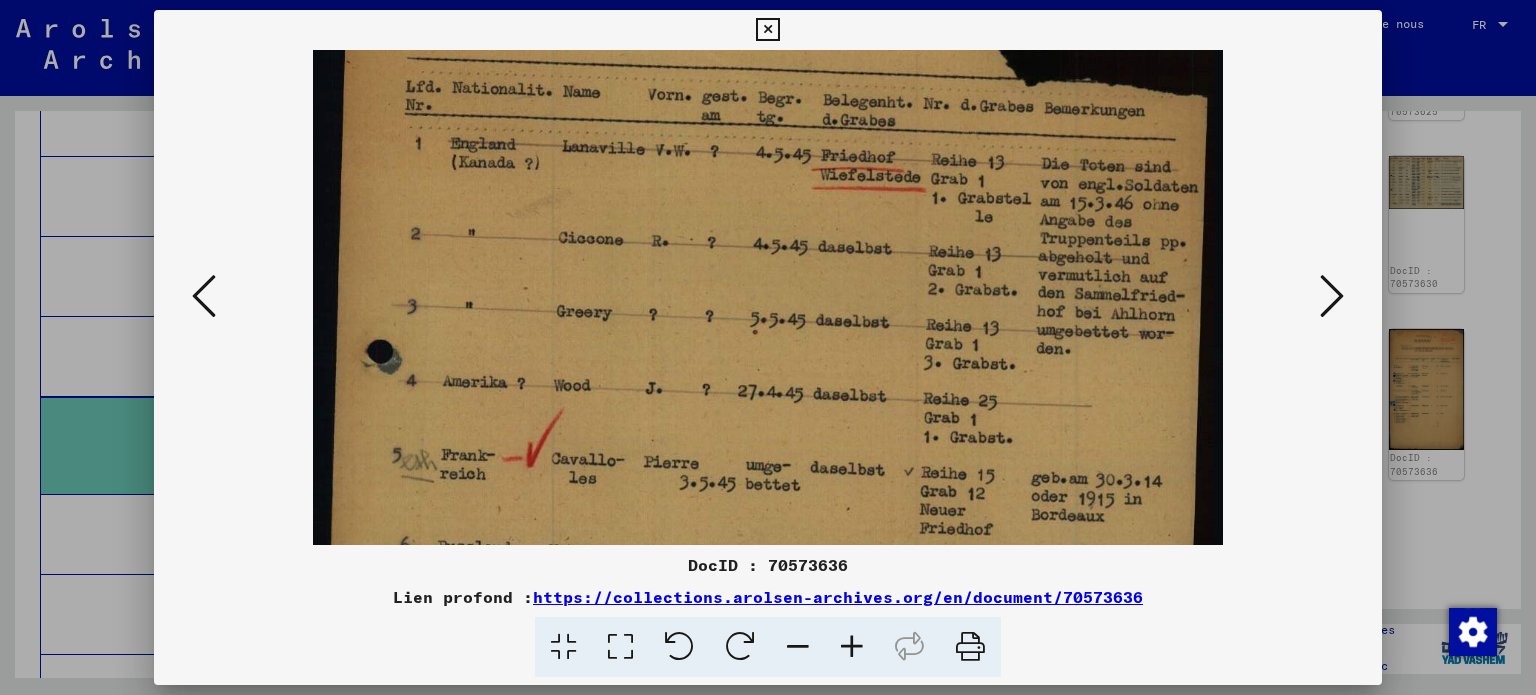 scroll, scrollTop: 304, scrollLeft: 0, axis: vertical 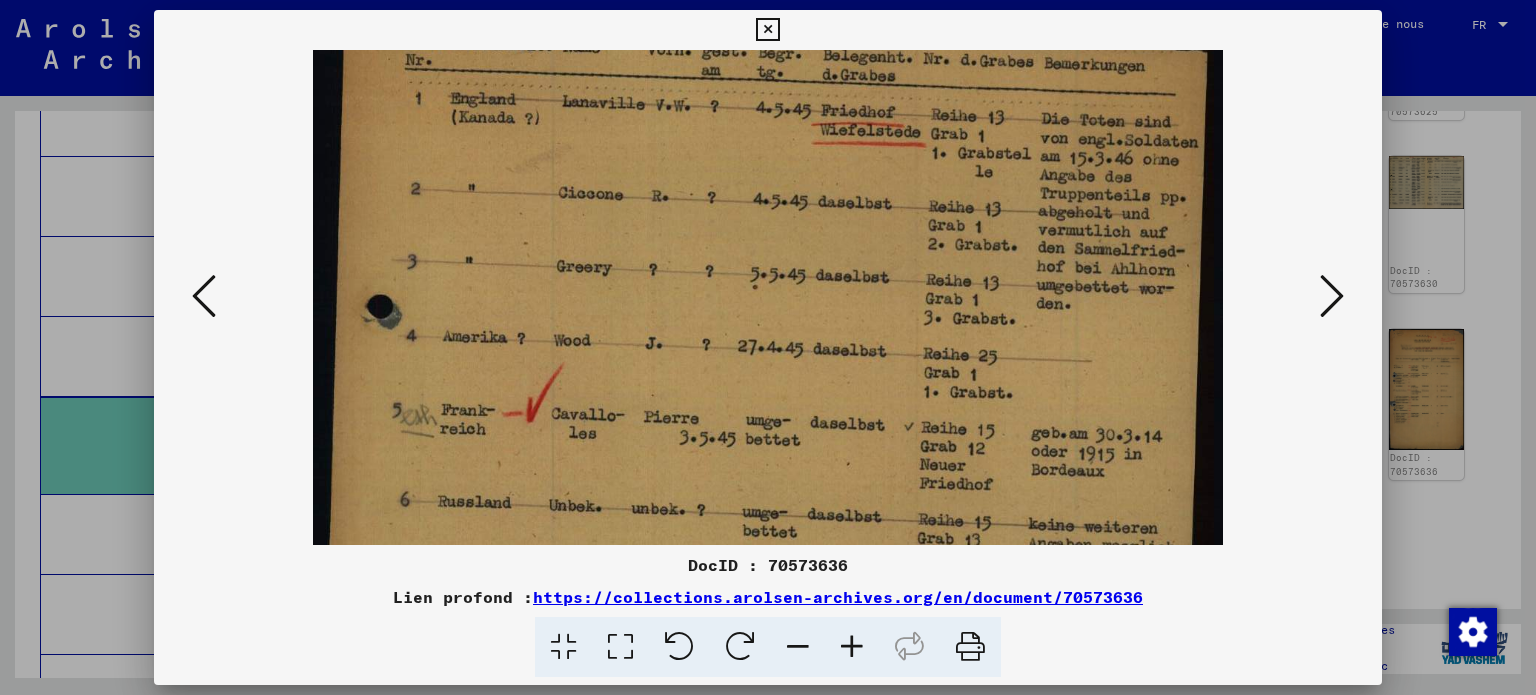 drag, startPoint x: 913, startPoint y: 470, endPoint x: 916, endPoint y: 391, distance: 79.05694 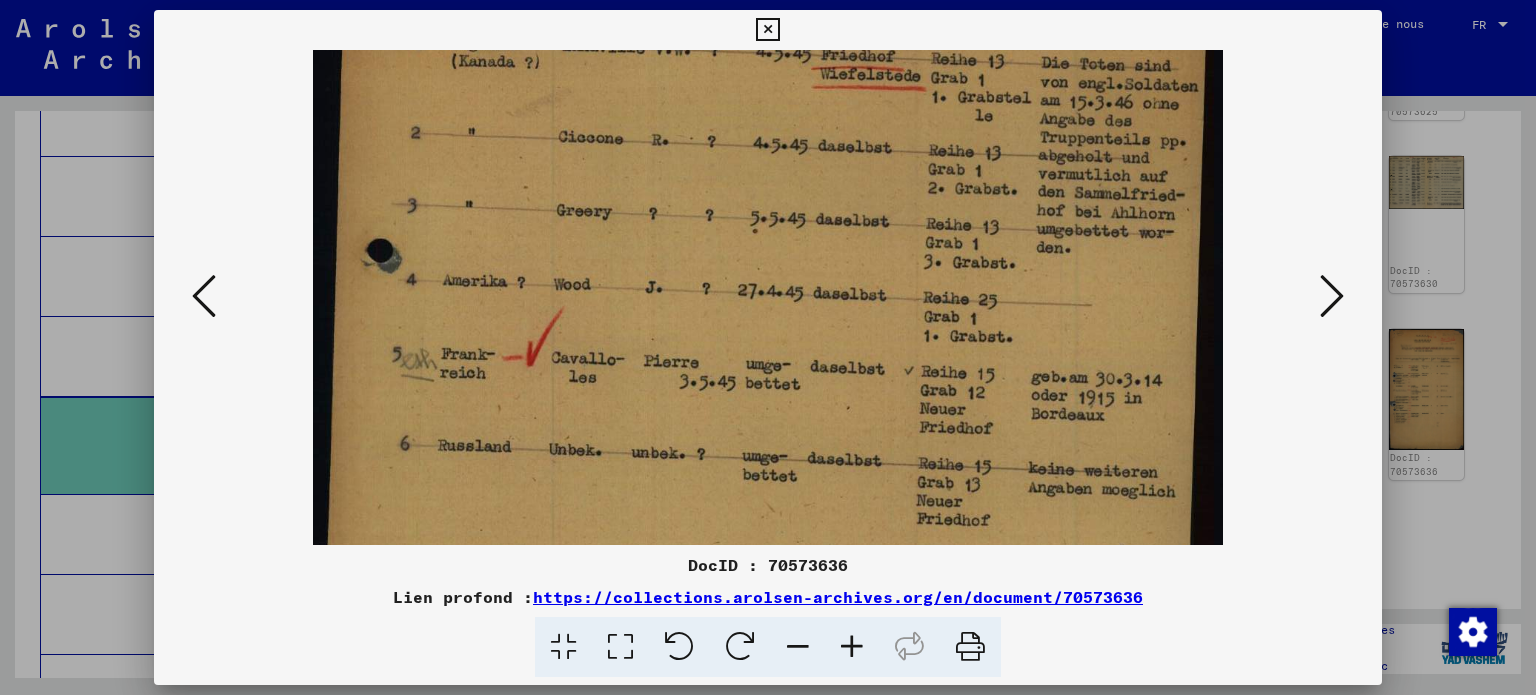 scroll, scrollTop: 382, scrollLeft: 0, axis: vertical 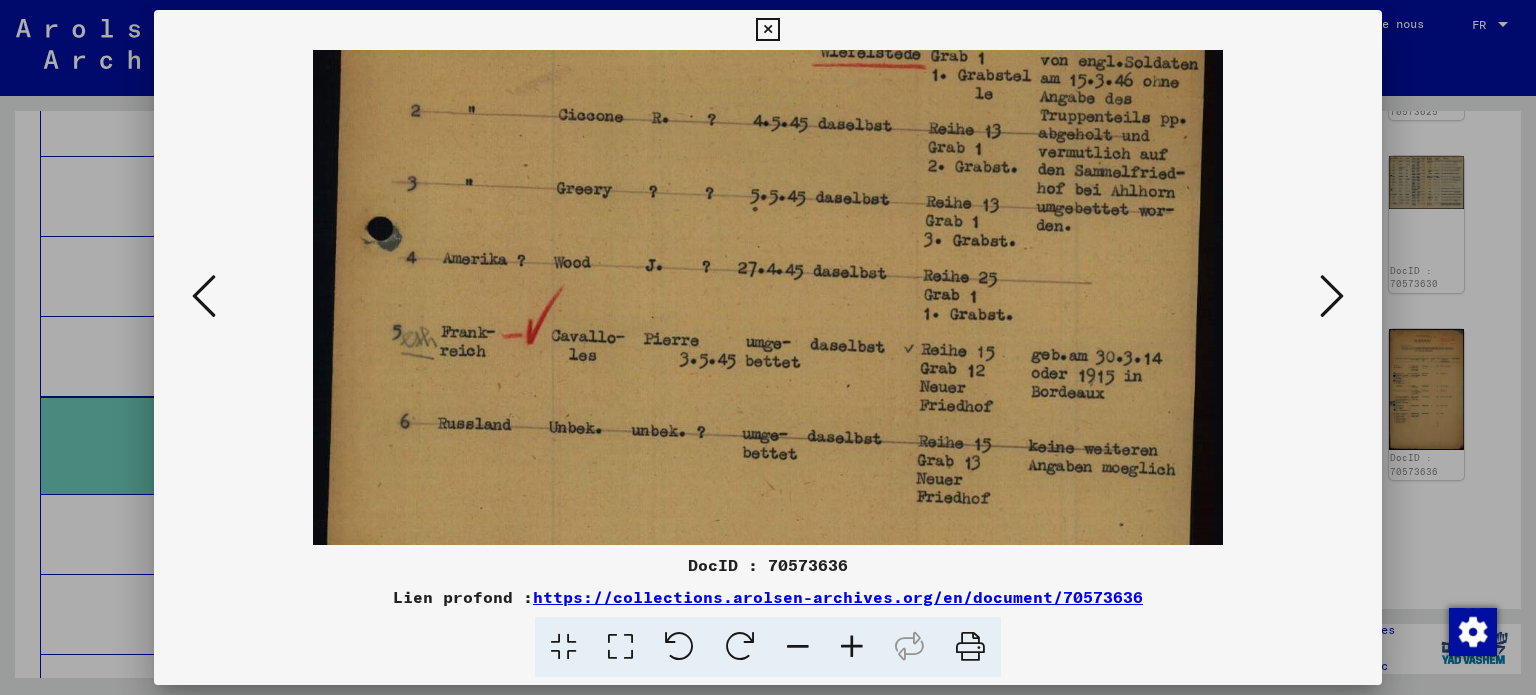 drag, startPoint x: 934, startPoint y: 469, endPoint x: 934, endPoint y: 391, distance: 78 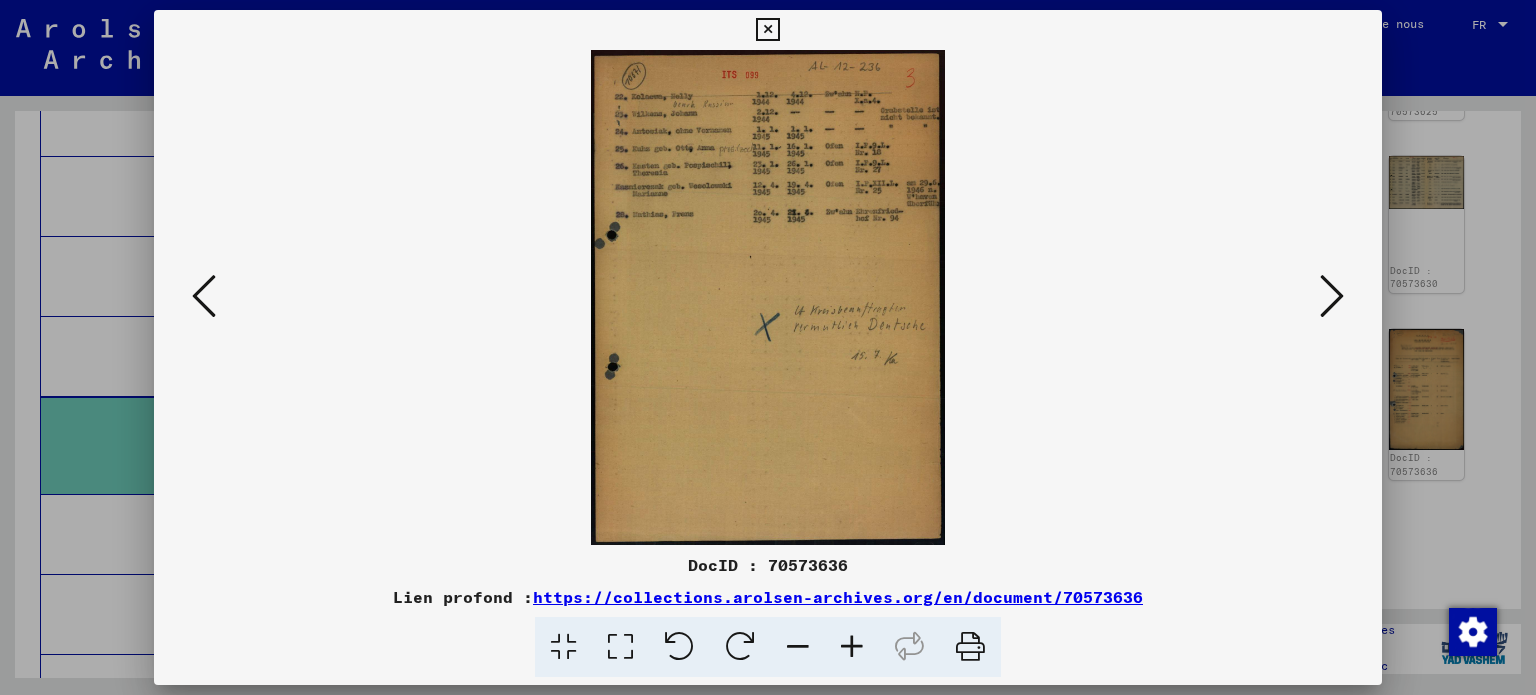 scroll, scrollTop: 0, scrollLeft: 0, axis: both 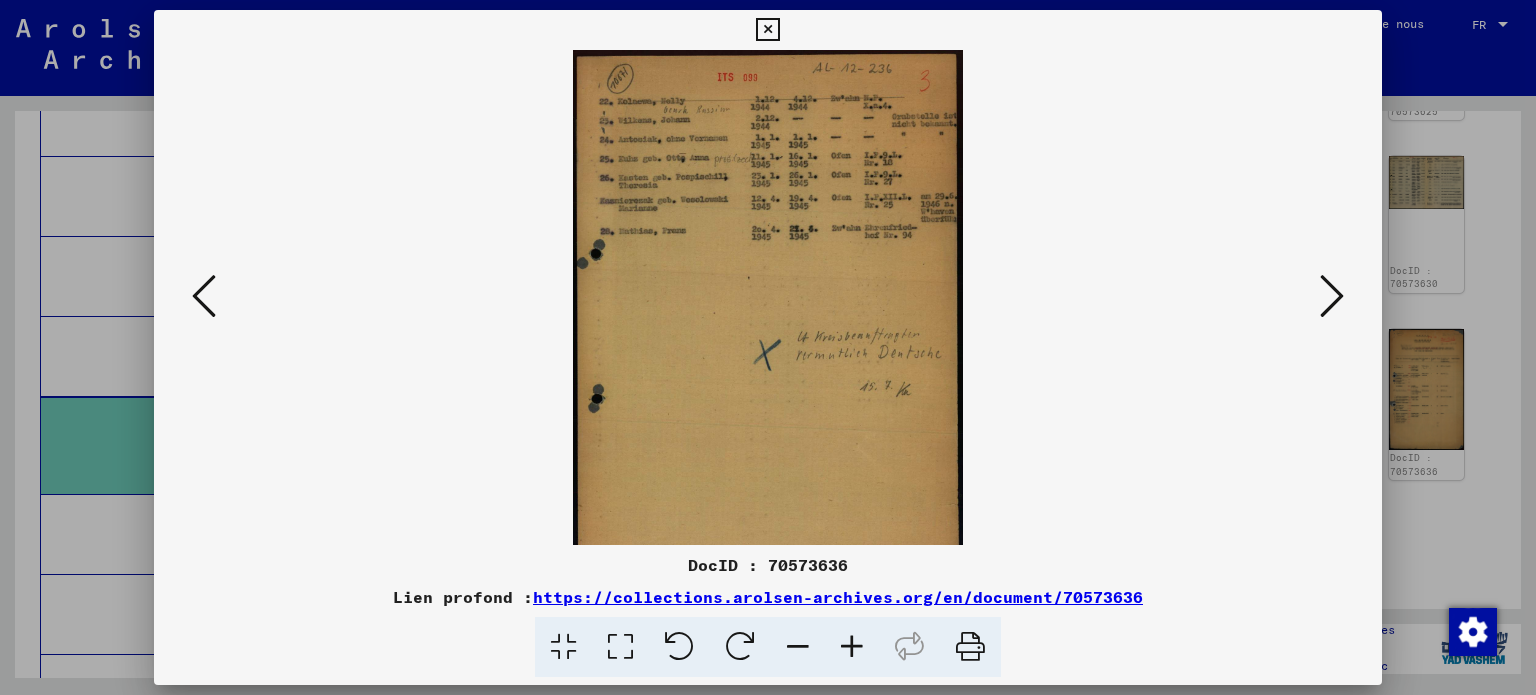 click at bounding box center [852, 647] 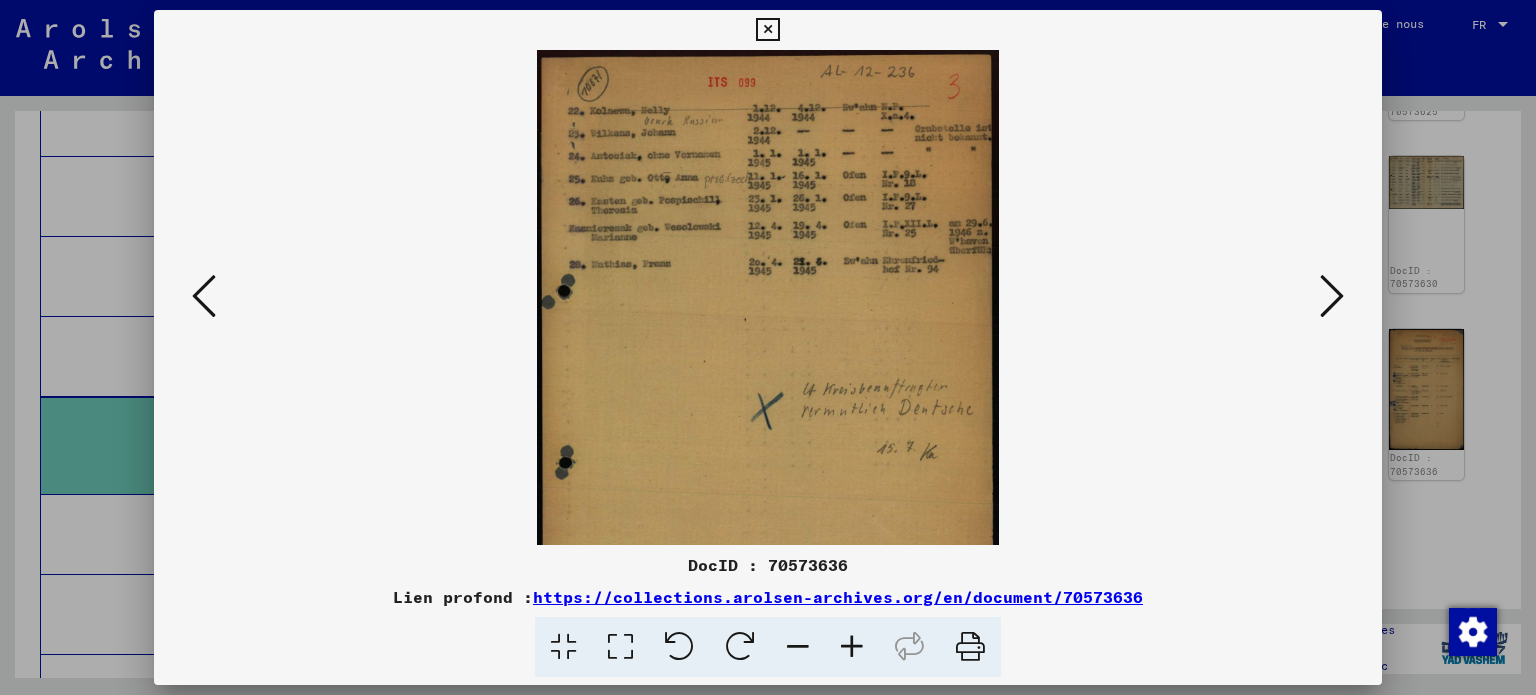 click at bounding box center (852, 647) 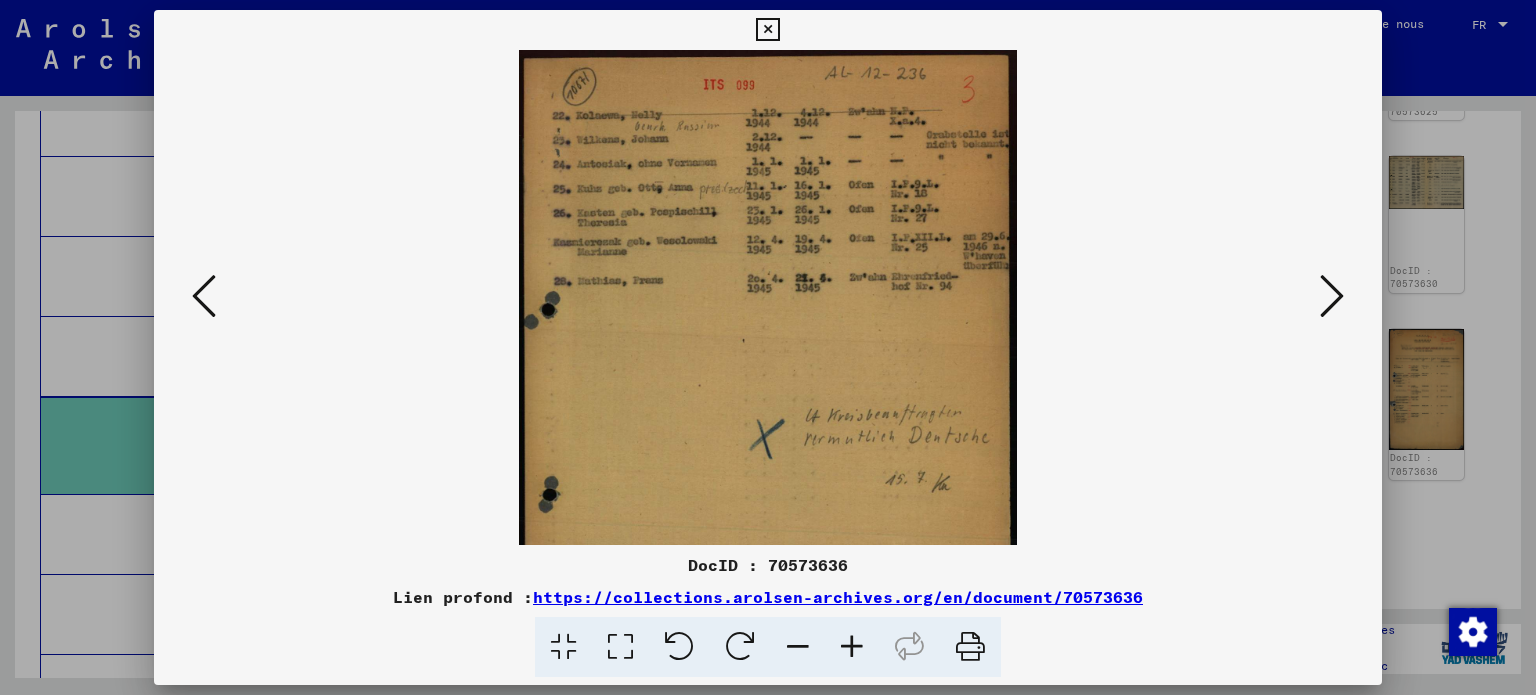 click at bounding box center (852, 647) 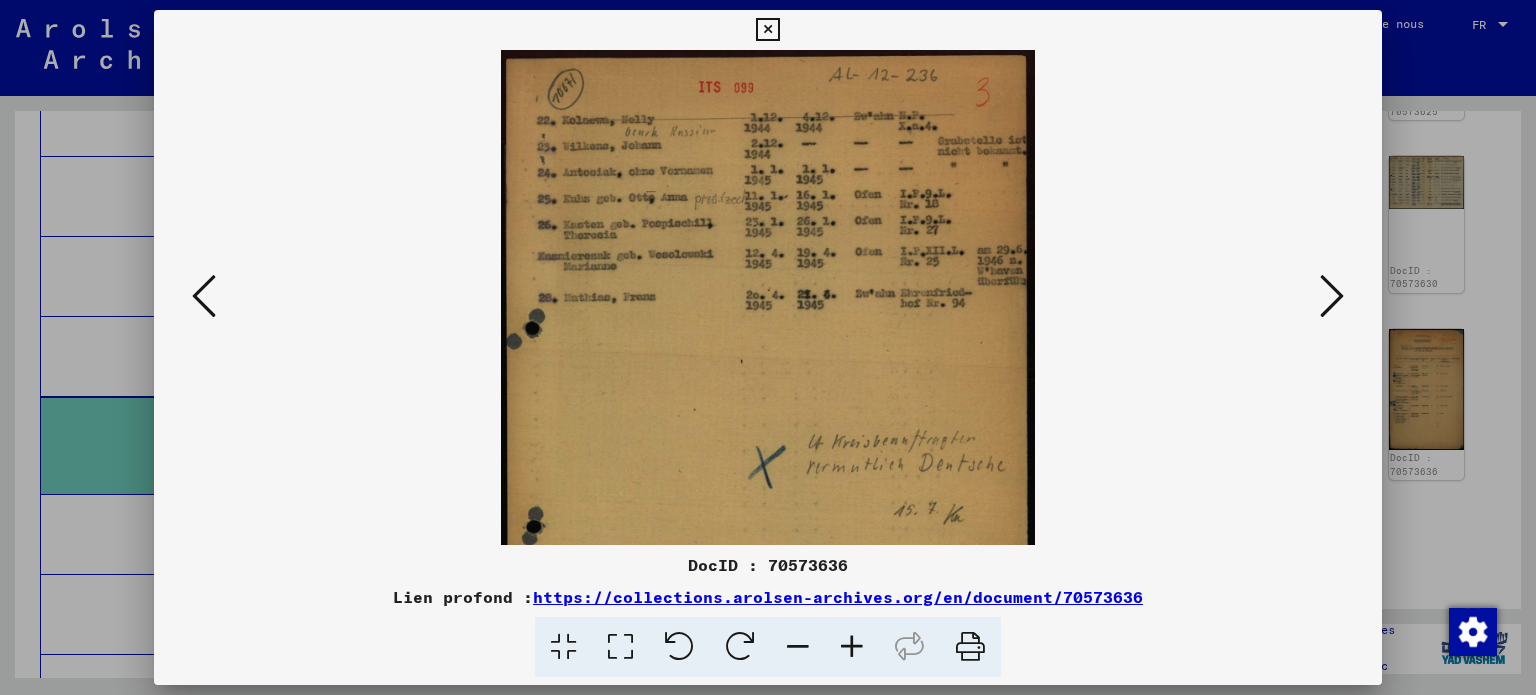 click at bounding box center [852, 647] 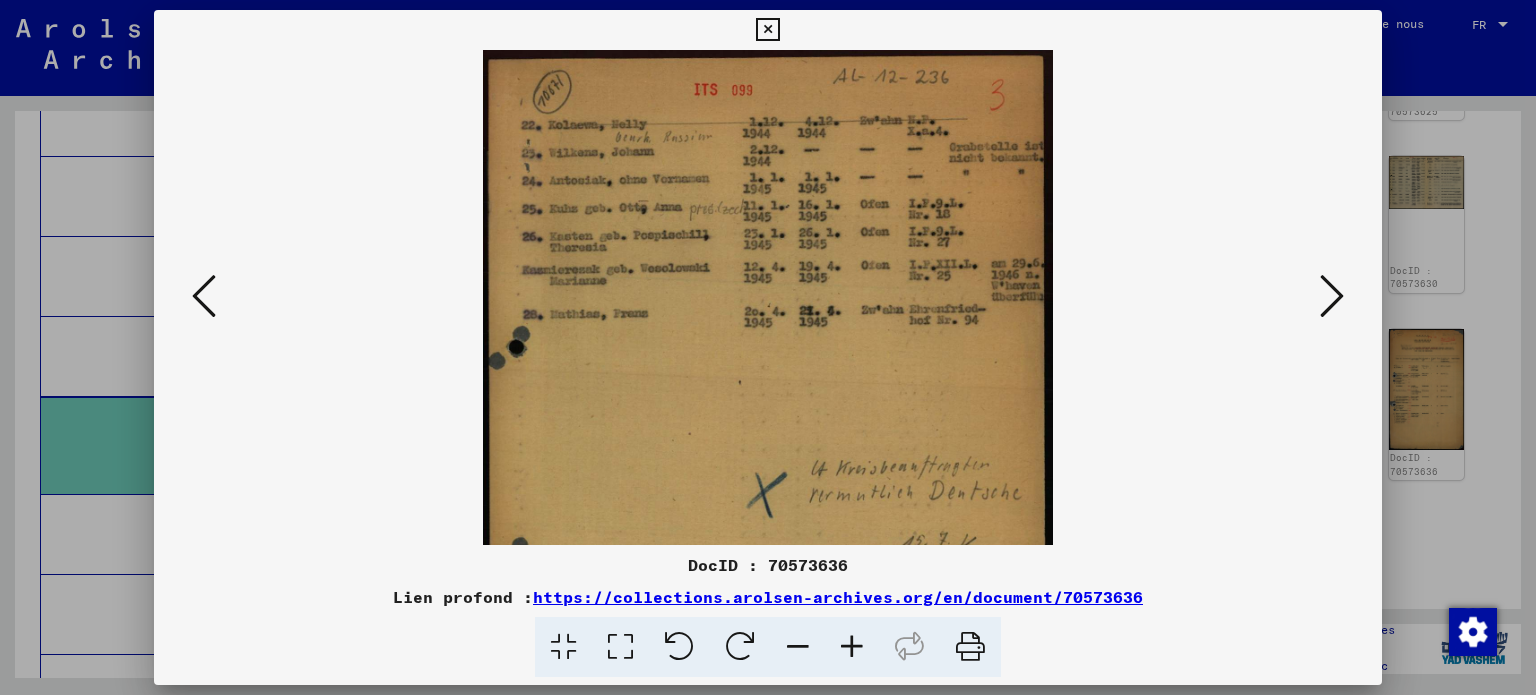 click at bounding box center [852, 647] 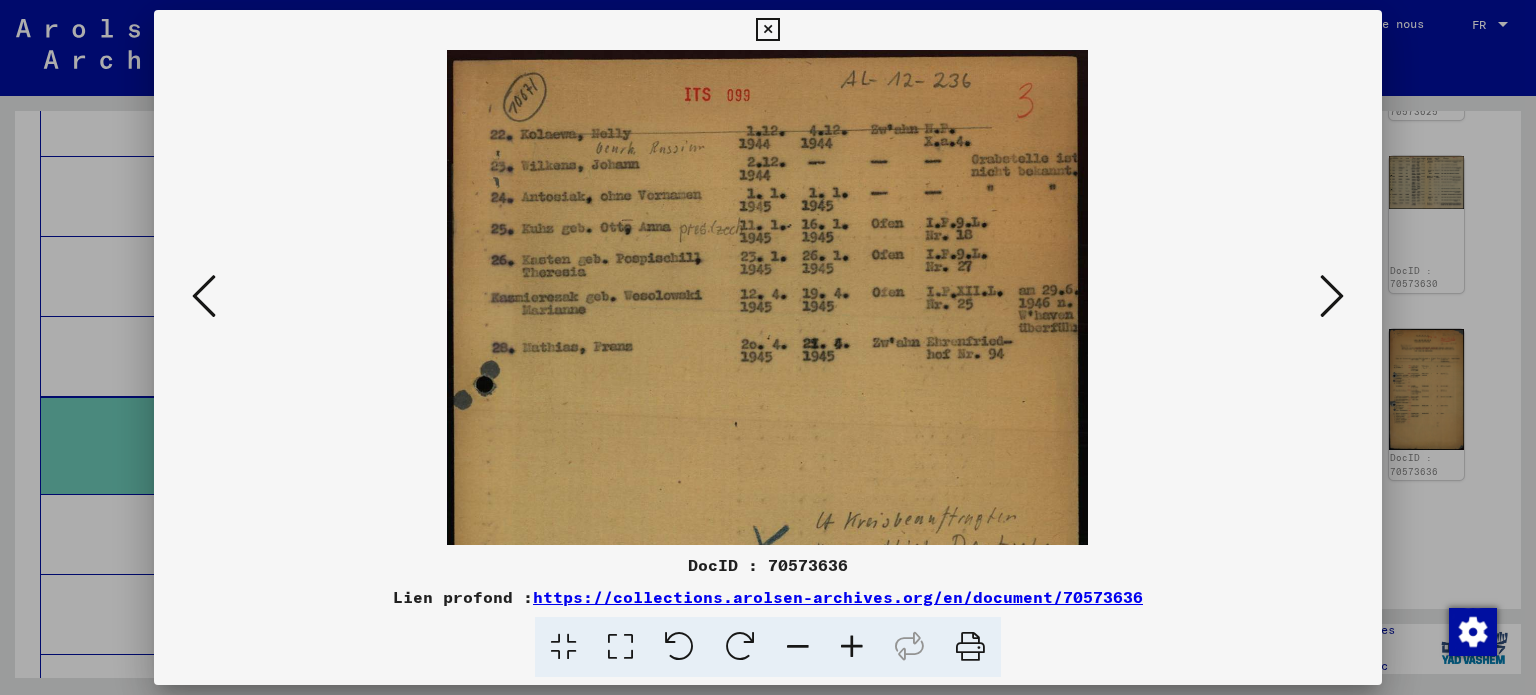 click at bounding box center (852, 647) 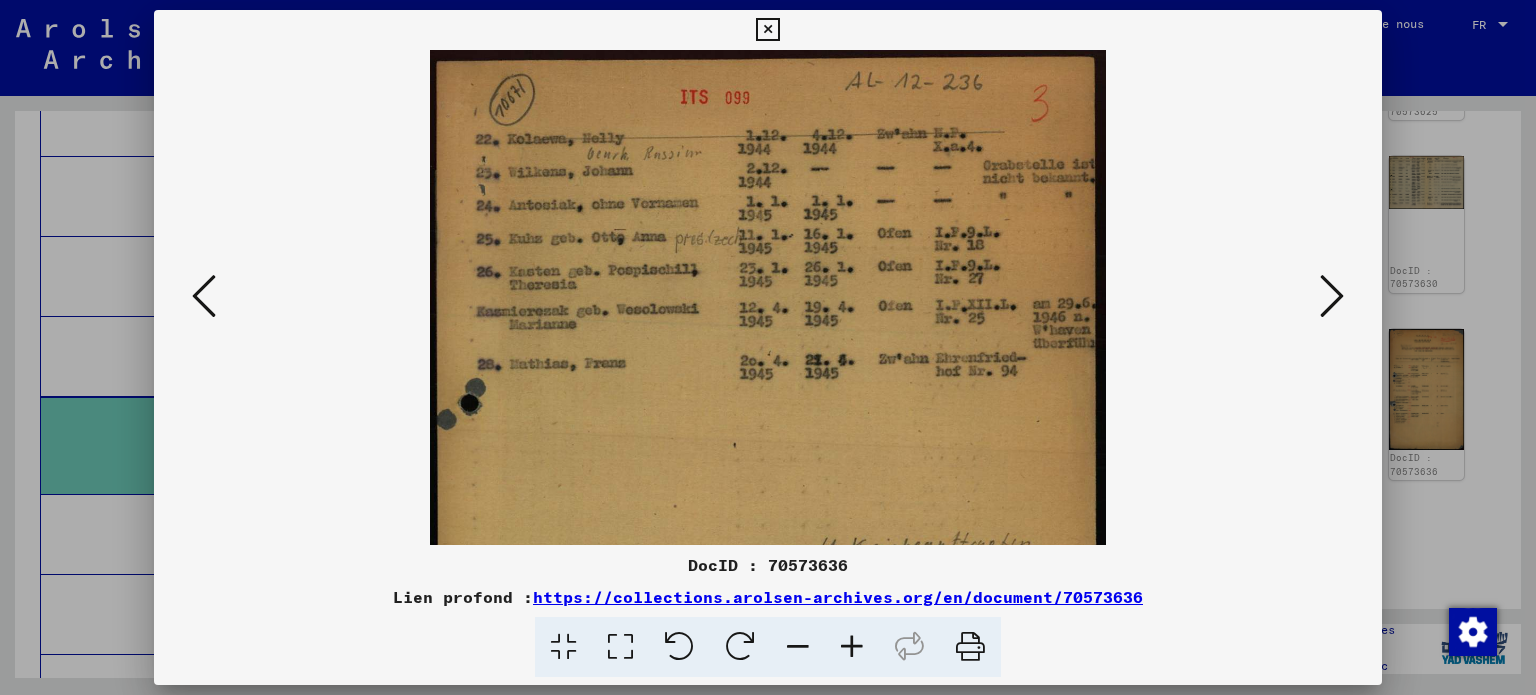 click at bounding box center (852, 647) 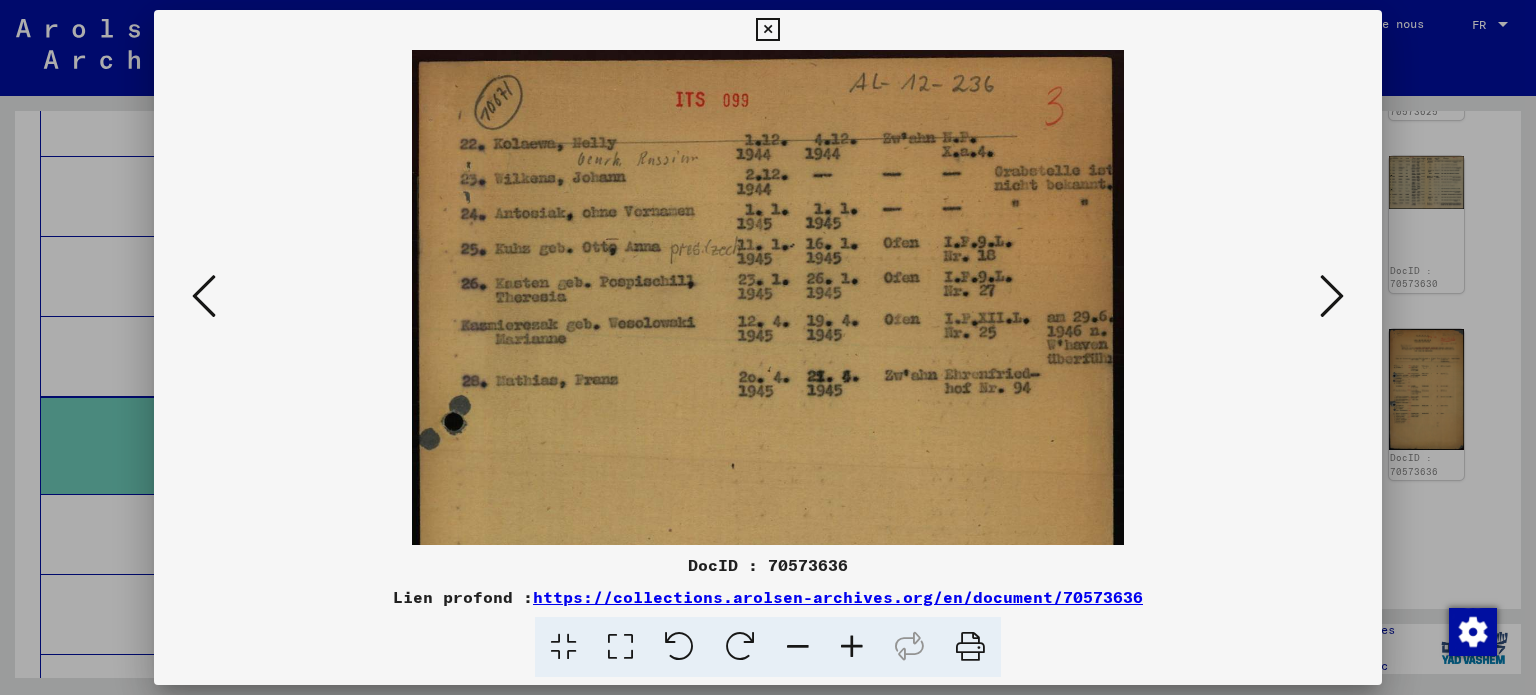 click at bounding box center [852, 647] 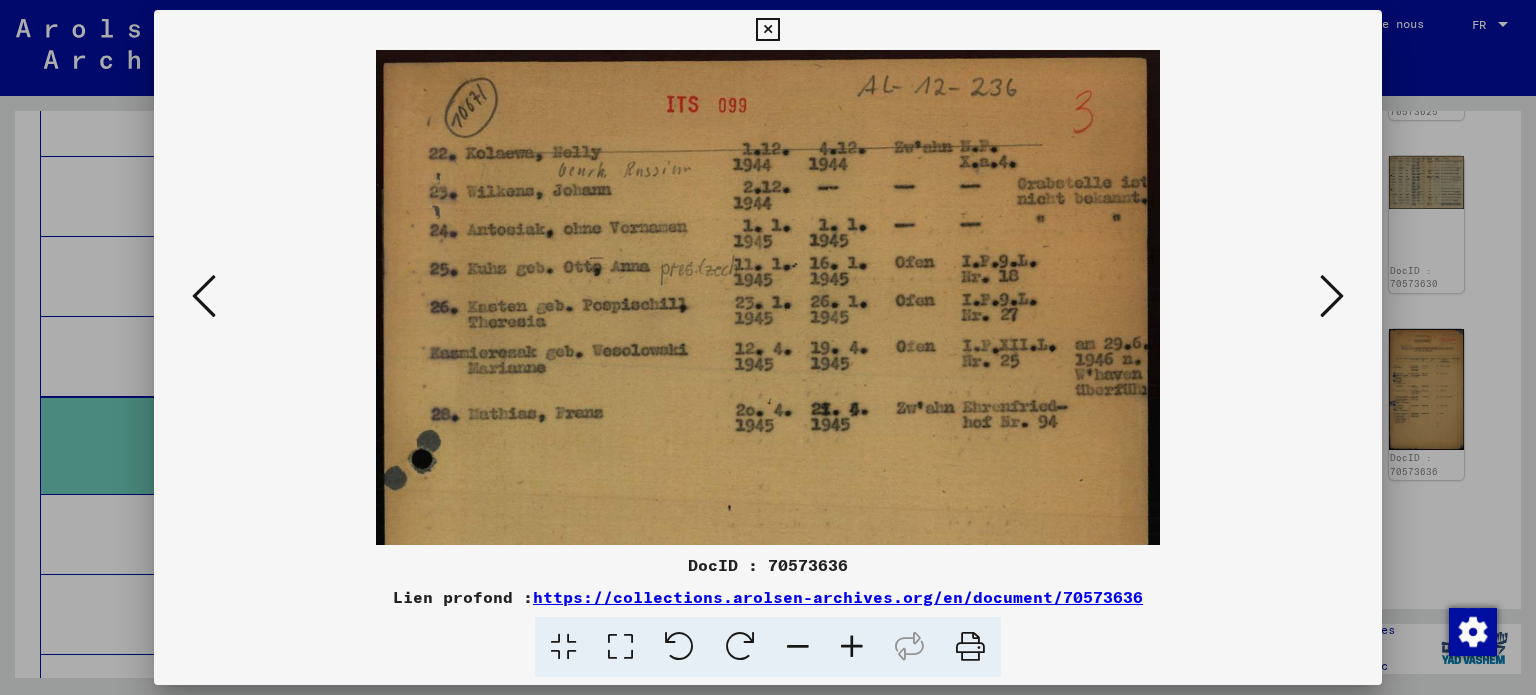 click at bounding box center (852, 647) 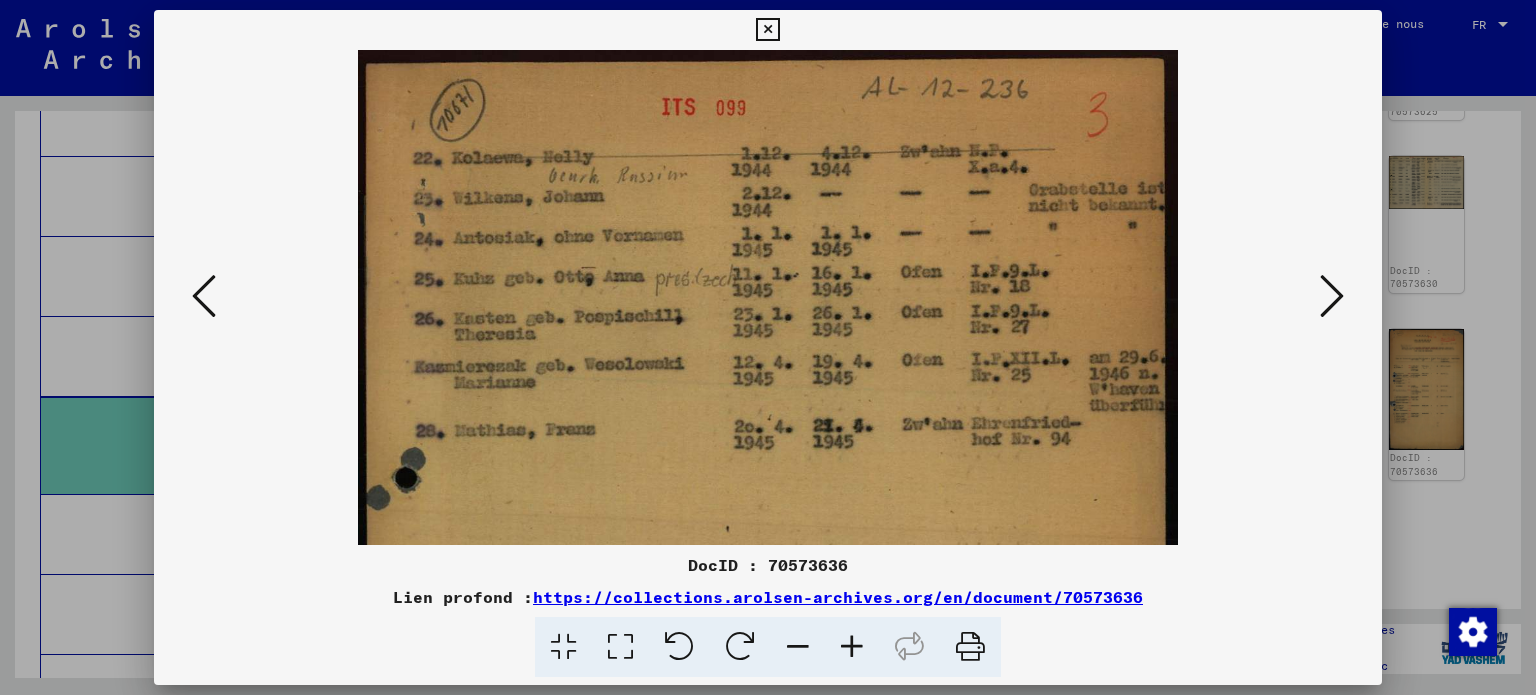click at bounding box center [852, 647] 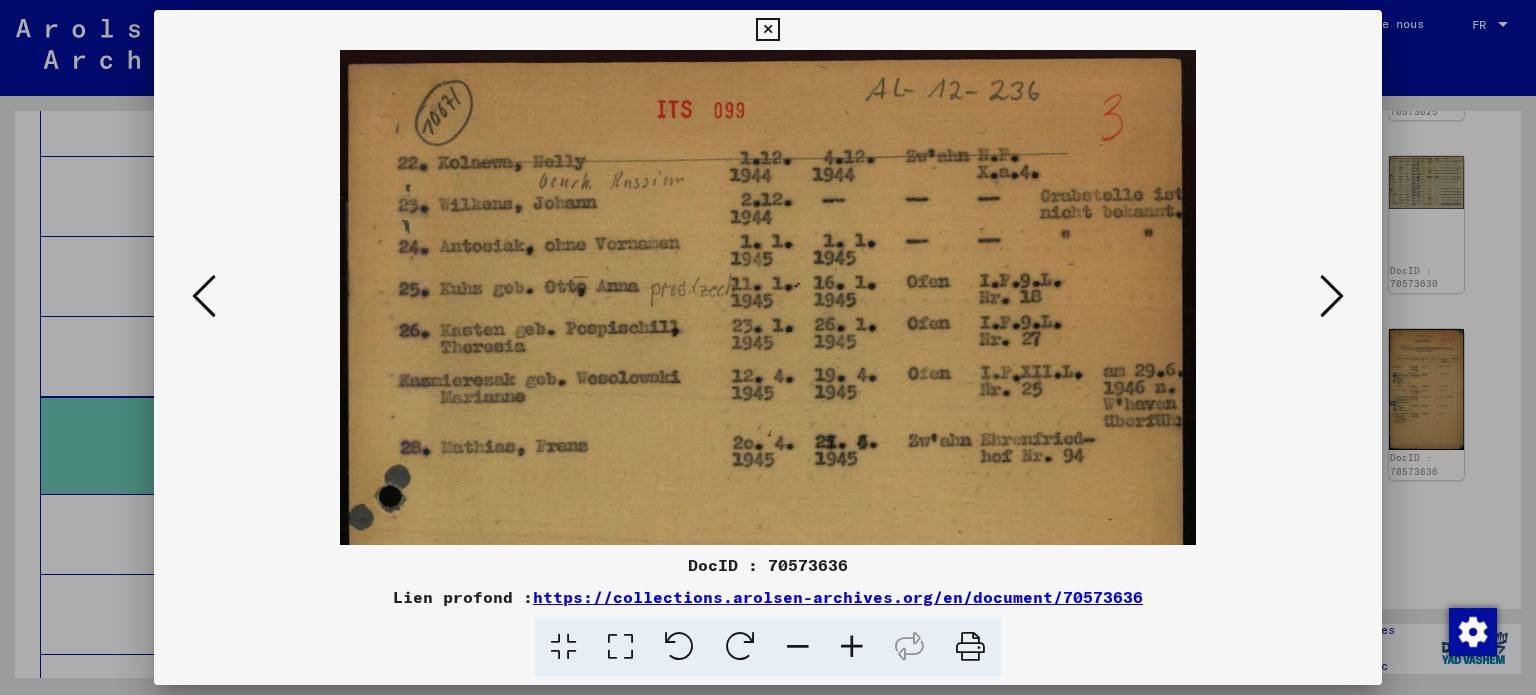 click at bounding box center [852, 647] 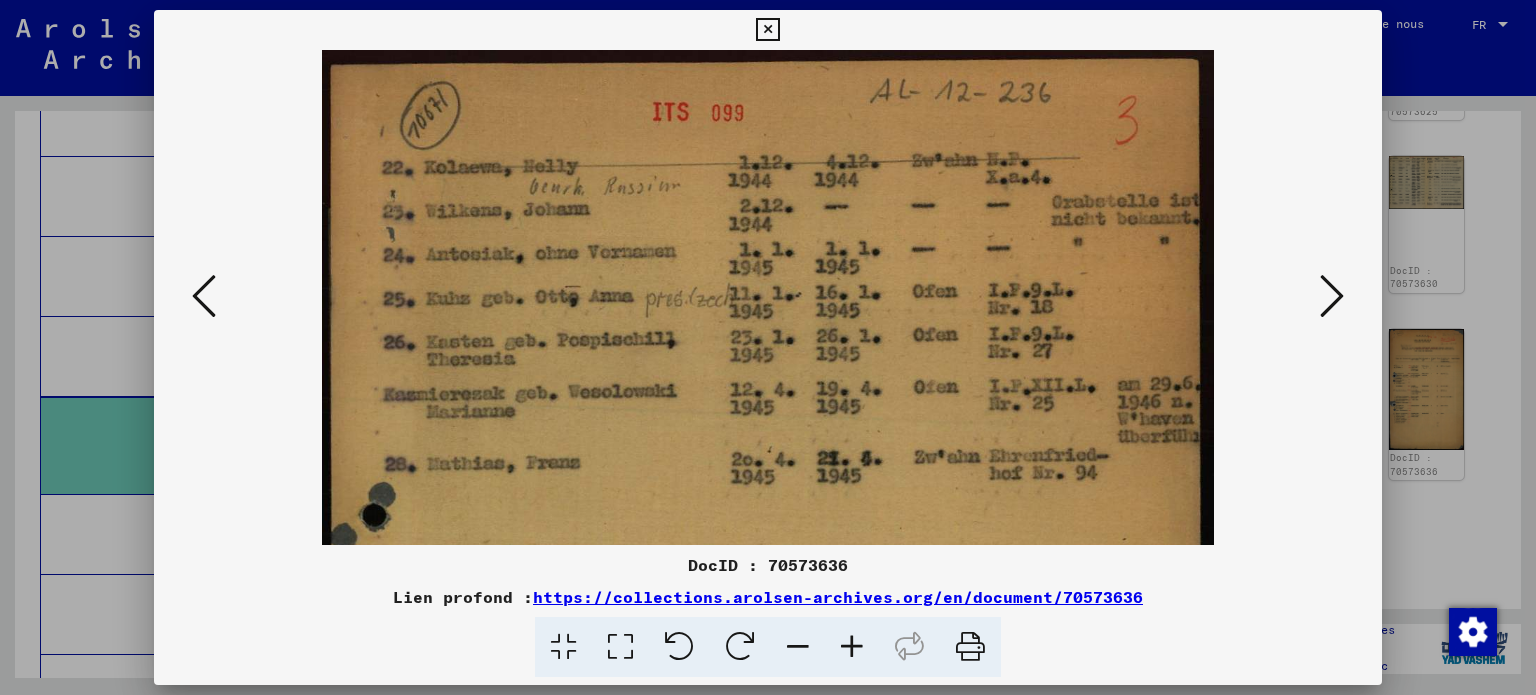 click at bounding box center [852, 647] 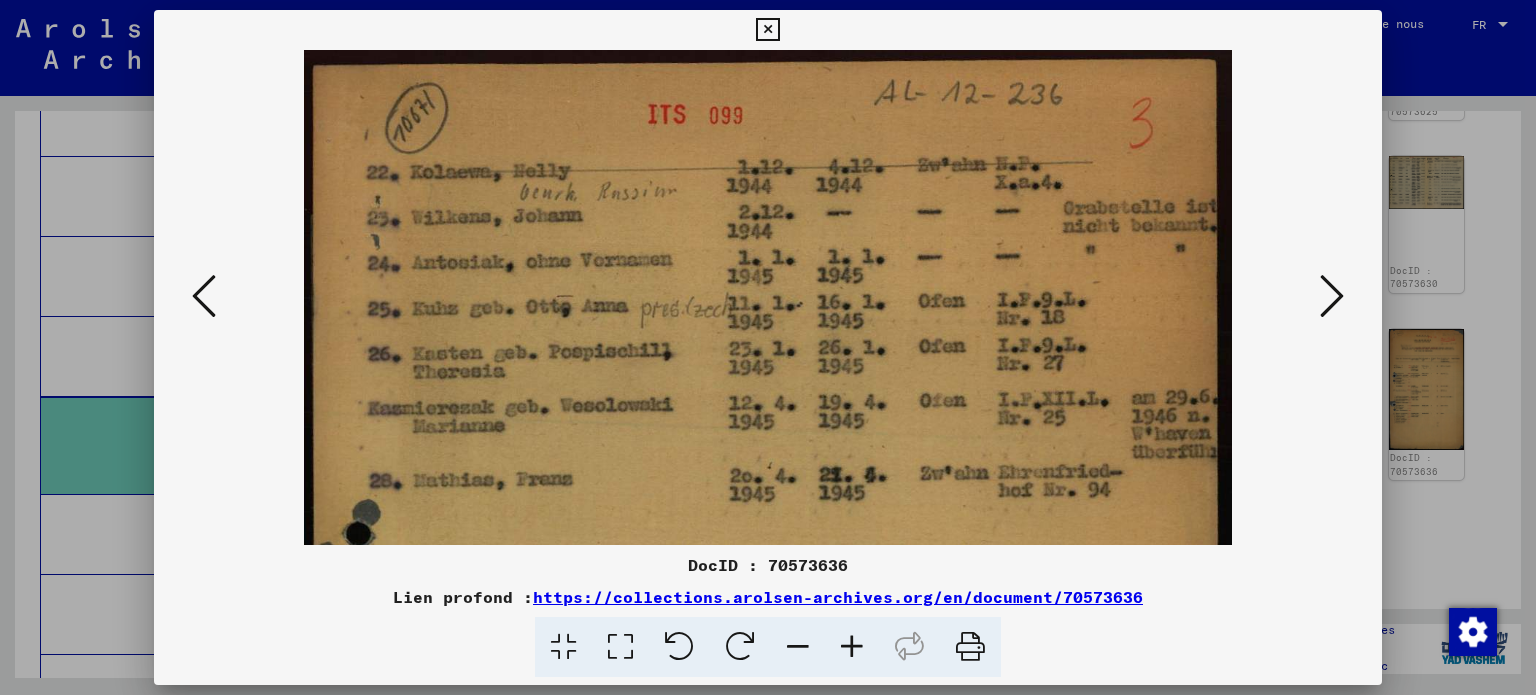 click at bounding box center [852, 647] 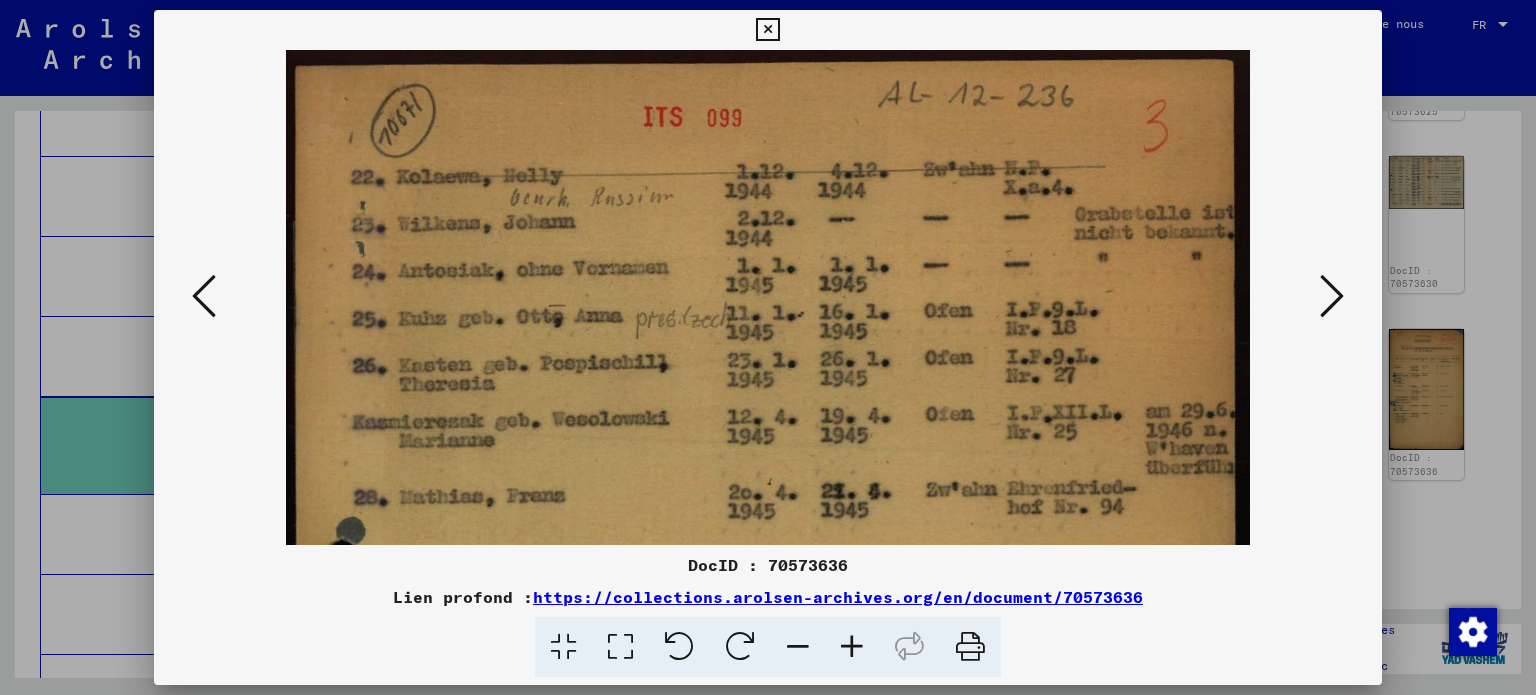 click at bounding box center [204, 296] 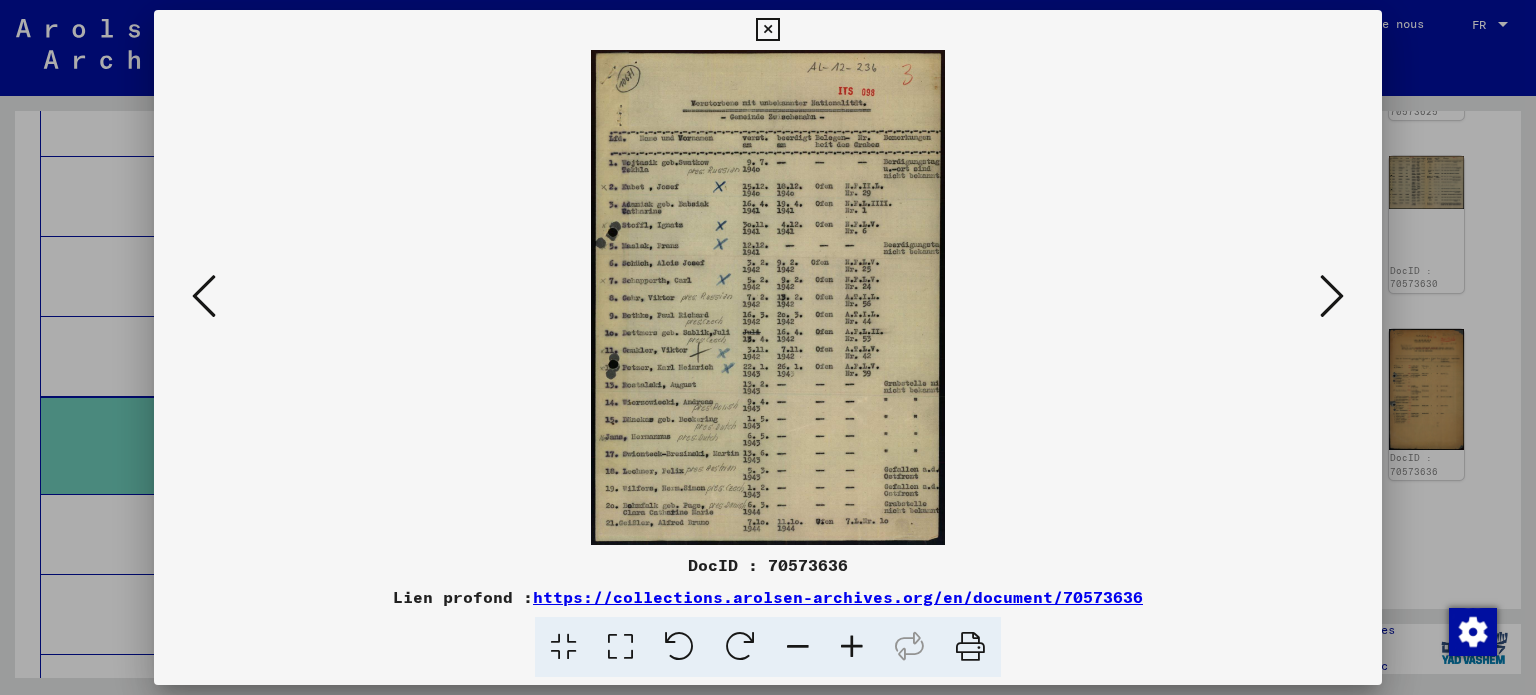 click at bounding box center (852, 647) 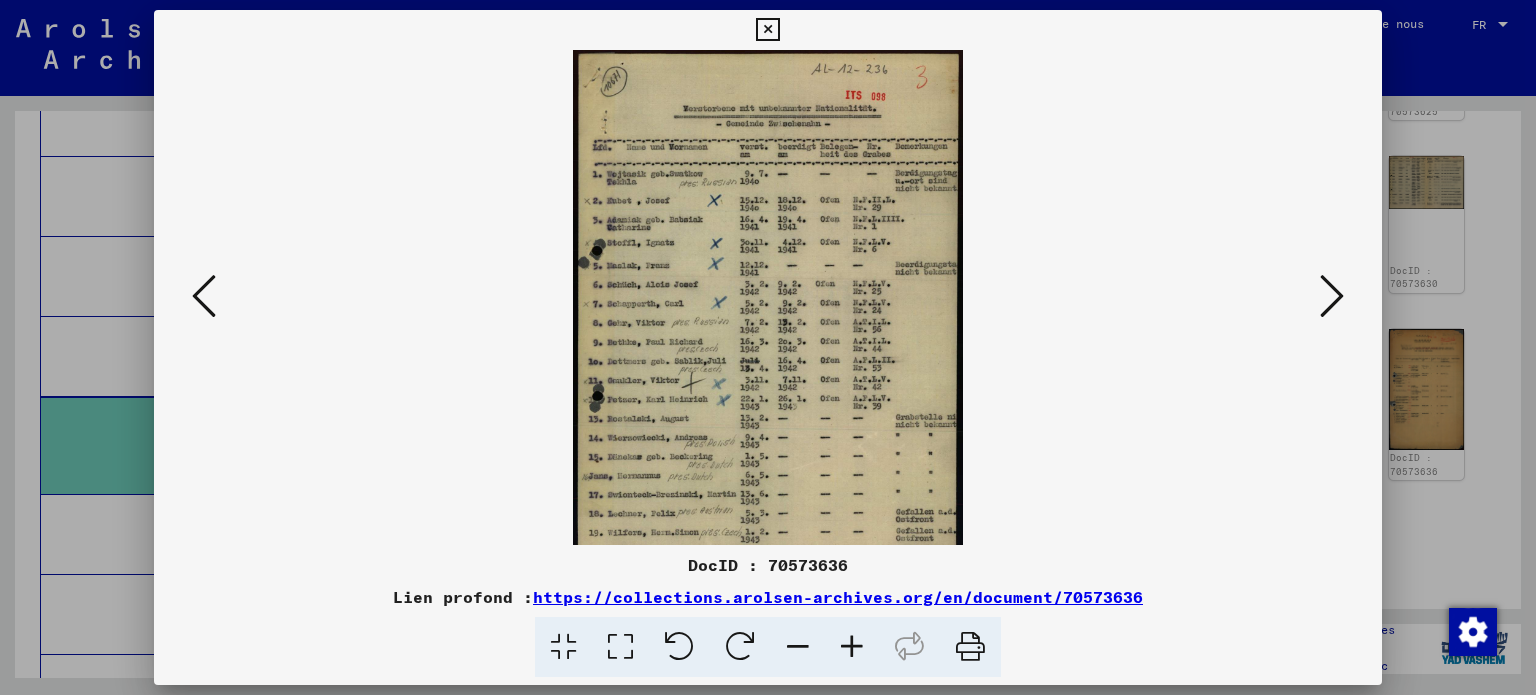 click at bounding box center [852, 647] 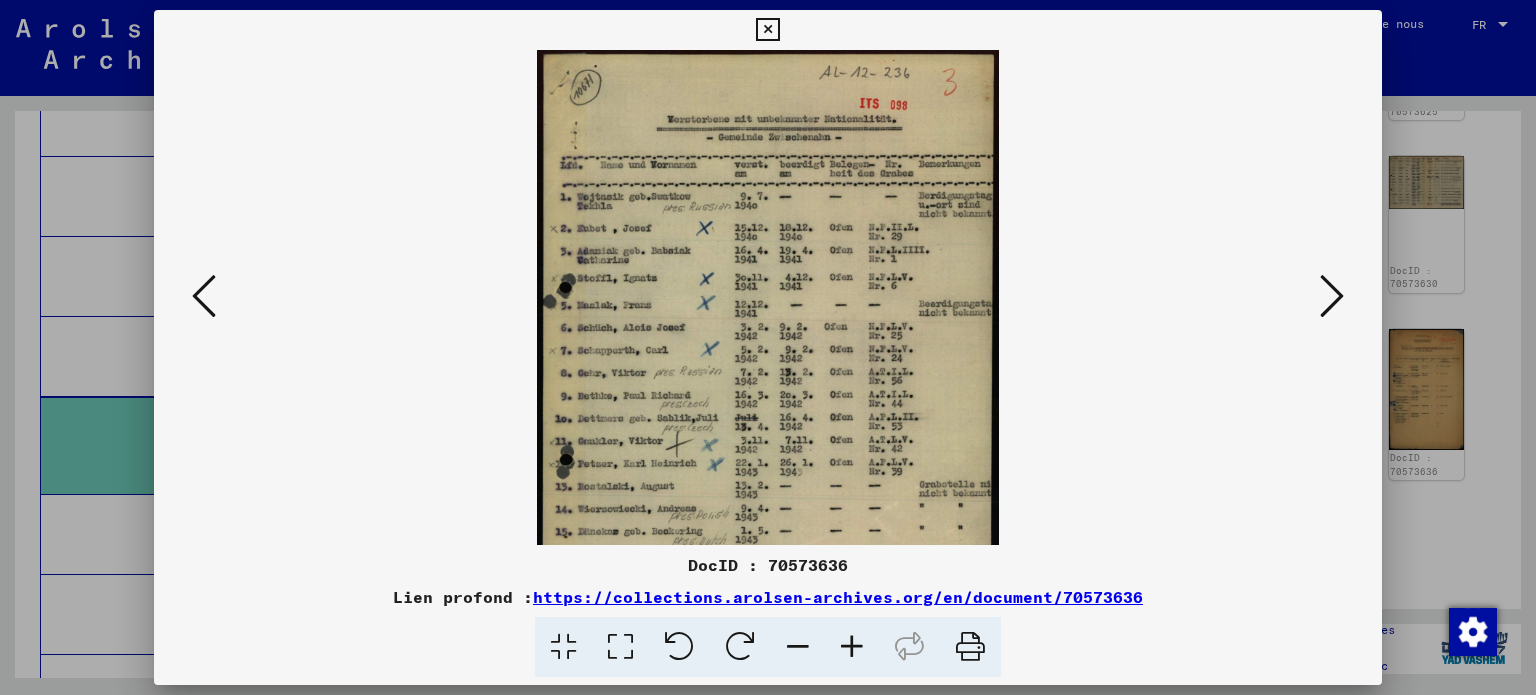 click at bounding box center (852, 647) 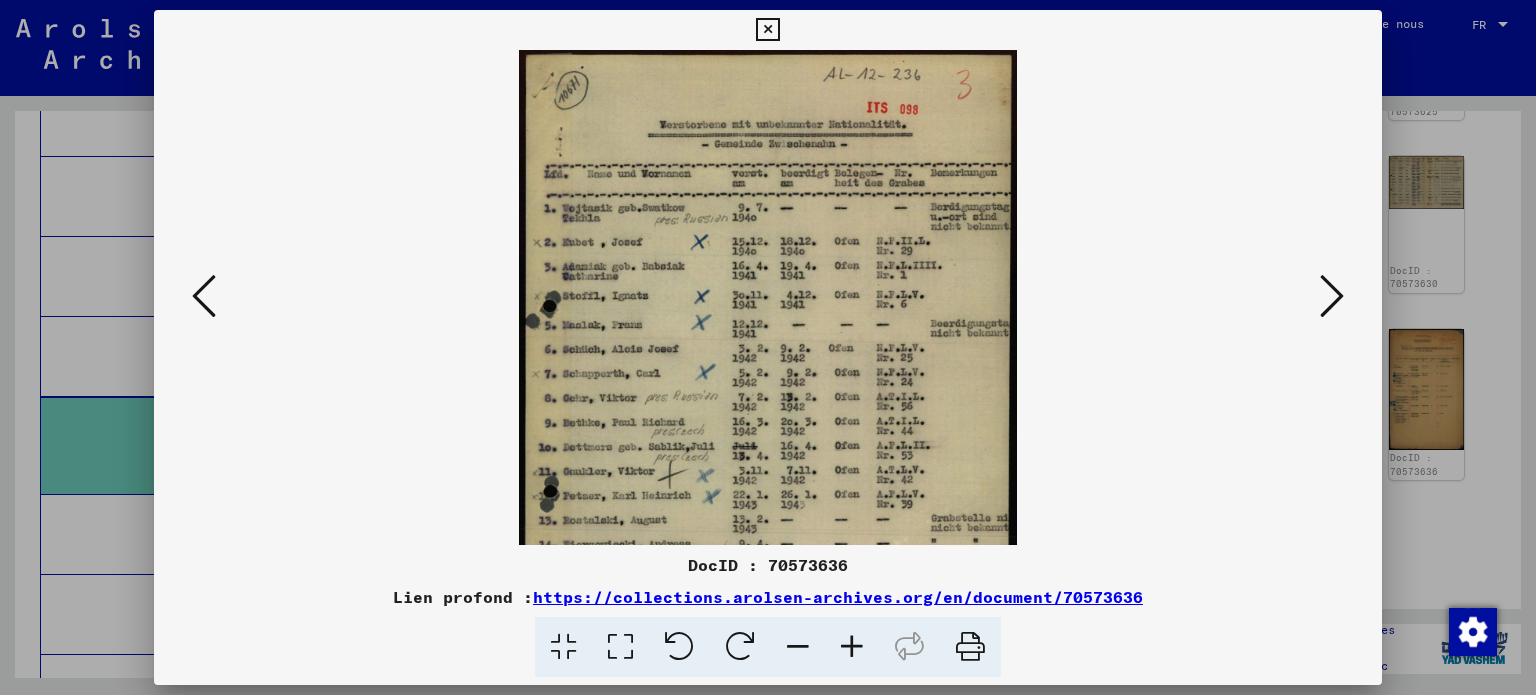 click at bounding box center [852, 647] 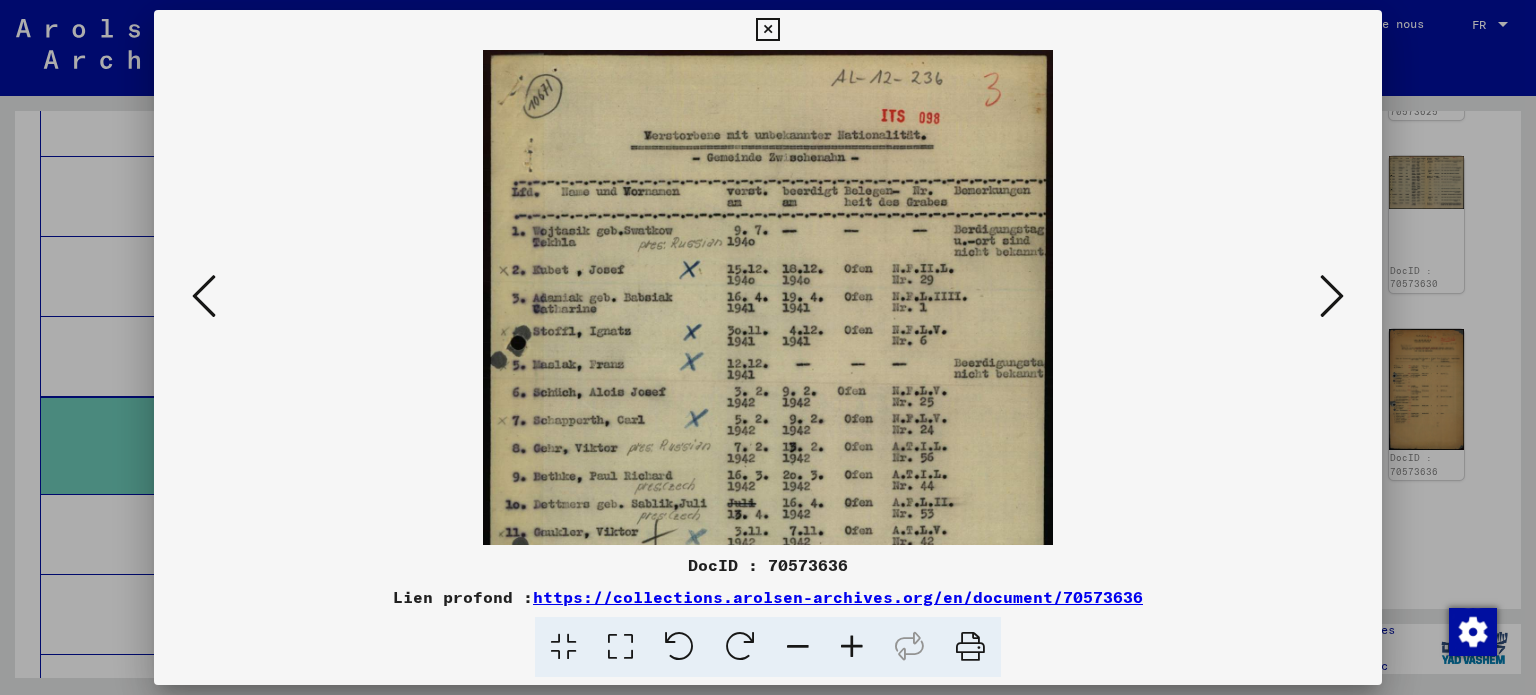 click at bounding box center (852, 647) 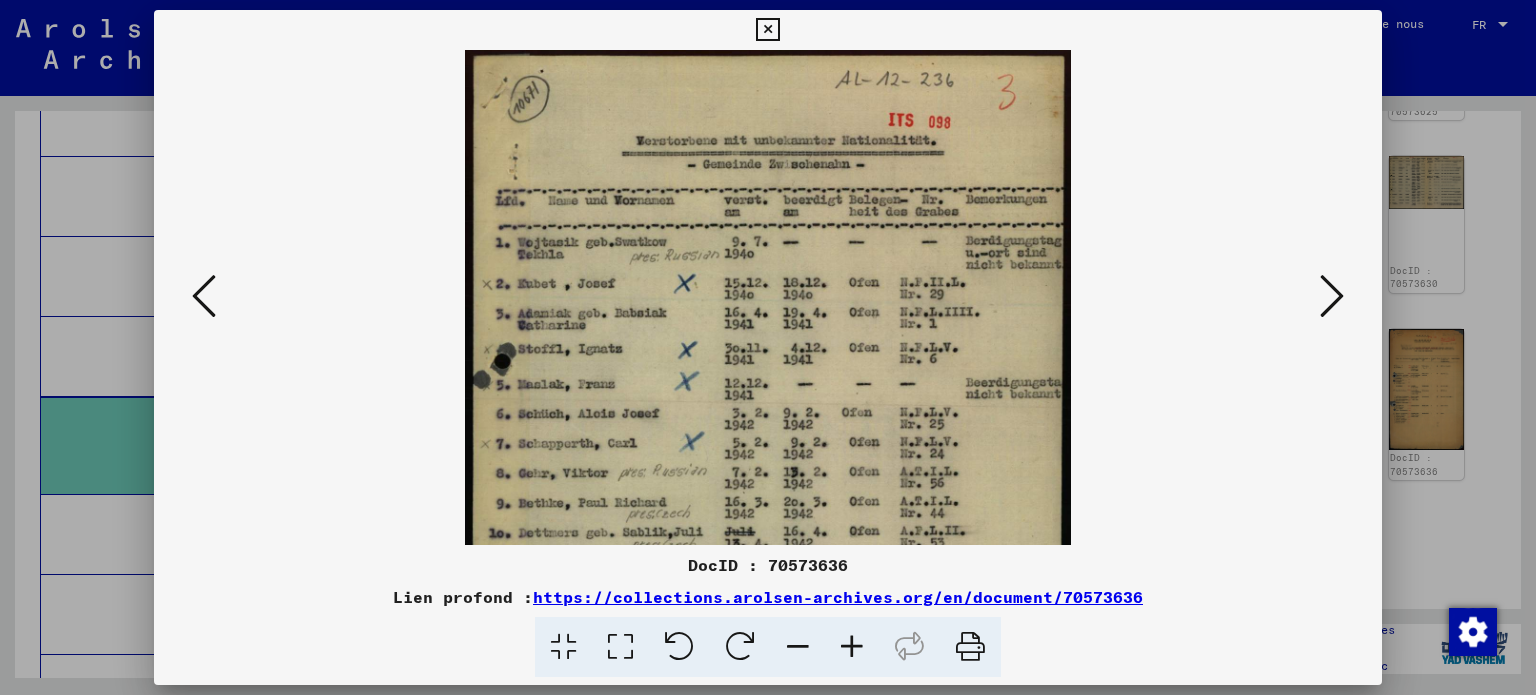 click at bounding box center [852, 647] 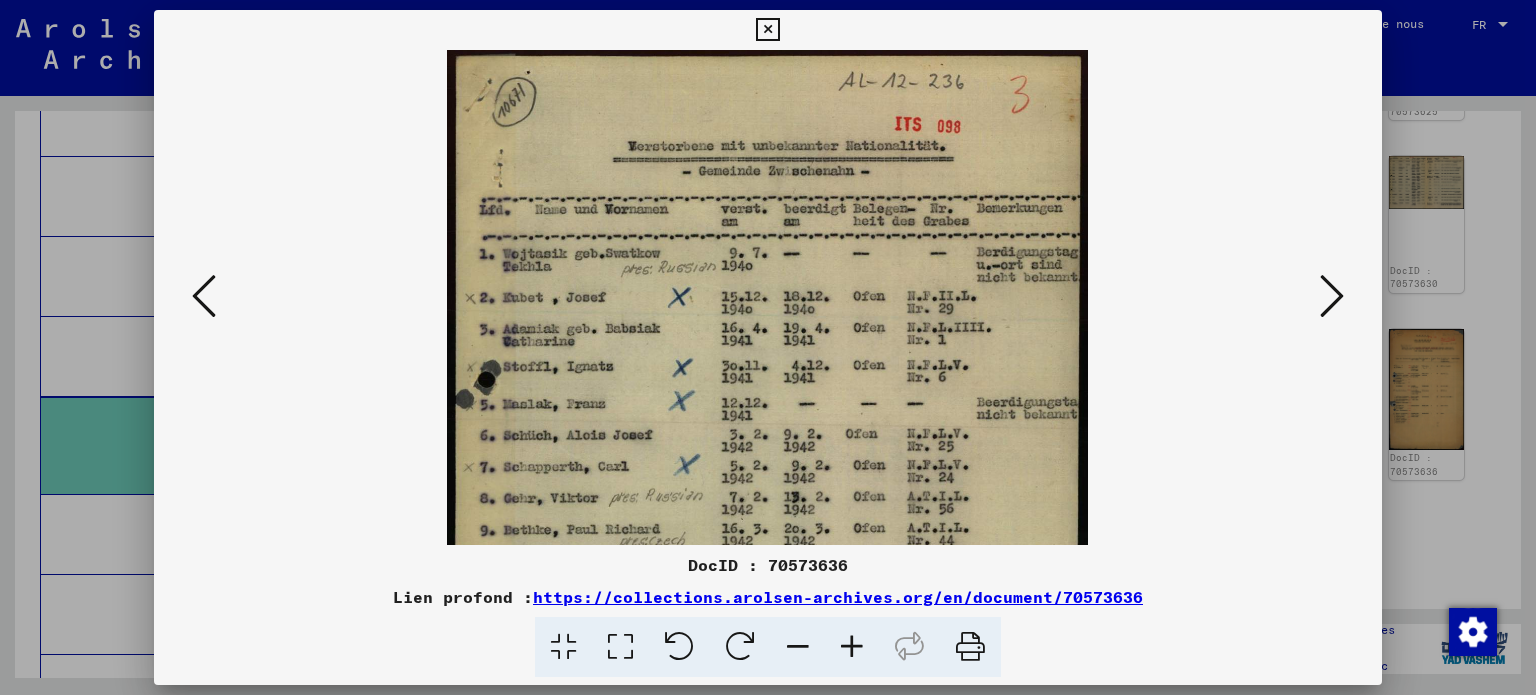 click at bounding box center [852, 647] 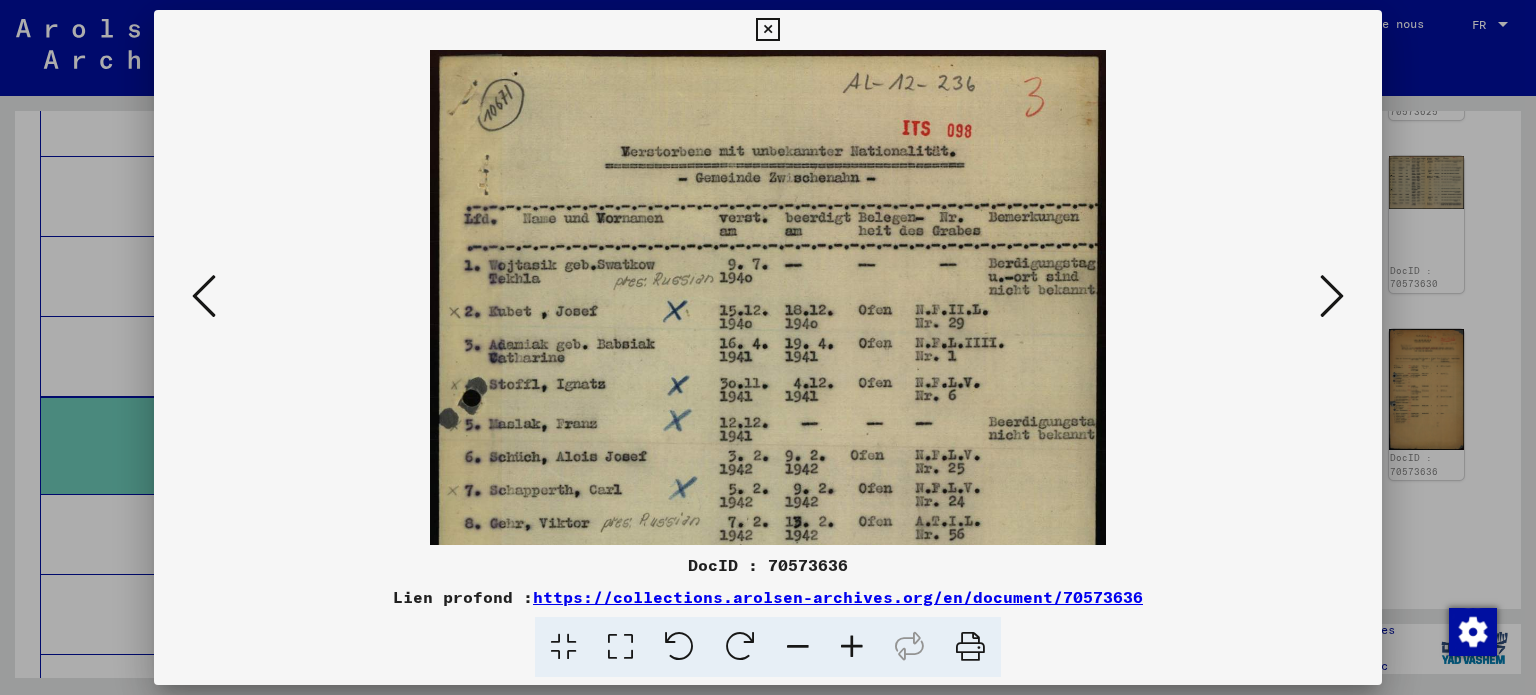click at bounding box center (852, 647) 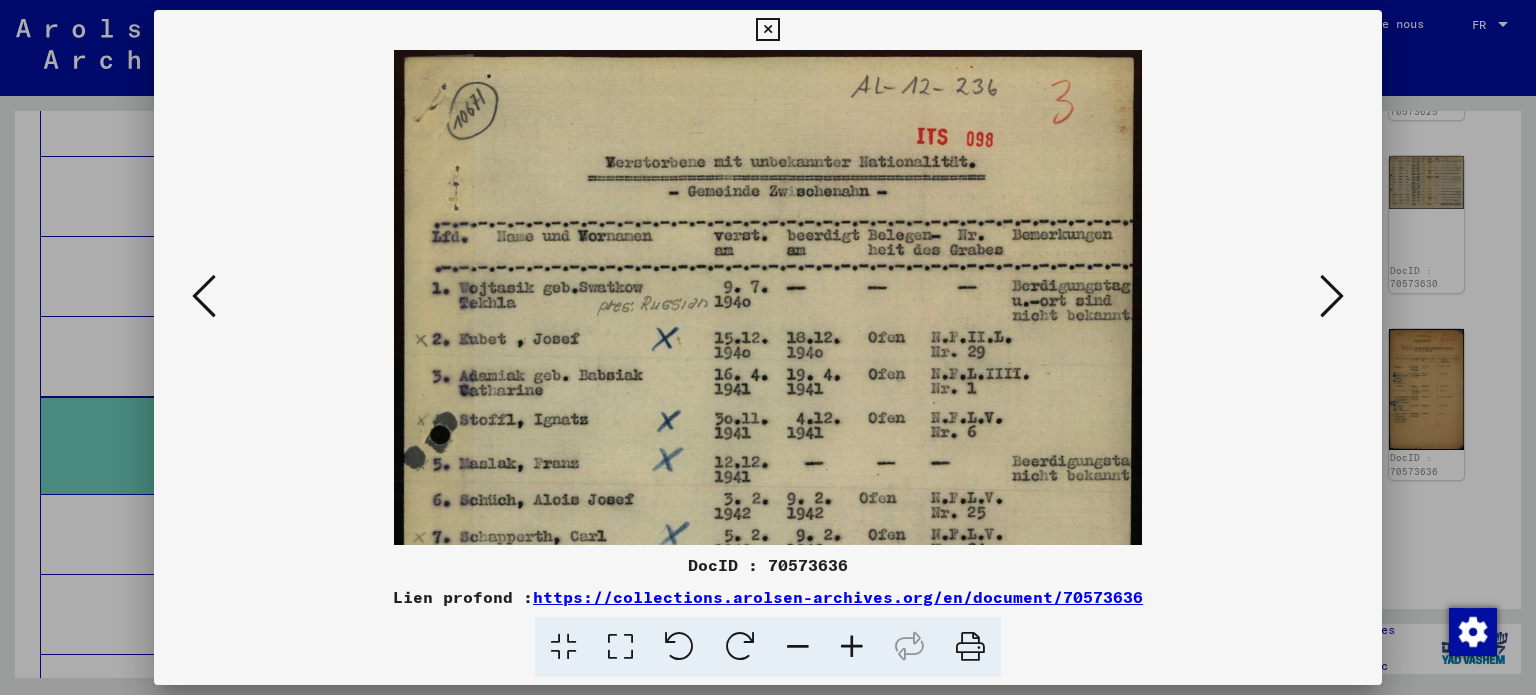 click at bounding box center (852, 647) 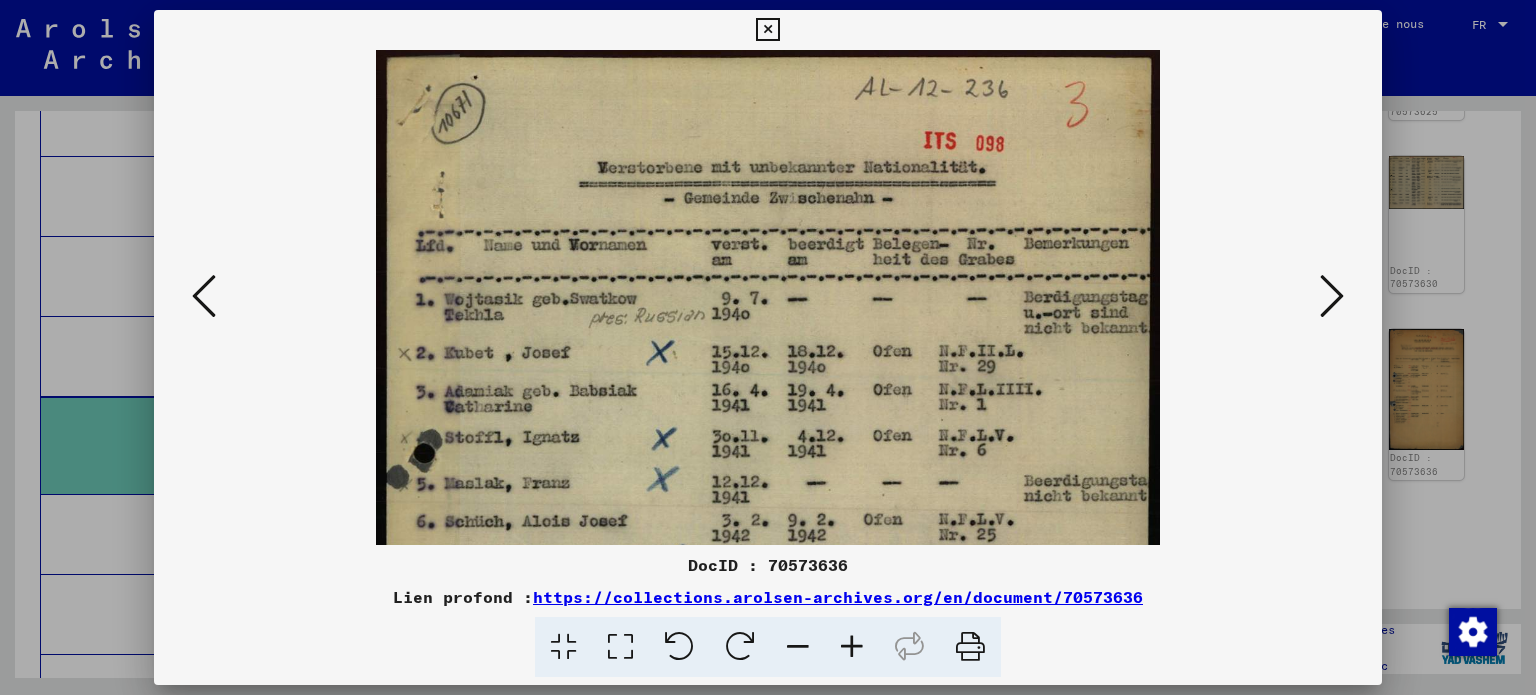 click at bounding box center (852, 647) 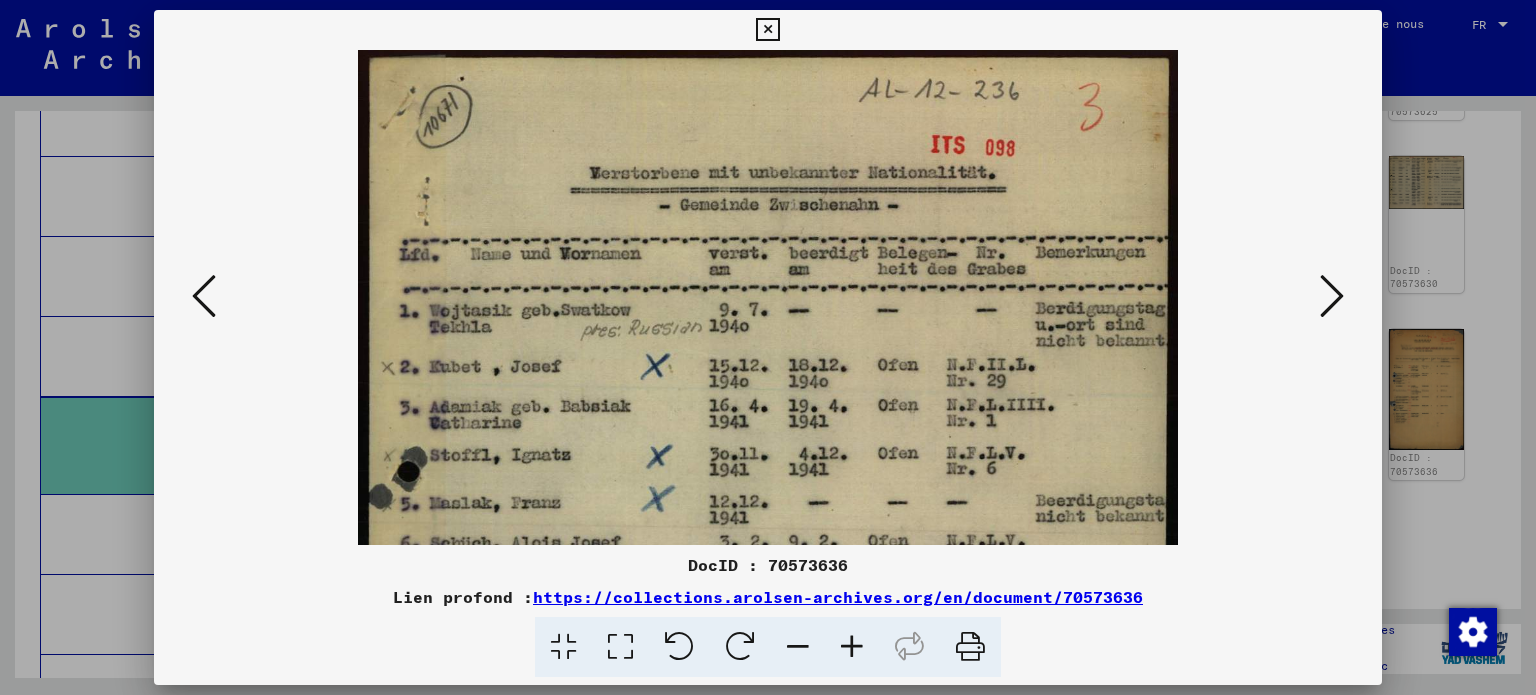 click at bounding box center (852, 647) 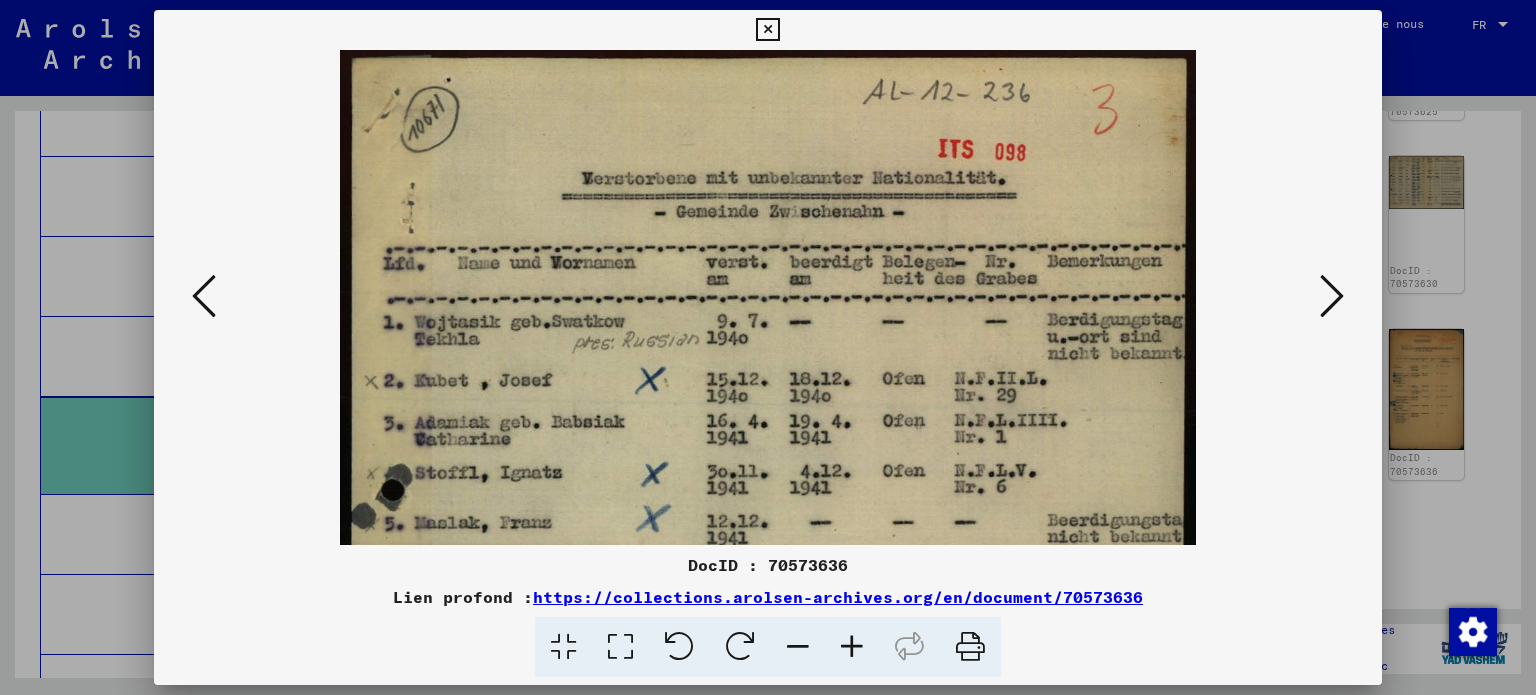 click at bounding box center (852, 647) 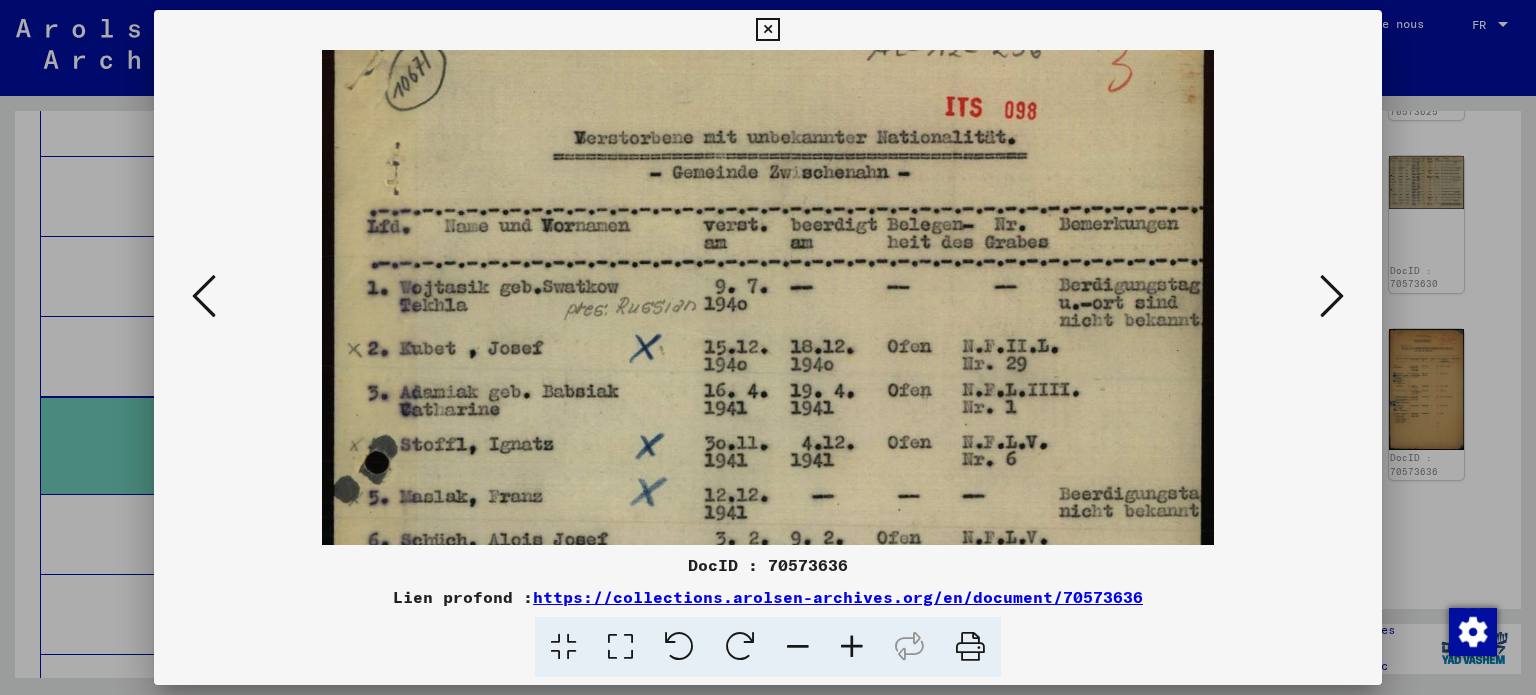scroll, scrollTop: 132, scrollLeft: 0, axis: vertical 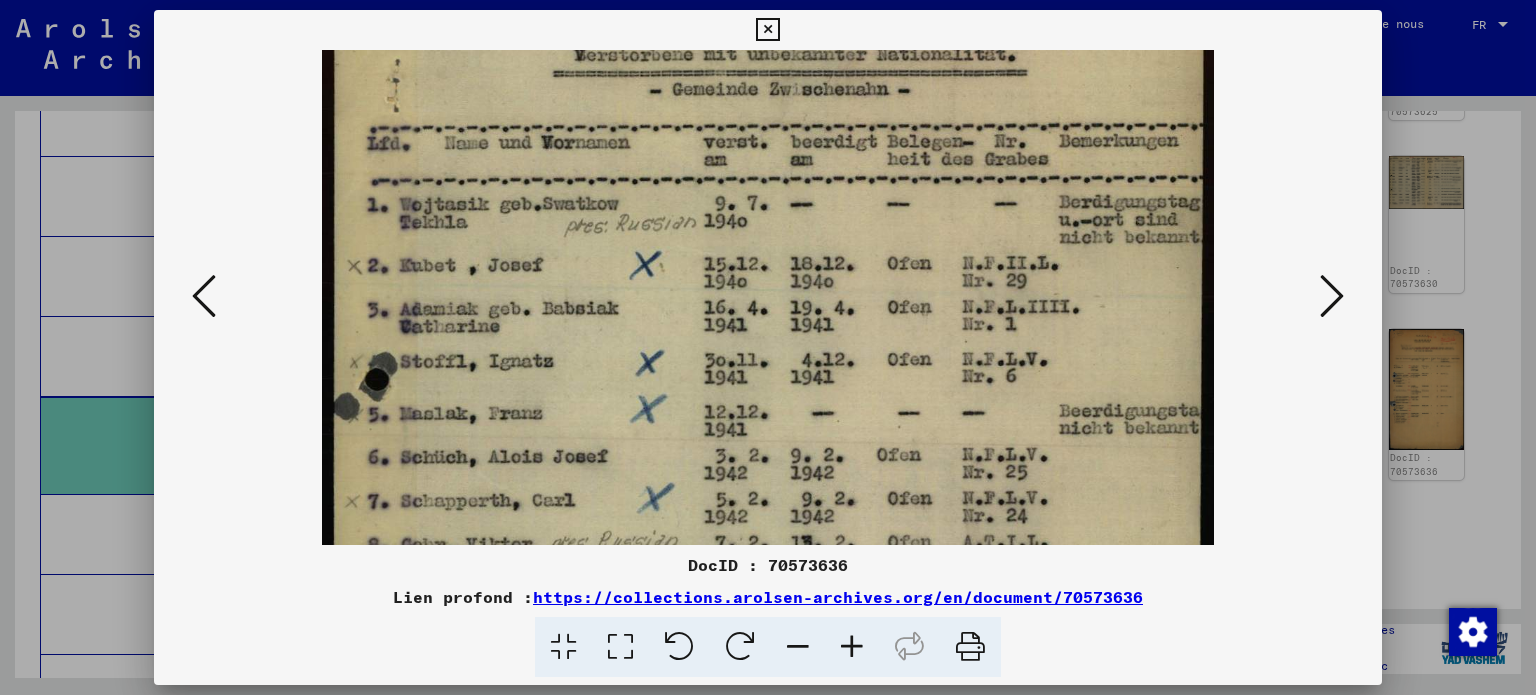 drag, startPoint x: 837, startPoint y: 461, endPoint x: 838, endPoint y: 340, distance: 121.004135 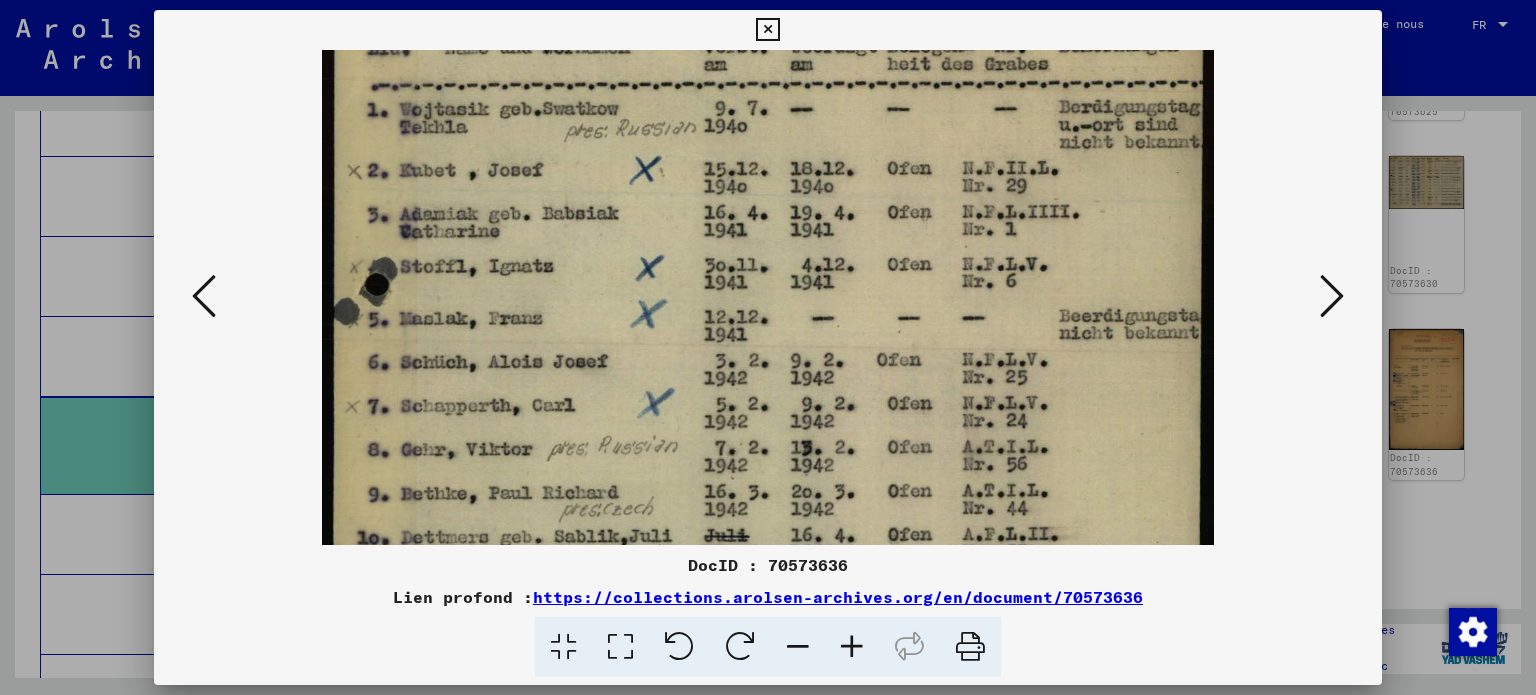 drag, startPoint x: 903, startPoint y: 475, endPoint x: 895, endPoint y: 365, distance: 110.29053 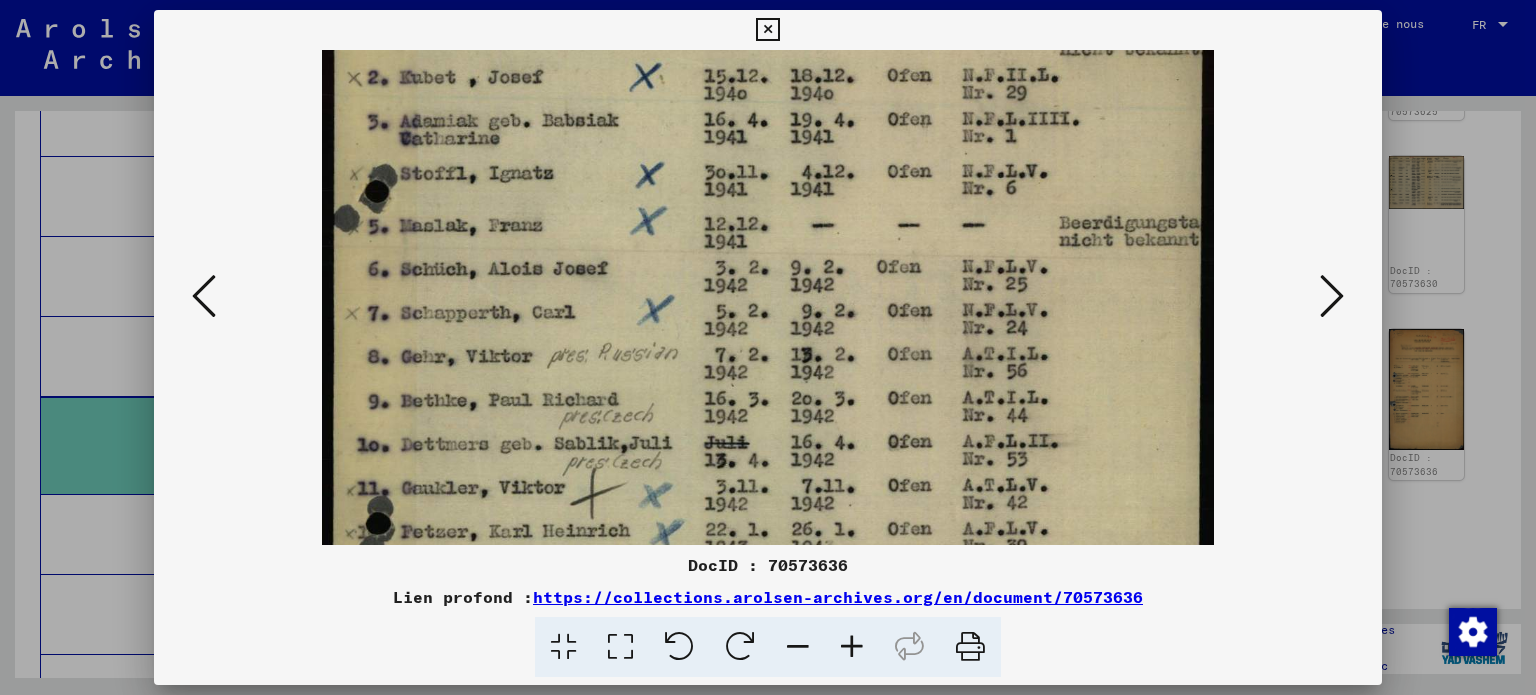 drag, startPoint x: 893, startPoint y: 434, endPoint x: 889, endPoint y: 359, distance: 75.10659 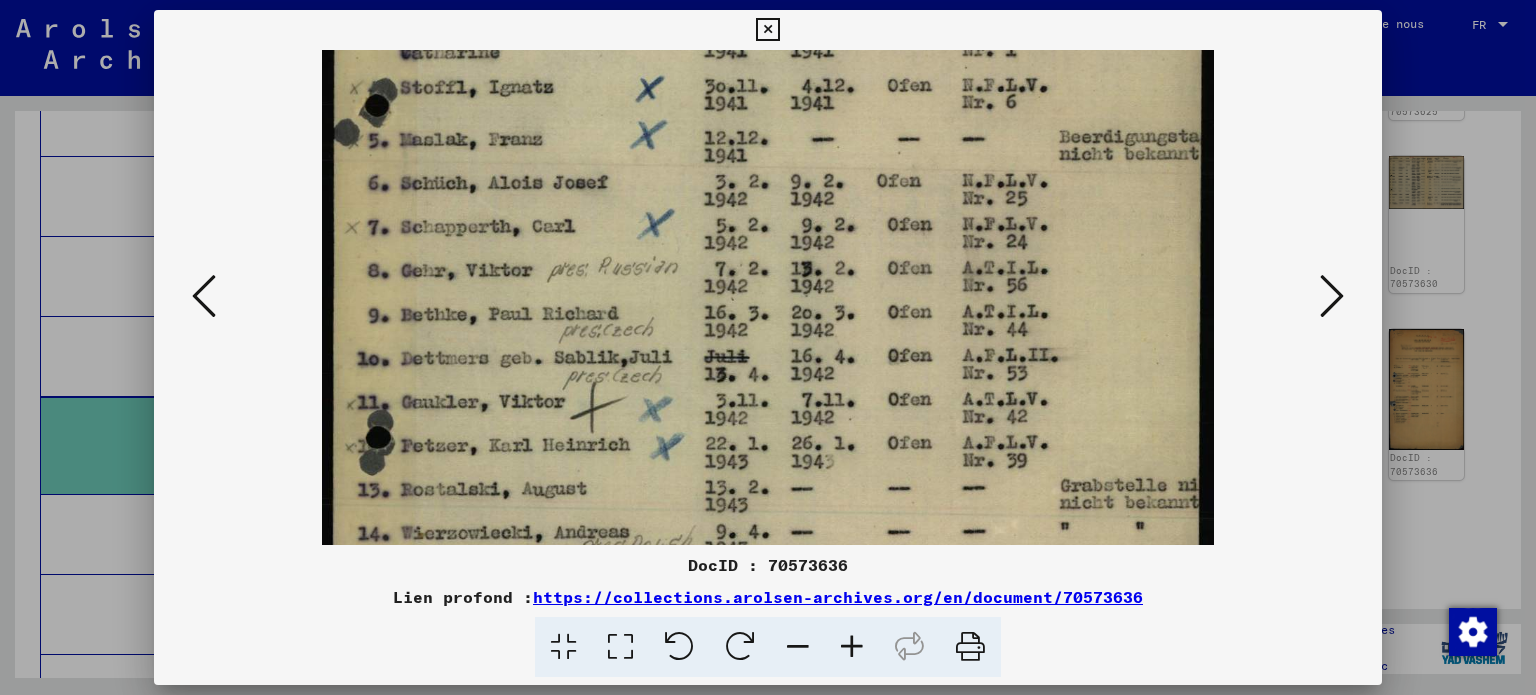 drag, startPoint x: 897, startPoint y: 423, endPoint x: 888, endPoint y: 331, distance: 92.43917 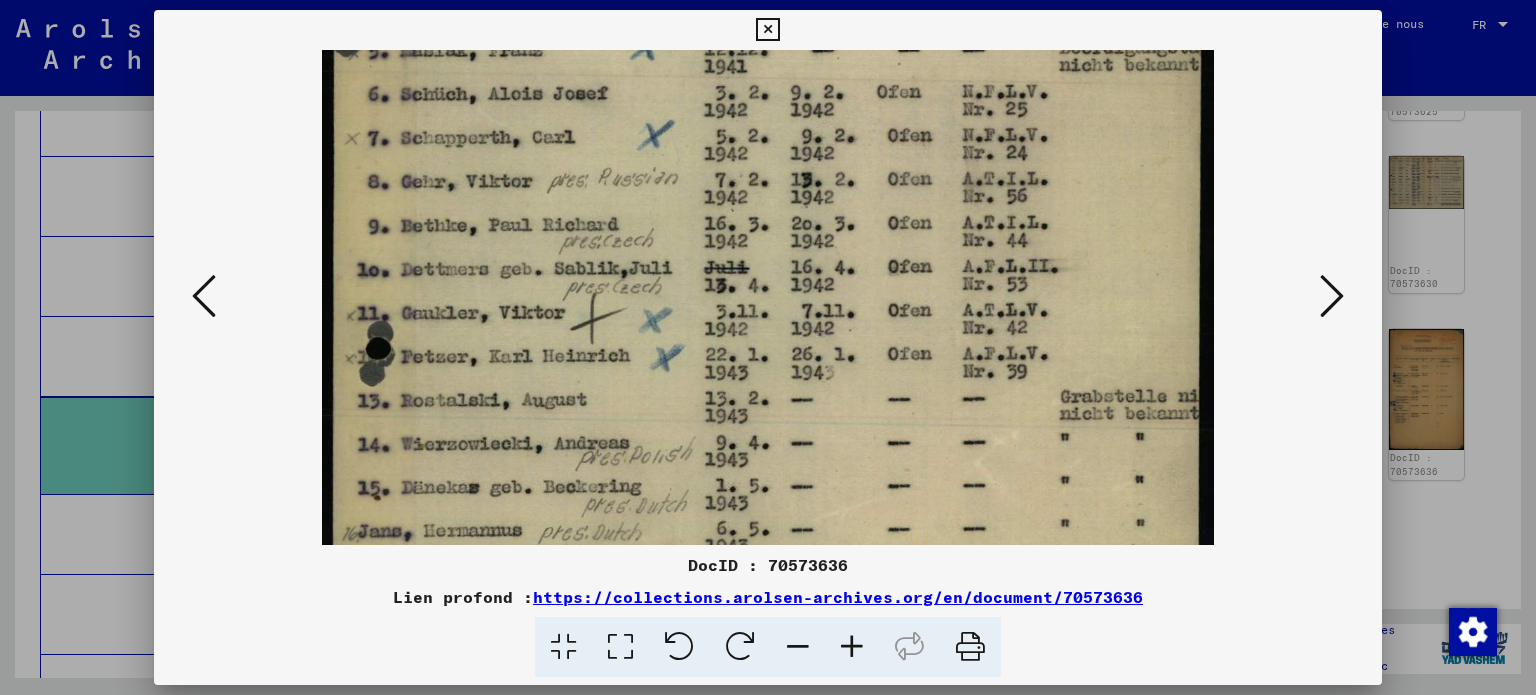drag, startPoint x: 904, startPoint y: 435, endPoint x: 902, endPoint y: 355, distance: 80.024994 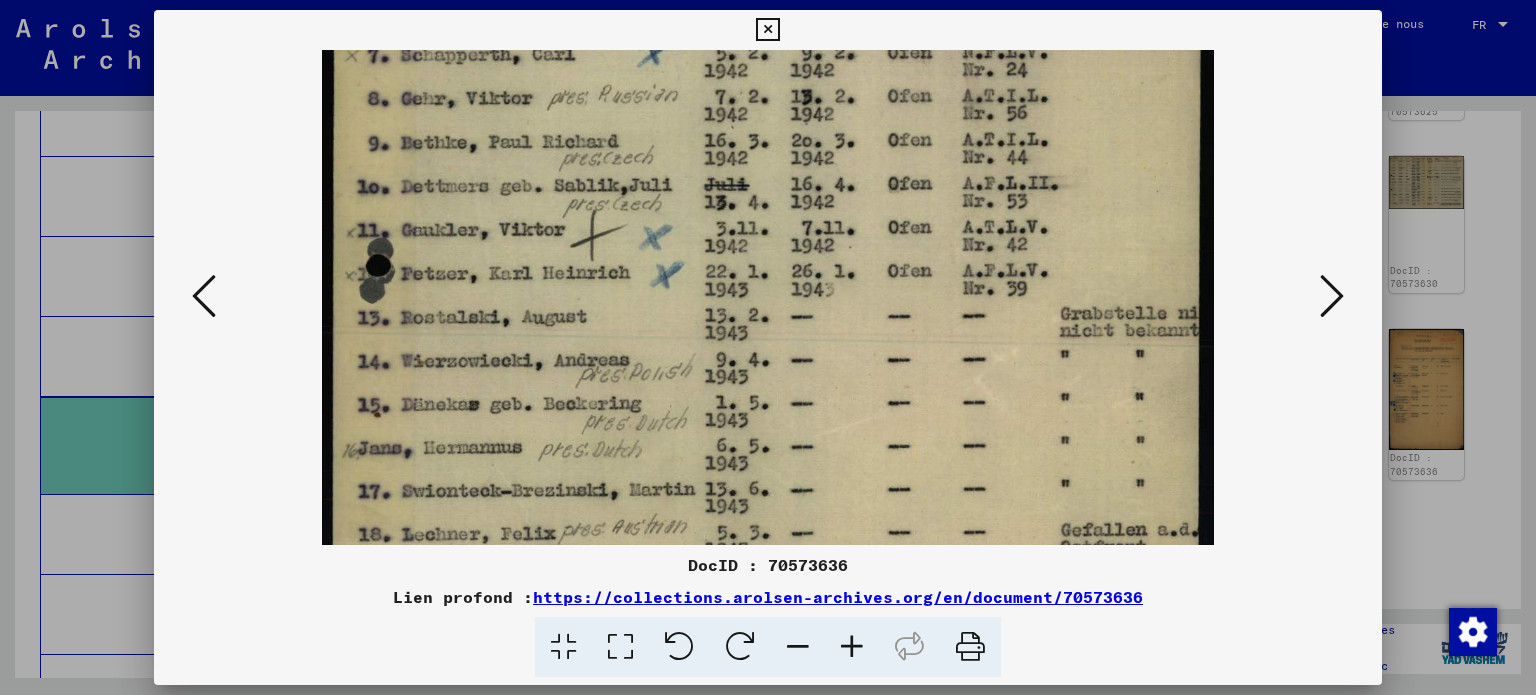 drag, startPoint x: 907, startPoint y: 447, endPoint x: 904, endPoint y: 373, distance: 74.06078 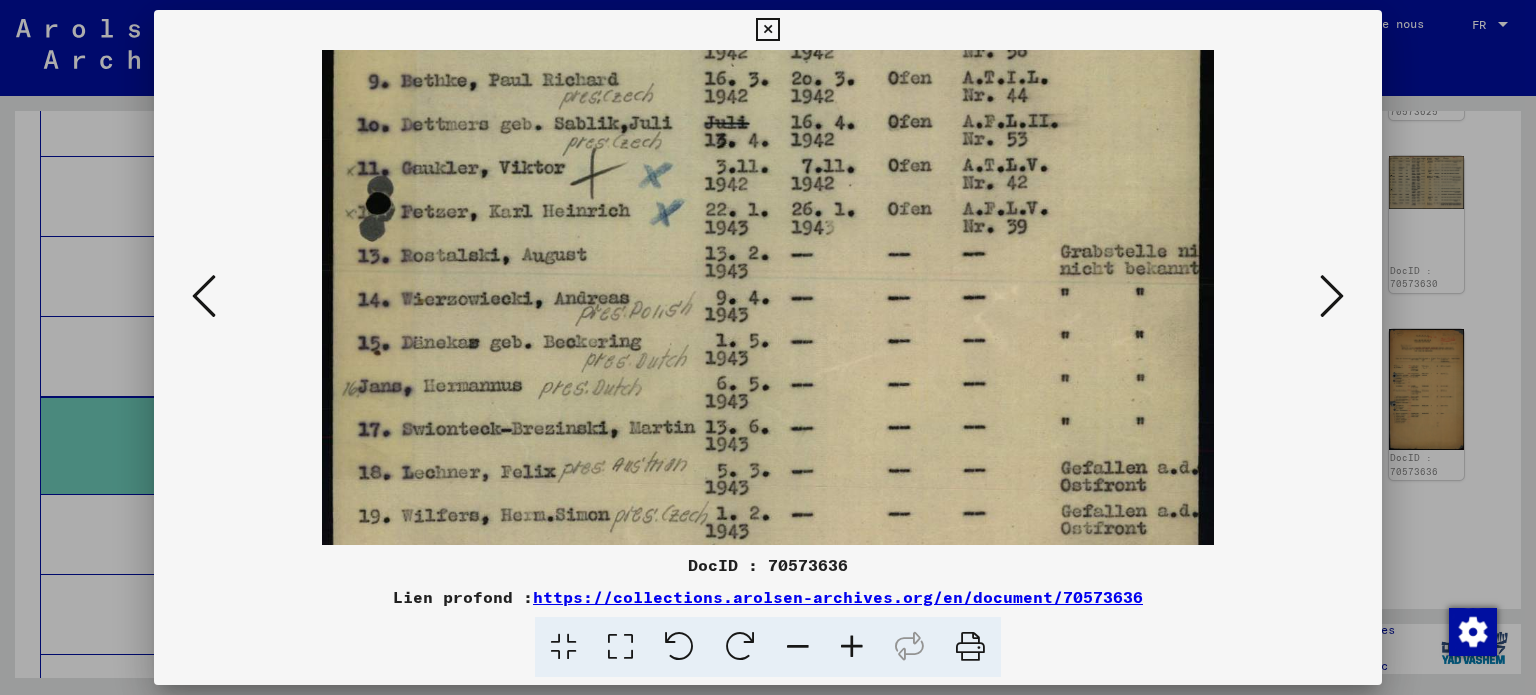 drag, startPoint x: 904, startPoint y: 461, endPoint x: 904, endPoint y: 407, distance: 54 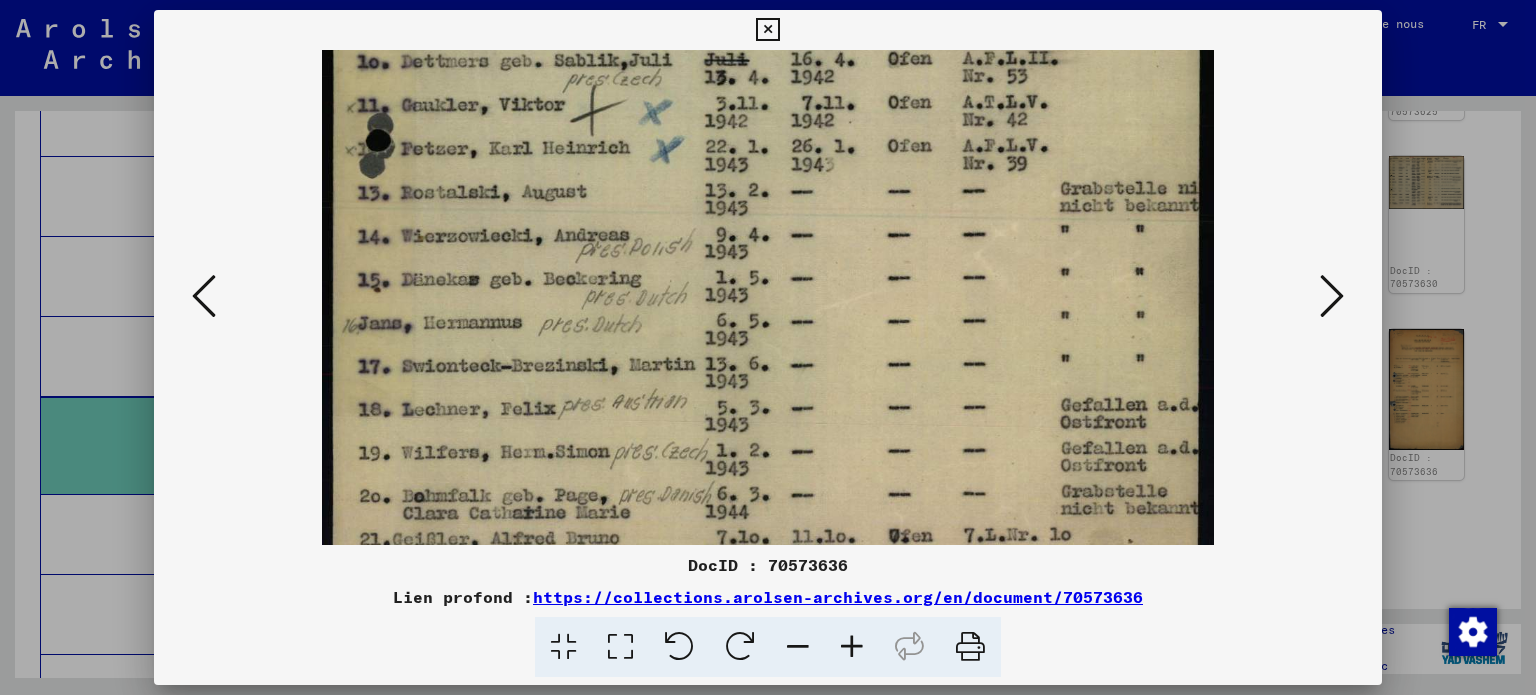 drag, startPoint x: 903, startPoint y: 471, endPoint x: 904, endPoint y: 410, distance: 61.008198 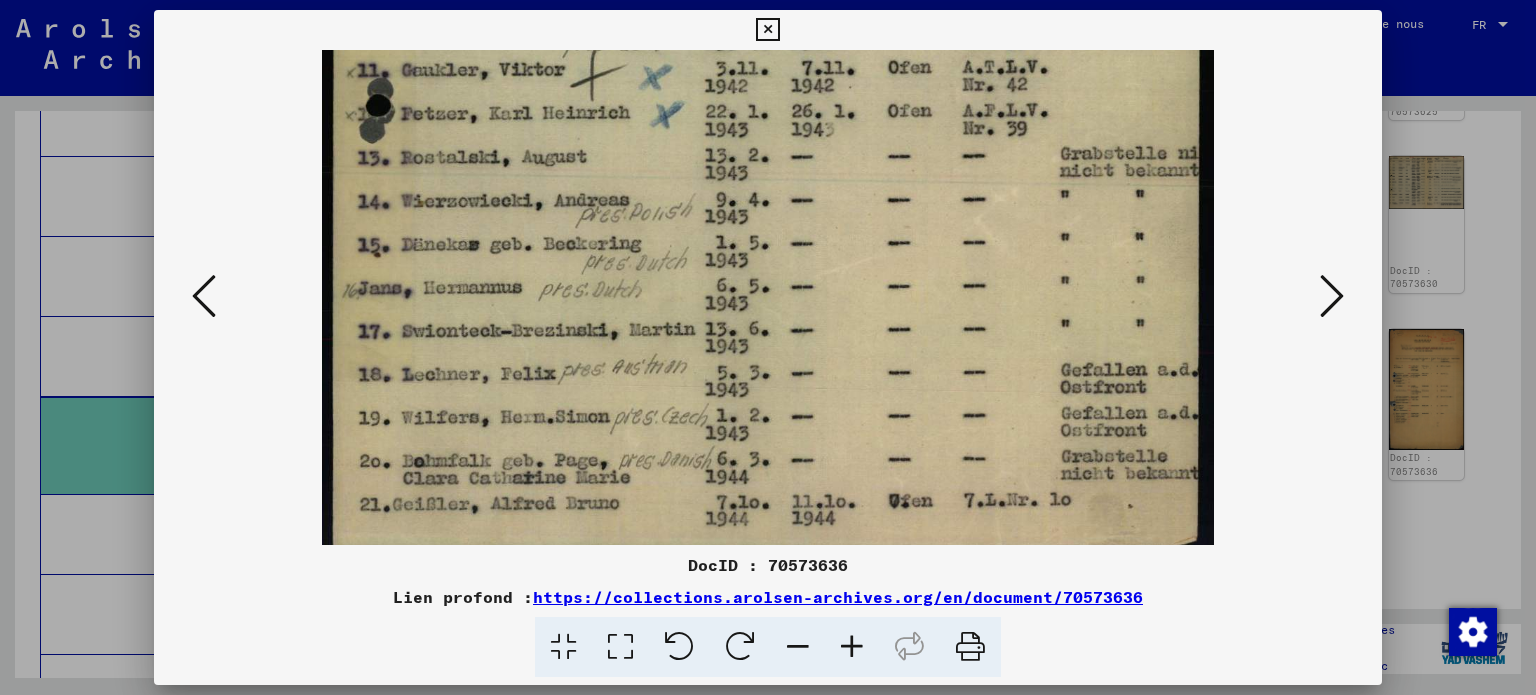 scroll, scrollTop: 749, scrollLeft: 0, axis: vertical 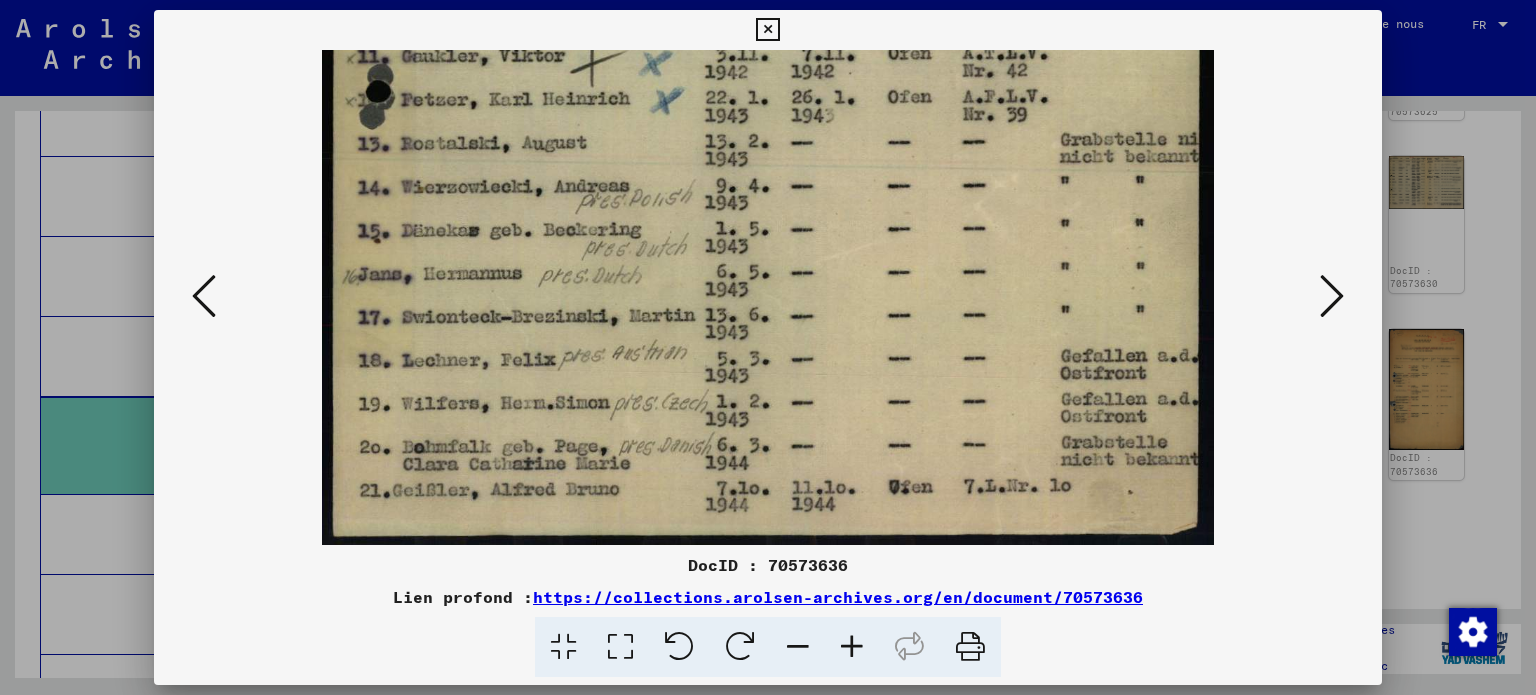 drag, startPoint x: 902, startPoint y: 477, endPoint x: 900, endPoint y: 412, distance: 65.03076 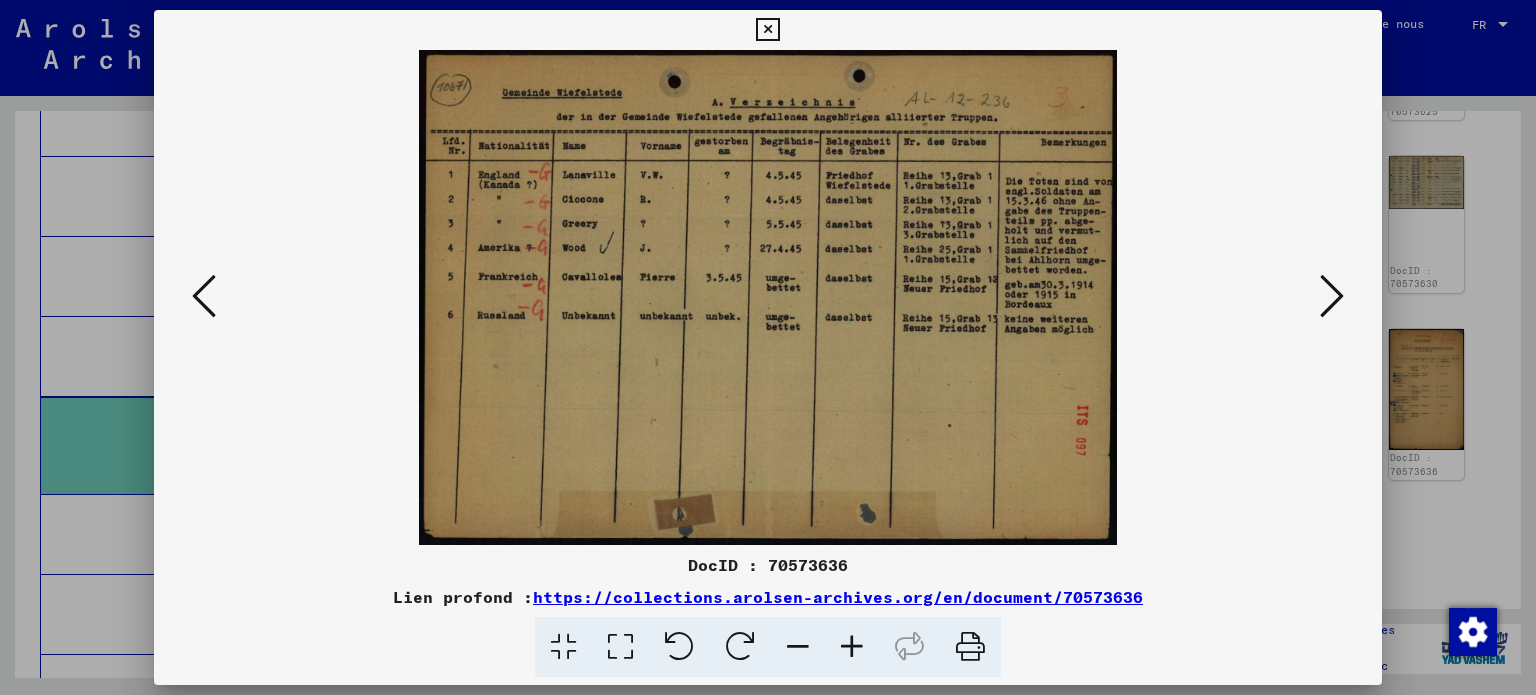 scroll, scrollTop: 0, scrollLeft: 0, axis: both 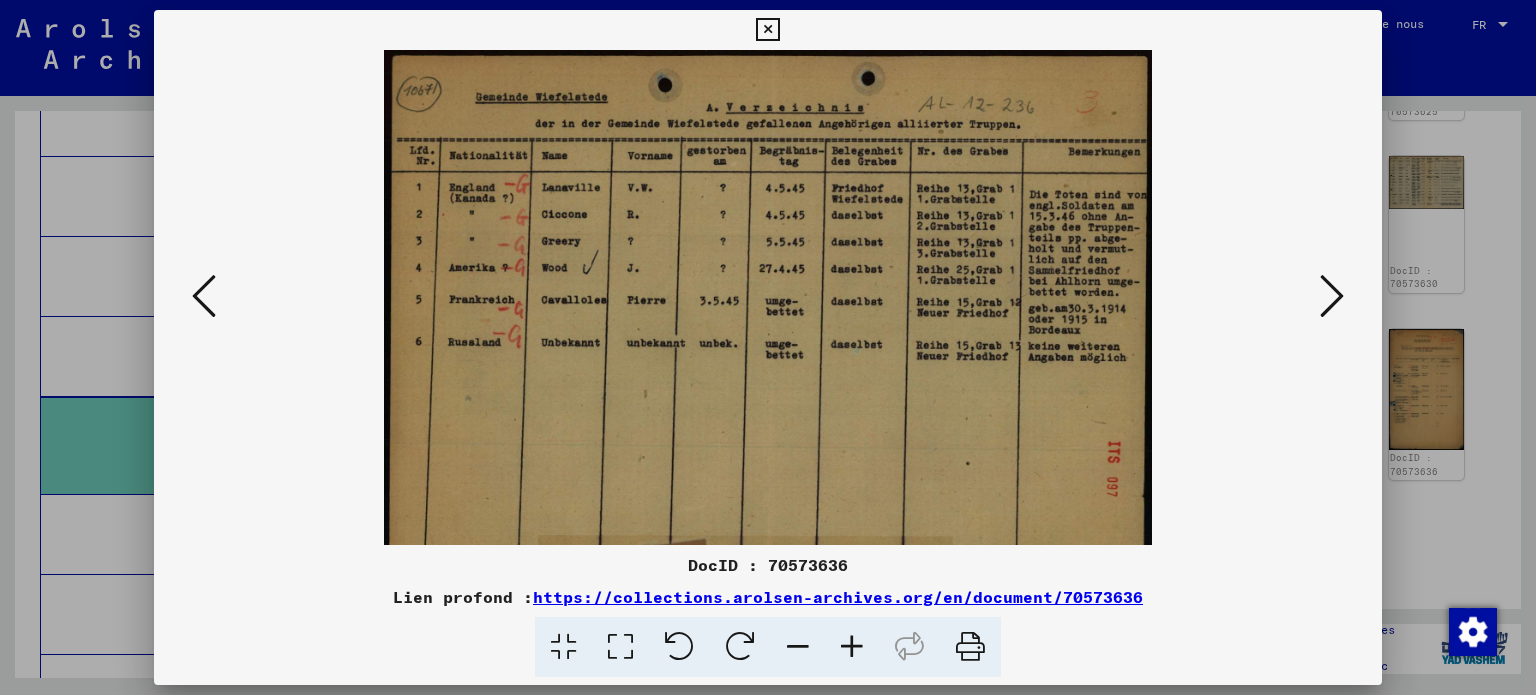 click at bounding box center (852, 647) 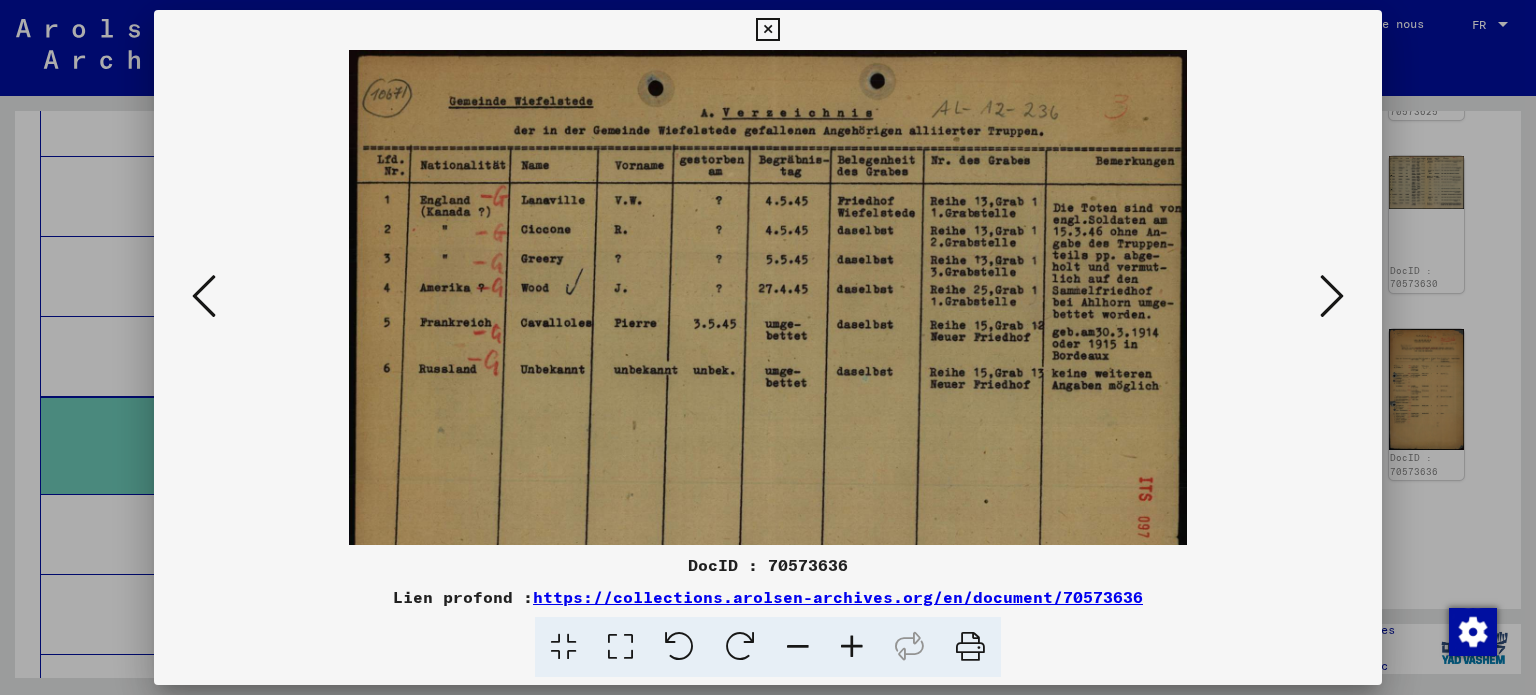 click at bounding box center (852, 647) 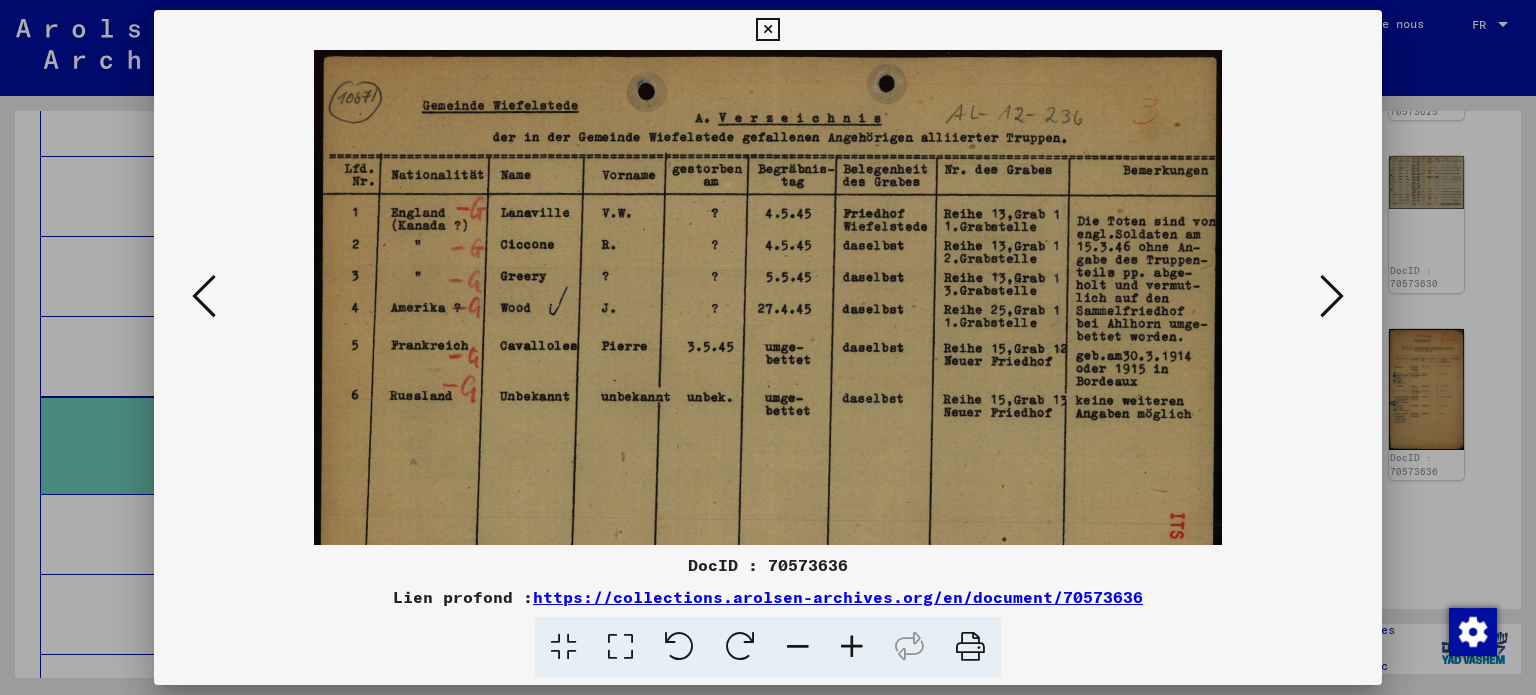 click at bounding box center [852, 647] 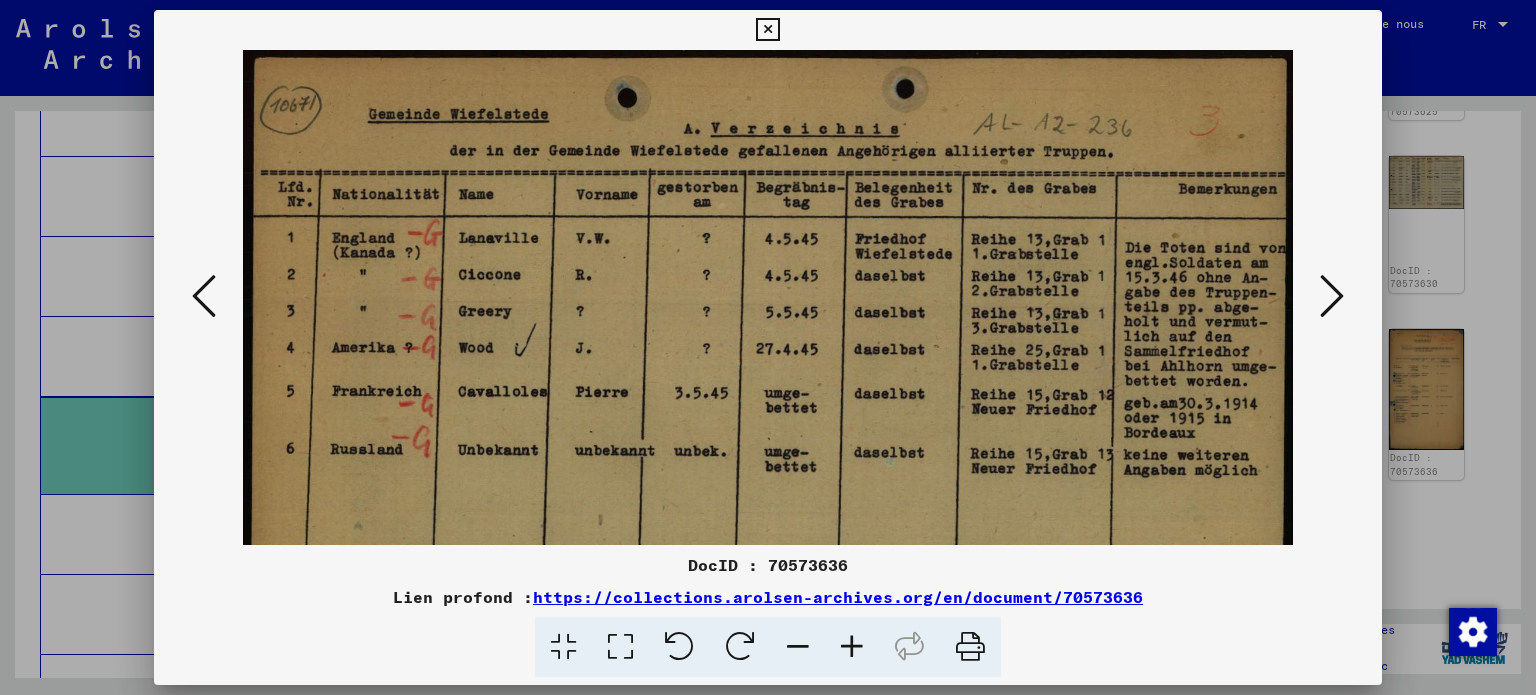 click at bounding box center [852, 647] 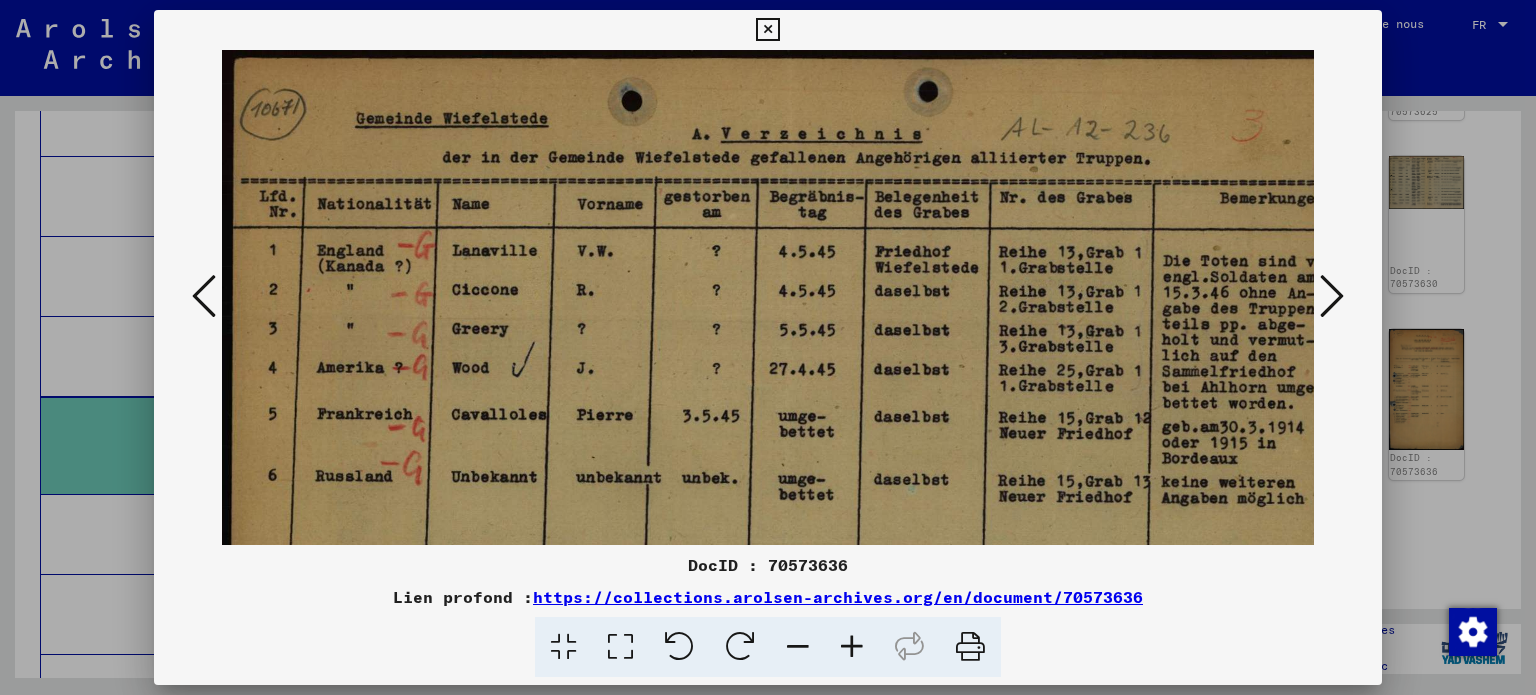 click at bounding box center (204, 296) 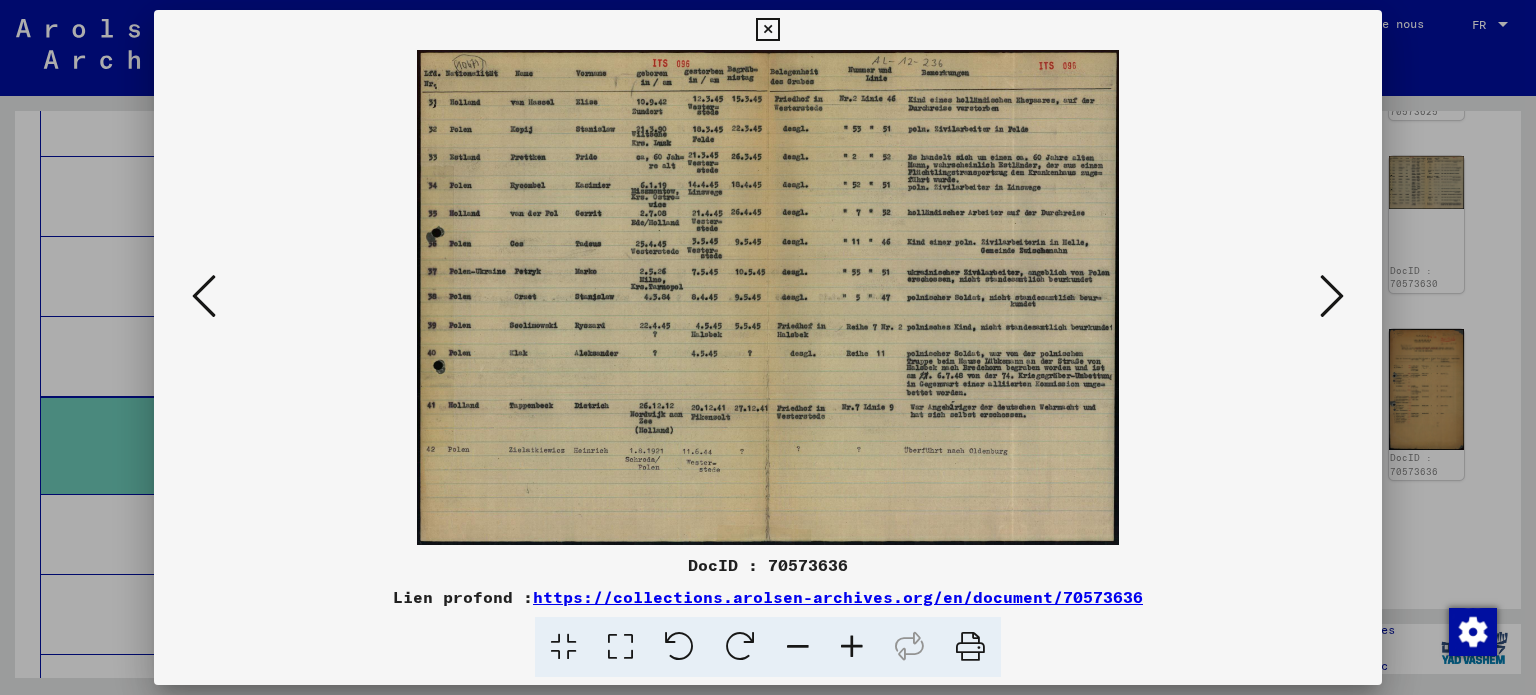 click at bounding box center [852, 647] 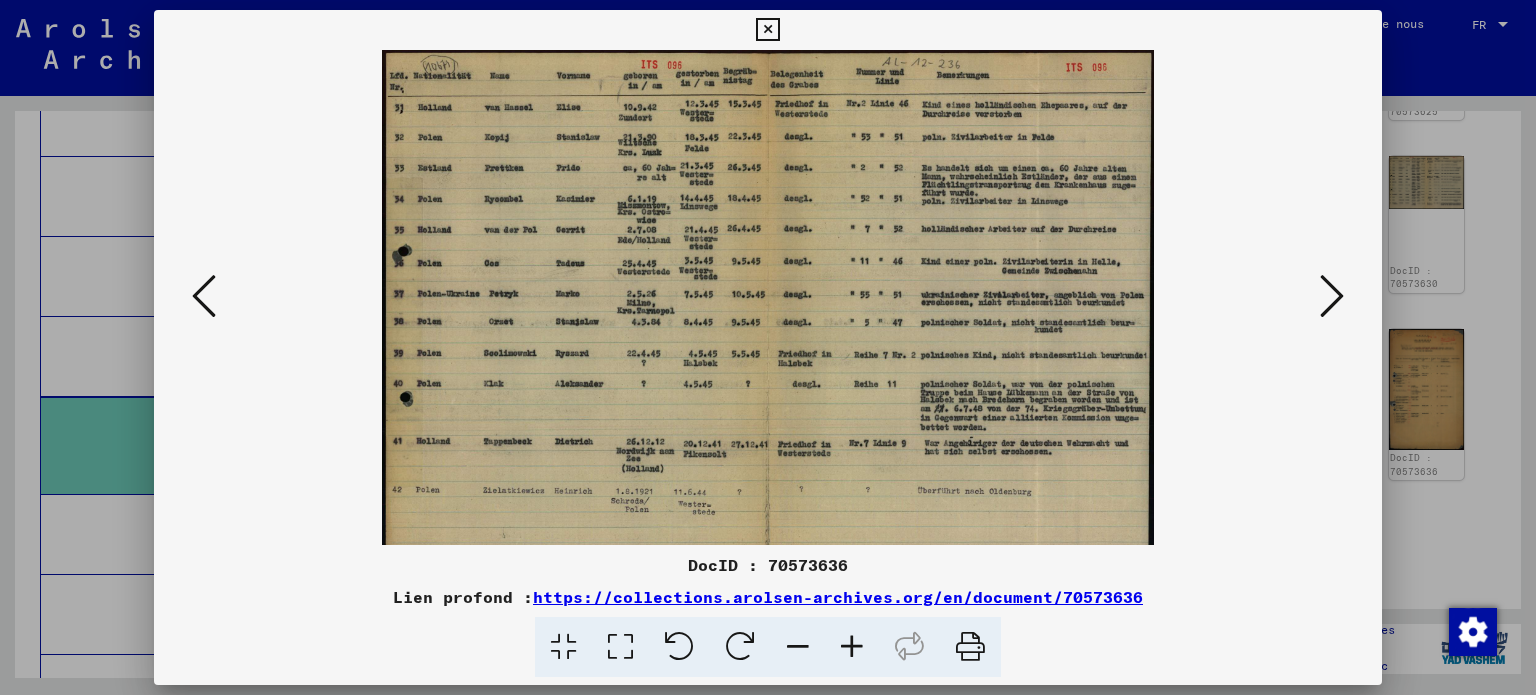 click at bounding box center [852, 647] 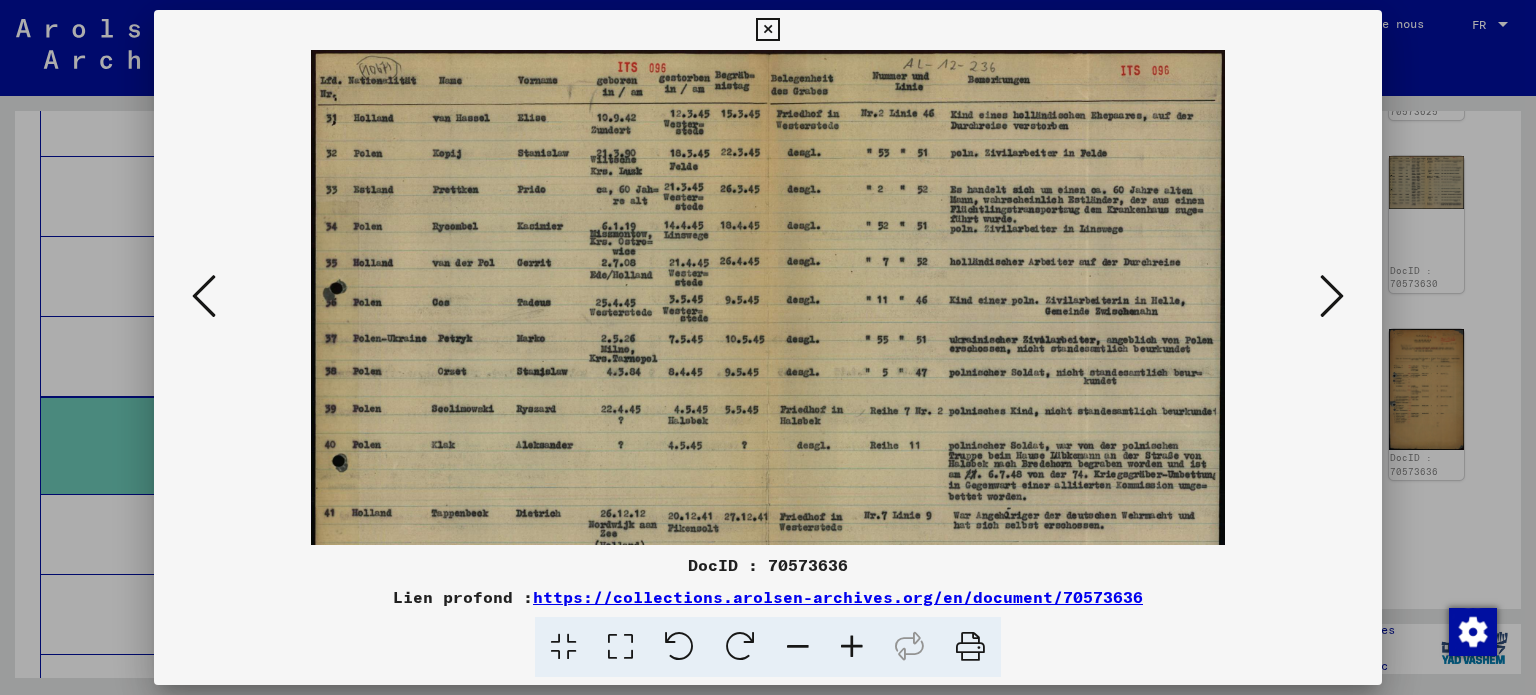 click at bounding box center (852, 647) 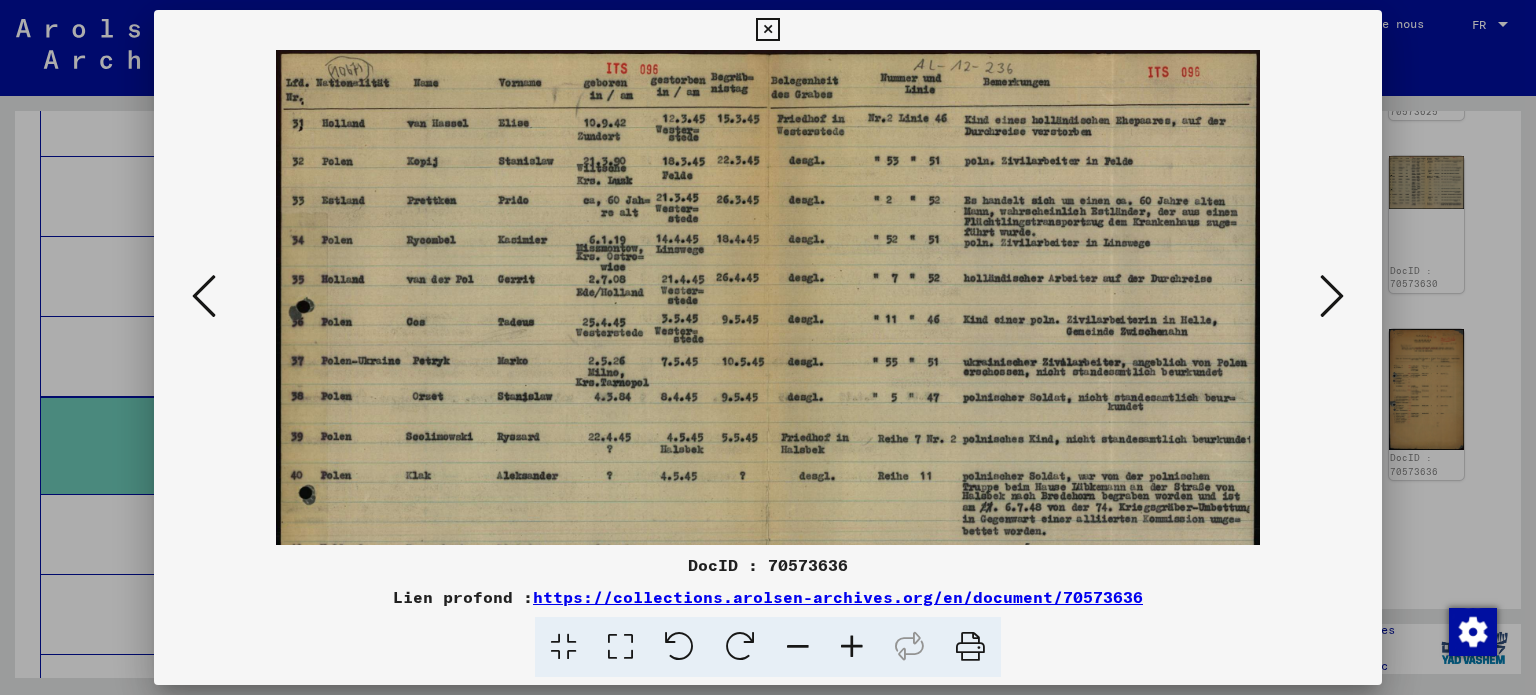 click at bounding box center (852, 647) 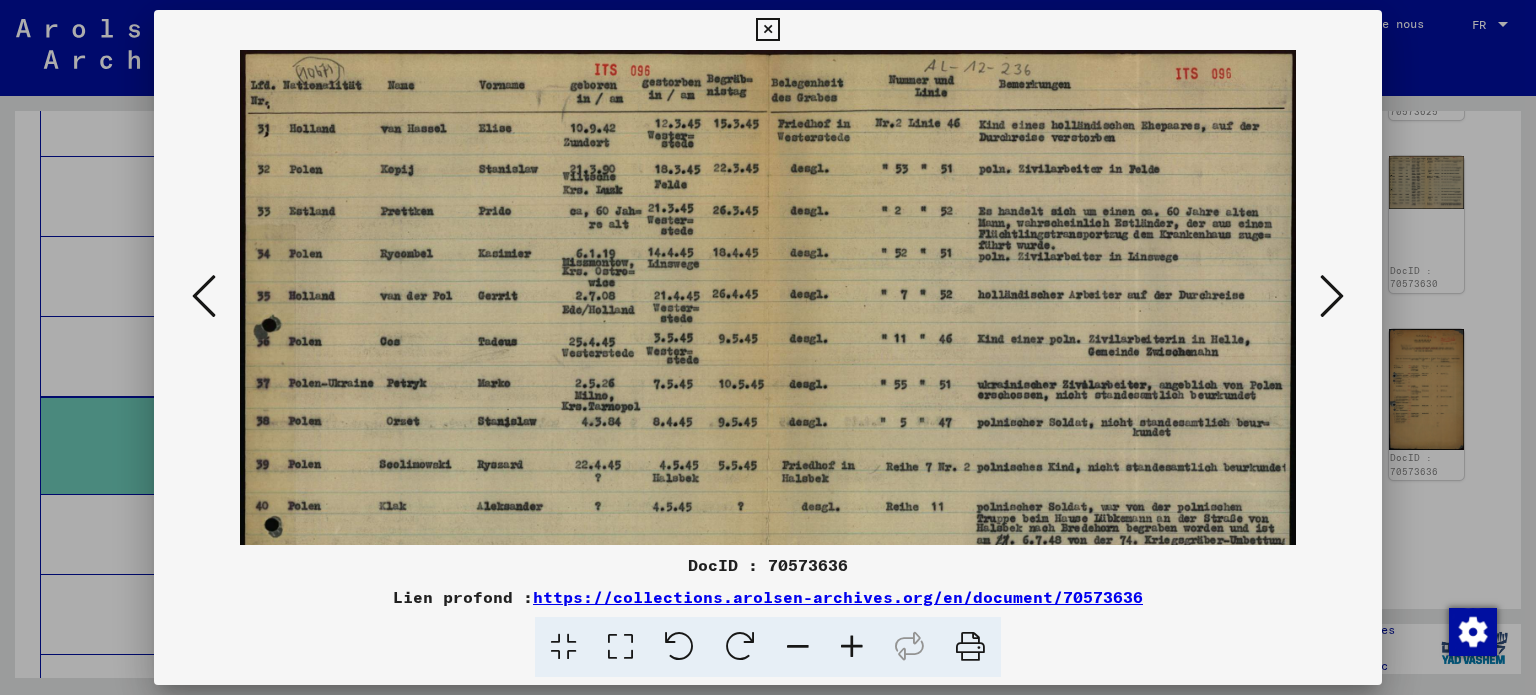 click at bounding box center [852, 647] 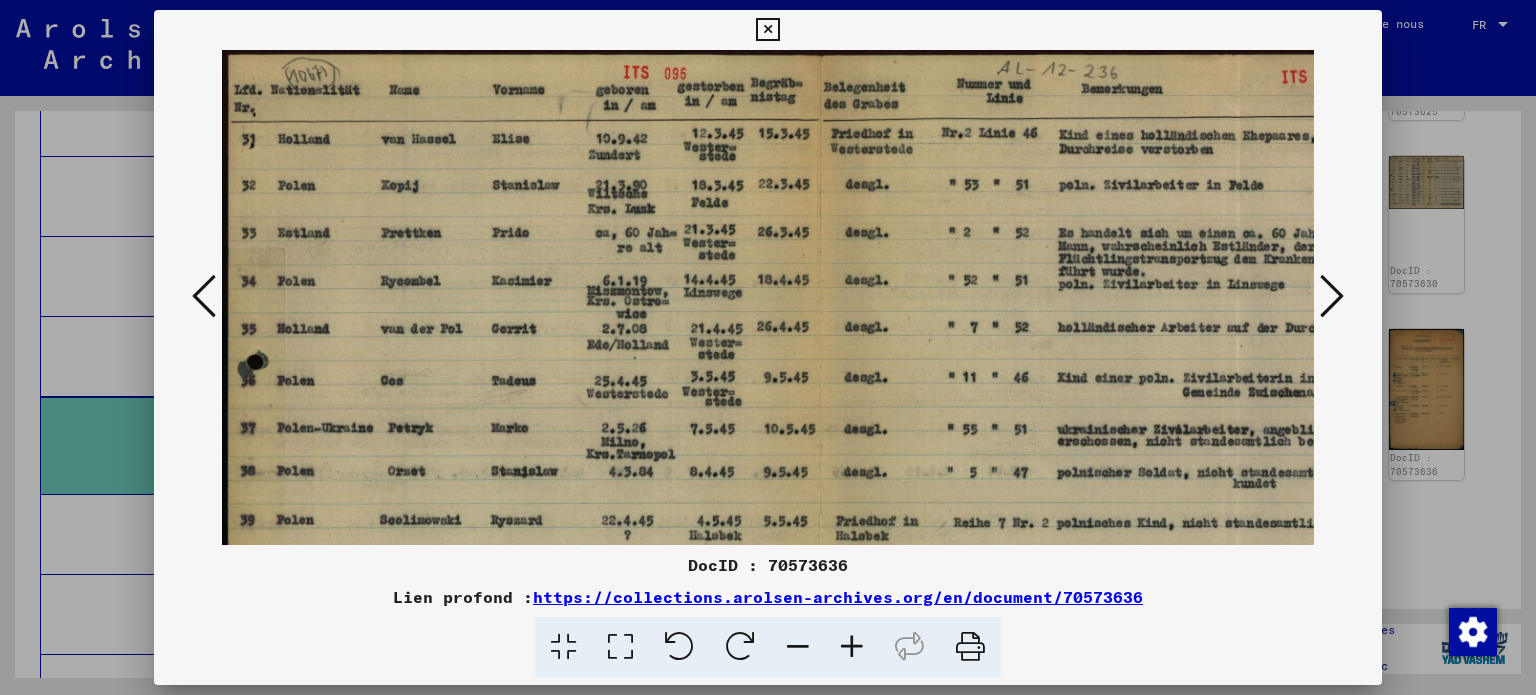 click at bounding box center [852, 647] 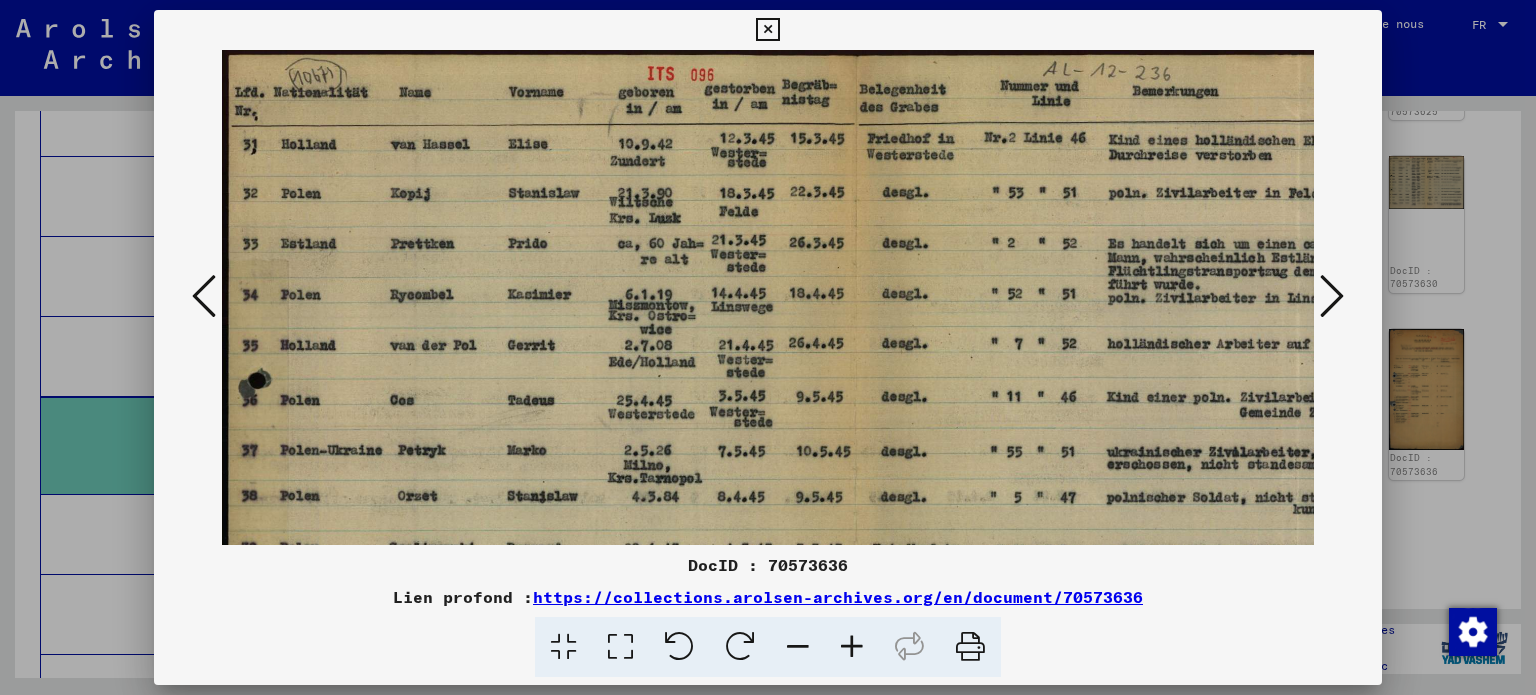 click at bounding box center [852, 647] 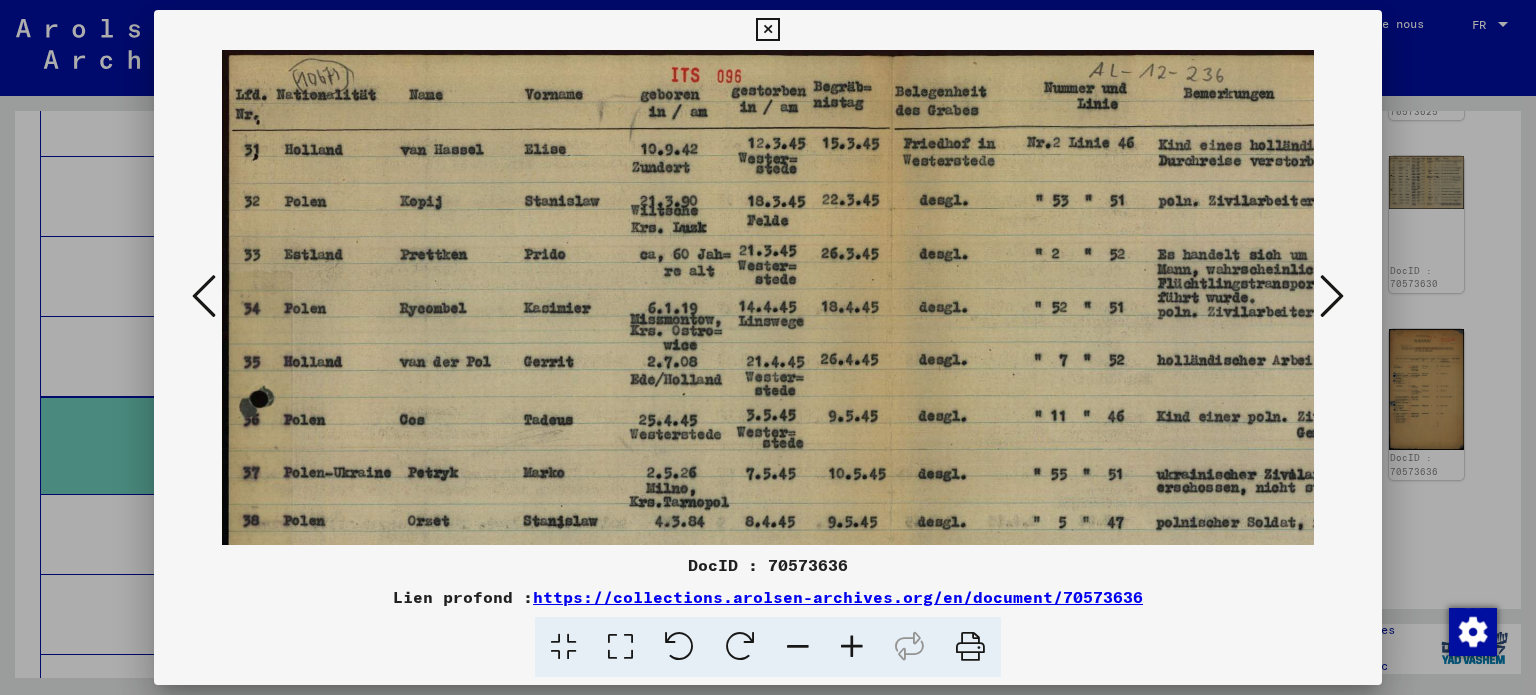 click at bounding box center [852, 647] 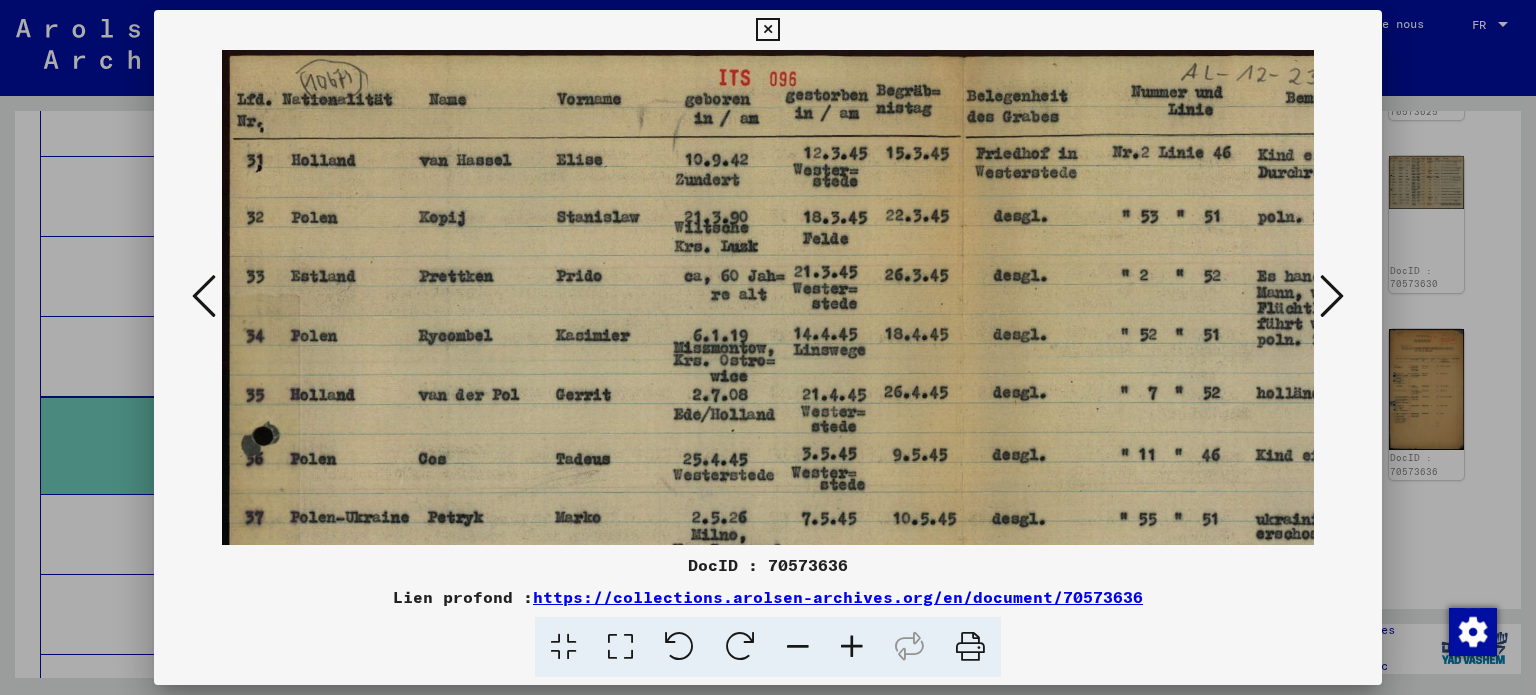 click at bounding box center (852, 647) 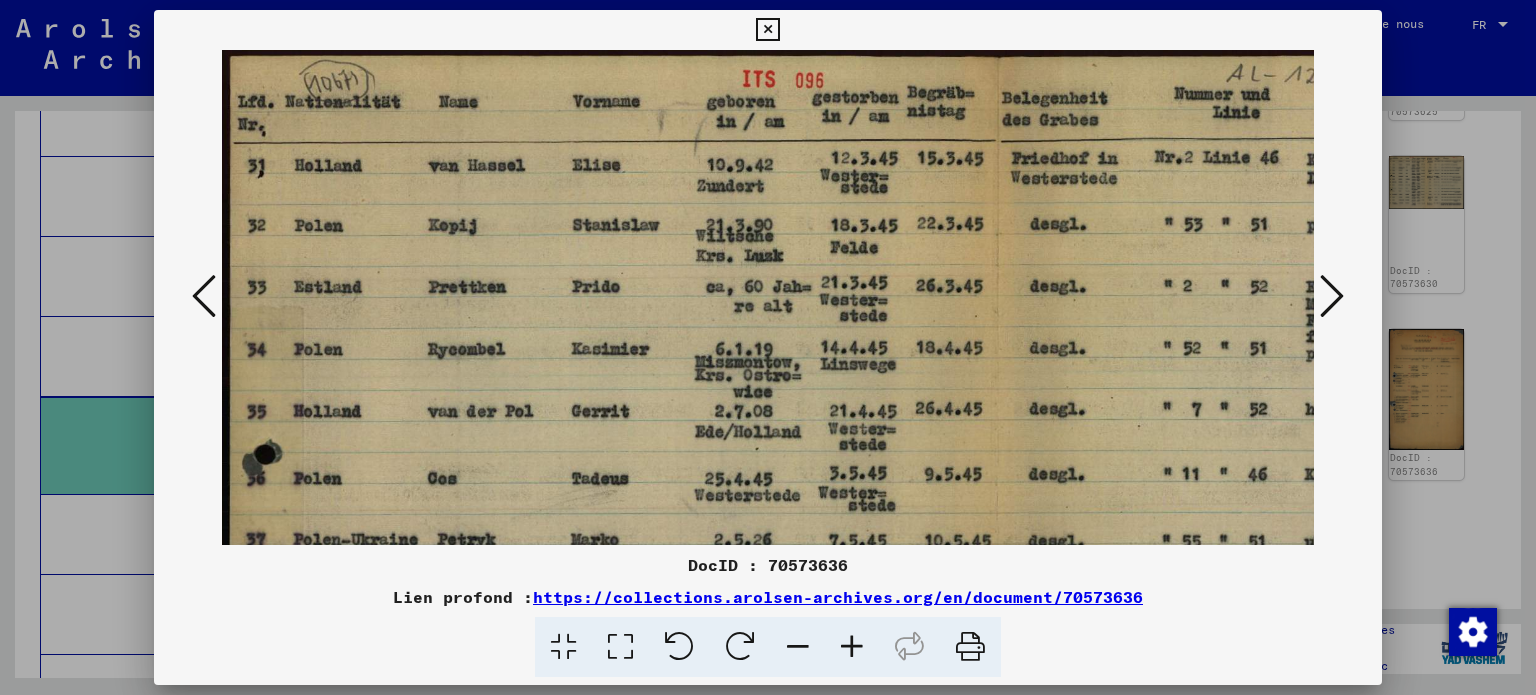 click at bounding box center [852, 647] 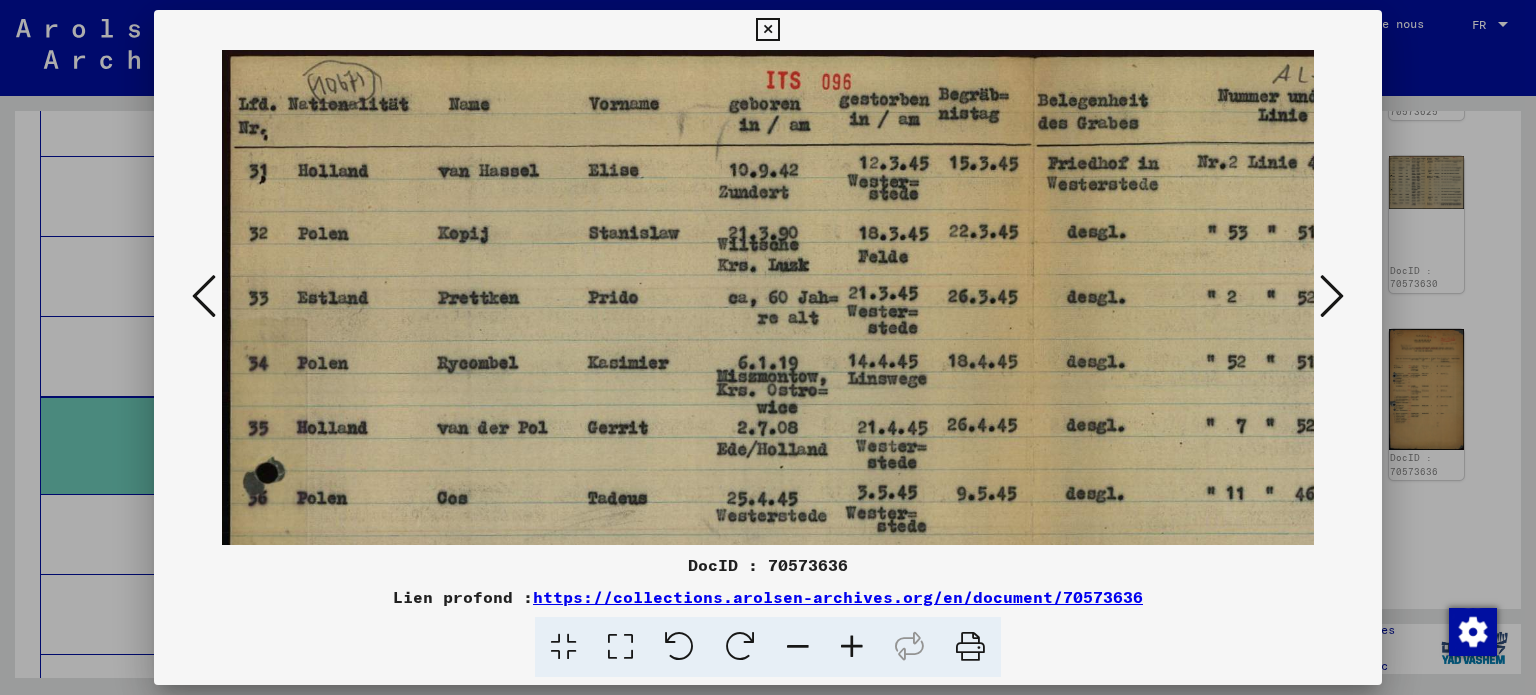 click at bounding box center (852, 647) 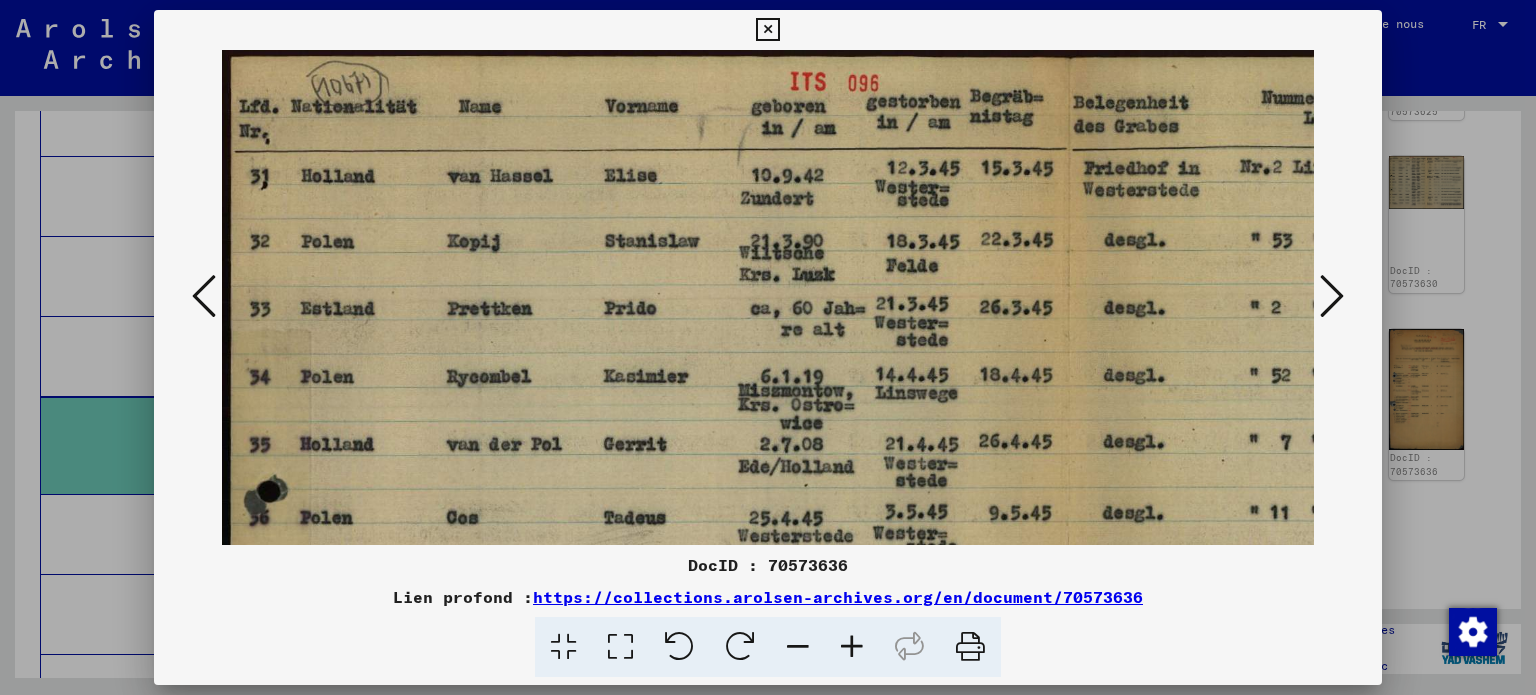 click at bounding box center (852, 647) 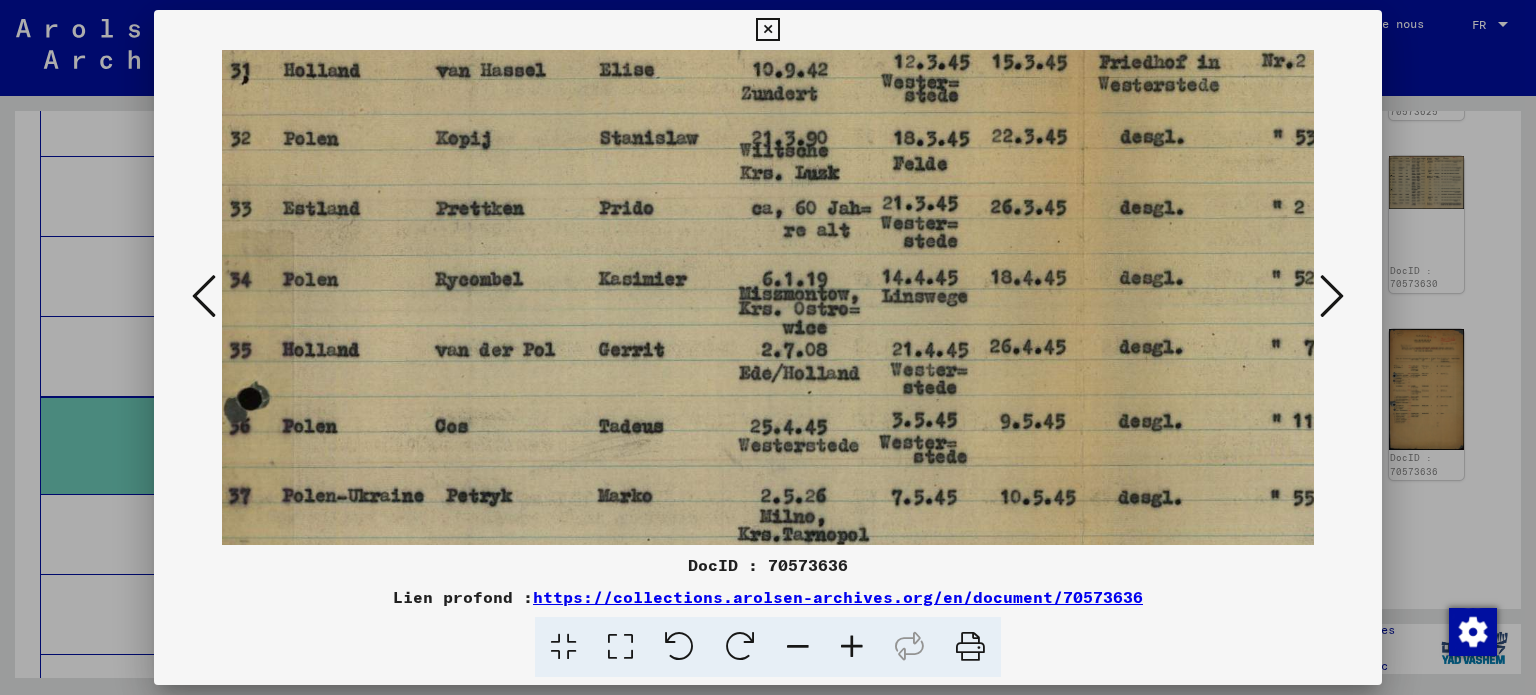 drag, startPoint x: 700, startPoint y: 483, endPoint x: 676, endPoint y: 380, distance: 105.75916 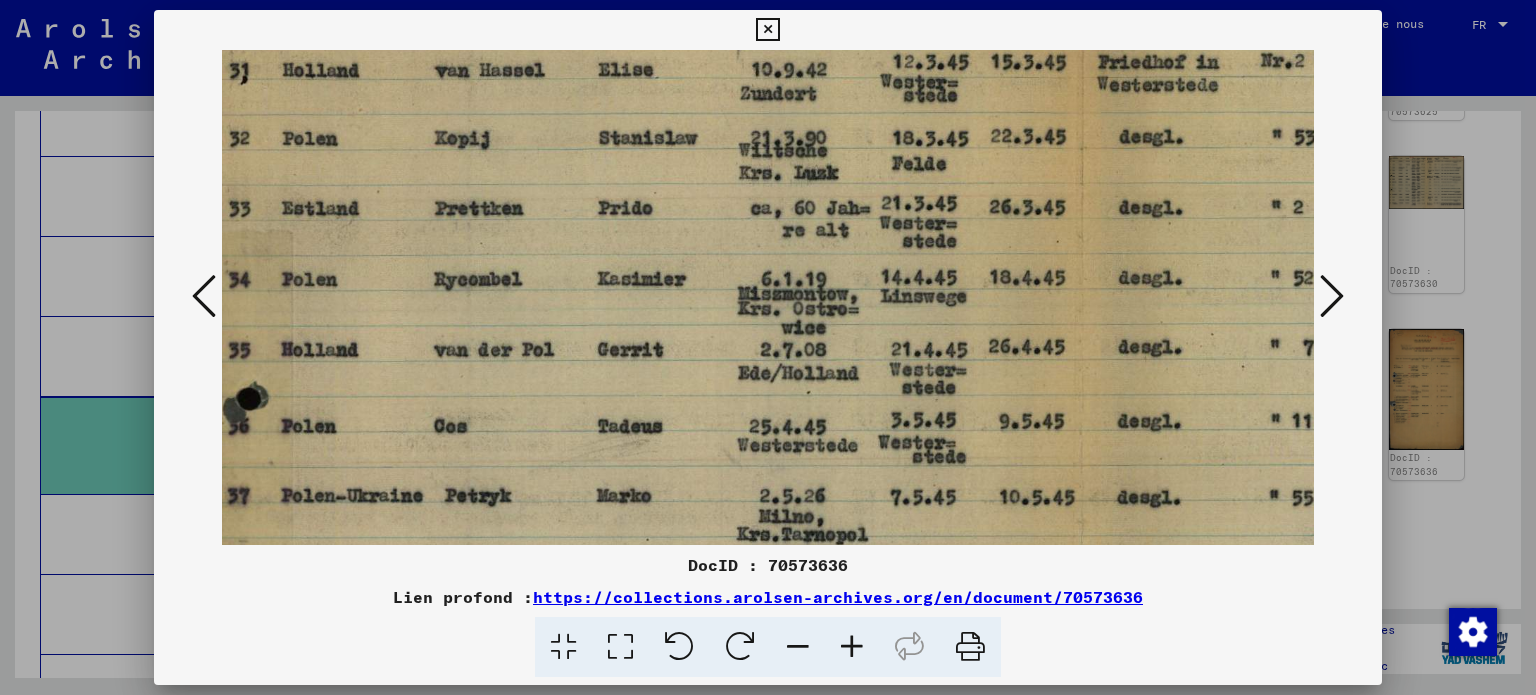 click at bounding box center (1081, 561) 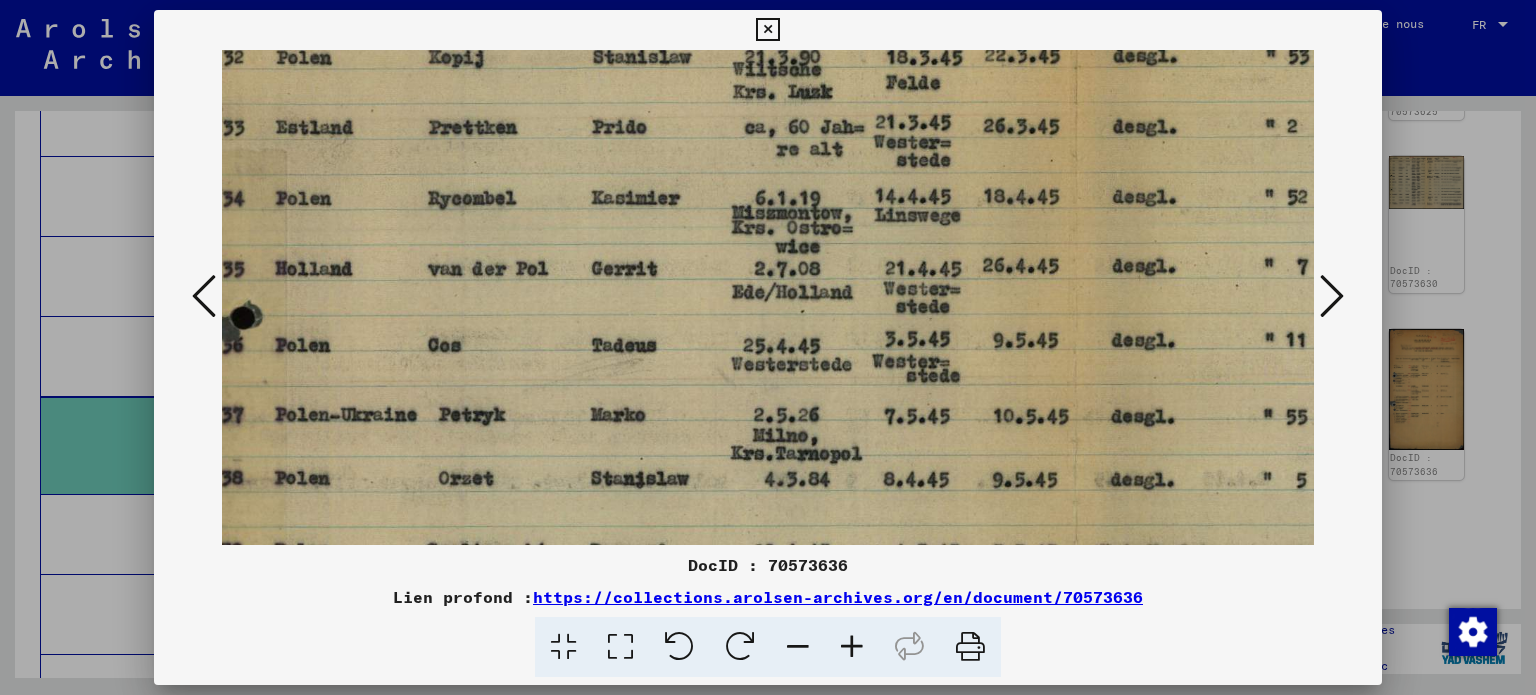 drag, startPoint x: 726, startPoint y: 493, endPoint x: 719, endPoint y: 415, distance: 78.31347 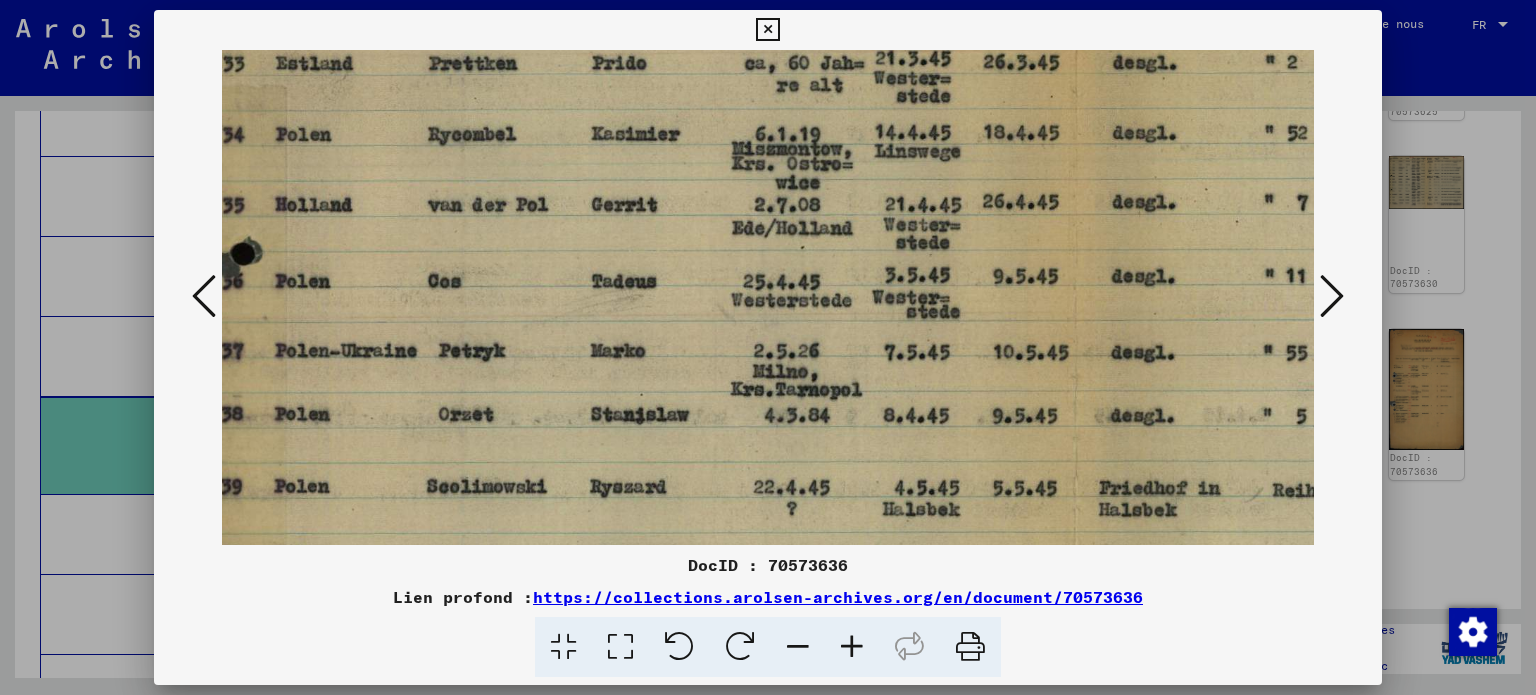 drag, startPoint x: 746, startPoint y: 509, endPoint x: 746, endPoint y: 446, distance: 63 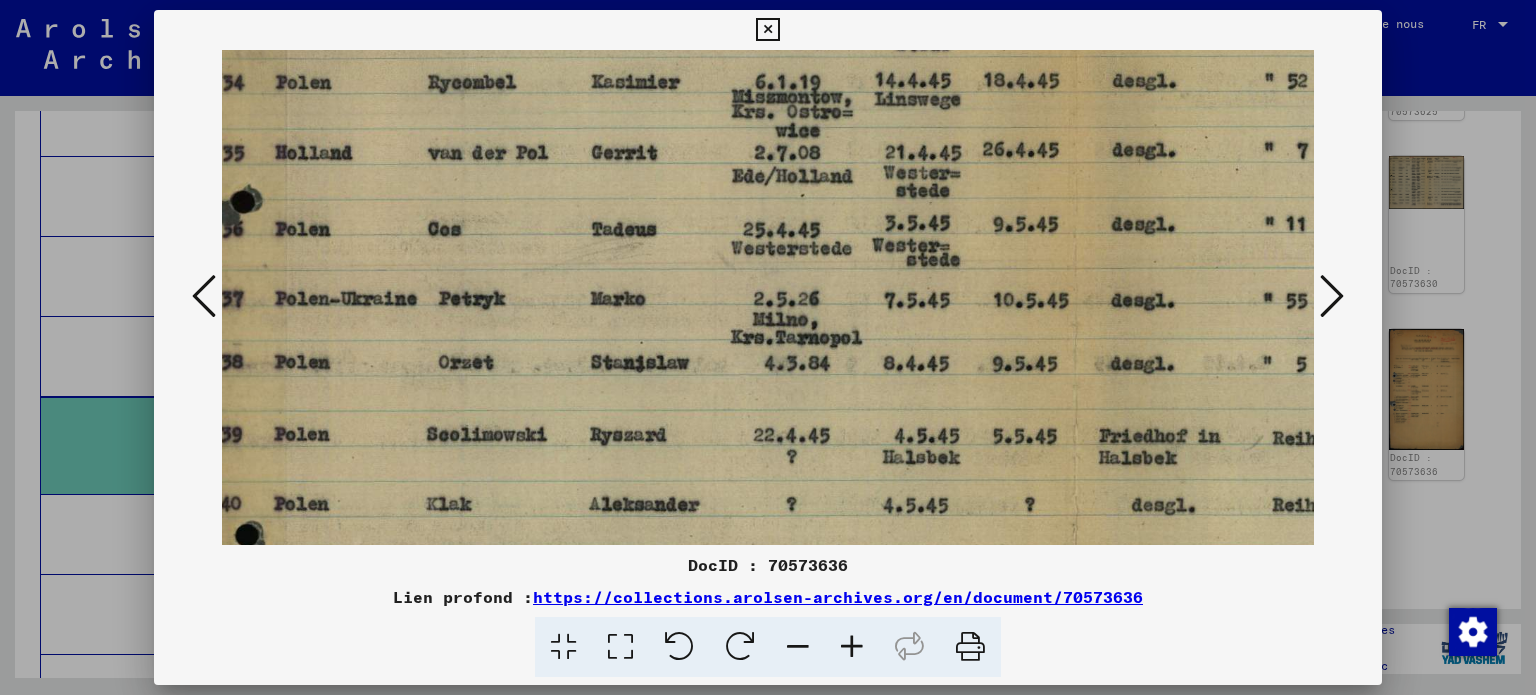 click at bounding box center [1075, 364] 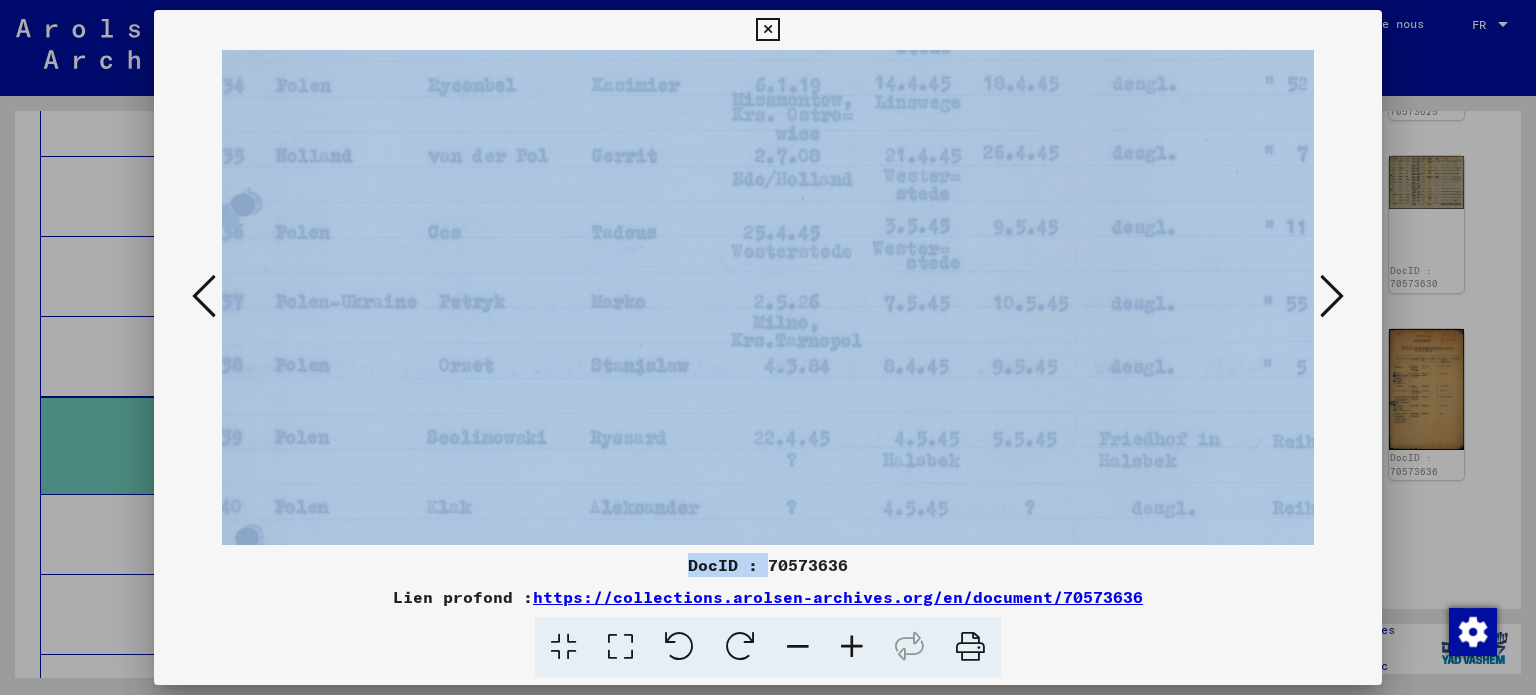 drag, startPoint x: 768, startPoint y: 549, endPoint x: 764, endPoint y: 458, distance: 91.08787 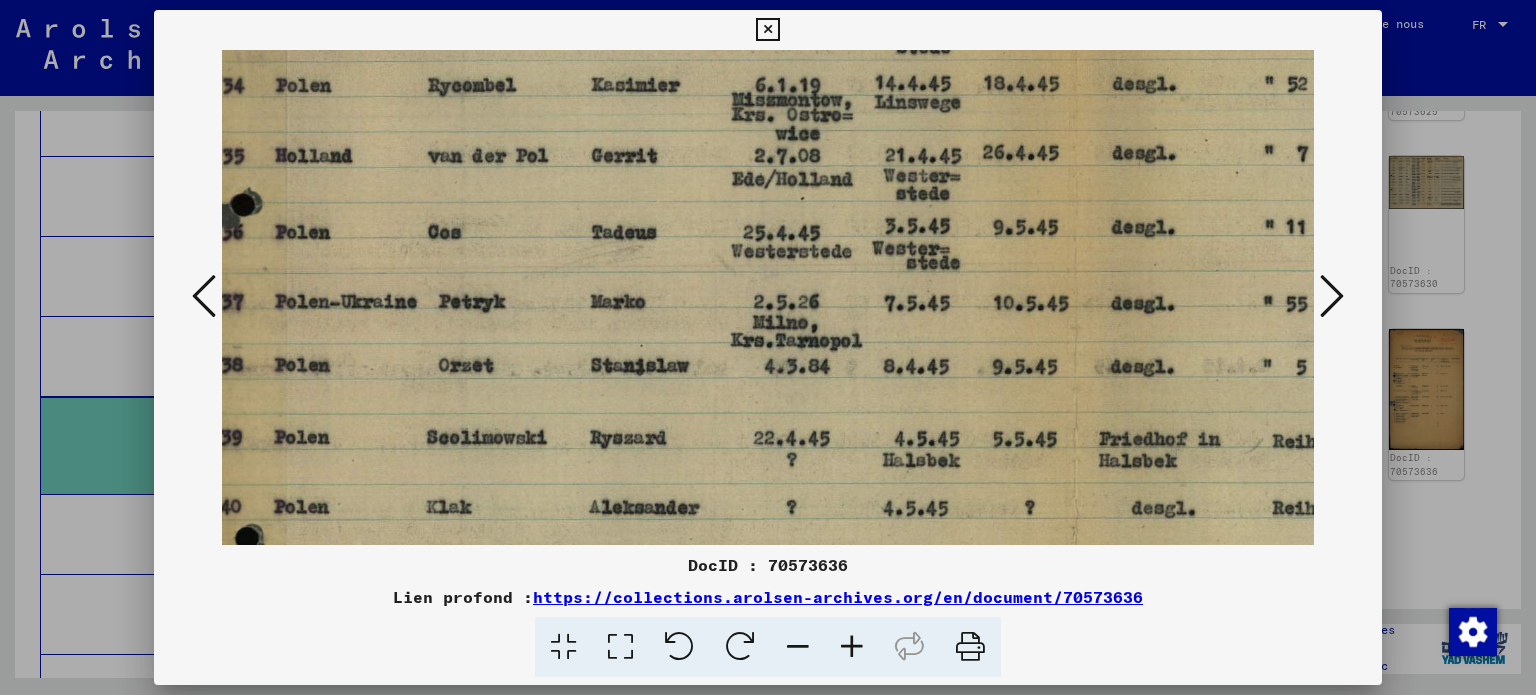 click on "DocID : 70573636" at bounding box center (768, 565) 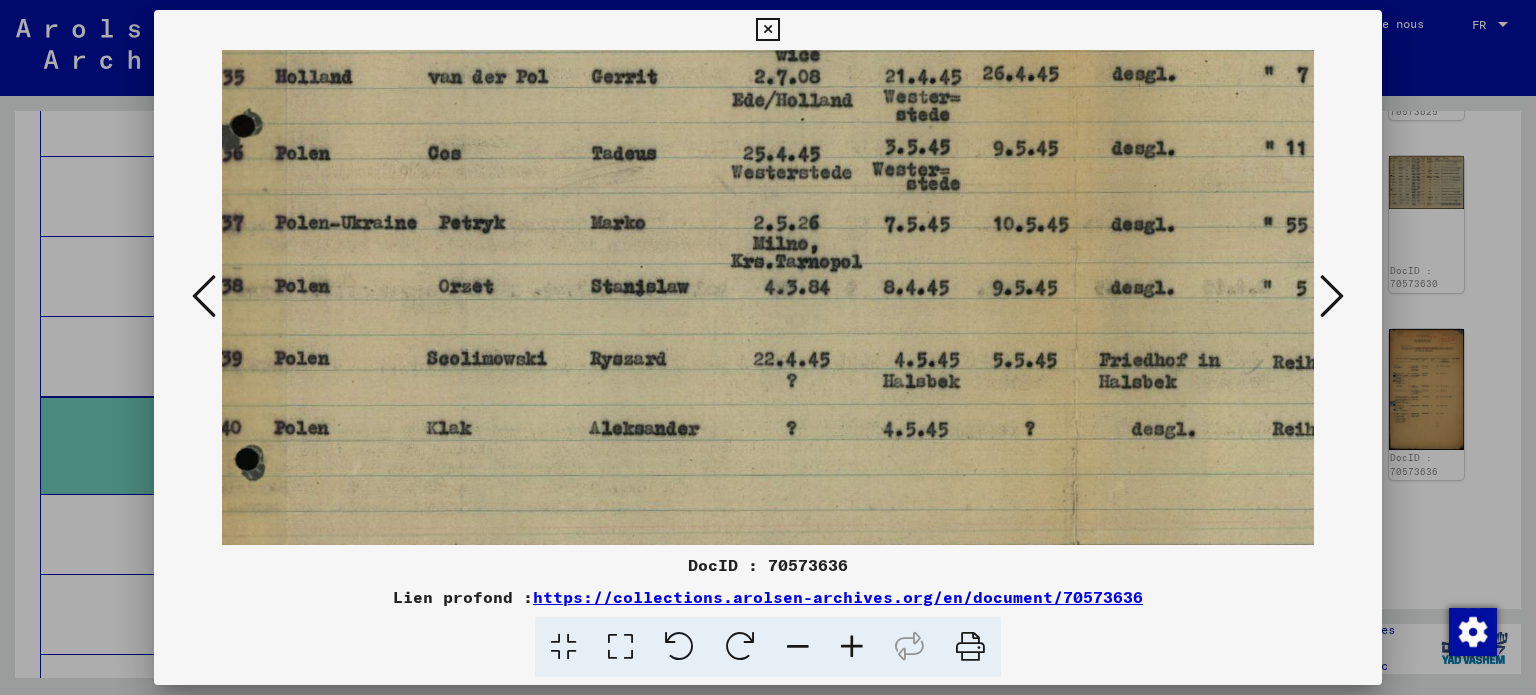 drag, startPoint x: 748, startPoint y: 439, endPoint x: 746, endPoint y: 363, distance: 76.02631 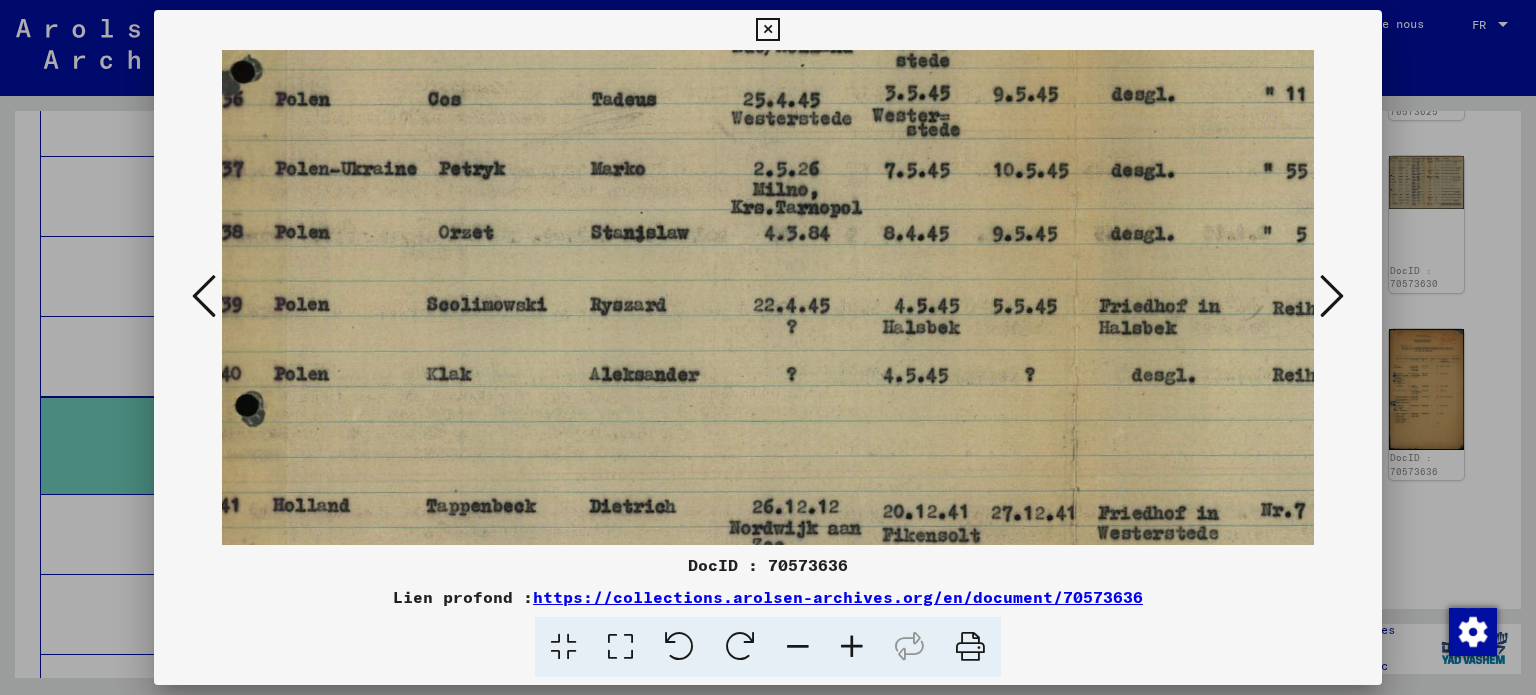 drag, startPoint x: 776, startPoint y: 491, endPoint x: 776, endPoint y: 431, distance: 60 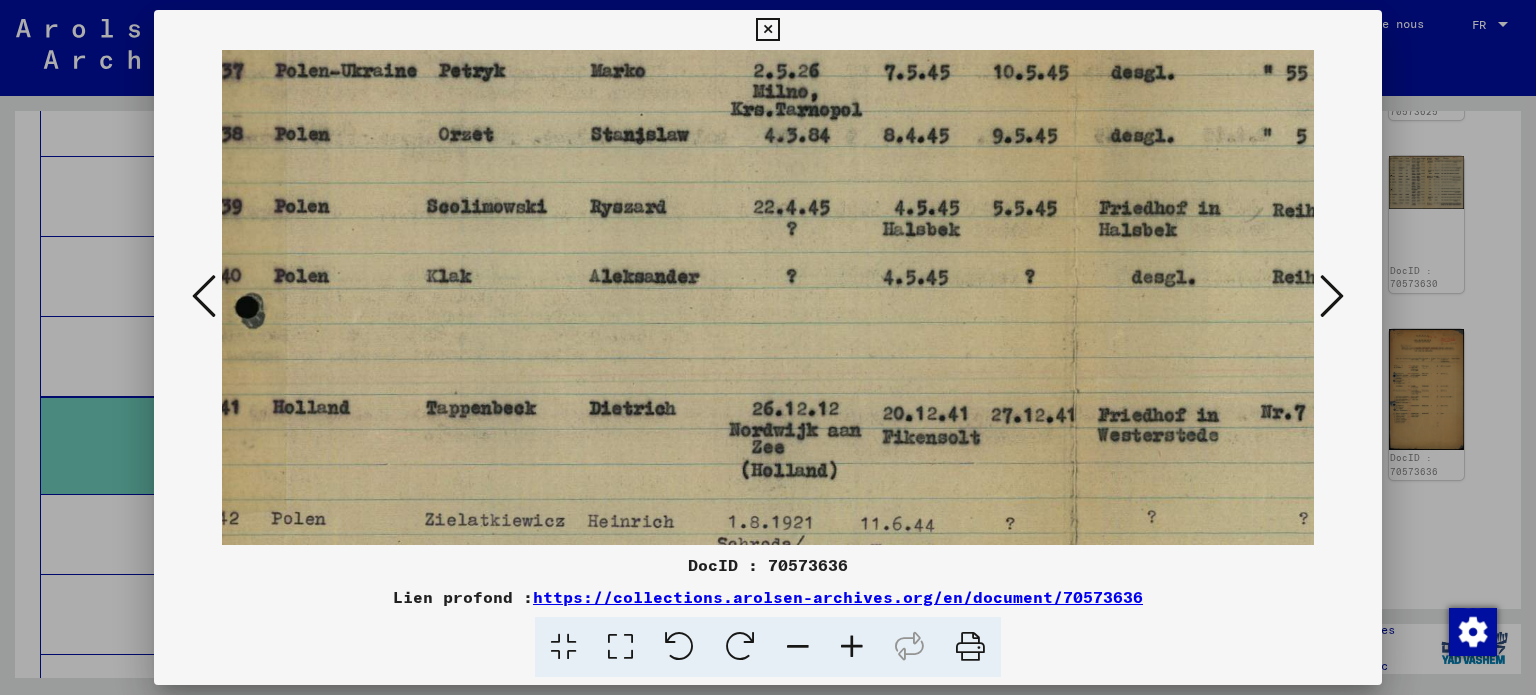 drag, startPoint x: 780, startPoint y: 504, endPoint x: 780, endPoint y: 415, distance: 89 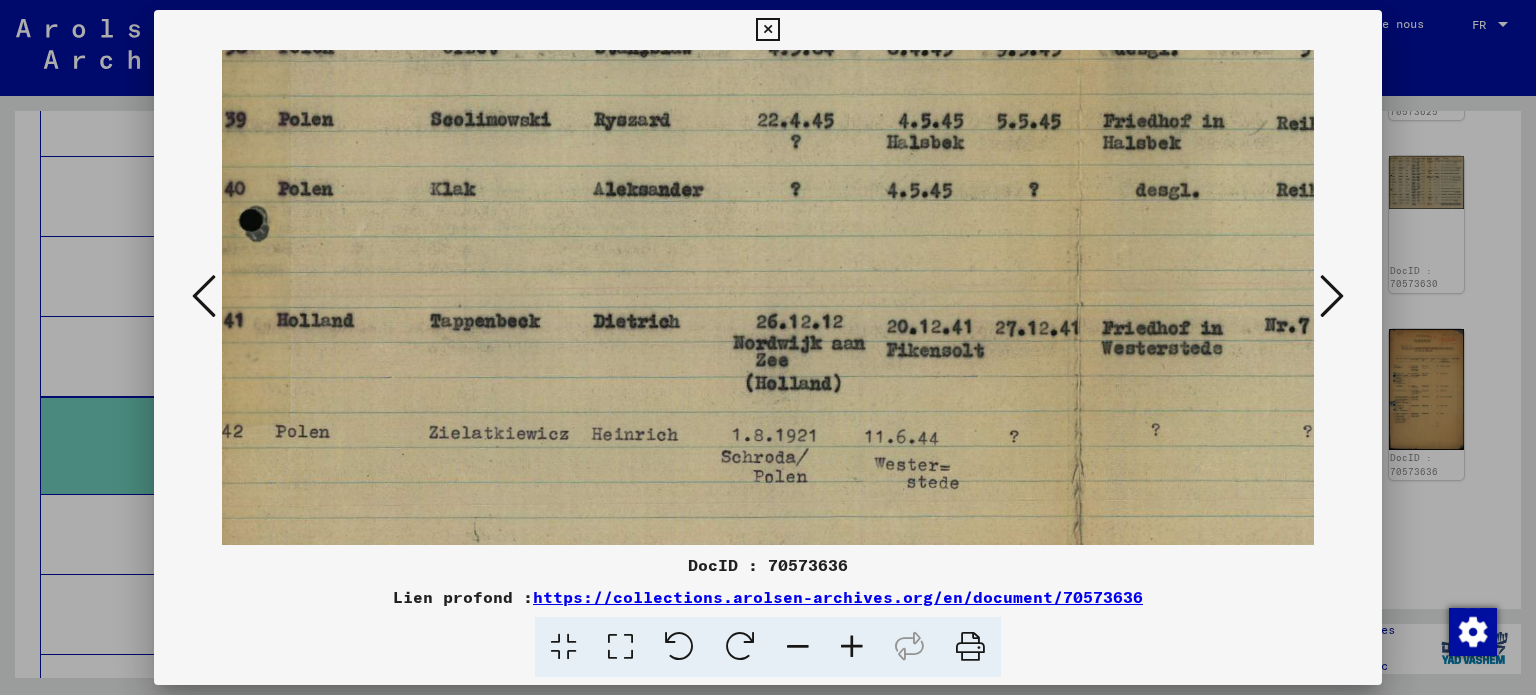 drag, startPoint x: 788, startPoint y: 524, endPoint x: 793, endPoint y: 439, distance: 85.146935 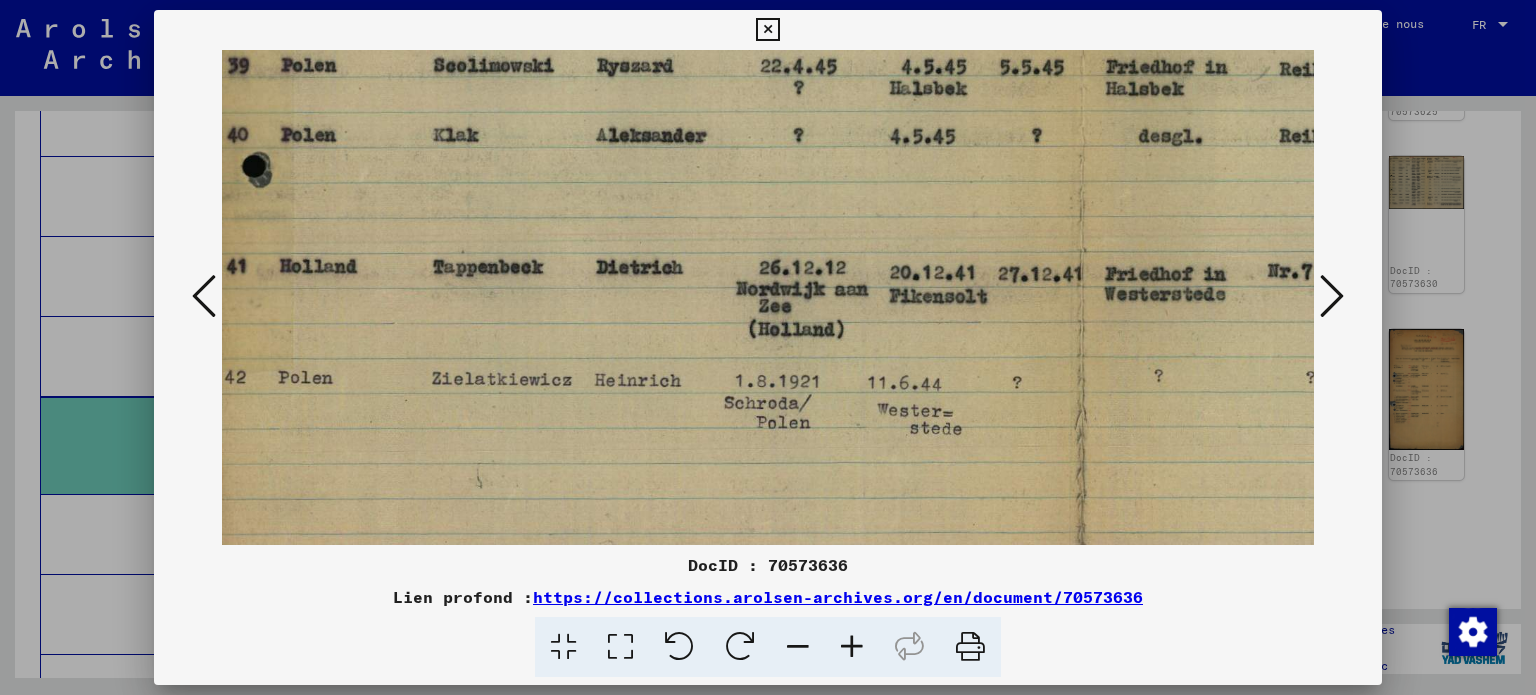 drag, startPoint x: 801, startPoint y: 514, endPoint x: 804, endPoint y: 455, distance: 59.07622 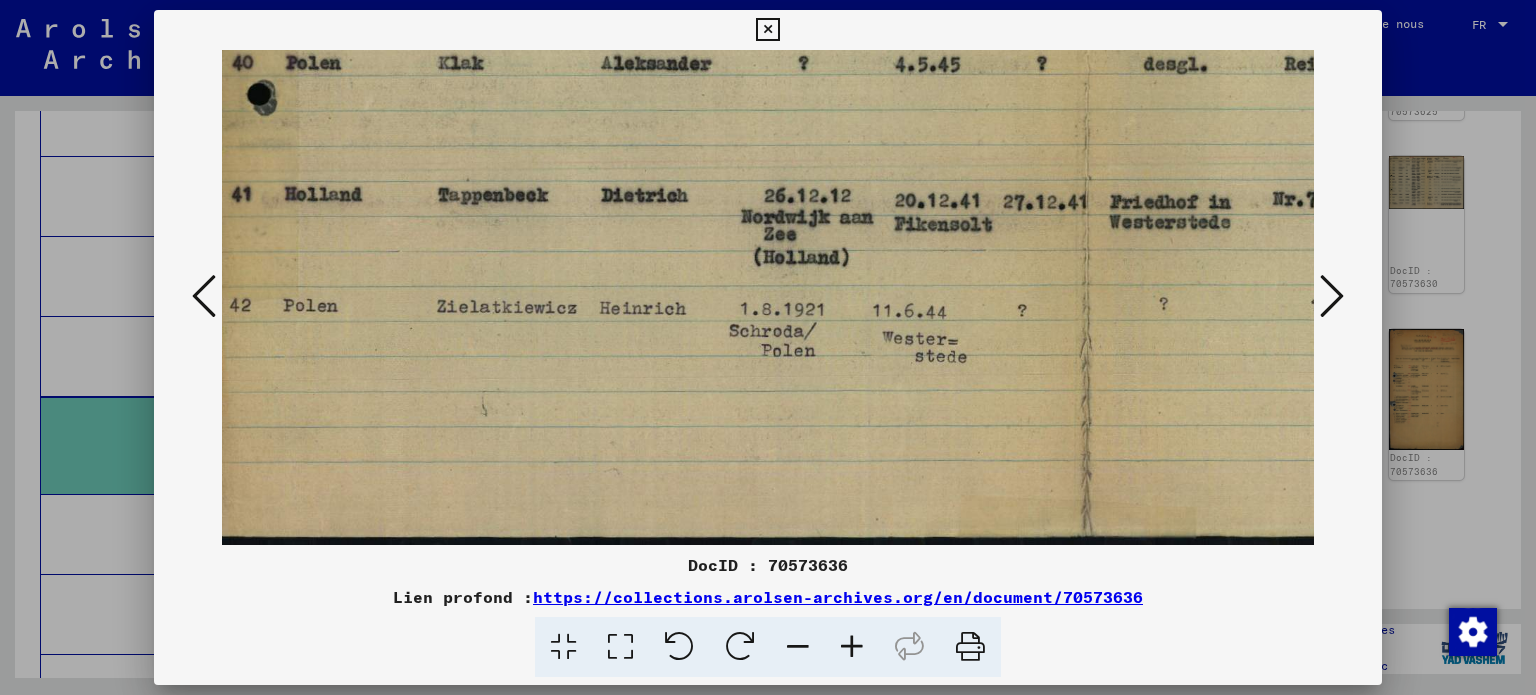 scroll, scrollTop: 749, scrollLeft: 13, axis: both 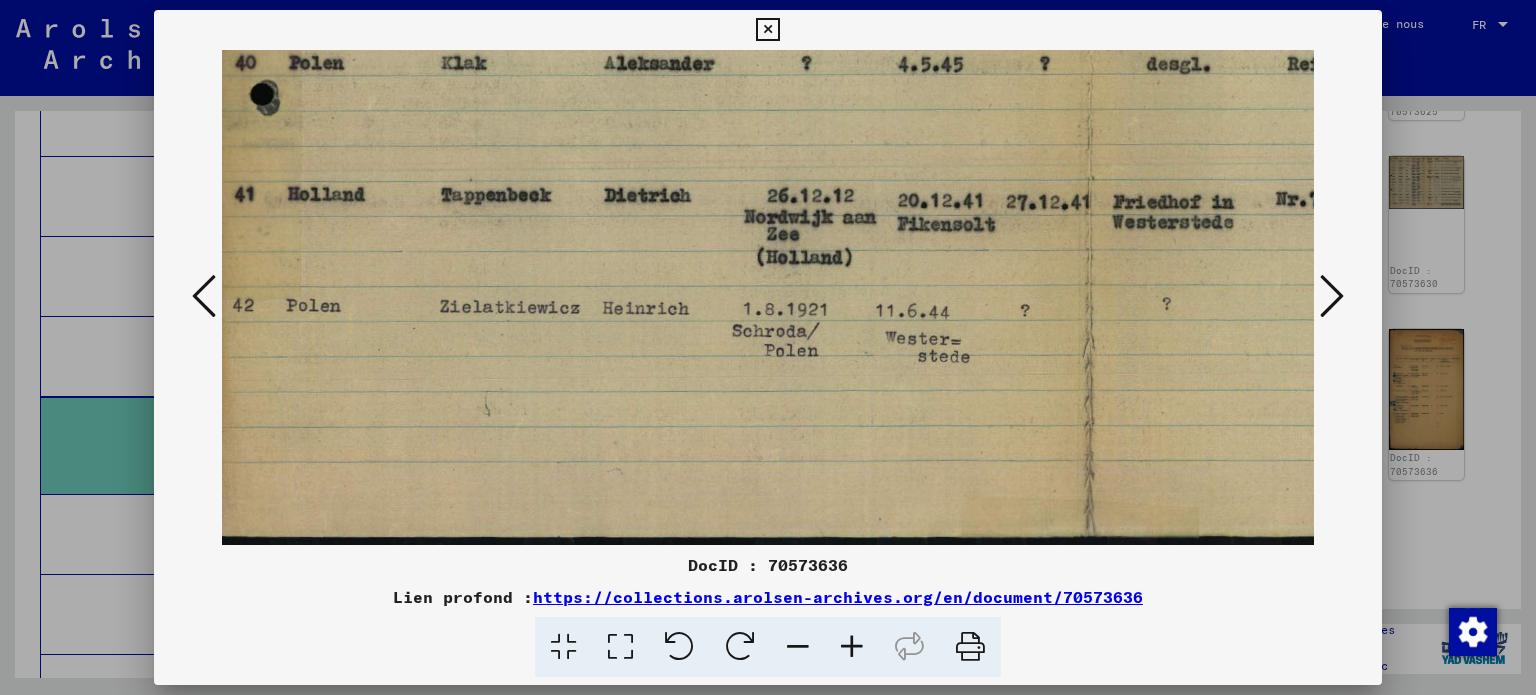 drag, startPoint x: 805, startPoint y: 511, endPoint x: 815, endPoint y: 395, distance: 116.43024 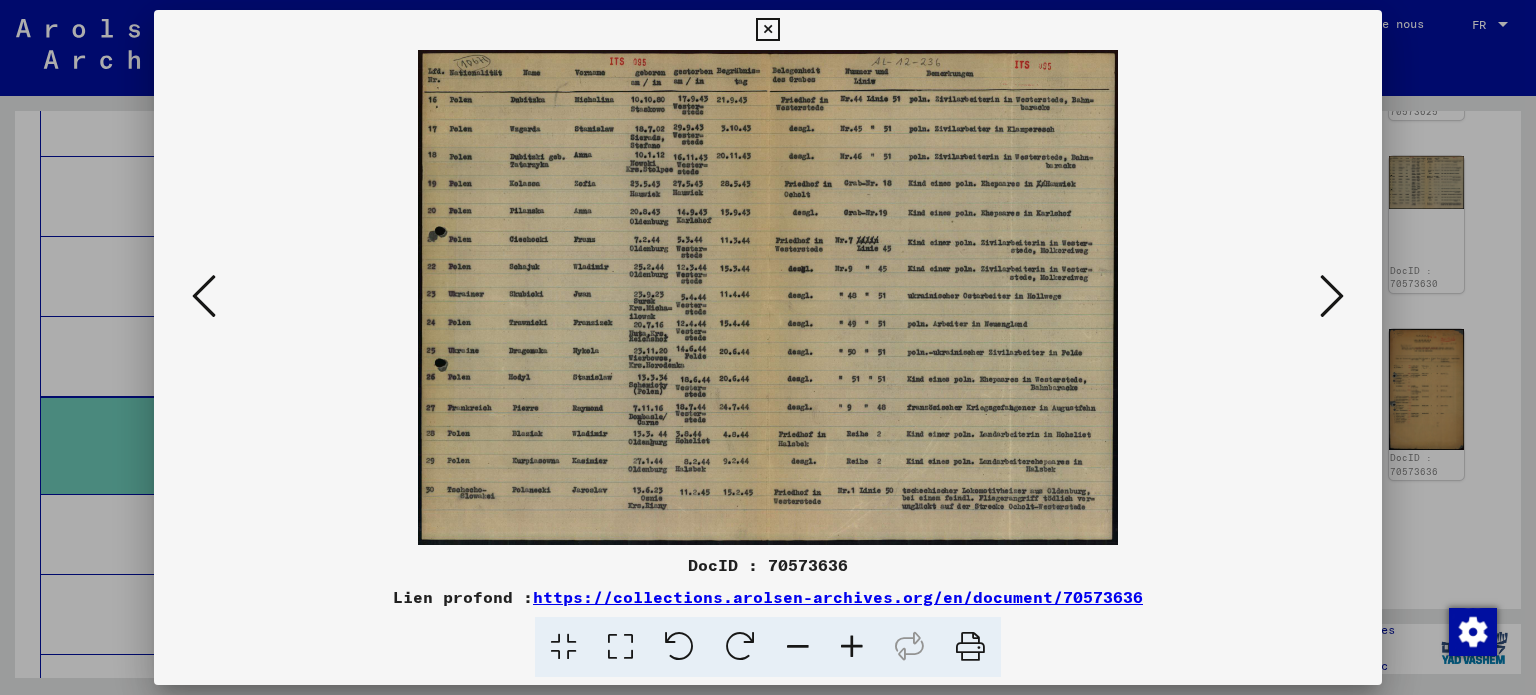 scroll, scrollTop: 0, scrollLeft: 0, axis: both 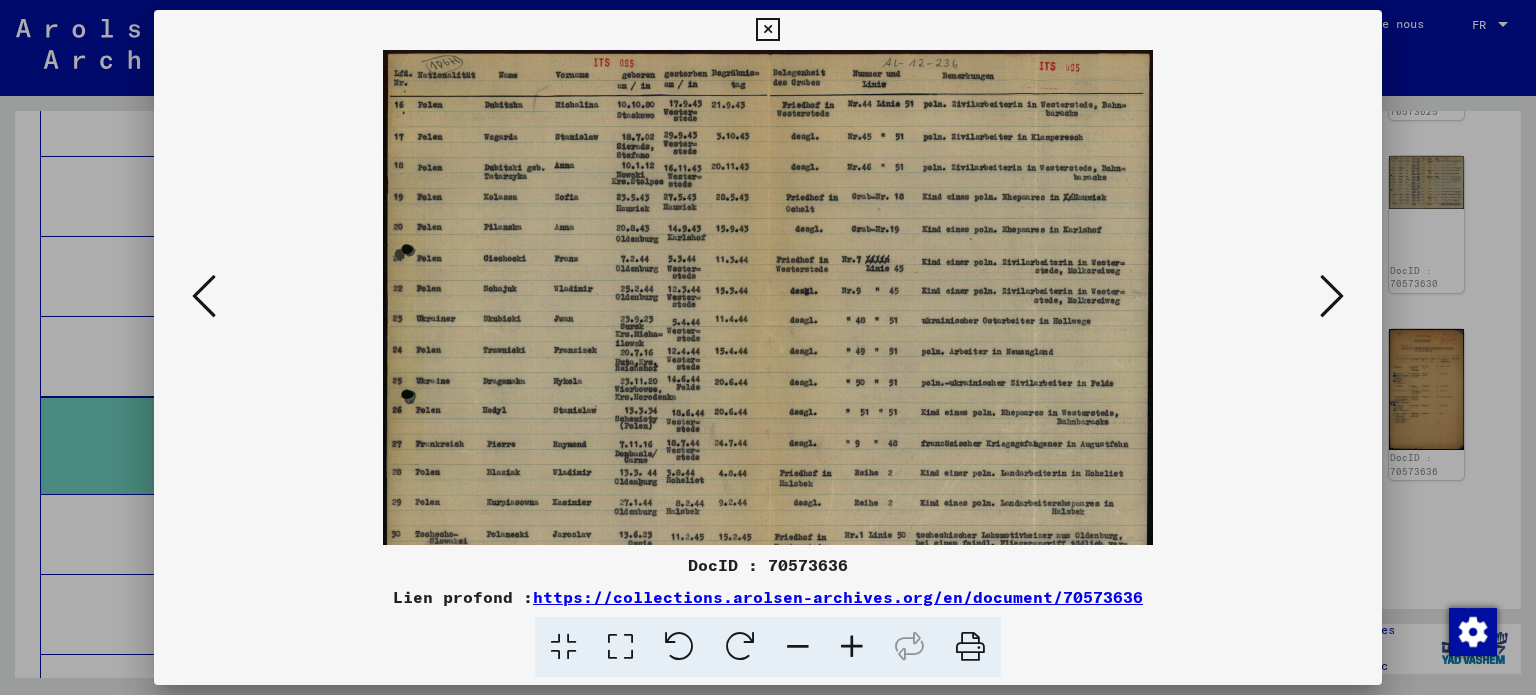 click at bounding box center (852, 647) 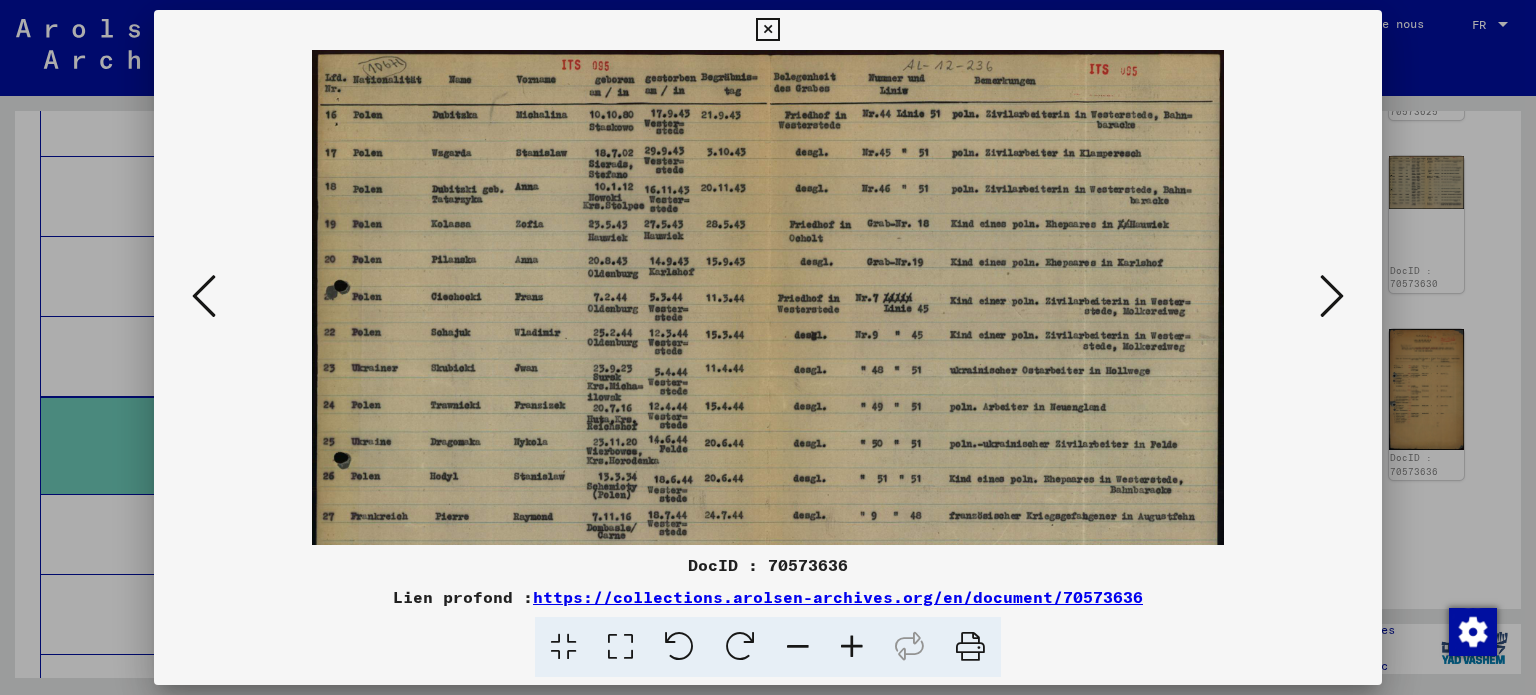 click at bounding box center (852, 647) 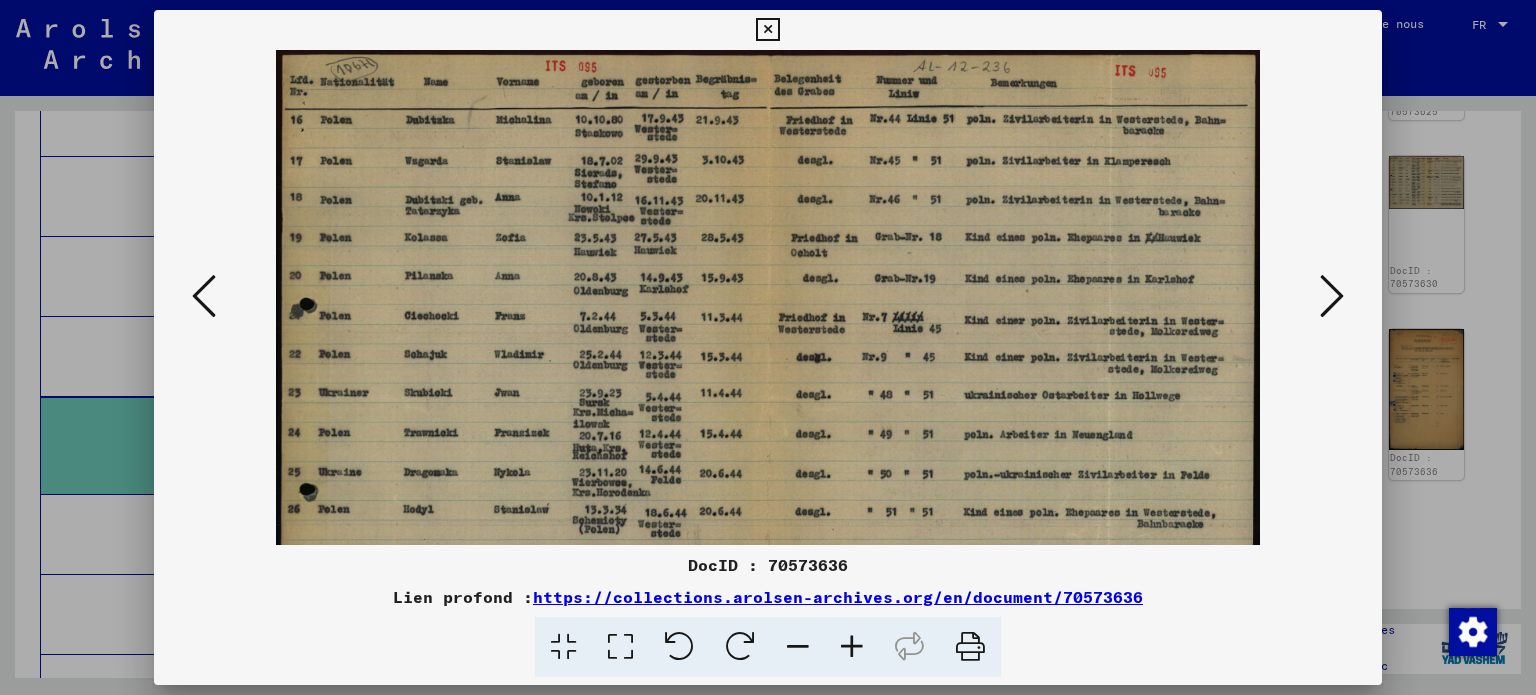 click at bounding box center [852, 647] 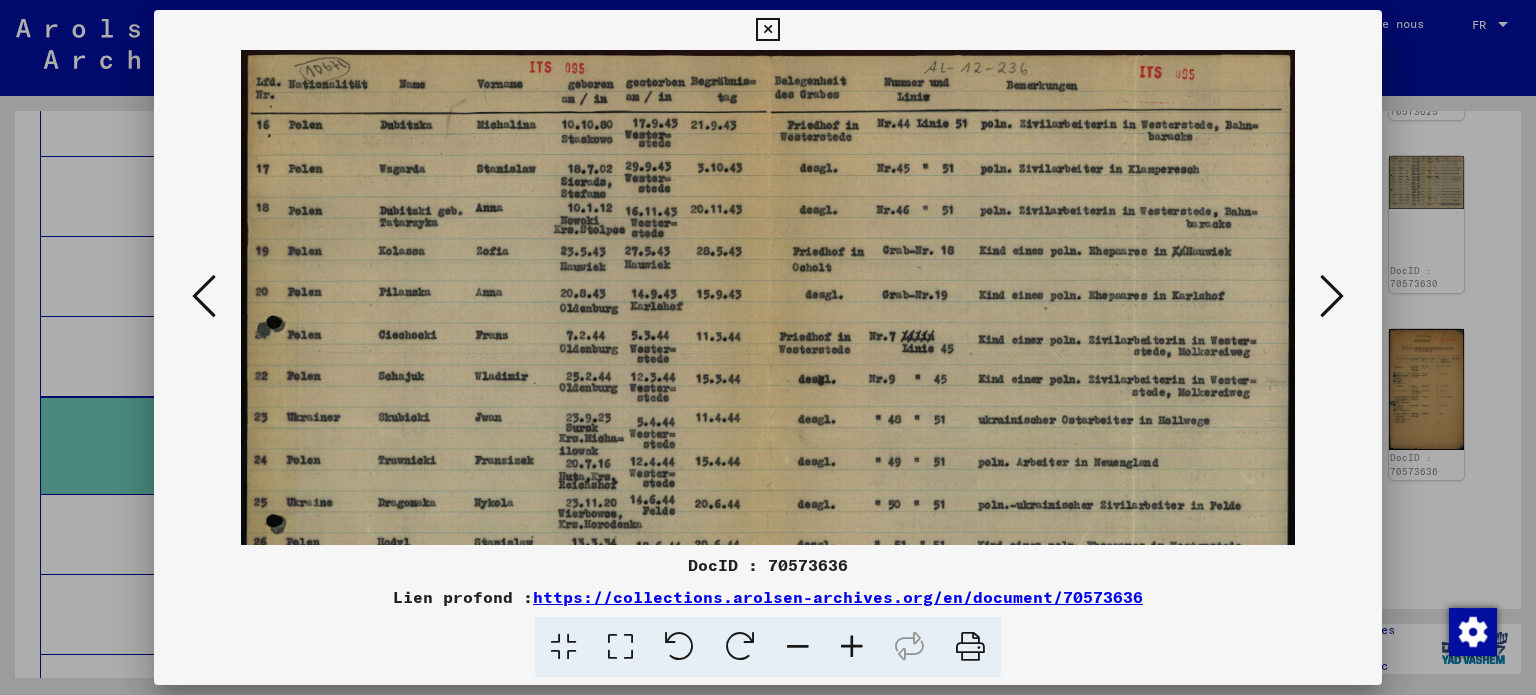 click at bounding box center (852, 647) 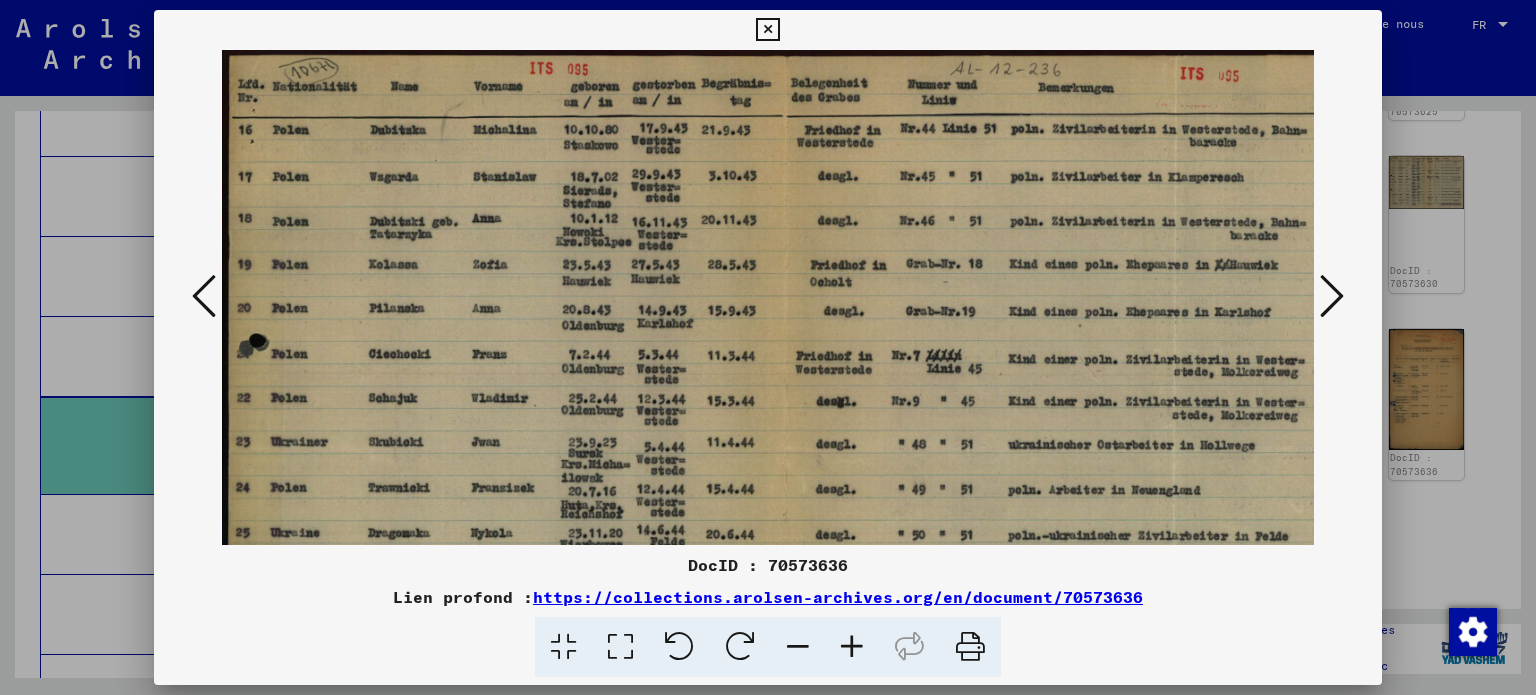 click at bounding box center [852, 647] 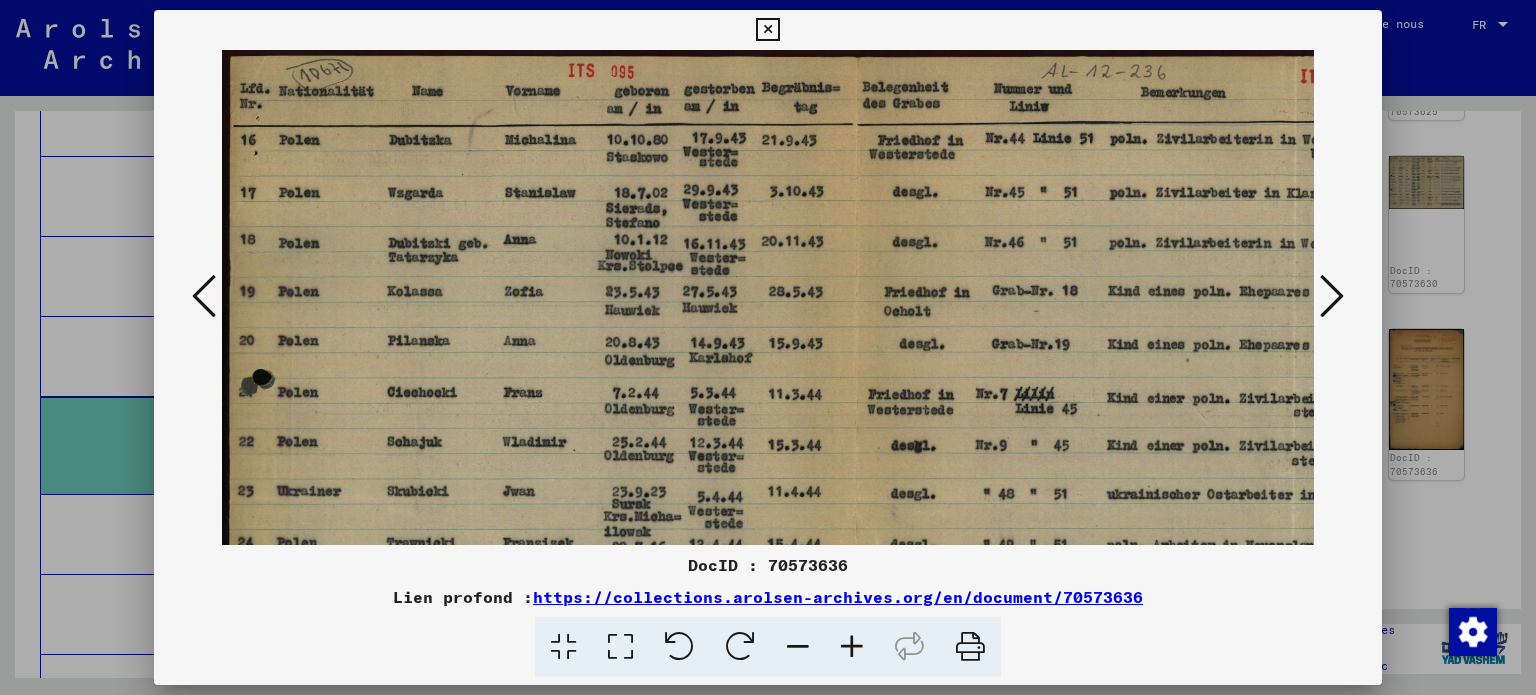 click at bounding box center [852, 647] 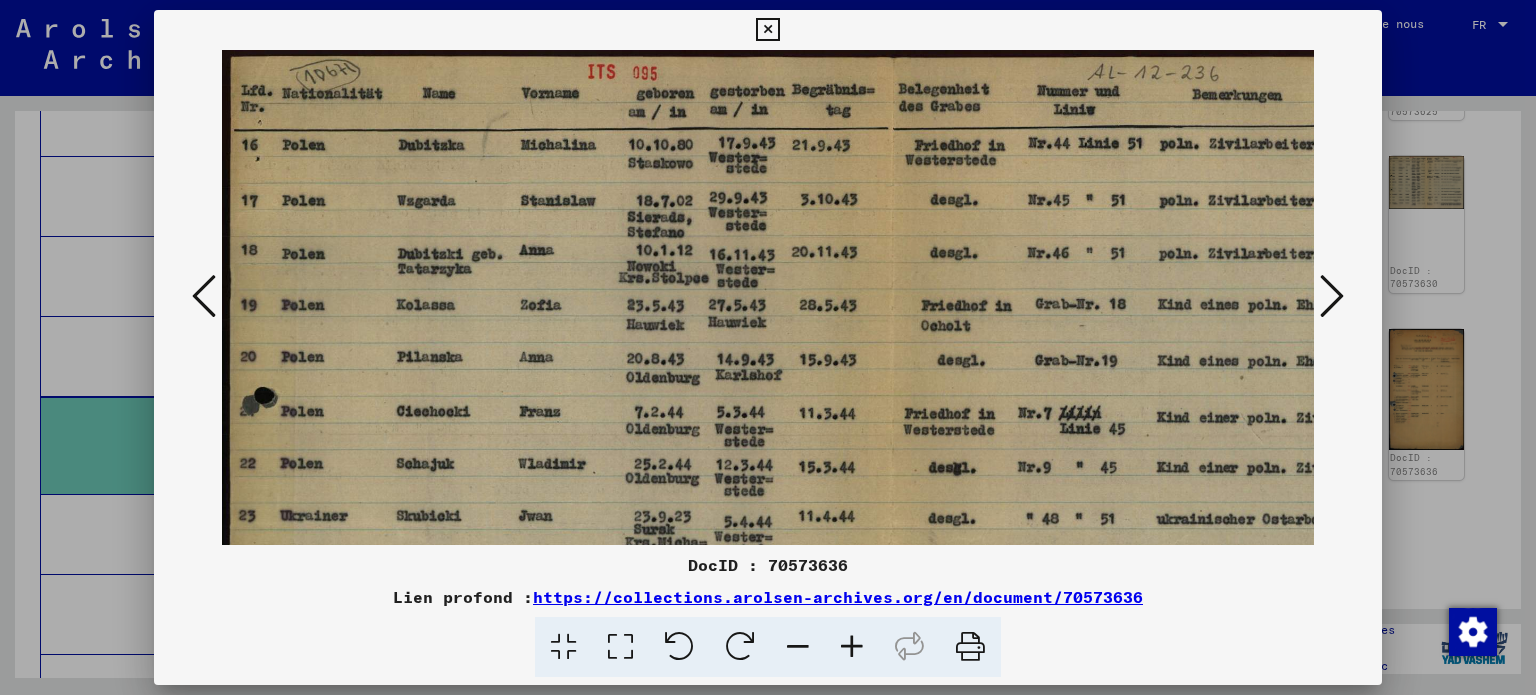 click at bounding box center (852, 647) 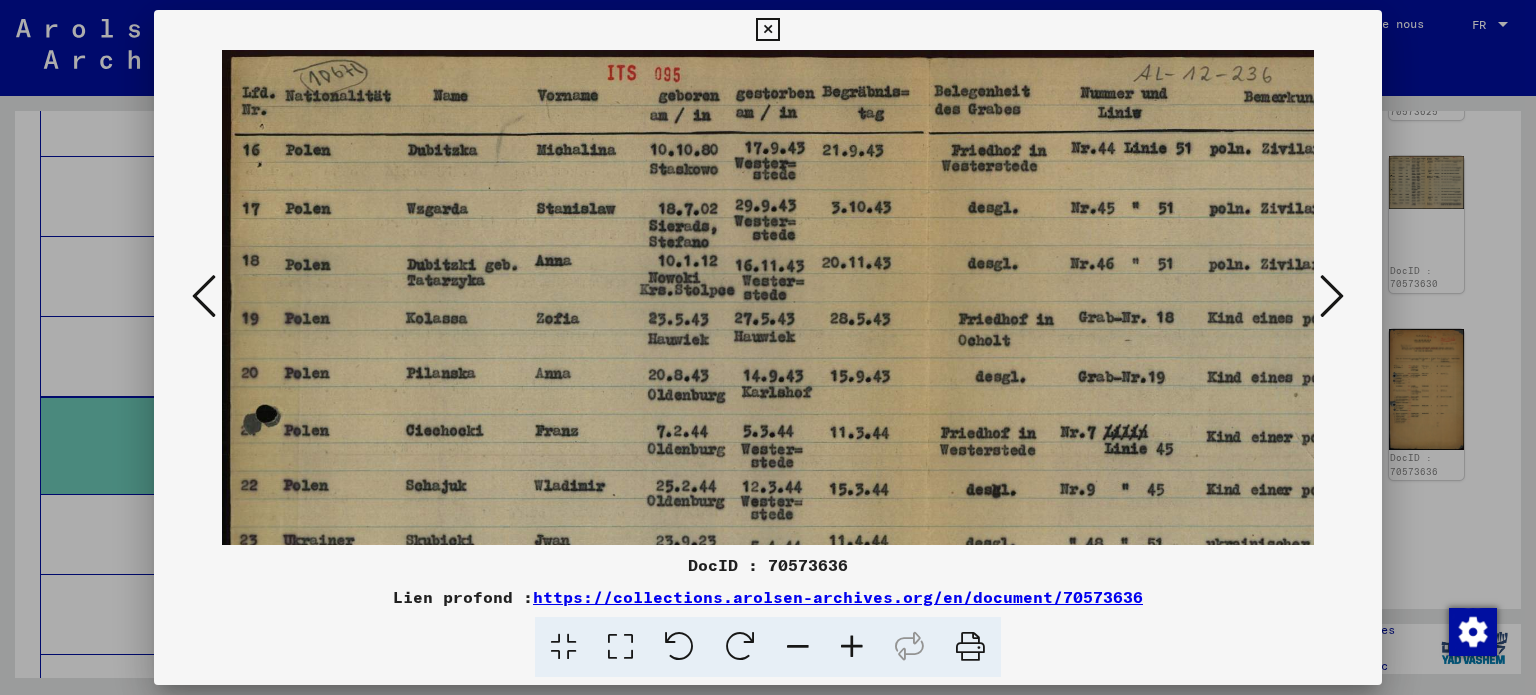 click at bounding box center (852, 647) 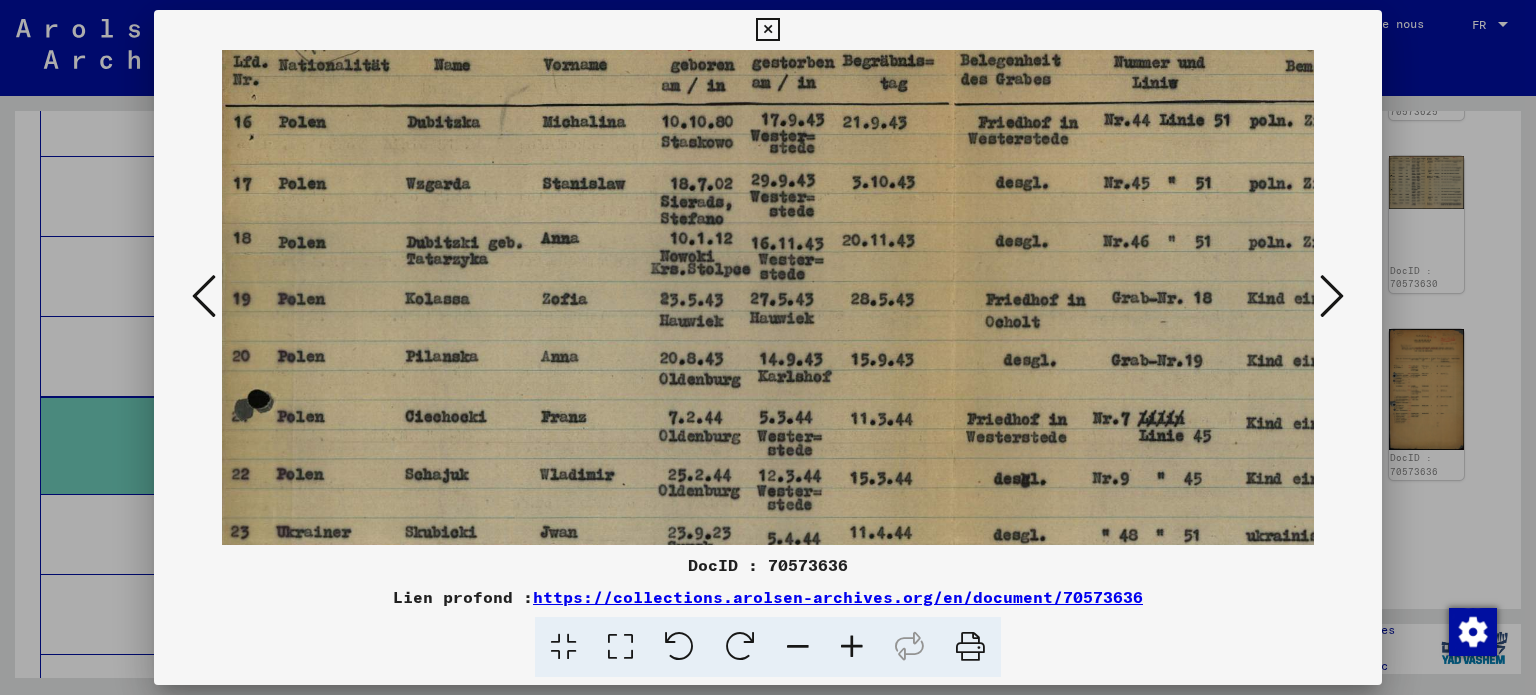 scroll, scrollTop: 39, scrollLeft: 1, axis: both 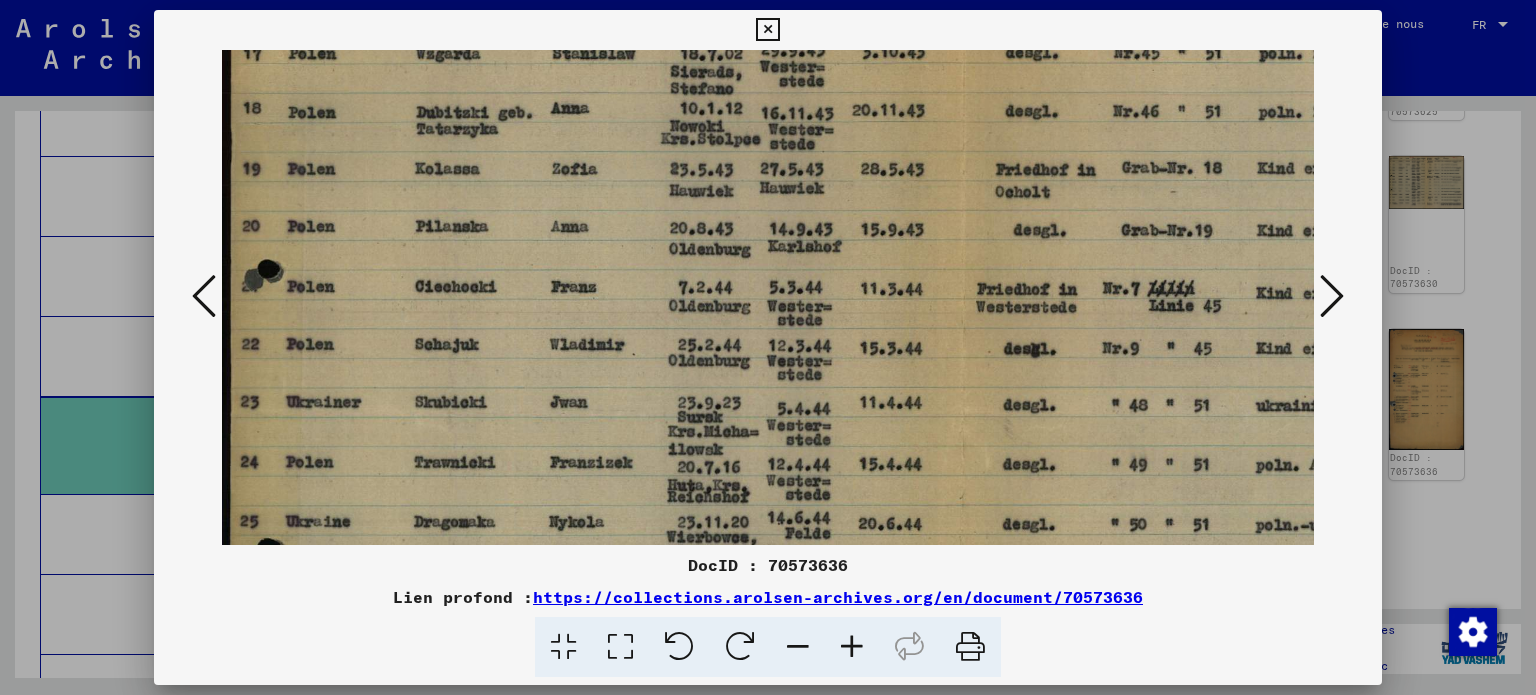 drag, startPoint x: 870, startPoint y: 453, endPoint x: 883, endPoint y: 286, distance: 167.50522 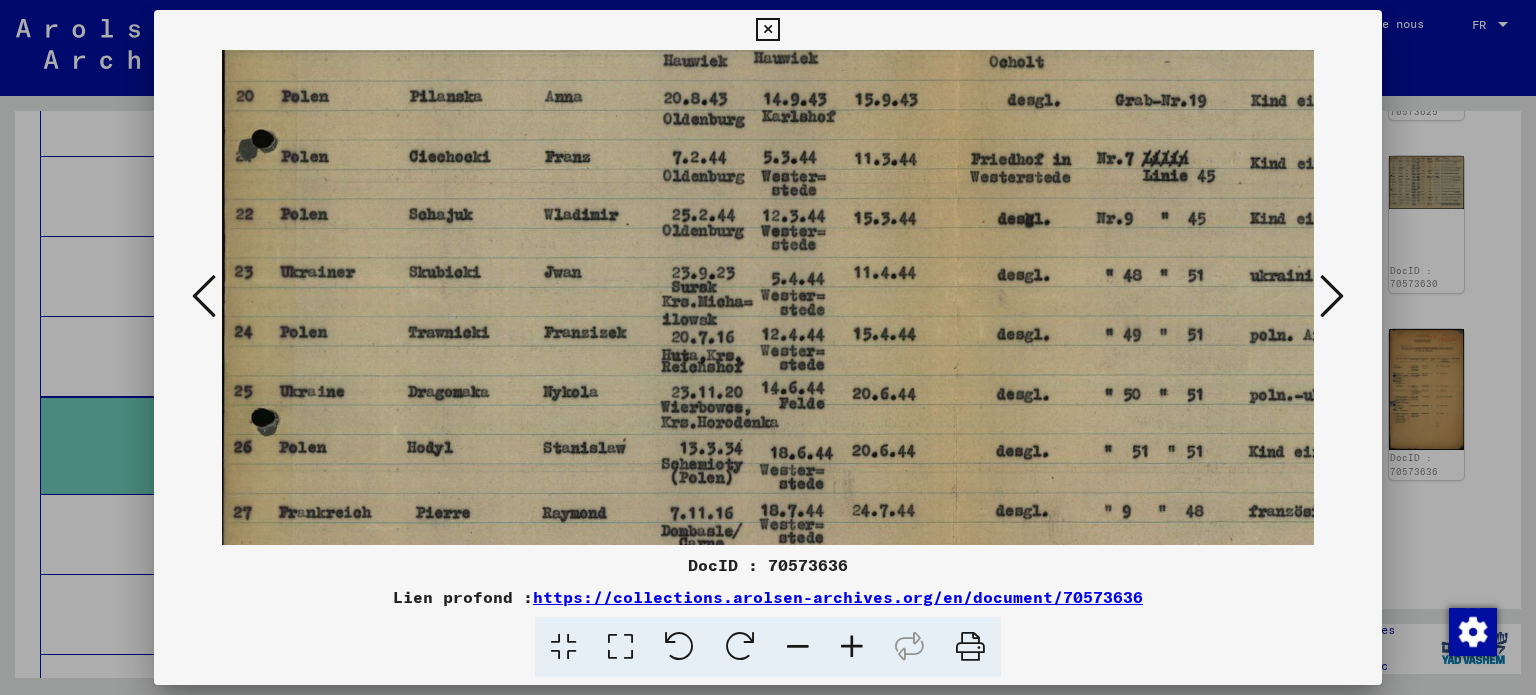 drag, startPoint x: 878, startPoint y: 423, endPoint x: 871, endPoint y: 292, distance: 131.18689 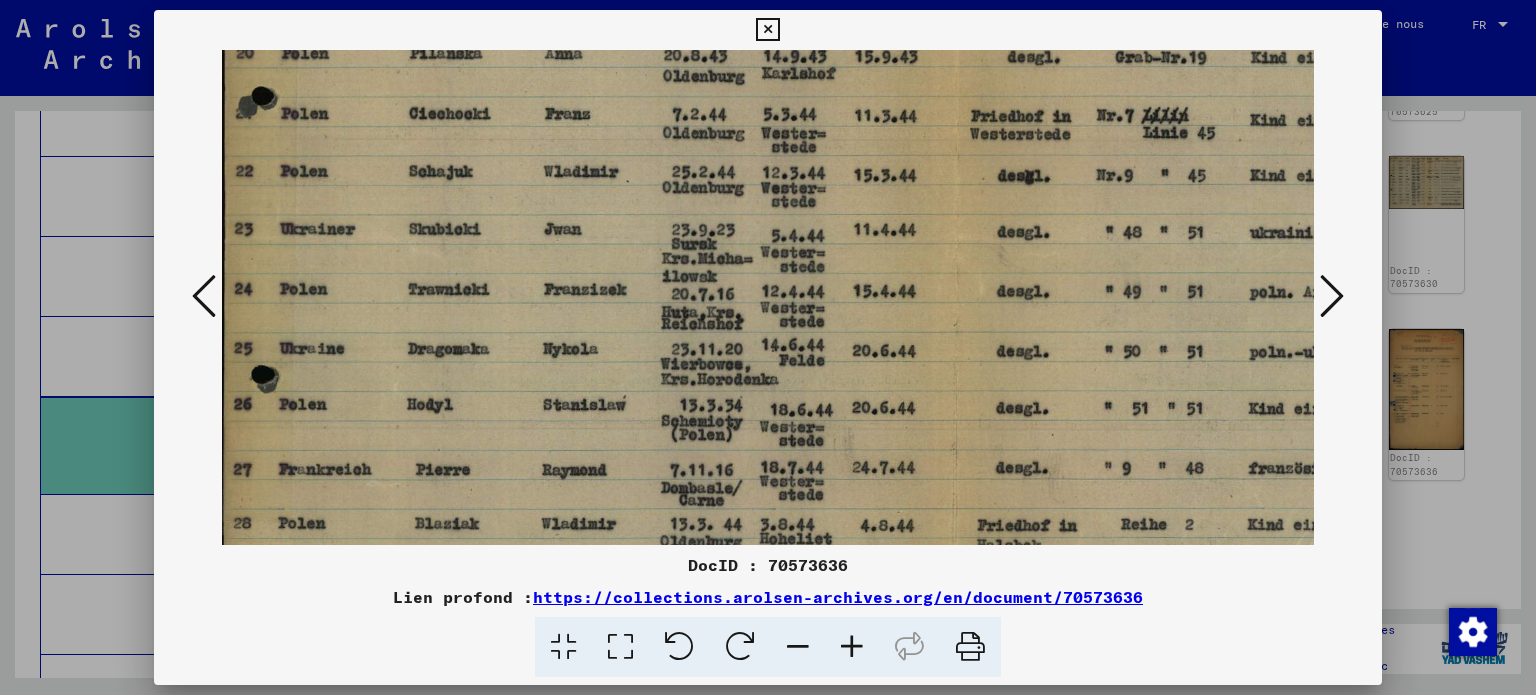 scroll, scrollTop: 392, scrollLeft: 2, axis: both 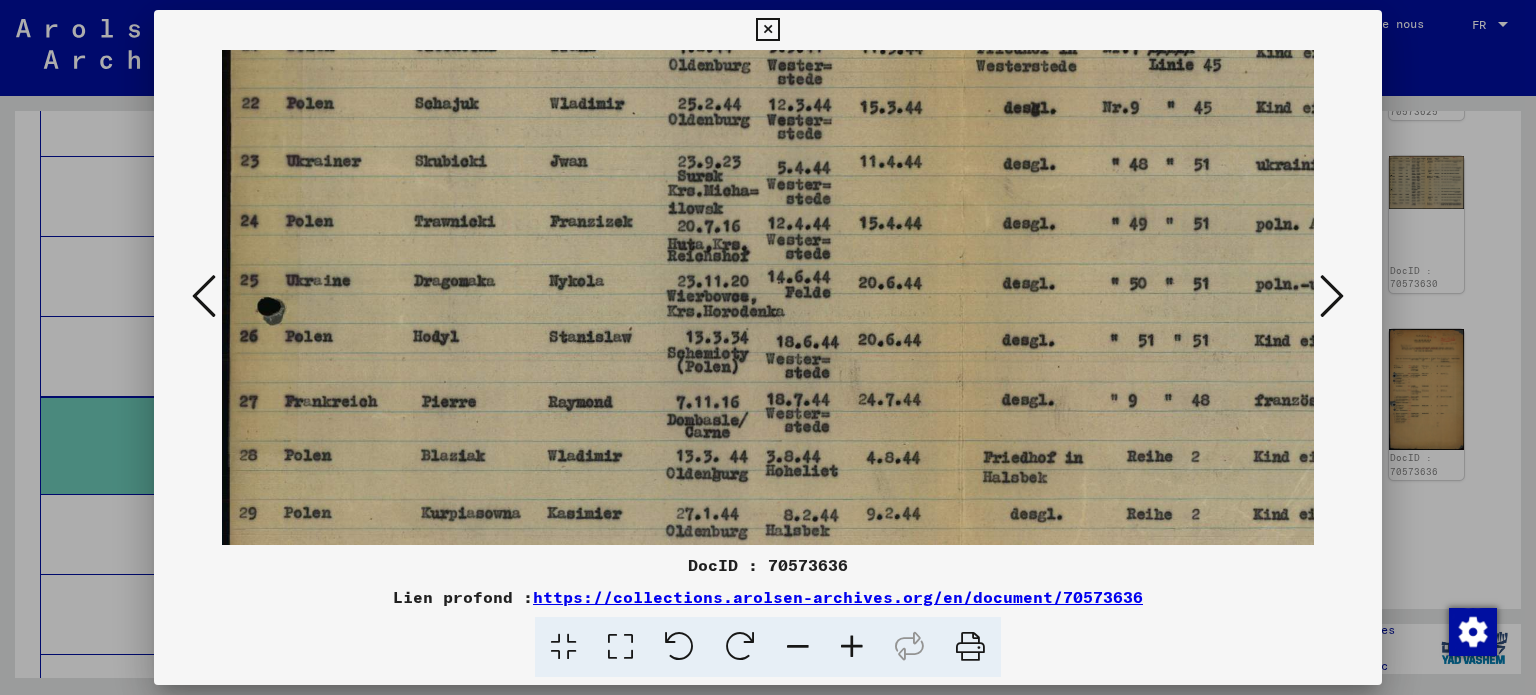 drag, startPoint x: 892, startPoint y: 435, endPoint x: 899, endPoint y: 332, distance: 103.23759 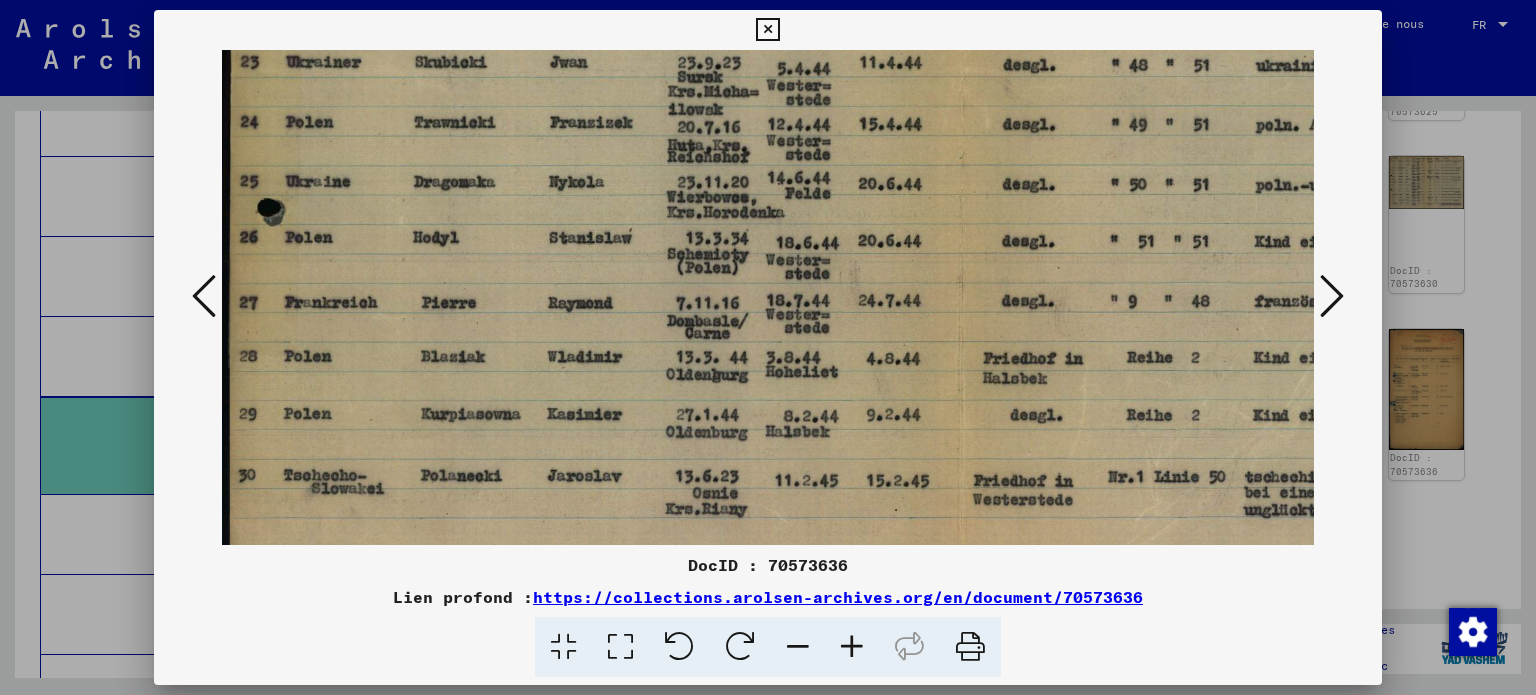 drag, startPoint x: 881, startPoint y: 435, endPoint x: 882, endPoint y: 338, distance: 97.00516 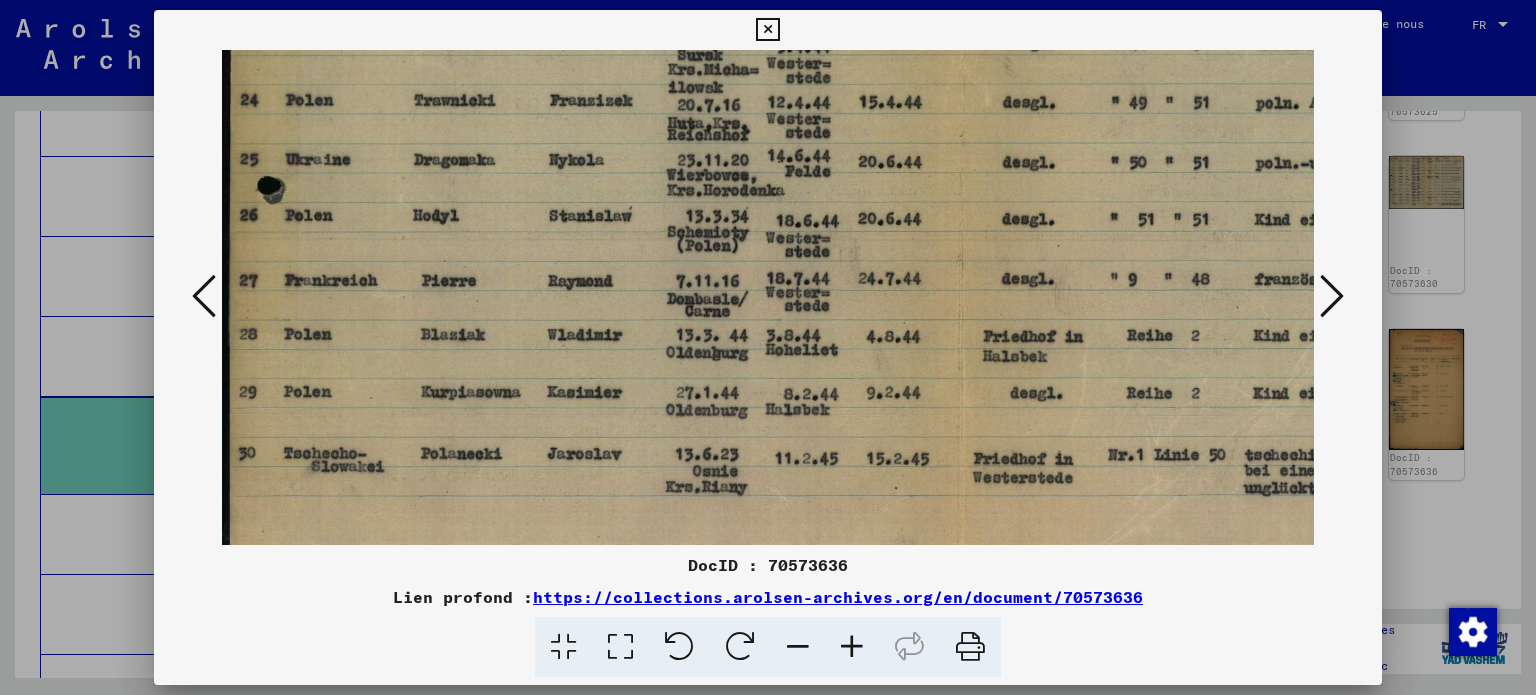 scroll, scrollTop: 528, scrollLeft: 0, axis: vertical 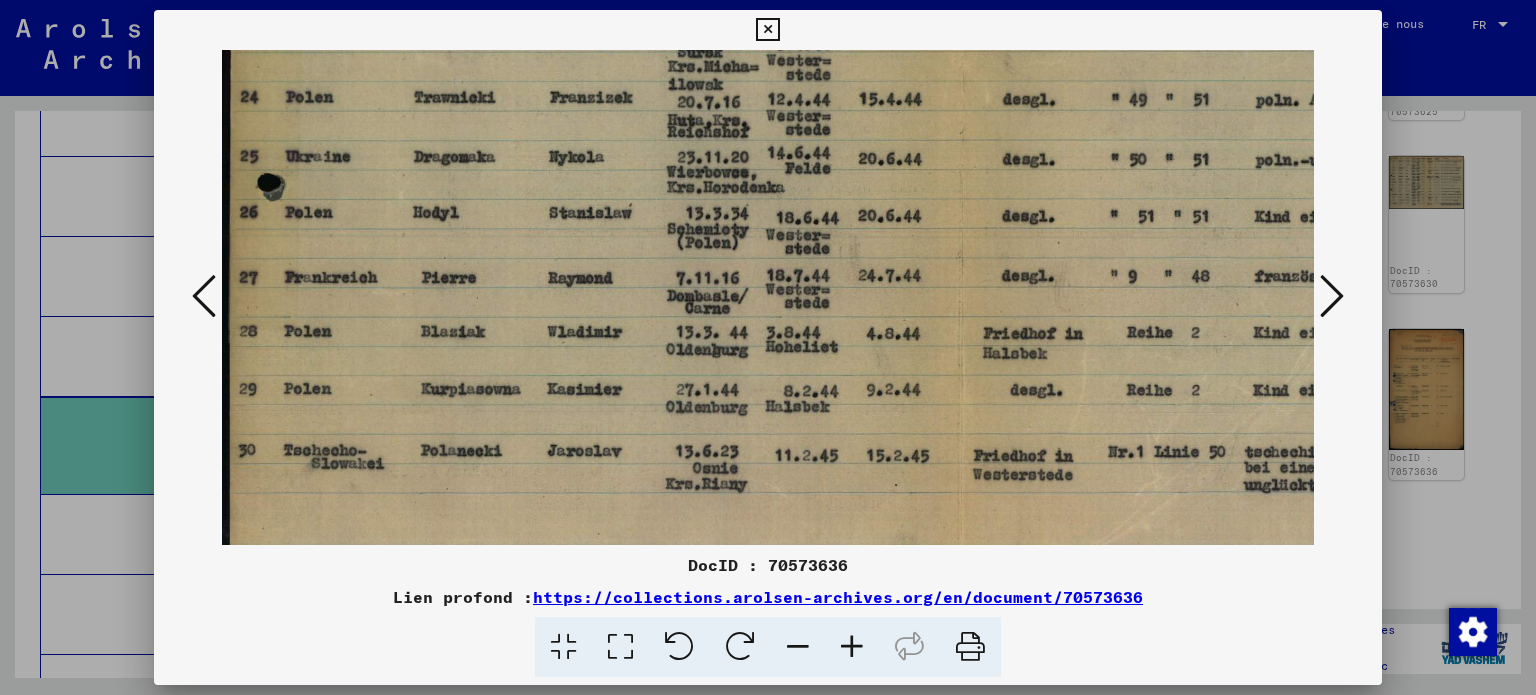 drag, startPoint x: 879, startPoint y: 418, endPoint x: 879, endPoint y: 392, distance: 26 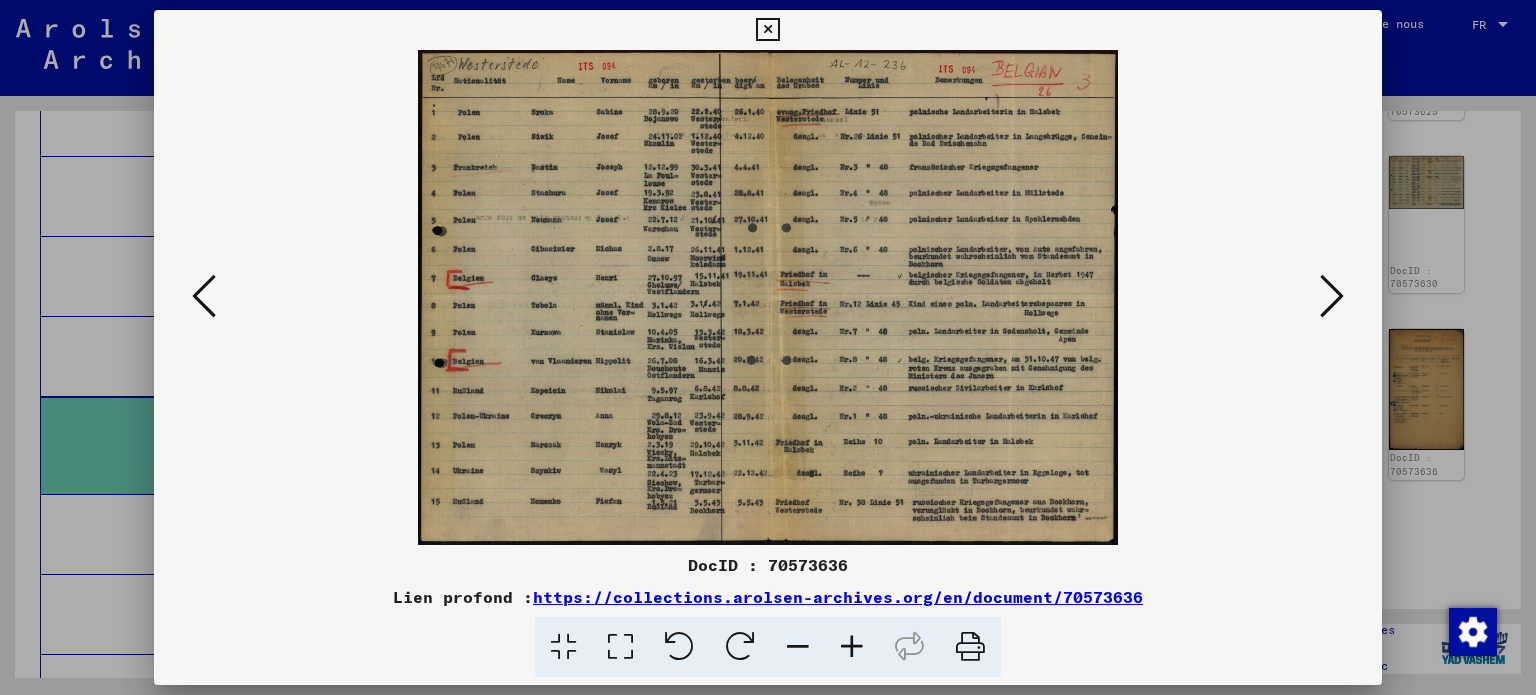 scroll, scrollTop: 0, scrollLeft: 0, axis: both 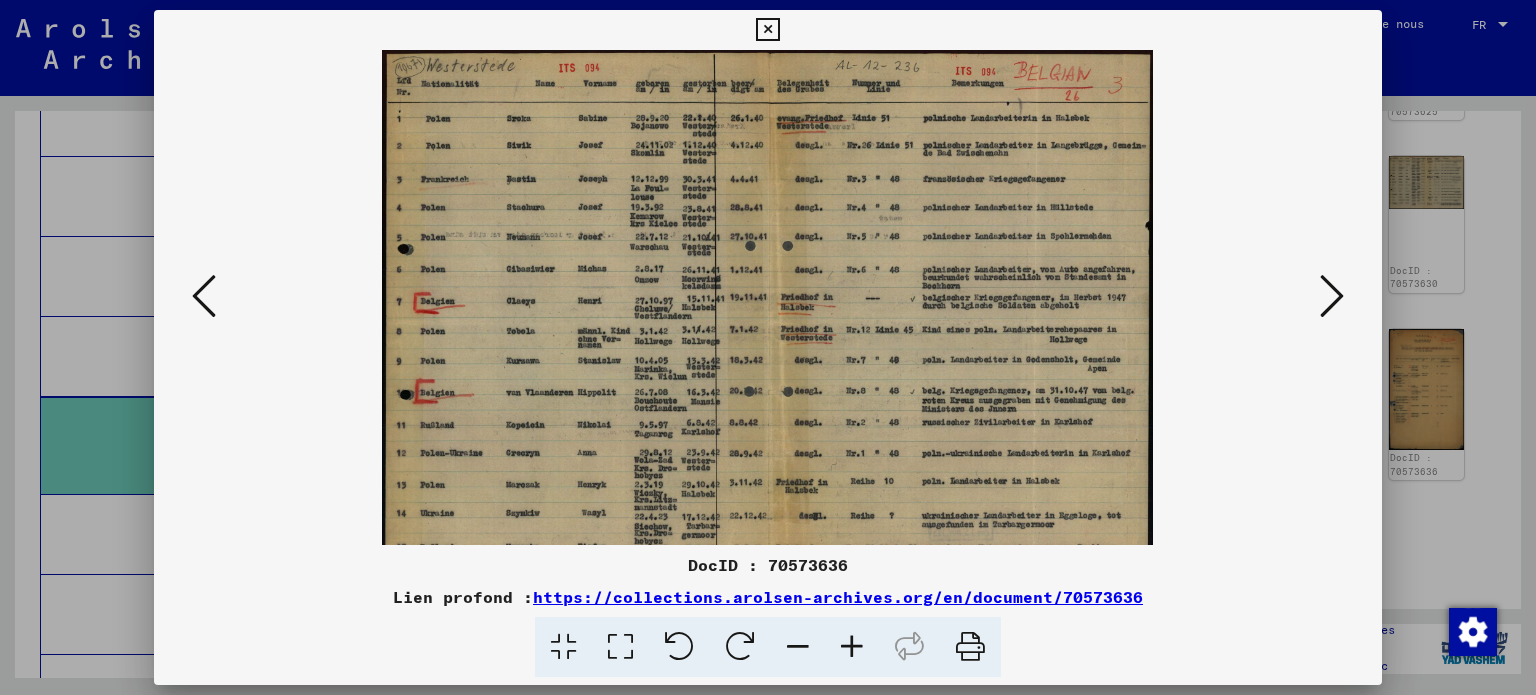 click at bounding box center [852, 647] 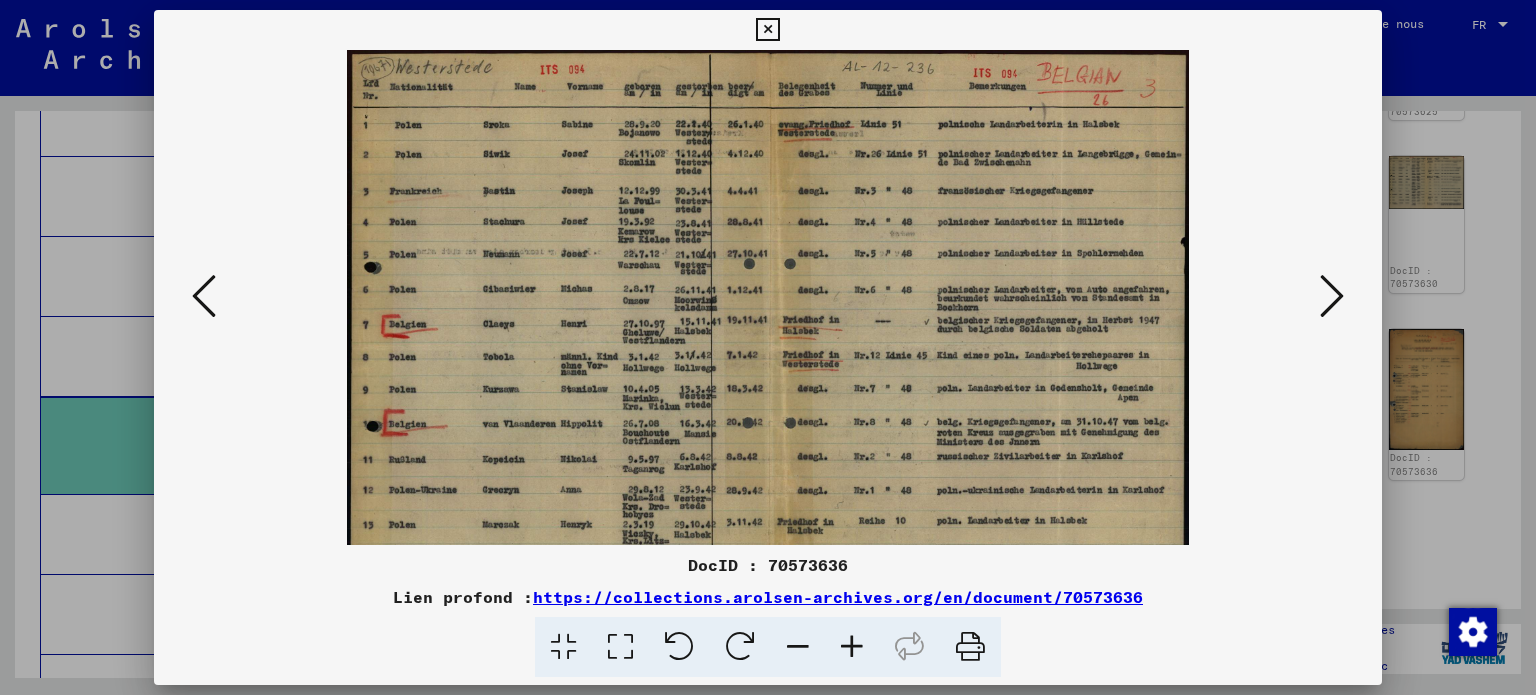 click at bounding box center (852, 647) 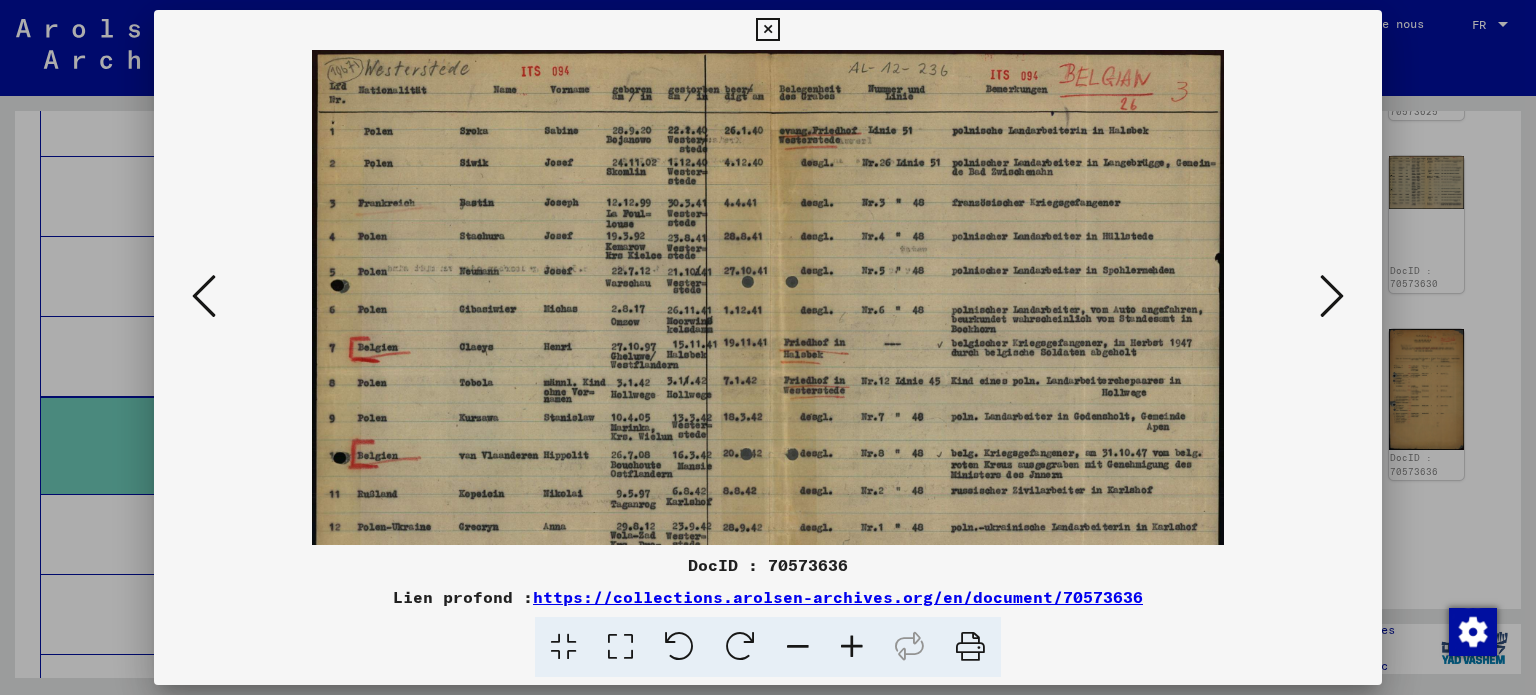 click at bounding box center (852, 647) 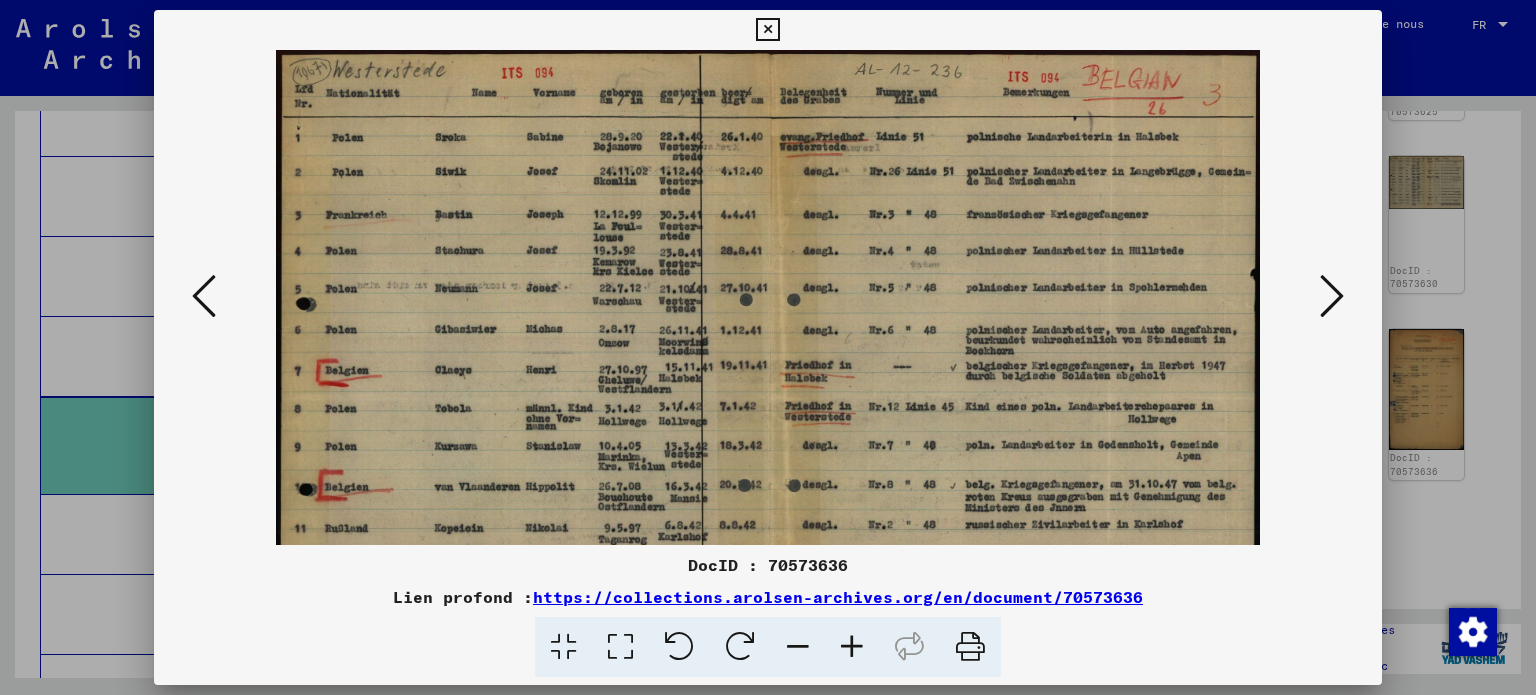 click at bounding box center [852, 647] 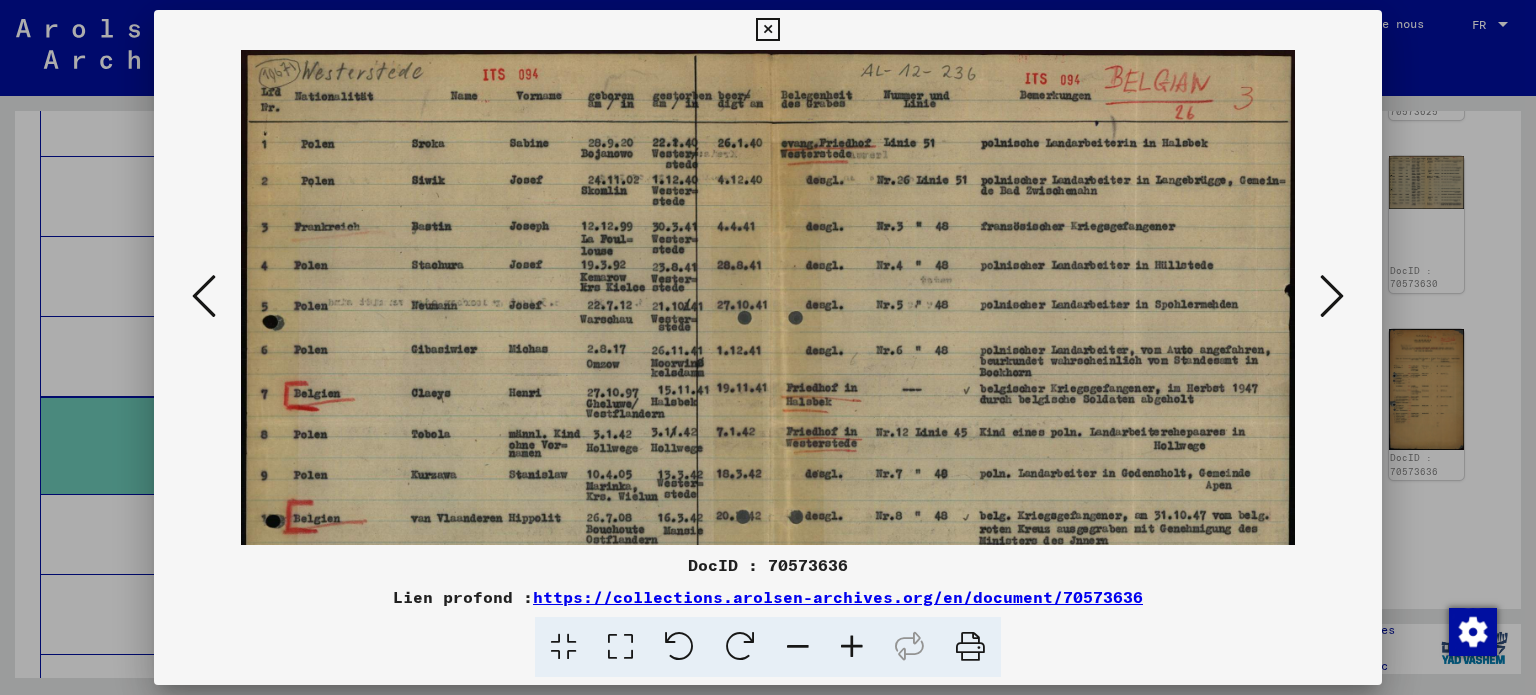 click at bounding box center (852, 647) 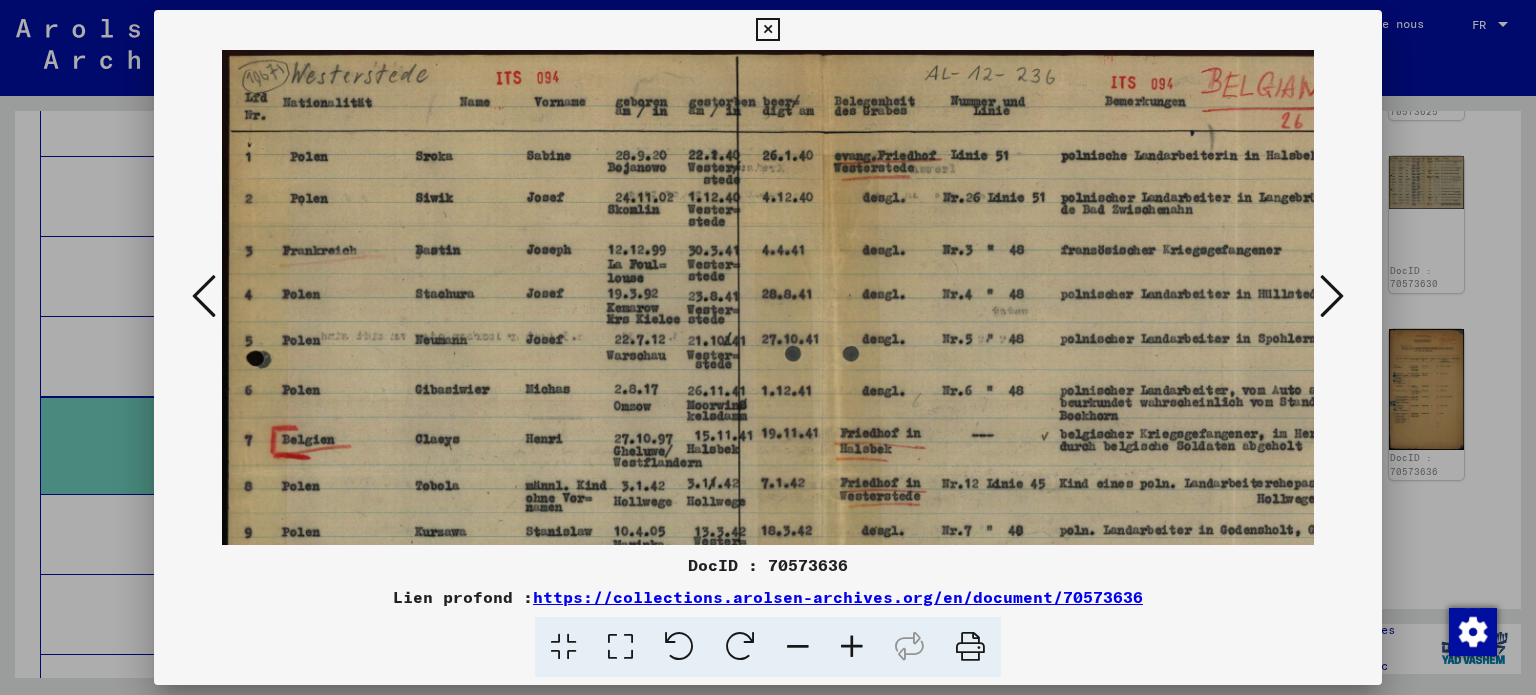 click at bounding box center [852, 647] 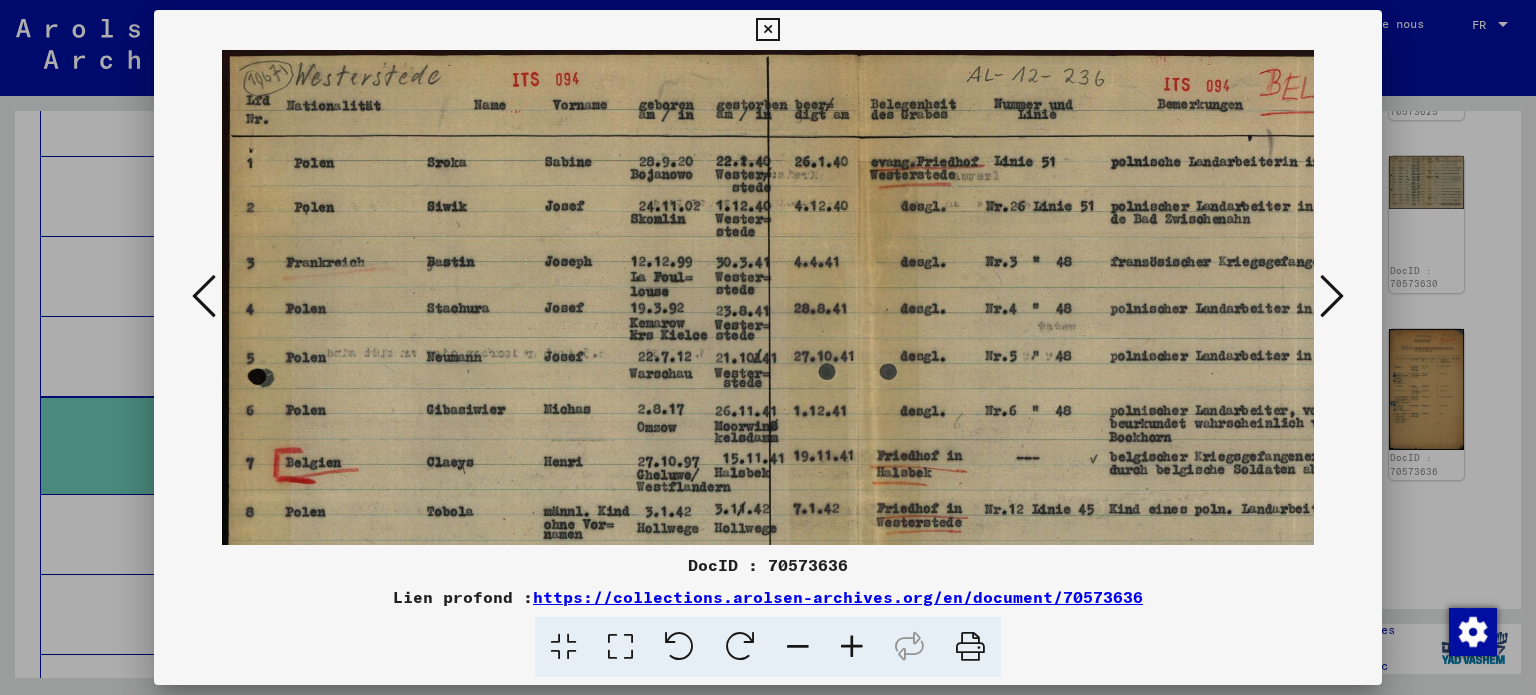 click at bounding box center (852, 647) 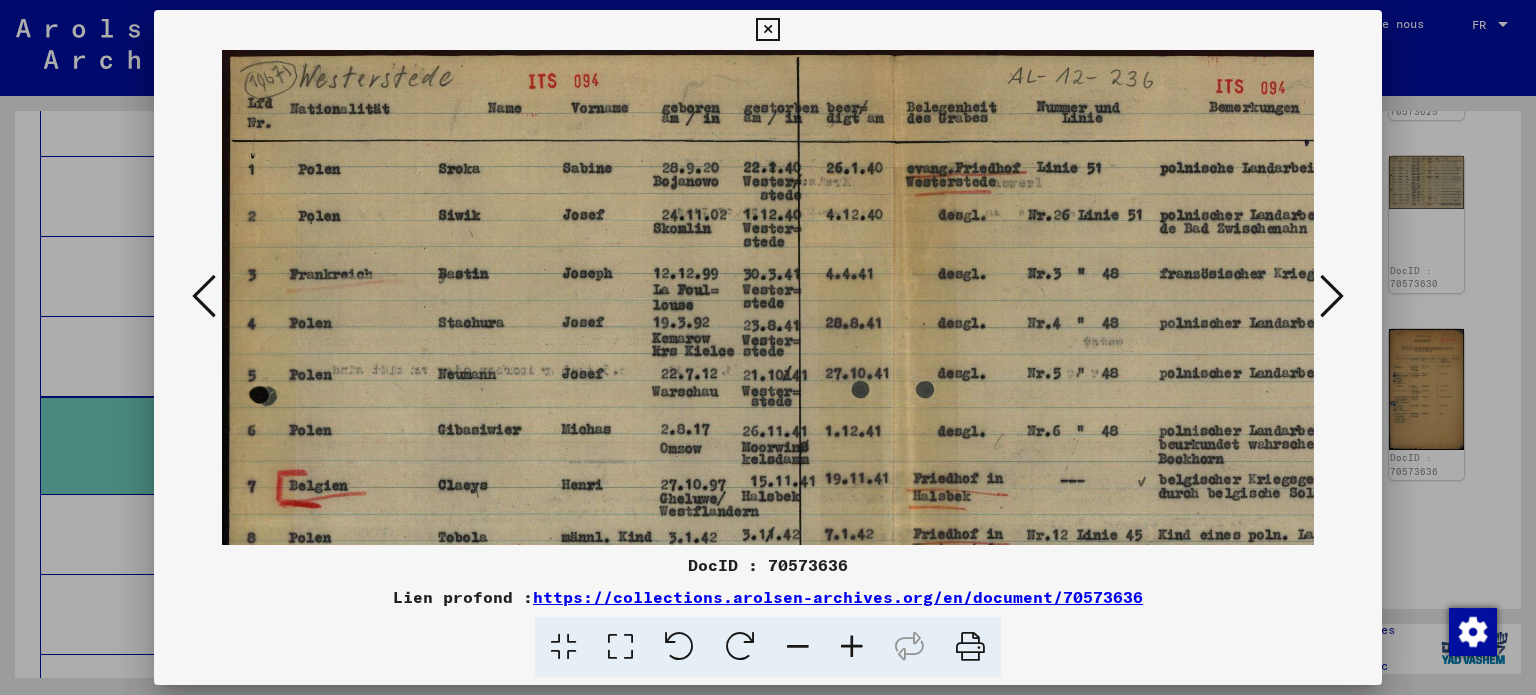 click at bounding box center [852, 647] 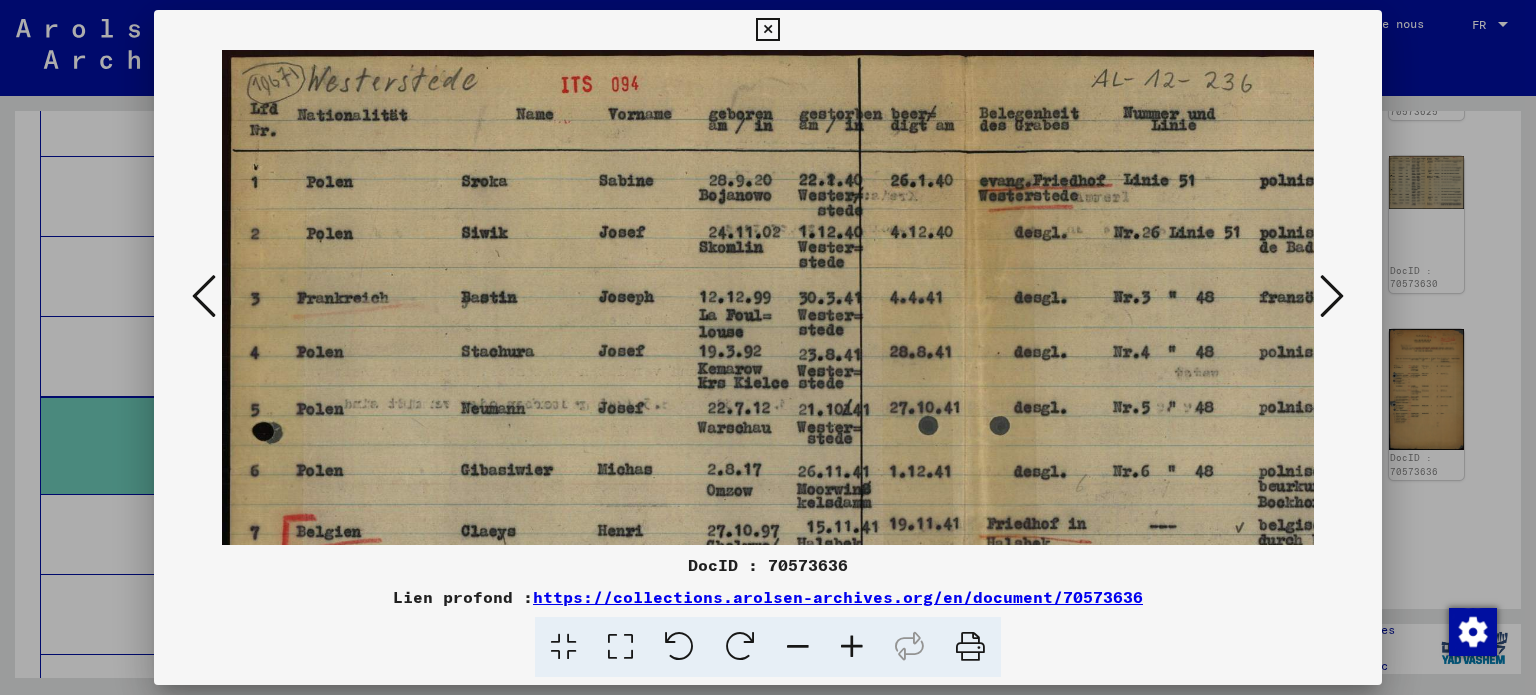 click at bounding box center (852, 647) 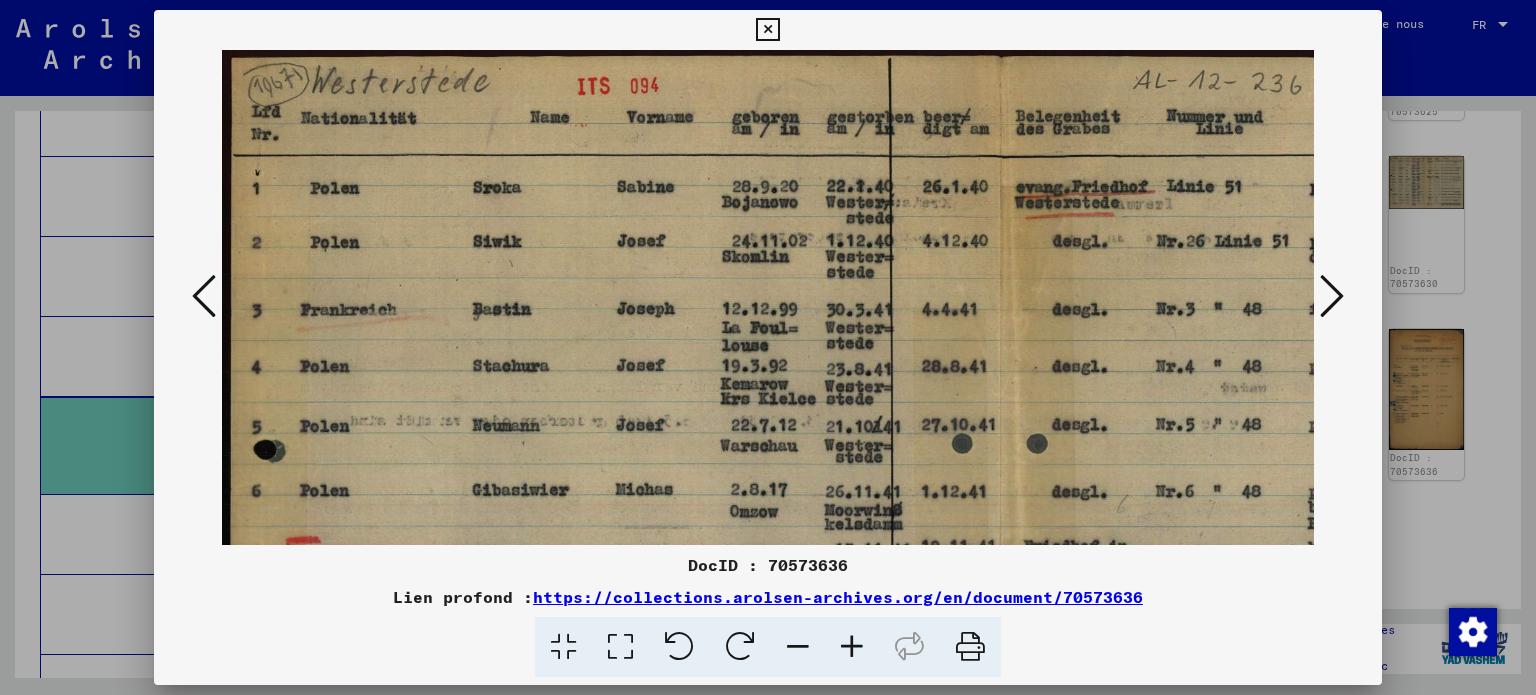 click at bounding box center [852, 647] 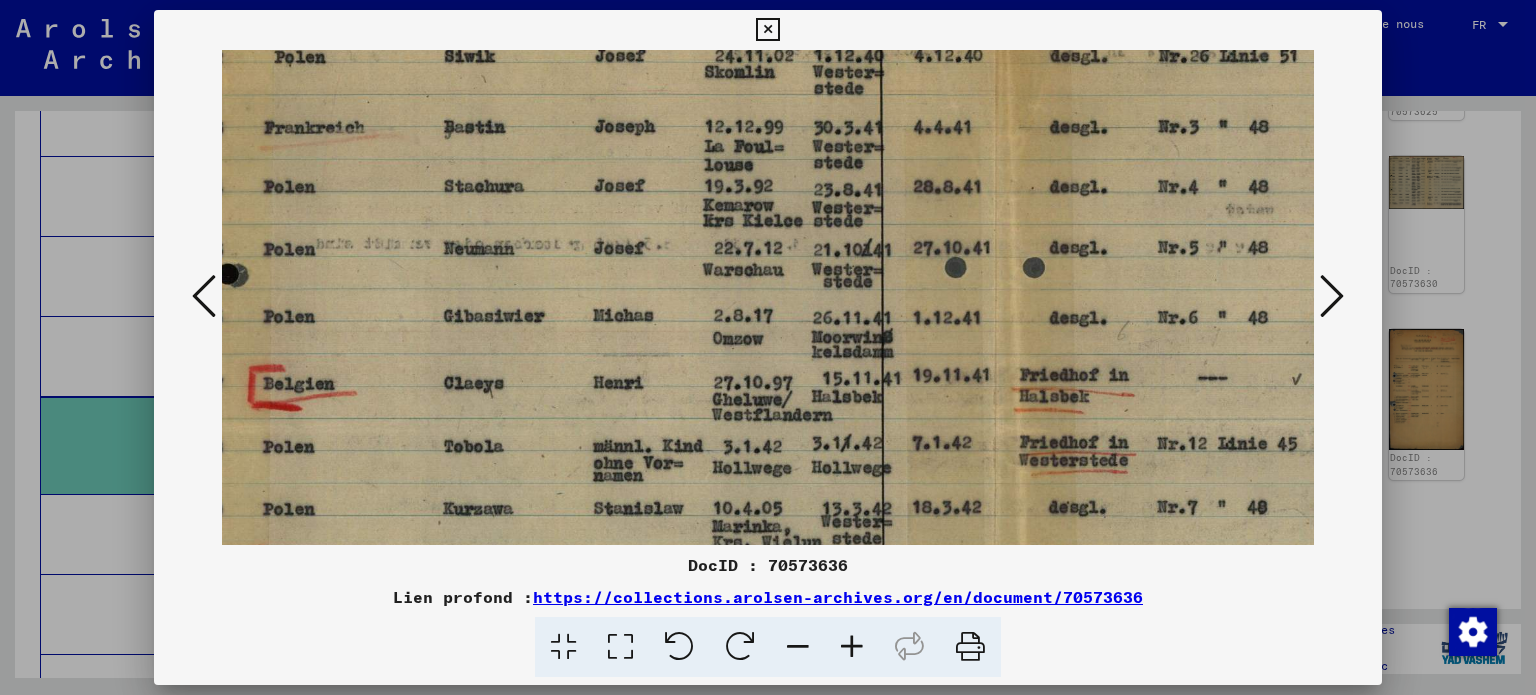 drag, startPoint x: 844, startPoint y: 511, endPoint x: 794, endPoint y: 279, distance: 237.32678 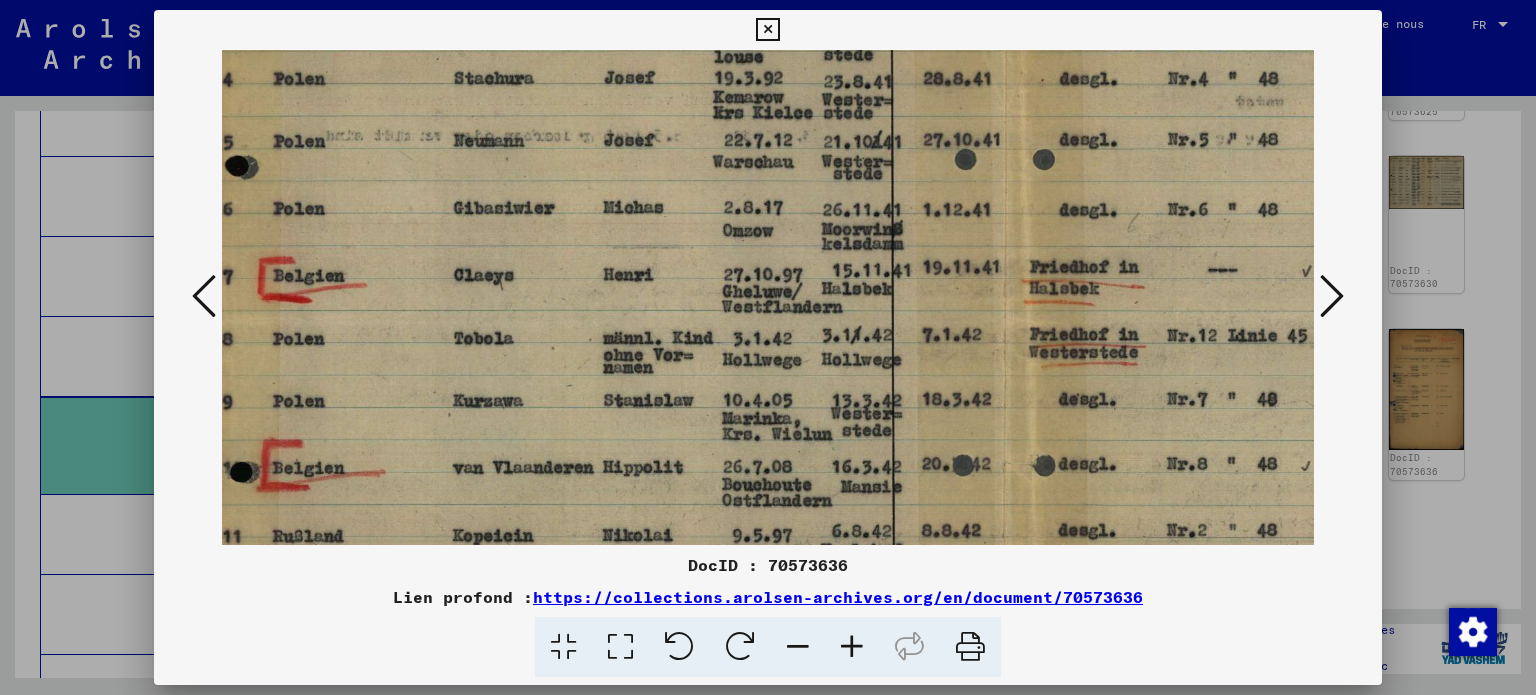 scroll, scrollTop: 347, scrollLeft: 10, axis: both 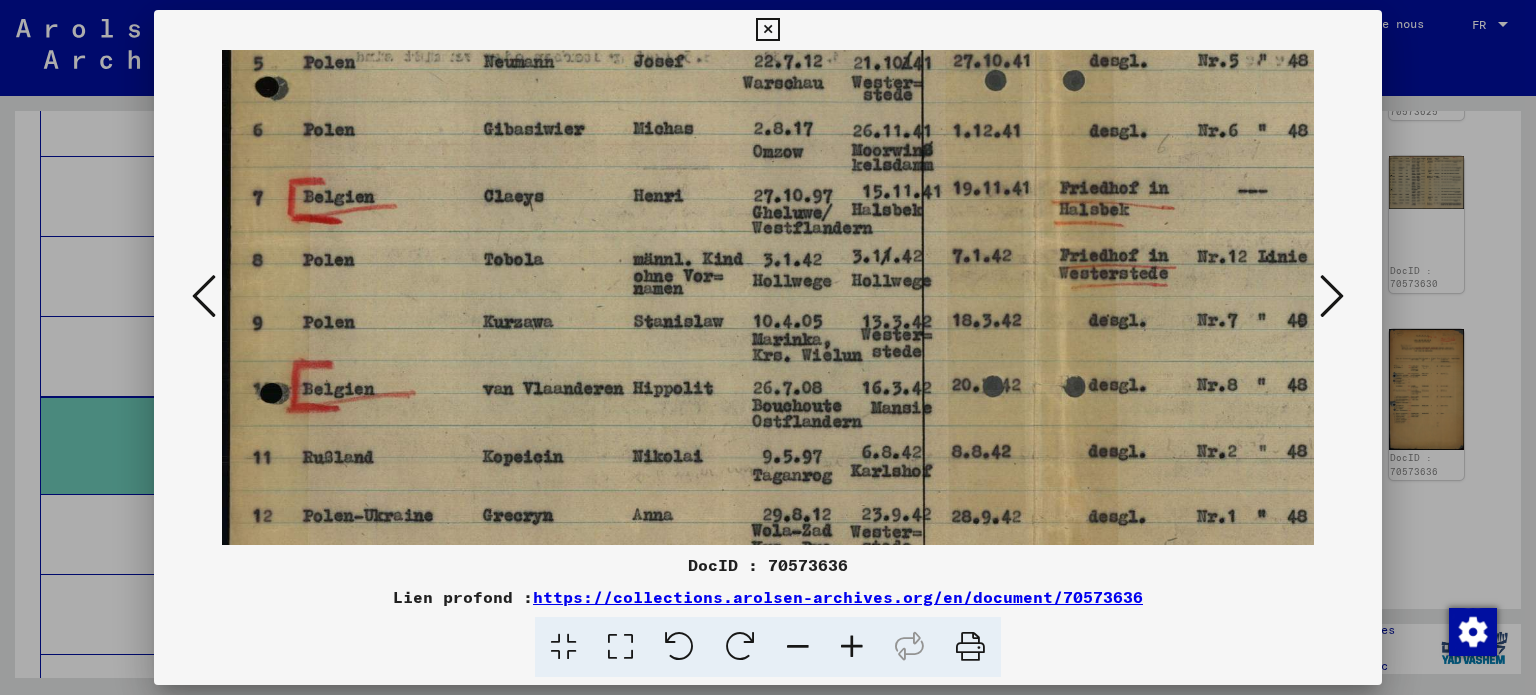 drag, startPoint x: 896, startPoint y: 443, endPoint x: 952, endPoint y: 304, distance: 149.8566 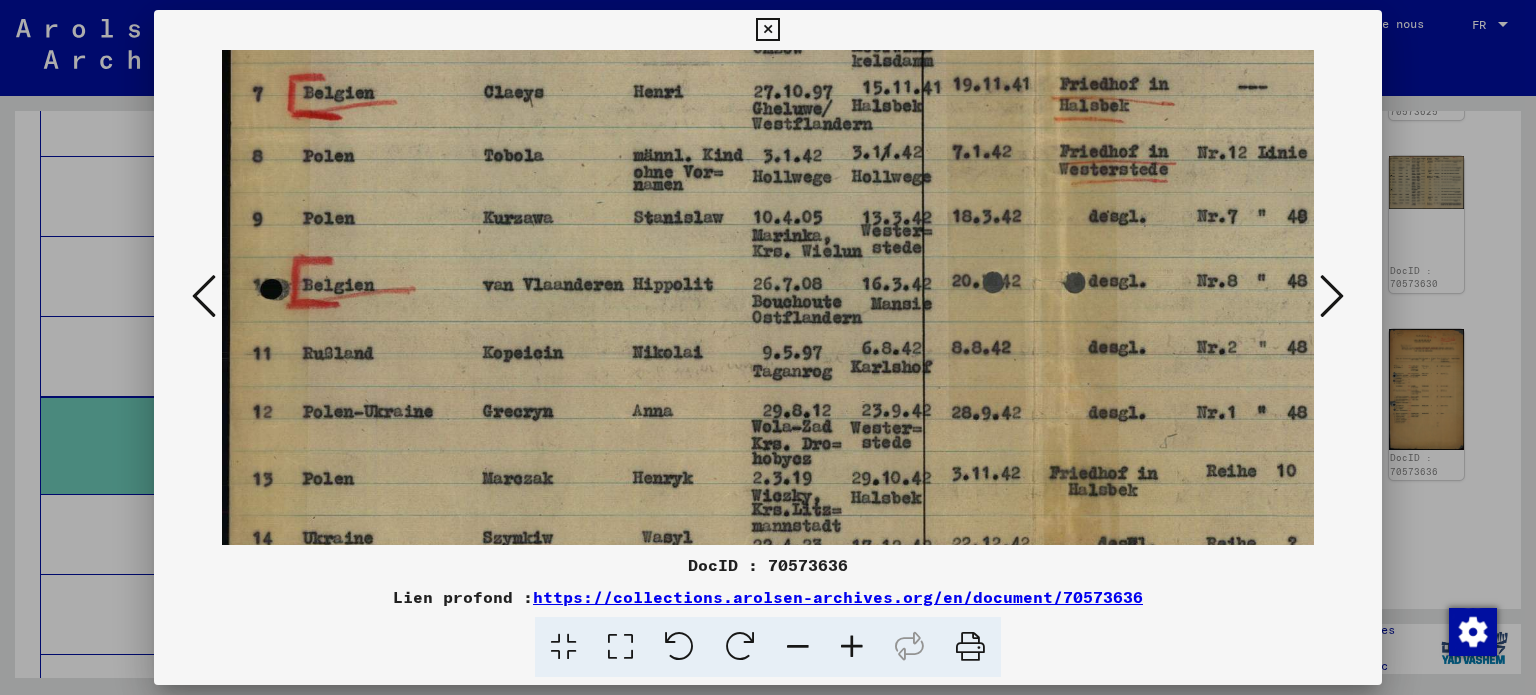 drag, startPoint x: 993, startPoint y: 446, endPoint x: 992, endPoint y: 353, distance: 93.00538 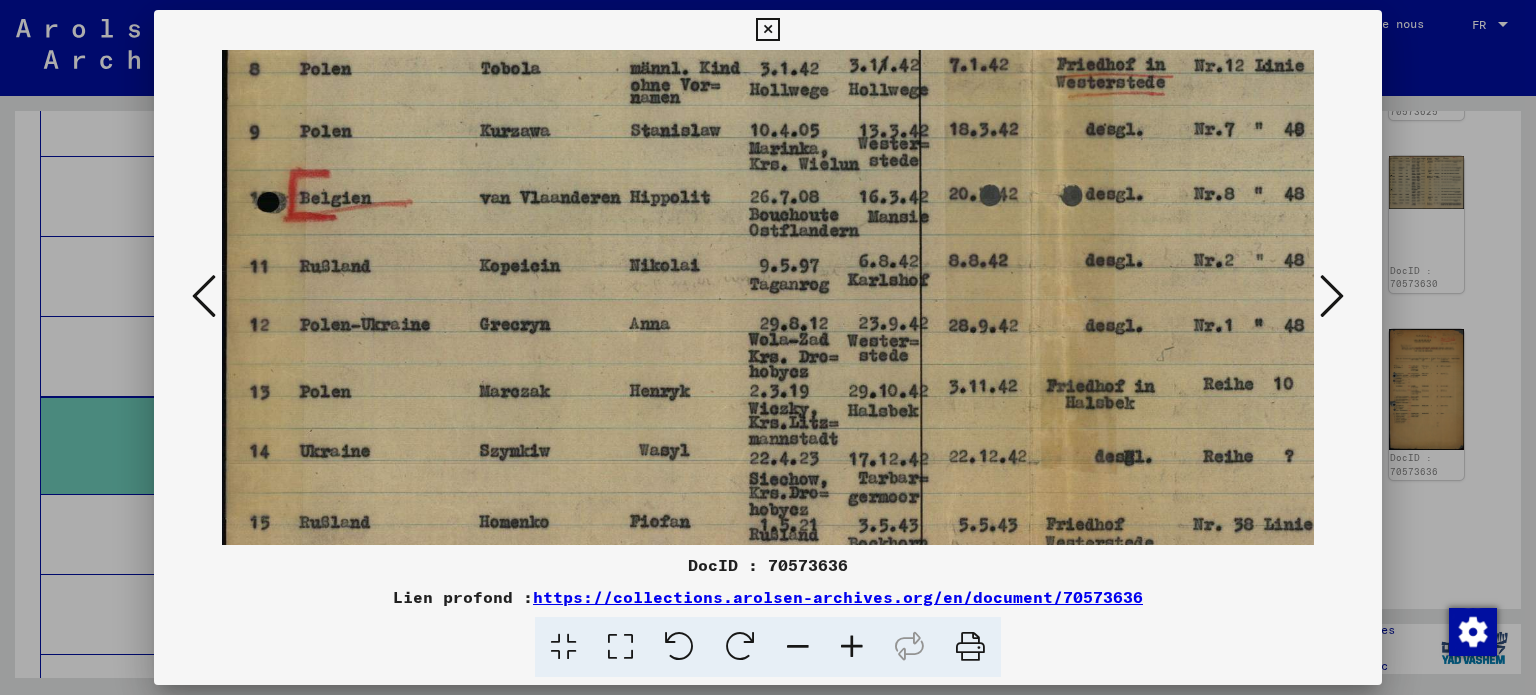 drag, startPoint x: 999, startPoint y: 464, endPoint x: 996, endPoint y: 380, distance: 84.05355 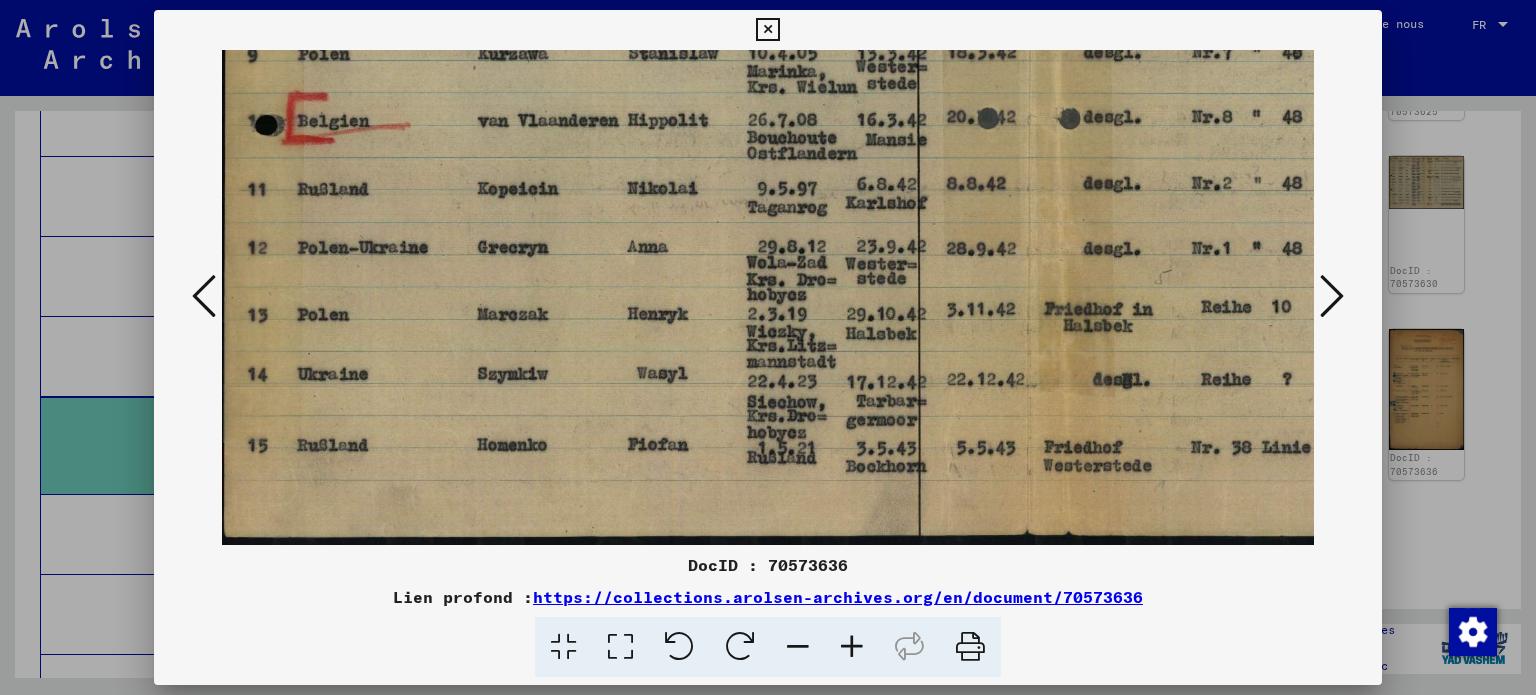 drag, startPoint x: 1011, startPoint y: 482, endPoint x: 1010, endPoint y: 451, distance: 31.016125 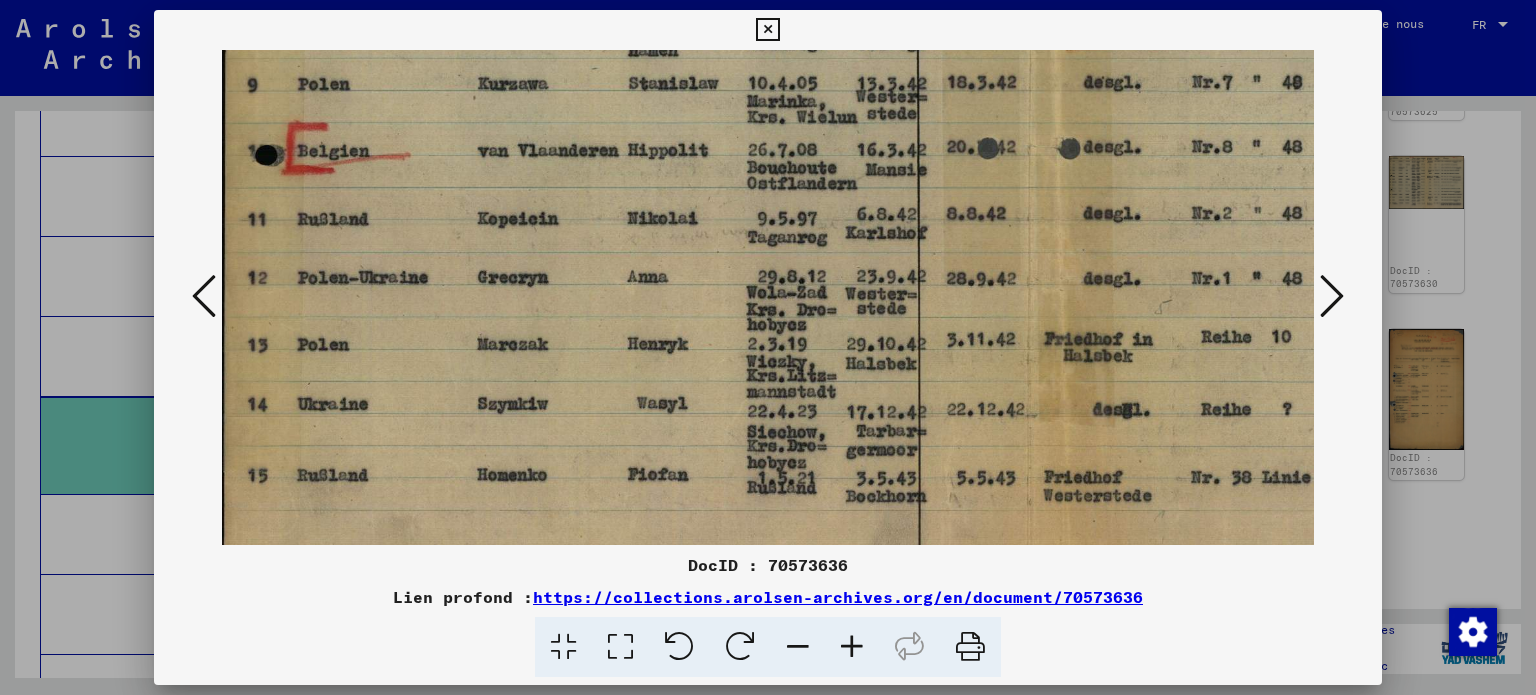 scroll, scrollTop: 649, scrollLeft: 5, axis: both 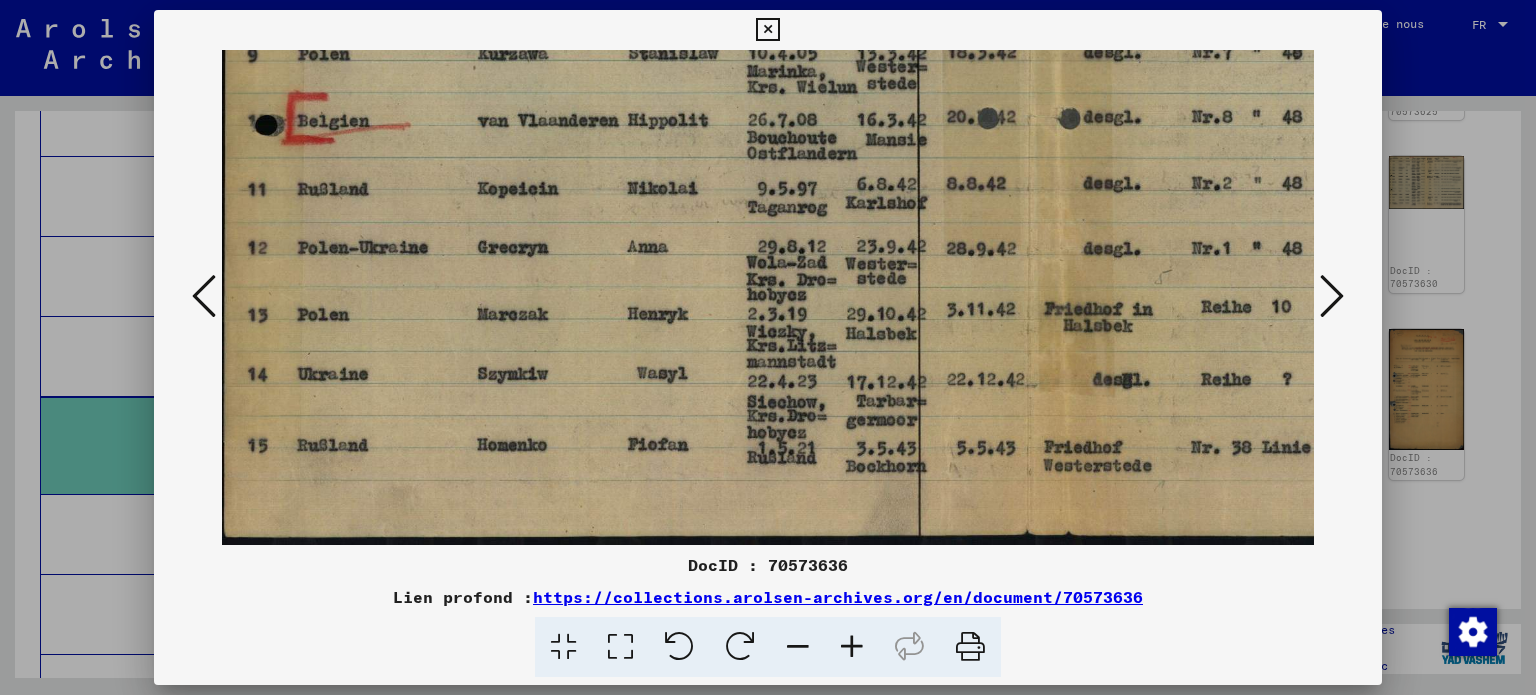 drag, startPoint x: 1019, startPoint y: 485, endPoint x: 1019, endPoint y: 386, distance: 99 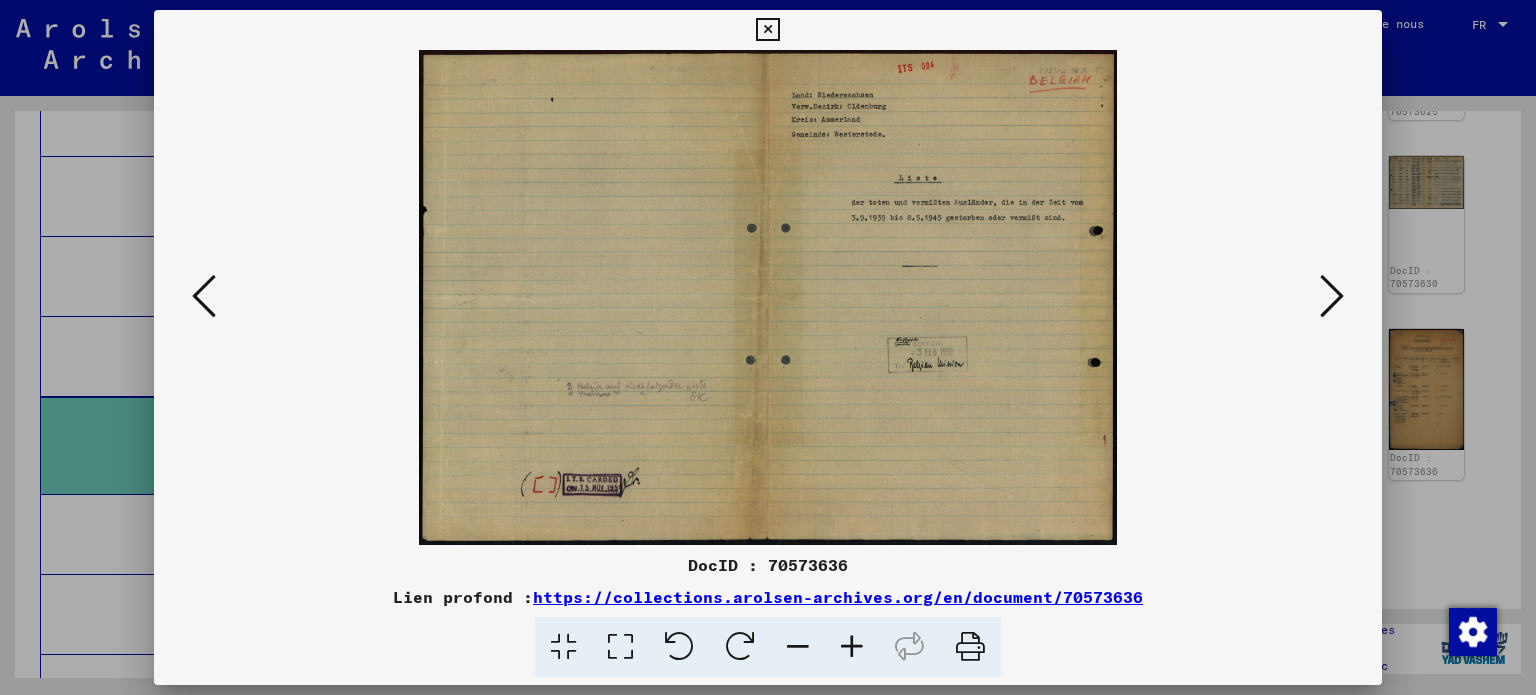 scroll, scrollTop: 0, scrollLeft: 0, axis: both 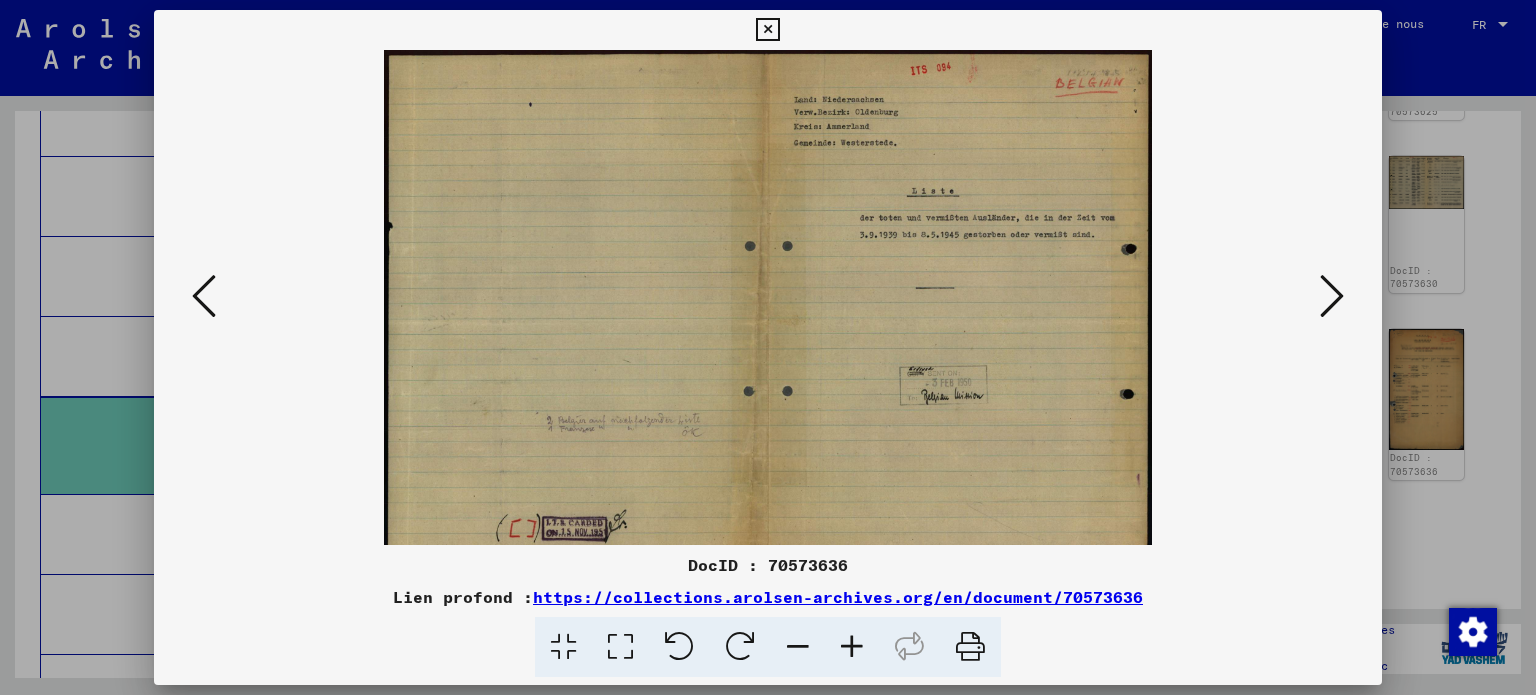 click at bounding box center (852, 647) 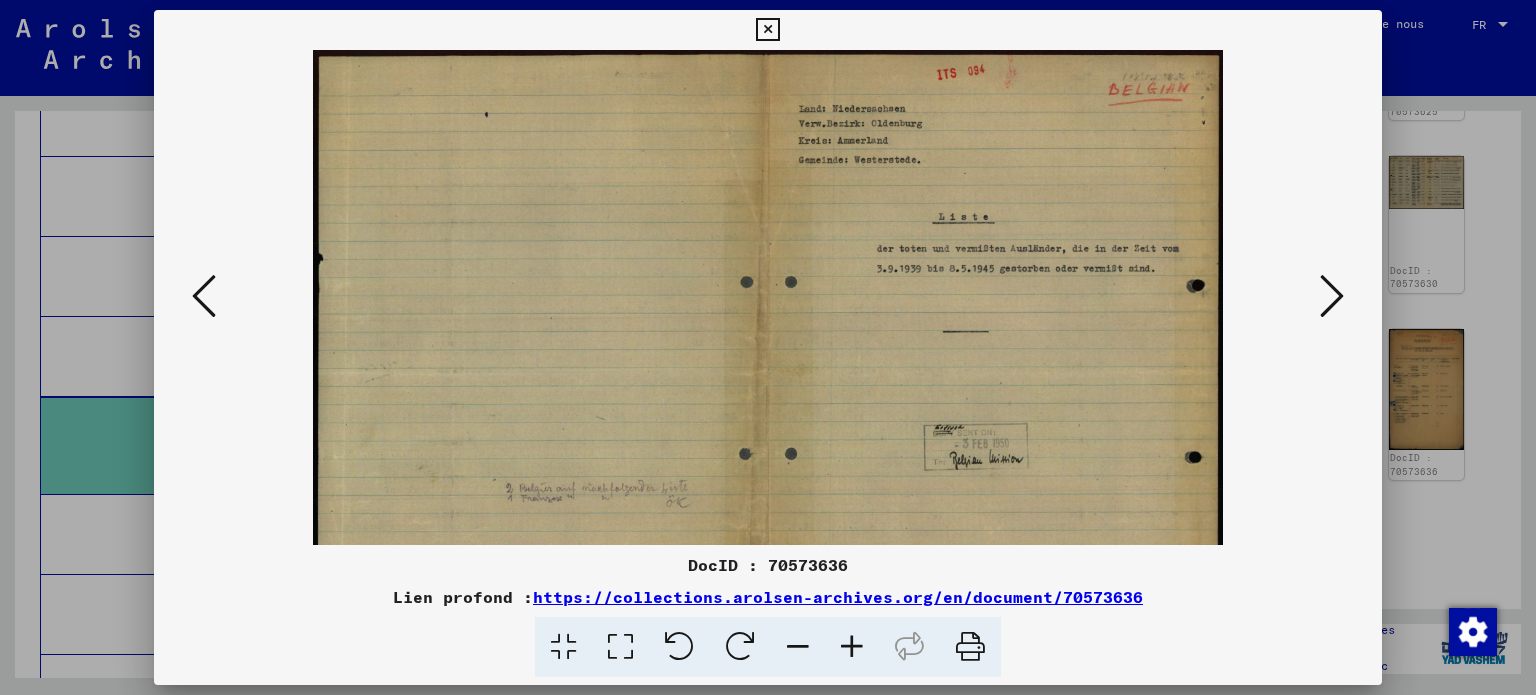 click at bounding box center [852, 647] 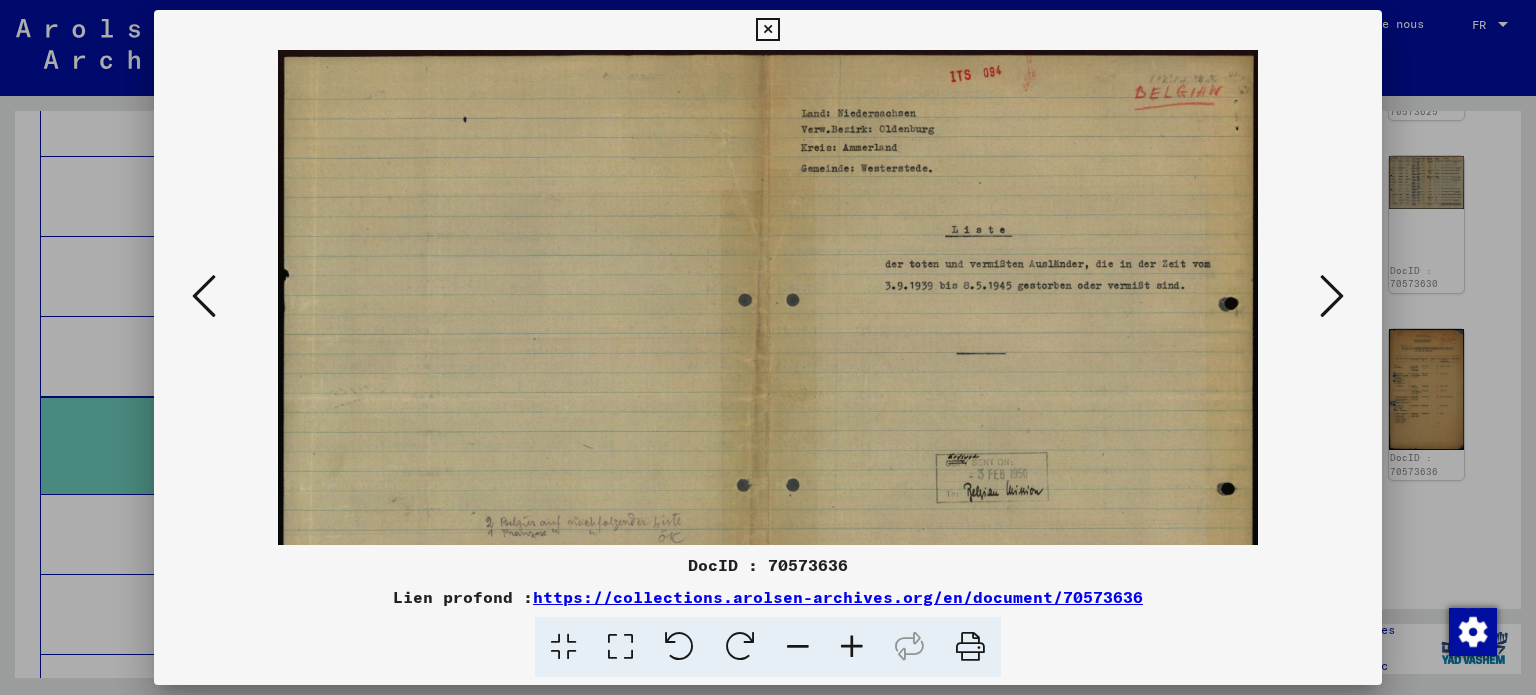 click at bounding box center [852, 647] 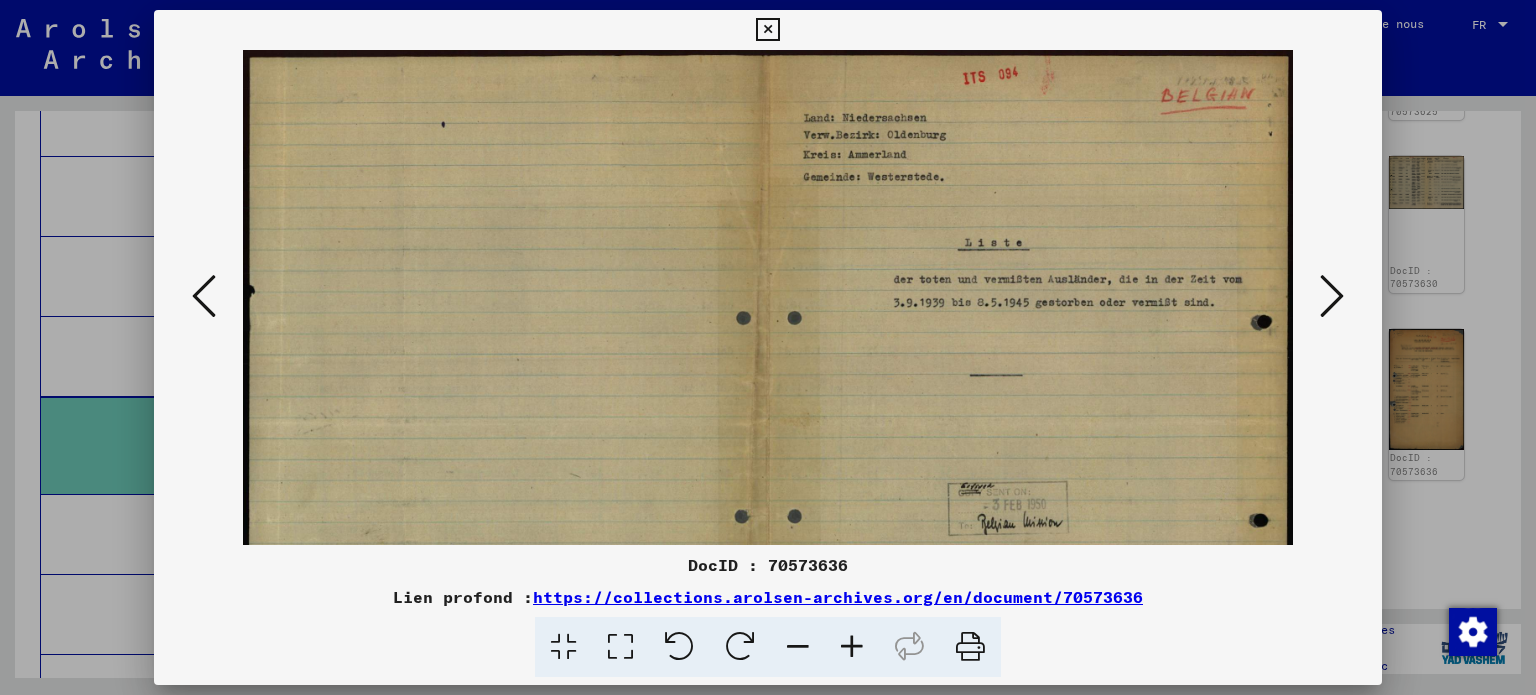 click at bounding box center (852, 647) 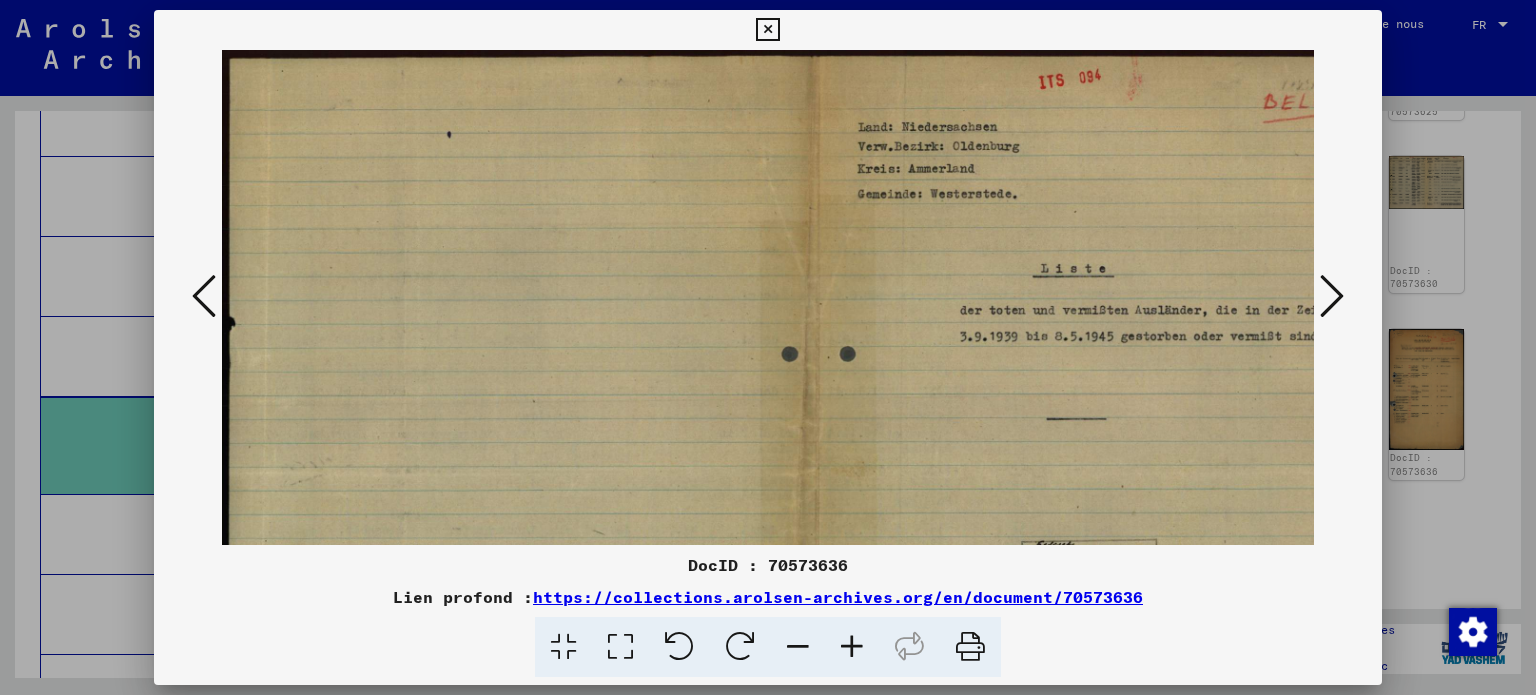 click at bounding box center (852, 647) 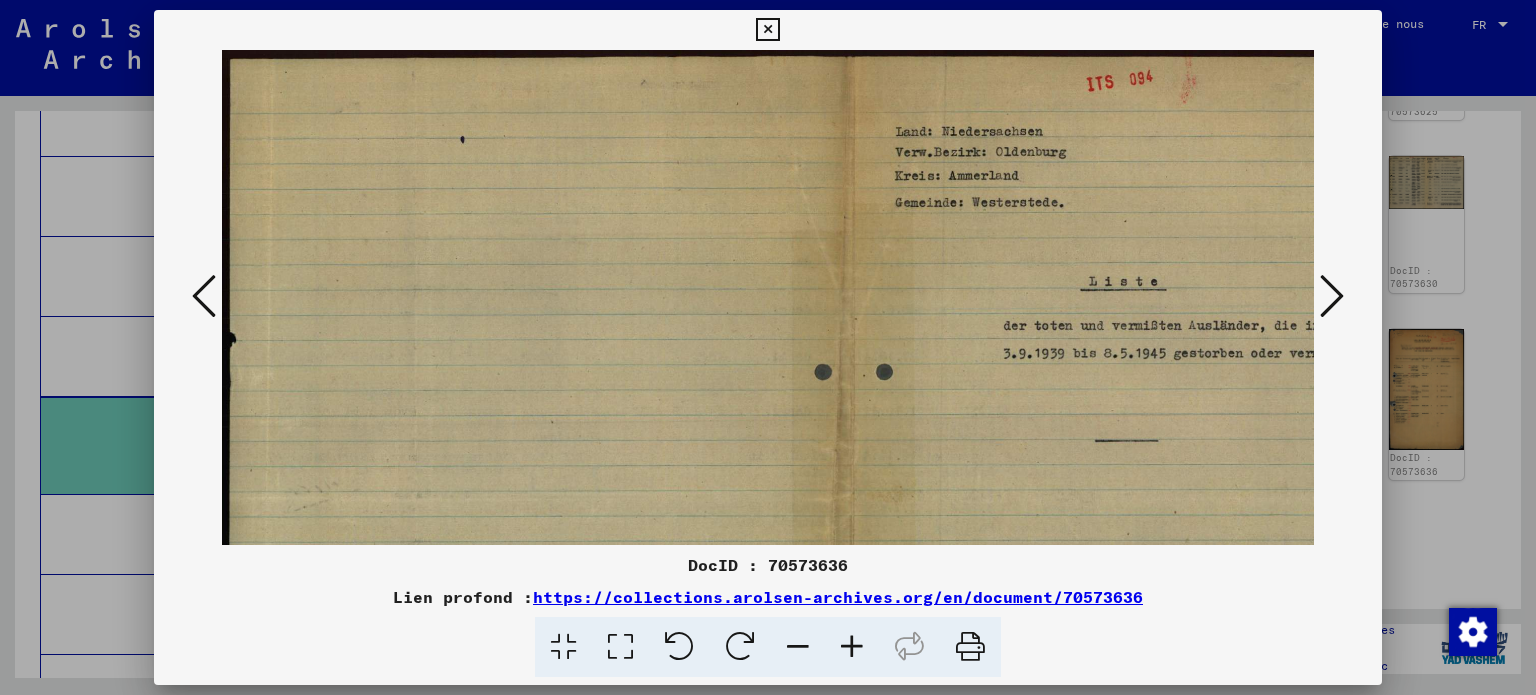 click at bounding box center (852, 647) 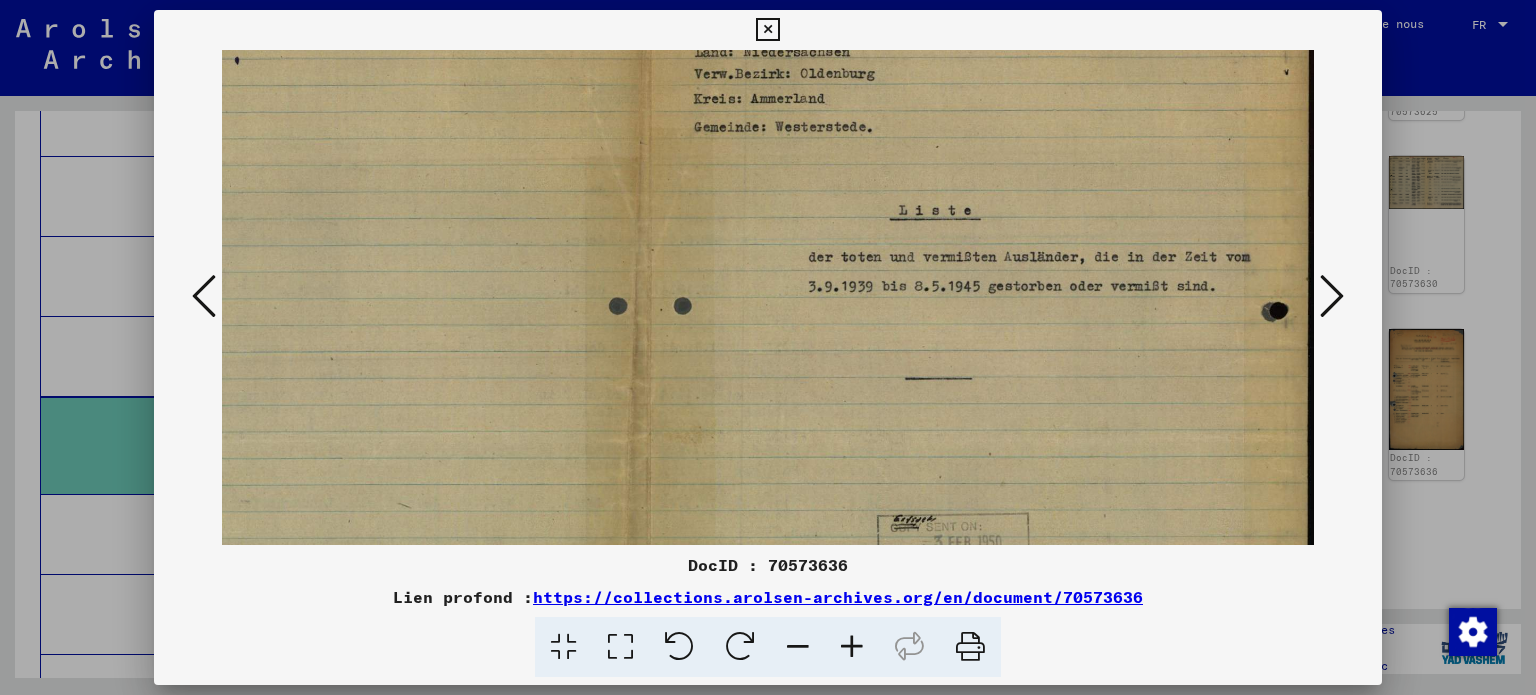 scroll, scrollTop: 88, scrollLeft: 239, axis: both 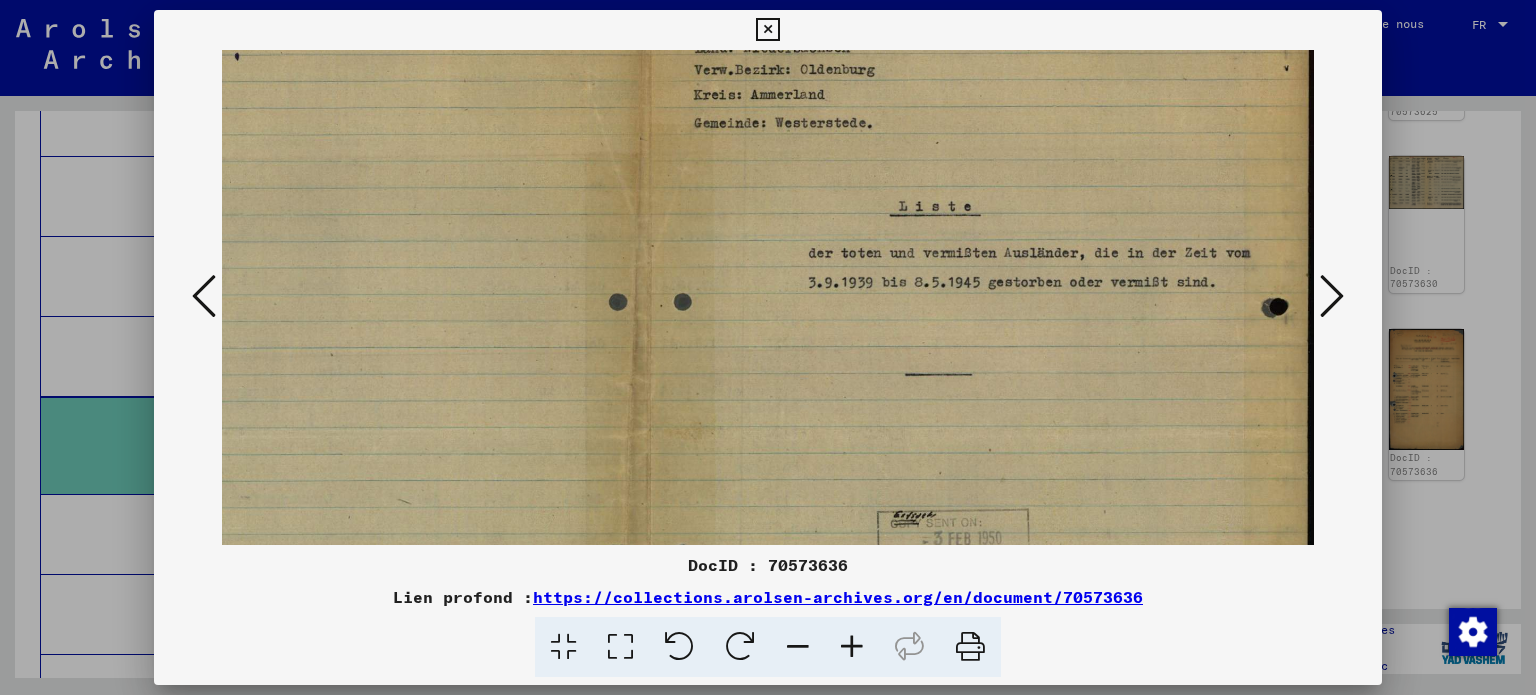 drag, startPoint x: 1070, startPoint y: 424, endPoint x: 560, endPoint y: 337, distance: 517.3674 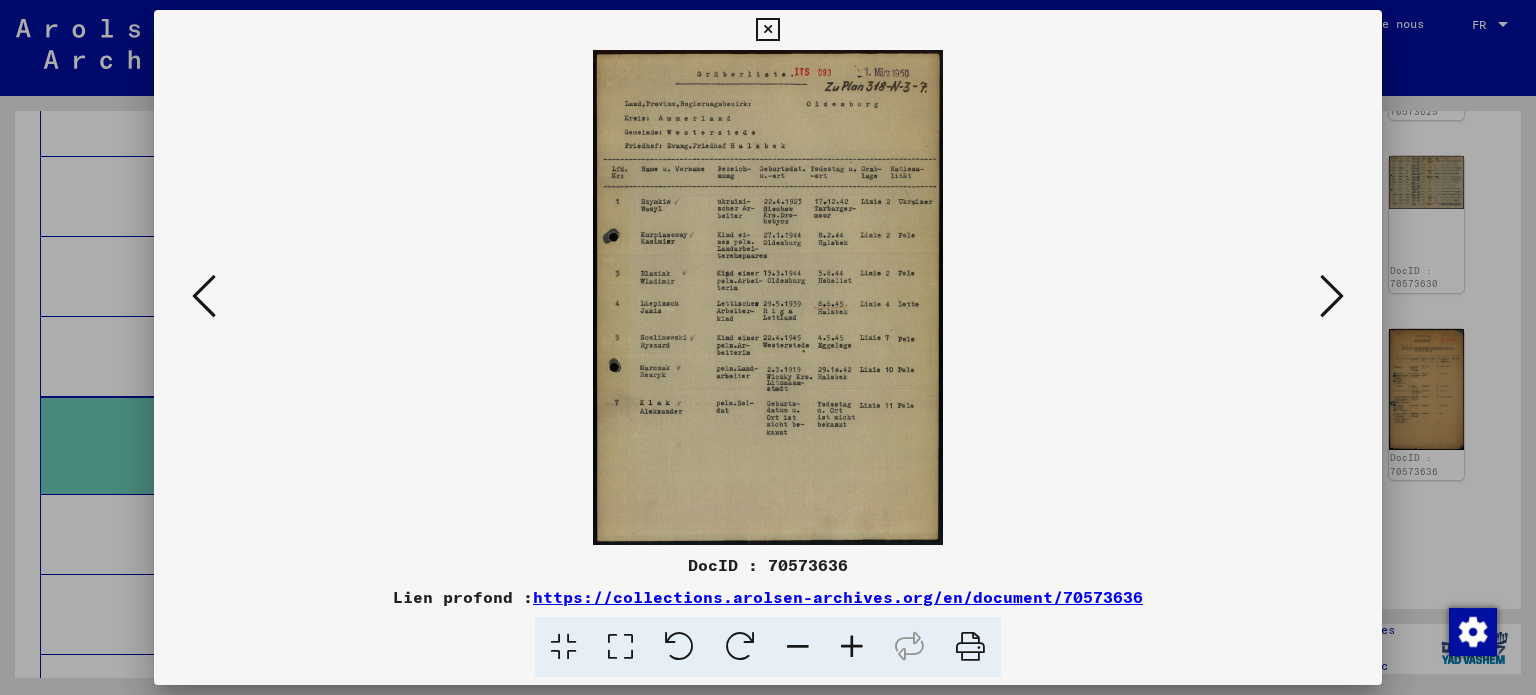 click at bounding box center [852, 647] 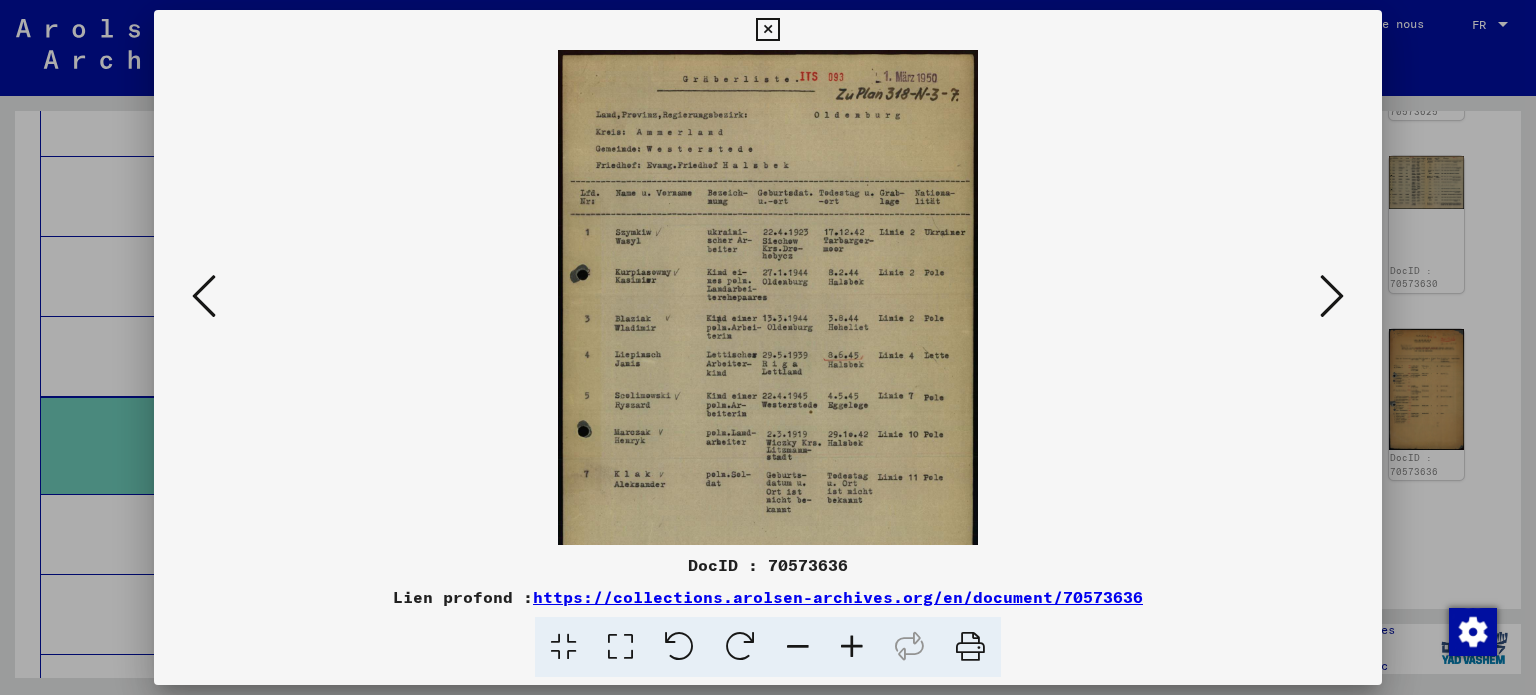 click at bounding box center [852, 647] 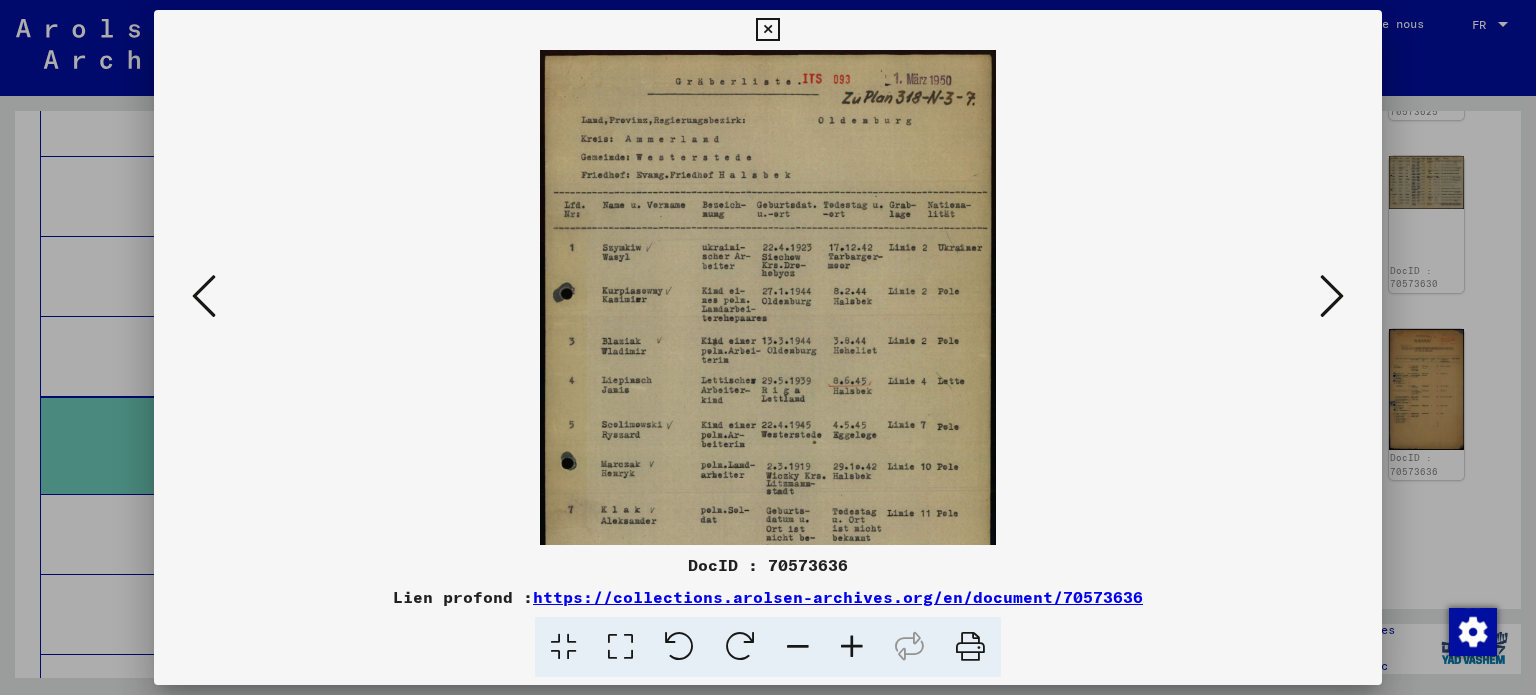 click at bounding box center [852, 647] 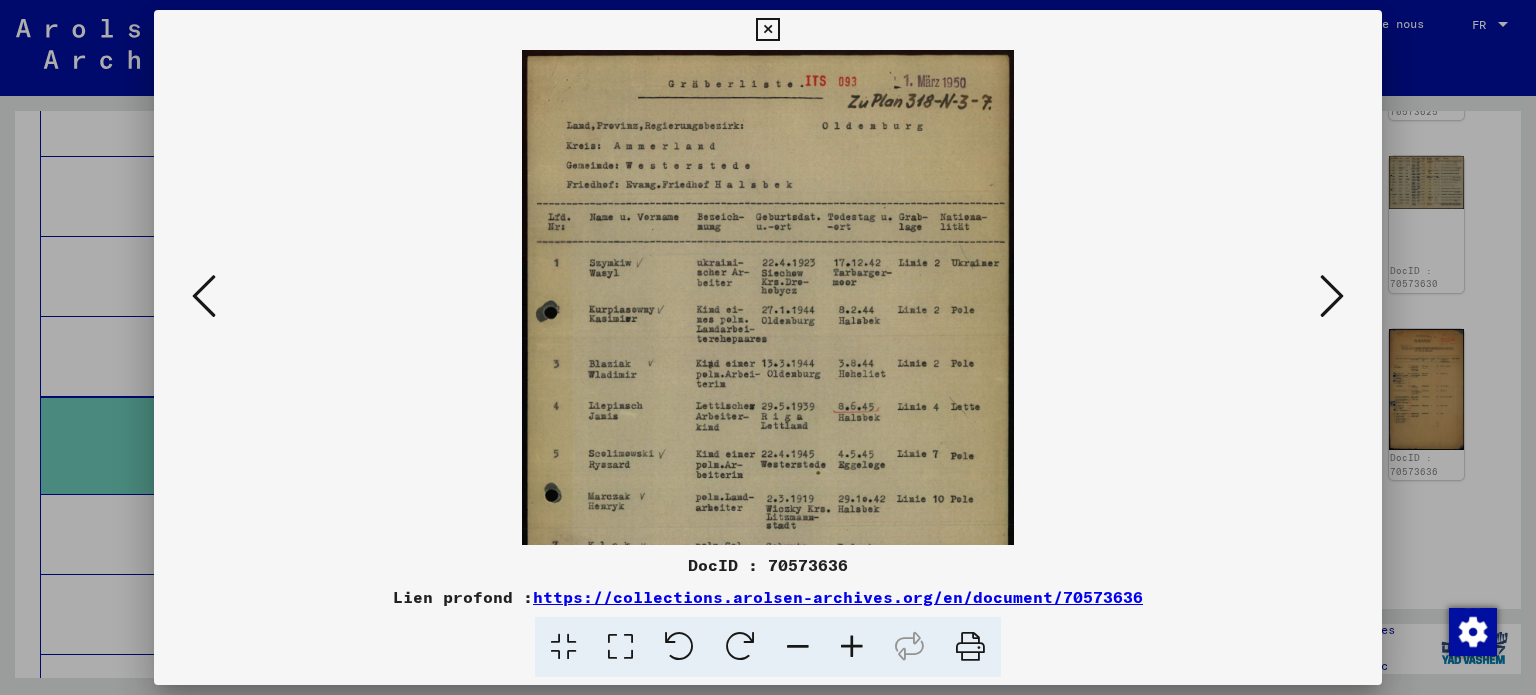click at bounding box center [852, 647] 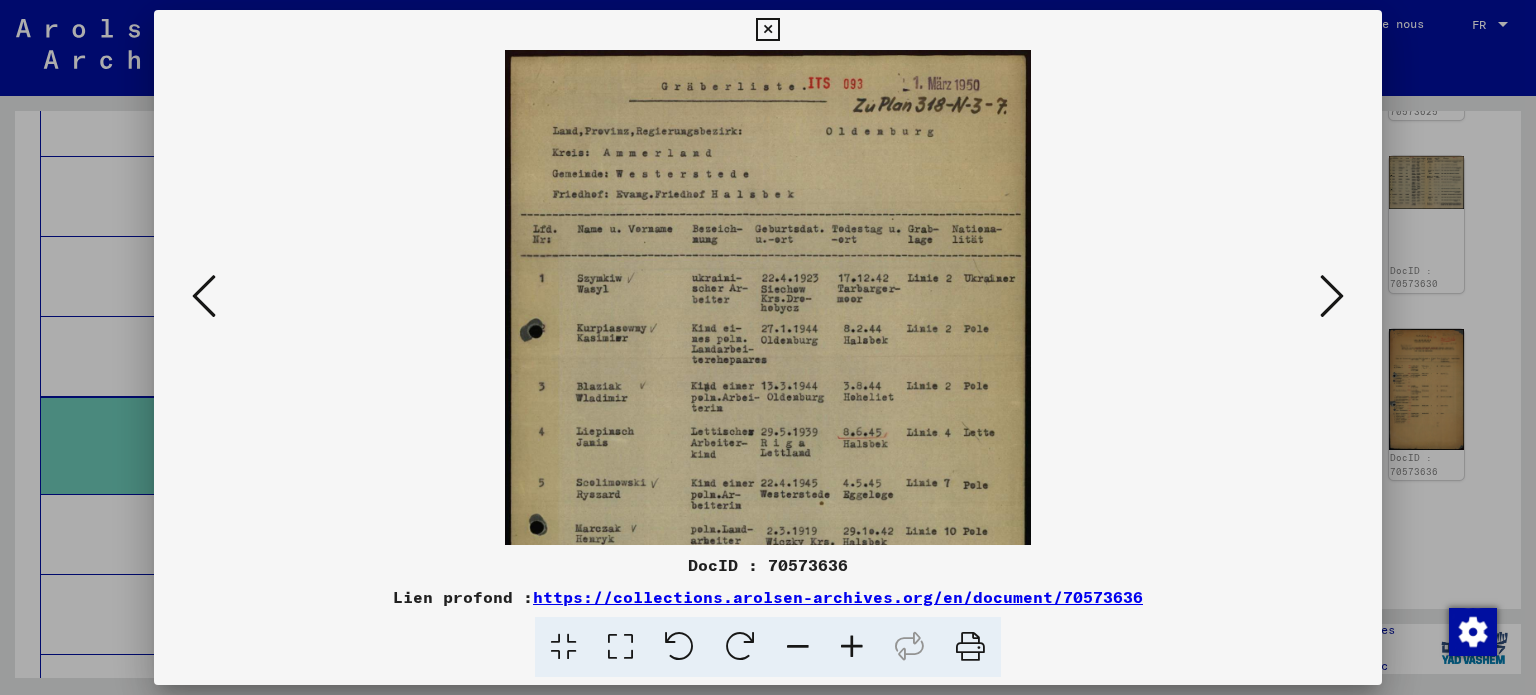 click at bounding box center [852, 647] 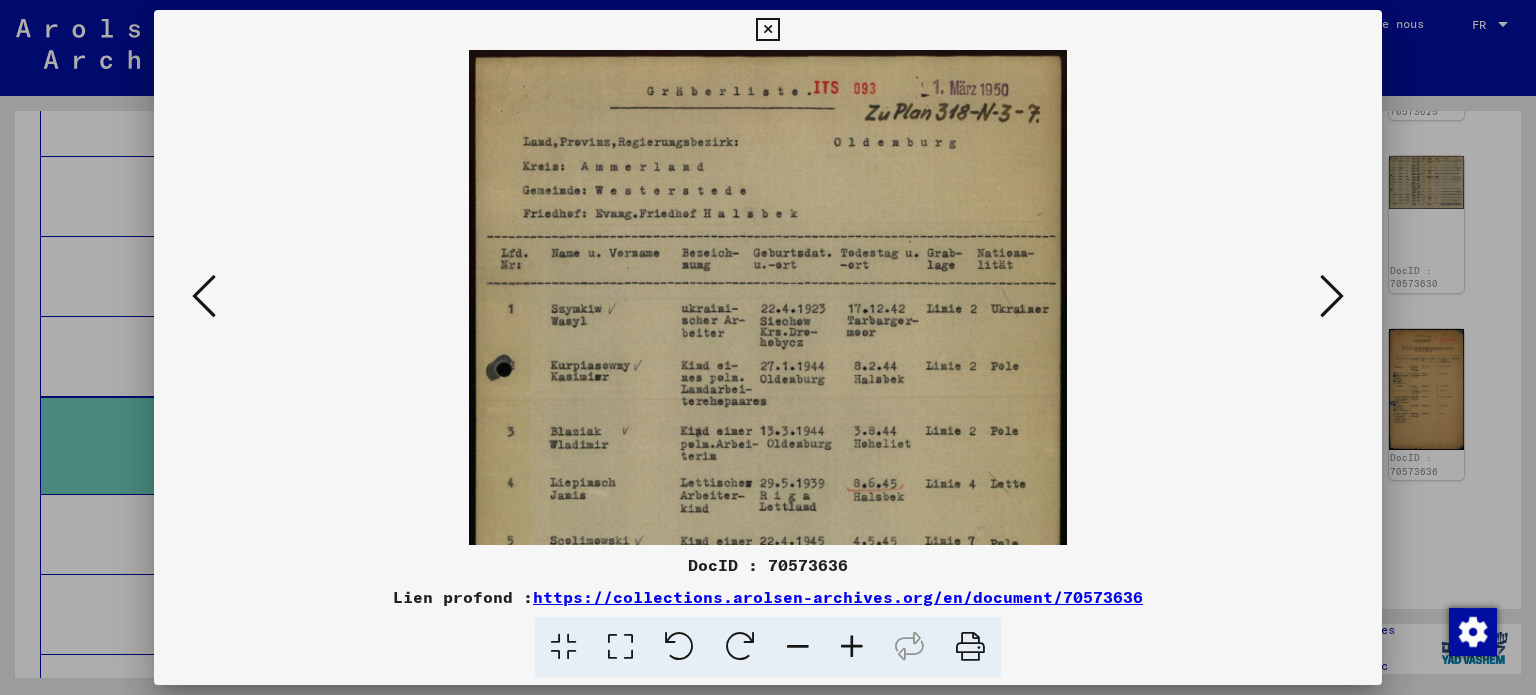 click at bounding box center (852, 647) 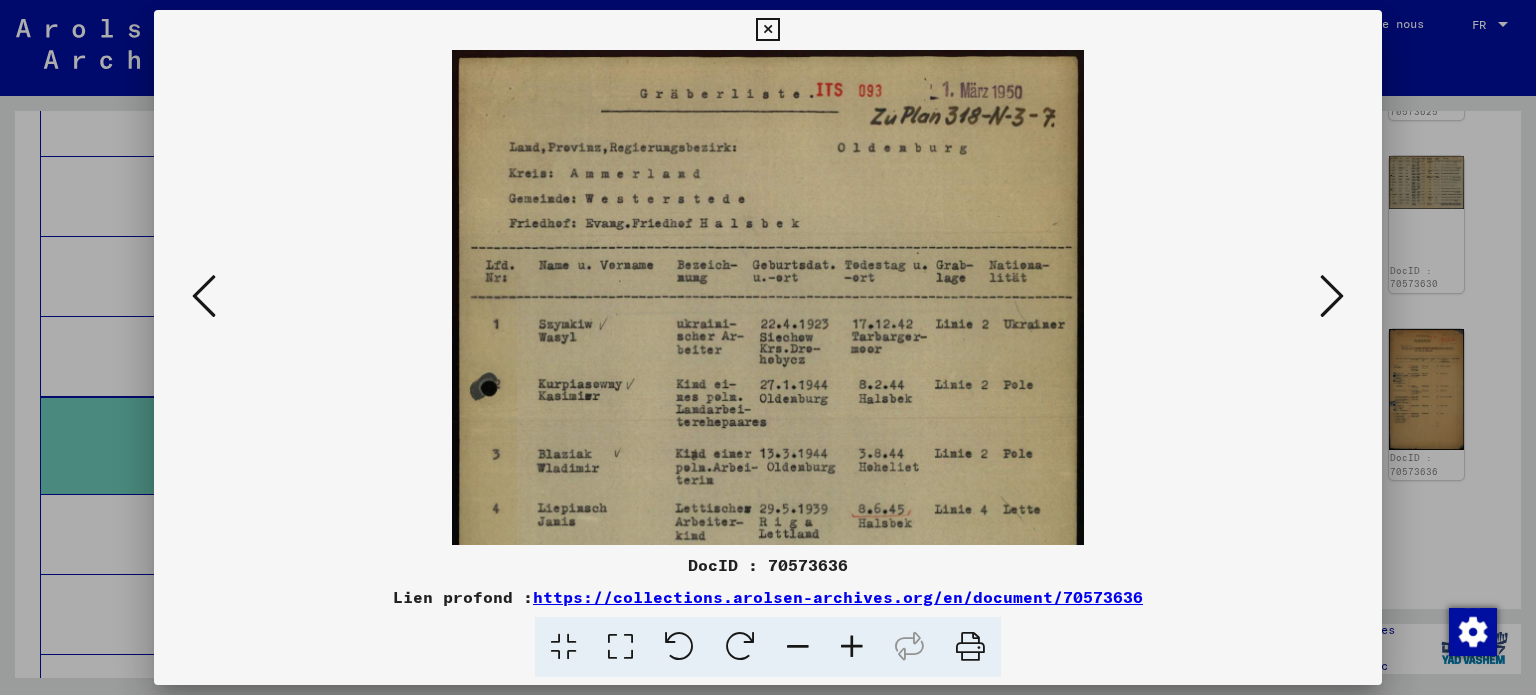 click at bounding box center (852, 647) 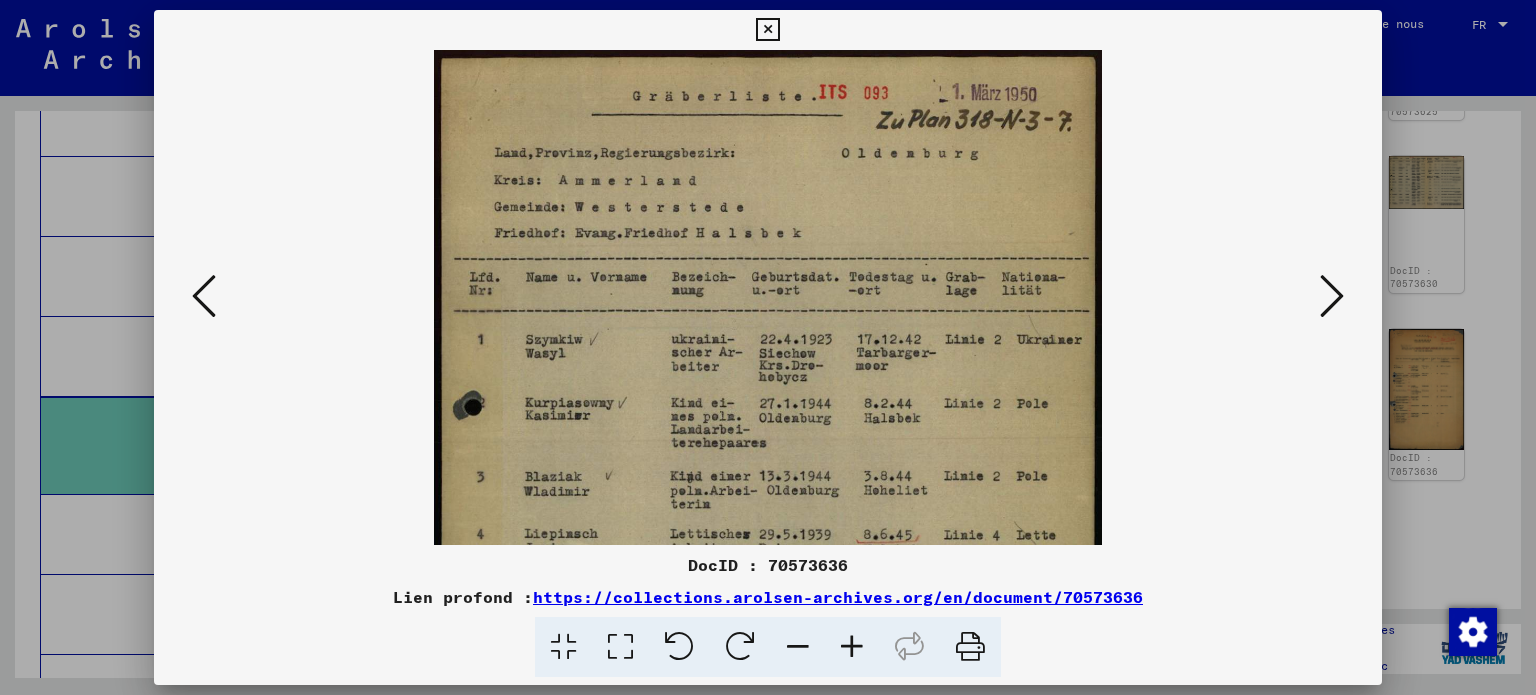click at bounding box center (852, 647) 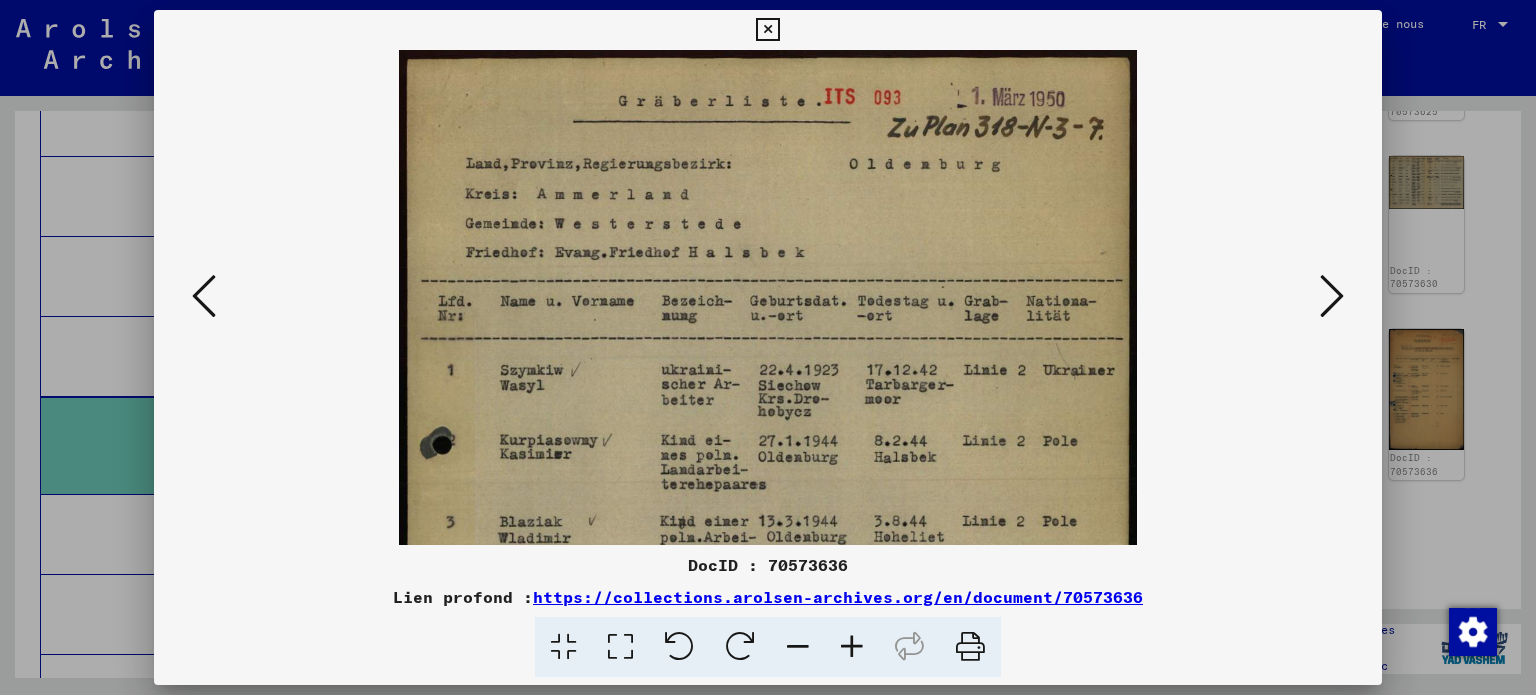 click at bounding box center (852, 647) 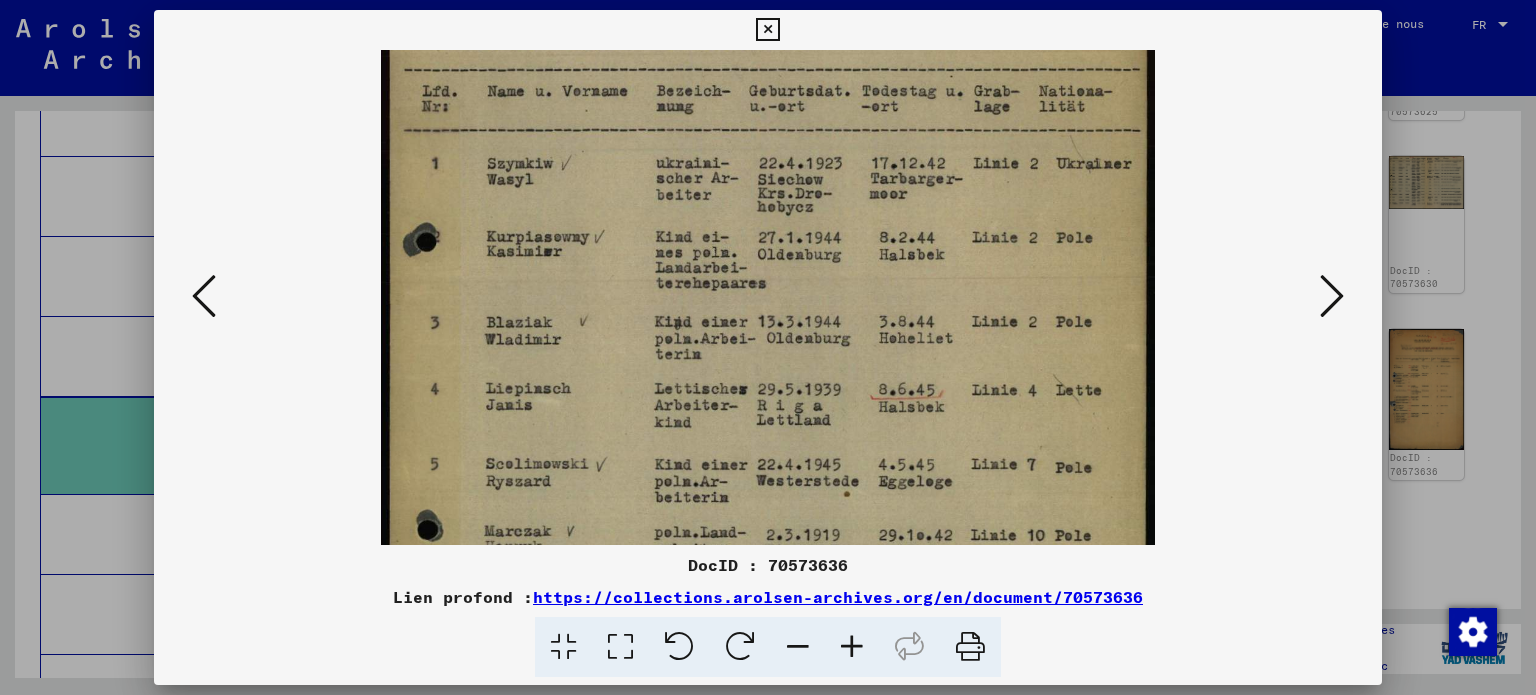 drag, startPoint x: 850, startPoint y: 490, endPoint x: 836, endPoint y: 265, distance: 225.43513 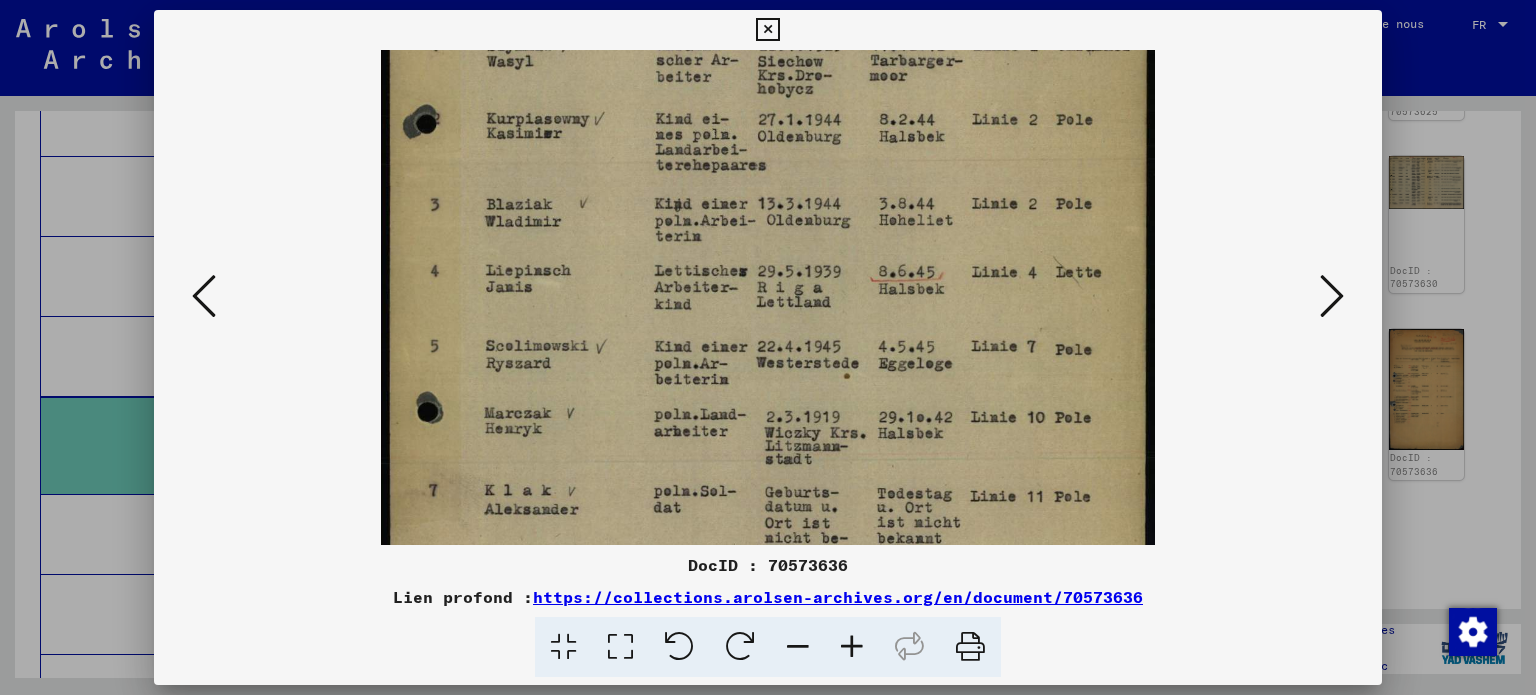 scroll, scrollTop: 372, scrollLeft: 0, axis: vertical 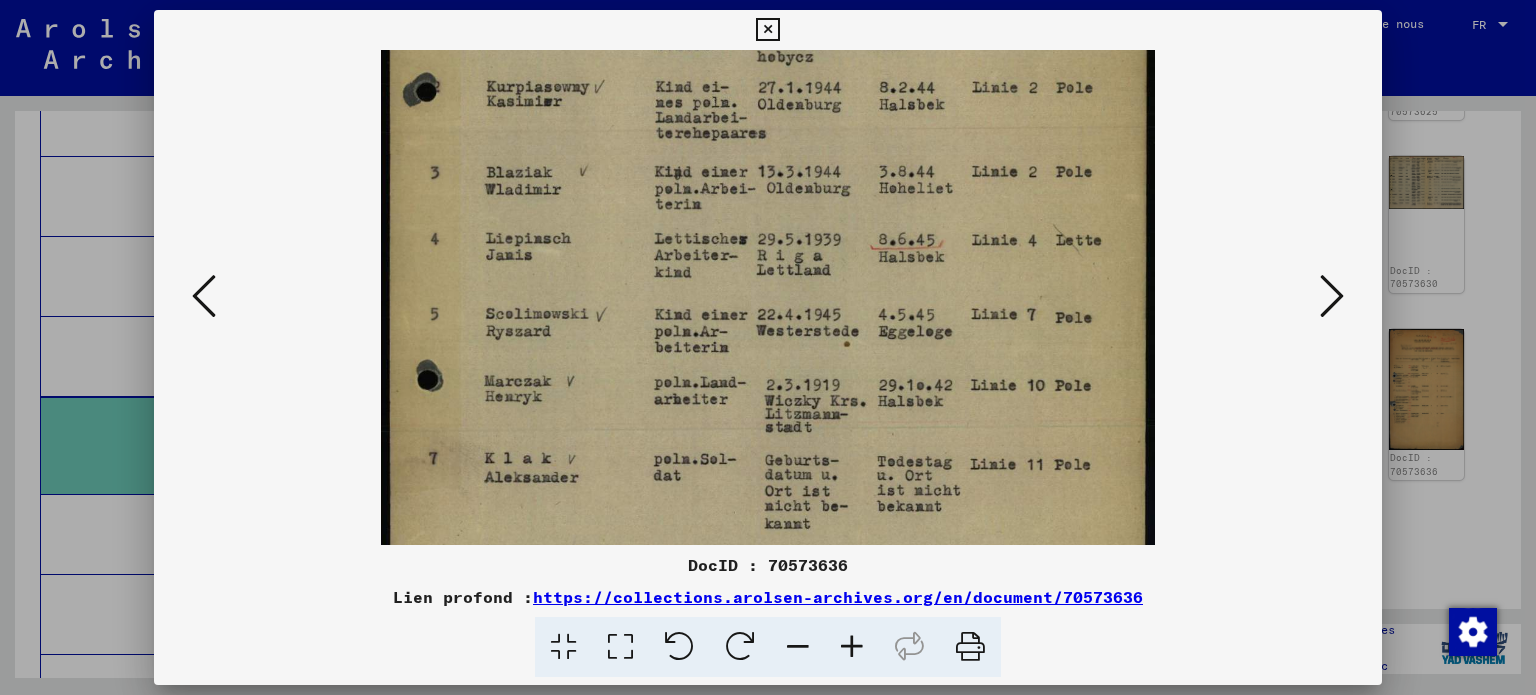 drag, startPoint x: 844, startPoint y: 425, endPoint x: 844, endPoint y: 285, distance: 140 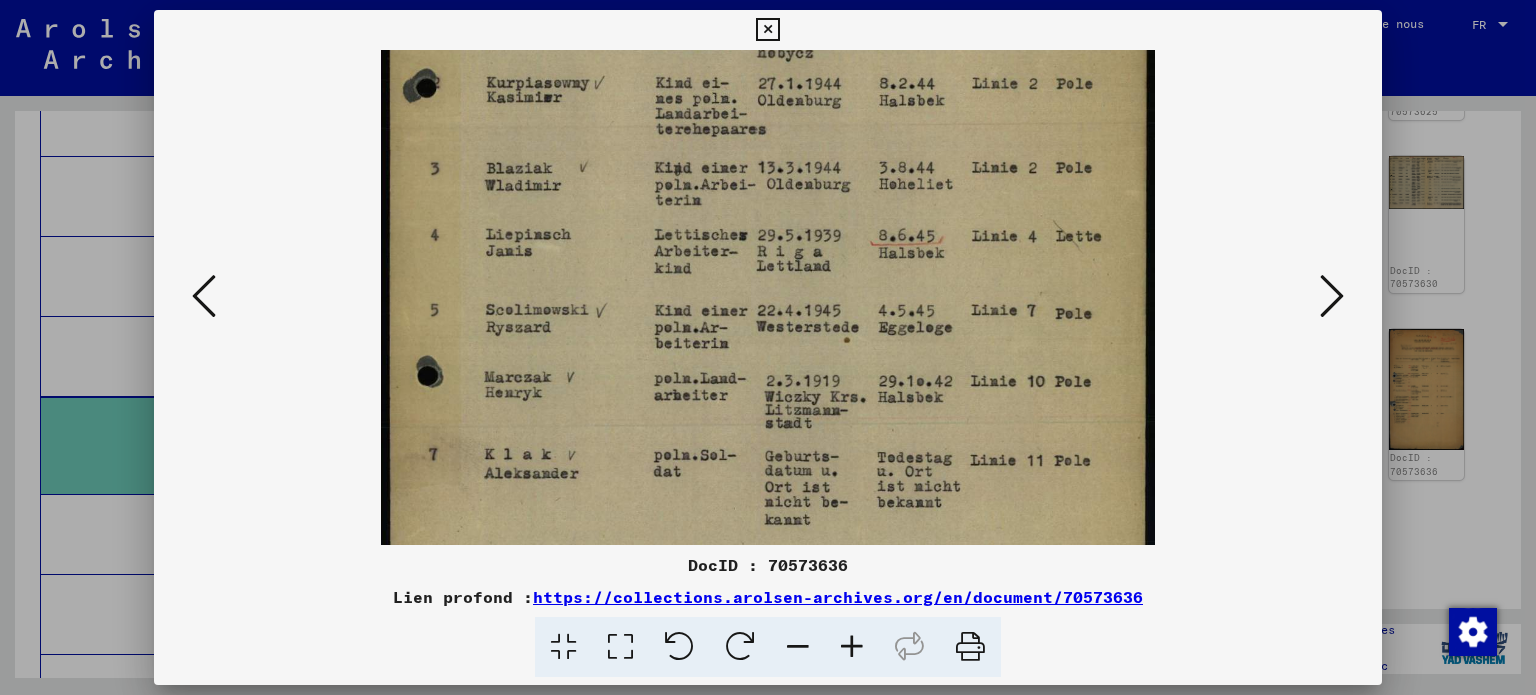 click at bounding box center [204, 296] 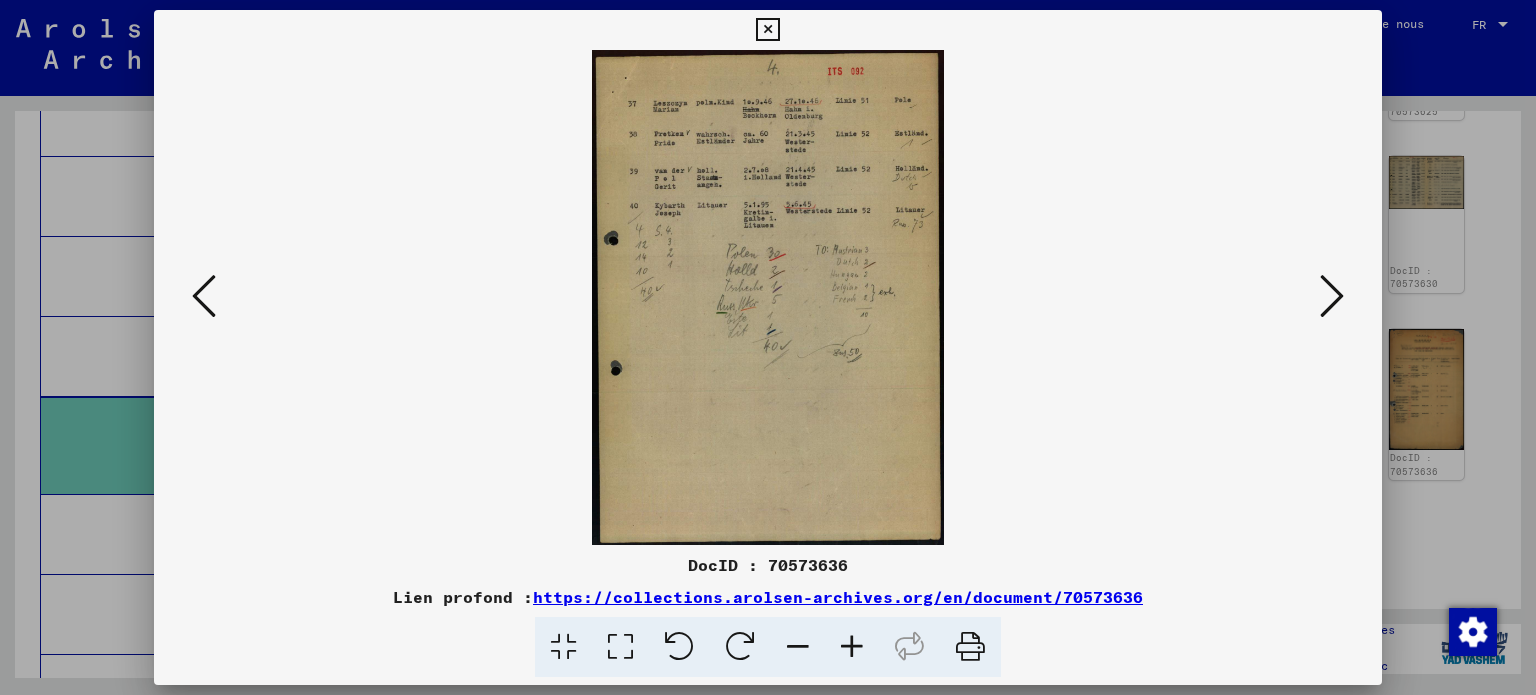 scroll, scrollTop: 0, scrollLeft: 0, axis: both 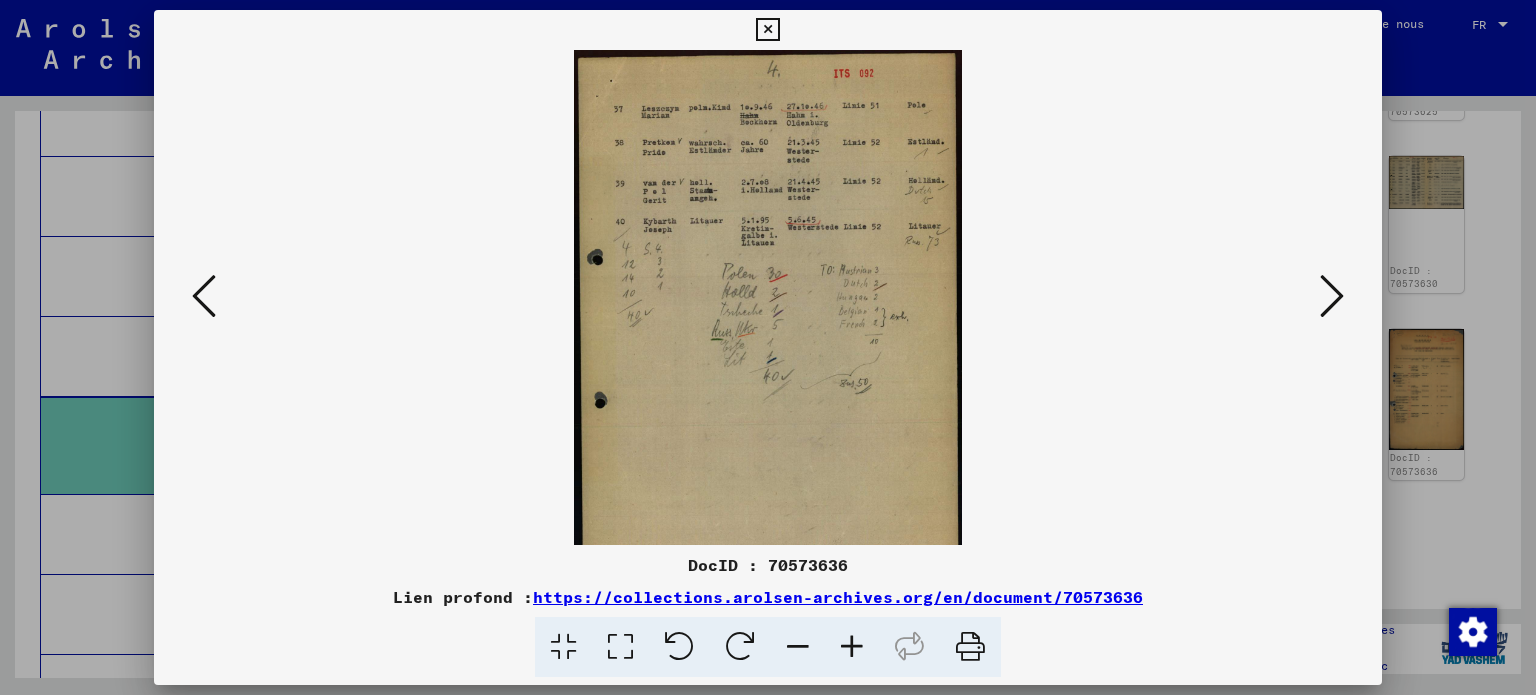 click at bounding box center [852, 647] 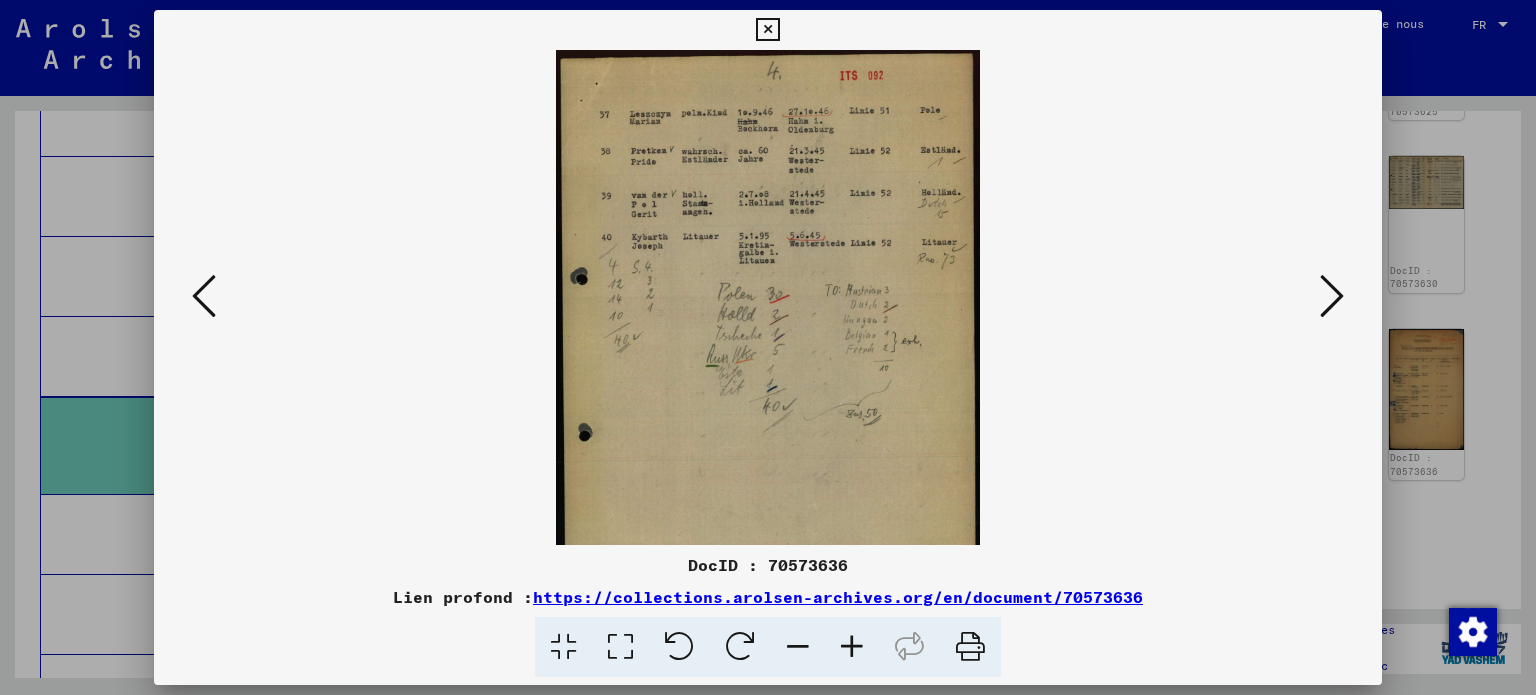 click at bounding box center [852, 647] 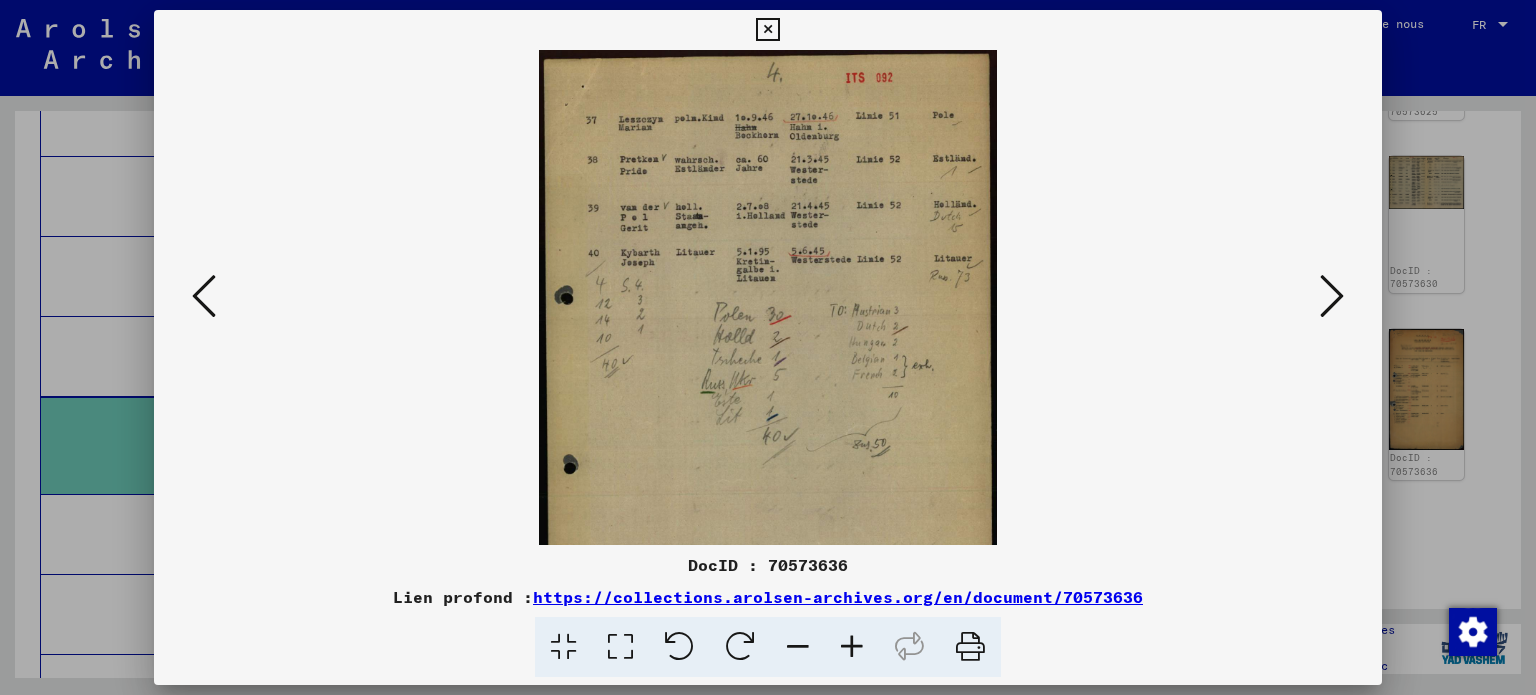 click at bounding box center [852, 647] 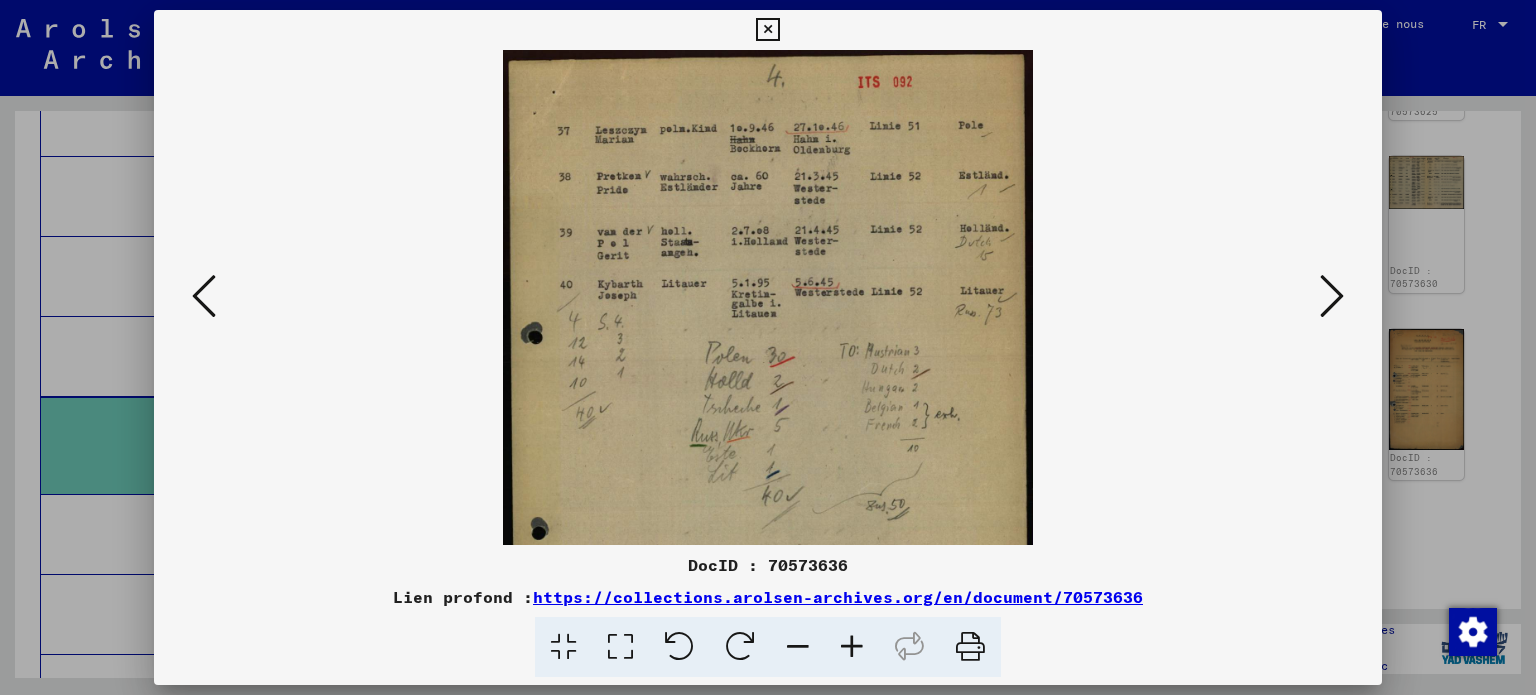 click at bounding box center [852, 647] 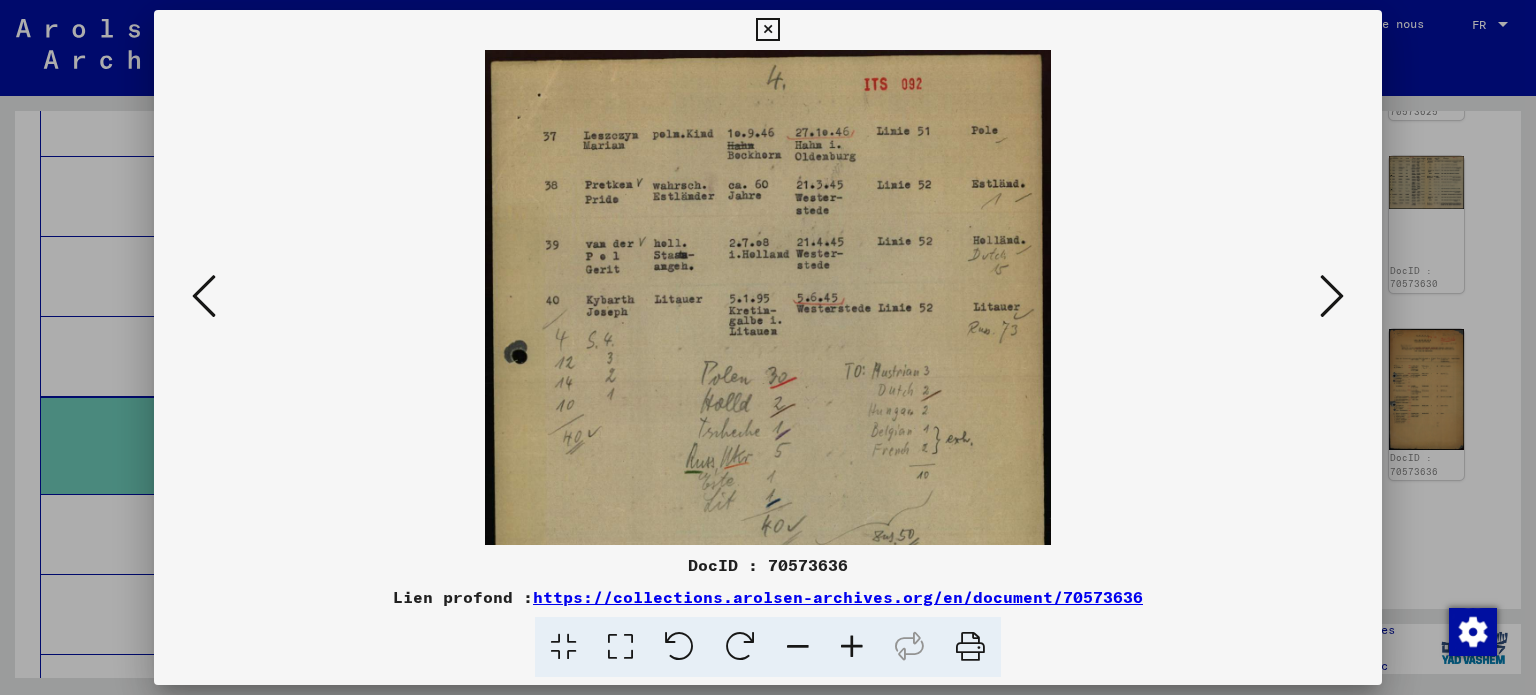 click at bounding box center [852, 647] 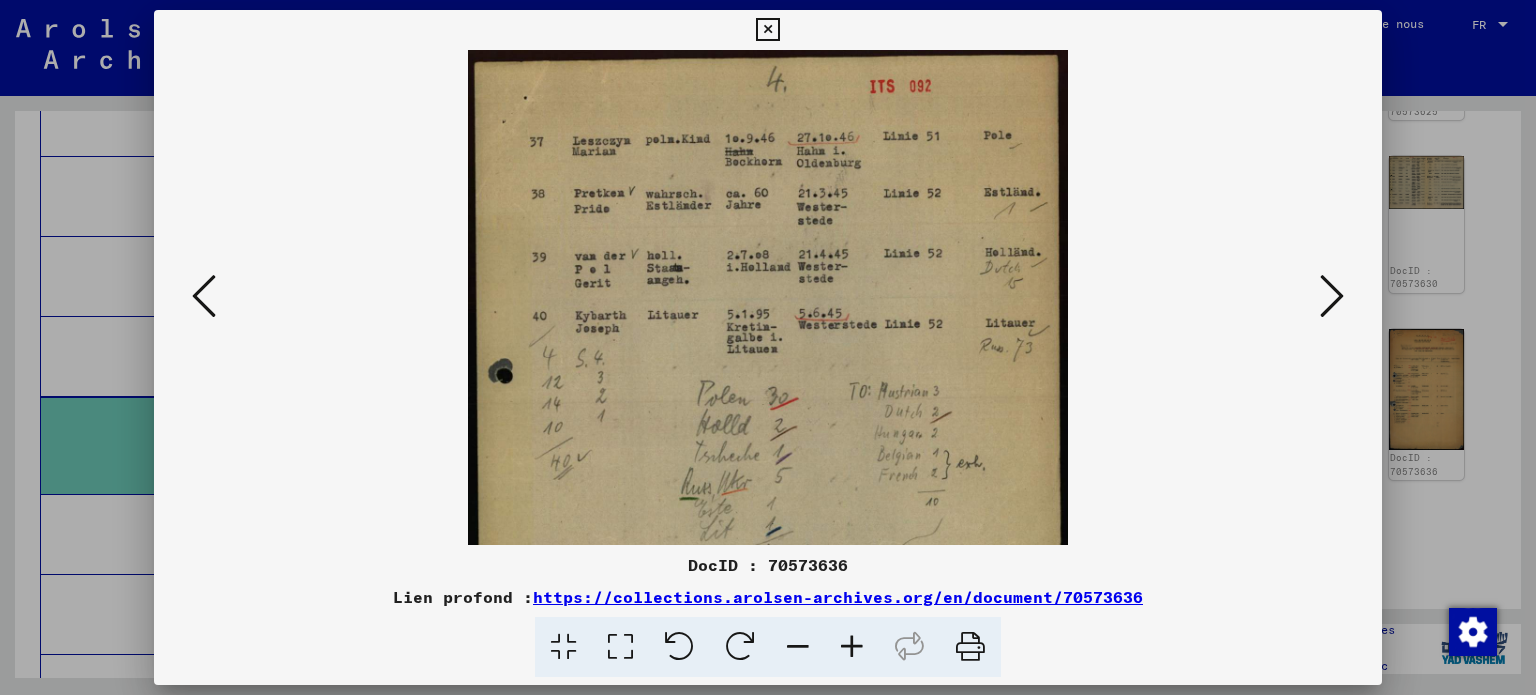 click at bounding box center [852, 647] 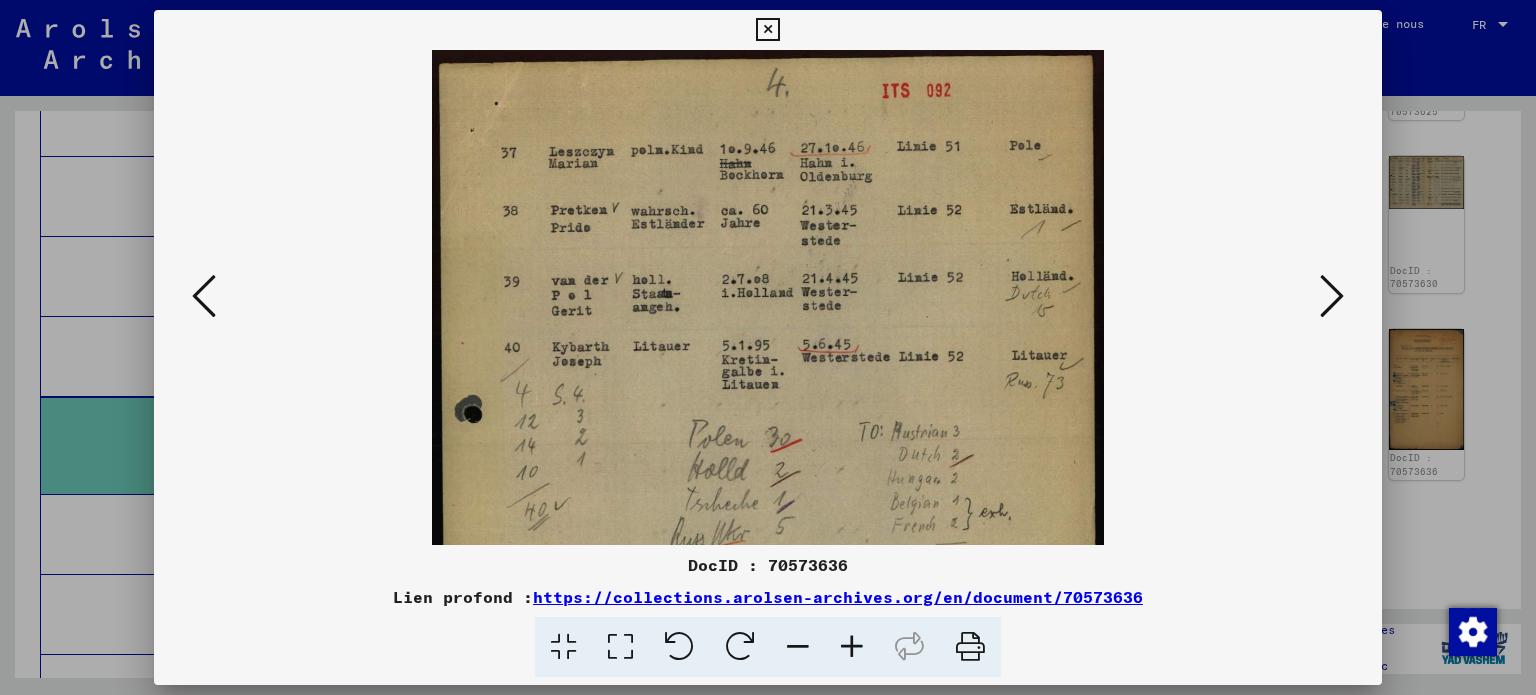 click at bounding box center [852, 647] 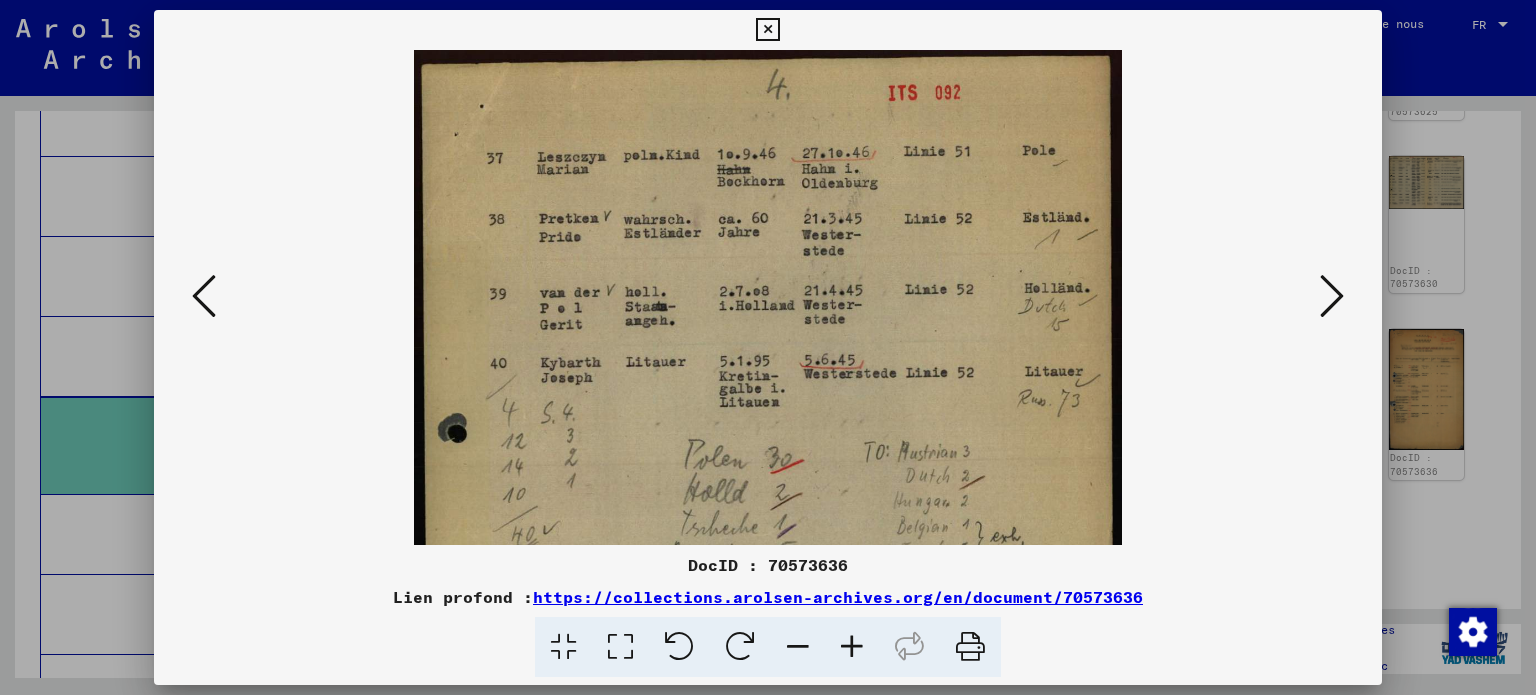 click at bounding box center [852, 647] 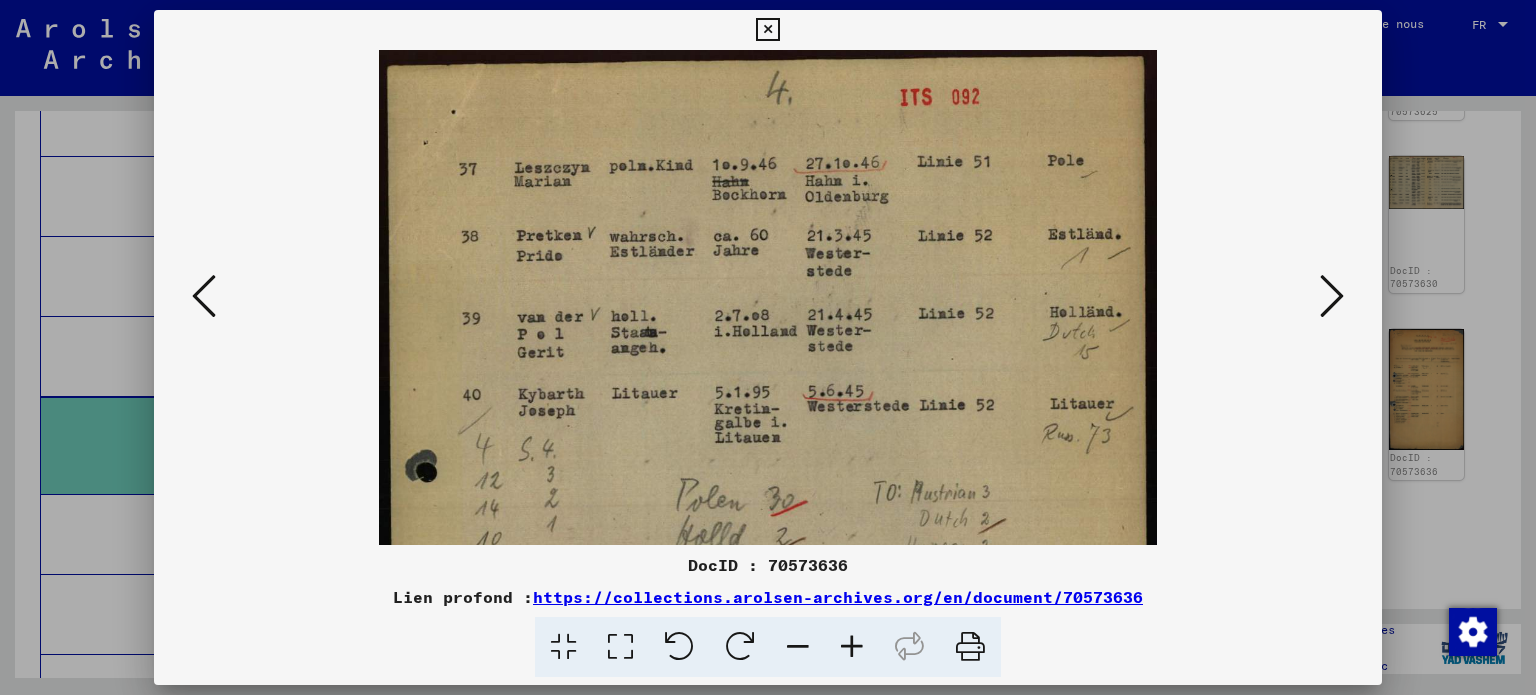 click at bounding box center (852, 647) 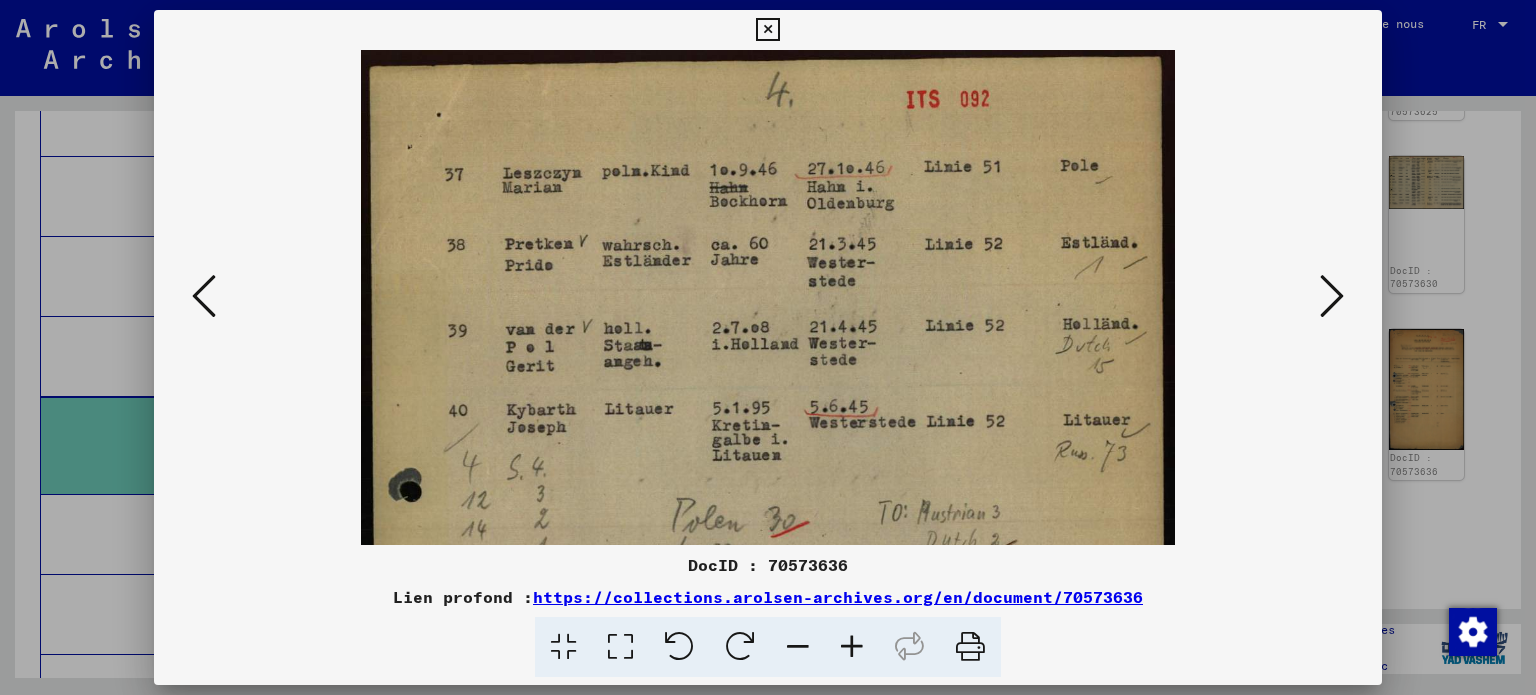 click at bounding box center (852, 647) 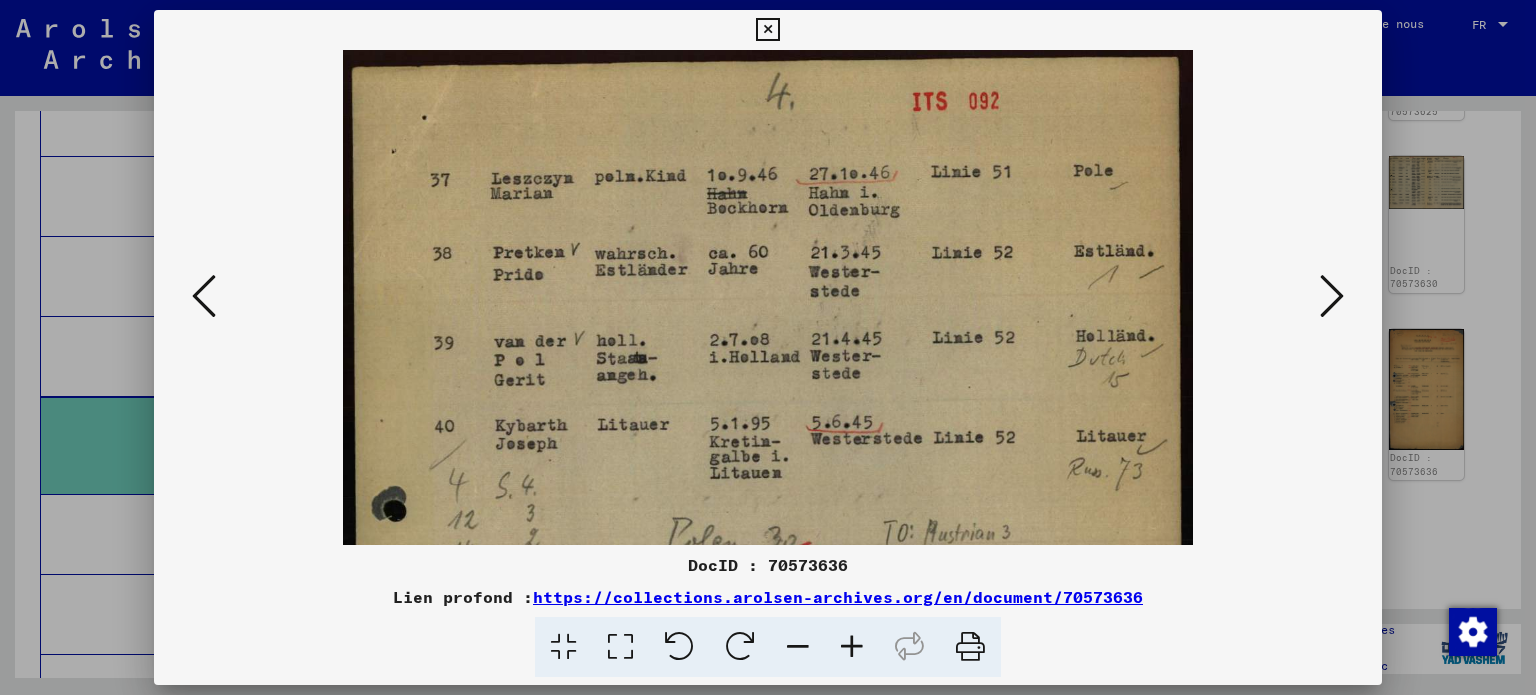 click at bounding box center [204, 296] 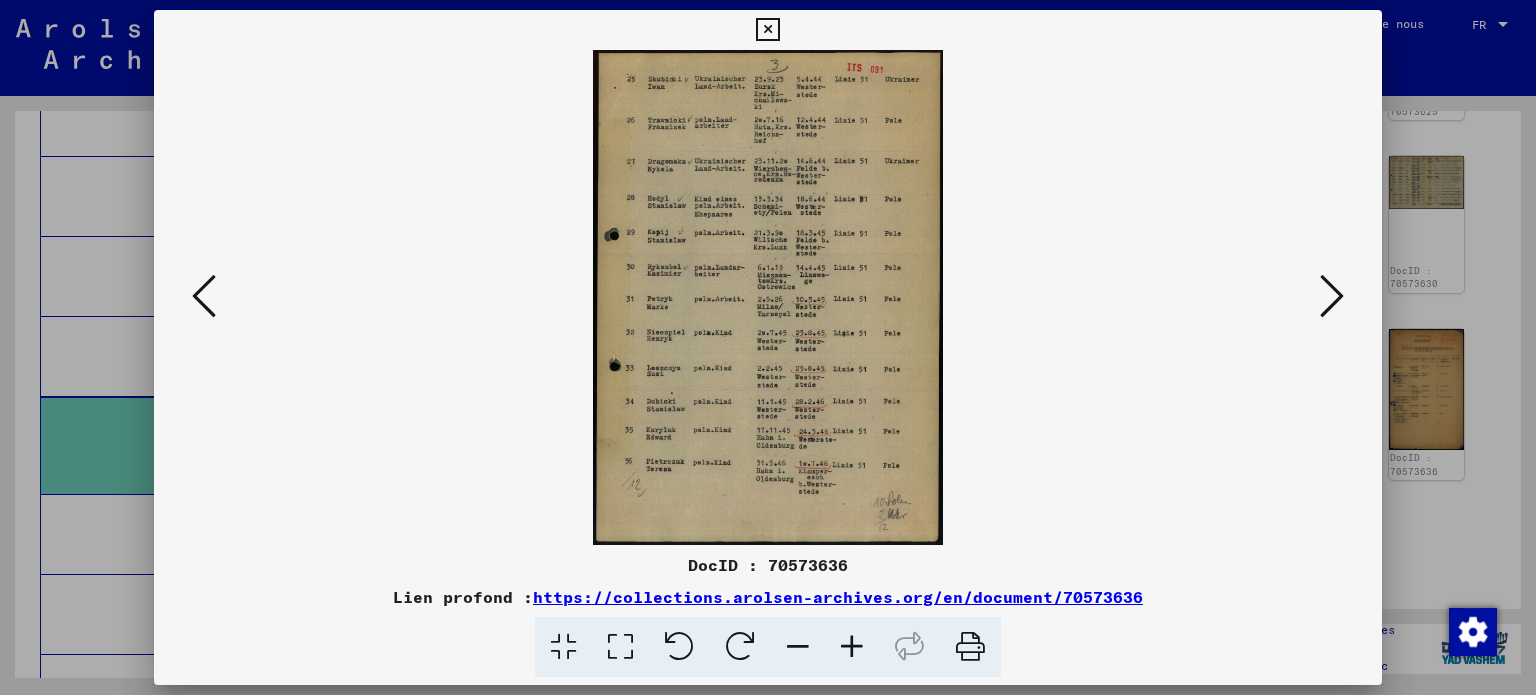 click at bounding box center (852, 647) 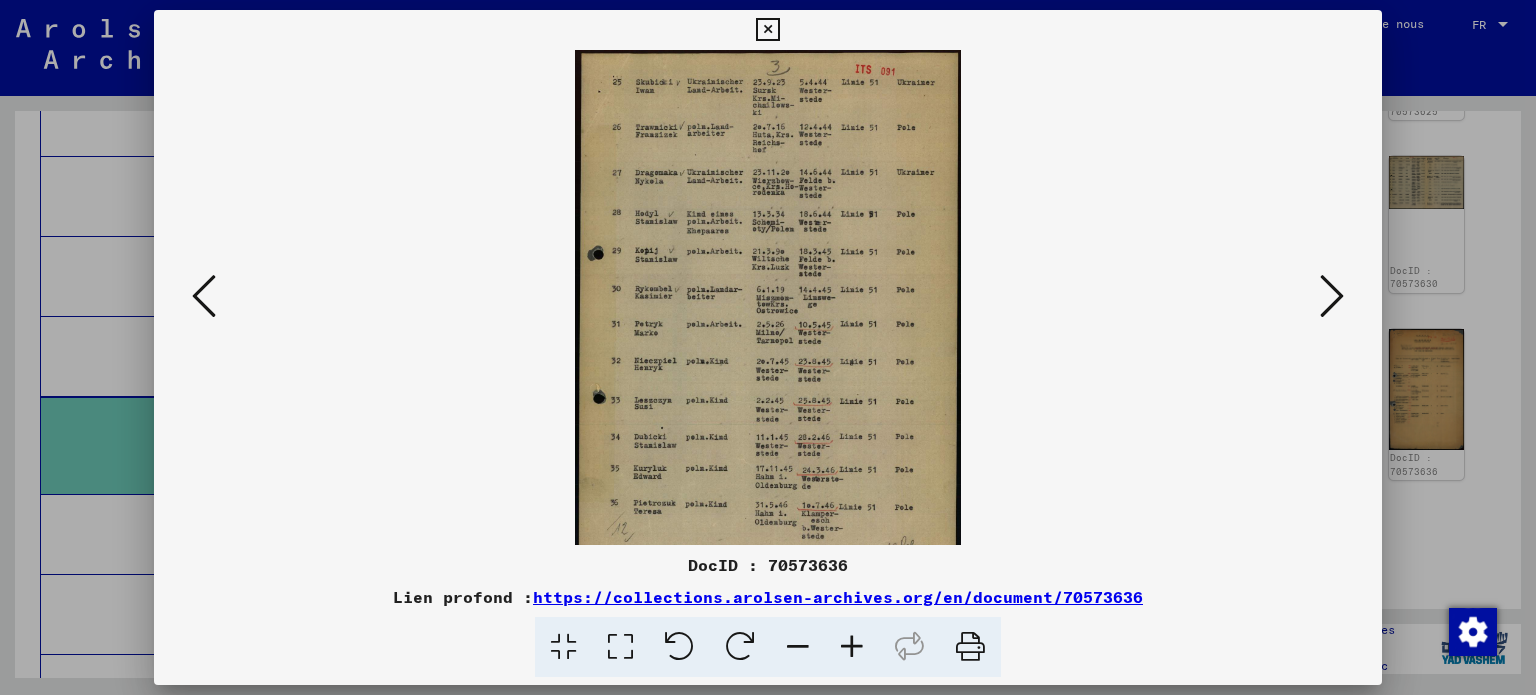 click at bounding box center (852, 647) 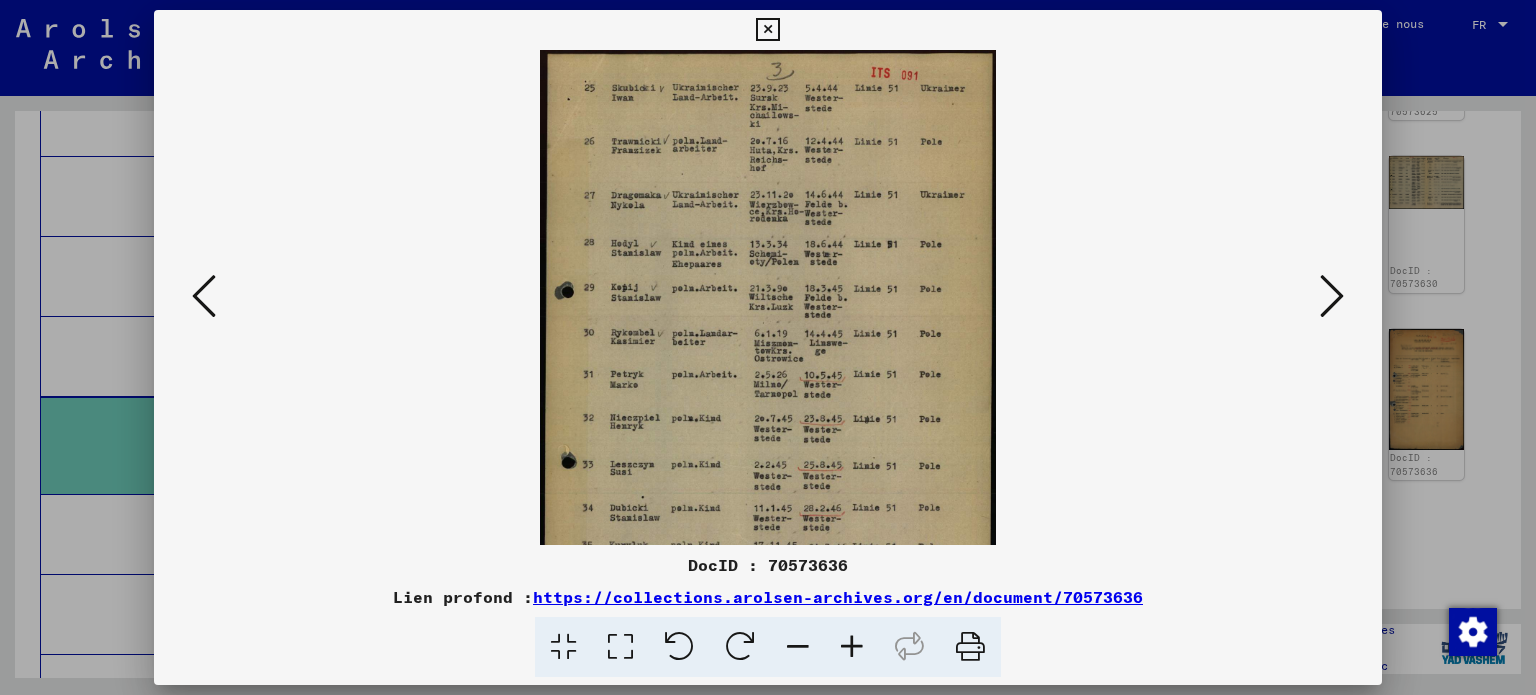 click at bounding box center (852, 647) 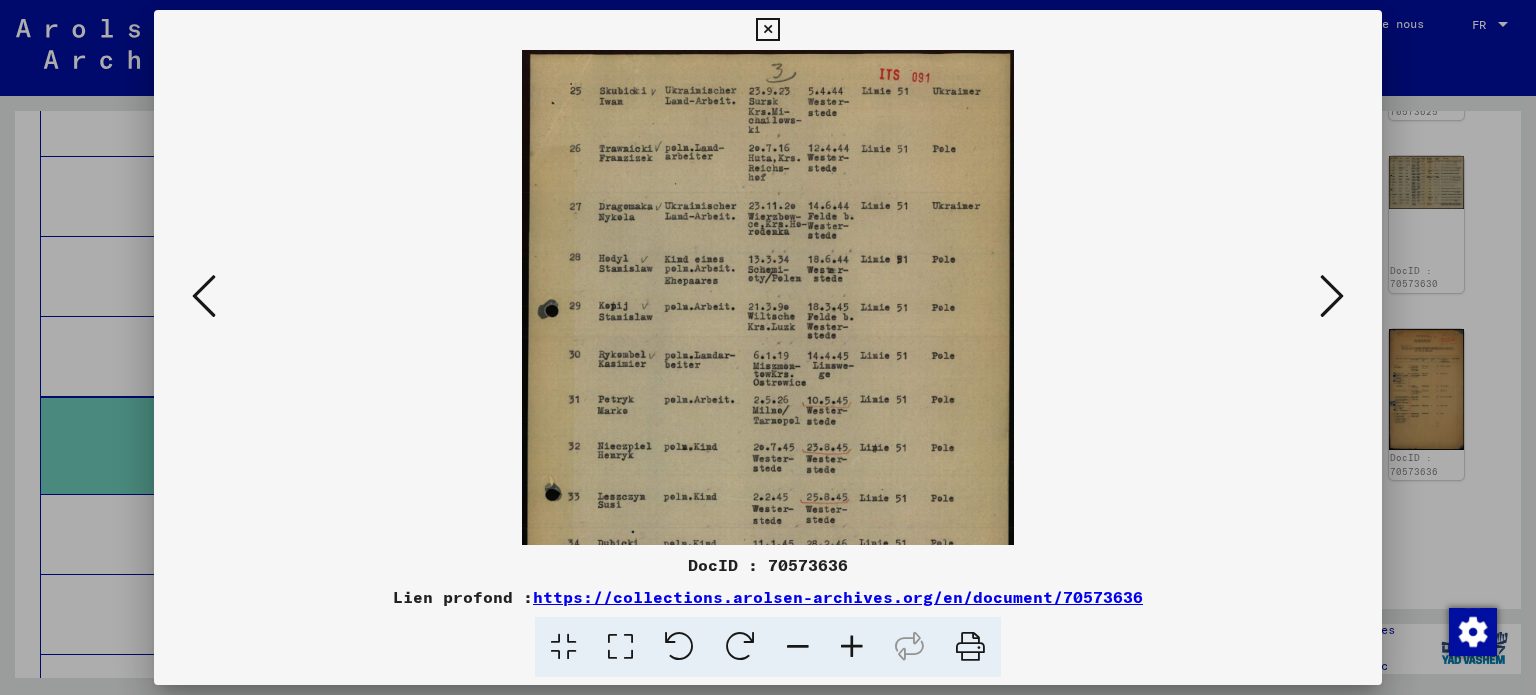 click at bounding box center (852, 647) 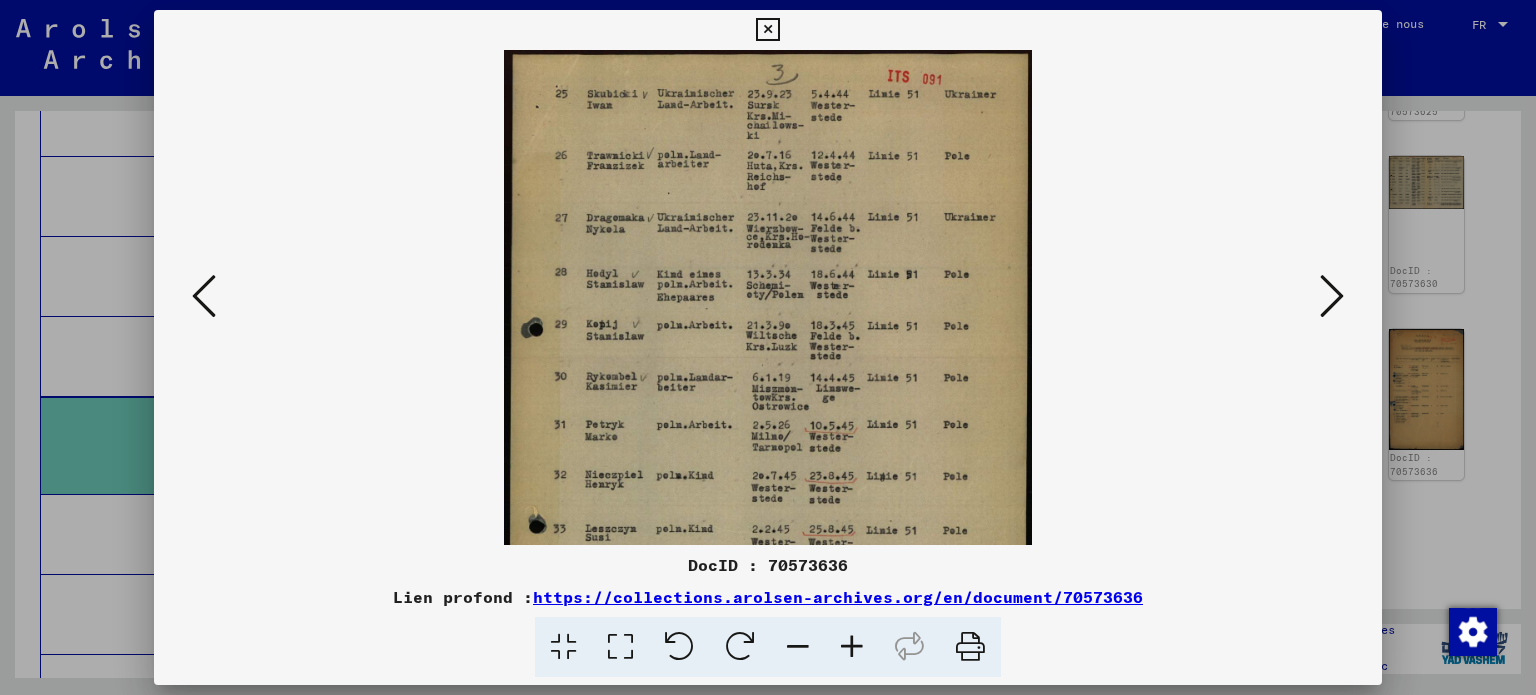 click at bounding box center (852, 647) 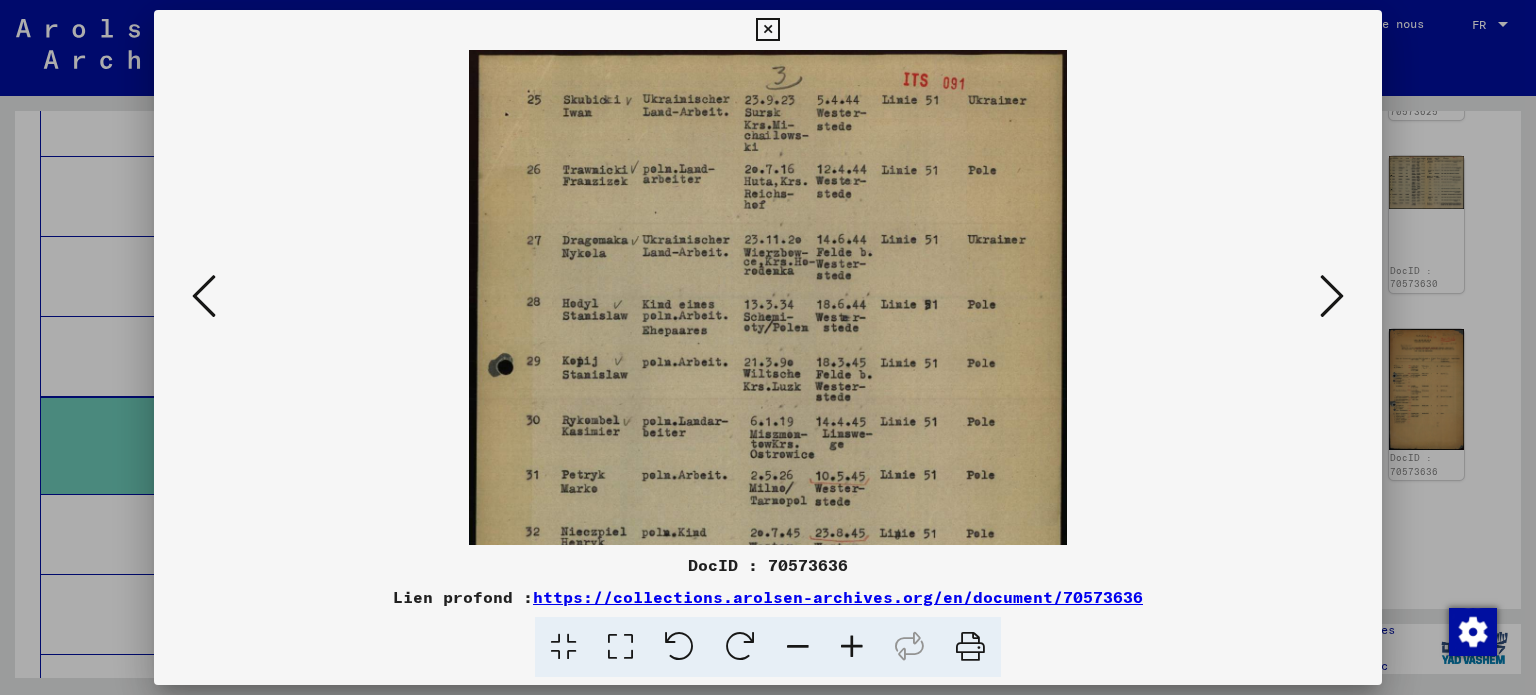 click at bounding box center (852, 647) 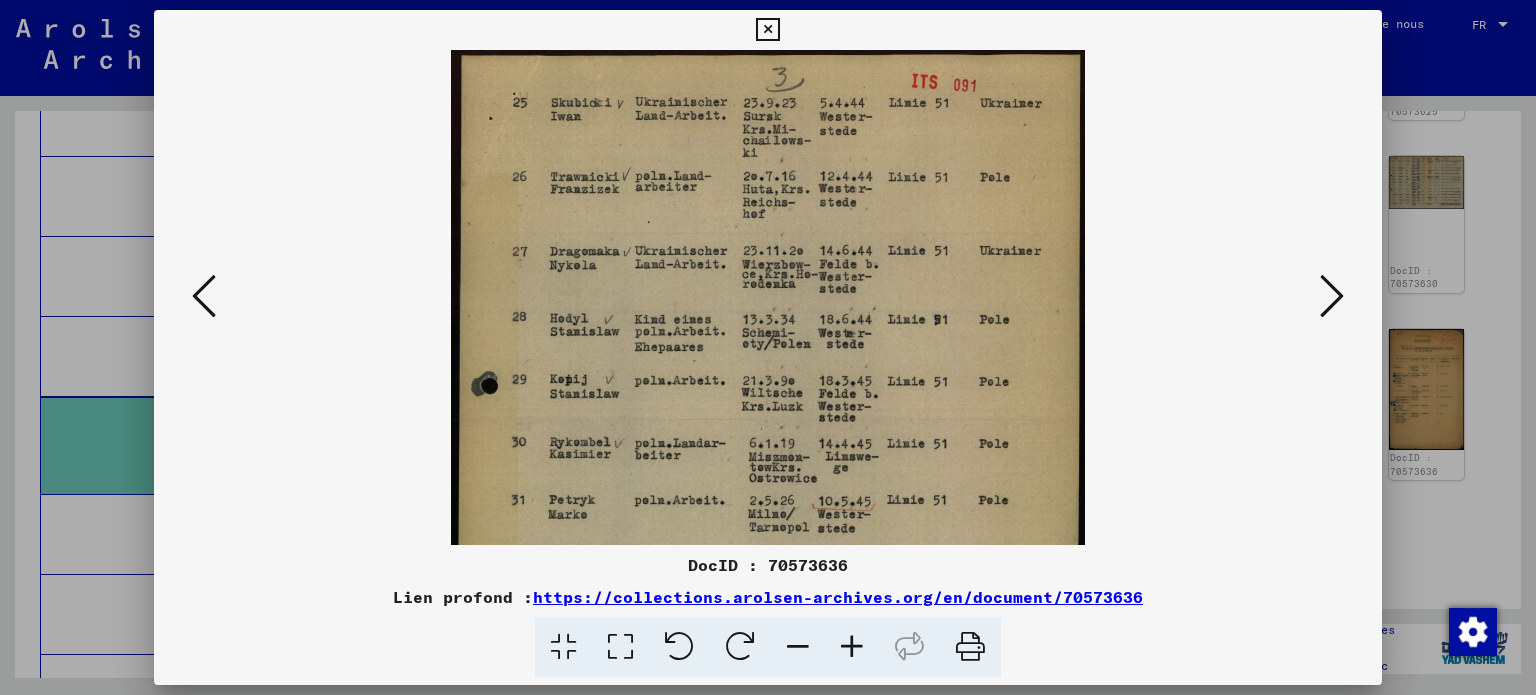 click at bounding box center [852, 647] 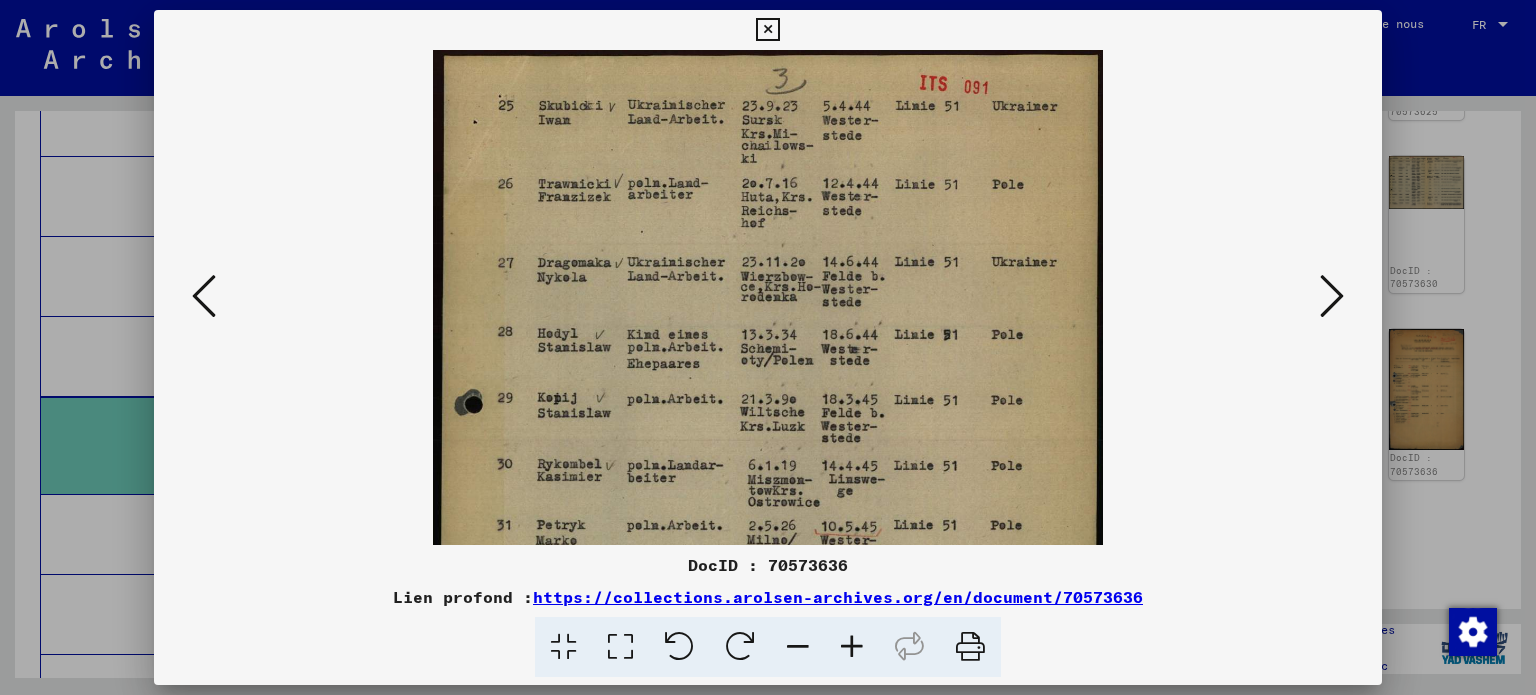 click at bounding box center (852, 647) 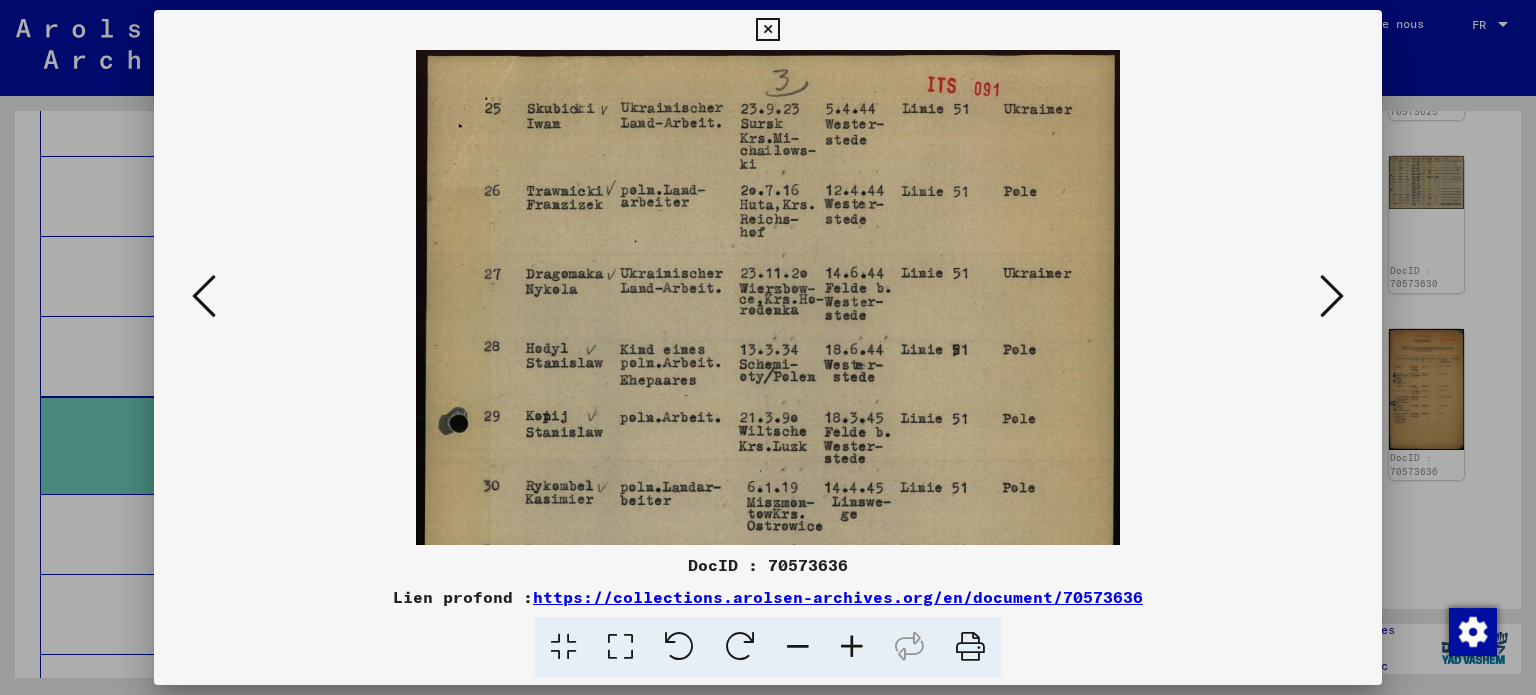 click at bounding box center [852, 647] 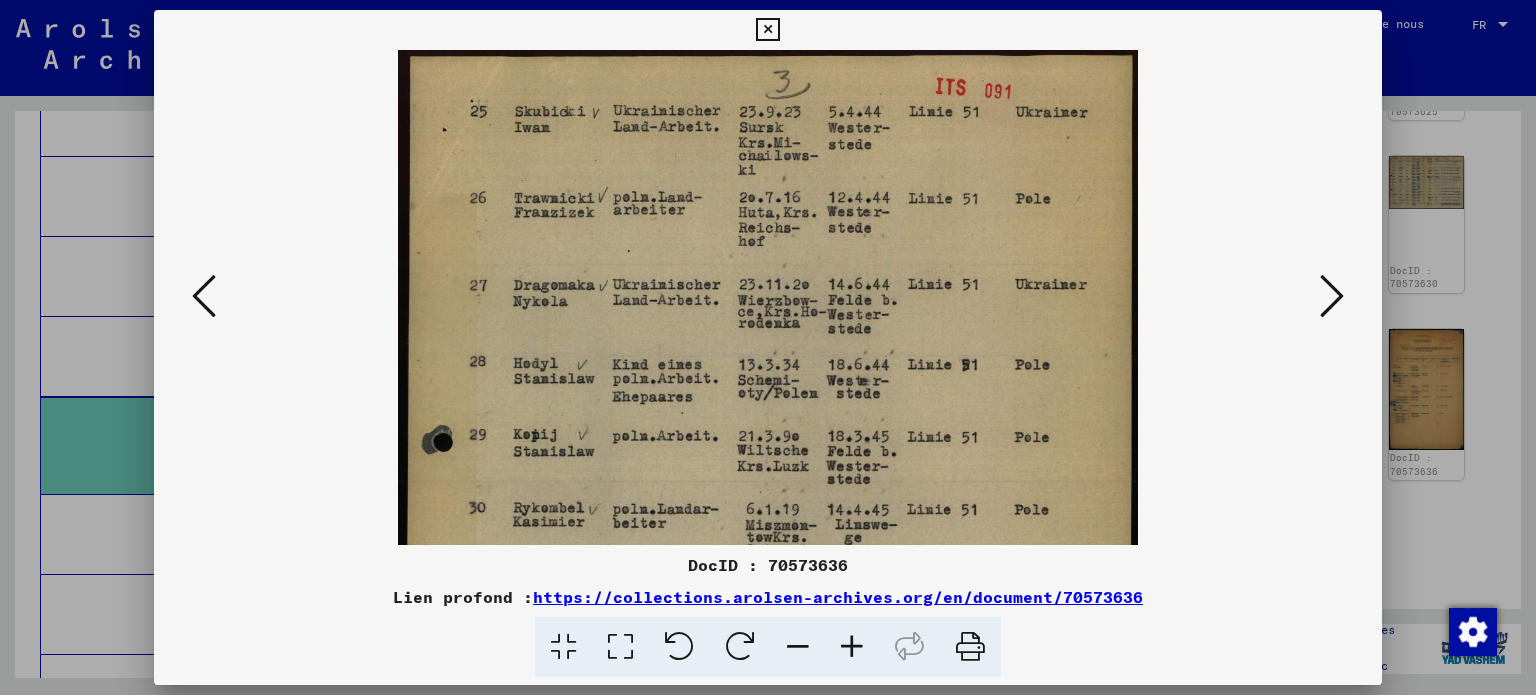 click at bounding box center [852, 647] 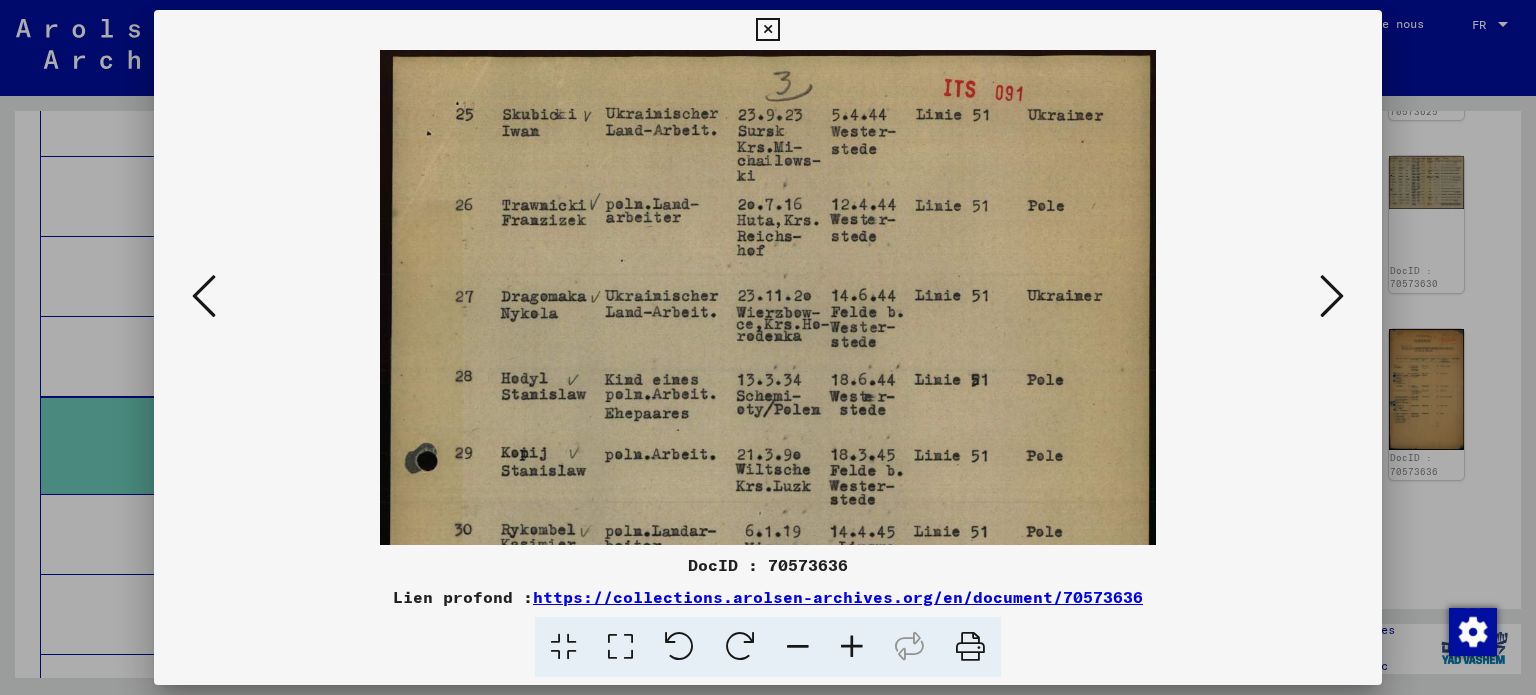 click at bounding box center [852, 647] 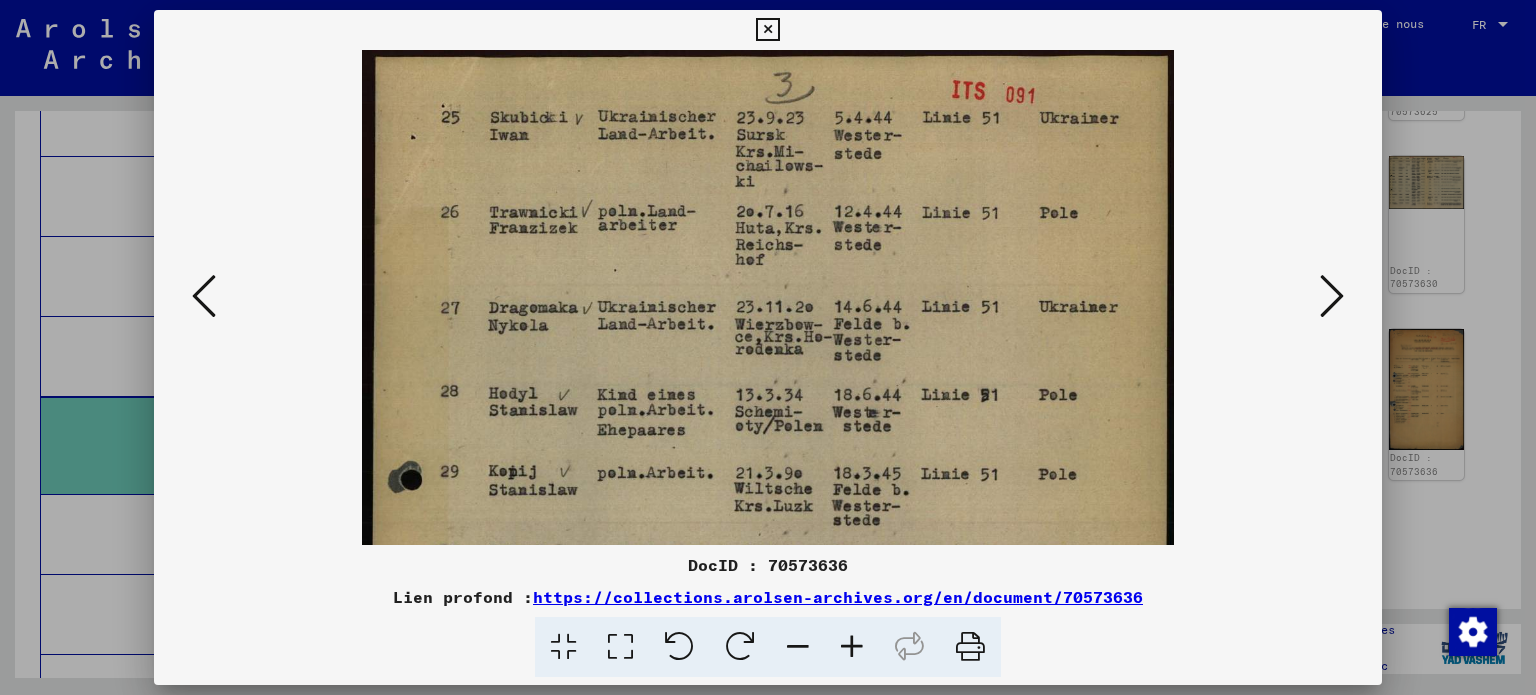 click at bounding box center [852, 647] 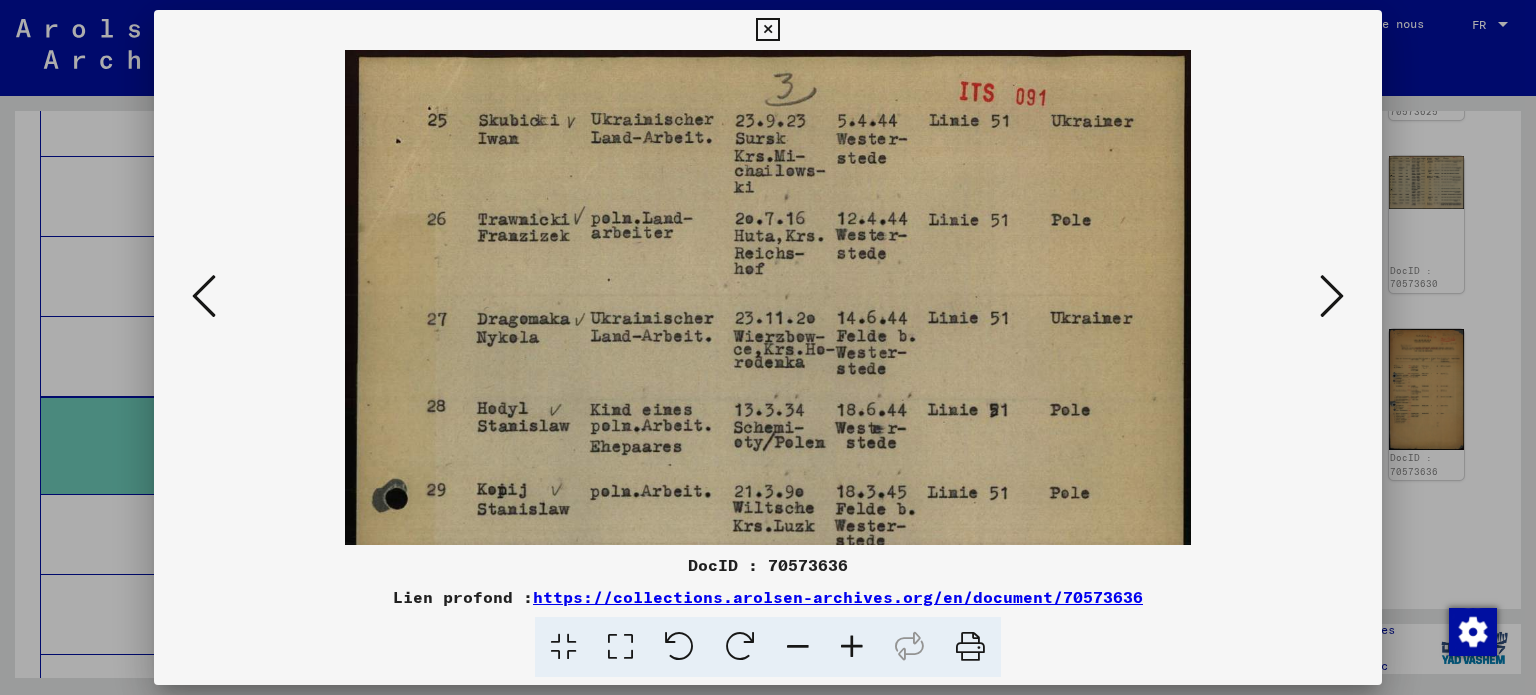 click at bounding box center (852, 647) 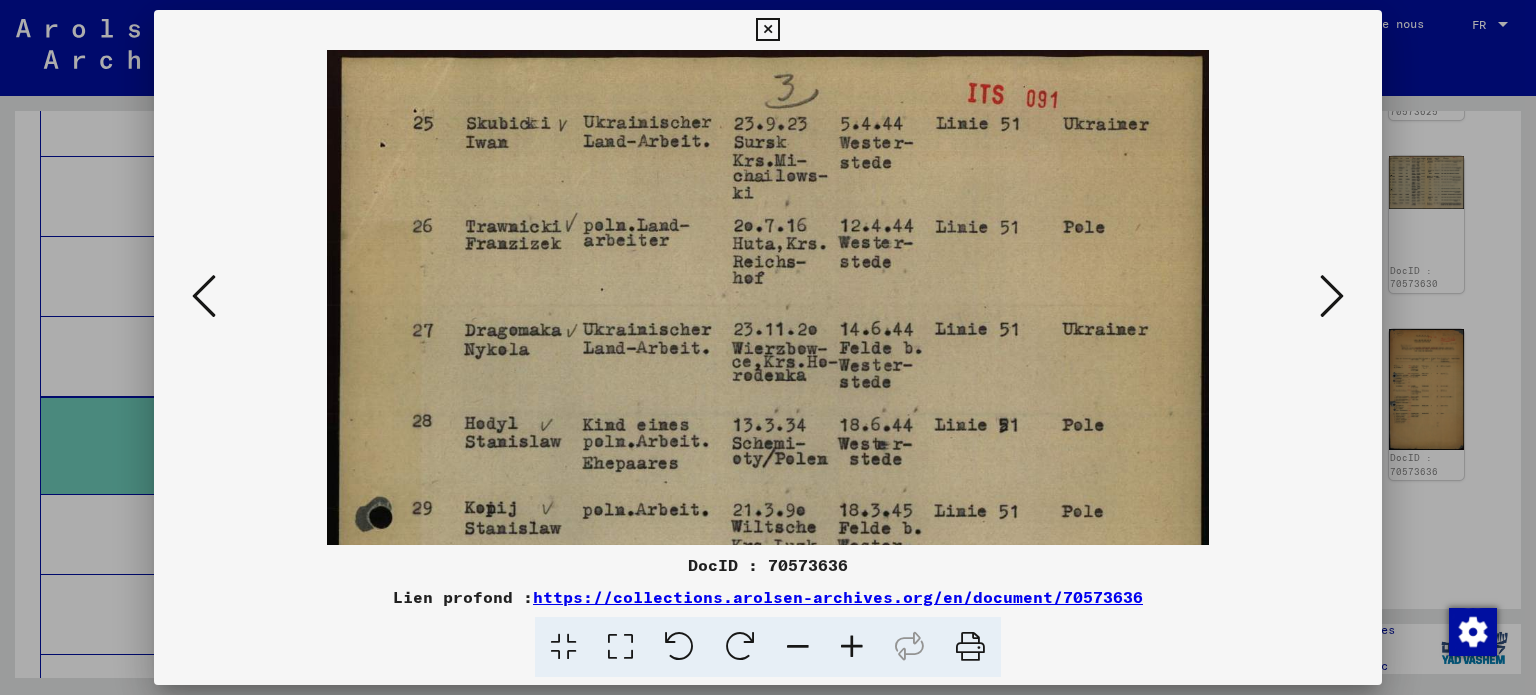 click at bounding box center (852, 647) 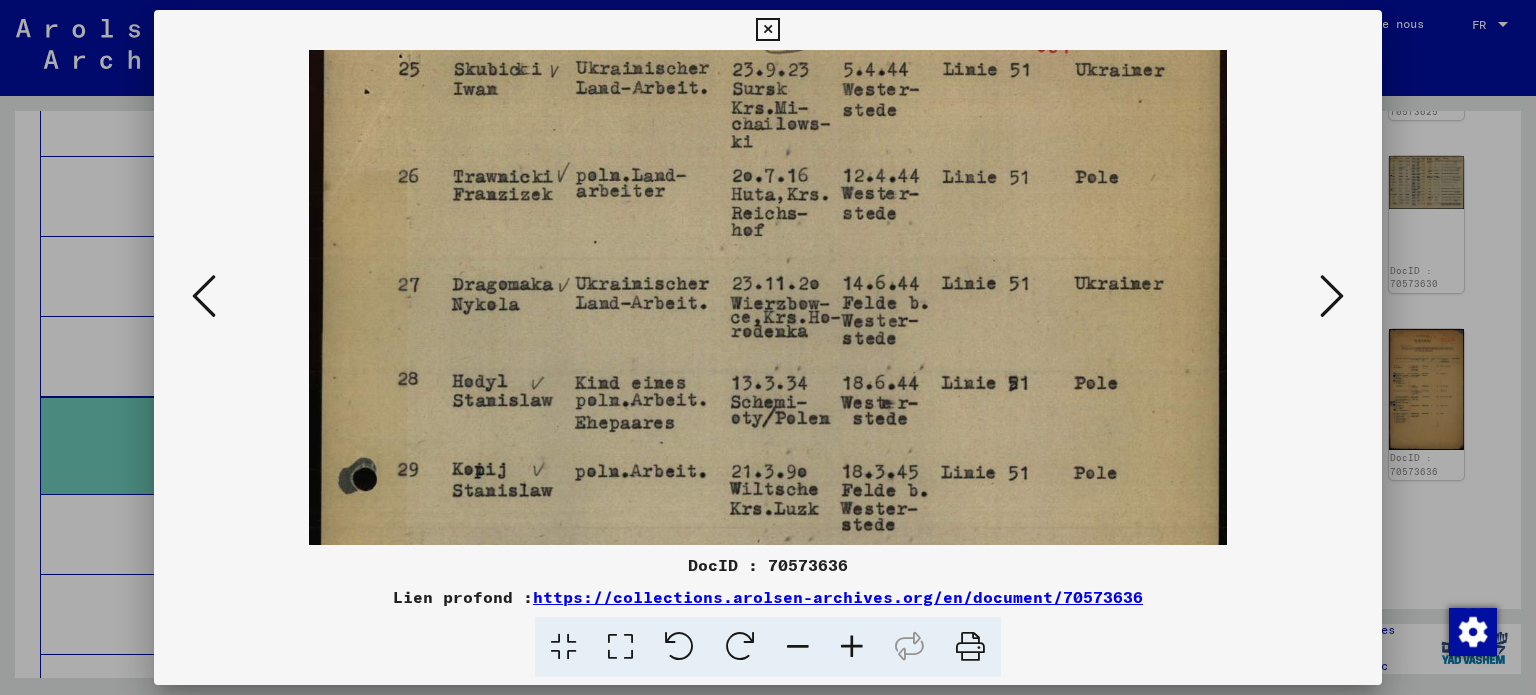 drag, startPoint x: 809, startPoint y: 435, endPoint x: 806, endPoint y: 378, distance: 57.07889 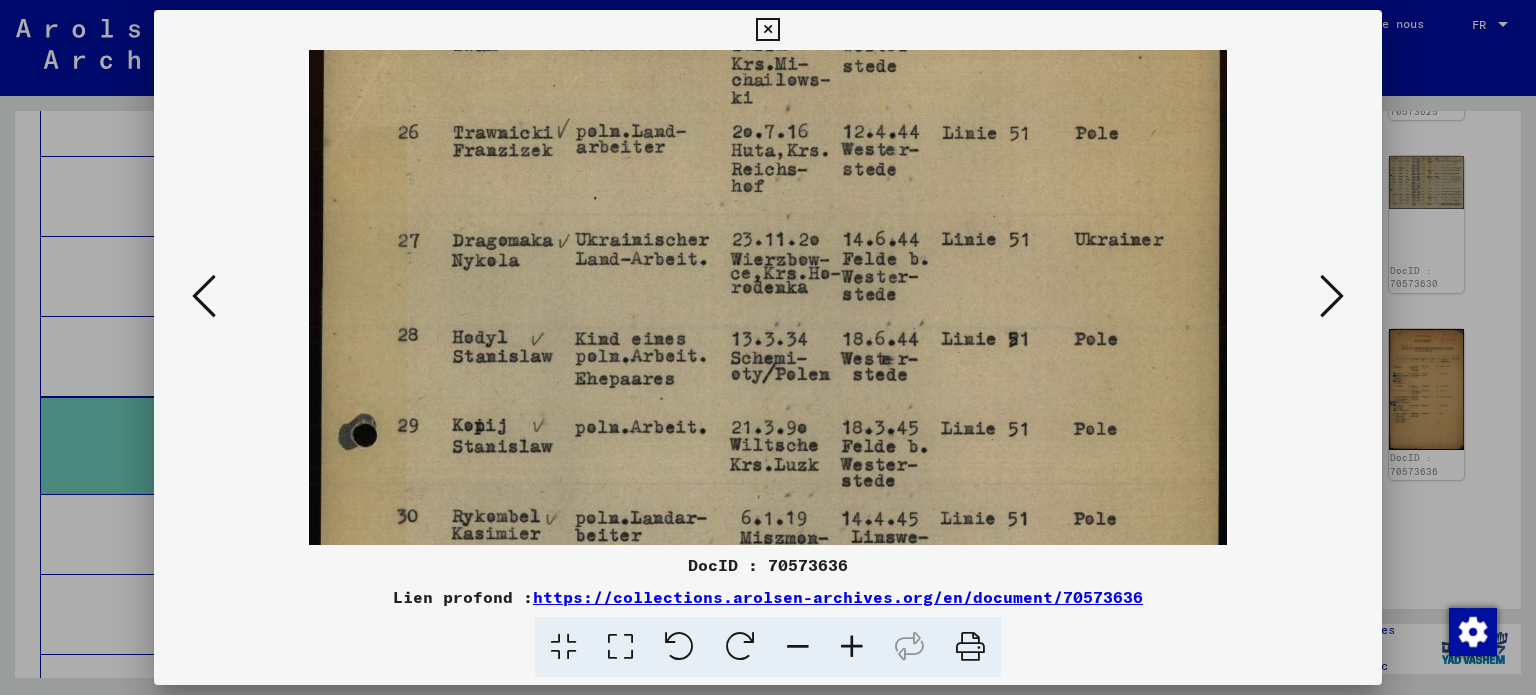 scroll, scrollTop: 114, scrollLeft: 0, axis: vertical 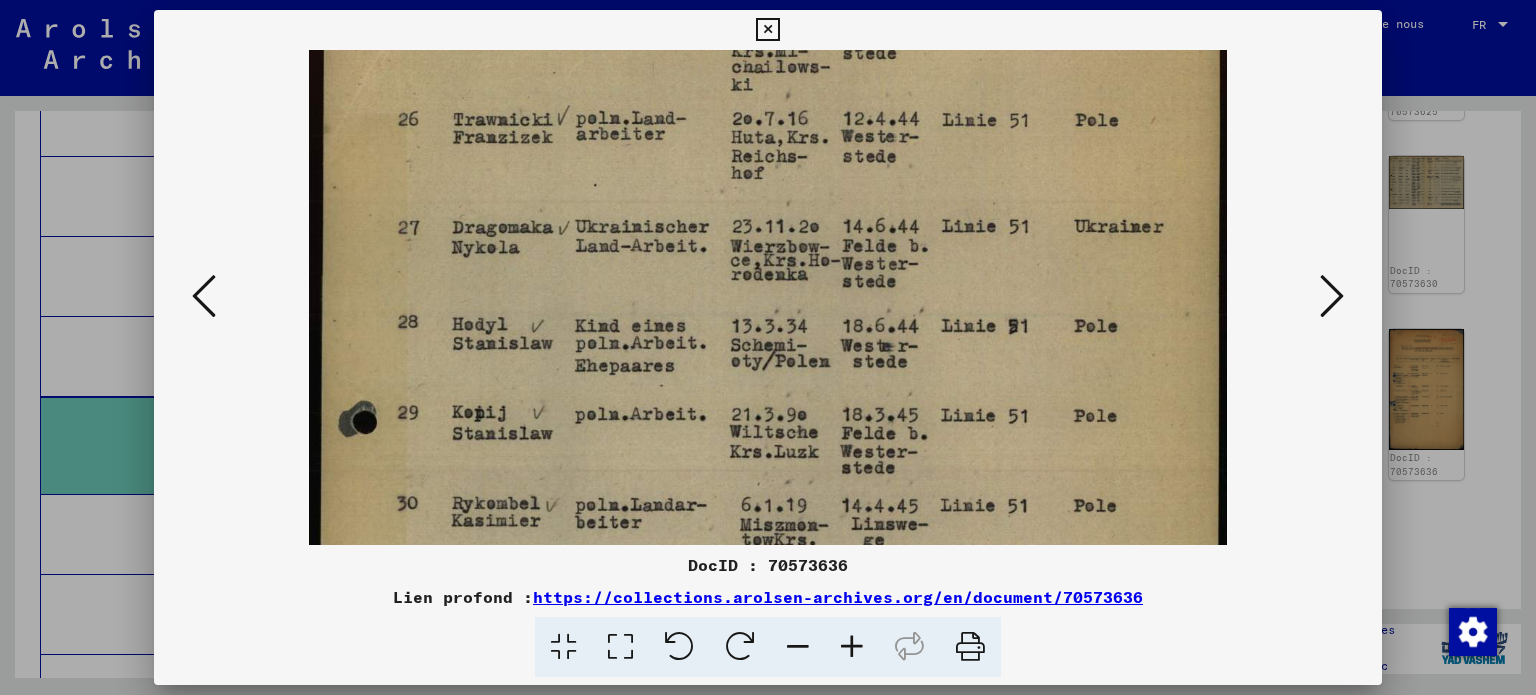 drag, startPoint x: 811, startPoint y: 438, endPoint x: 815, endPoint y: 381, distance: 57.14018 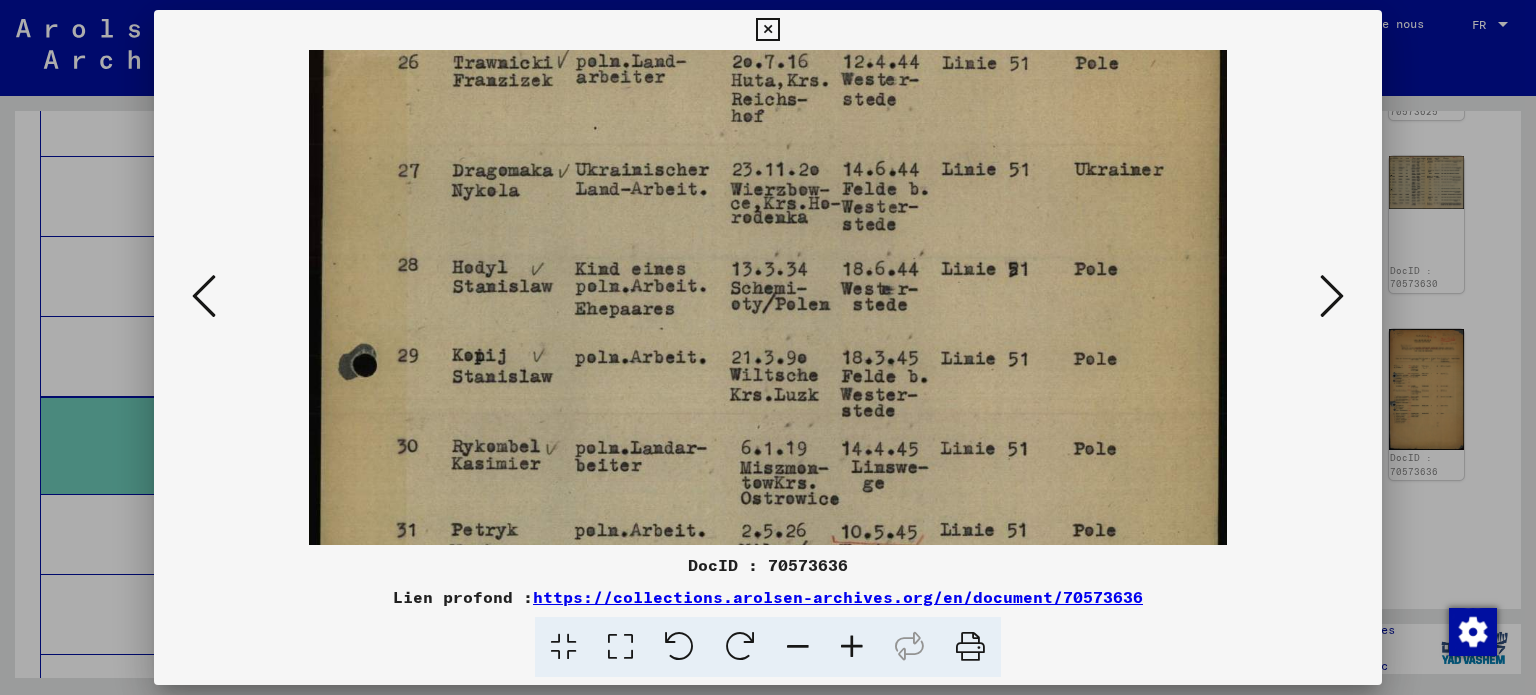 drag, startPoint x: 818, startPoint y: 428, endPoint x: 820, endPoint y: 368, distance: 60.033325 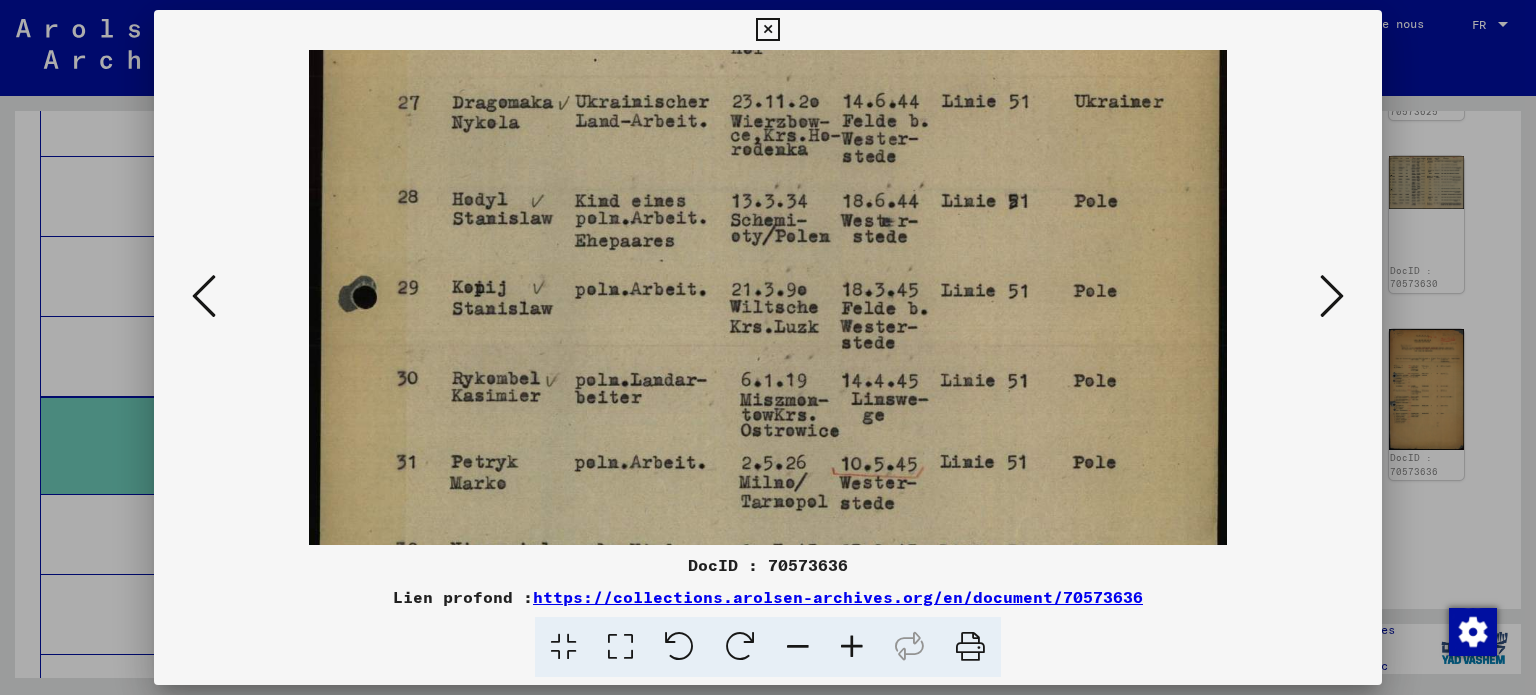 drag, startPoint x: 824, startPoint y: 430, endPoint x: 829, endPoint y: 365, distance: 65.192024 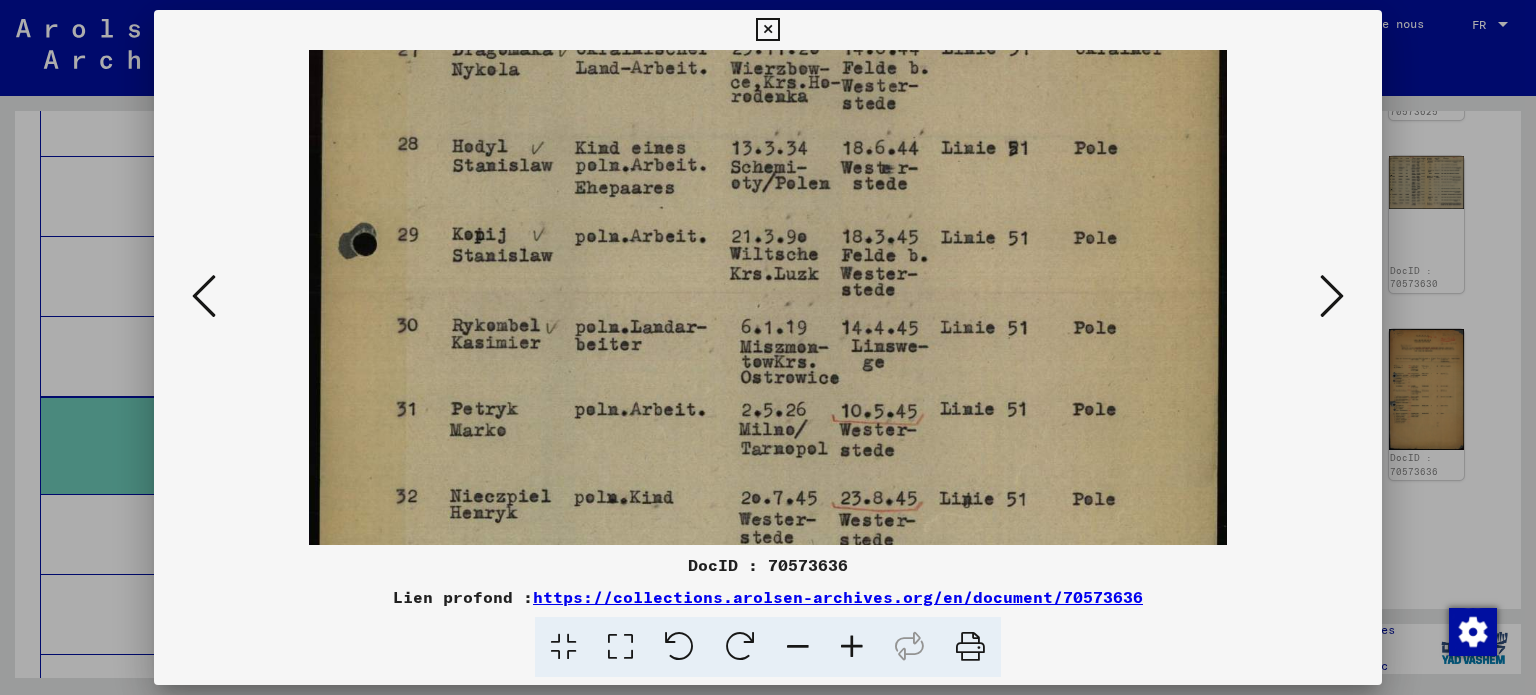 drag, startPoint x: 826, startPoint y: 437, endPoint x: 830, endPoint y: 362, distance: 75.10659 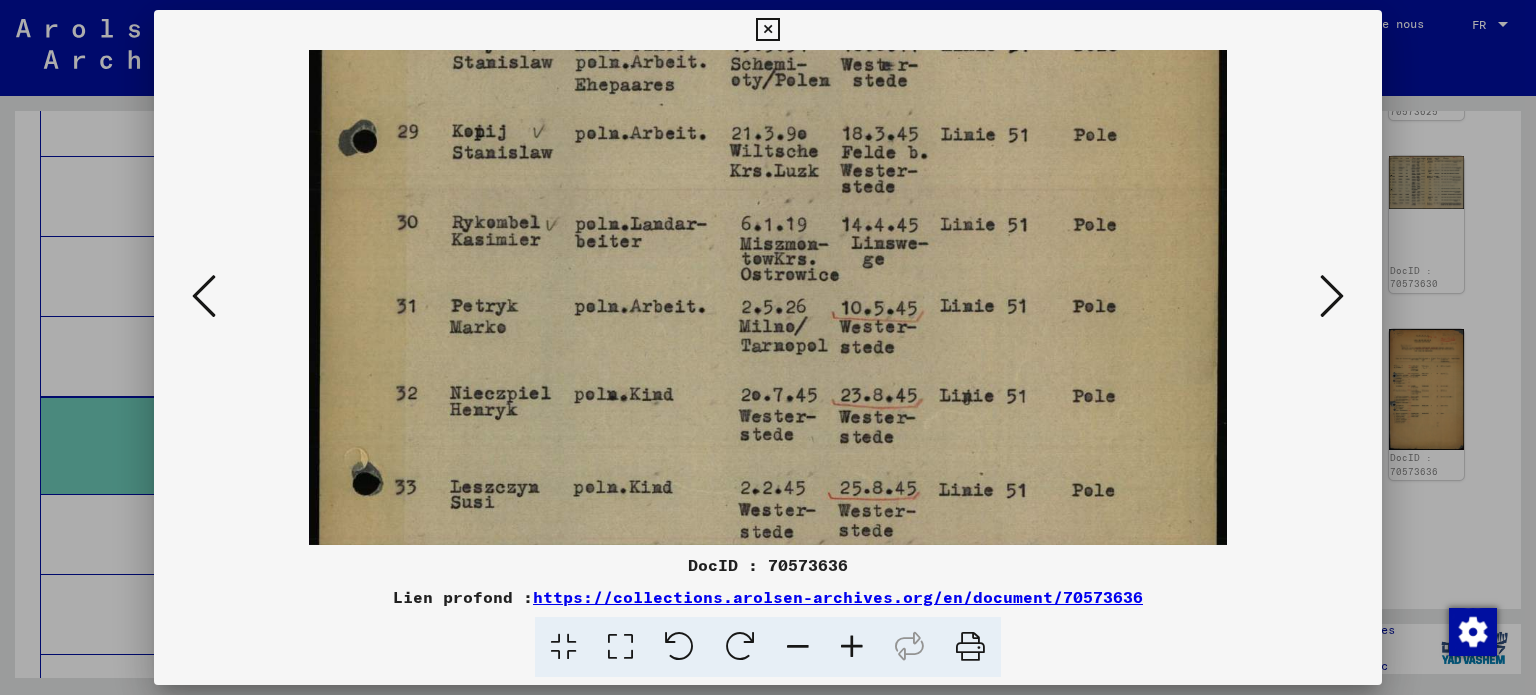 drag, startPoint x: 827, startPoint y: 443, endPoint x: 844, endPoint y: 340, distance: 104.393486 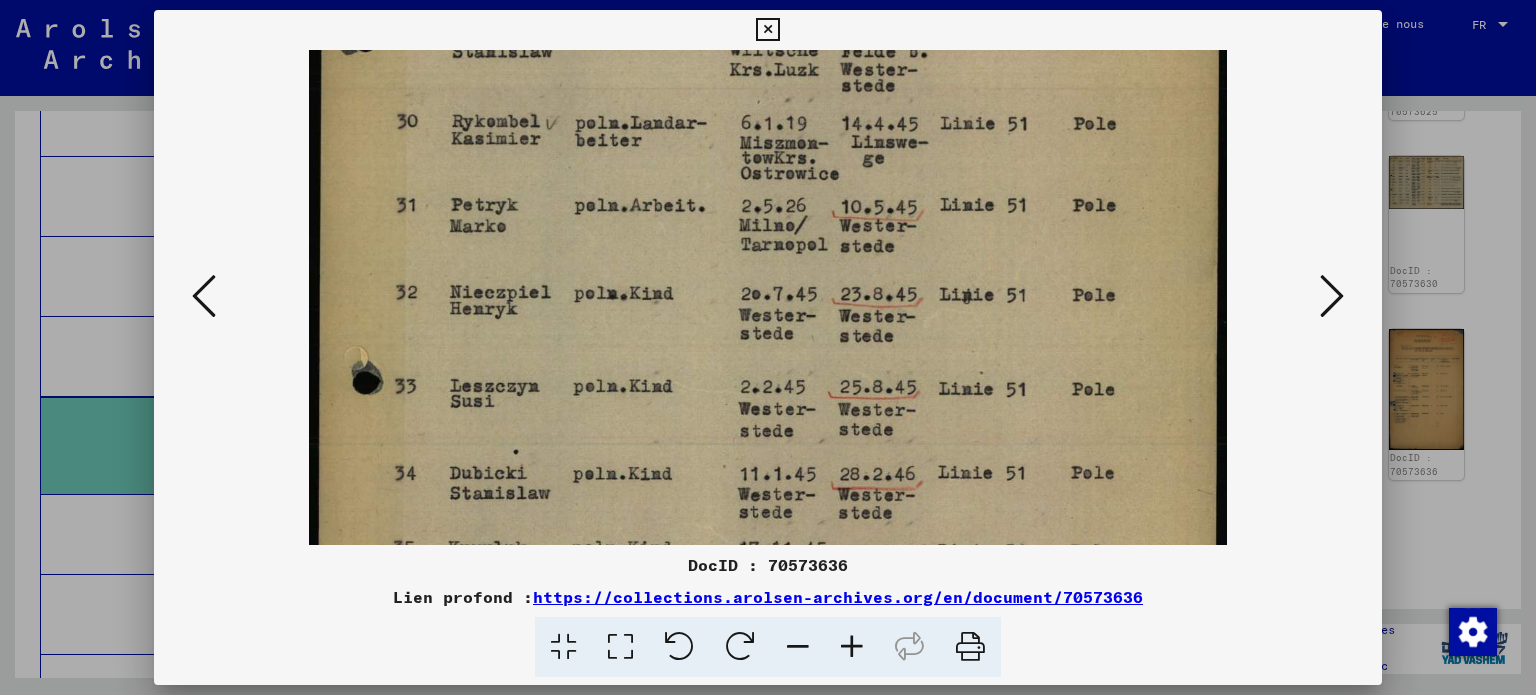 drag, startPoint x: 839, startPoint y: 415, endPoint x: 847, endPoint y: 324, distance: 91.350975 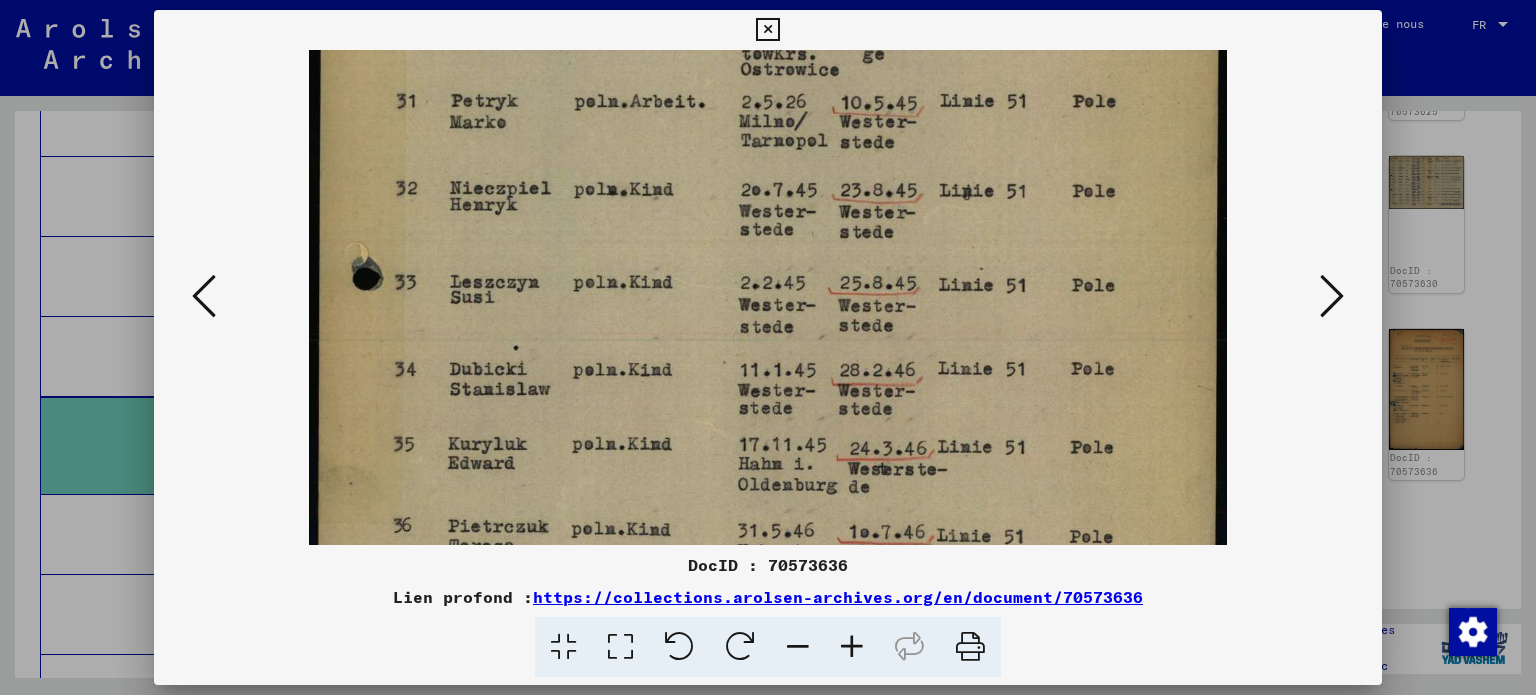 drag, startPoint x: 827, startPoint y: 423, endPoint x: 842, endPoint y: 319, distance: 105.076164 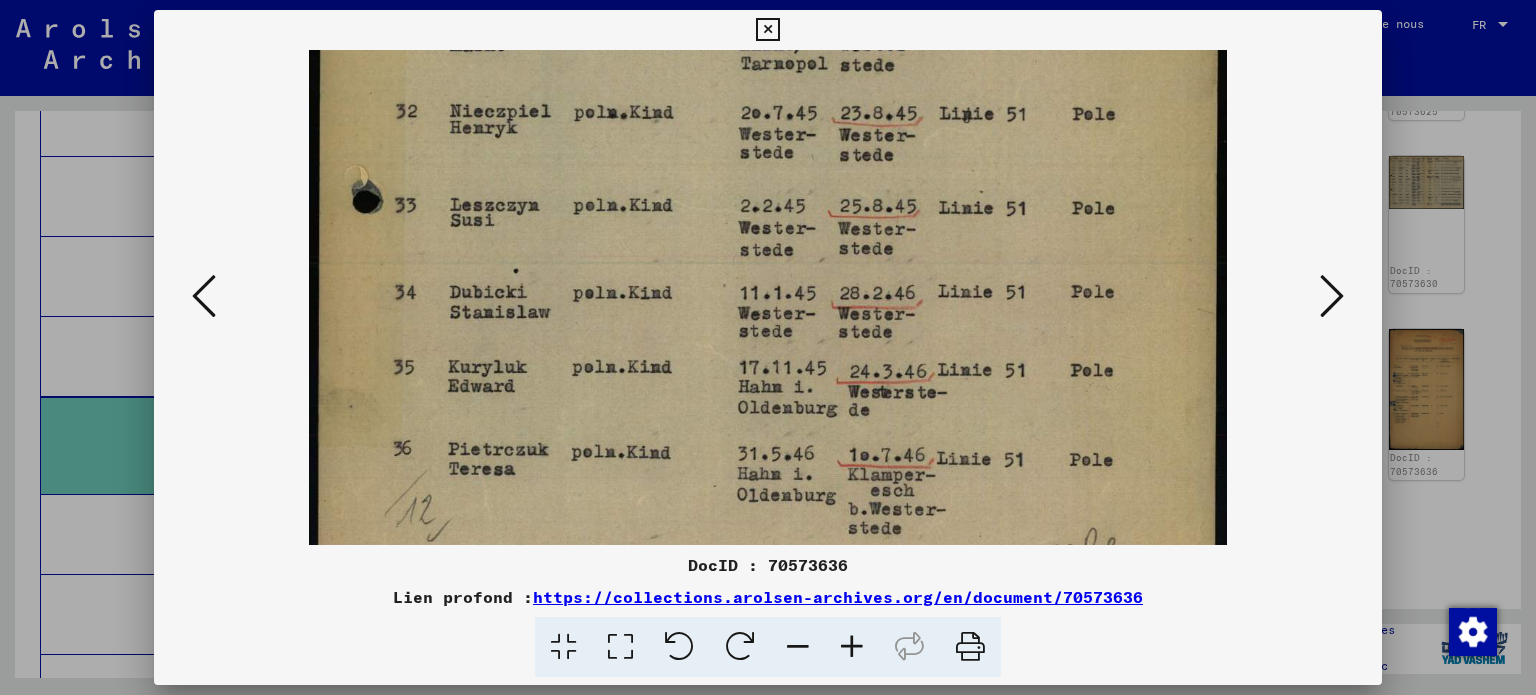 drag, startPoint x: 829, startPoint y: 436, endPoint x: 839, endPoint y: 312, distance: 124.40257 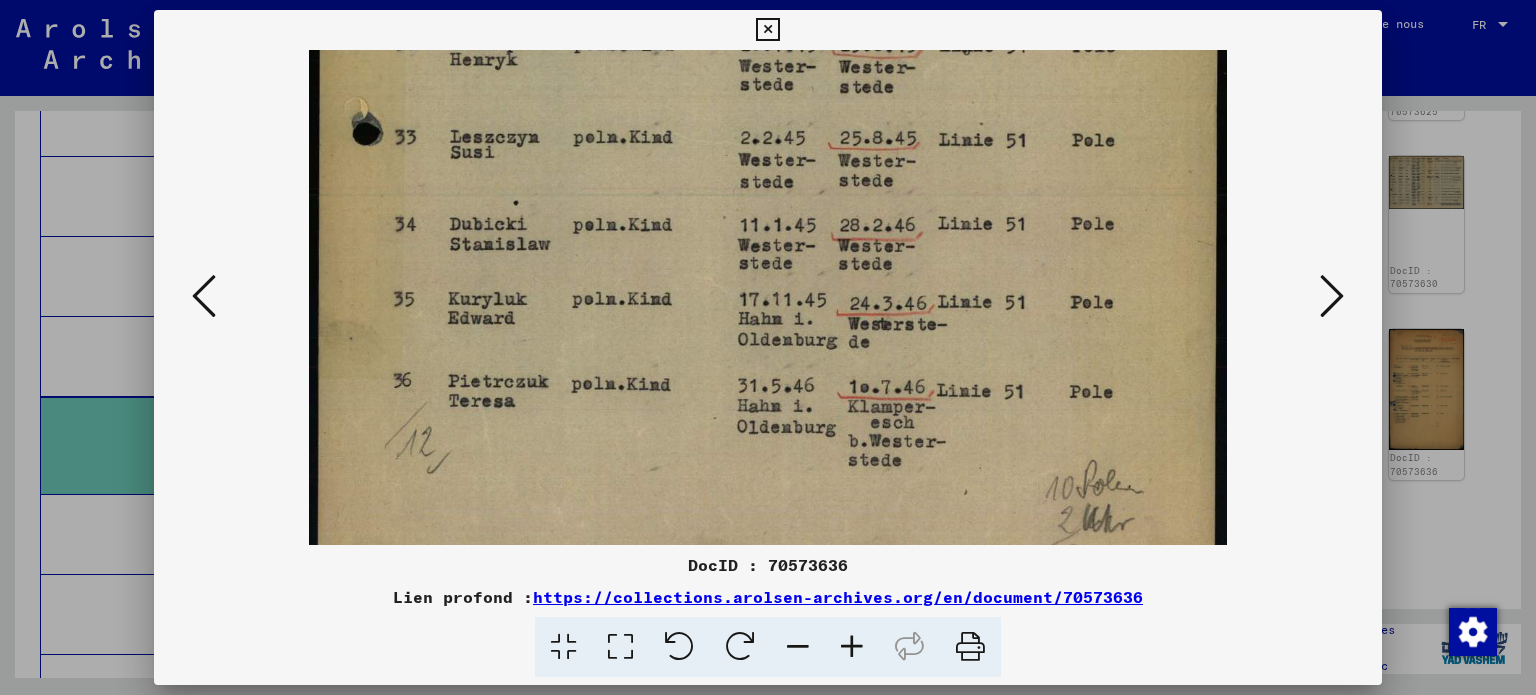 click at bounding box center (204, 297) 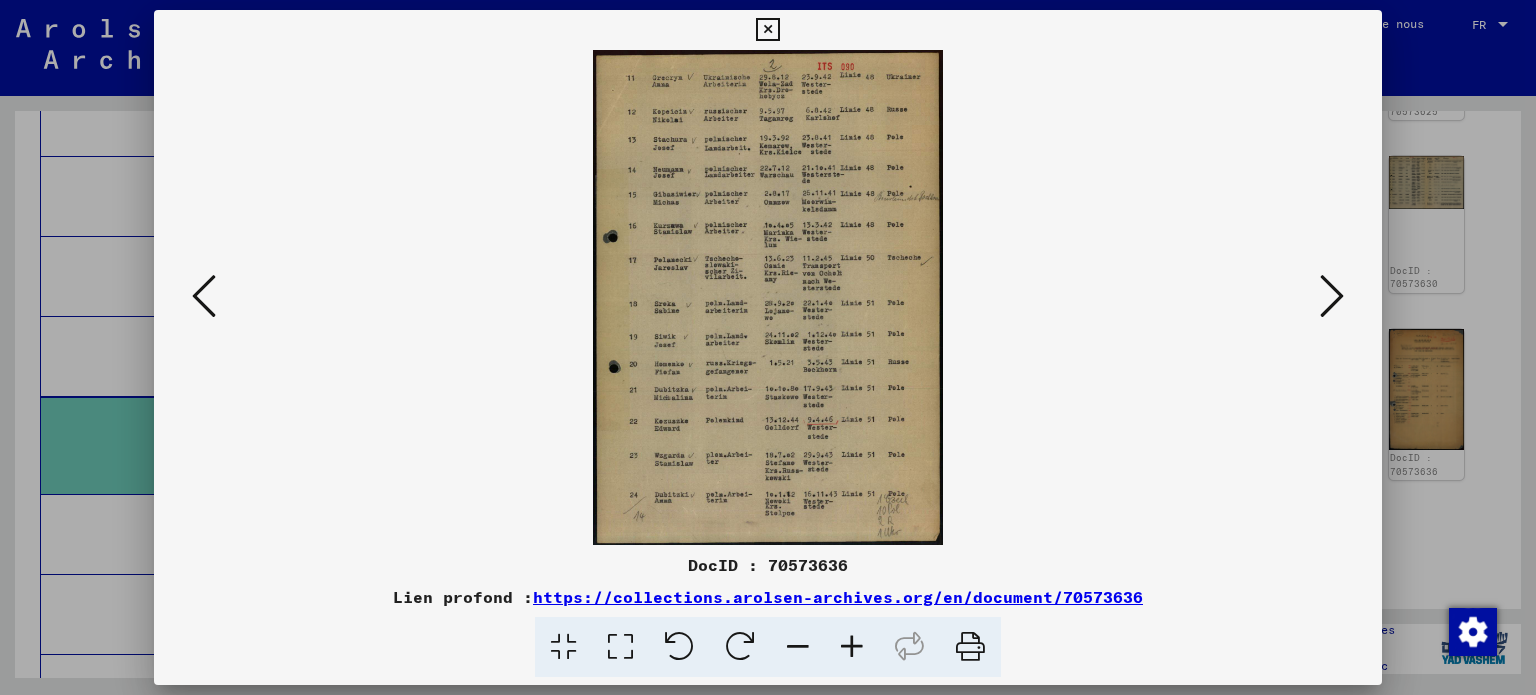 click at bounding box center (204, 296) 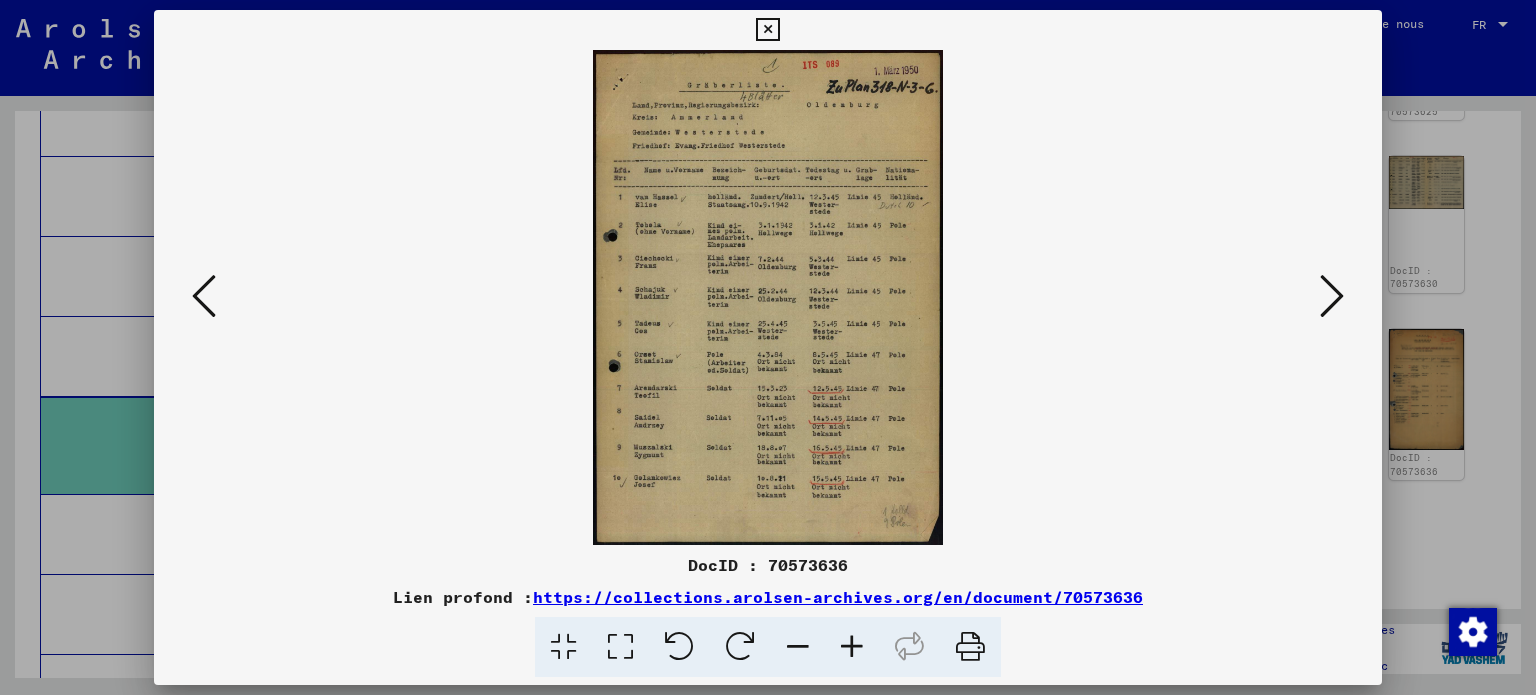 click at bounding box center [204, 296] 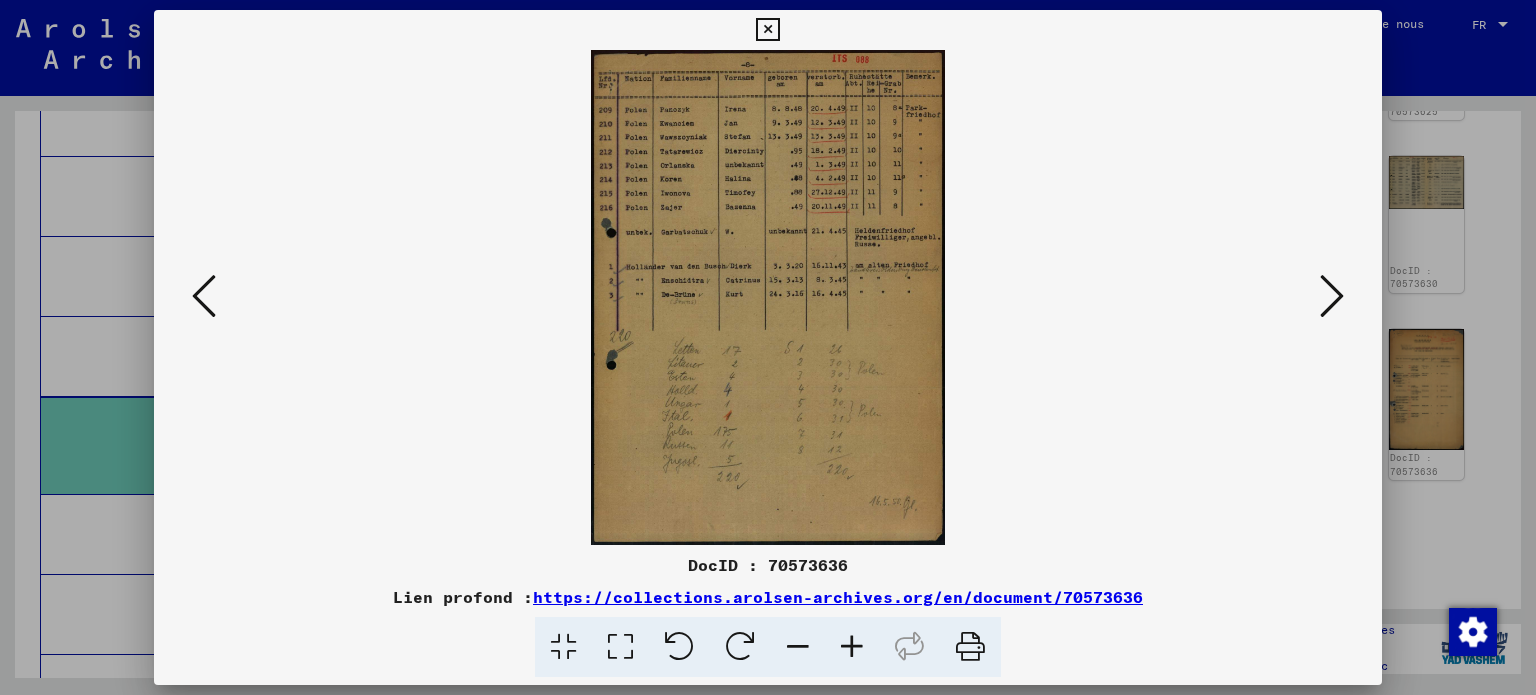 click at bounding box center [1332, 296] 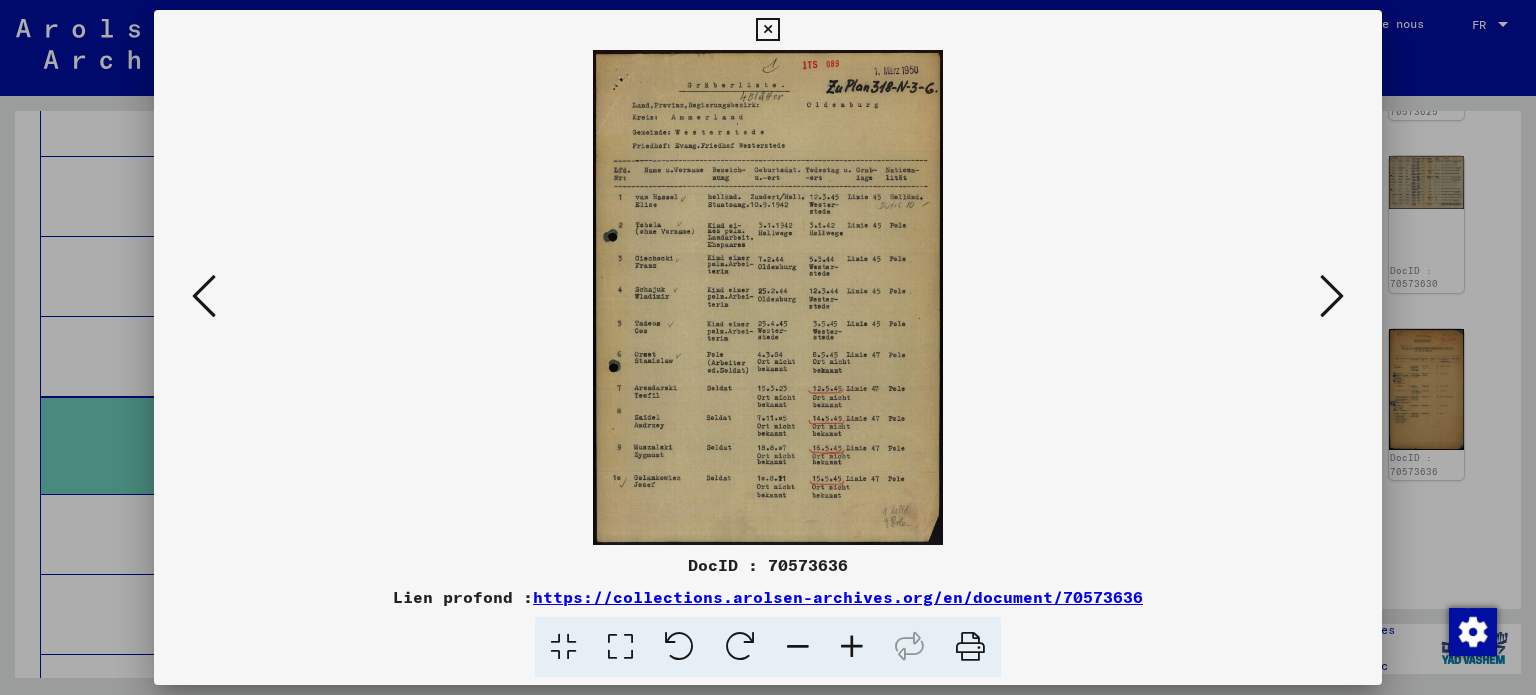 click at bounding box center (852, 647) 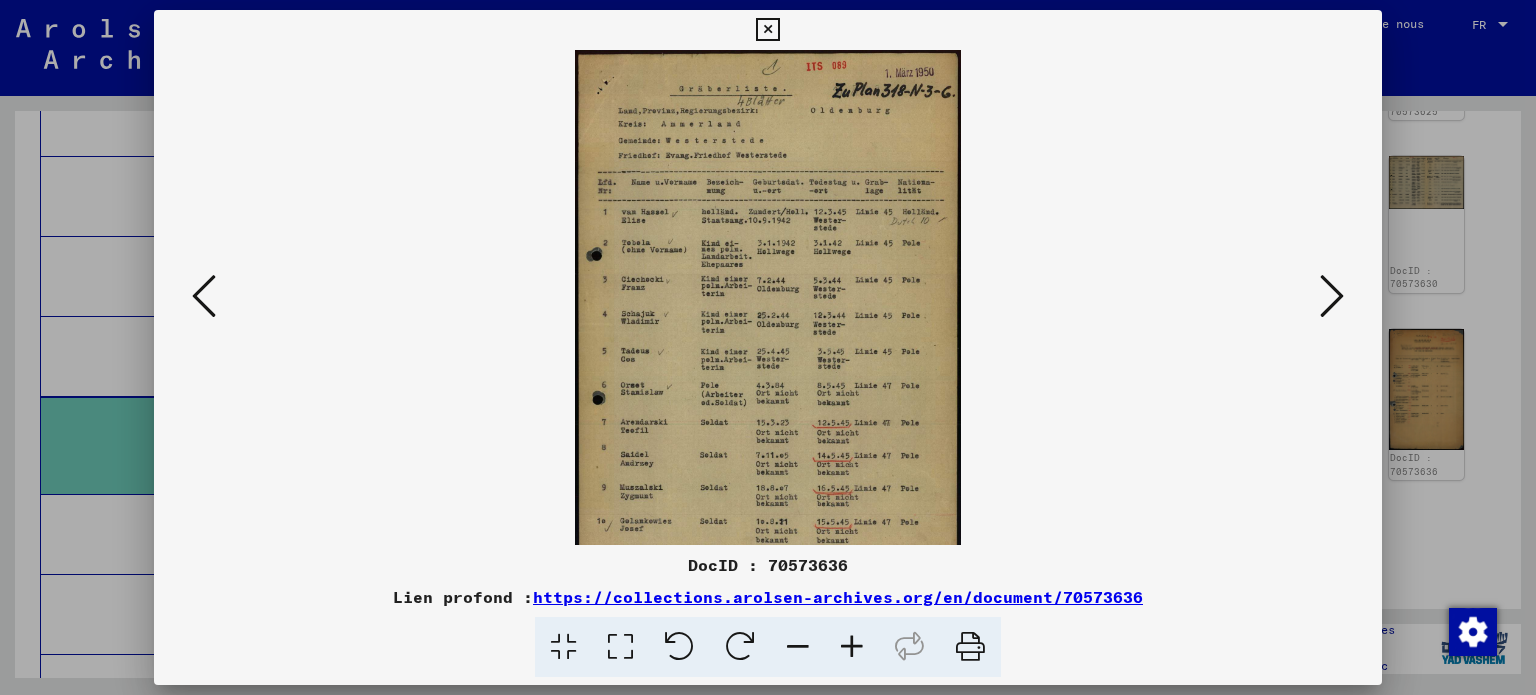 click at bounding box center (852, 647) 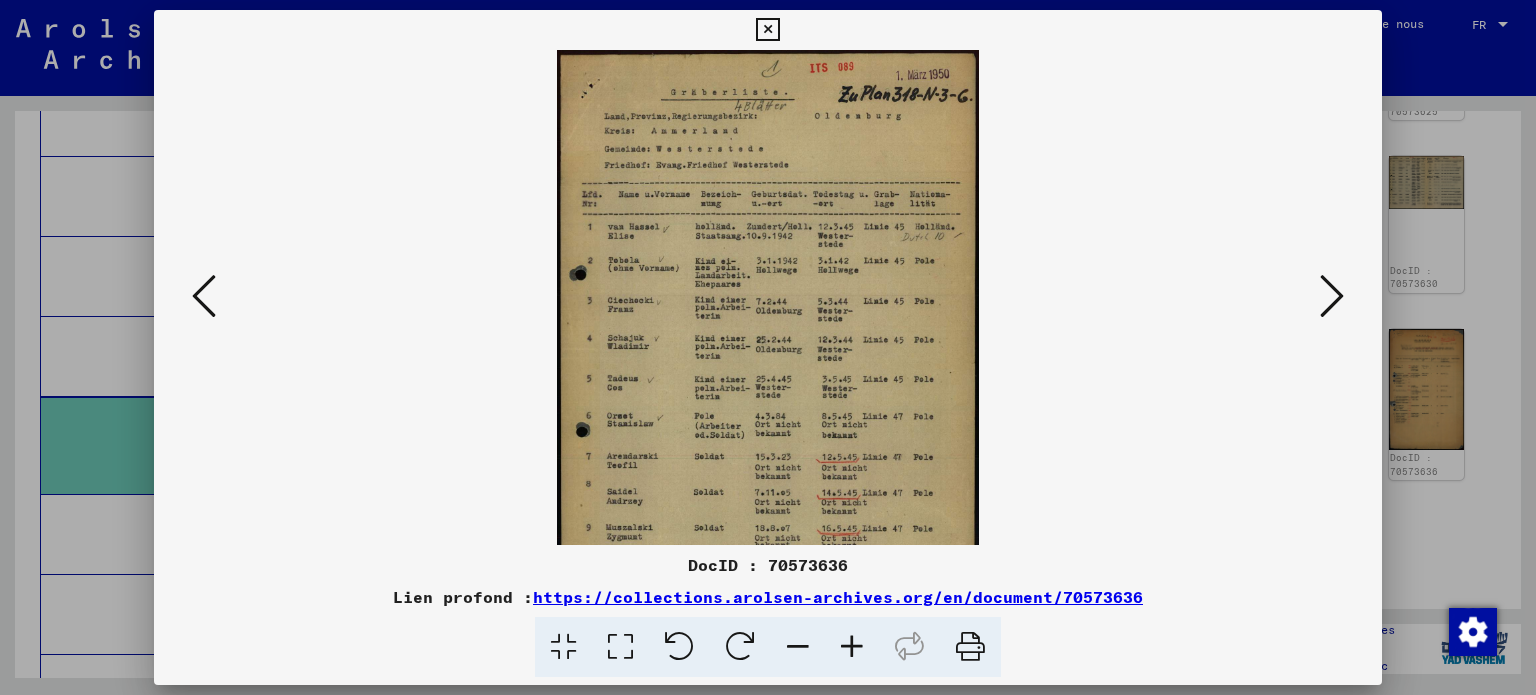 click at bounding box center [852, 647] 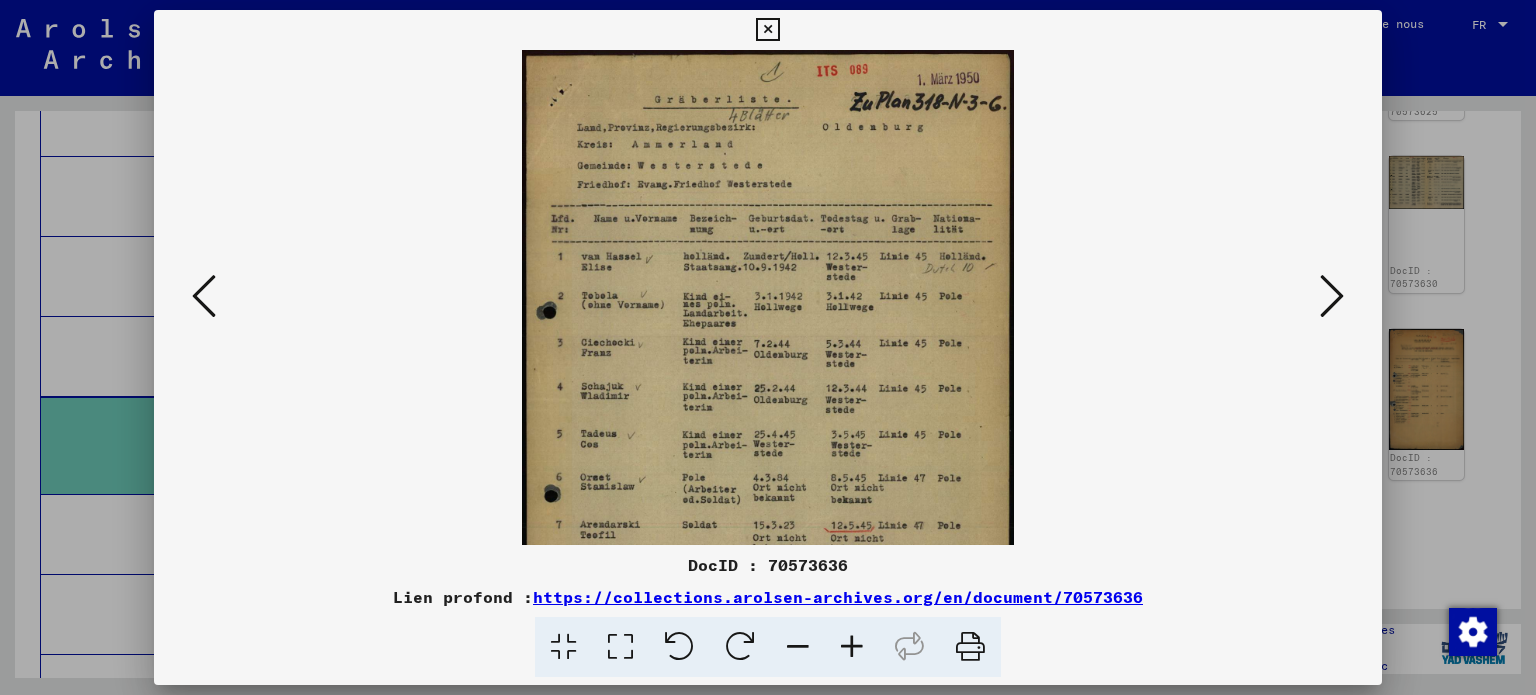 click at bounding box center [852, 647] 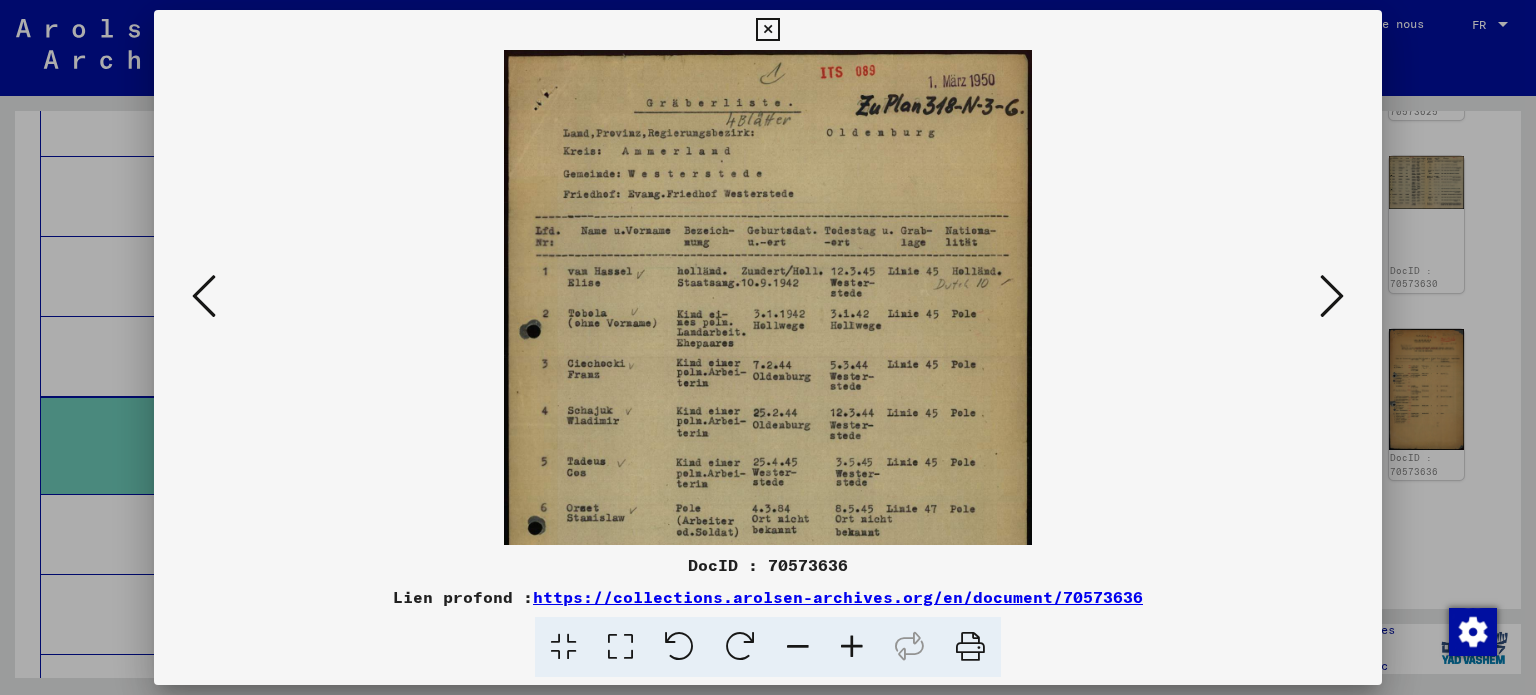 click at bounding box center (852, 647) 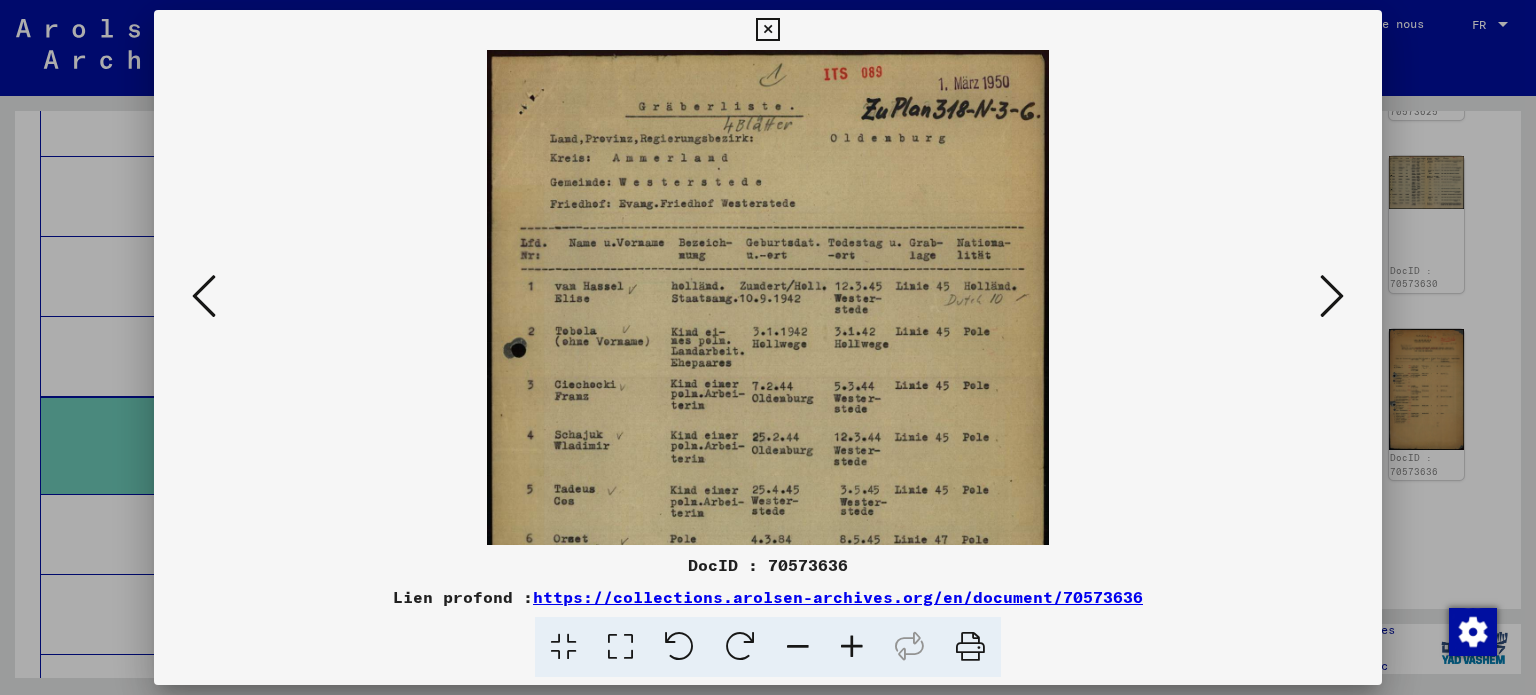 click at bounding box center [852, 647] 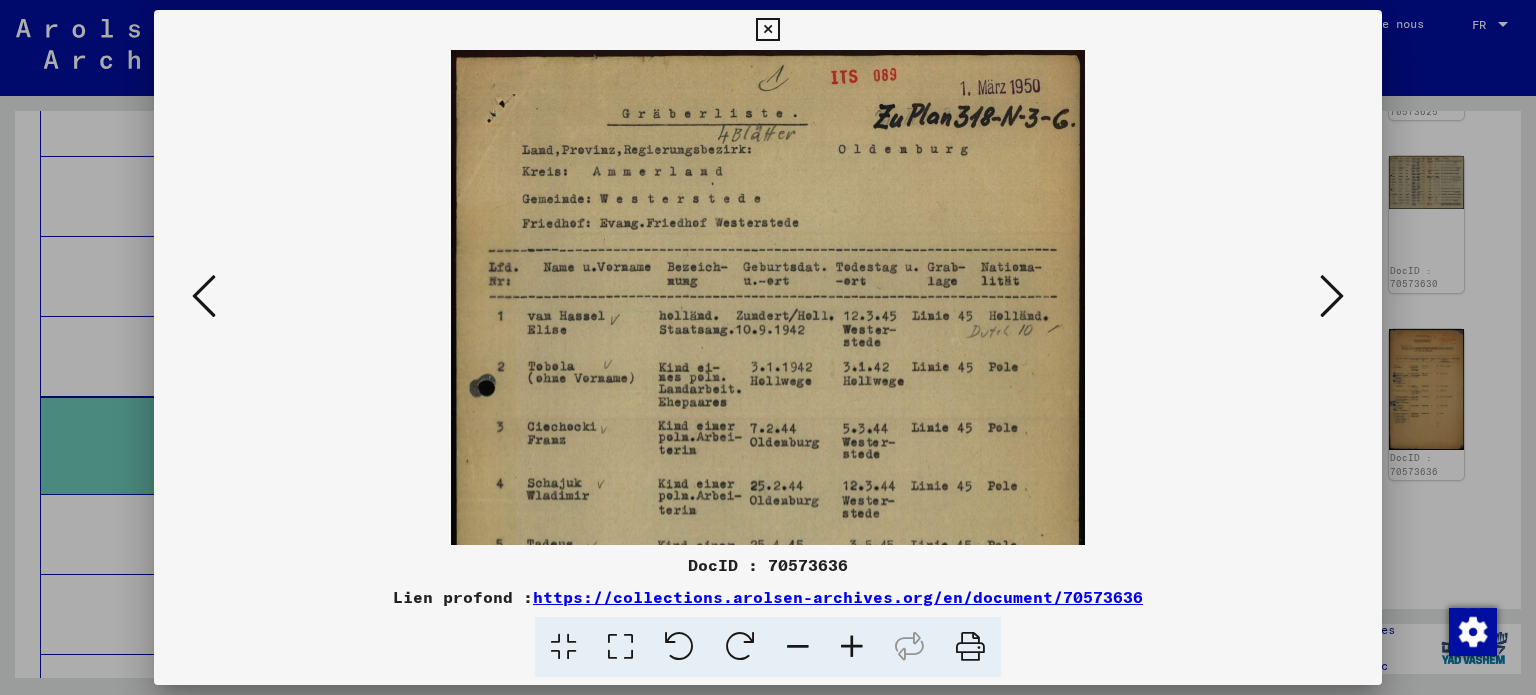 click at bounding box center (852, 647) 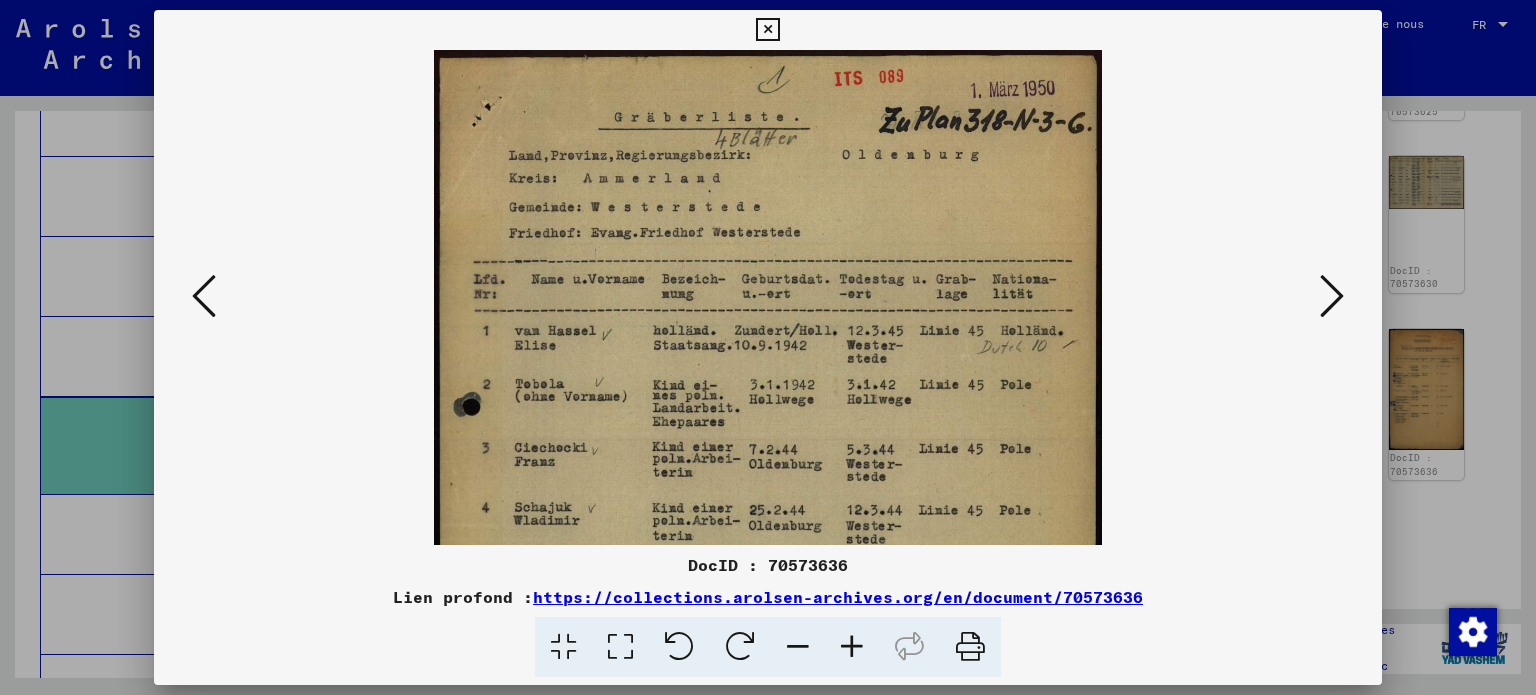 click at bounding box center (852, 647) 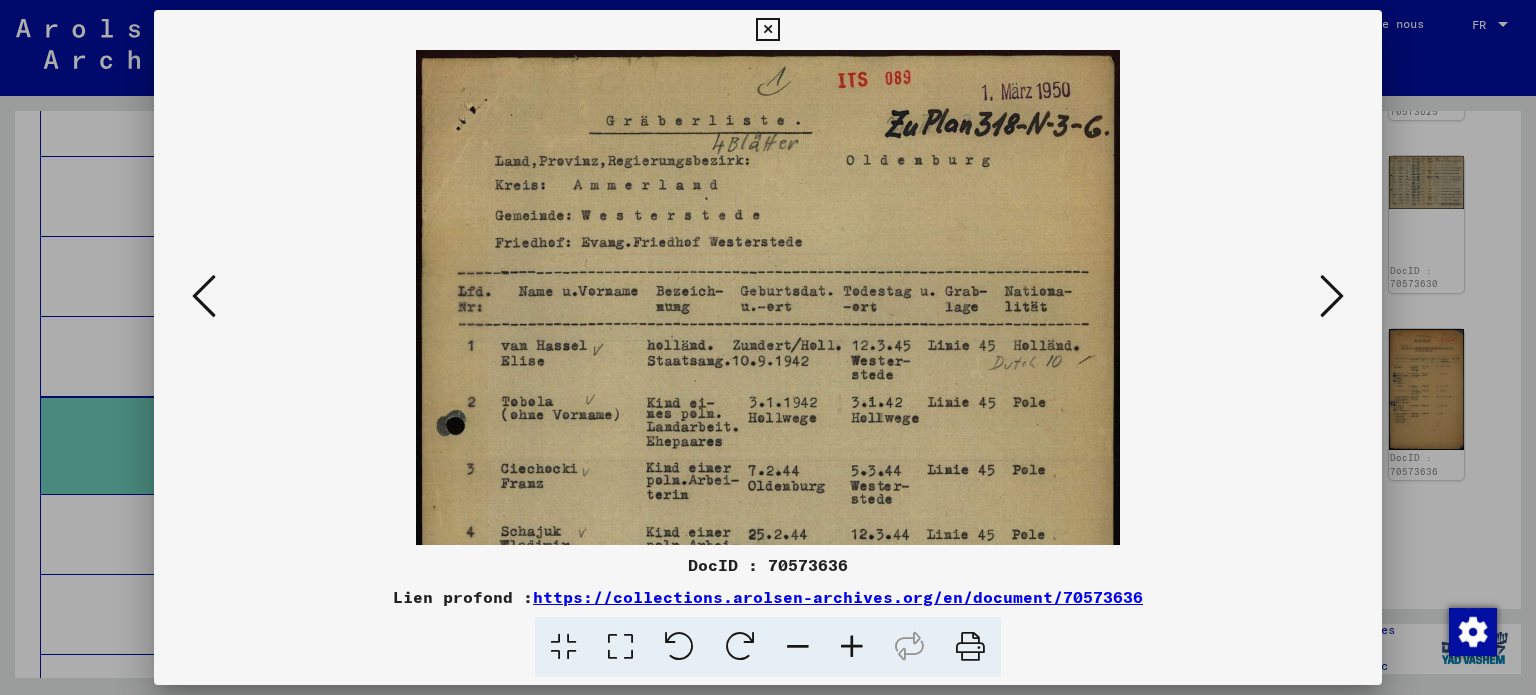 click at bounding box center [852, 647] 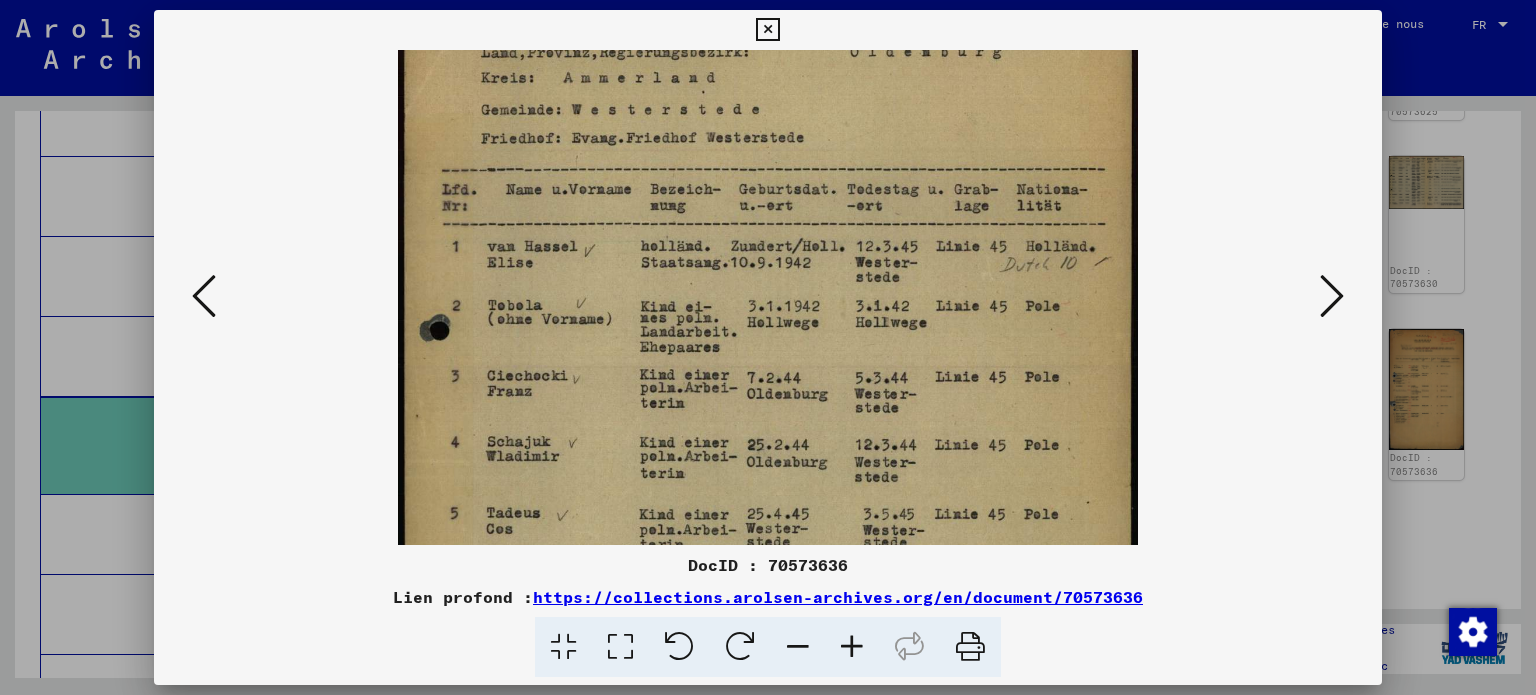 drag, startPoint x: 841, startPoint y: 408, endPoint x: 836, endPoint y: 274, distance: 134.09325 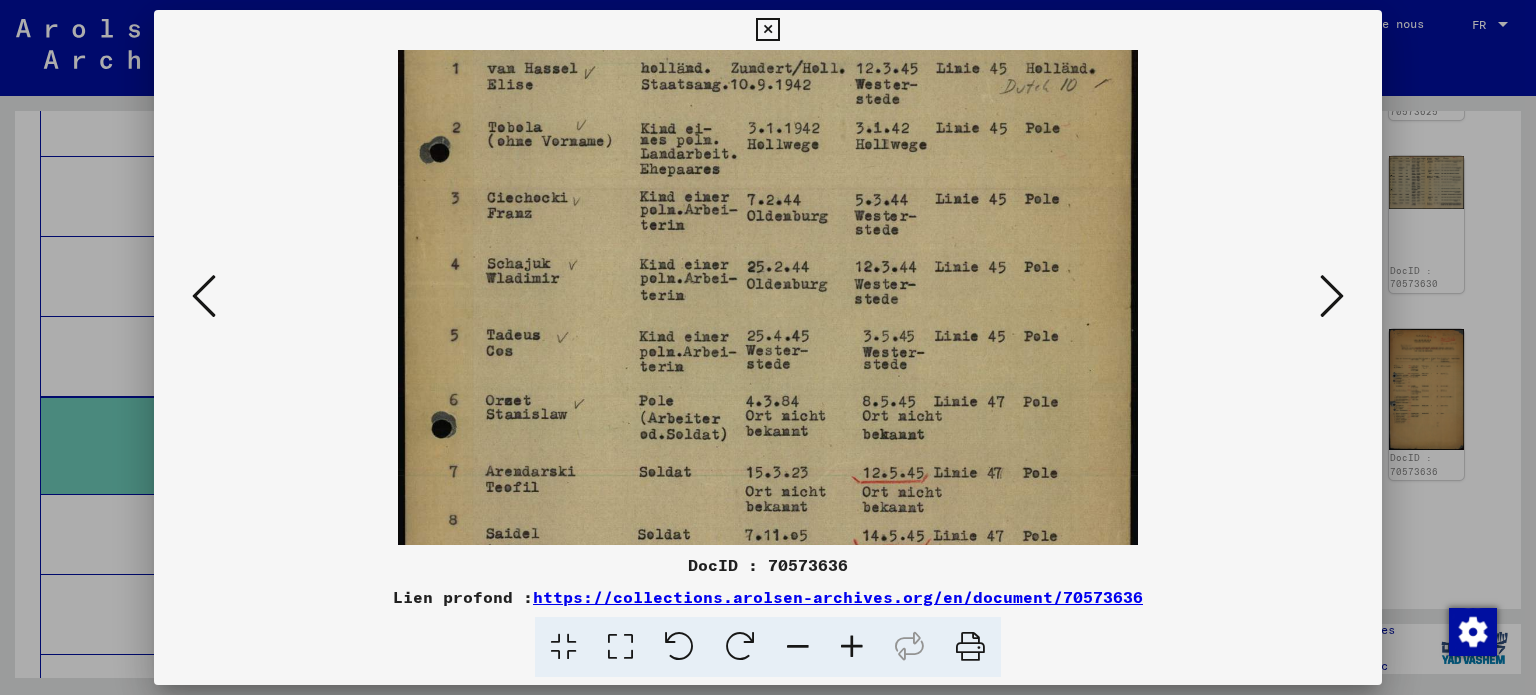 drag, startPoint x: 873, startPoint y: 449, endPoint x: 865, endPoint y: 293, distance: 156.20499 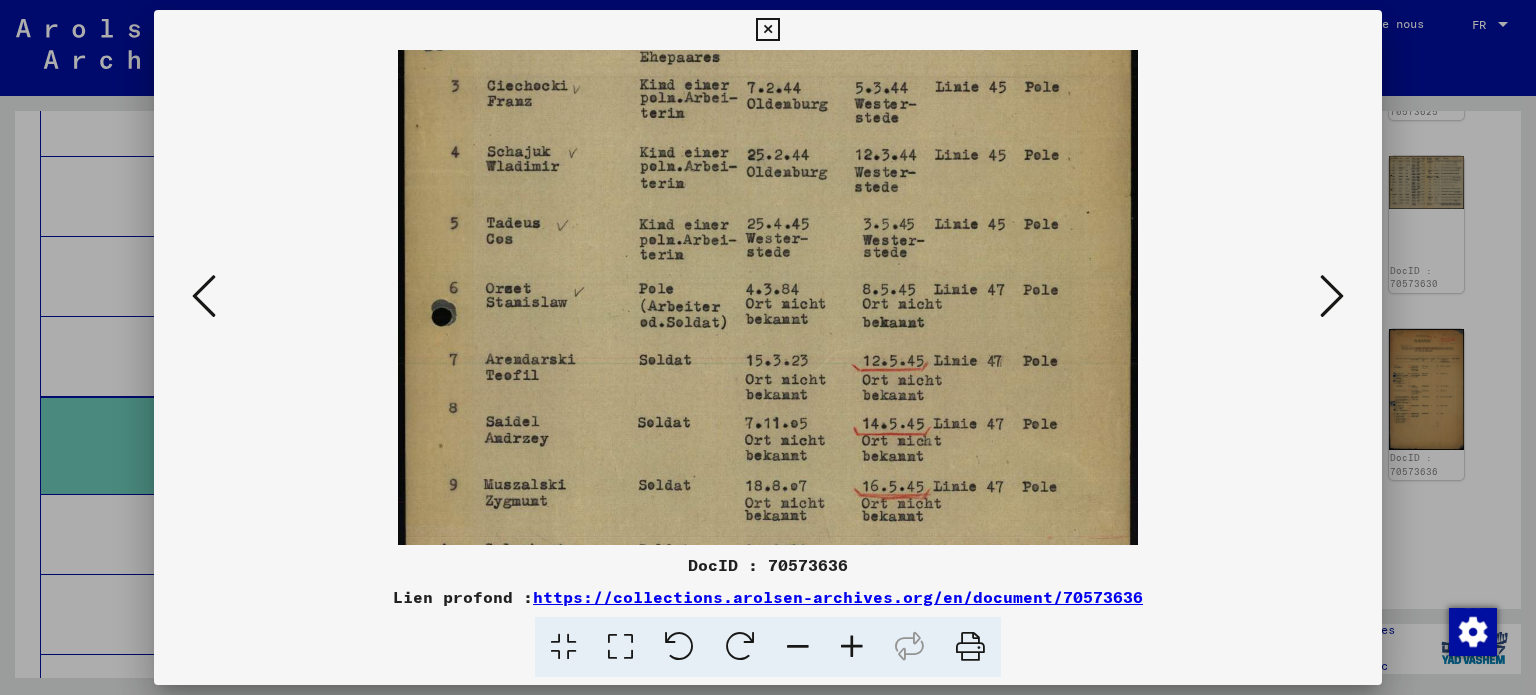 drag, startPoint x: 874, startPoint y: 416, endPoint x: 880, endPoint y: 334, distance: 82.219215 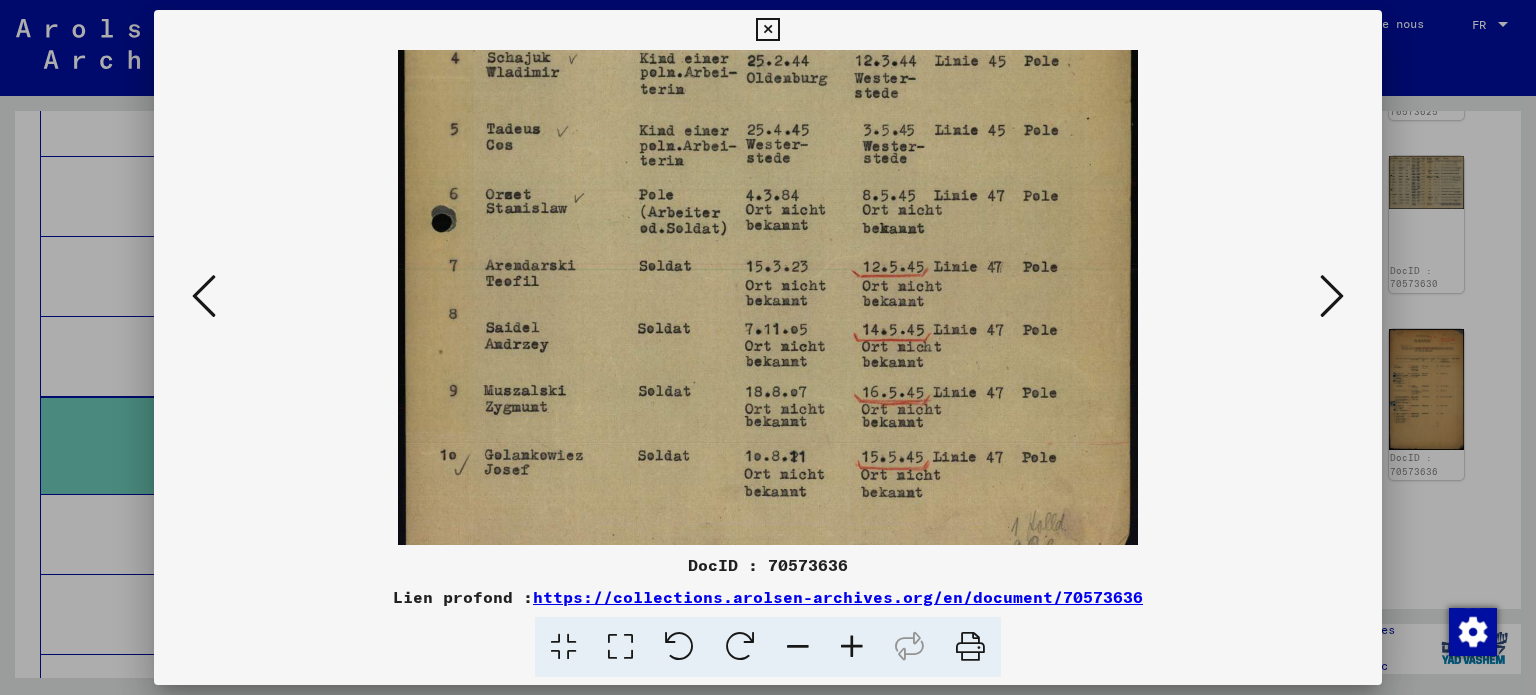 drag, startPoint x: 891, startPoint y: 415, endPoint x: 893, endPoint y: 330, distance: 85.02353 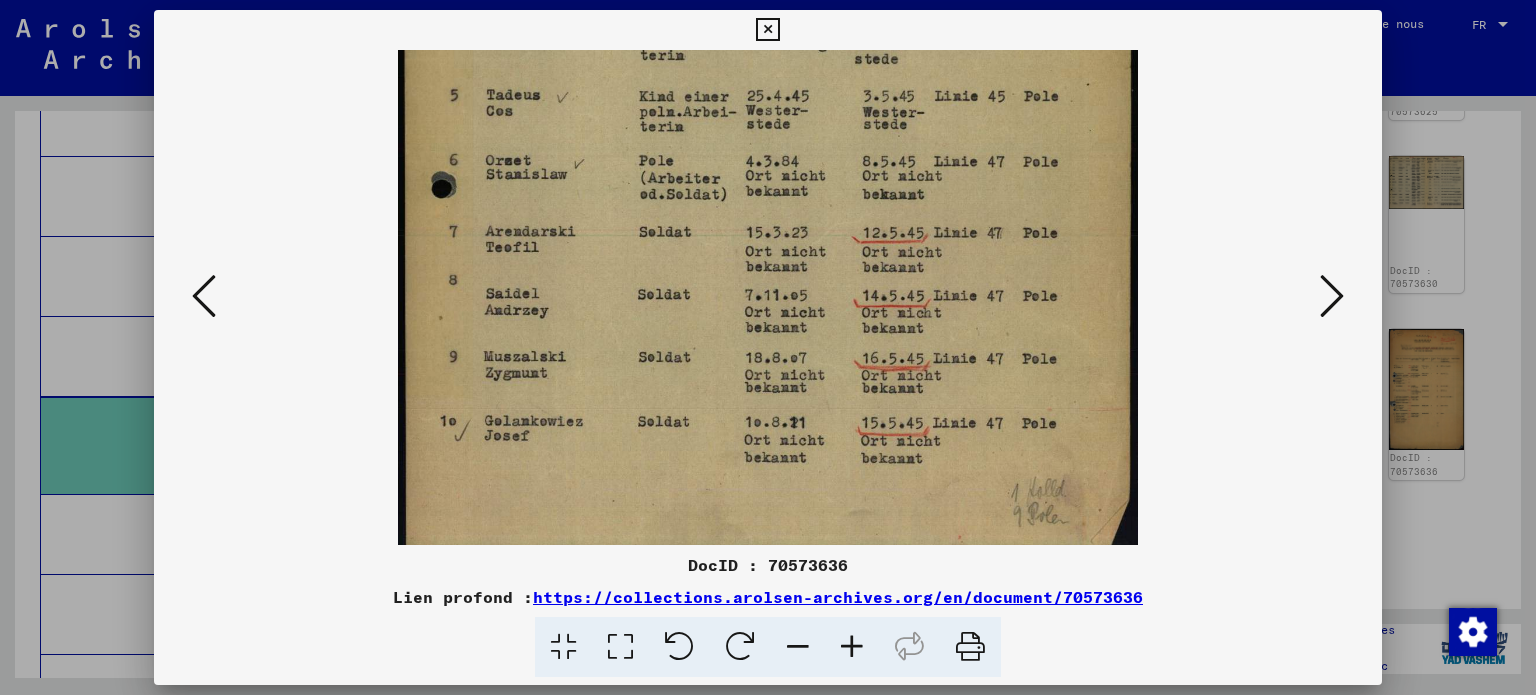 scroll, scrollTop: 549, scrollLeft: 0, axis: vertical 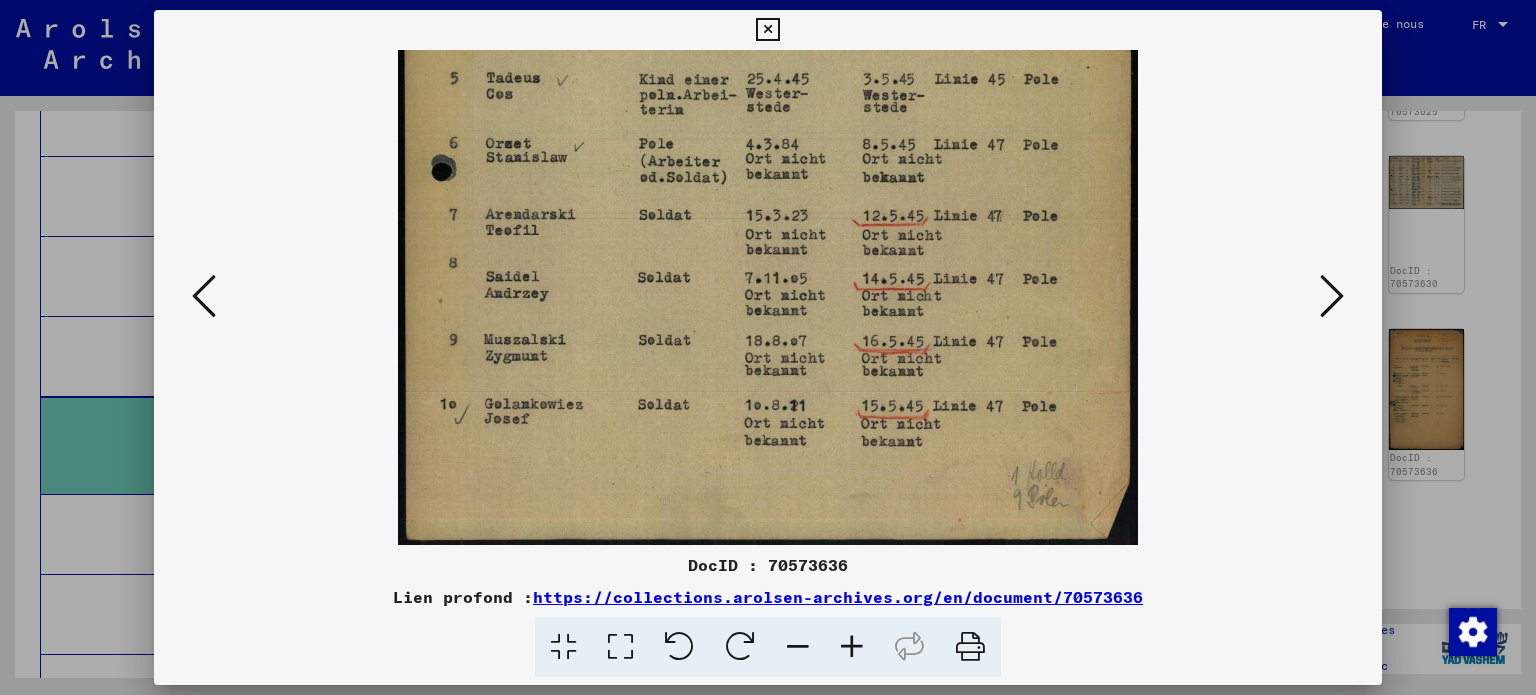 drag, startPoint x: 896, startPoint y: 443, endPoint x: 897, endPoint y: 346, distance: 97.00516 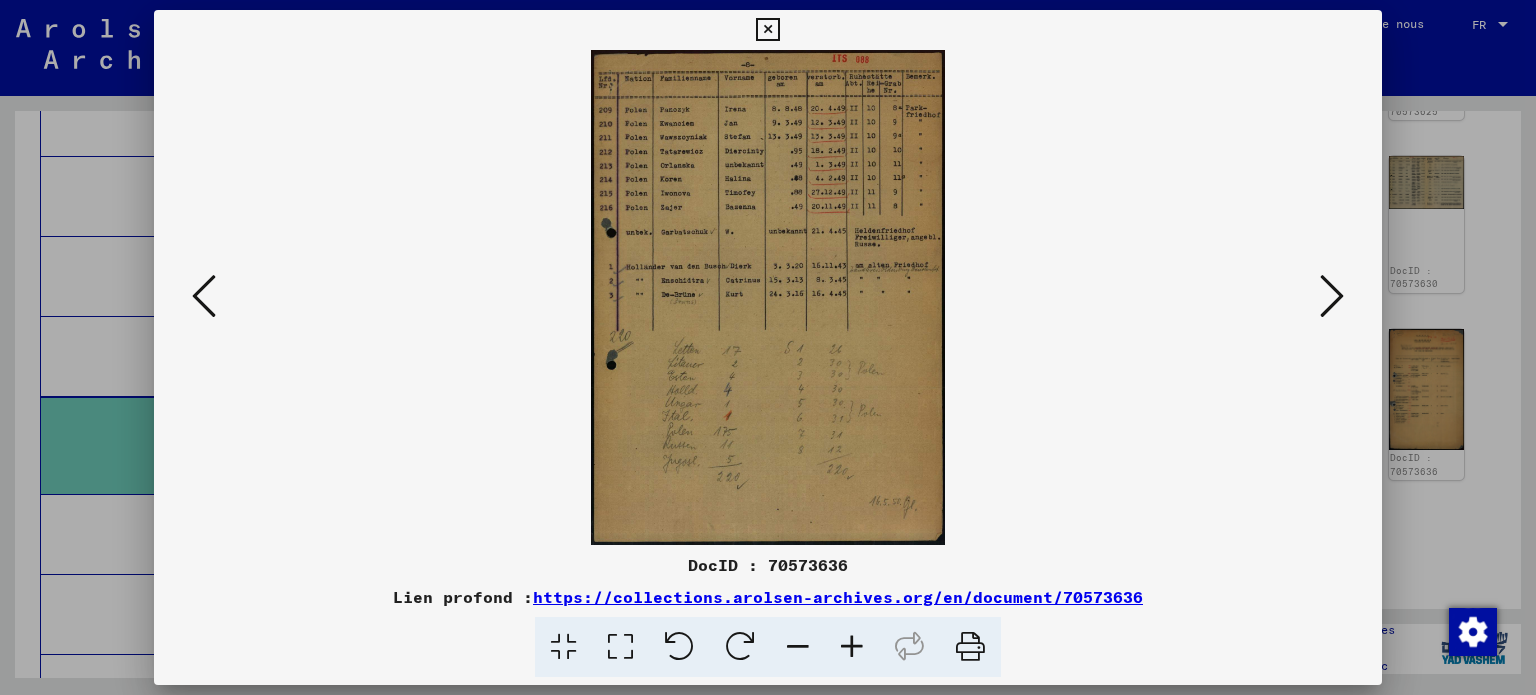 click at bounding box center [852, 647] 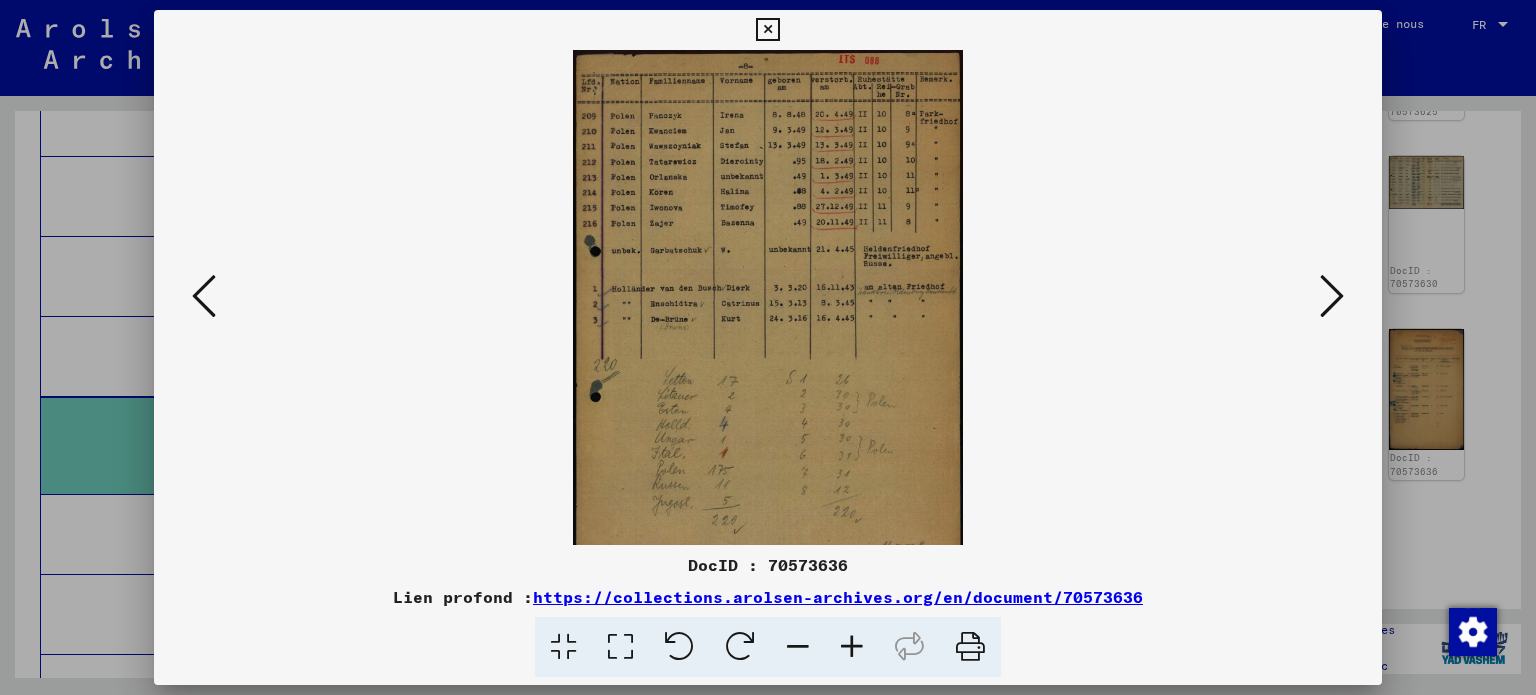 click at bounding box center (852, 647) 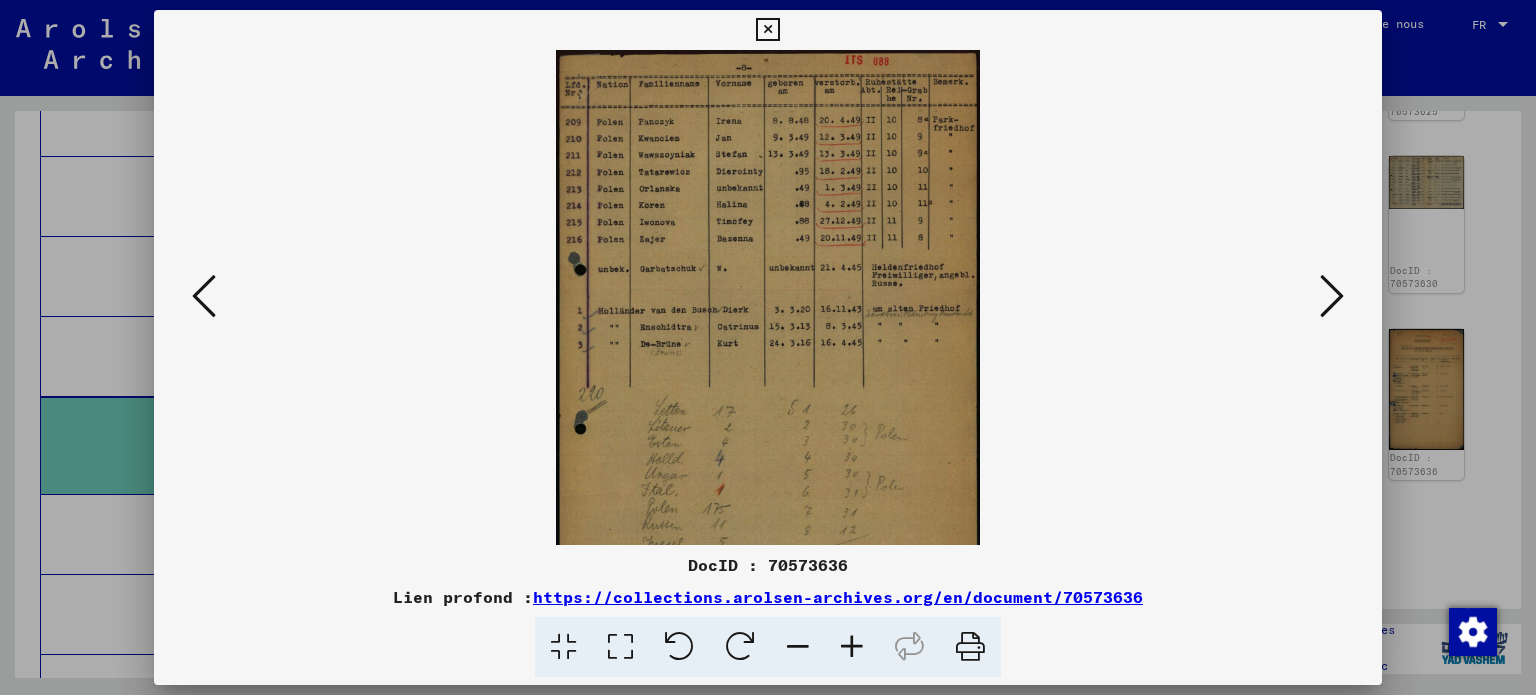 click at bounding box center (852, 647) 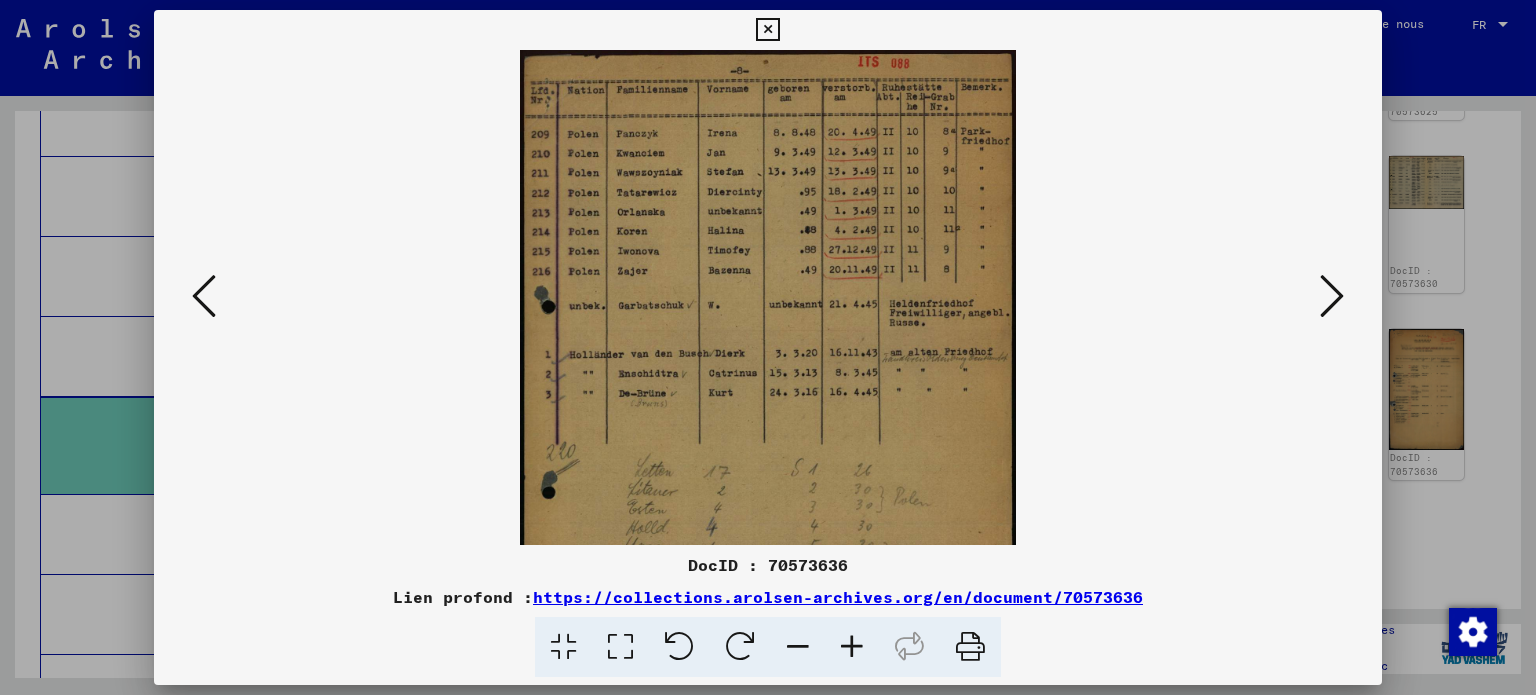 click at bounding box center (852, 647) 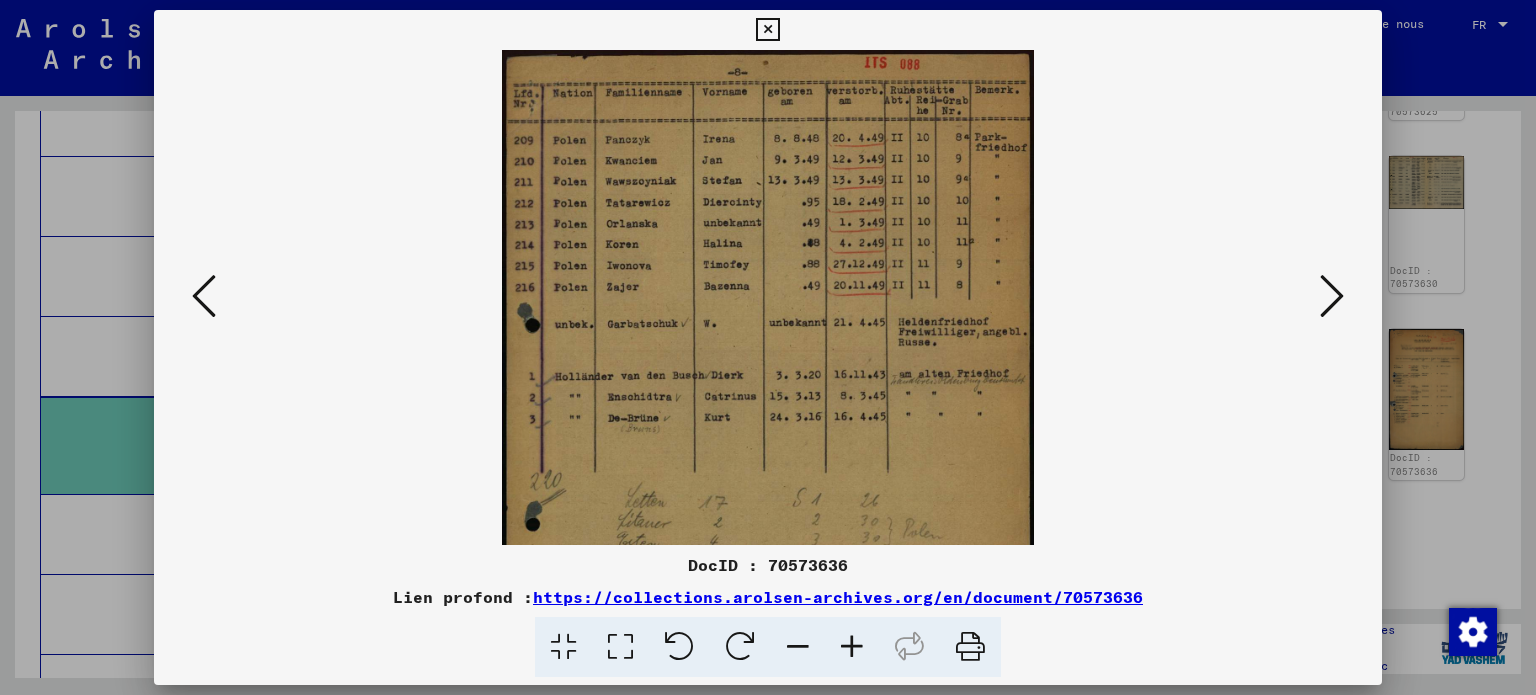 click at bounding box center [852, 647] 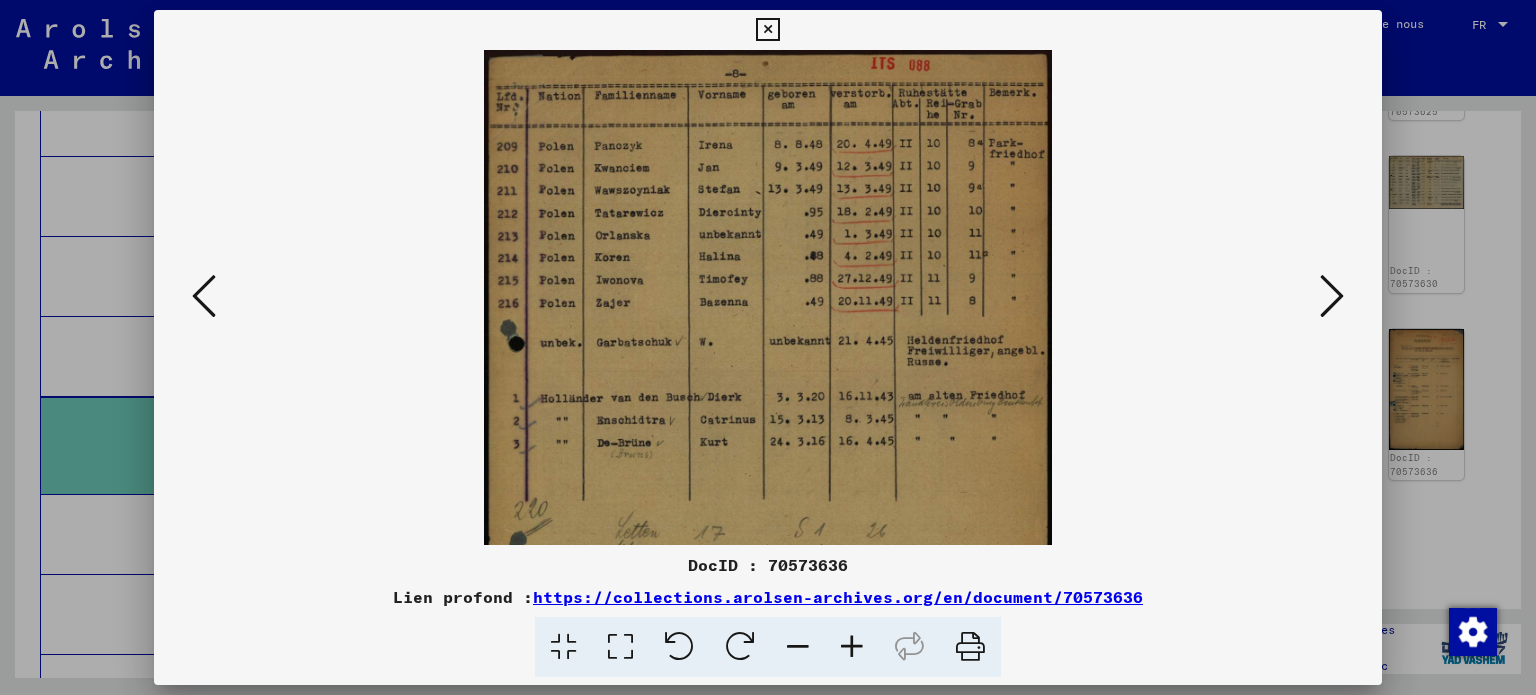 click at bounding box center (852, 647) 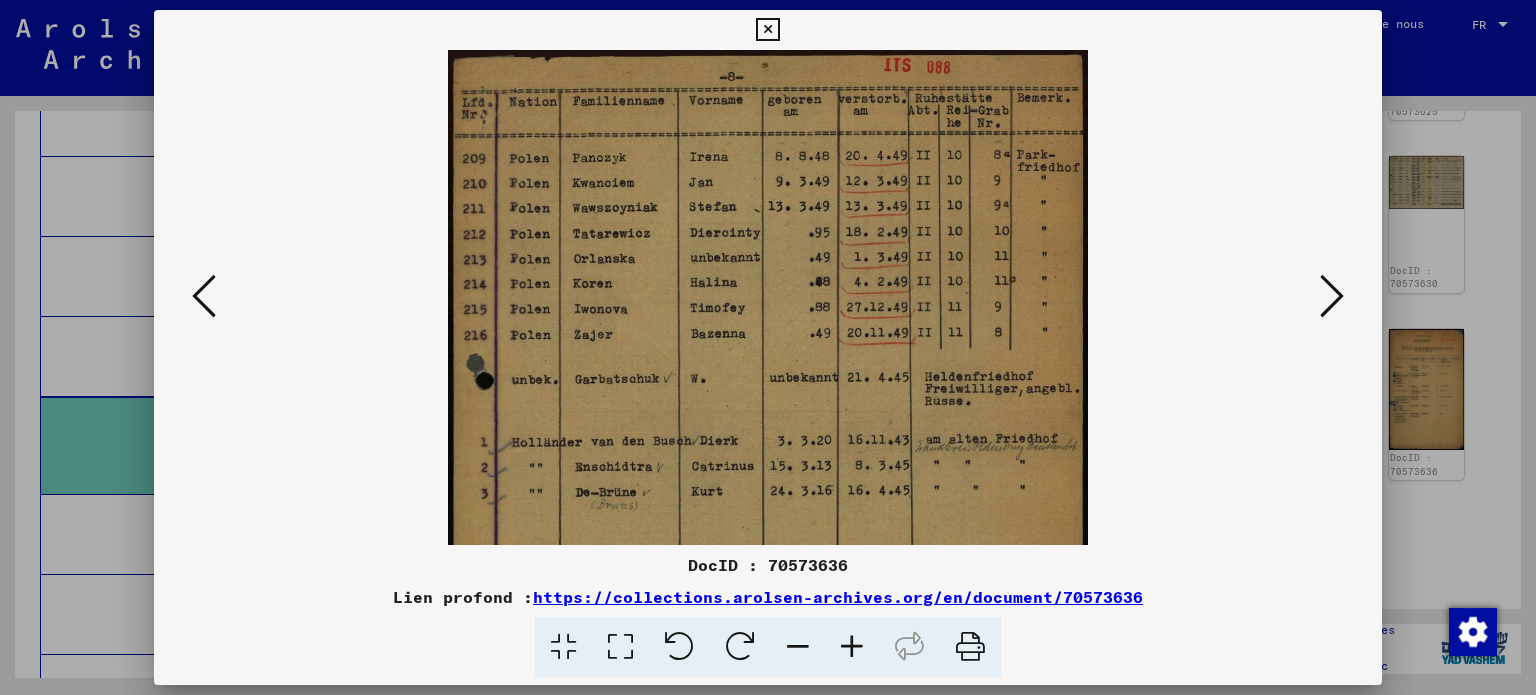 click at bounding box center [852, 647] 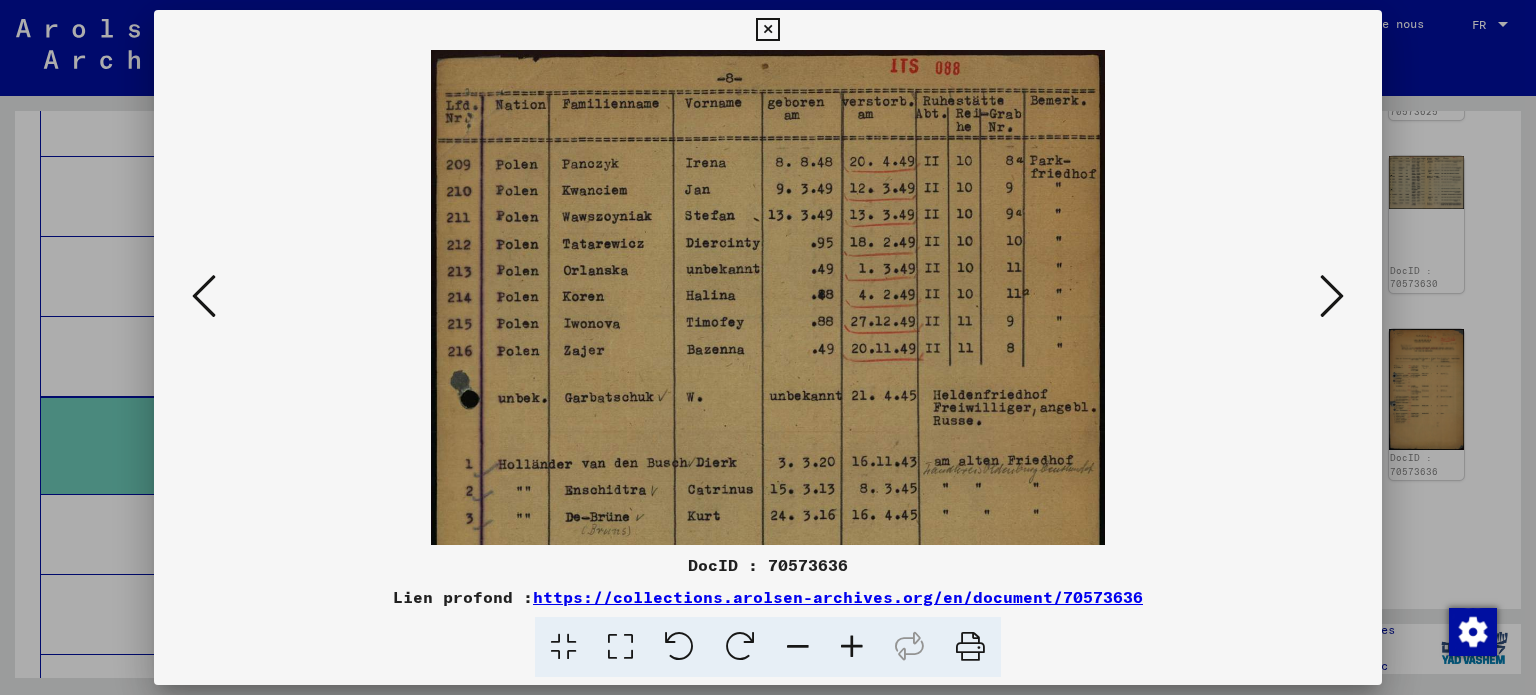click at bounding box center (852, 647) 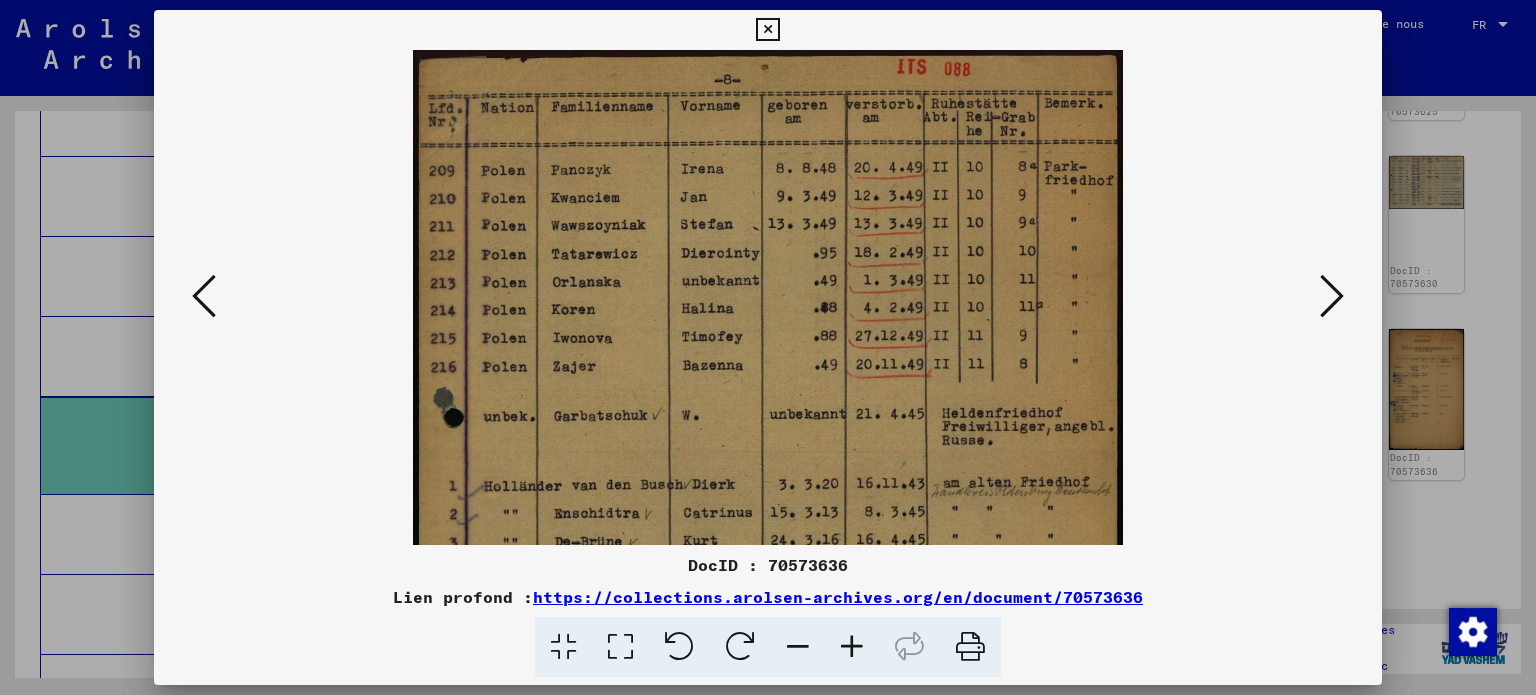 click at bounding box center (852, 647) 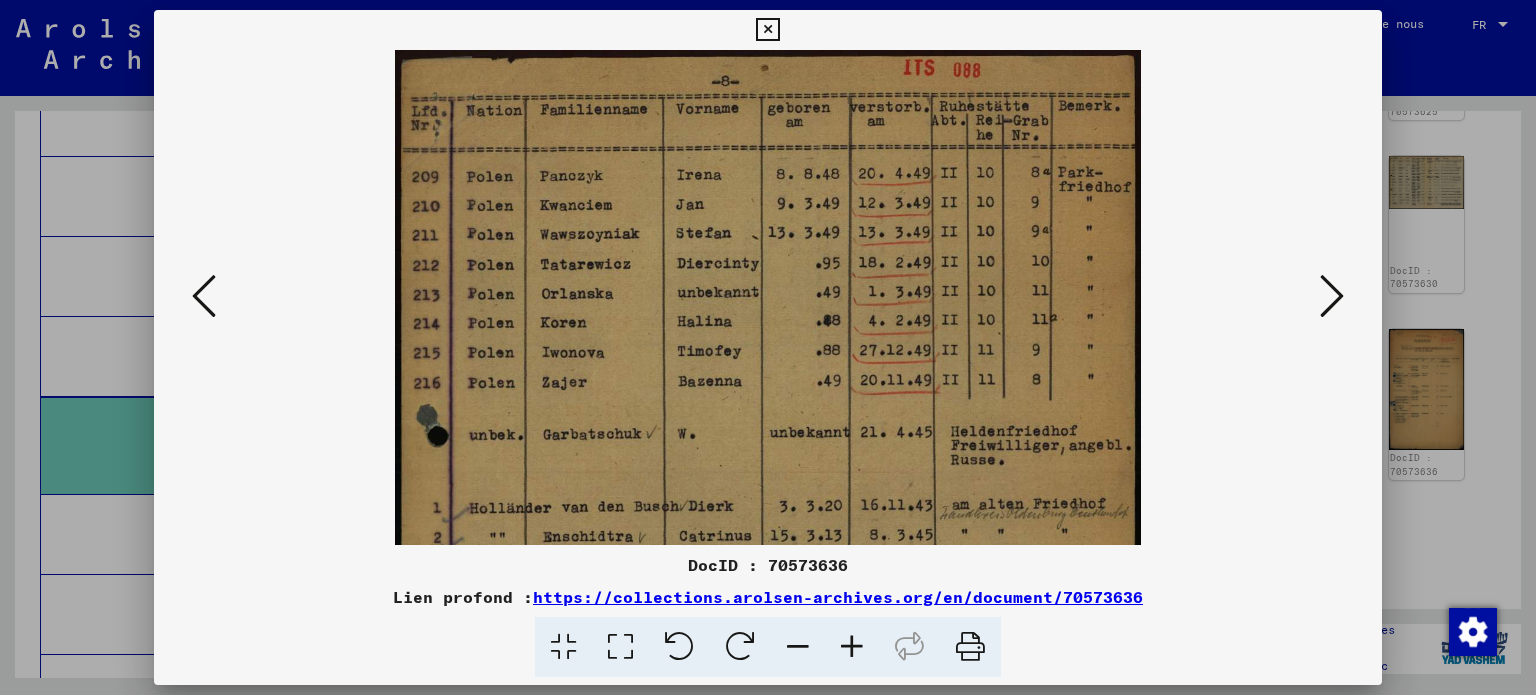 click at bounding box center (204, 296) 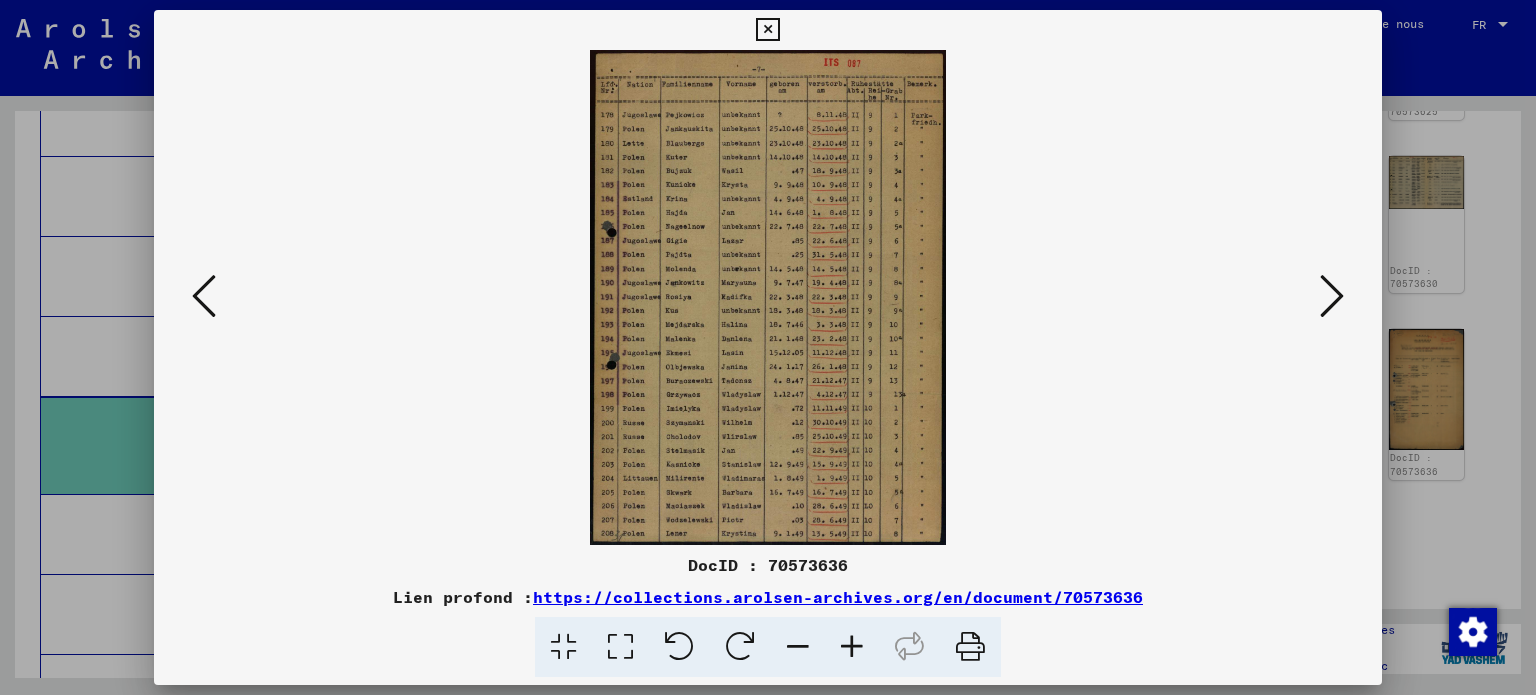 click at bounding box center (852, 647) 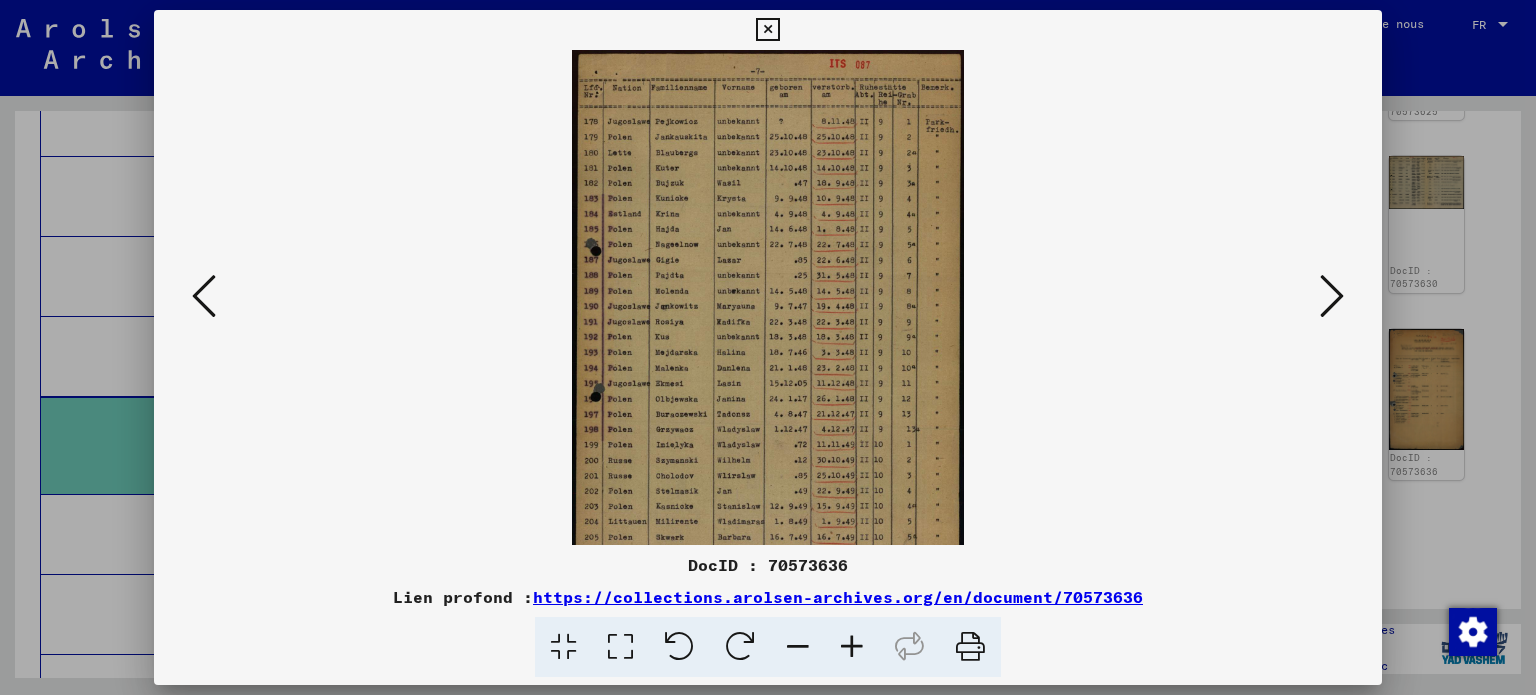 click at bounding box center [852, 647] 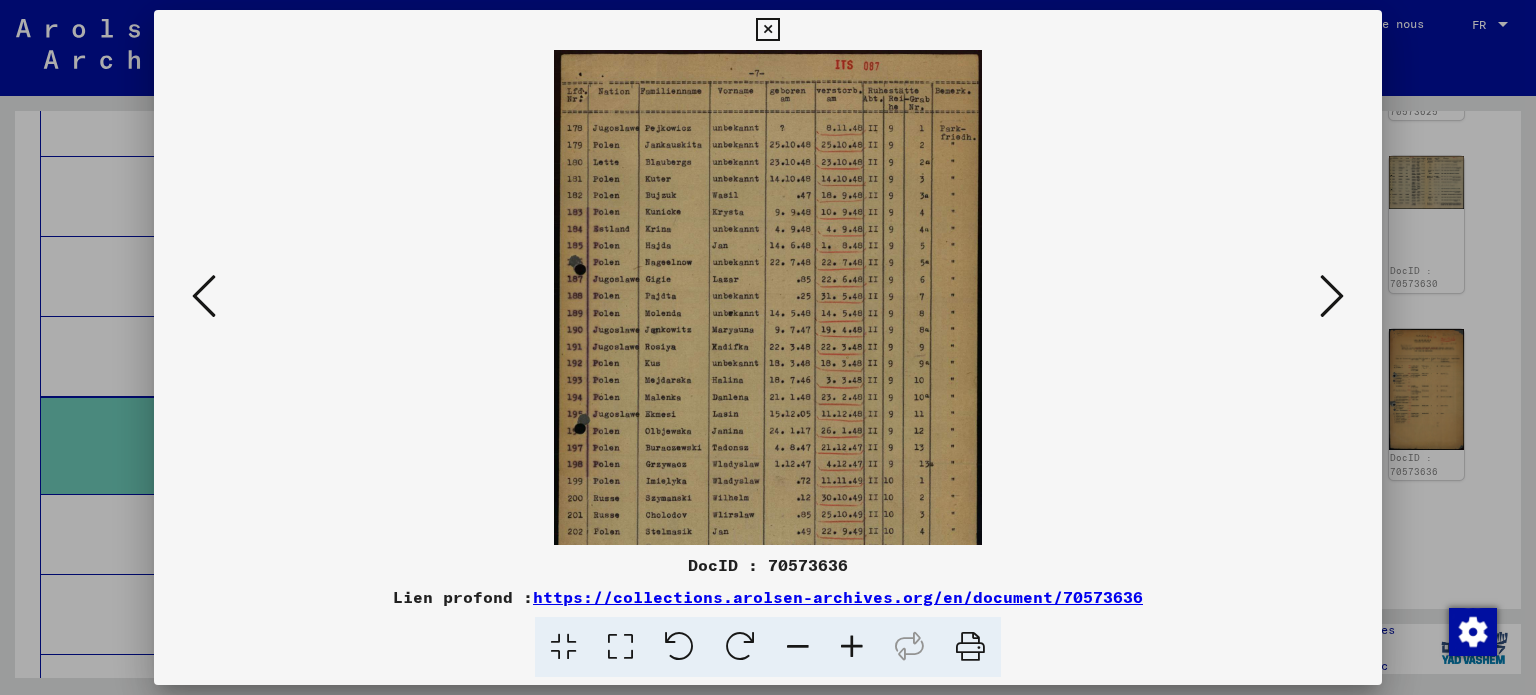 click at bounding box center [852, 647] 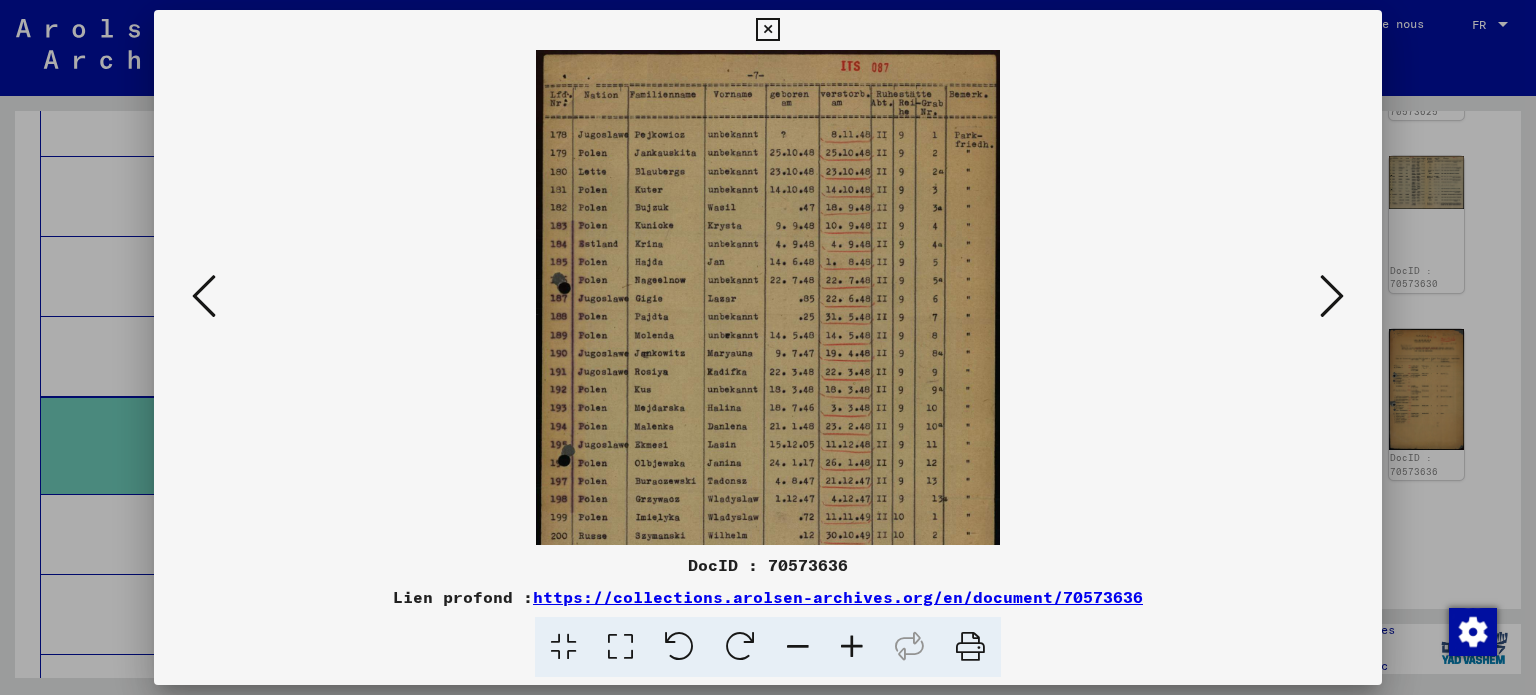 click at bounding box center [852, 647] 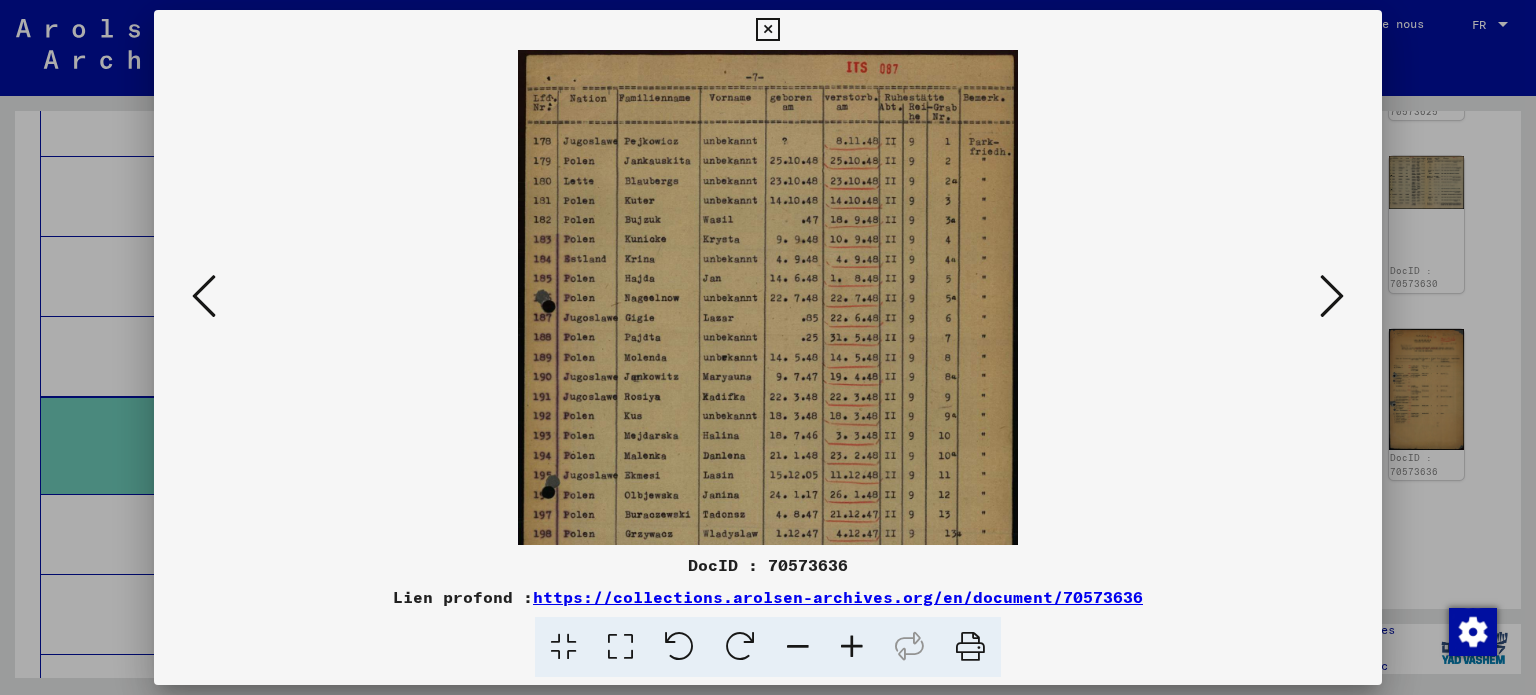 click at bounding box center [852, 647] 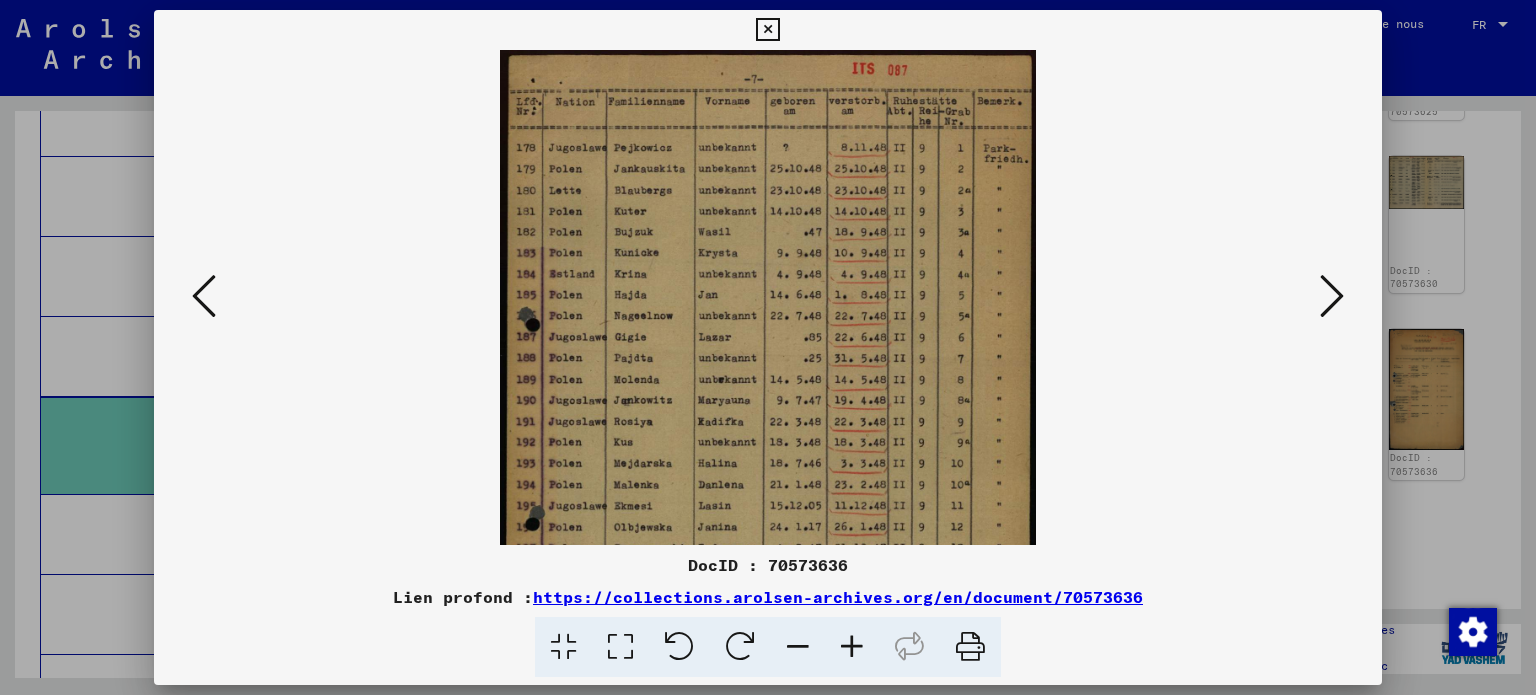 click at bounding box center [852, 647] 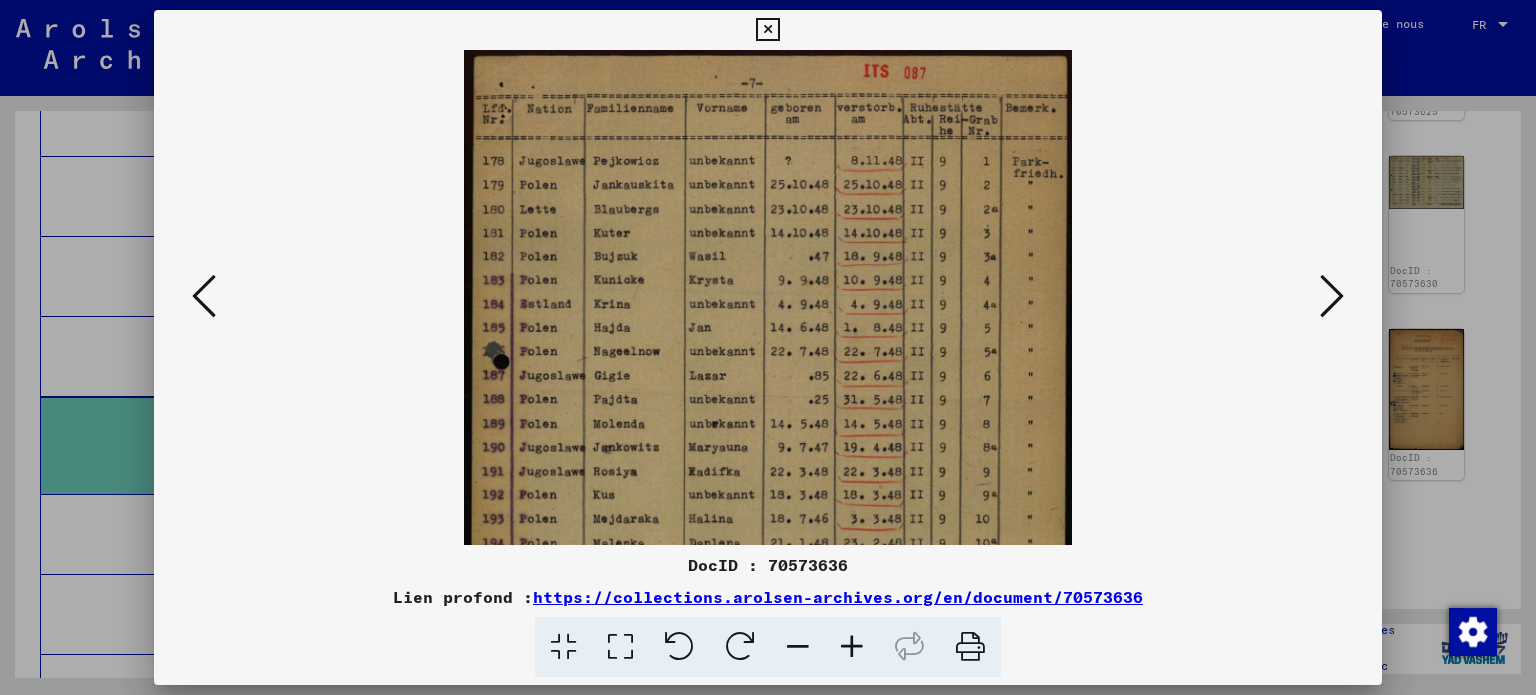 click at bounding box center (852, 647) 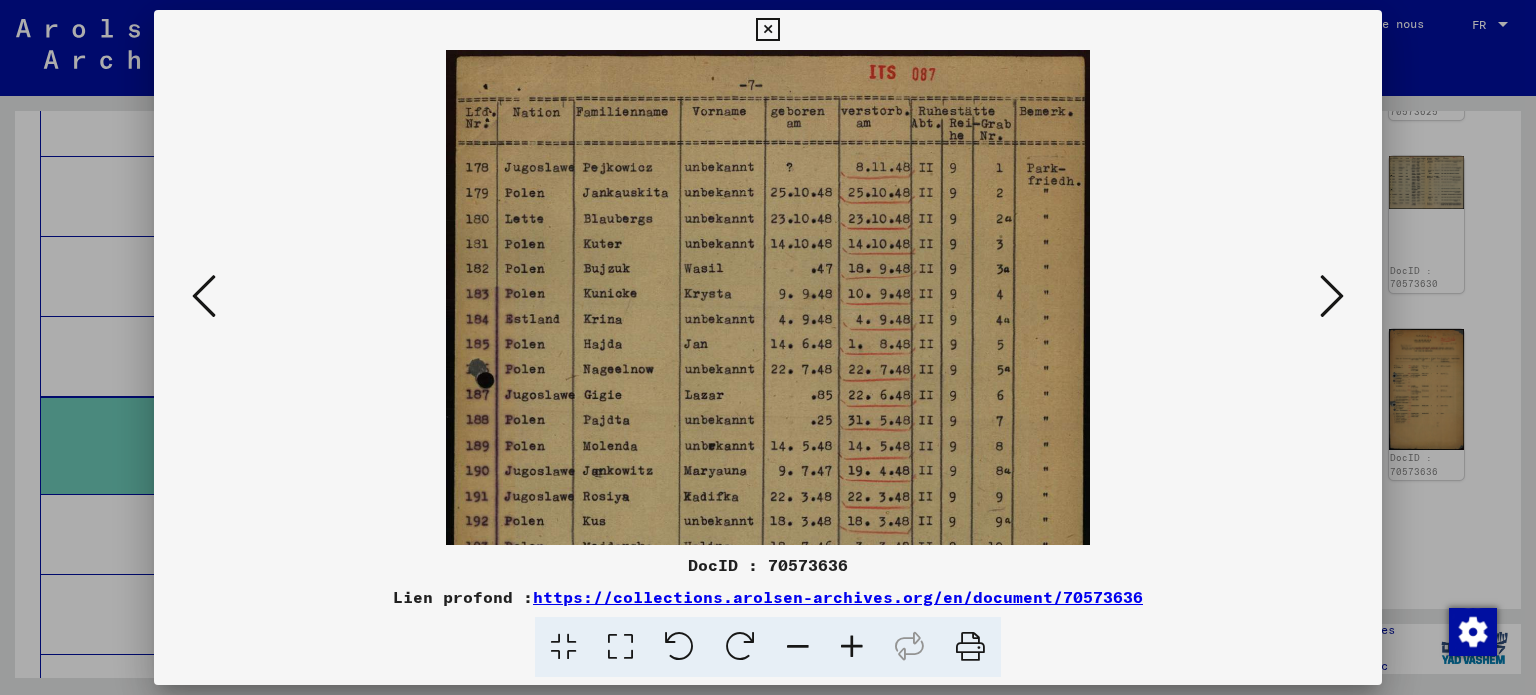 click at bounding box center (852, 647) 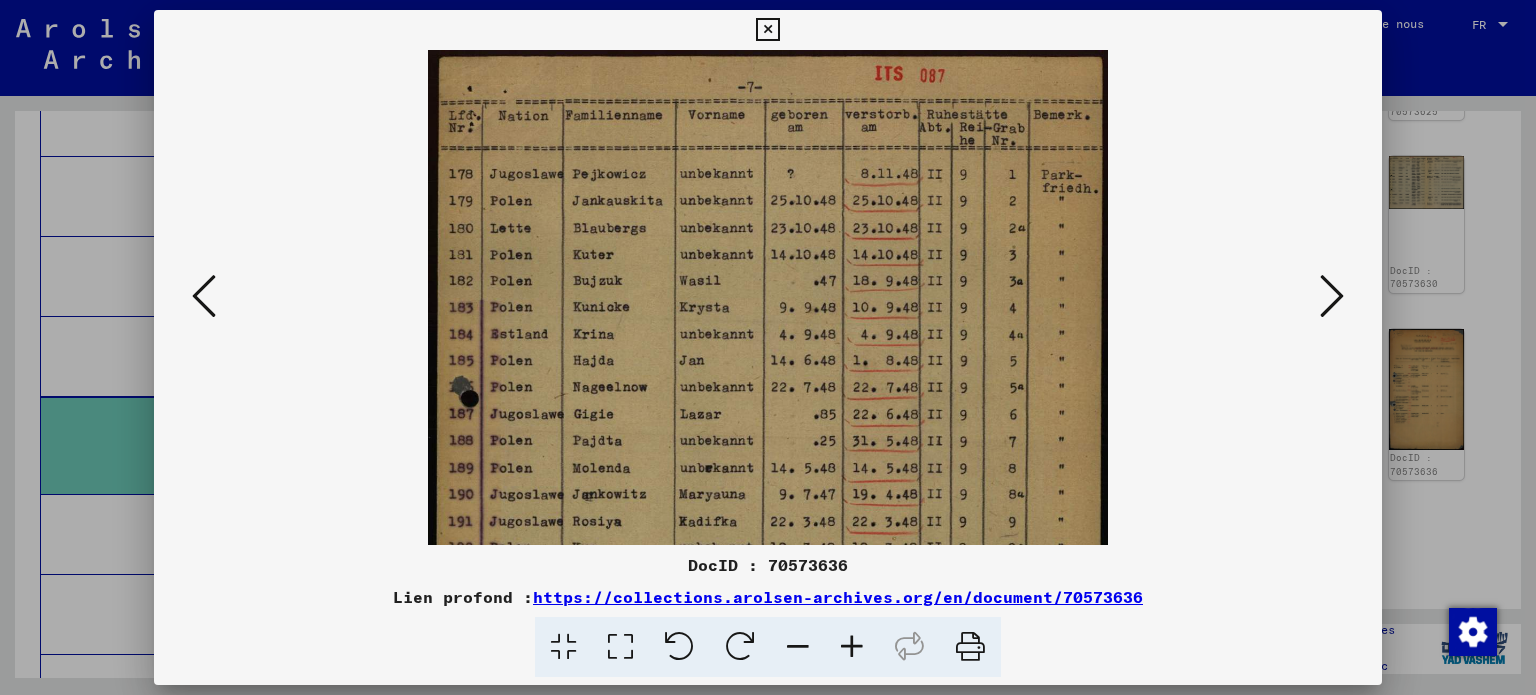 click at bounding box center (852, 647) 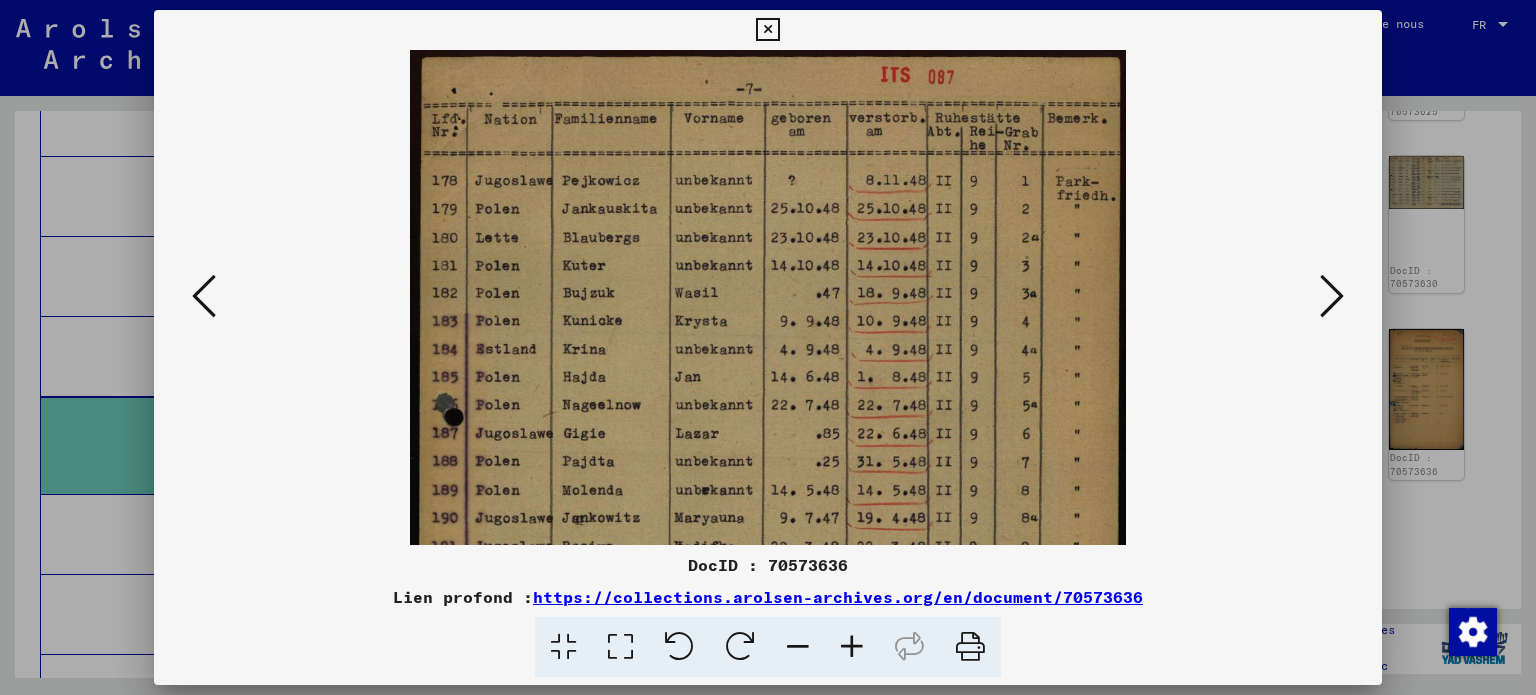 click at bounding box center (852, 647) 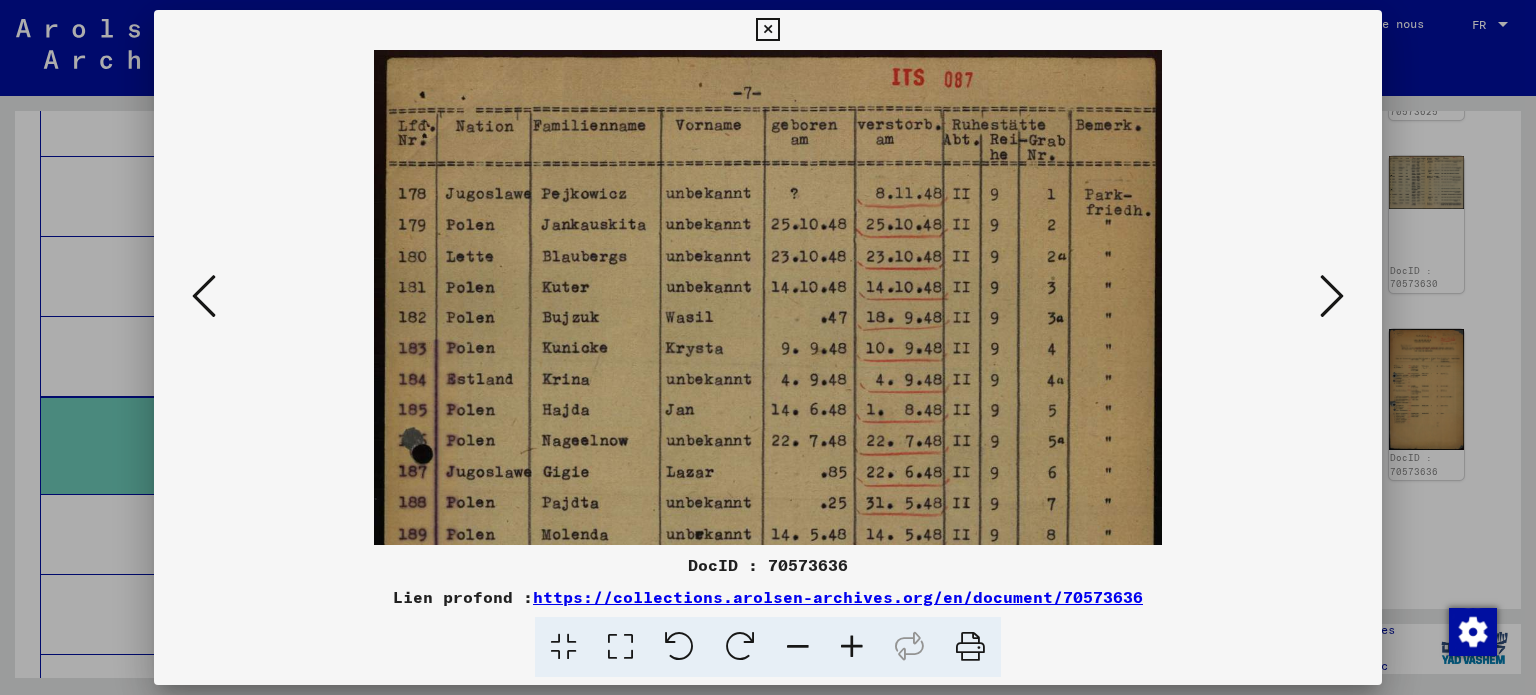 click at bounding box center [852, 647] 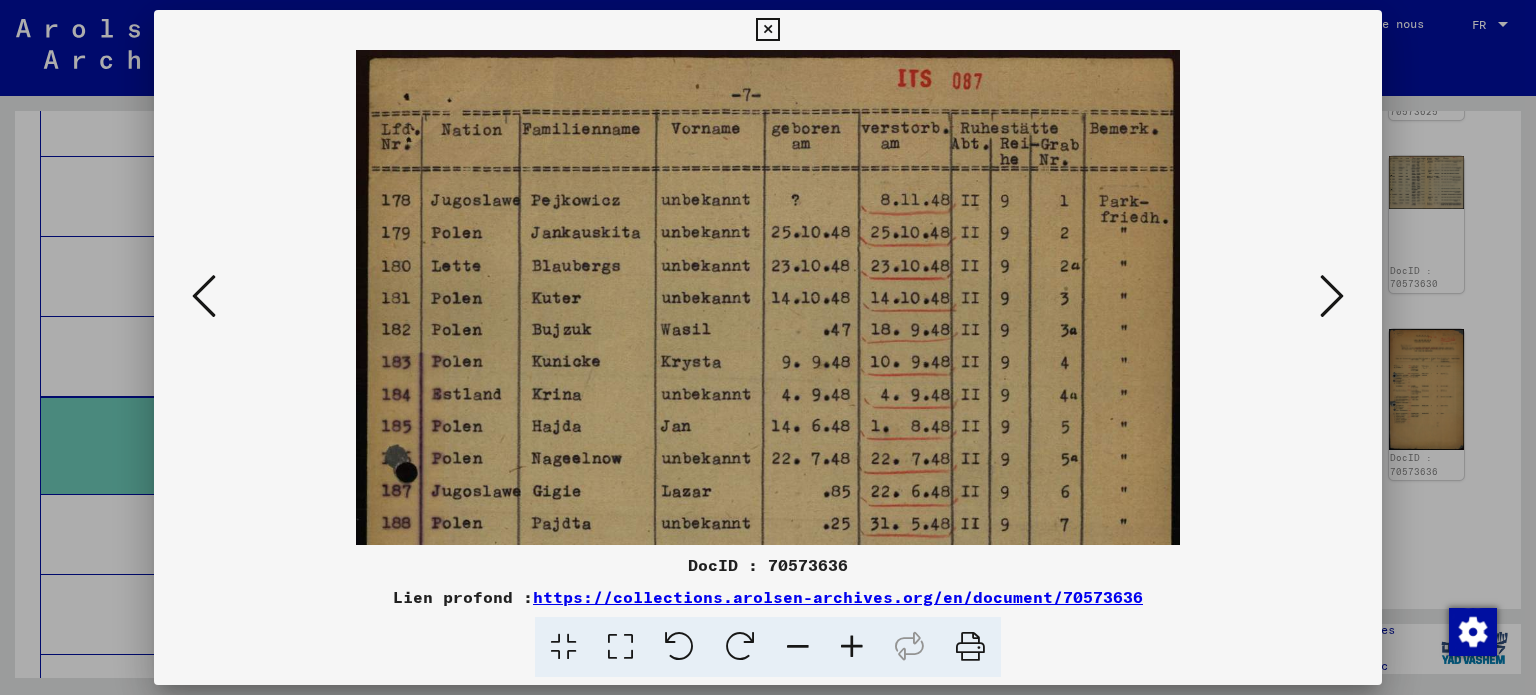 click at bounding box center [852, 647] 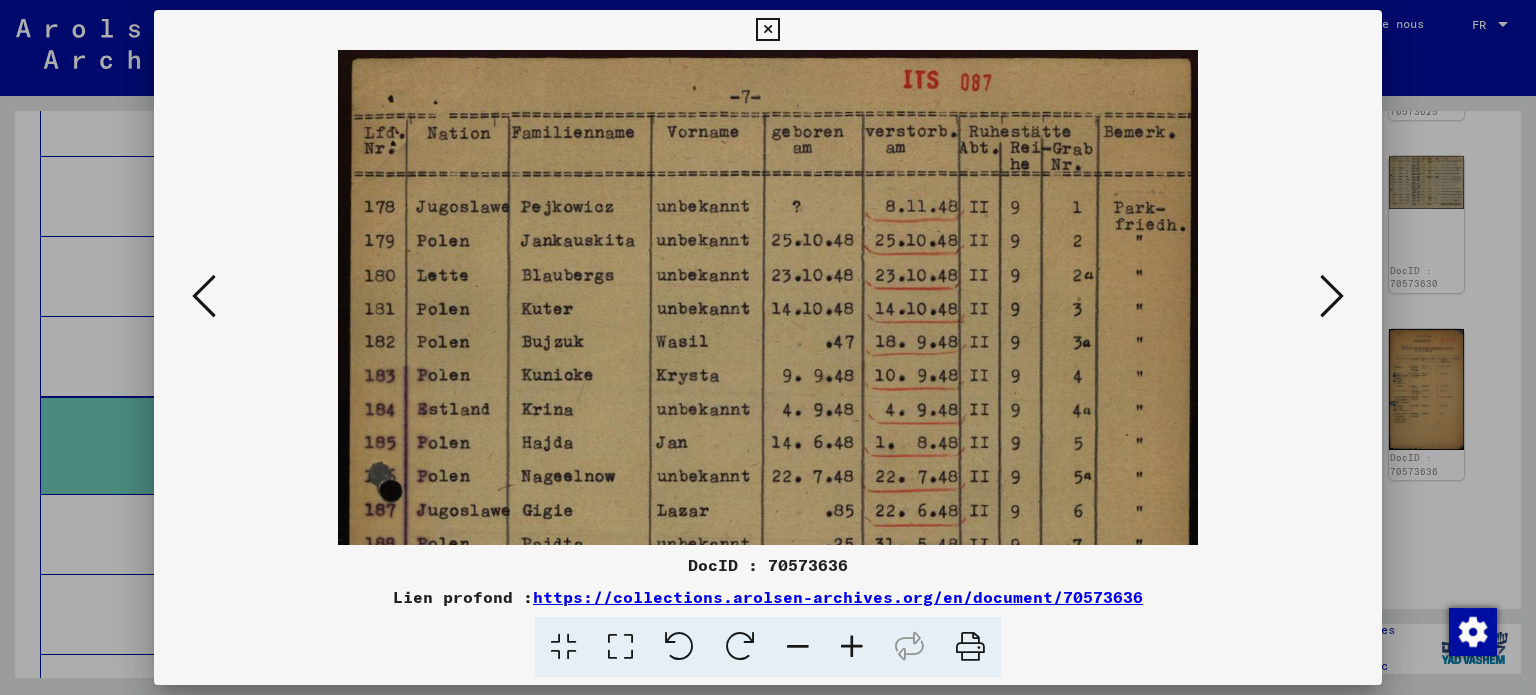 scroll, scrollTop: 19, scrollLeft: 0, axis: vertical 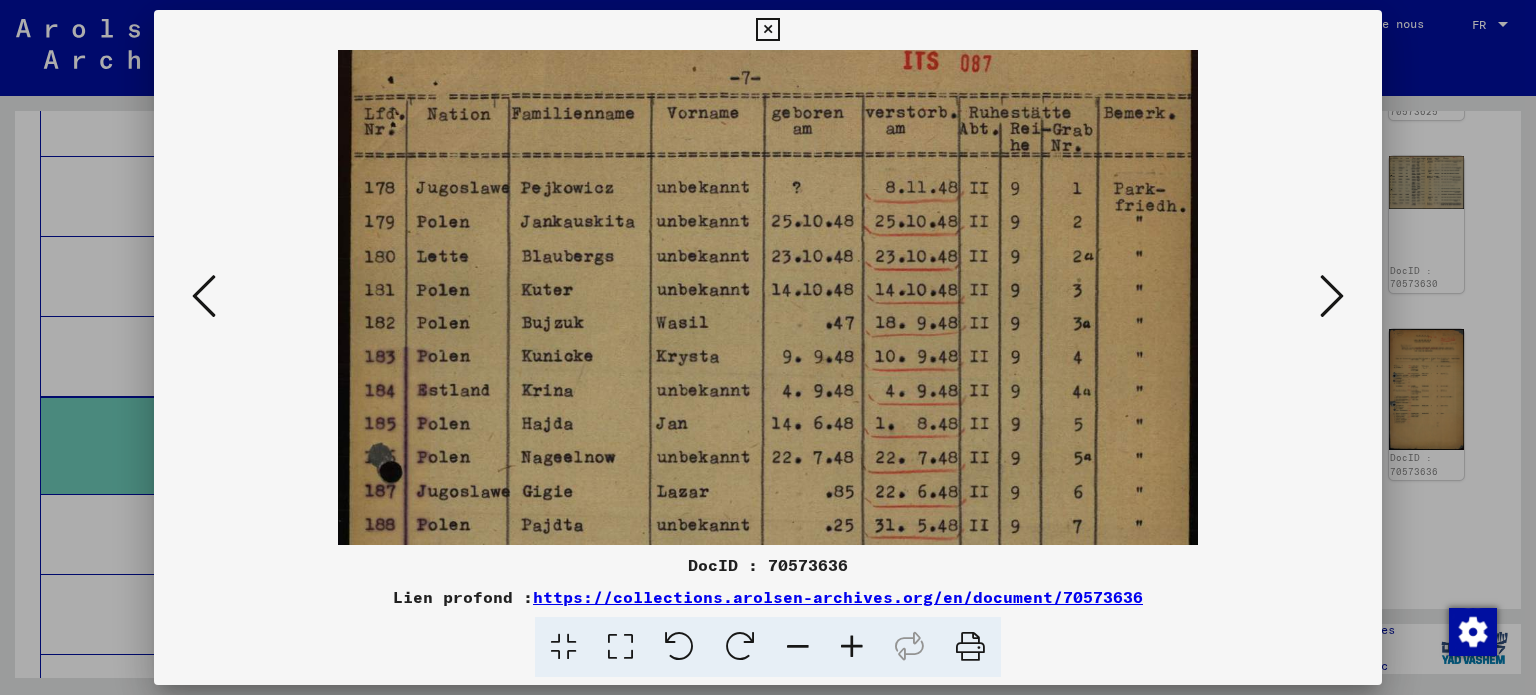 drag, startPoint x: 840, startPoint y: 403, endPoint x: 848, endPoint y: 395, distance: 11.313708 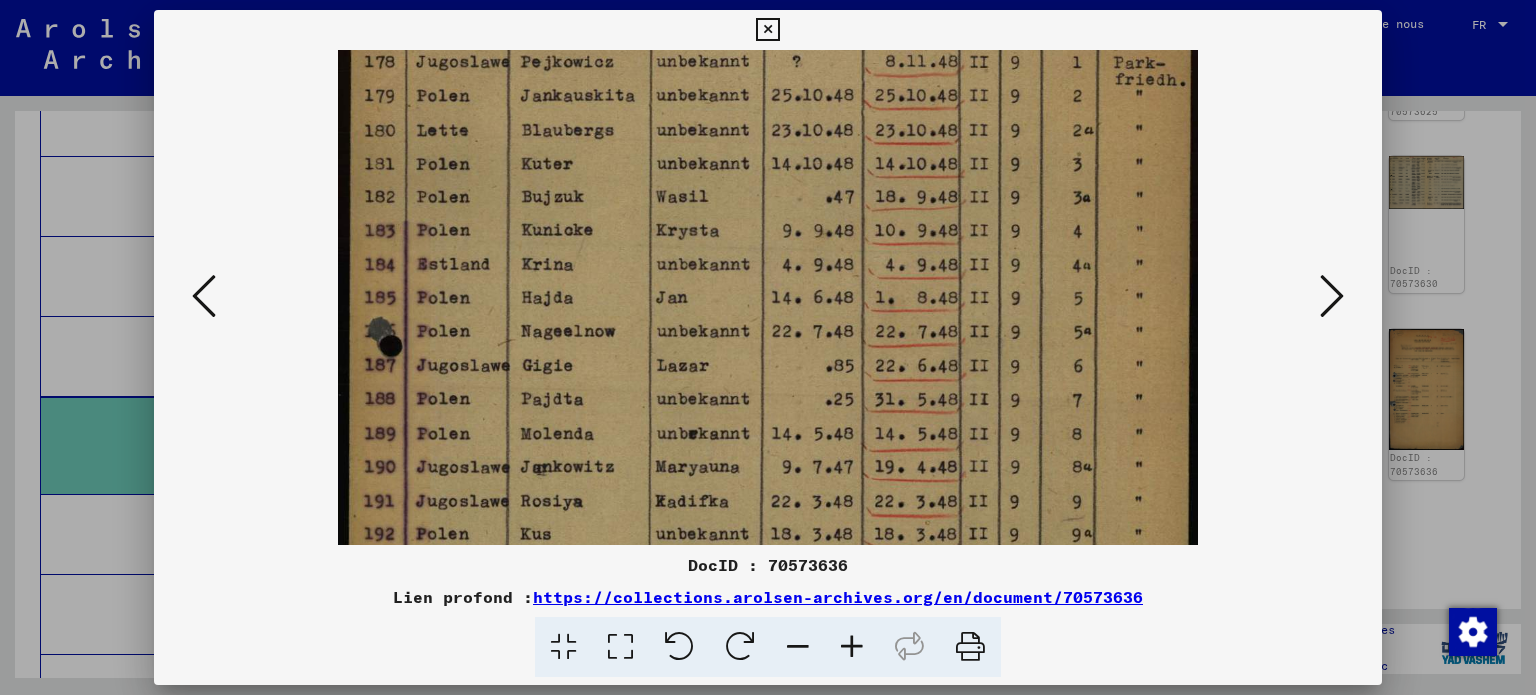 drag, startPoint x: 863, startPoint y: 479, endPoint x: 861, endPoint y: 339, distance: 140.01428 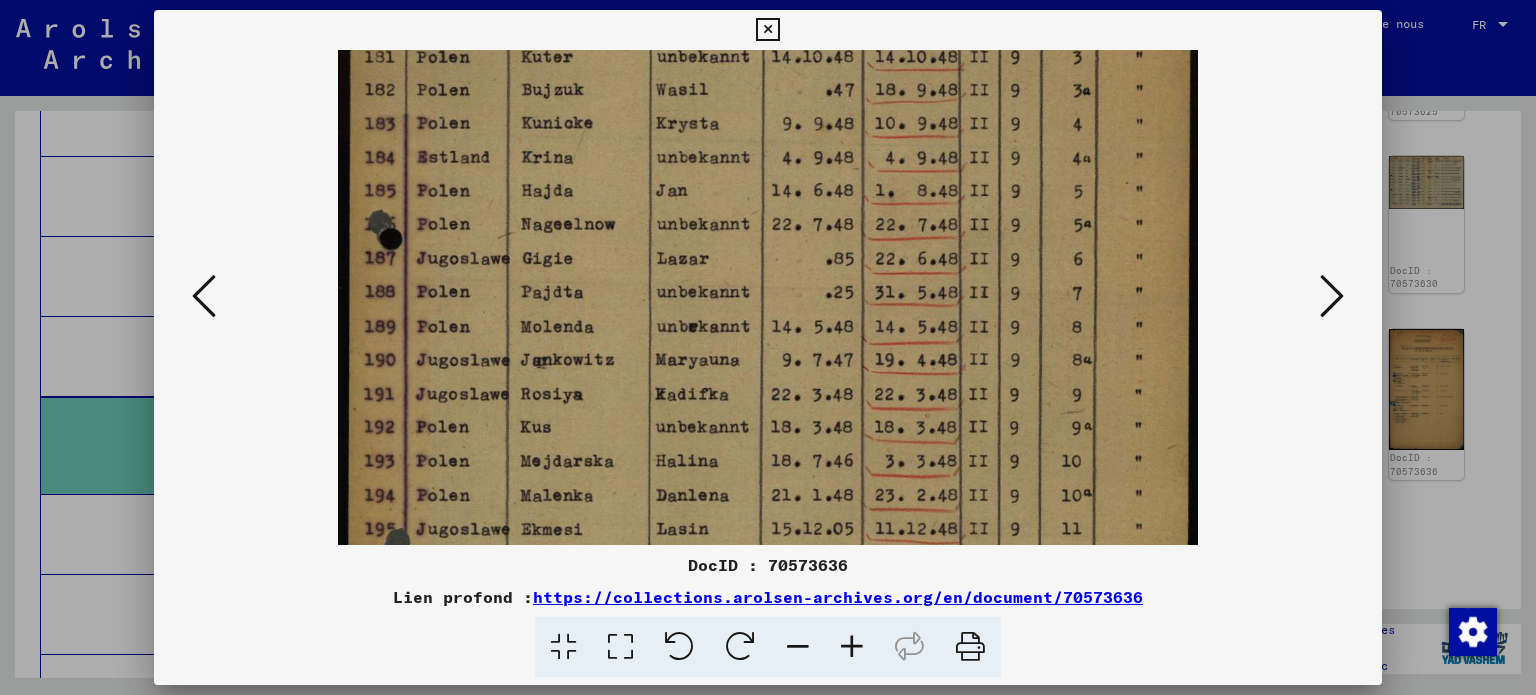 drag, startPoint x: 852, startPoint y: 423, endPoint x: 866, endPoint y: 331, distance: 93.05912 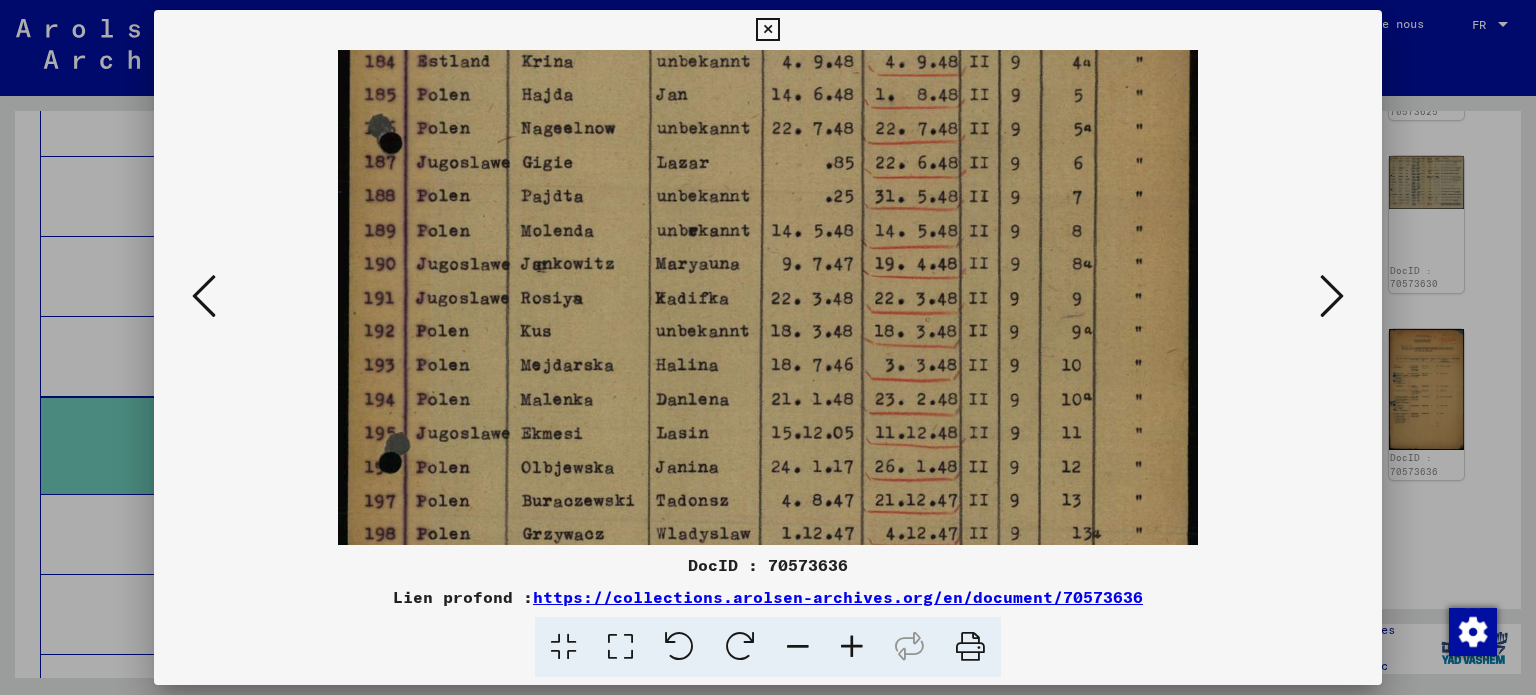 drag, startPoint x: 851, startPoint y: 448, endPoint x: 874, endPoint y: 334, distance: 116.297035 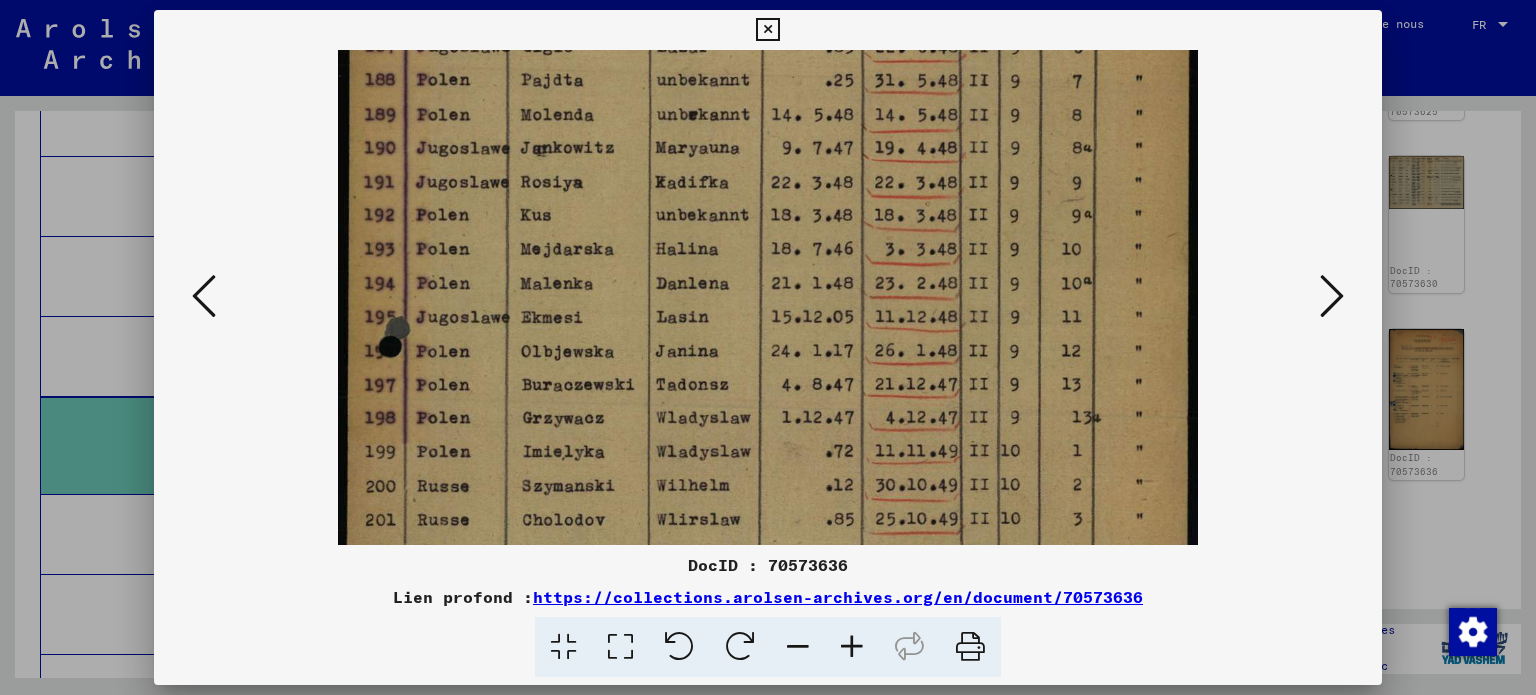 drag, startPoint x: 864, startPoint y: 433, endPoint x: 880, endPoint y: 327, distance: 107.200745 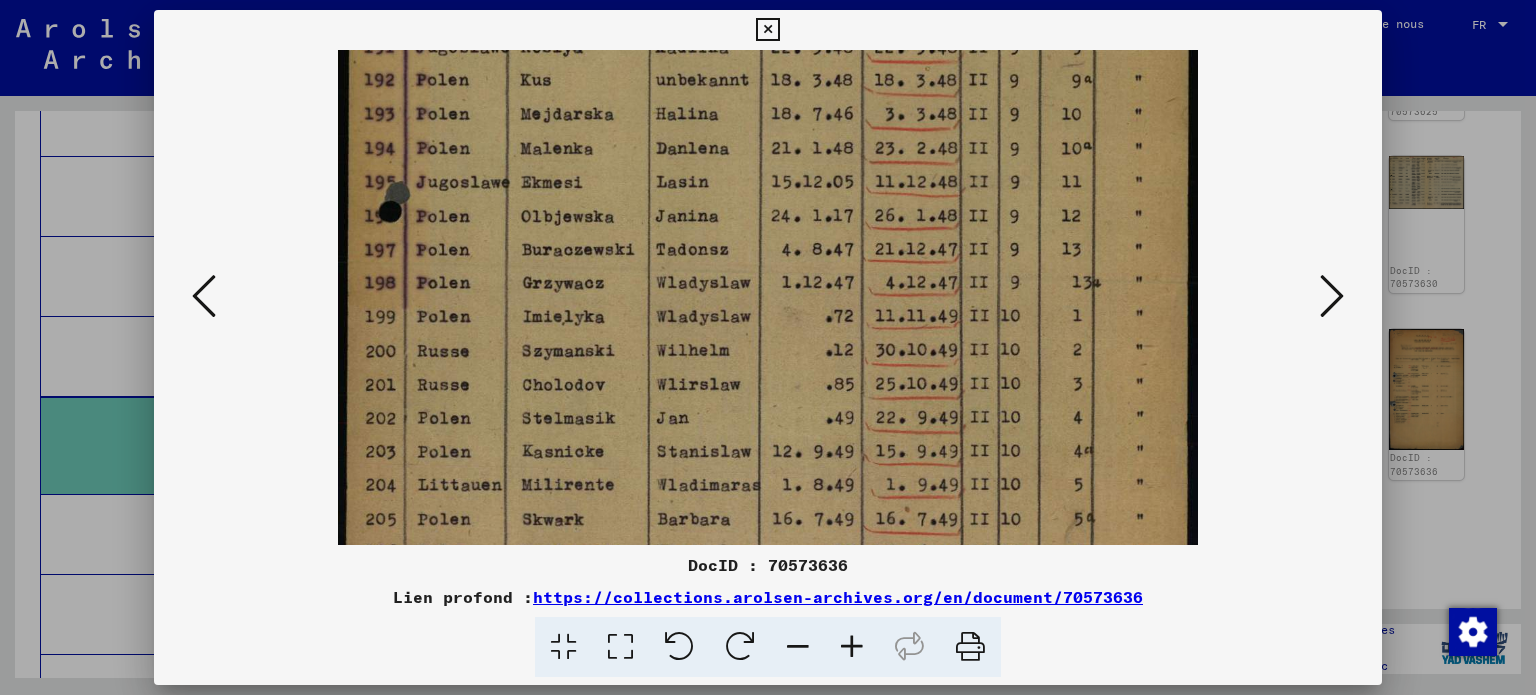 drag, startPoint x: 864, startPoint y: 439, endPoint x: 900, endPoint y: 315, distance: 129.1201 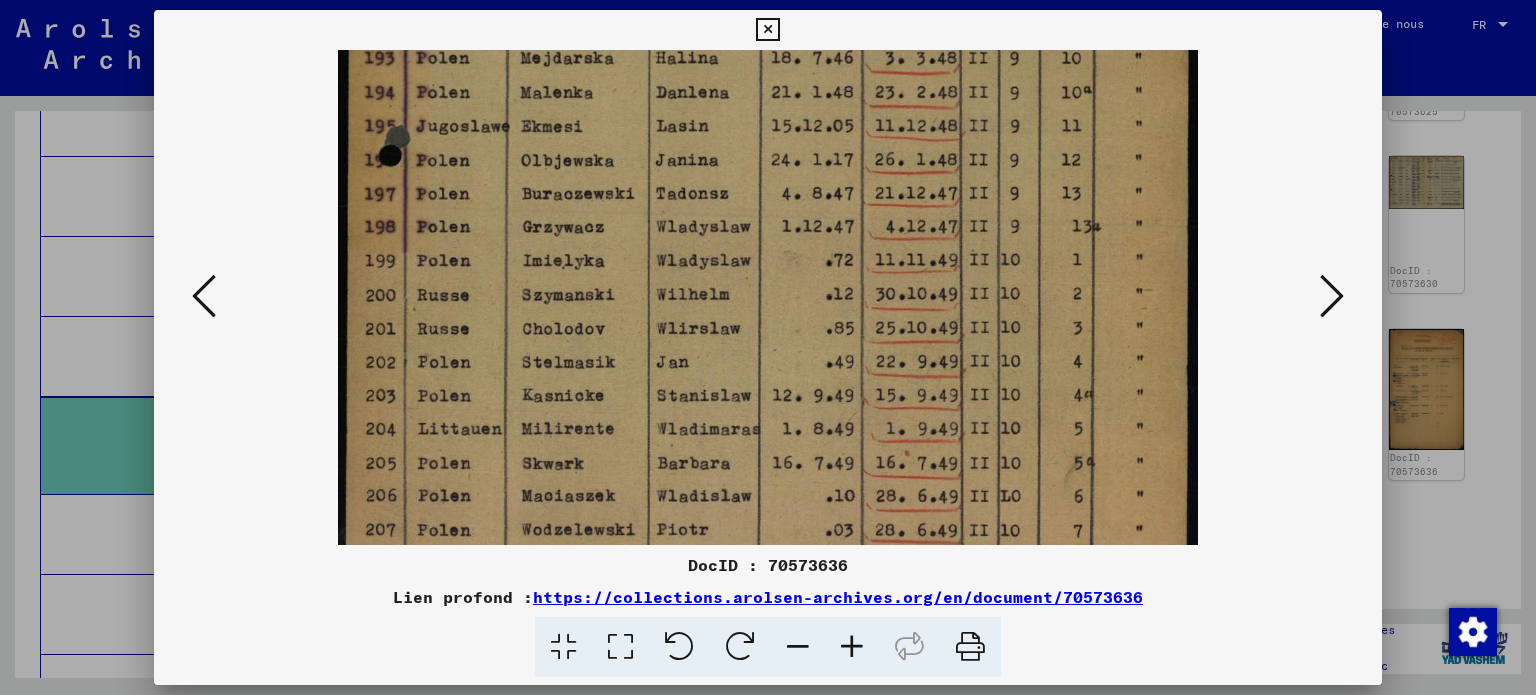 scroll, scrollTop: 700, scrollLeft: 0, axis: vertical 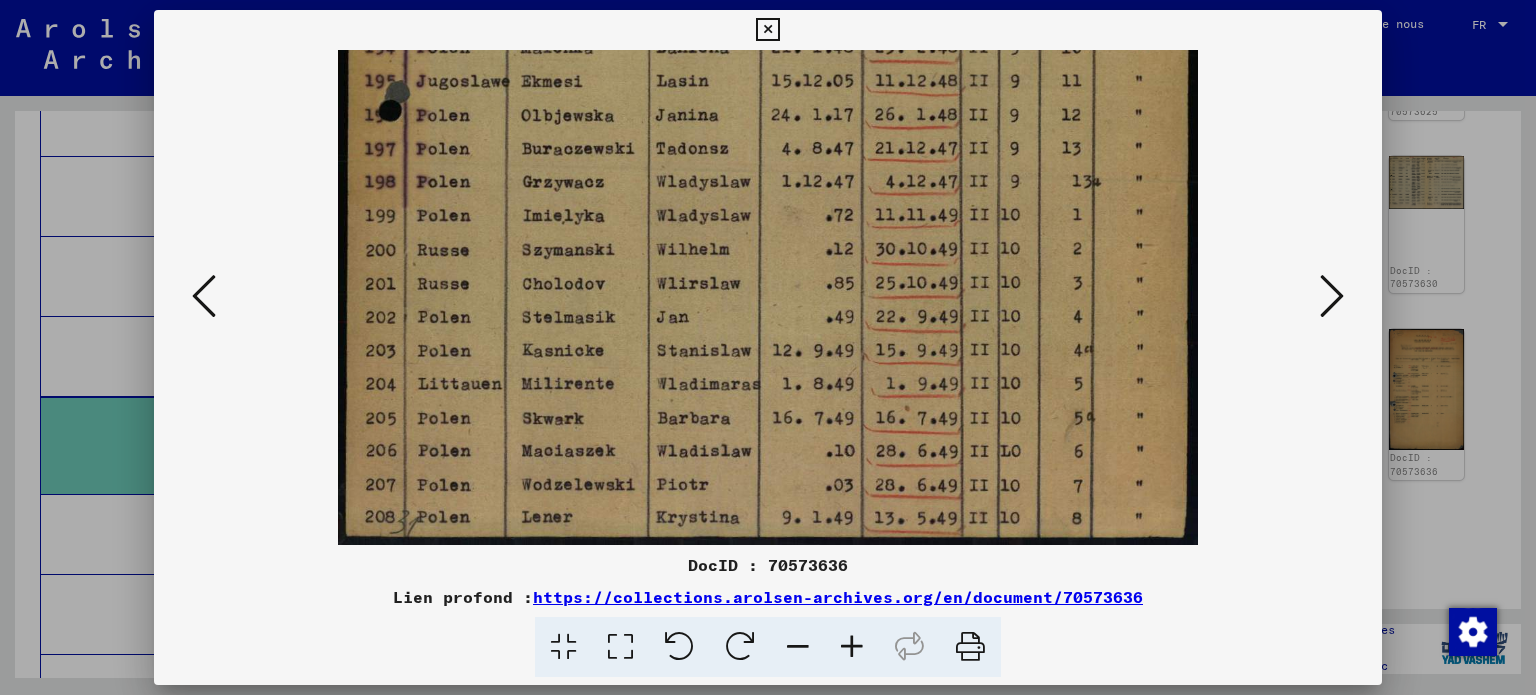 drag, startPoint x: 871, startPoint y: 408, endPoint x: 900, endPoint y: 299, distance: 112.79185 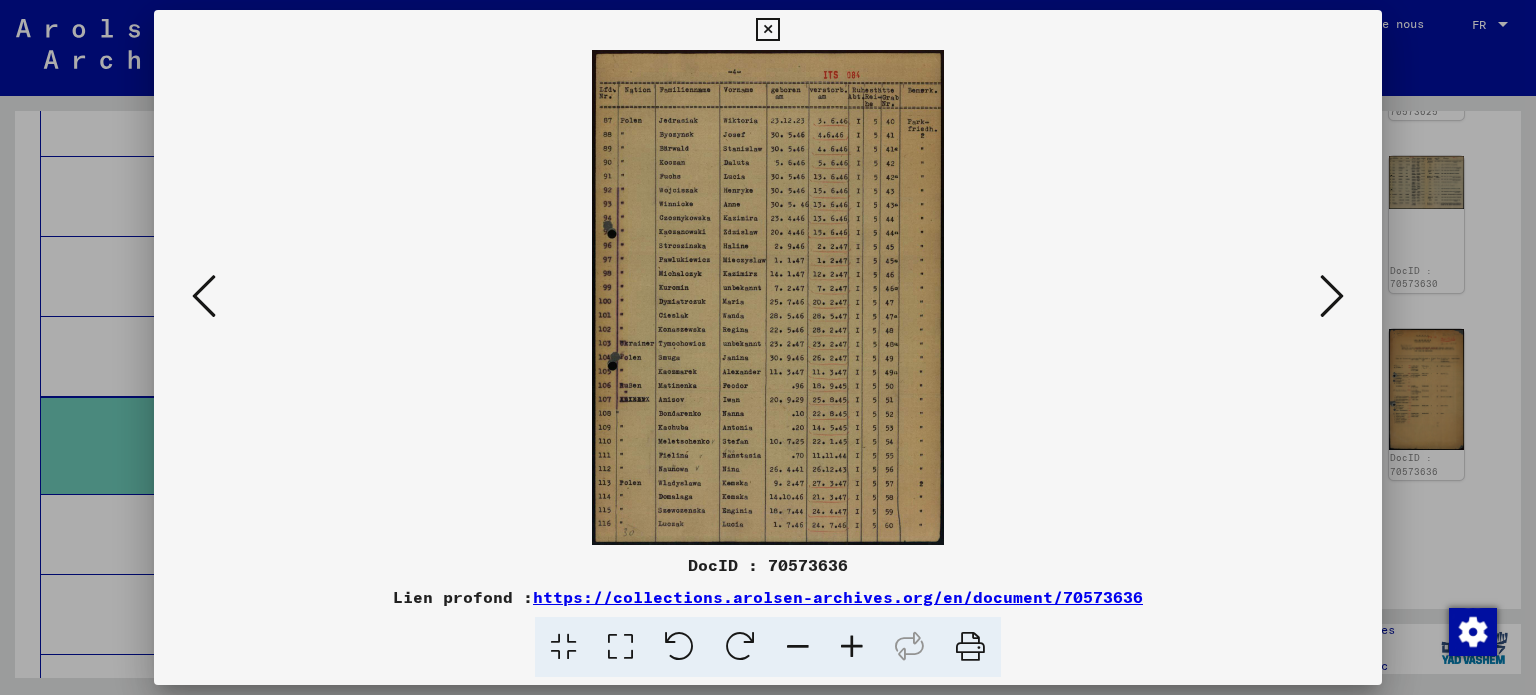 scroll, scrollTop: 0, scrollLeft: 0, axis: both 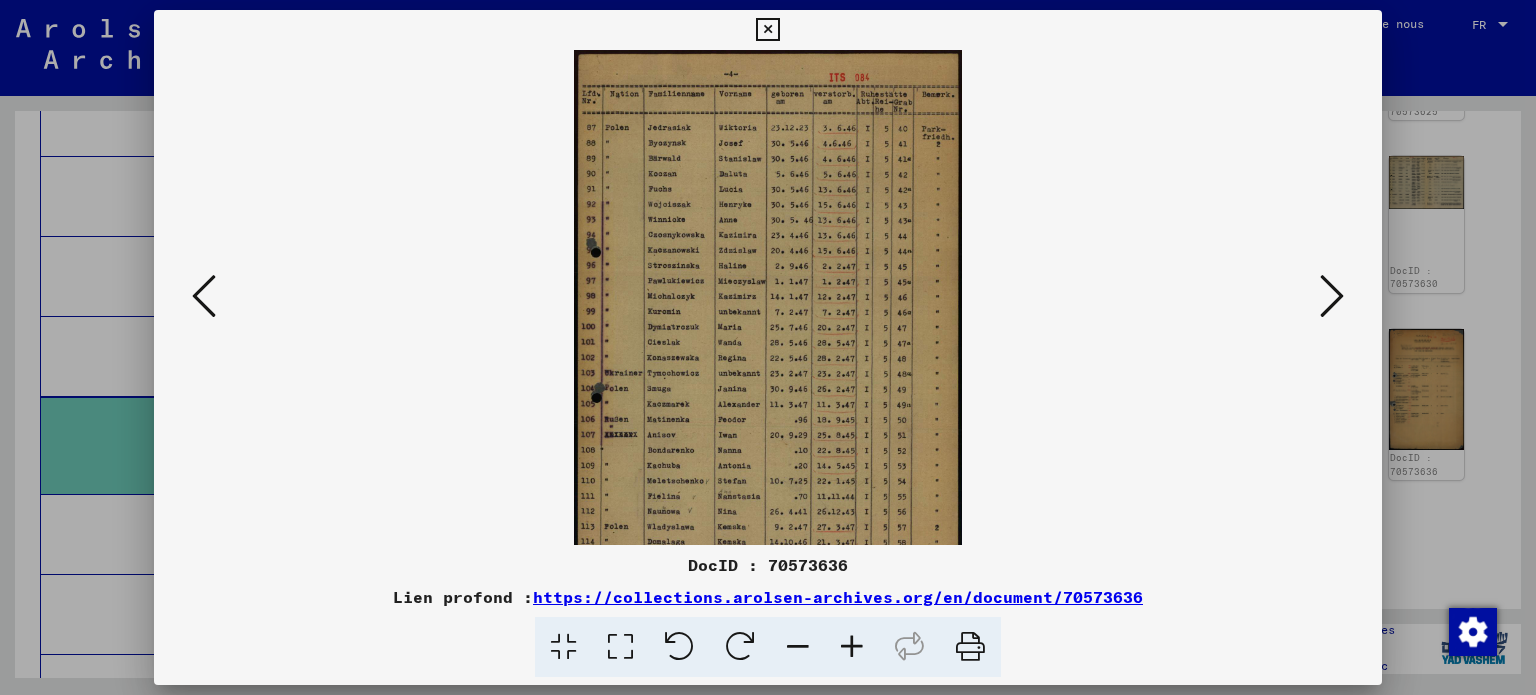 click at bounding box center [852, 647] 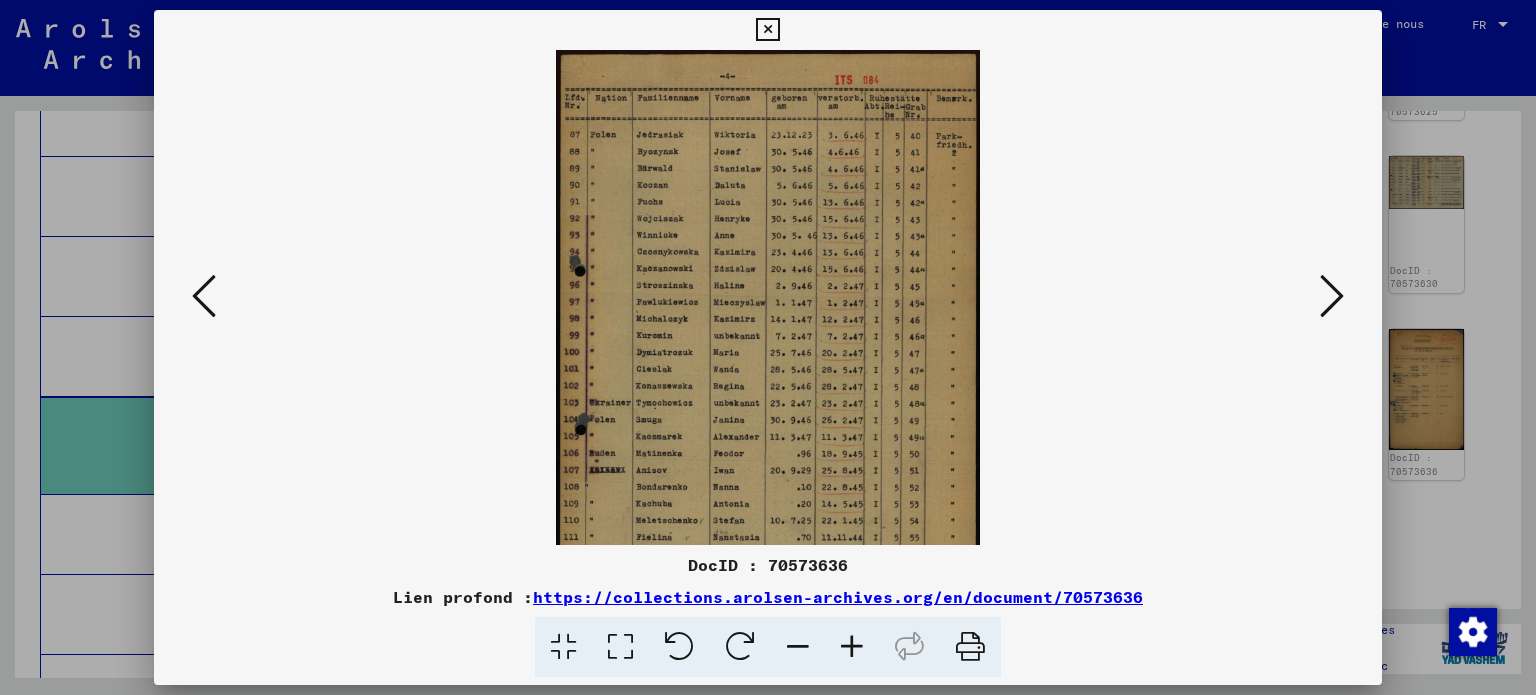 click at bounding box center (852, 647) 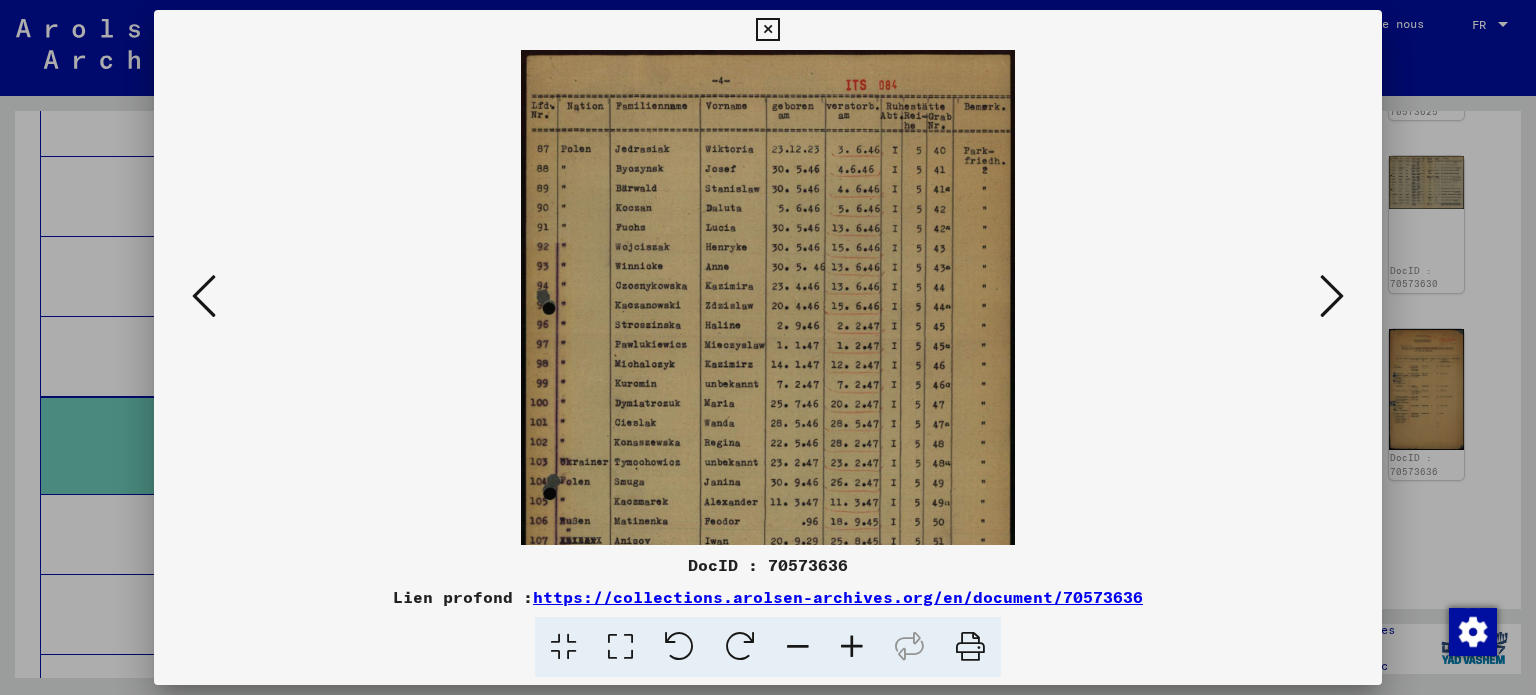 click at bounding box center [852, 647] 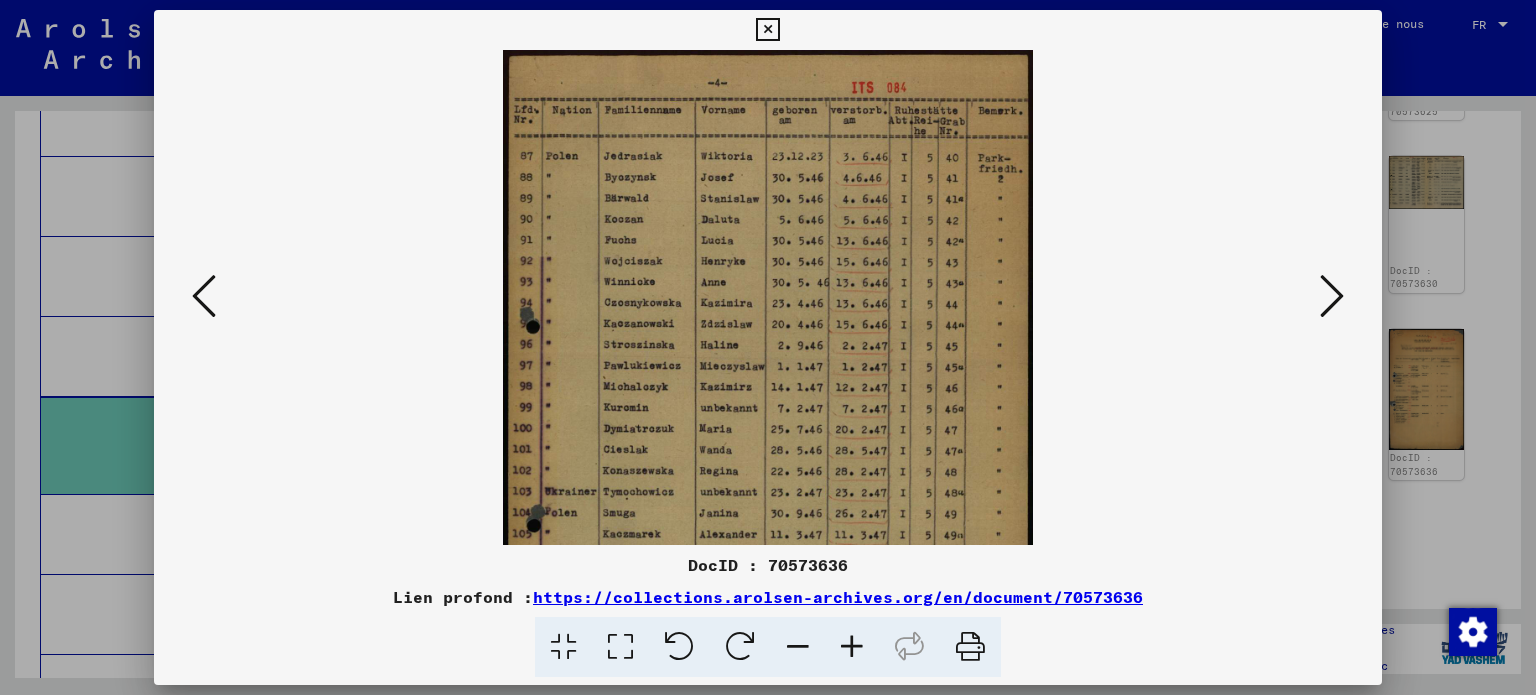 click at bounding box center (852, 647) 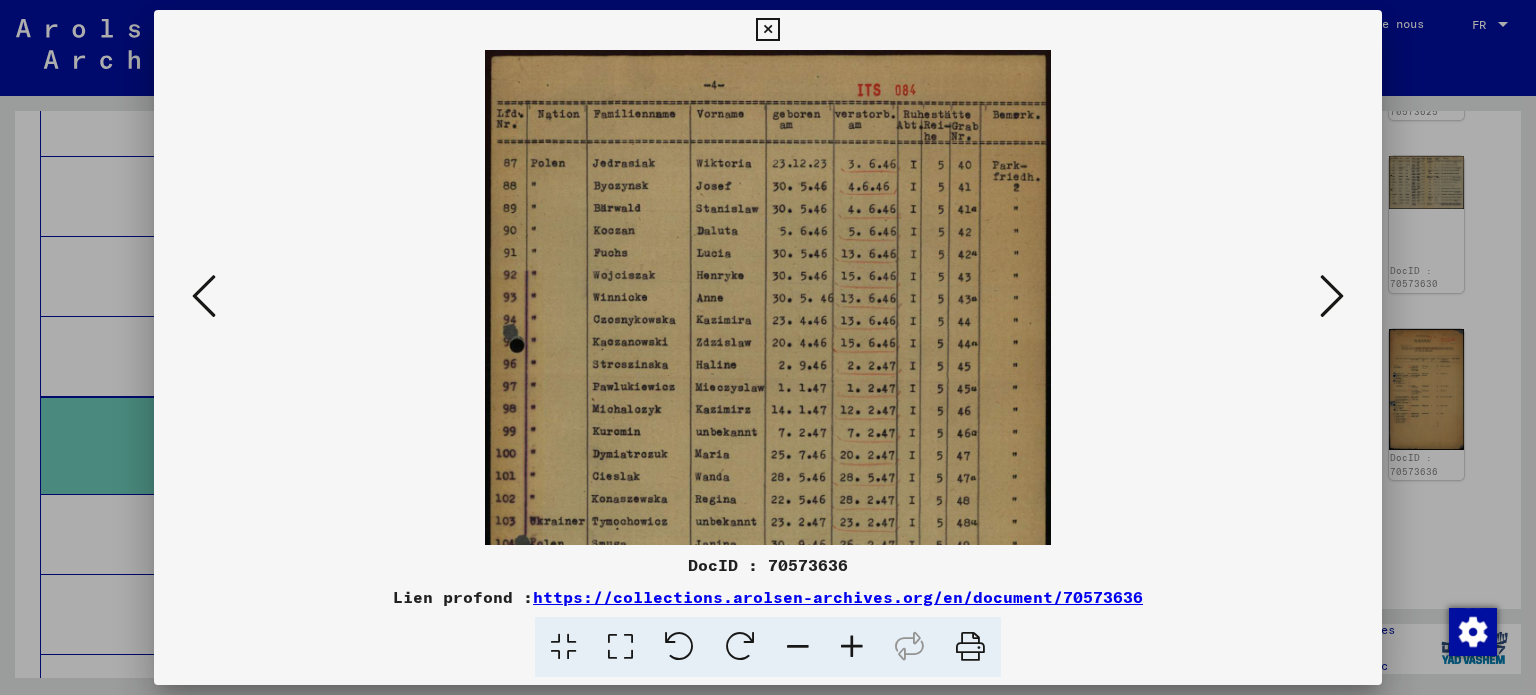 click at bounding box center (852, 647) 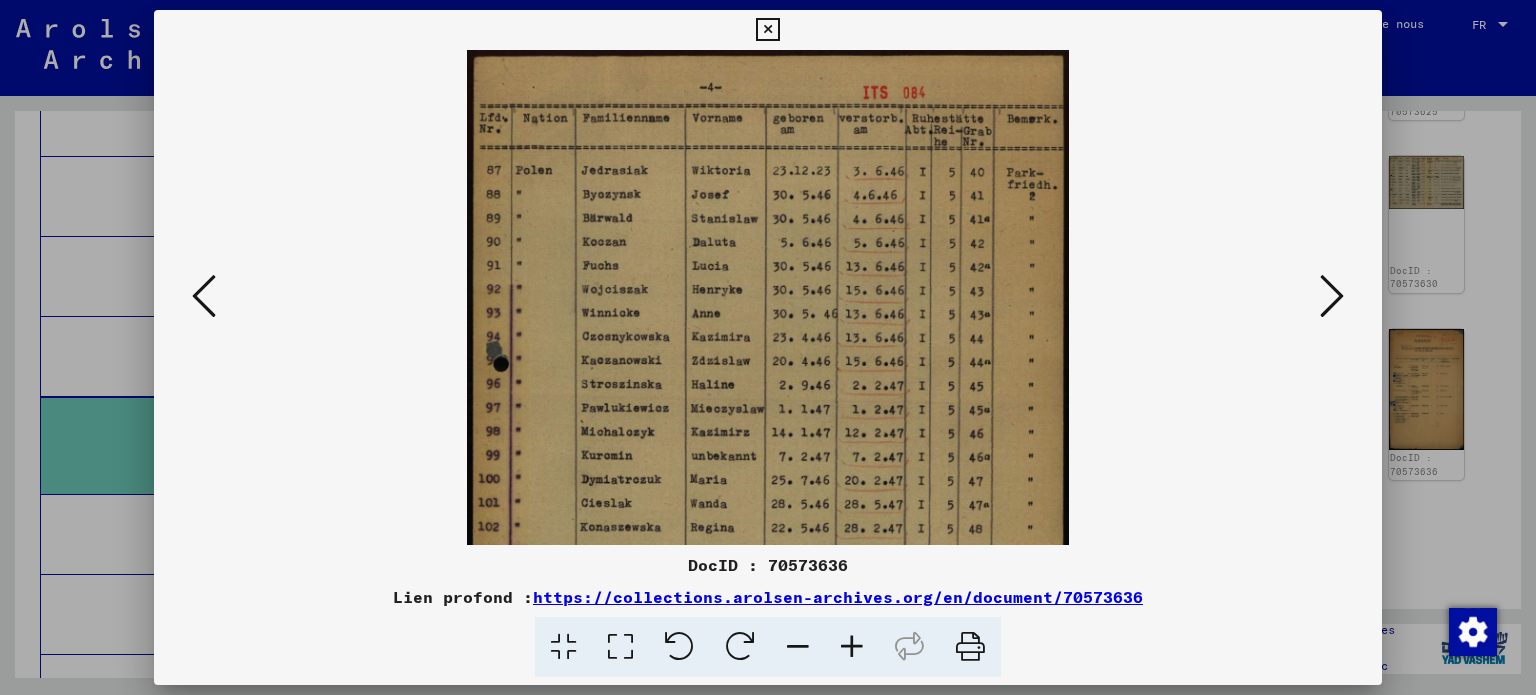 click at bounding box center [852, 647] 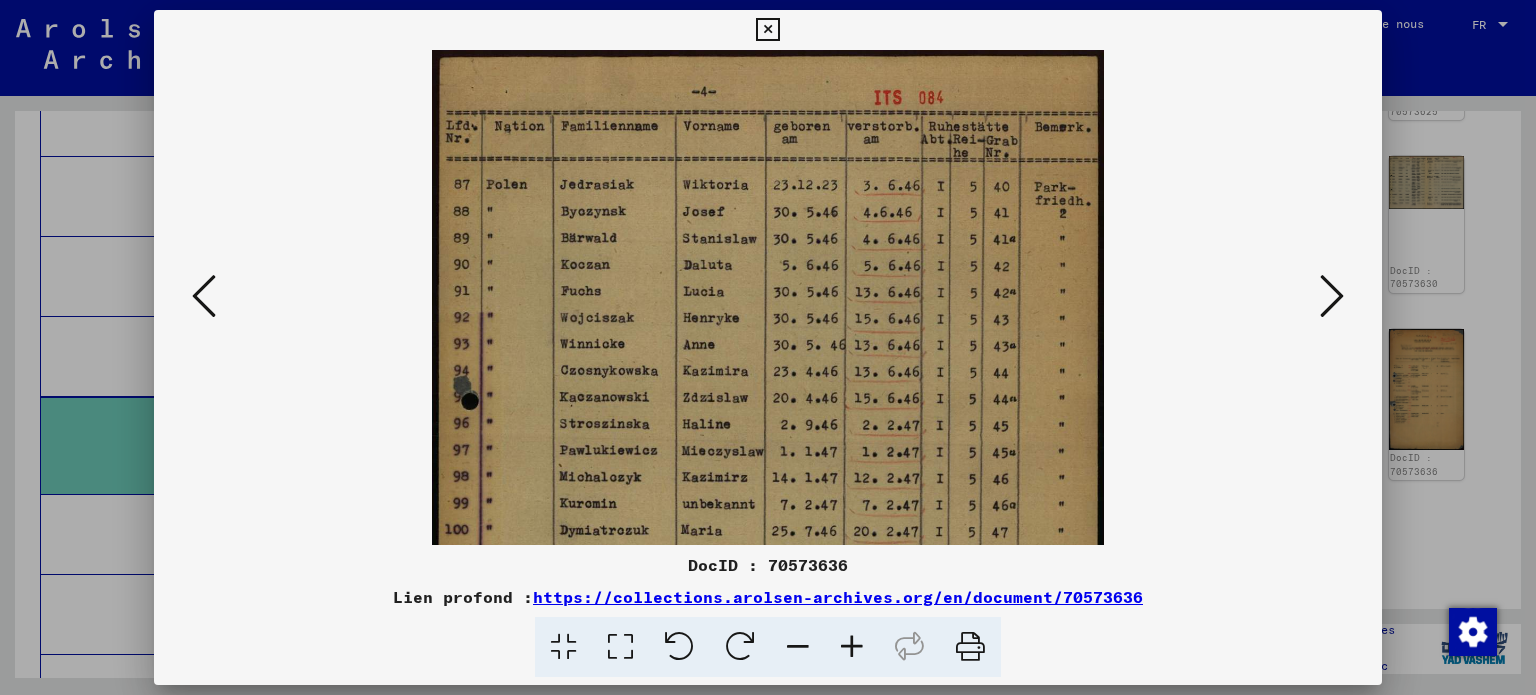 click at bounding box center [852, 647] 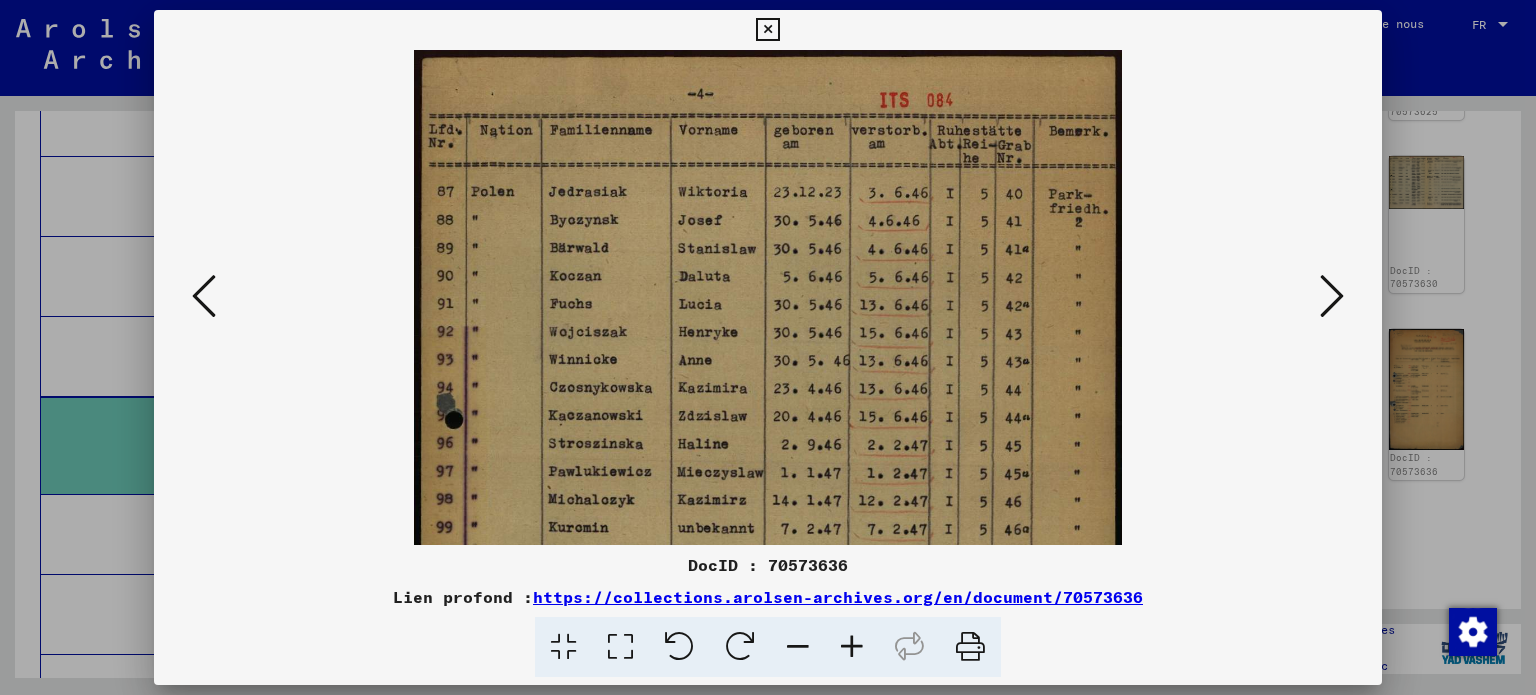 click at bounding box center [852, 647] 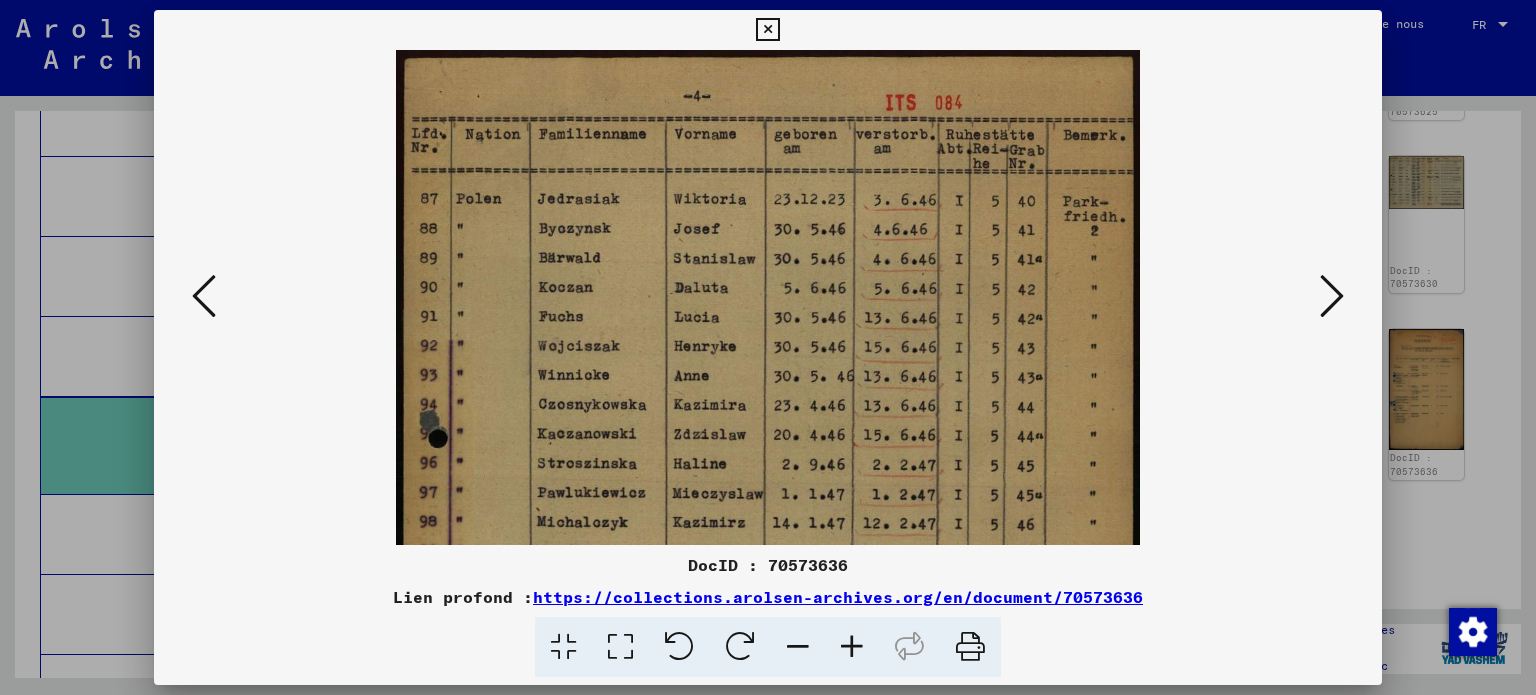 click at bounding box center [852, 647] 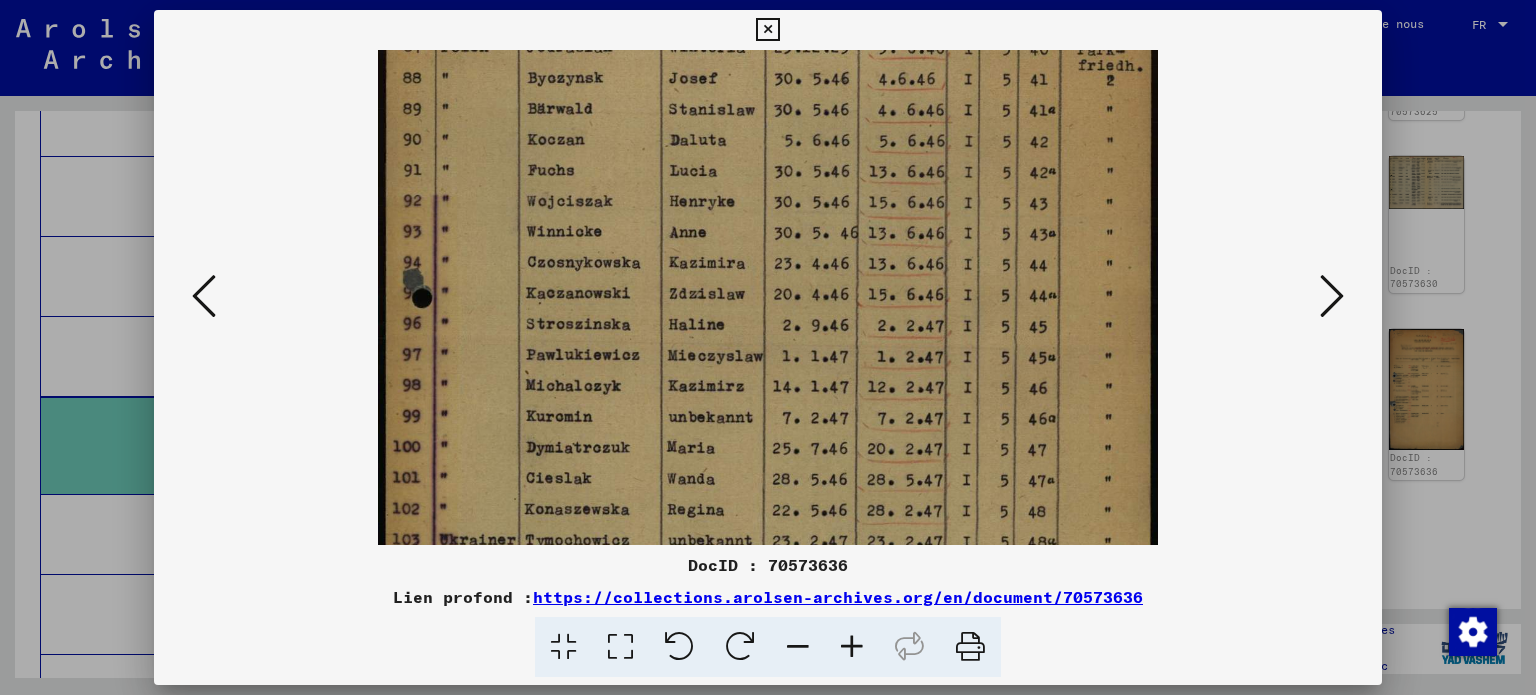 drag, startPoint x: 856, startPoint y: 431, endPoint x: 884, endPoint y: 262, distance: 171.30382 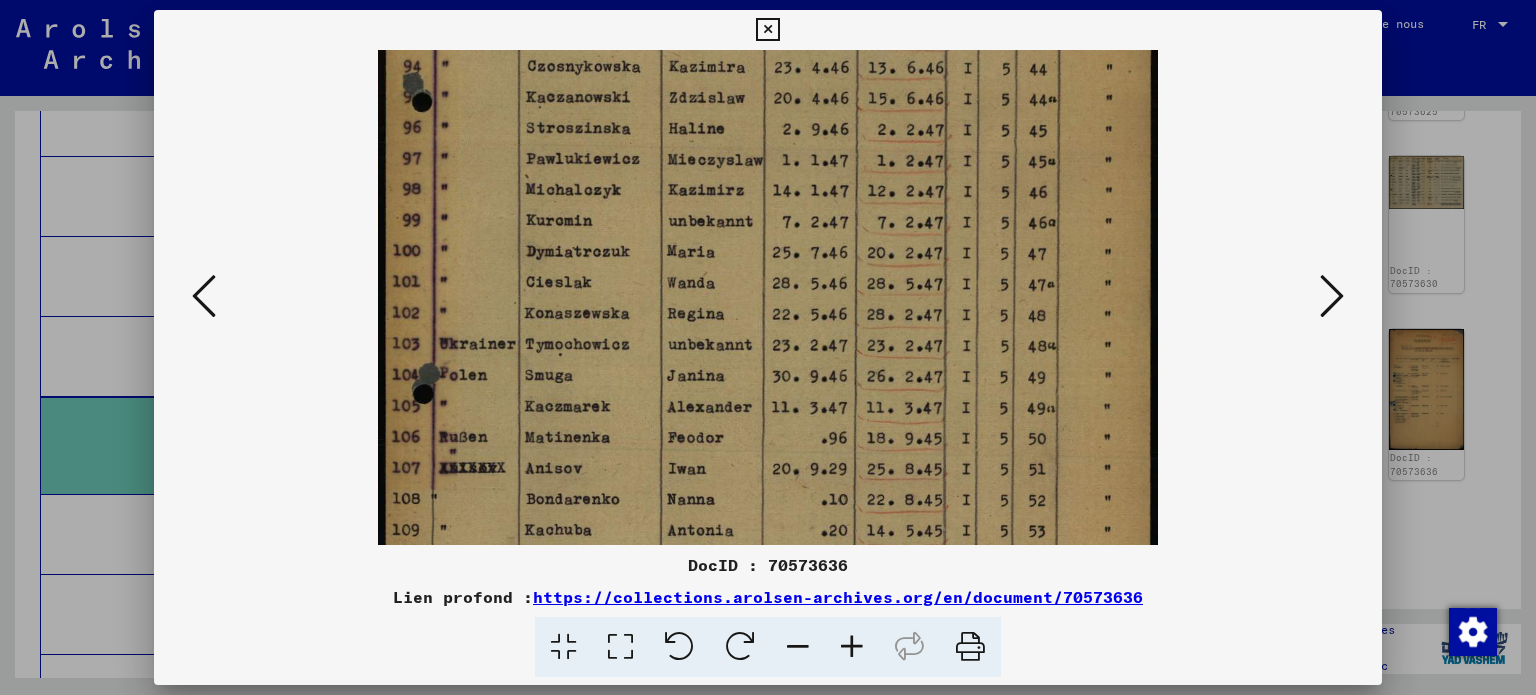 drag, startPoint x: 906, startPoint y: 466, endPoint x: 909, endPoint y: 285, distance: 181.02486 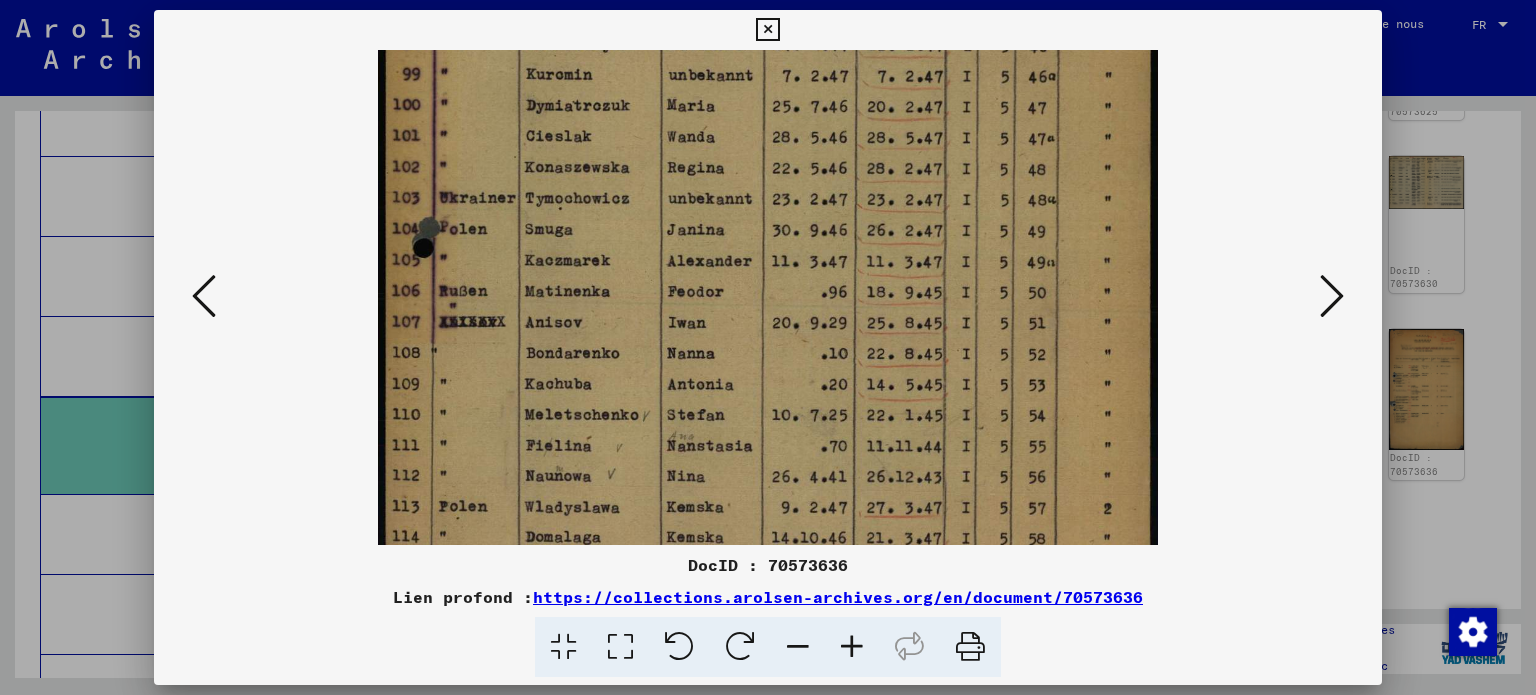 drag, startPoint x: 883, startPoint y: 415, endPoint x: 888, endPoint y: 243, distance: 172.07266 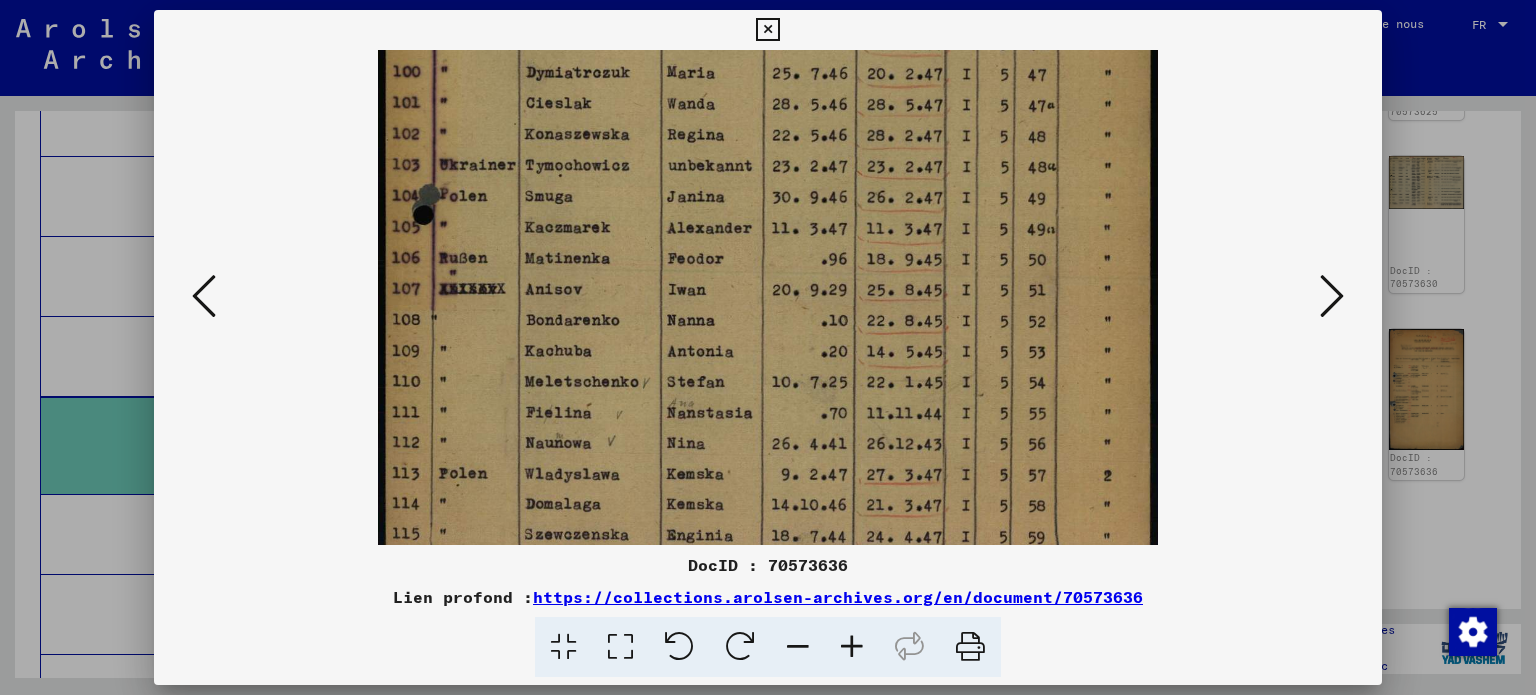 scroll, scrollTop: 600, scrollLeft: 0, axis: vertical 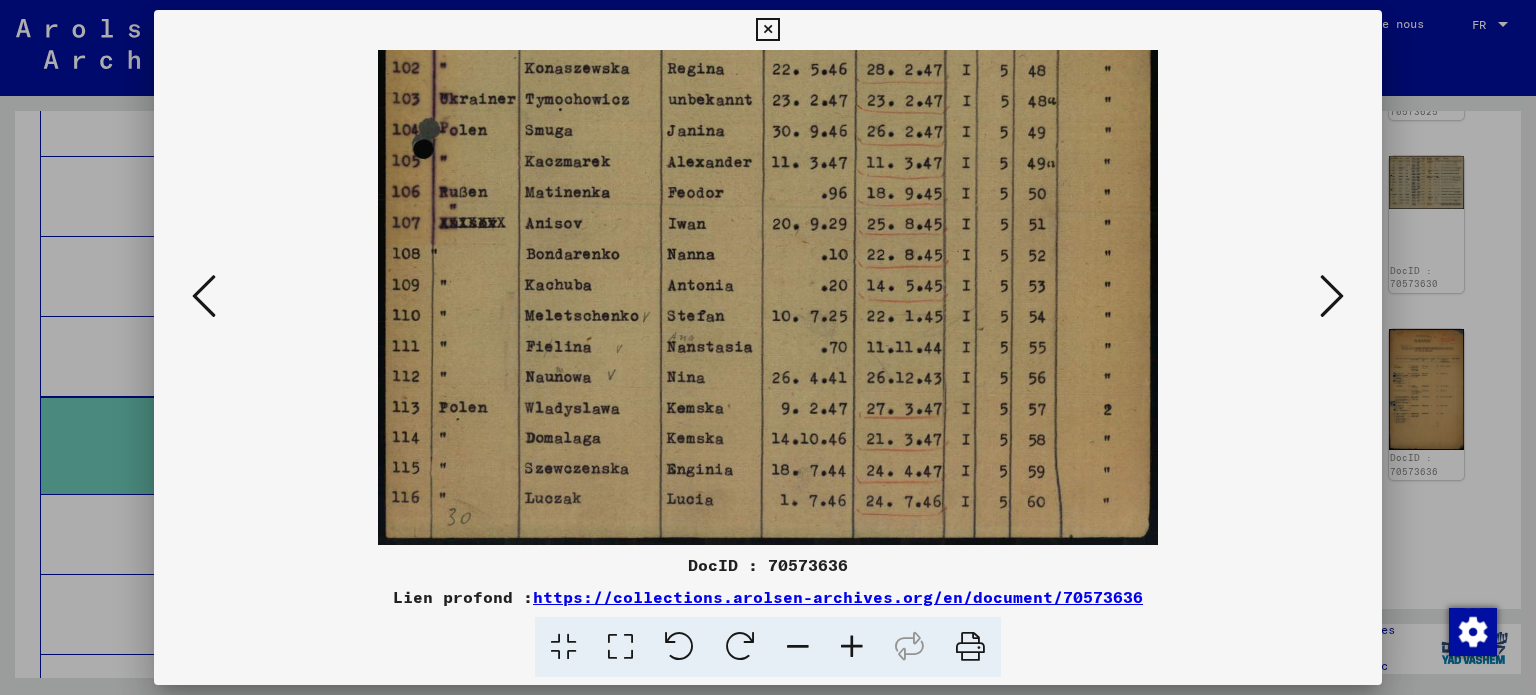 drag, startPoint x: 873, startPoint y: 375, endPoint x: 886, endPoint y: 242, distance: 133.63383 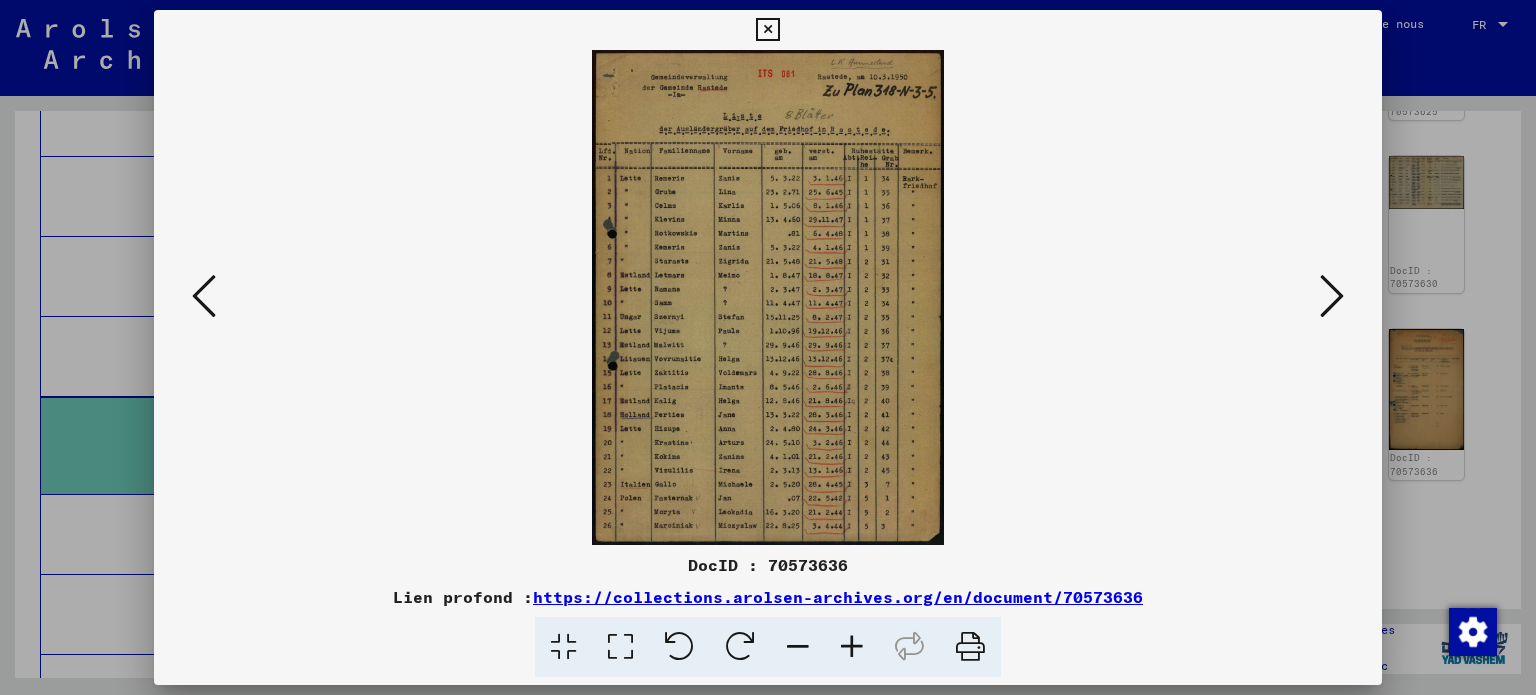scroll, scrollTop: 0, scrollLeft: 0, axis: both 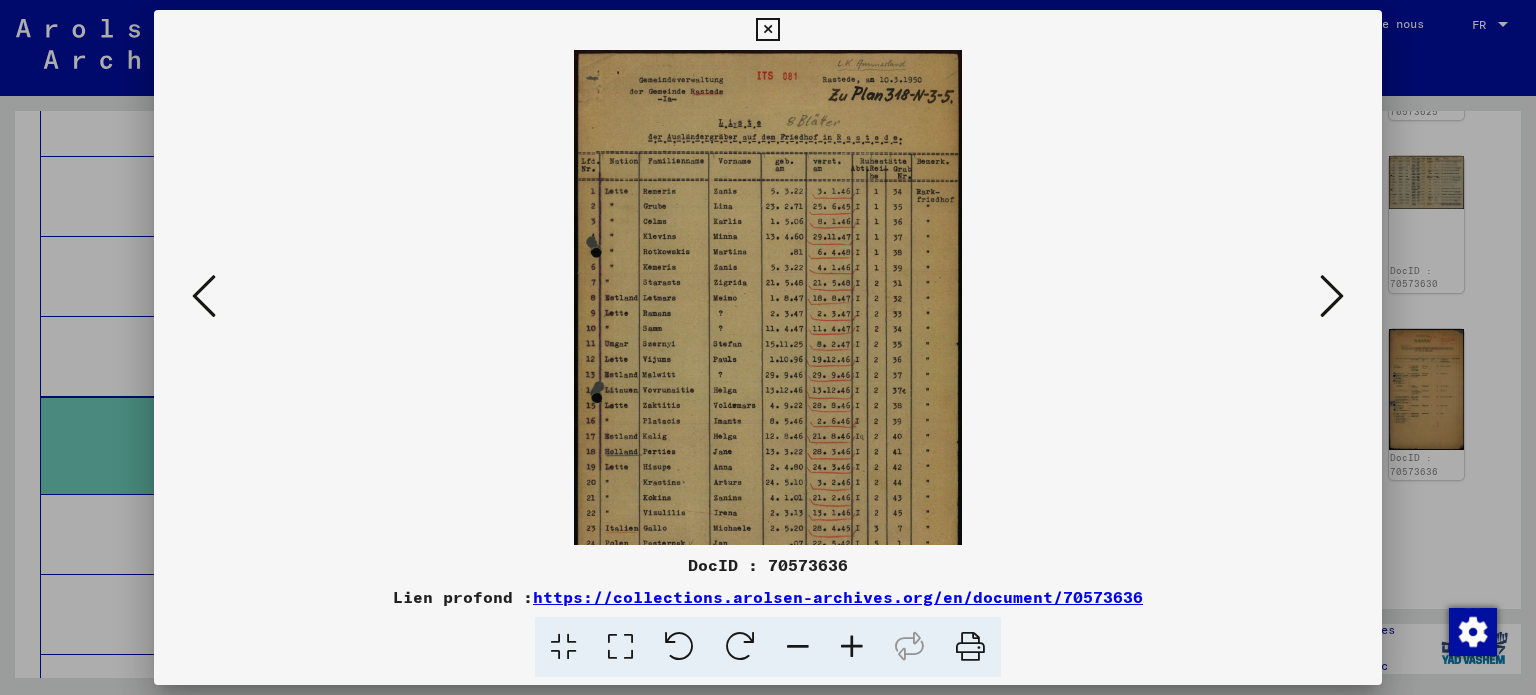 click at bounding box center (852, 647) 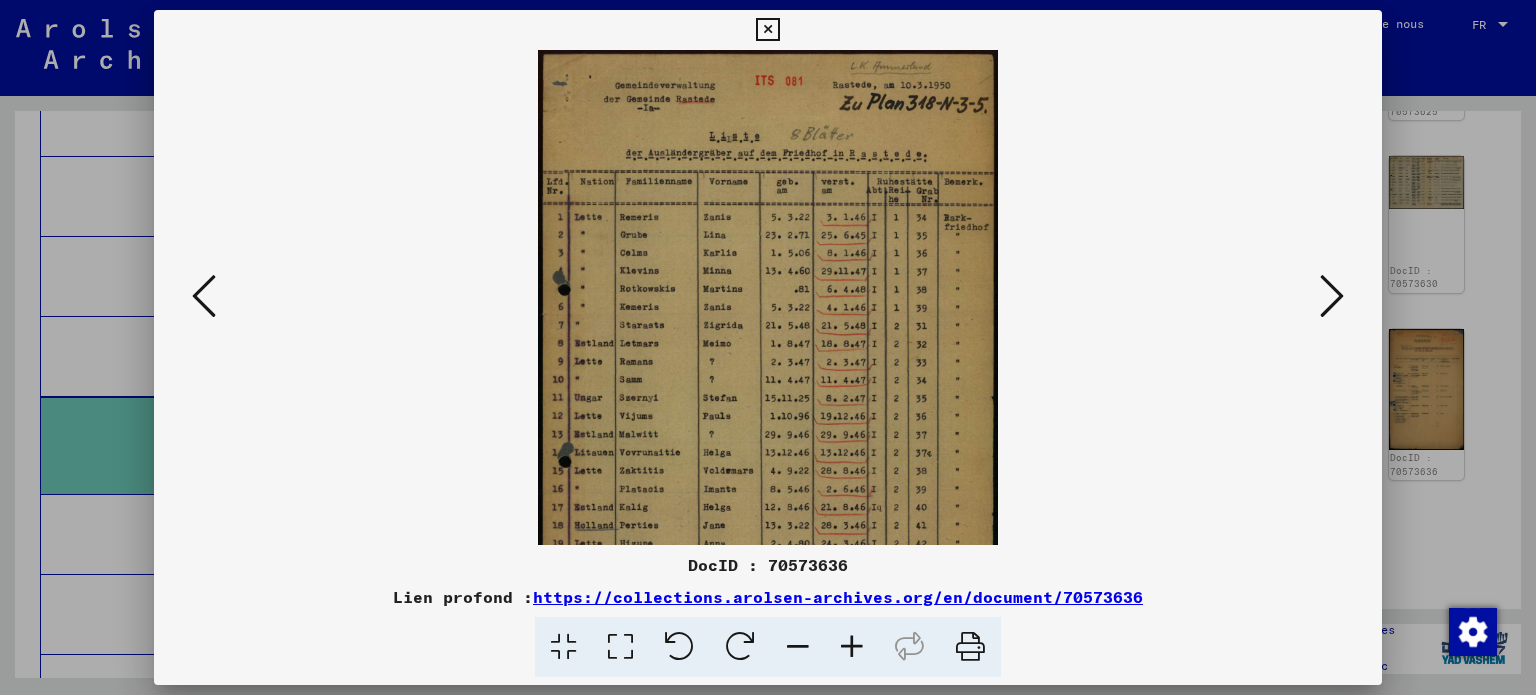 click at bounding box center (852, 647) 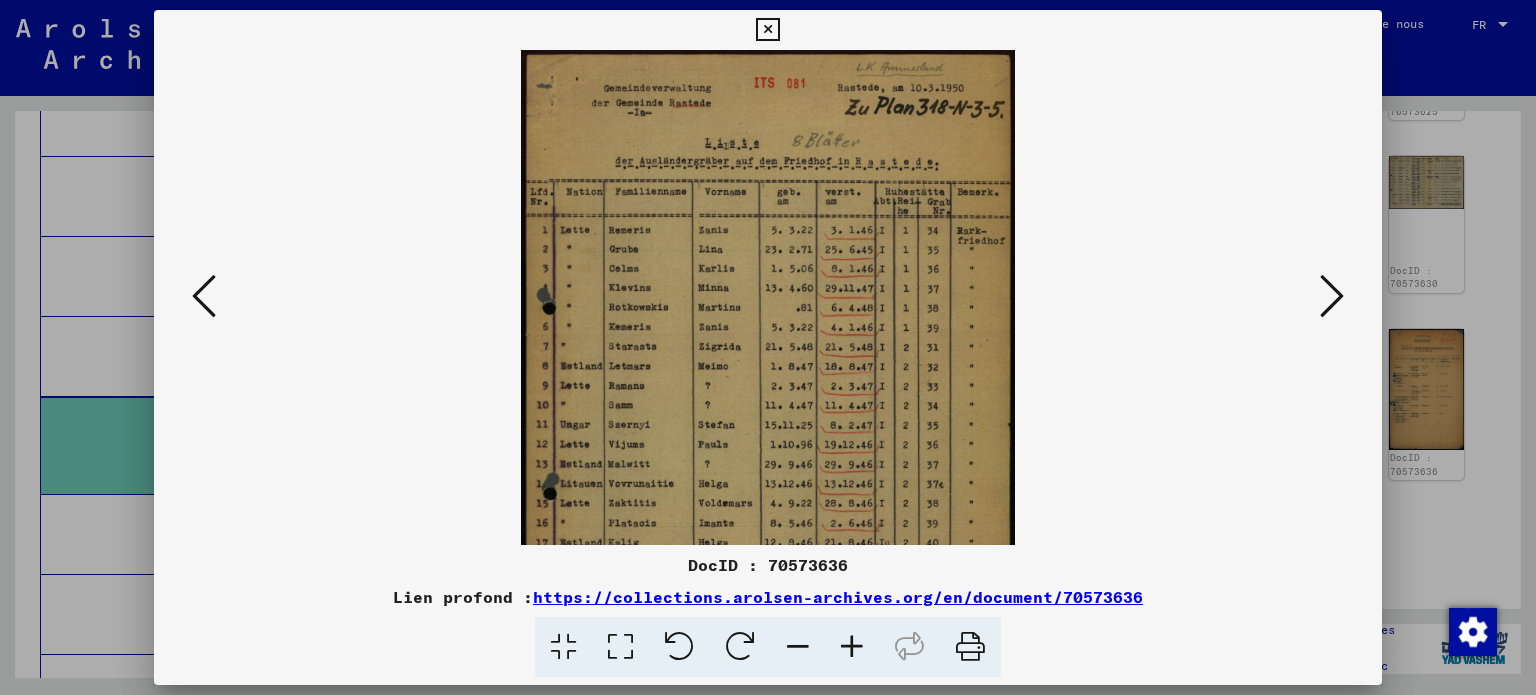 click at bounding box center (852, 647) 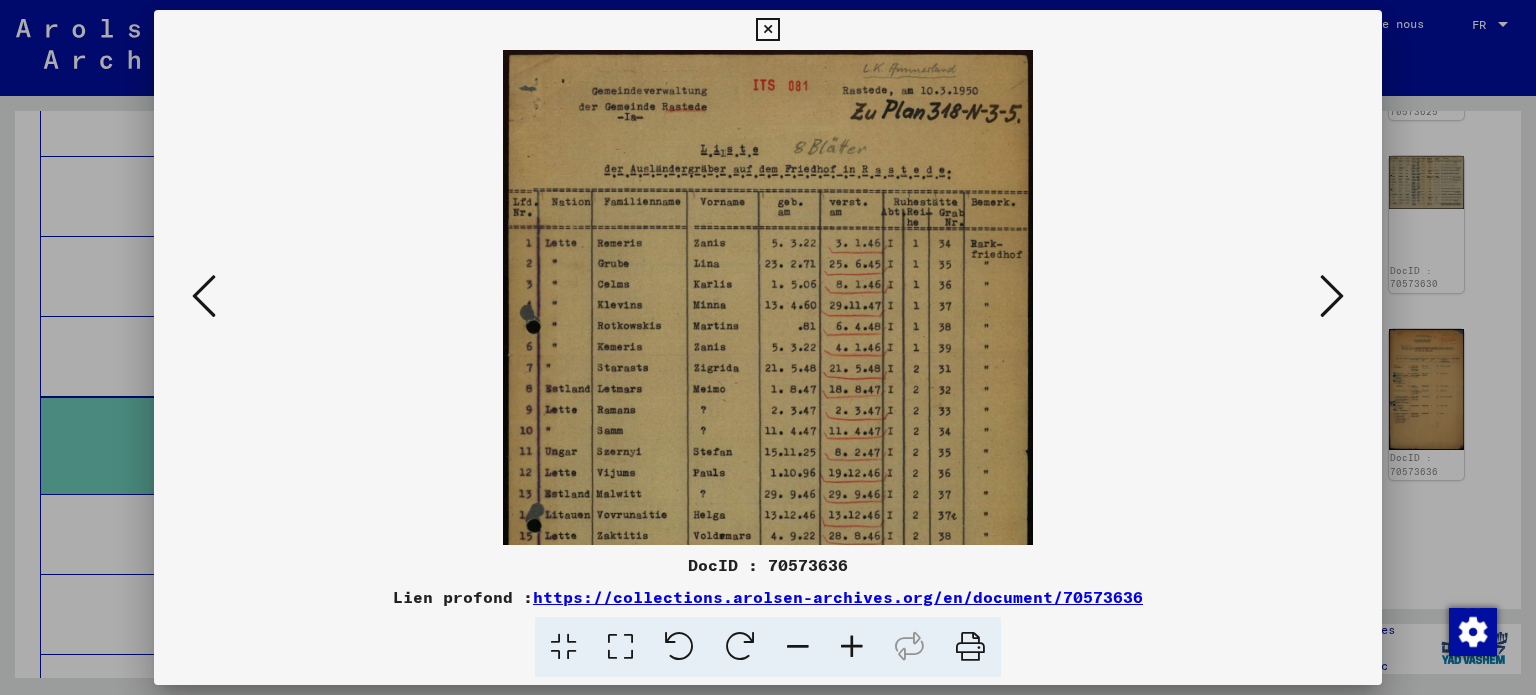 click at bounding box center (852, 647) 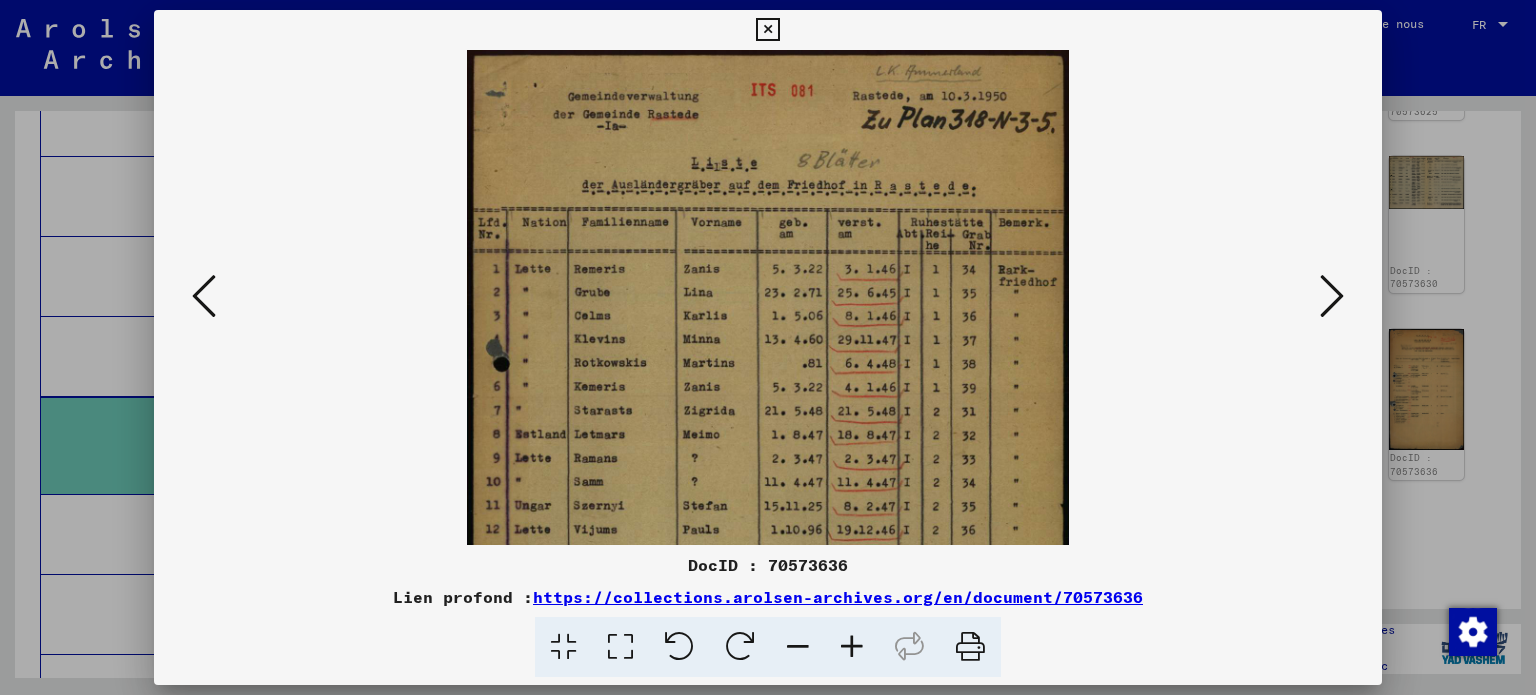 click at bounding box center (852, 647) 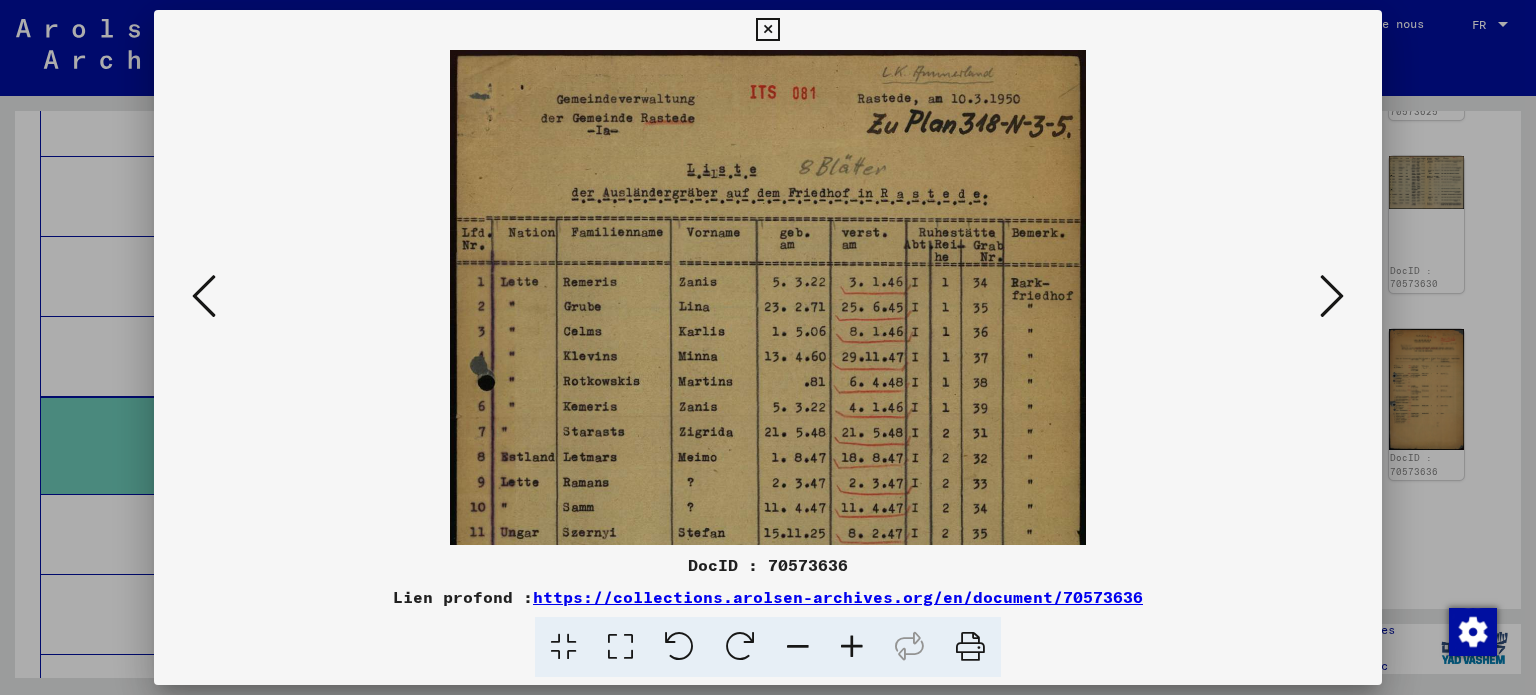 click at bounding box center [852, 647] 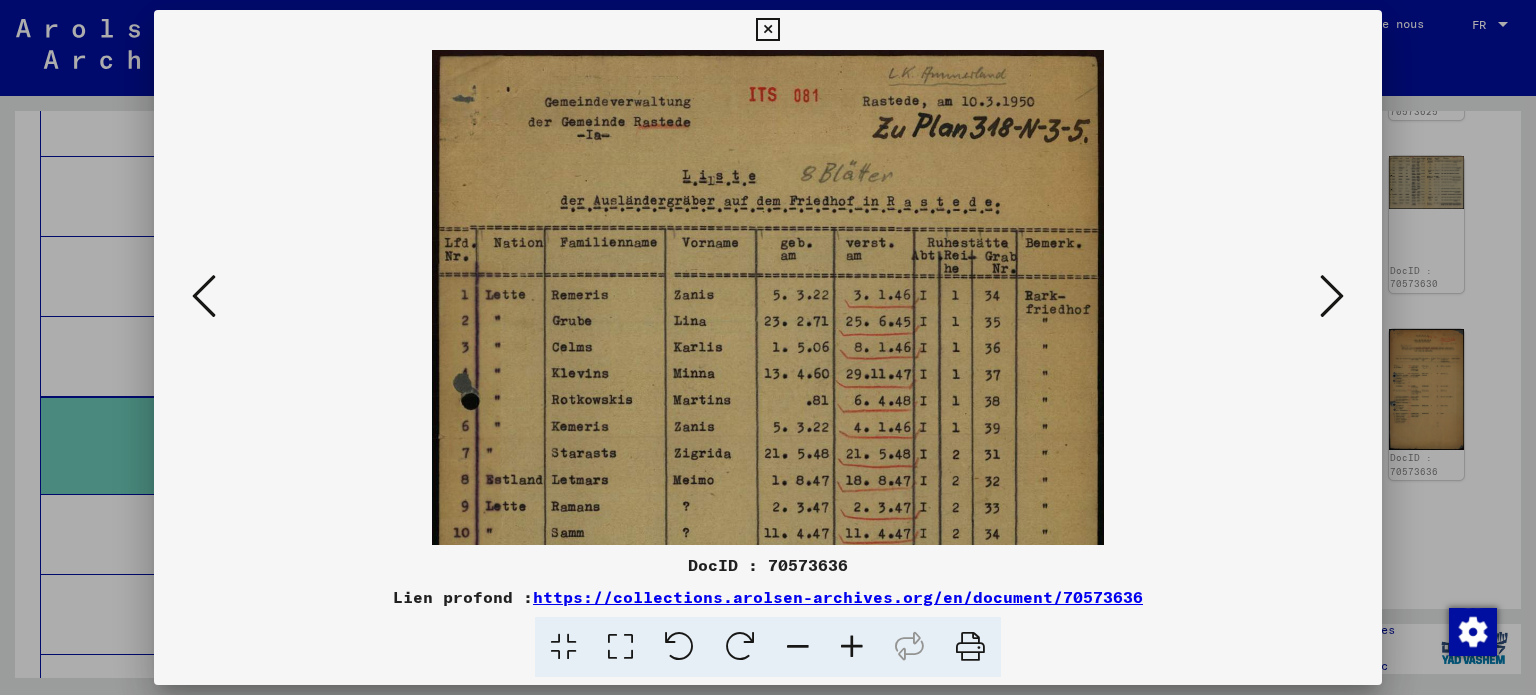 click at bounding box center (852, 647) 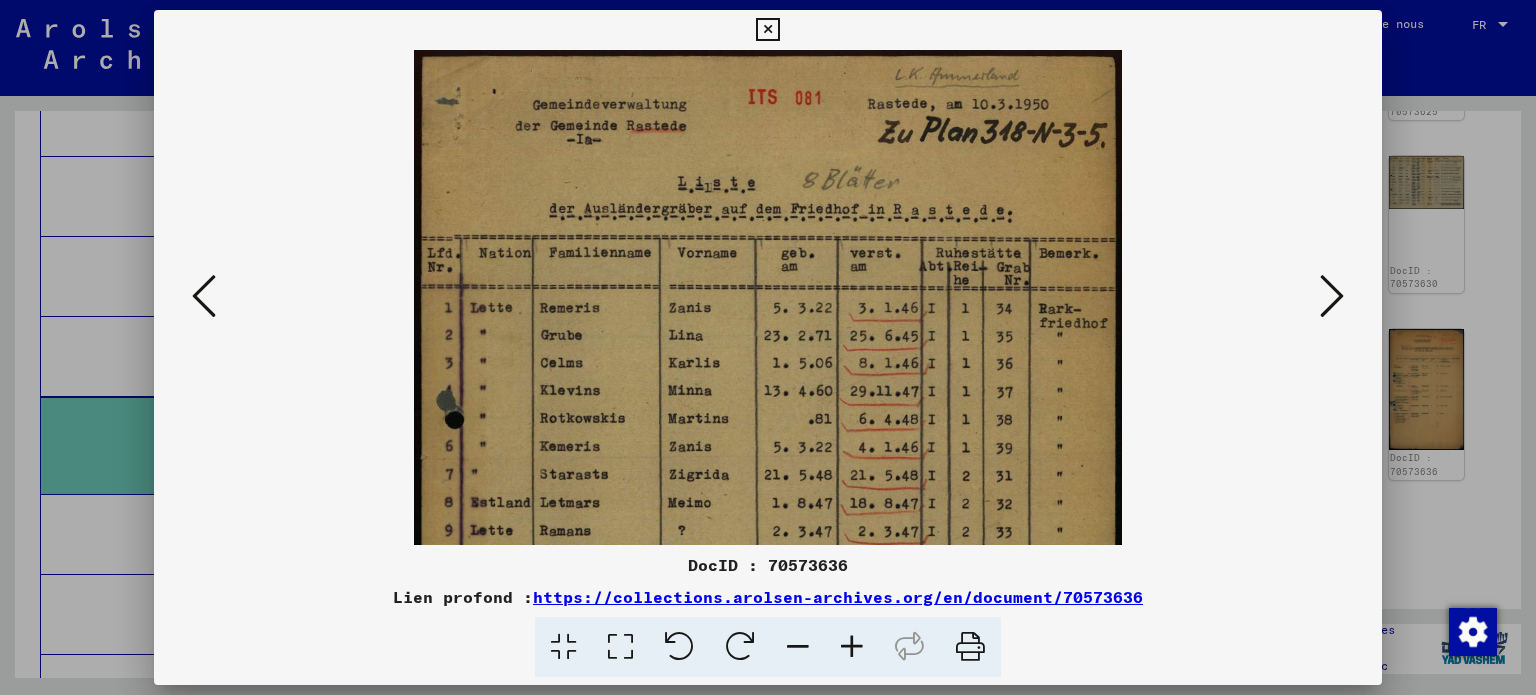 click at bounding box center [852, 647] 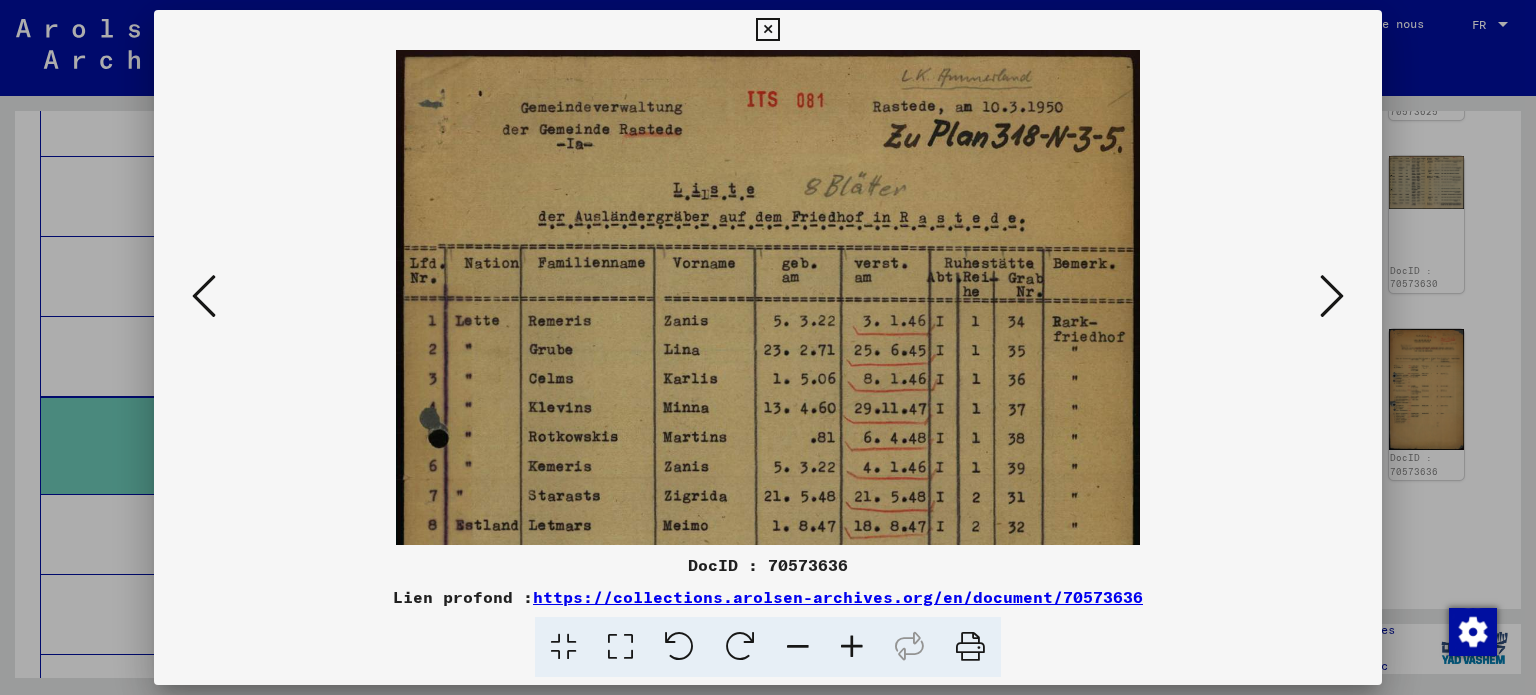 click at bounding box center [852, 647] 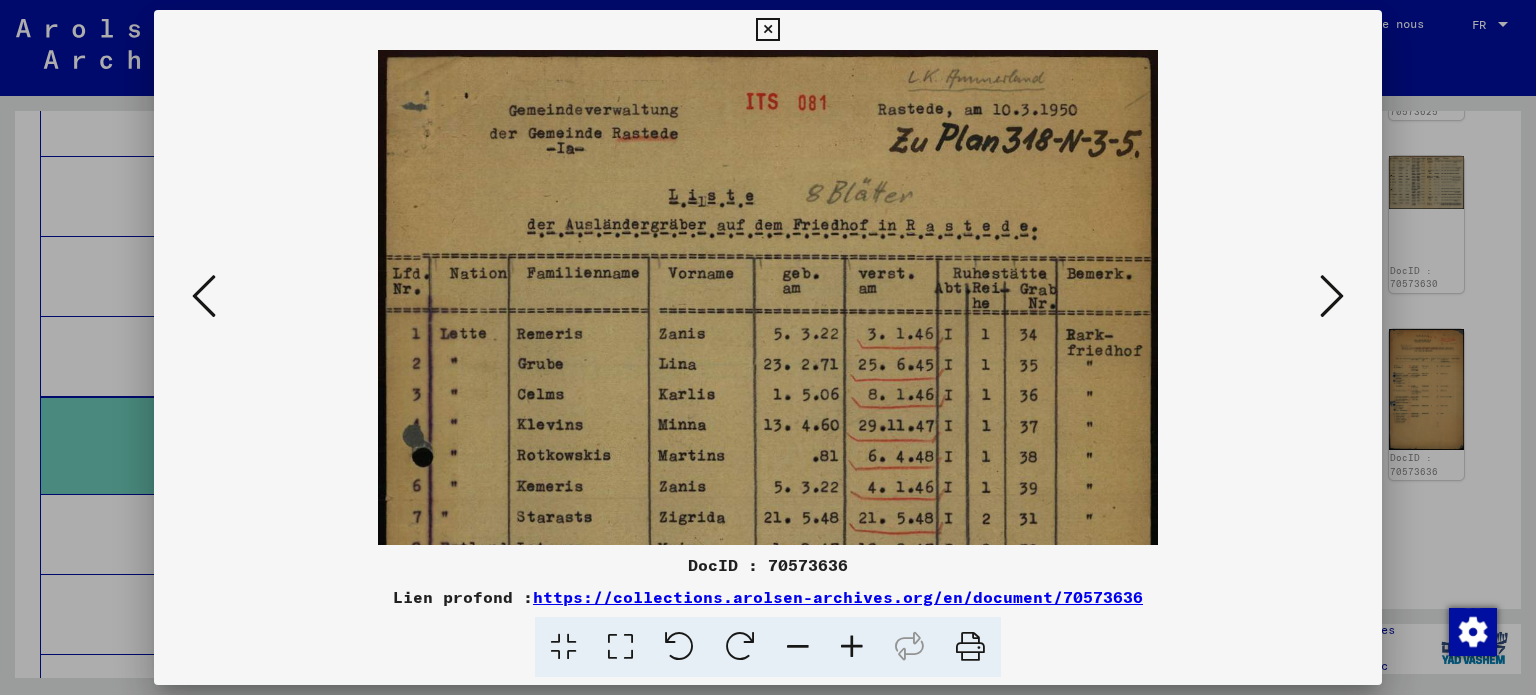 click at bounding box center (852, 647) 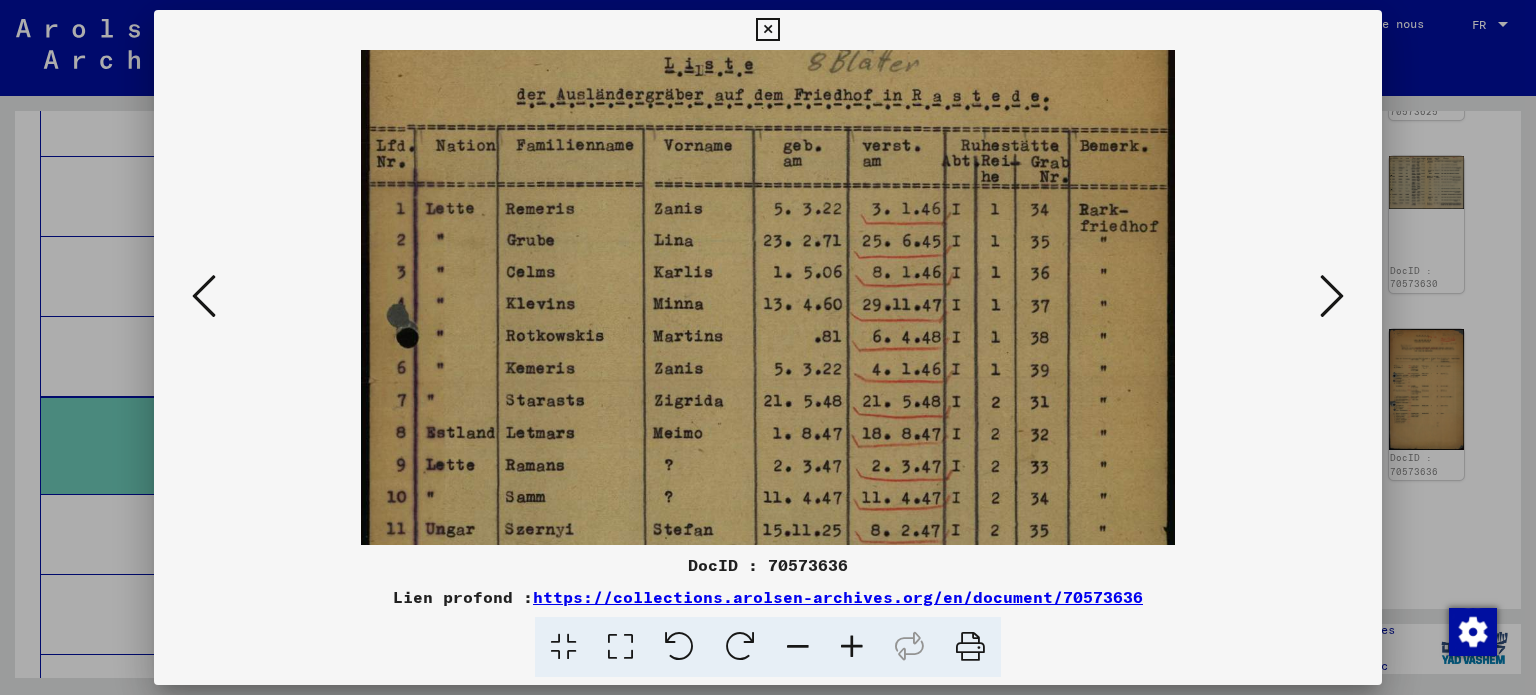 drag, startPoint x: 836, startPoint y: 459, endPoint x: 845, endPoint y: 322, distance: 137.2953 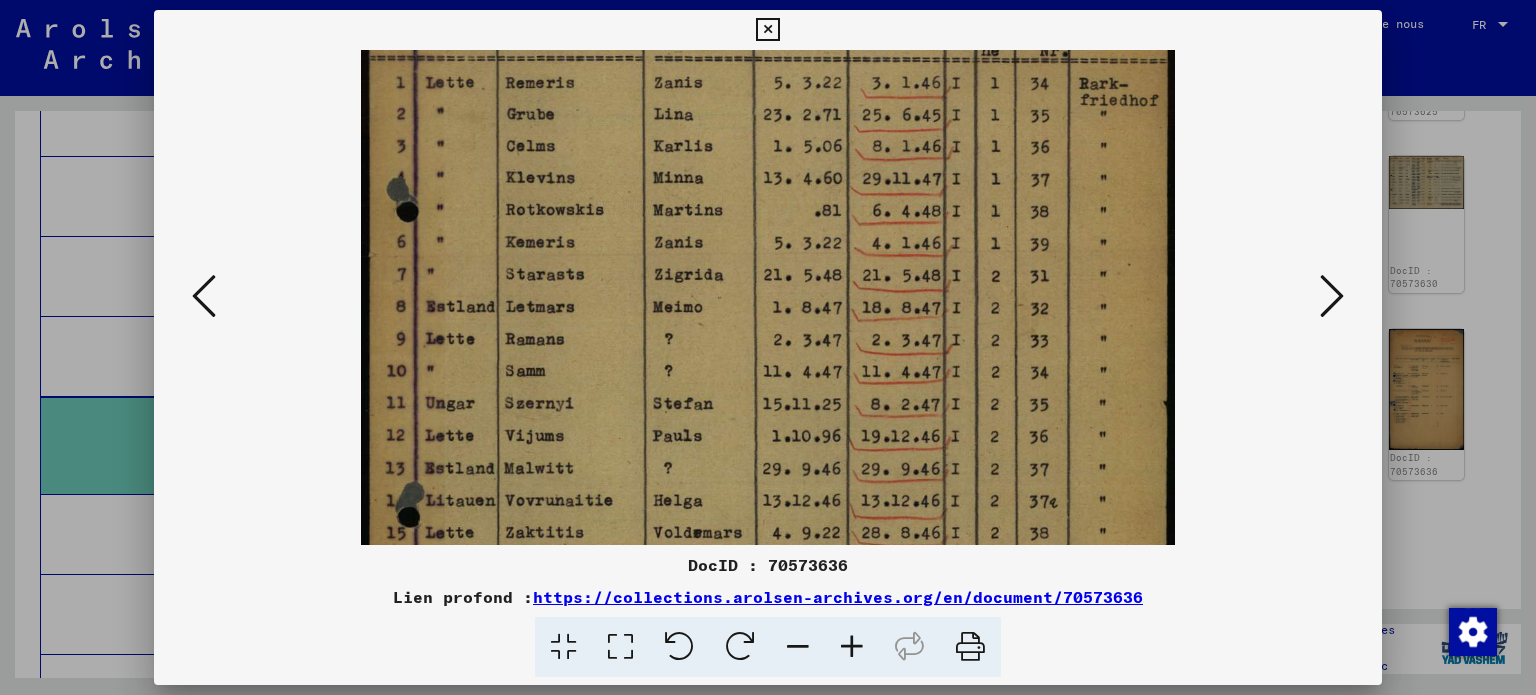 drag, startPoint x: 876, startPoint y: 486, endPoint x: 894, endPoint y: 347, distance: 140.16063 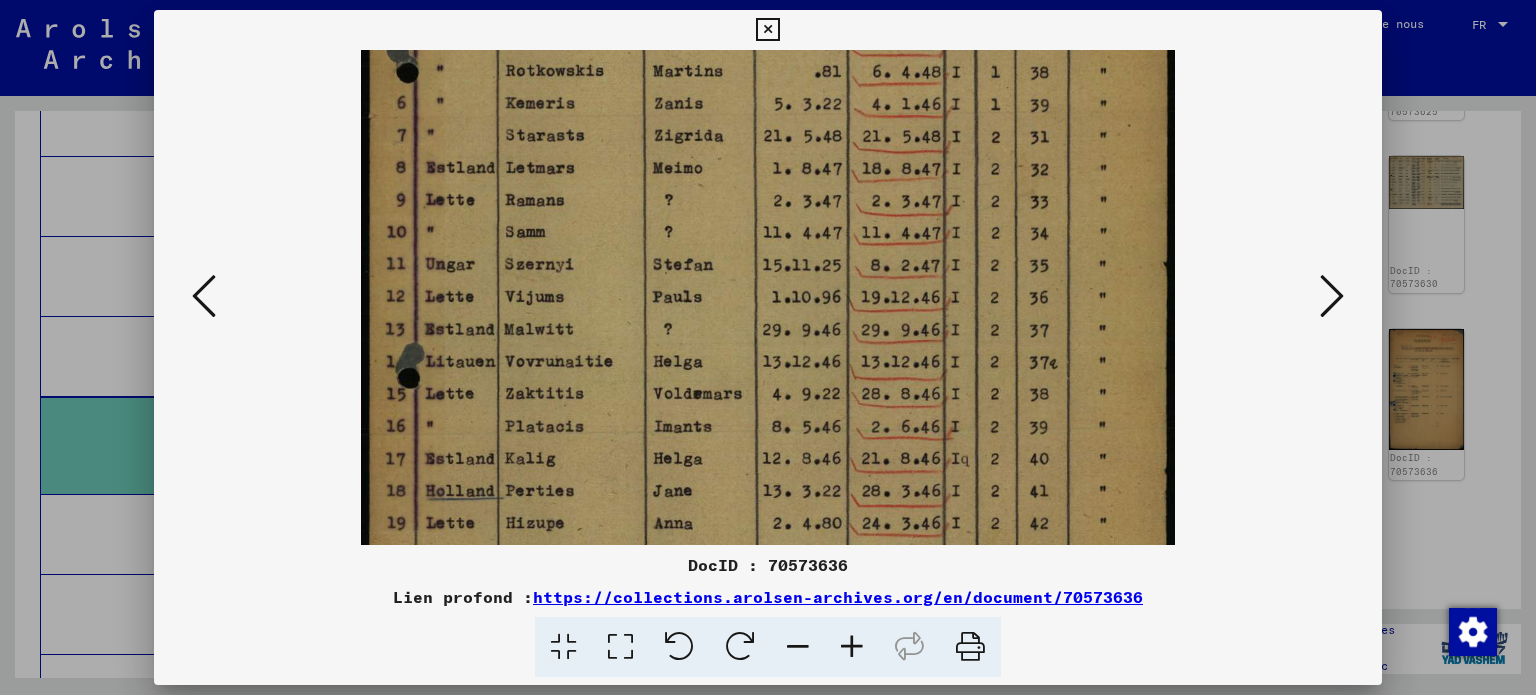 drag, startPoint x: 913, startPoint y: 475, endPoint x: 929, endPoint y: 350, distance: 126.01984 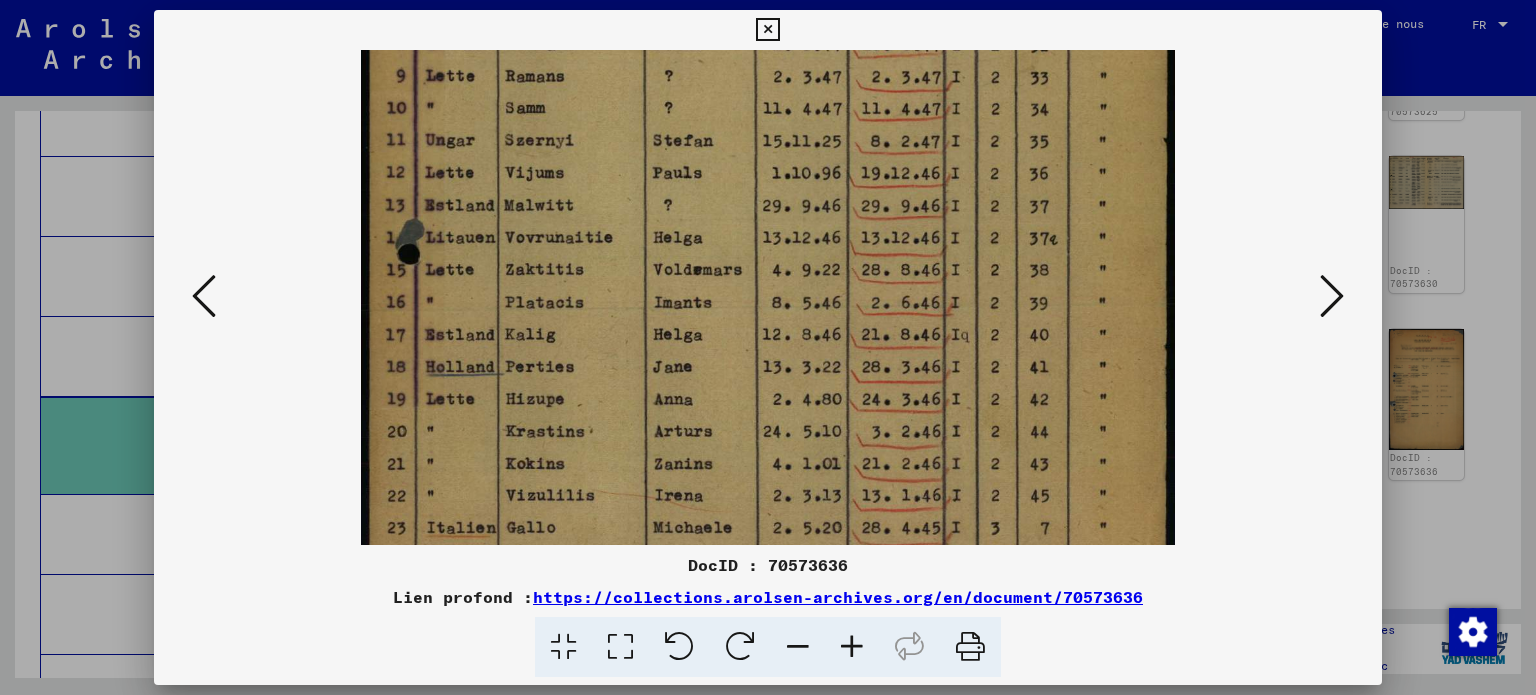 drag, startPoint x: 928, startPoint y: 381, endPoint x: 940, endPoint y: 242, distance: 139.51703 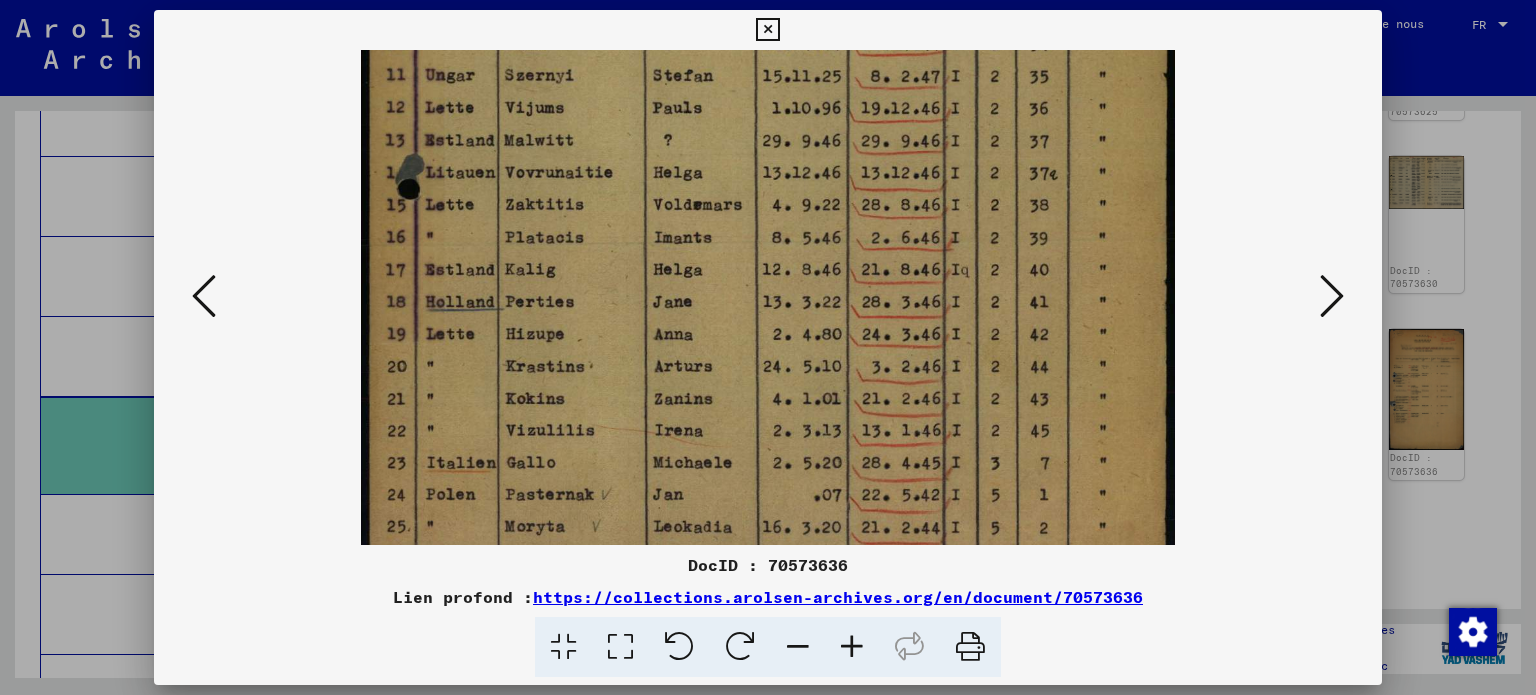 scroll, scrollTop: 649, scrollLeft: 0, axis: vertical 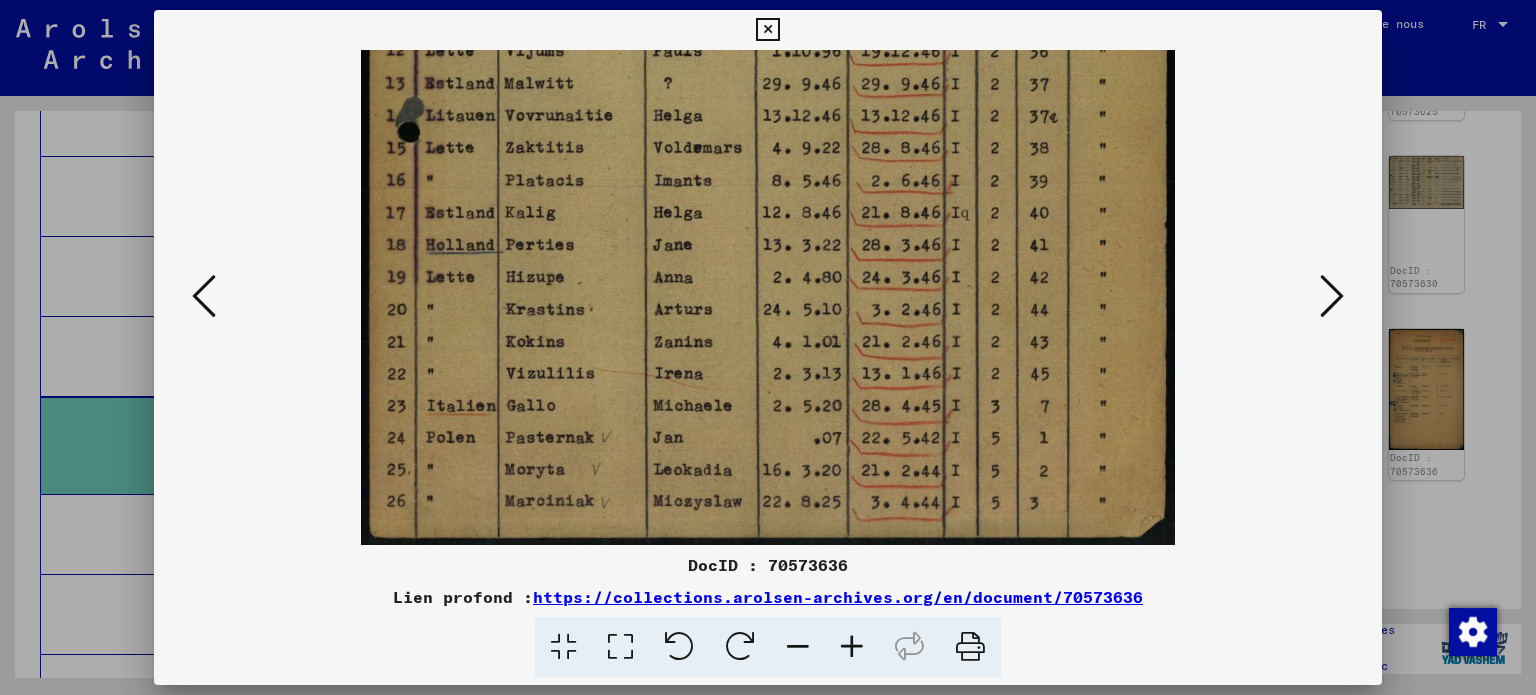 drag 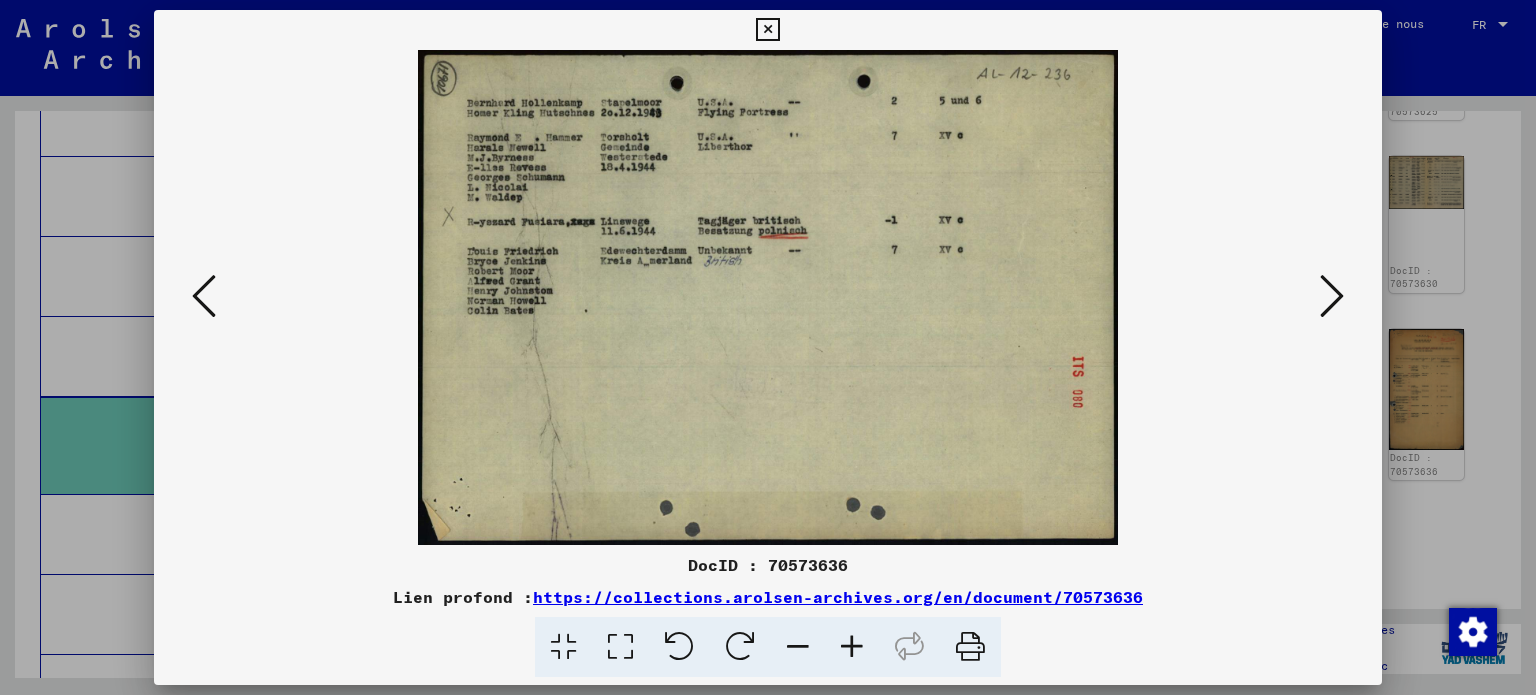 click at bounding box center (852, 647) 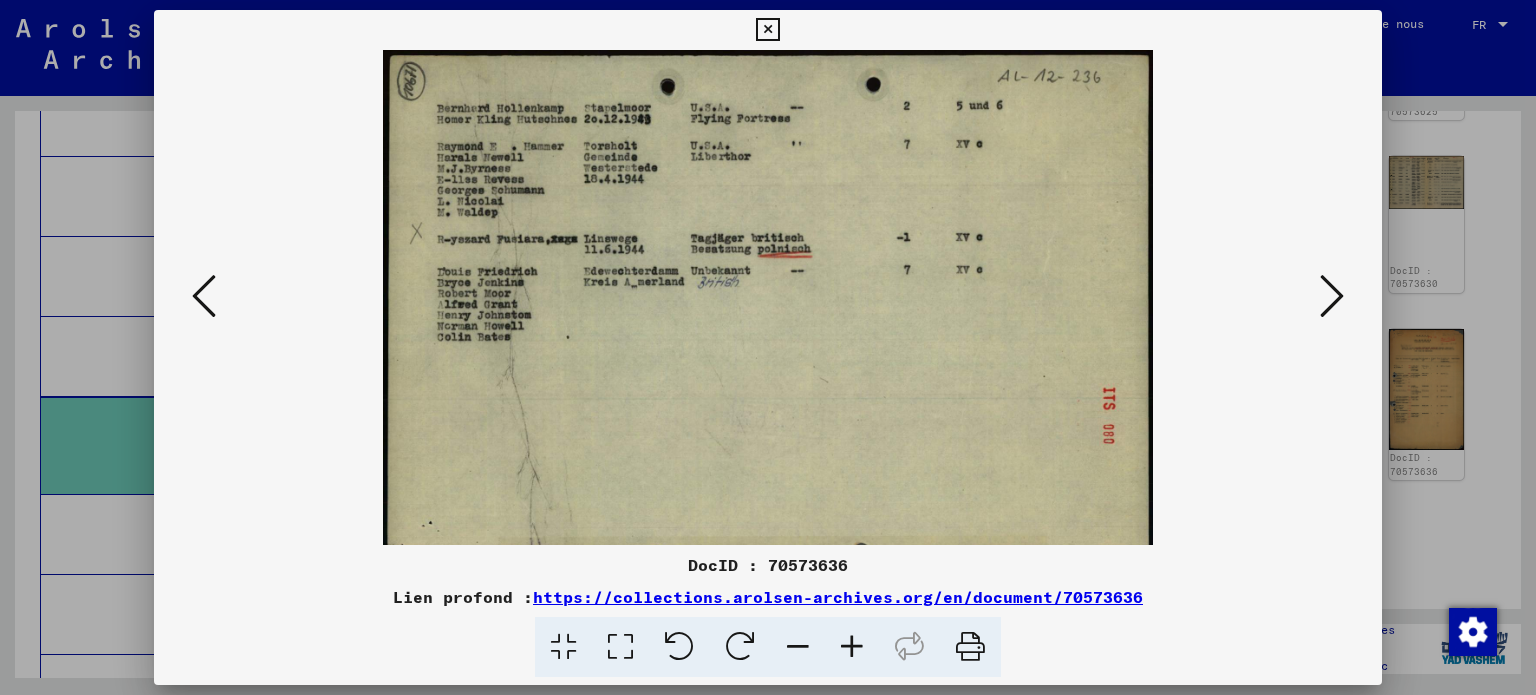 click at bounding box center (852, 647) 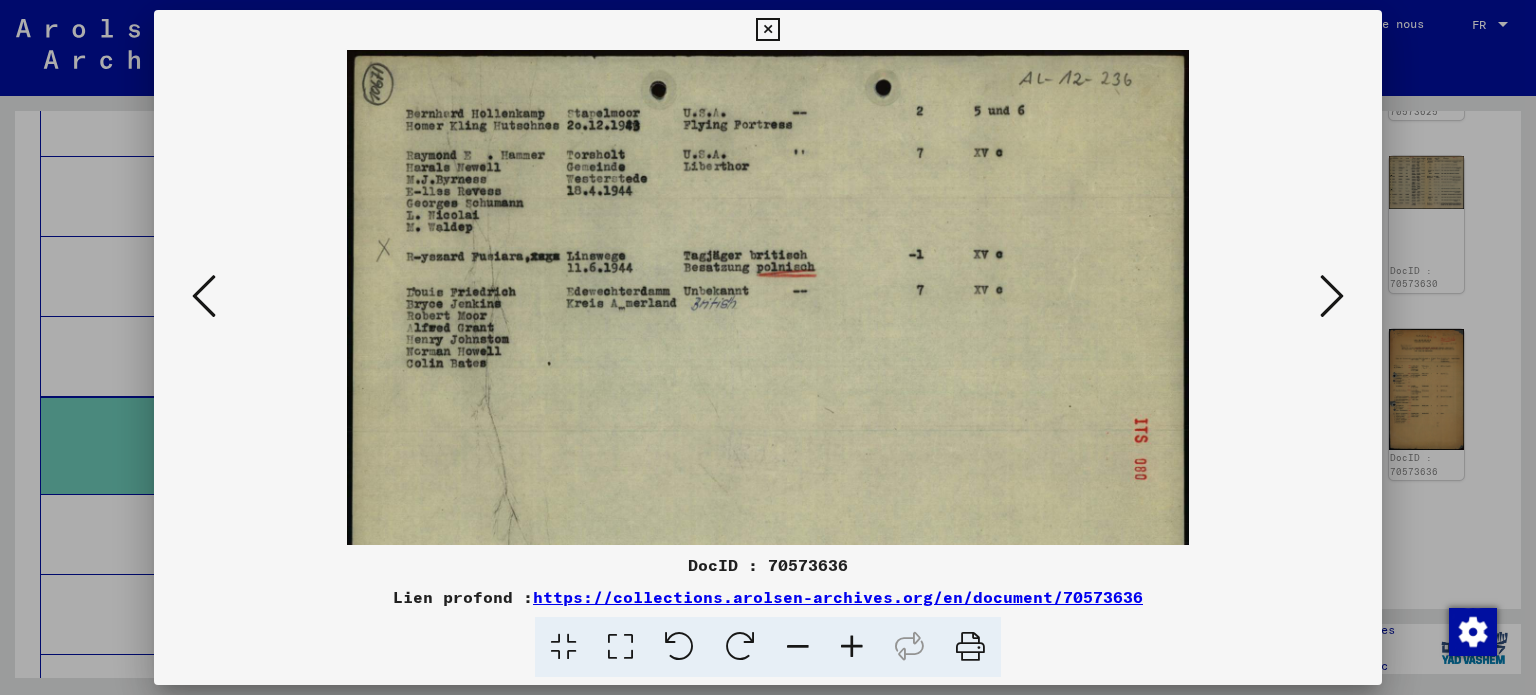 click at bounding box center [852, 647] 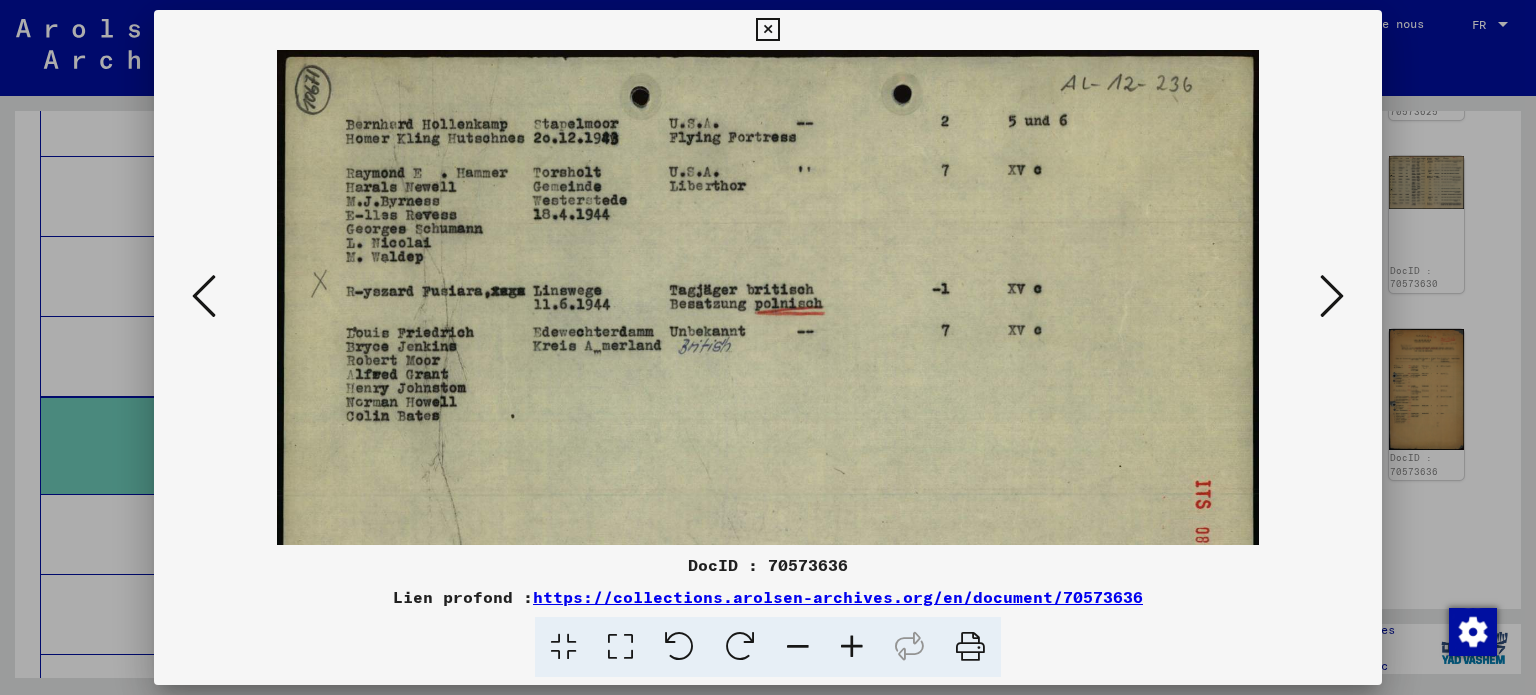 click at bounding box center (852, 647) 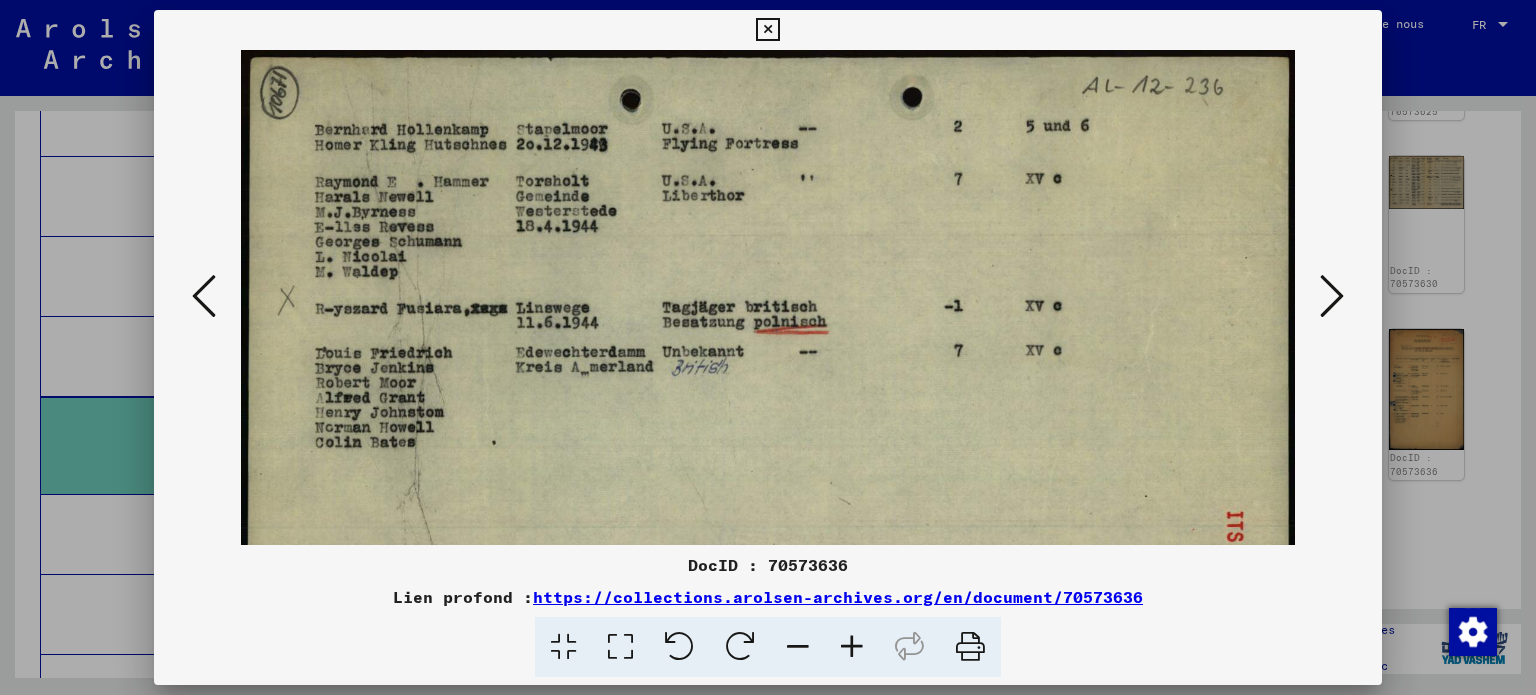click at bounding box center [852, 647] 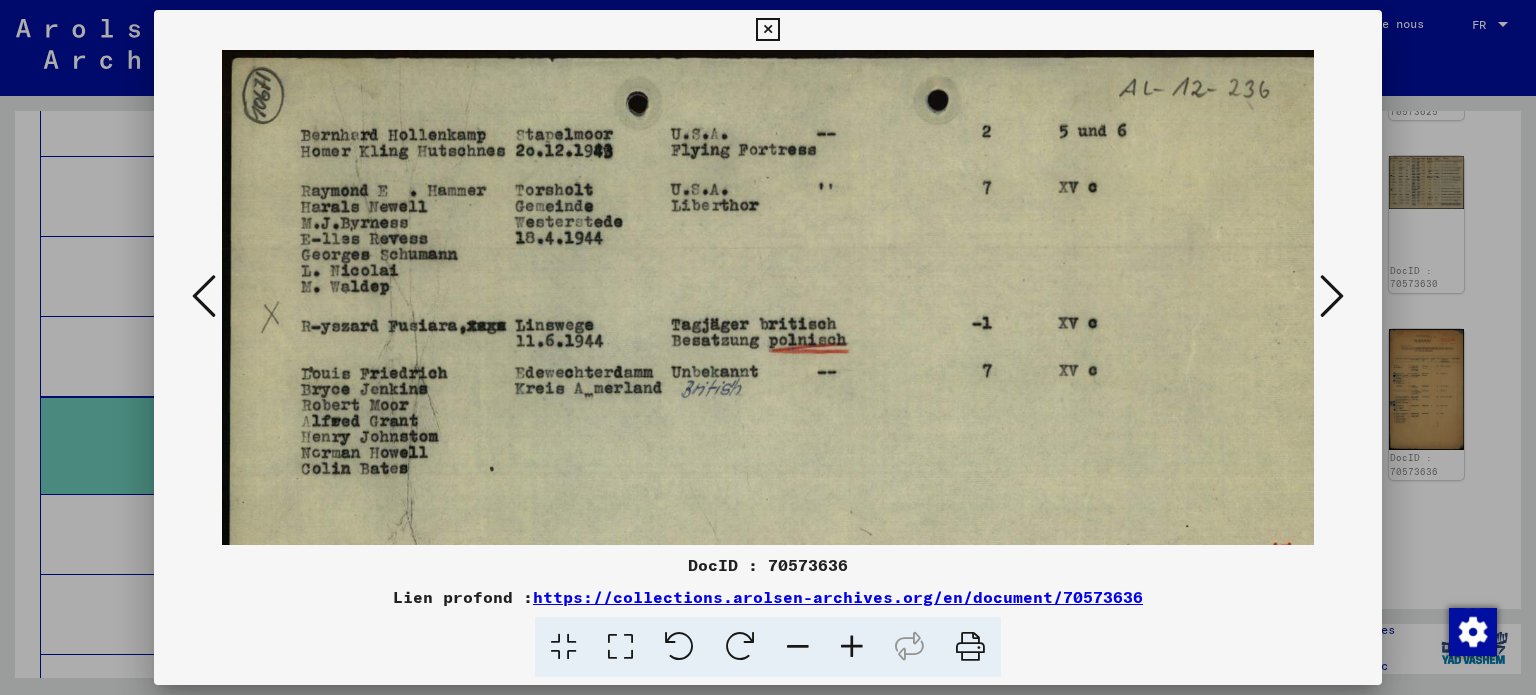 click at bounding box center [852, 647] 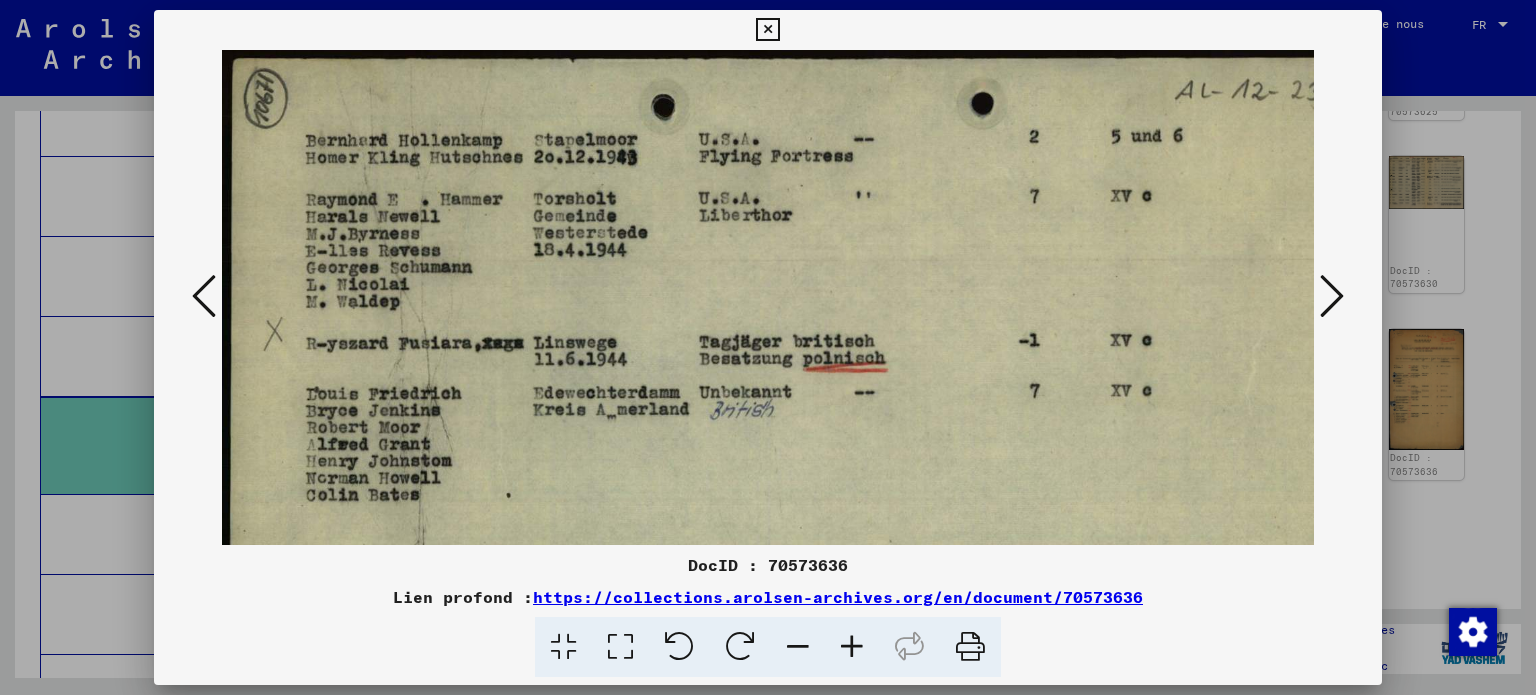 click at bounding box center (852, 647) 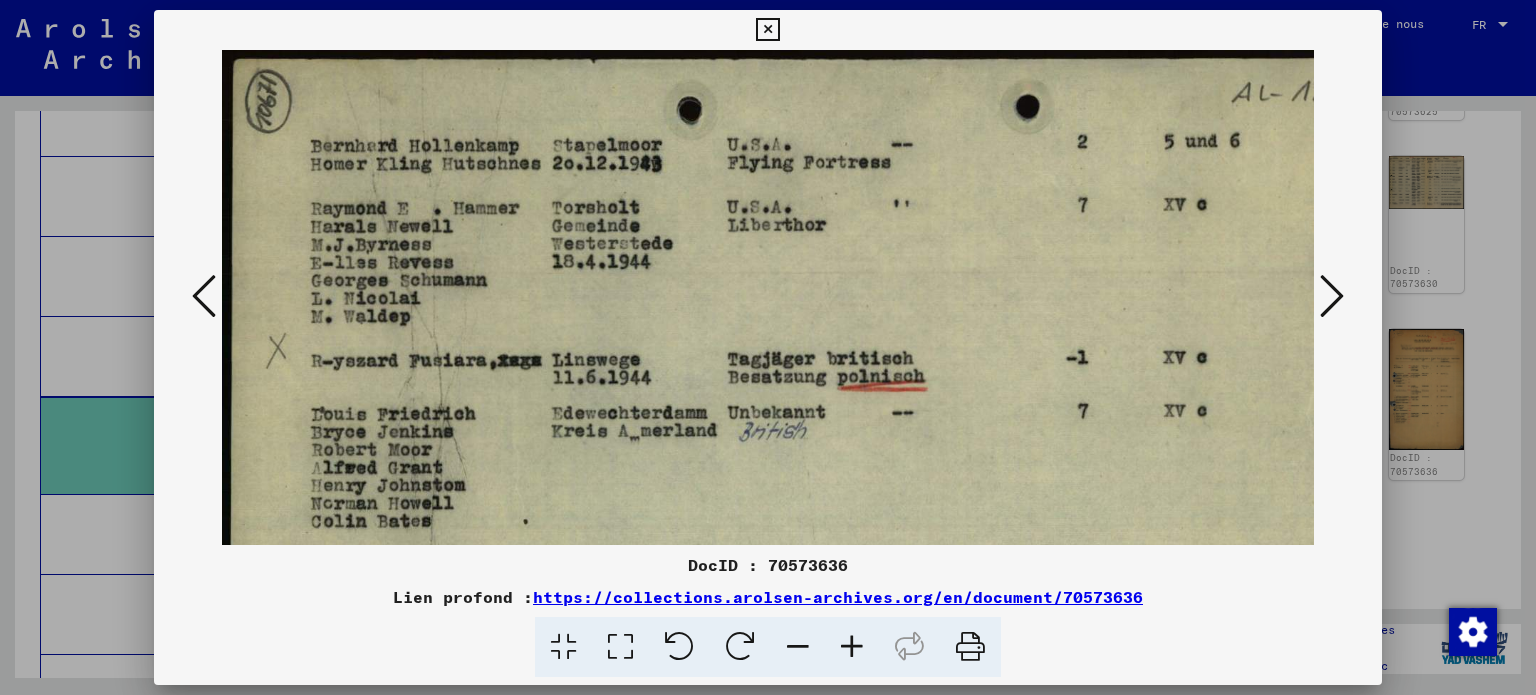 click at bounding box center [852, 647] 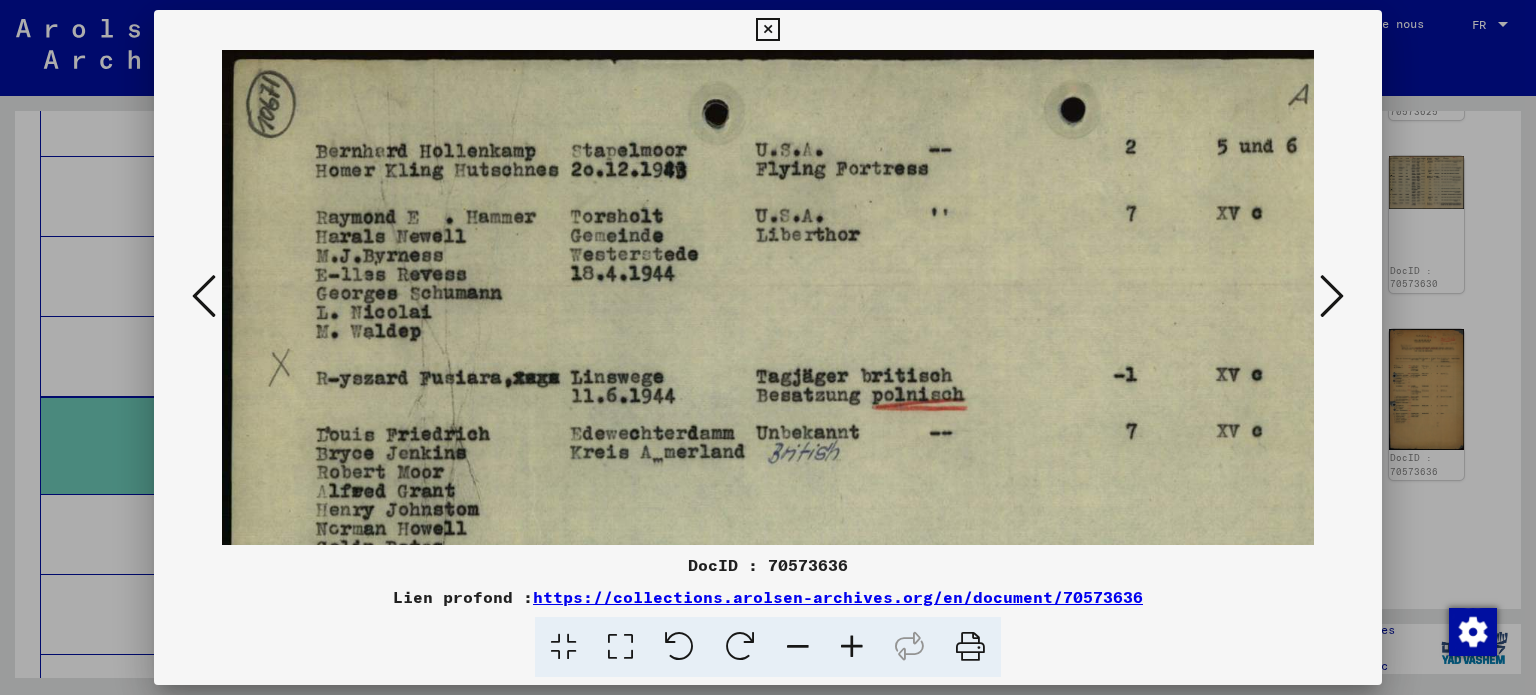 click at bounding box center [852, 647] 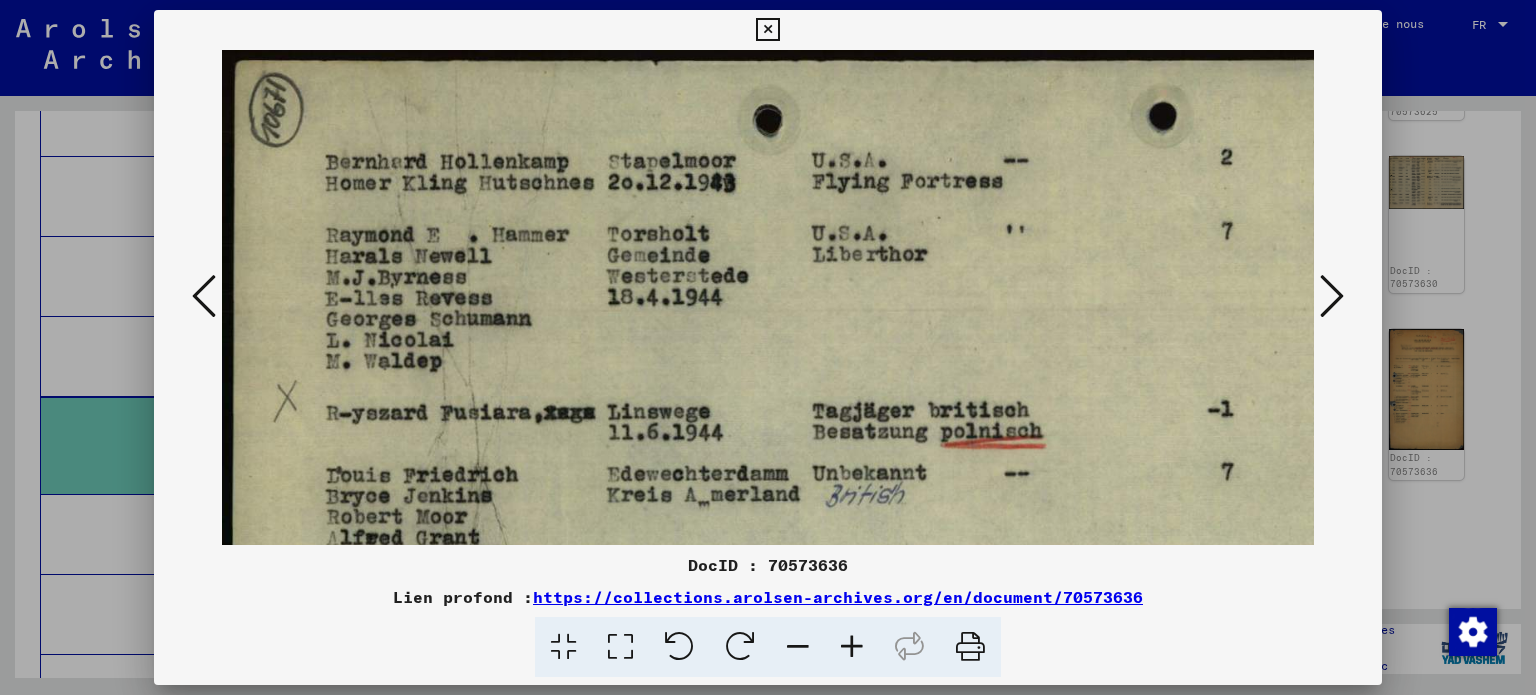 scroll, scrollTop: 8, scrollLeft: 0, axis: vertical 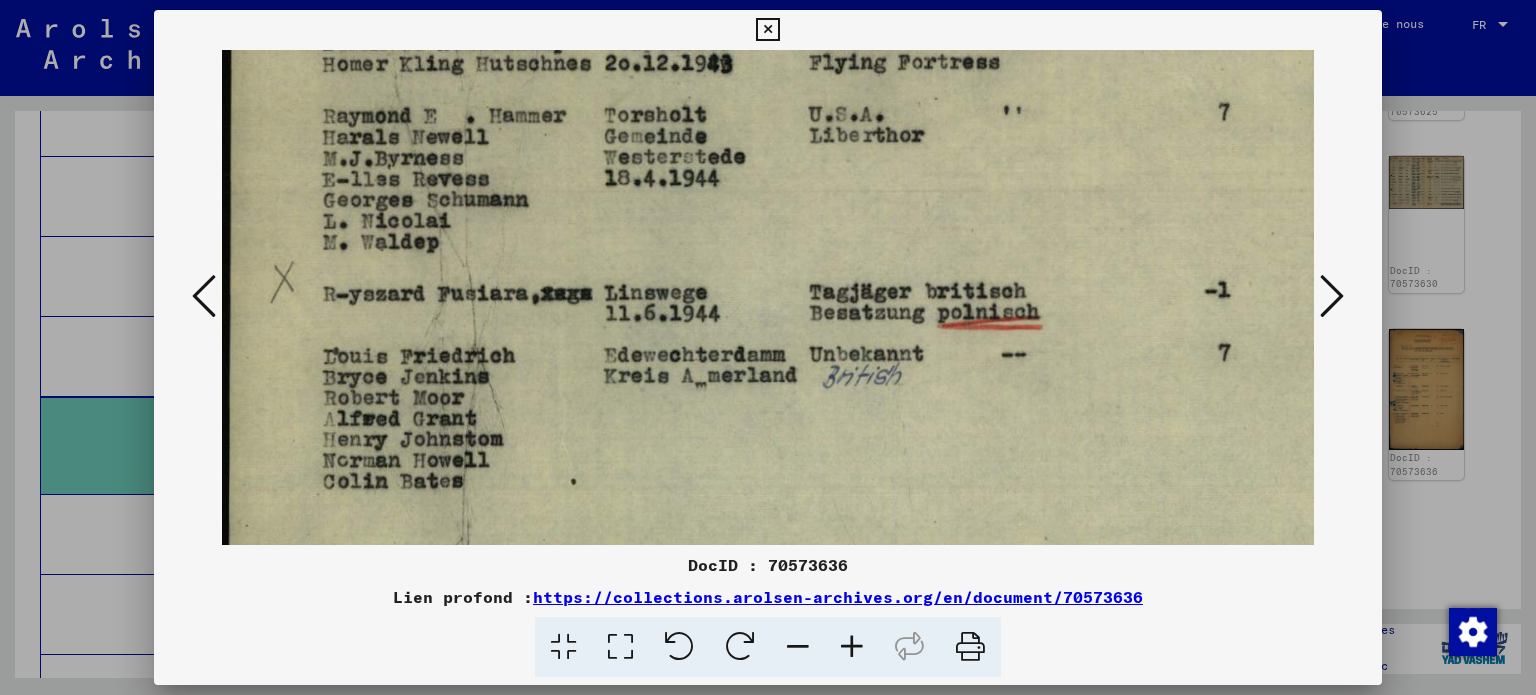 drag, startPoint x: 758, startPoint y: 447, endPoint x: 754, endPoint y: 342, distance: 105.076164 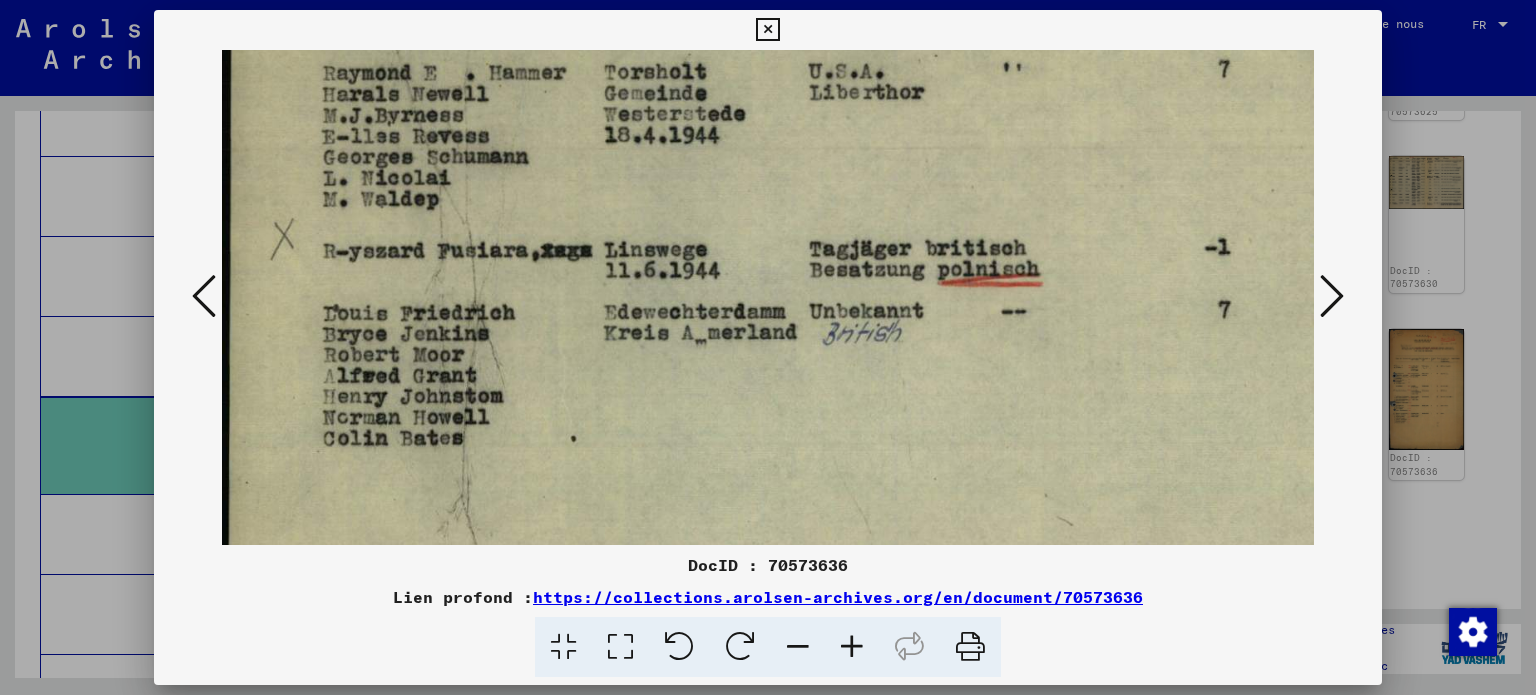 drag, startPoint x: 755, startPoint y: 419, endPoint x: 744, endPoint y: 419, distance: 11 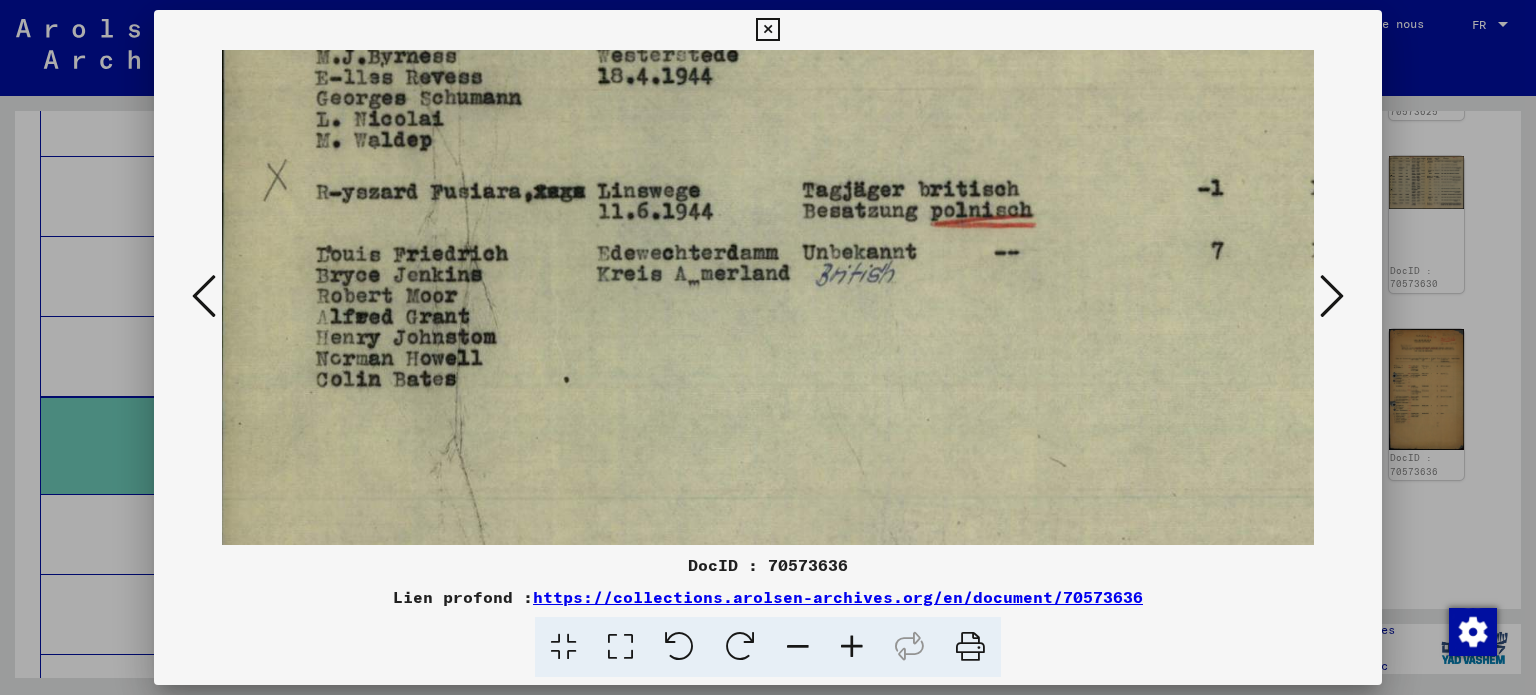 drag, startPoint x: 740, startPoint y: 457, endPoint x: 716, endPoint y: 380, distance: 80.65358 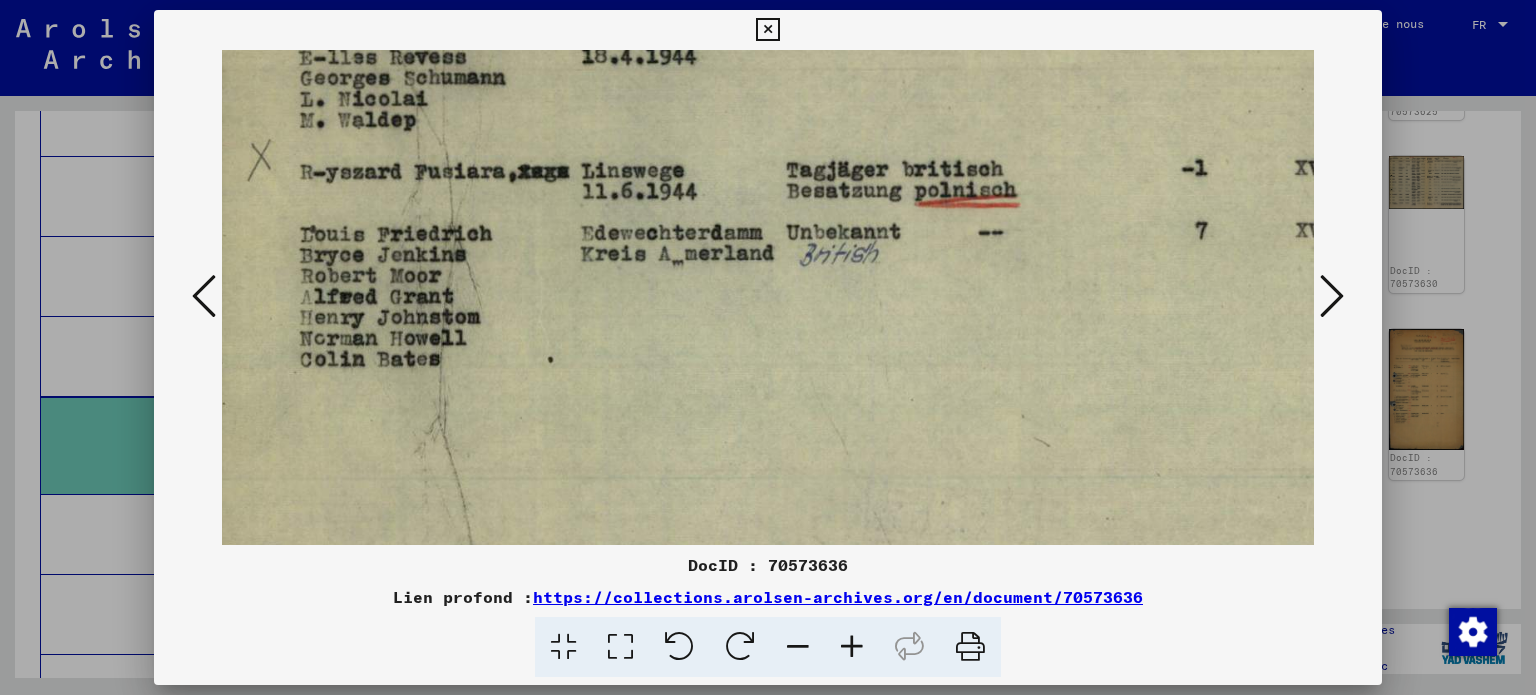 click at bounding box center (204, 296) 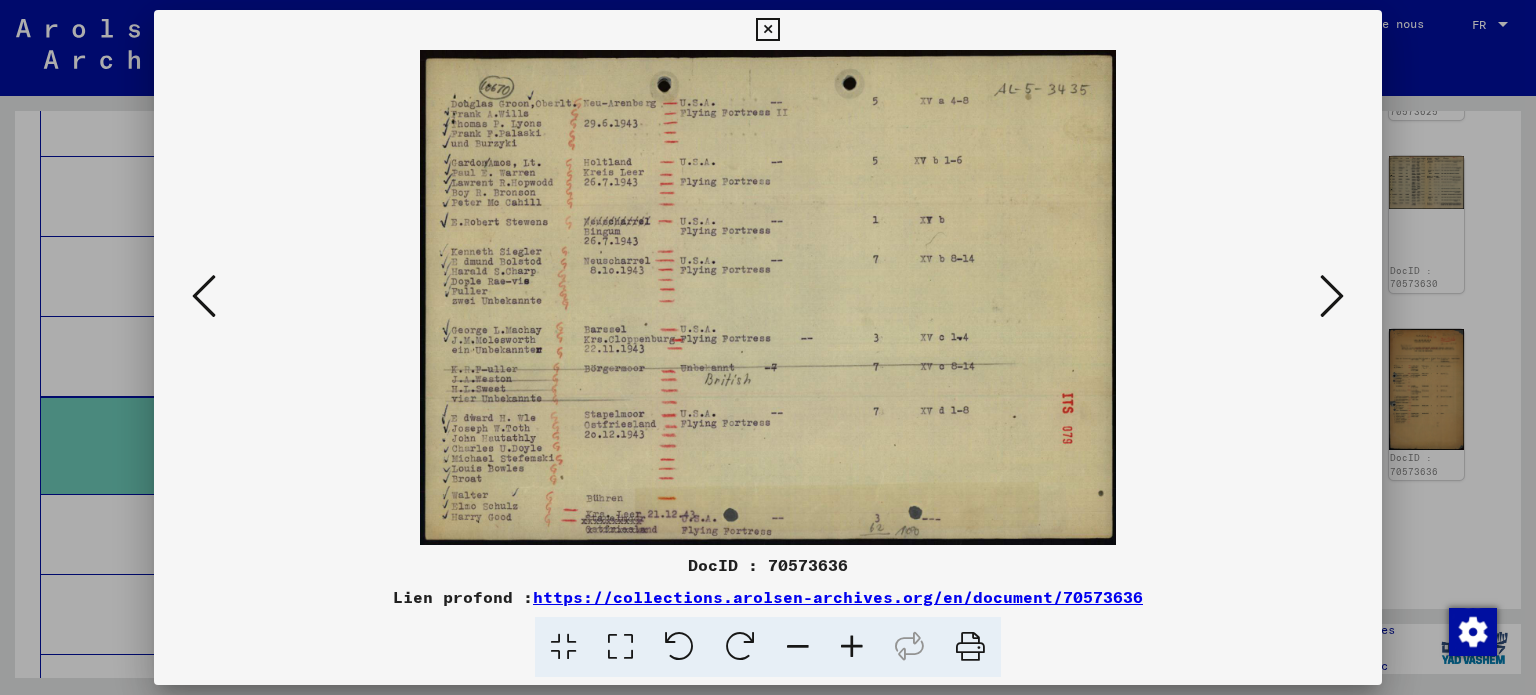 scroll, scrollTop: 0, scrollLeft: 0, axis: both 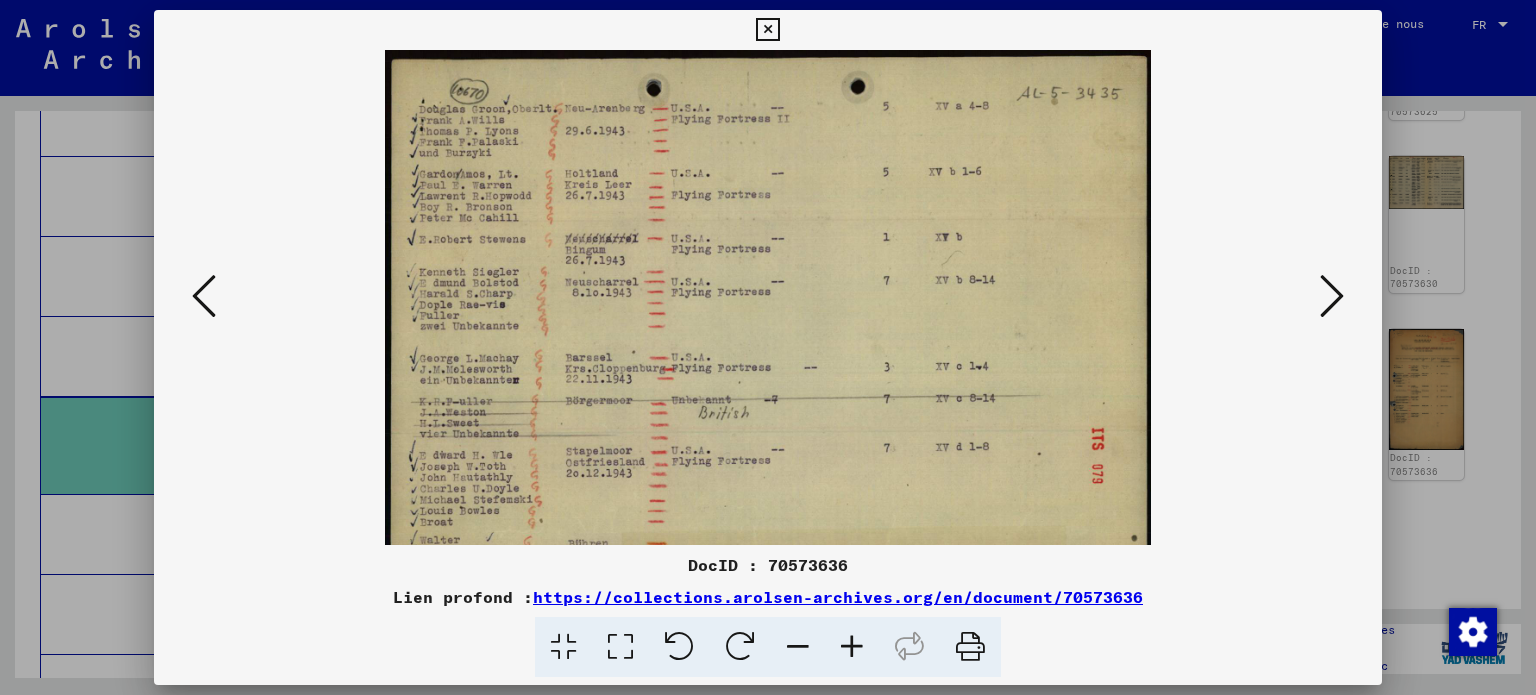 click at bounding box center [852, 647] 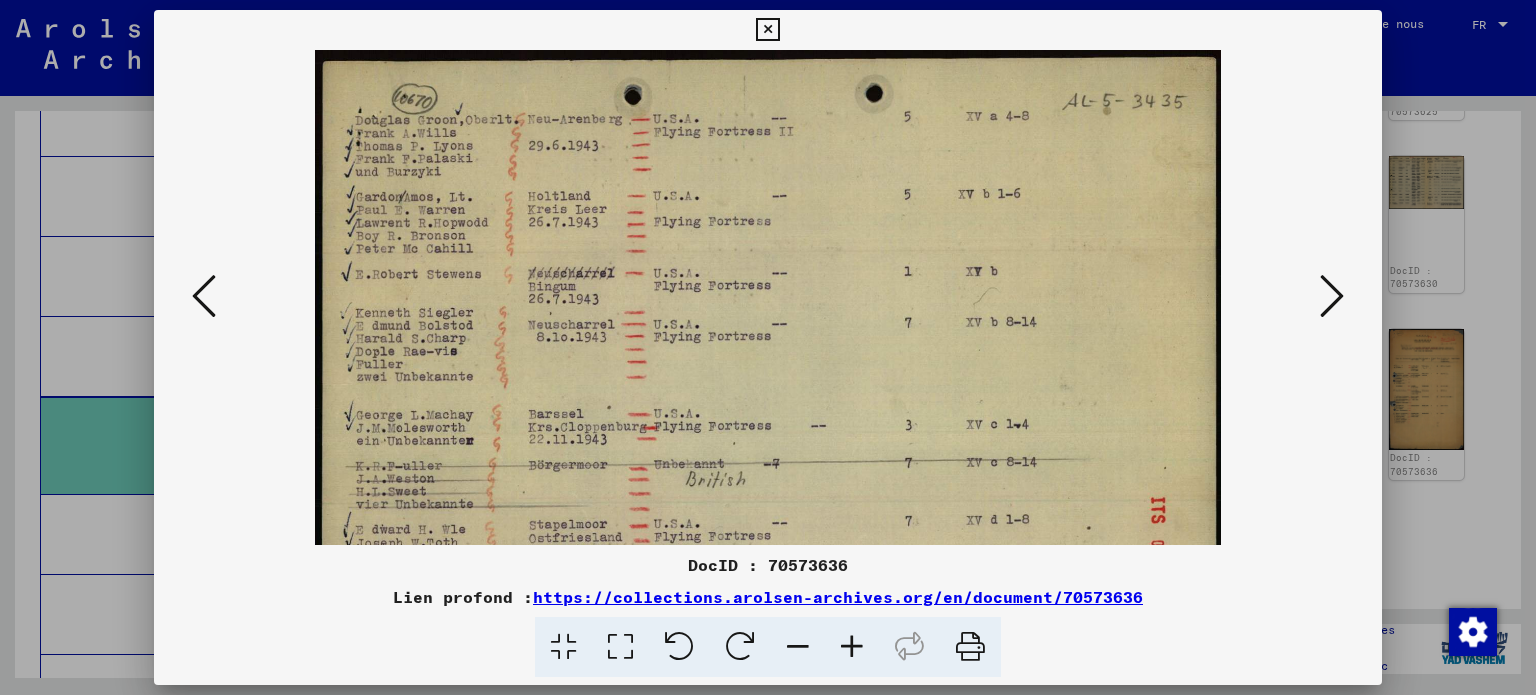 click at bounding box center (852, 647) 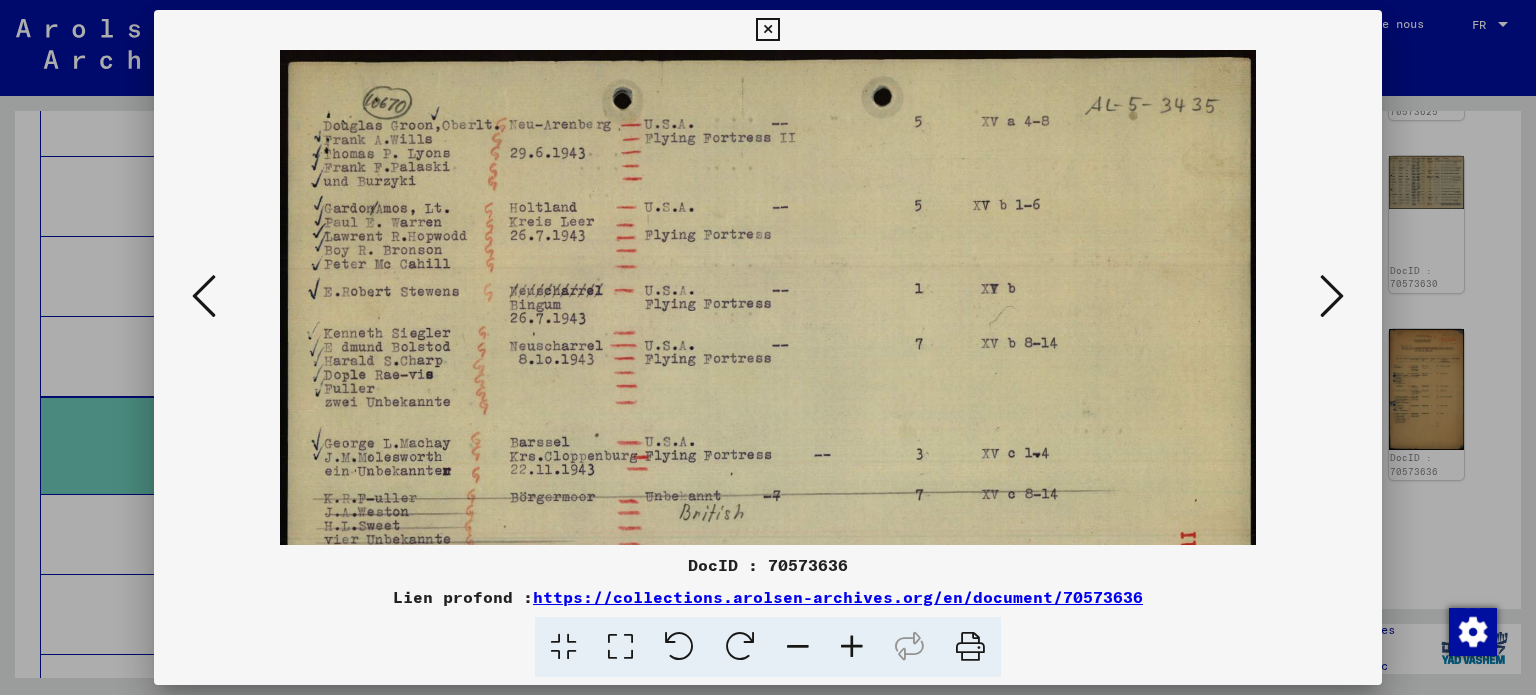 click at bounding box center [852, 647] 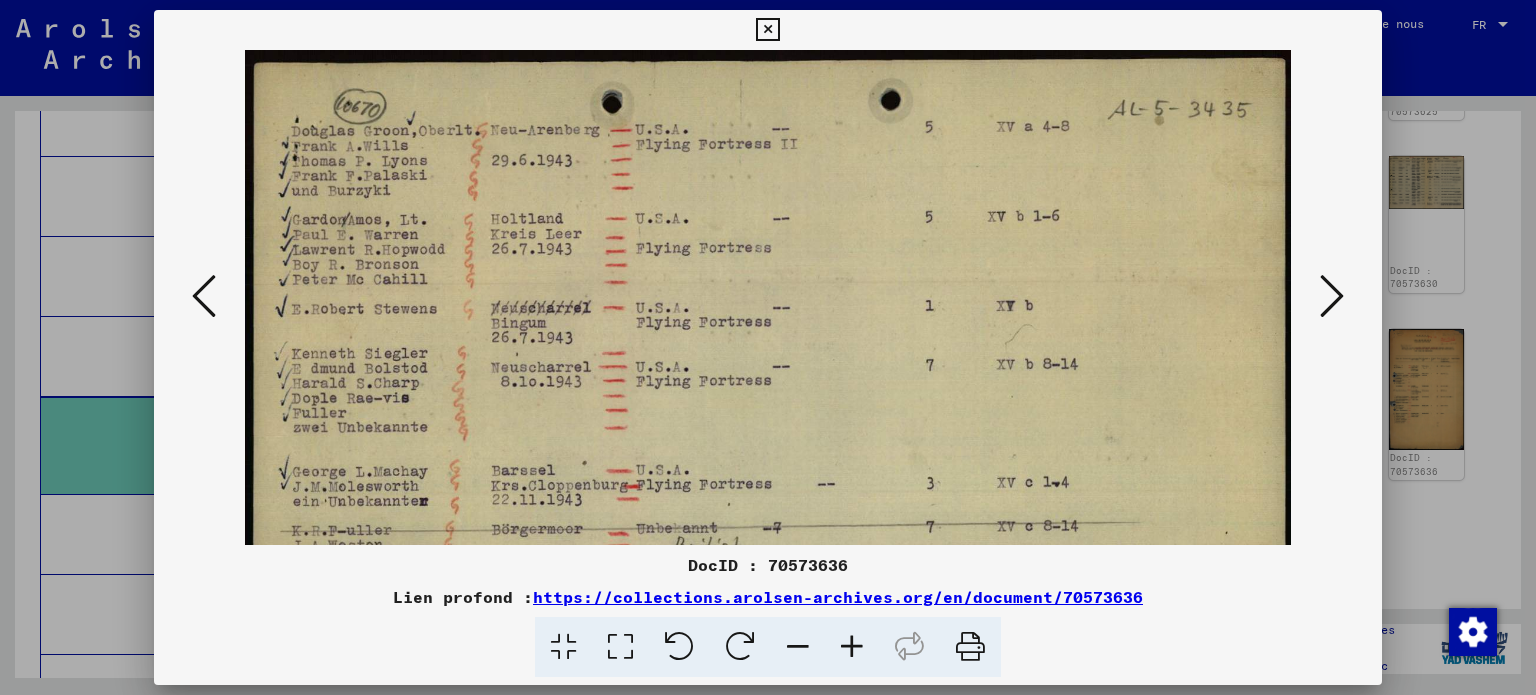 click at bounding box center [852, 647] 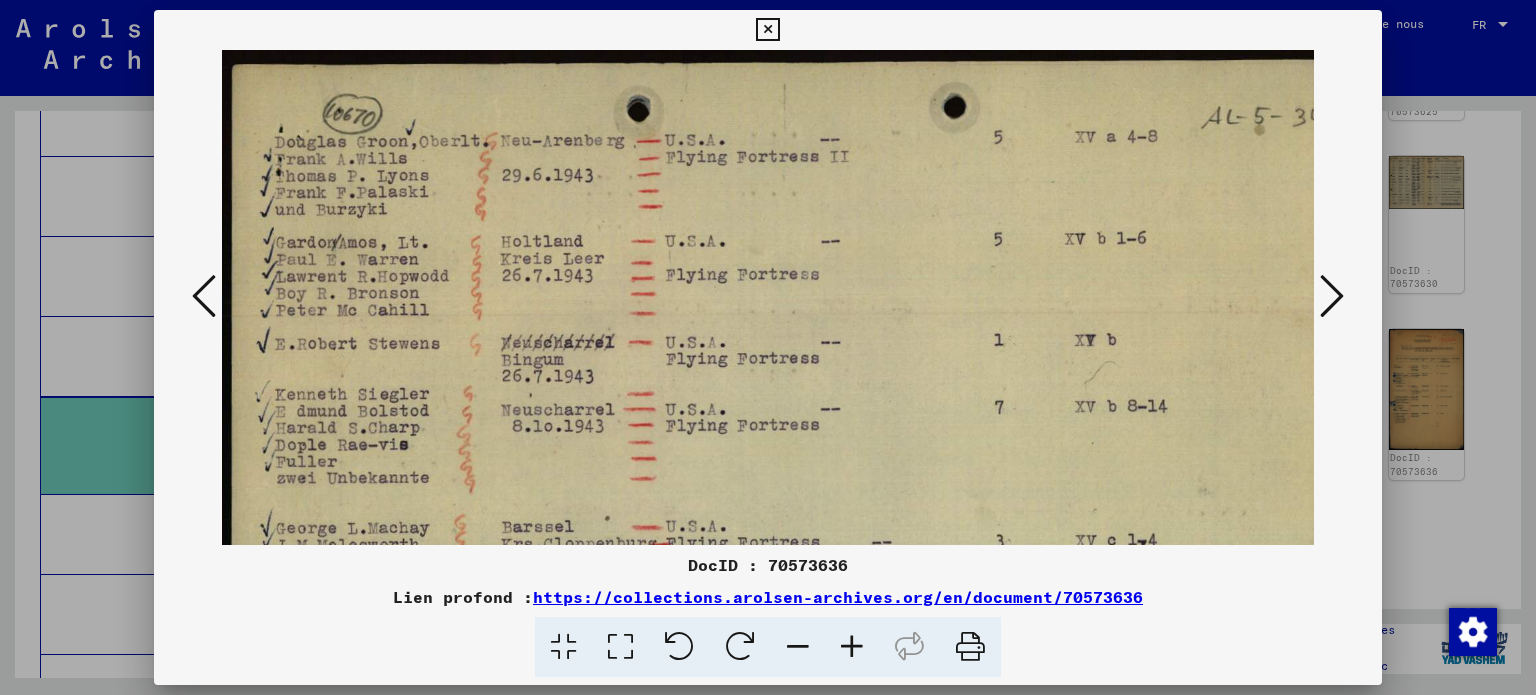 click at bounding box center (852, 647) 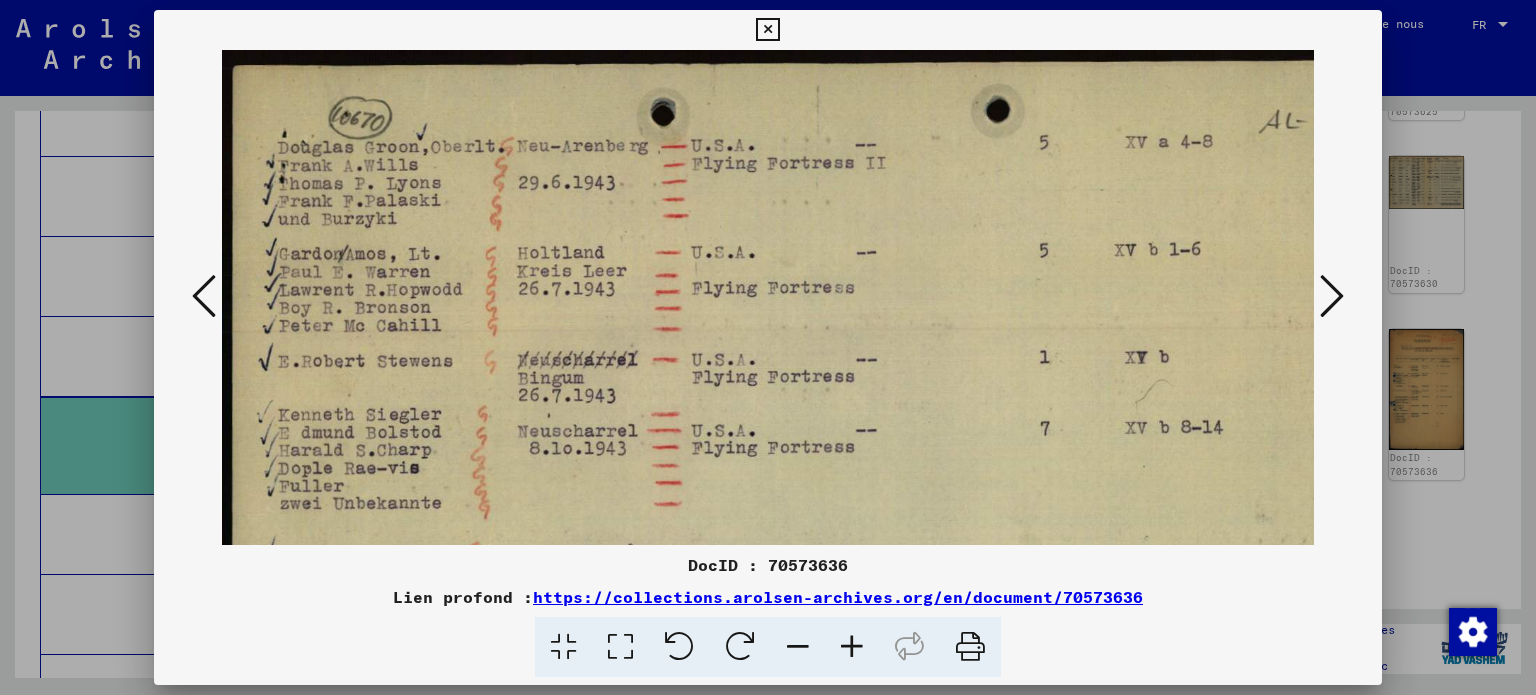 click at bounding box center [852, 647] 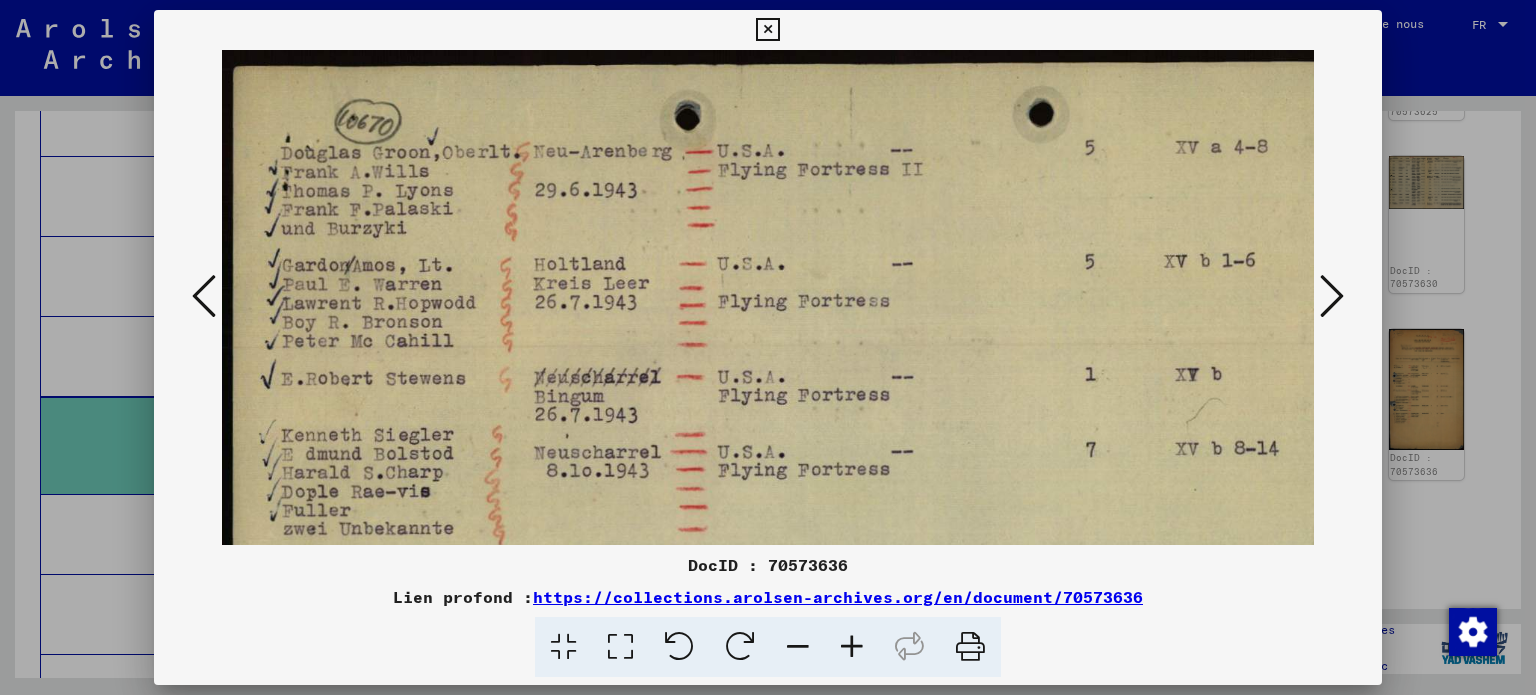 click at bounding box center [852, 647] 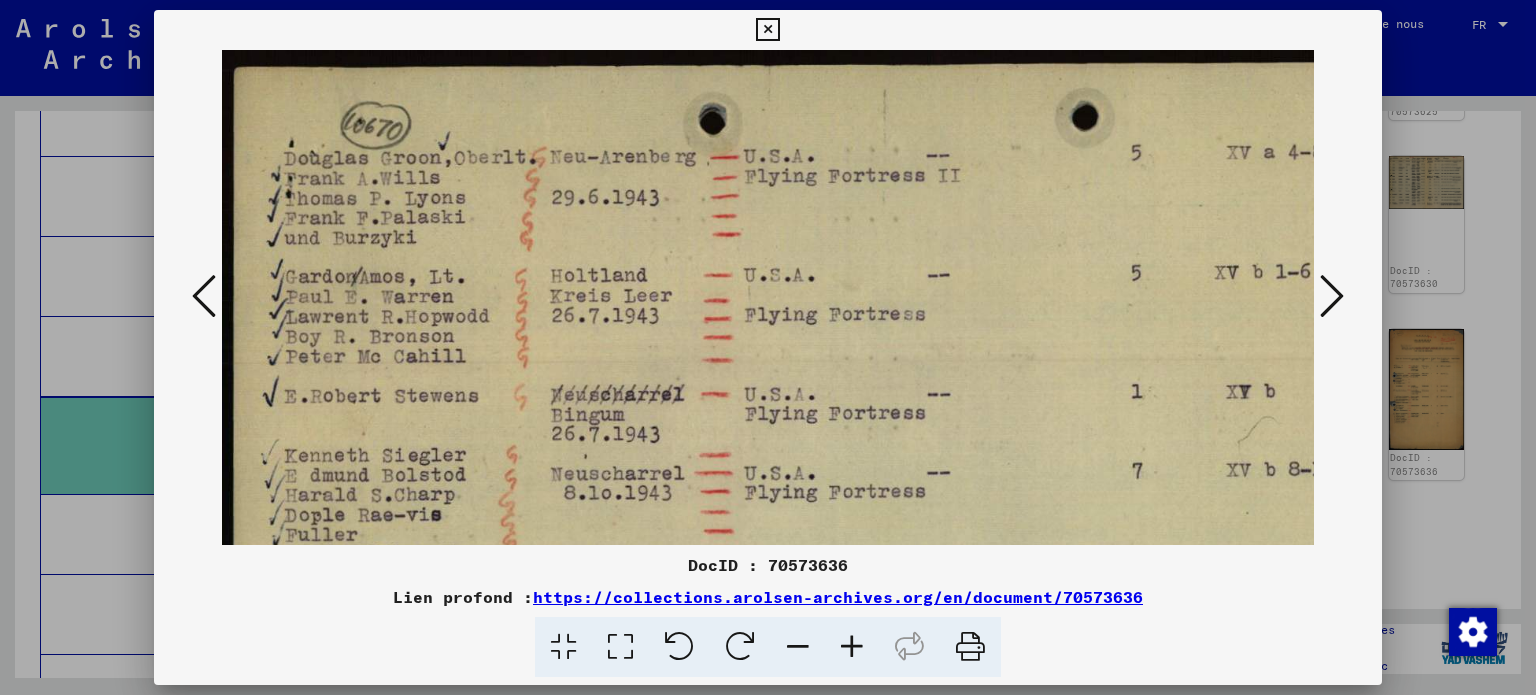 click at bounding box center [852, 647] 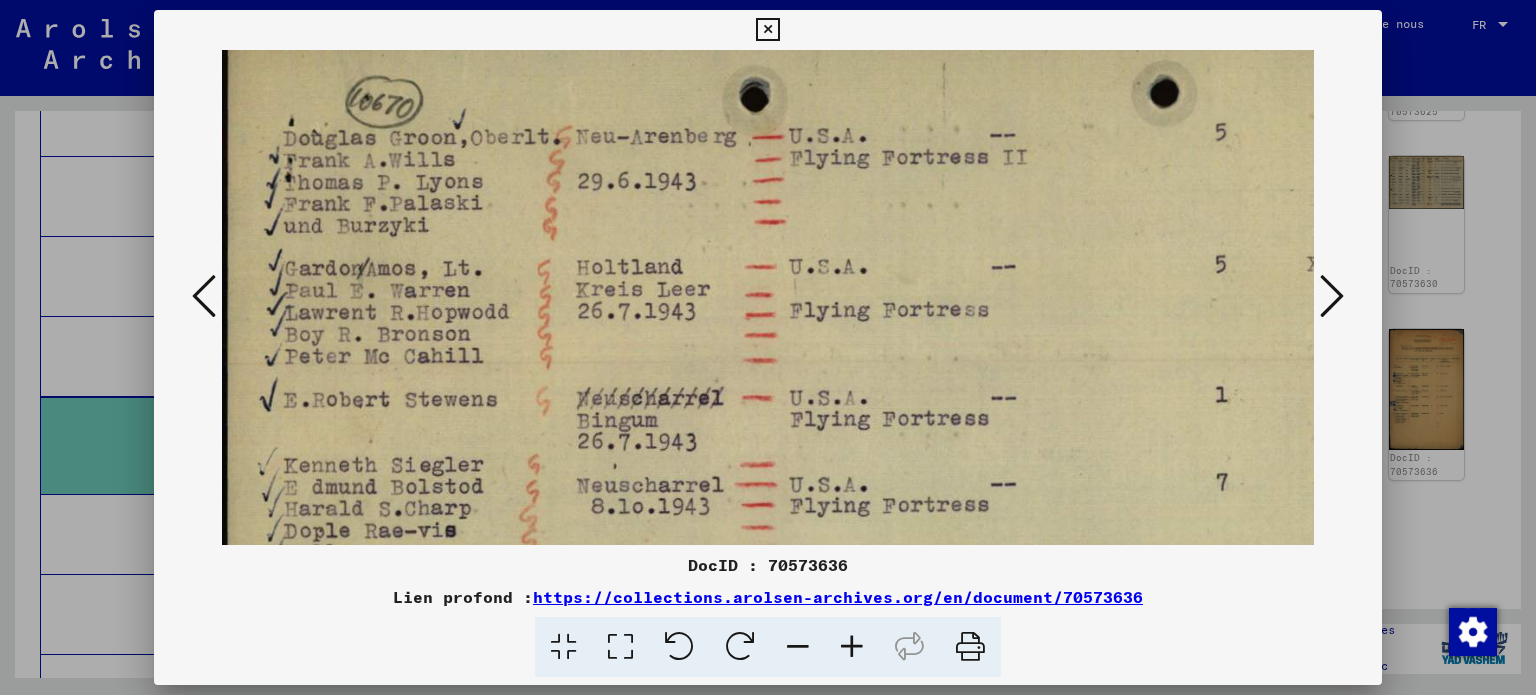 scroll, scrollTop: 41, scrollLeft: 8, axis: both 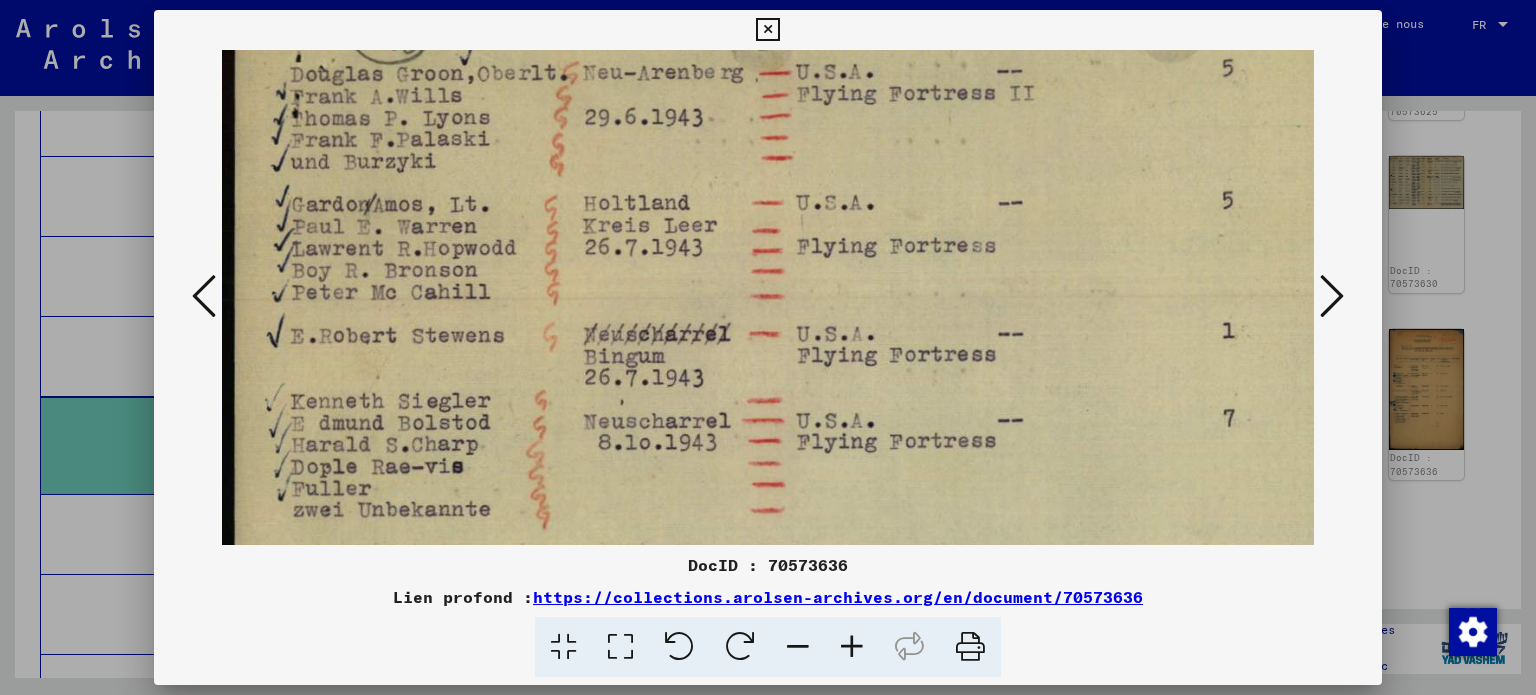 drag, startPoint x: 706, startPoint y: 463, endPoint x: 734, endPoint y: 381, distance: 86.64872 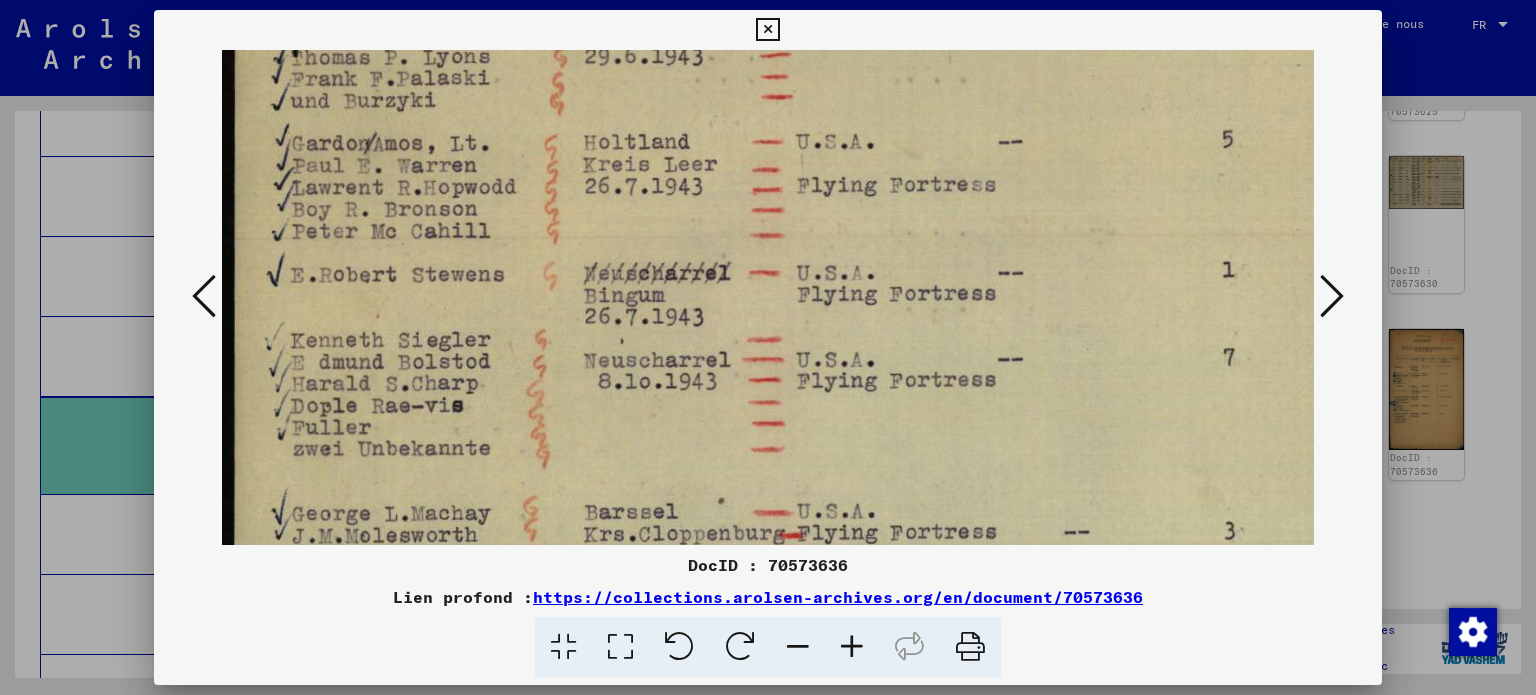 drag, startPoint x: 742, startPoint y: 435, endPoint x: 745, endPoint y: 376, distance: 59.07622 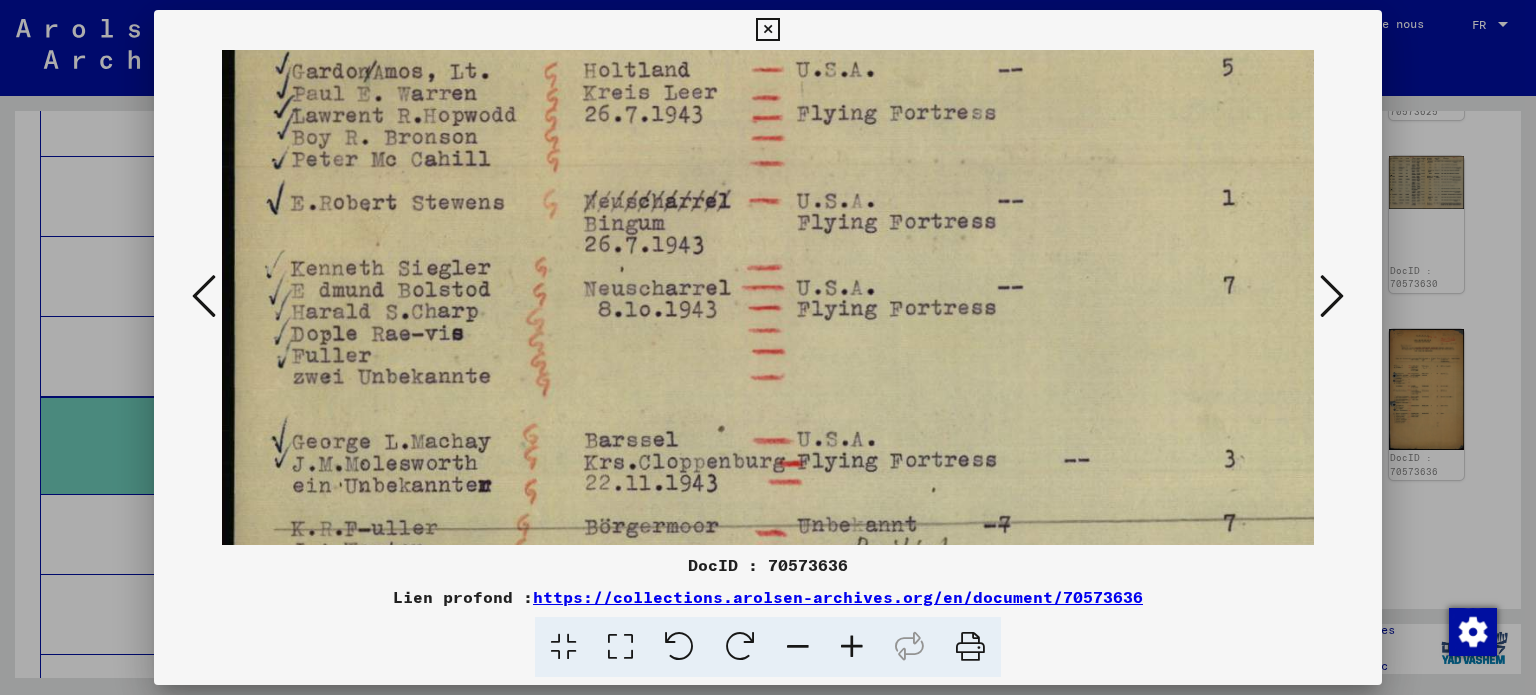 drag, startPoint x: 778, startPoint y: 453, endPoint x: 779, endPoint y: 380, distance: 73.00685 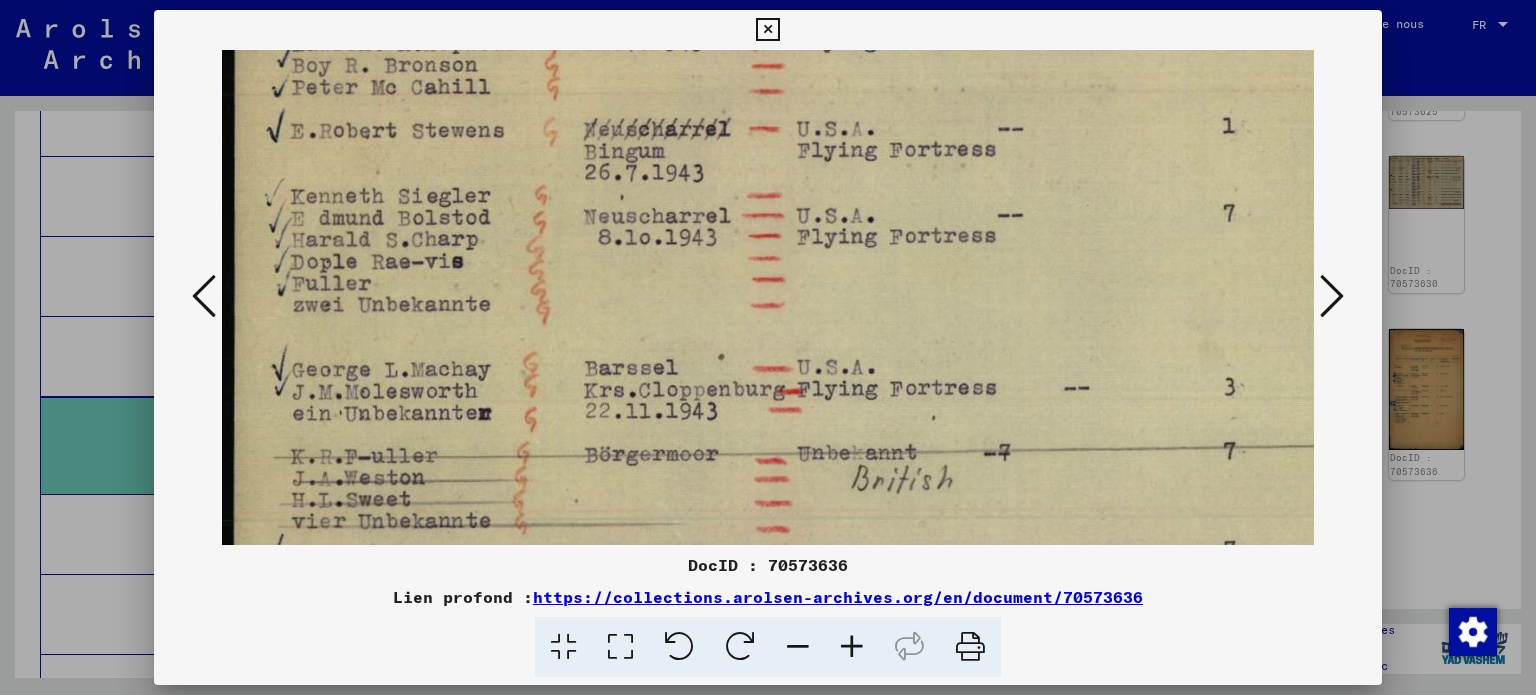 drag, startPoint x: 783, startPoint y: 462, endPoint x: 786, endPoint y: 387, distance: 75.059975 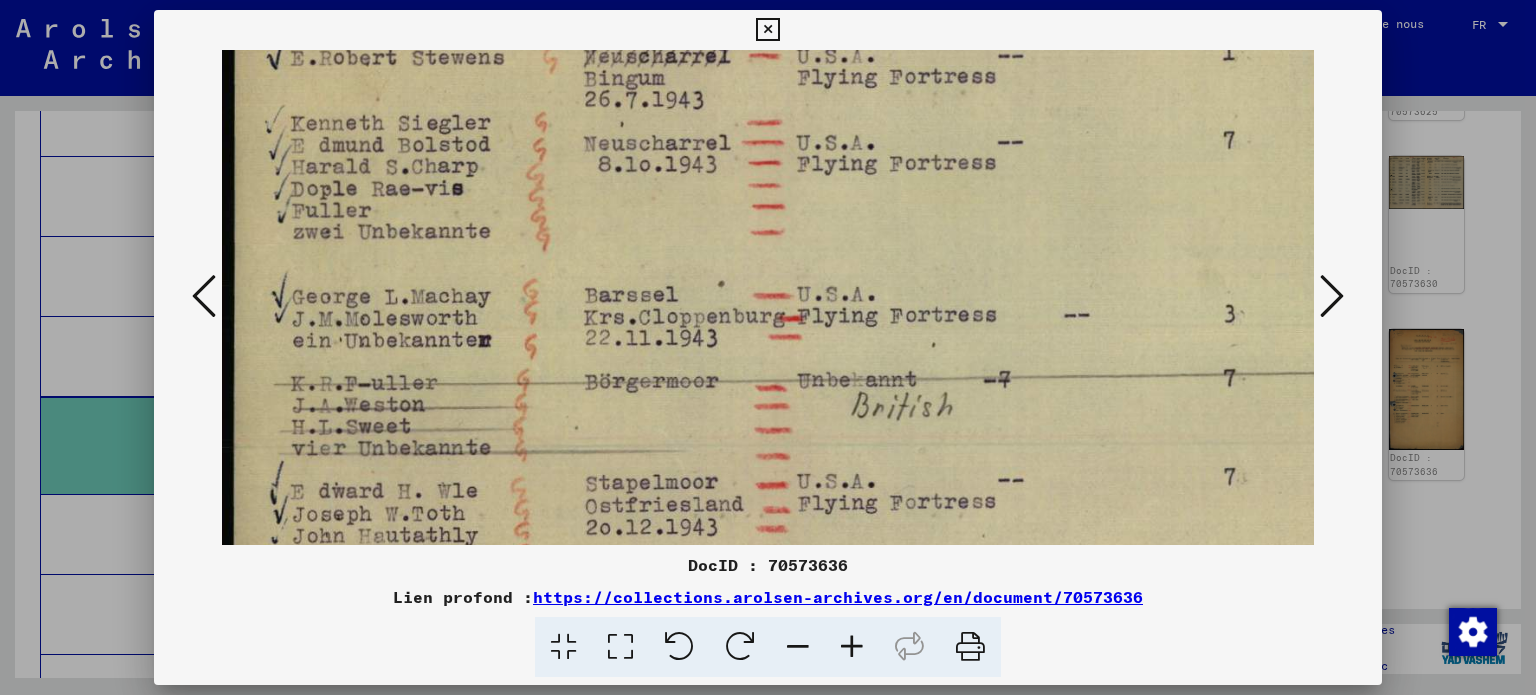 drag, startPoint x: 774, startPoint y: 455, endPoint x: 775, endPoint y: 391, distance: 64.00781 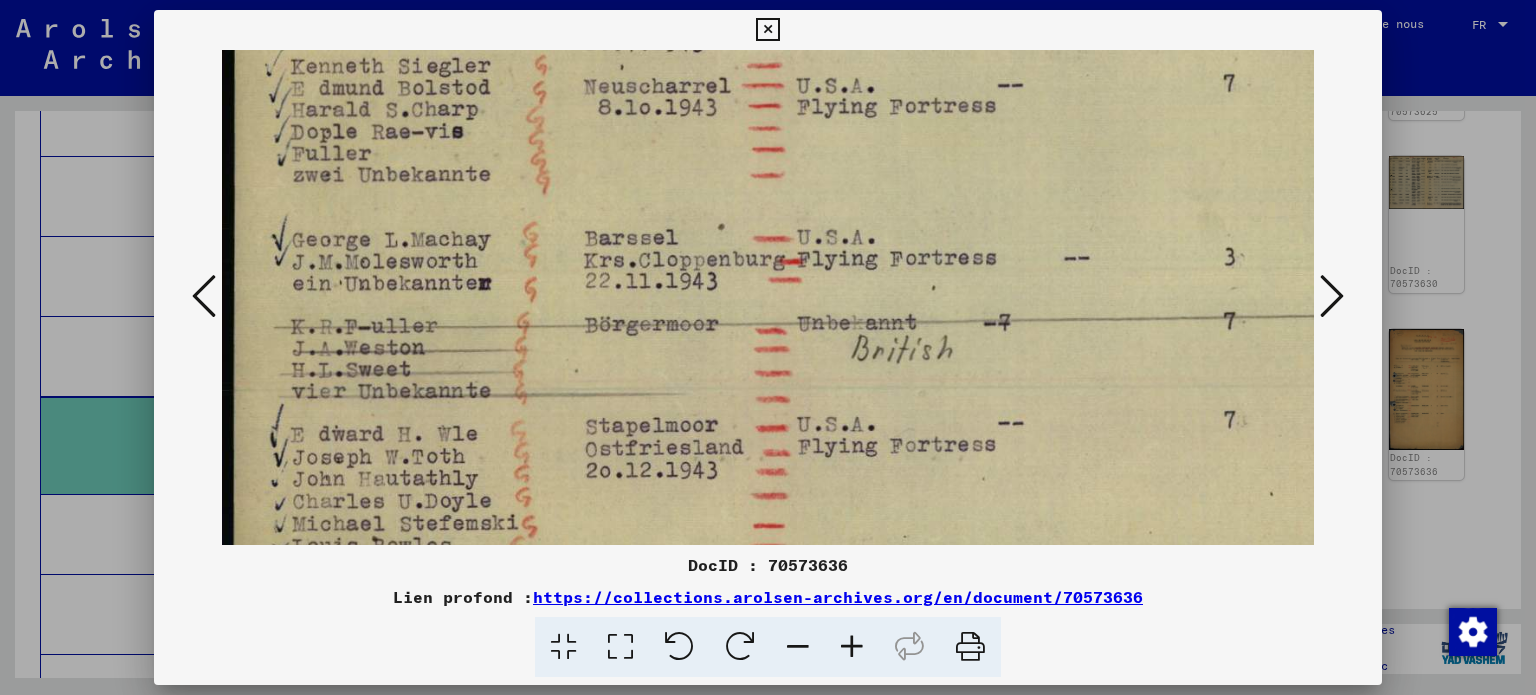 drag, startPoint x: 765, startPoint y: 457, endPoint x: 768, endPoint y: 386, distance: 71.063354 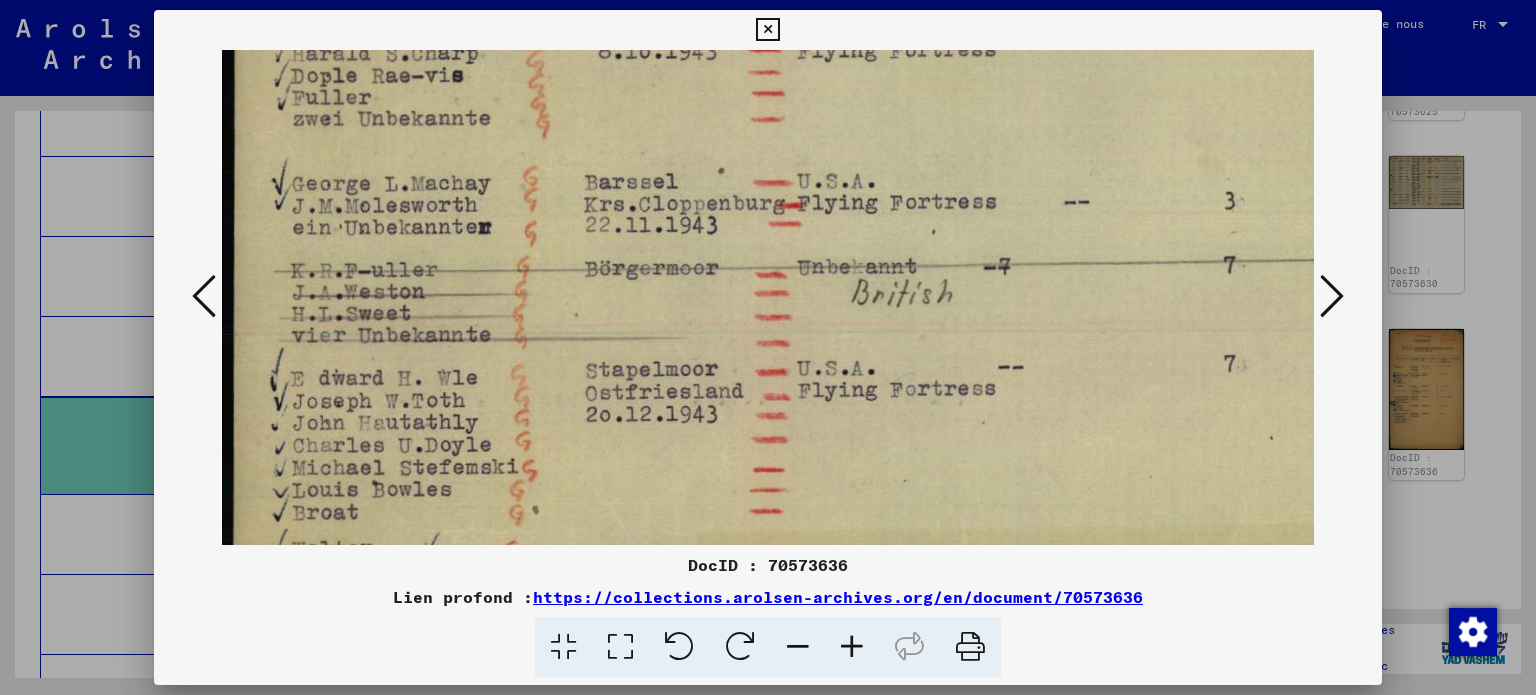 drag, startPoint x: 752, startPoint y: 461, endPoint x: 746, endPoint y: 401, distance: 60.299255 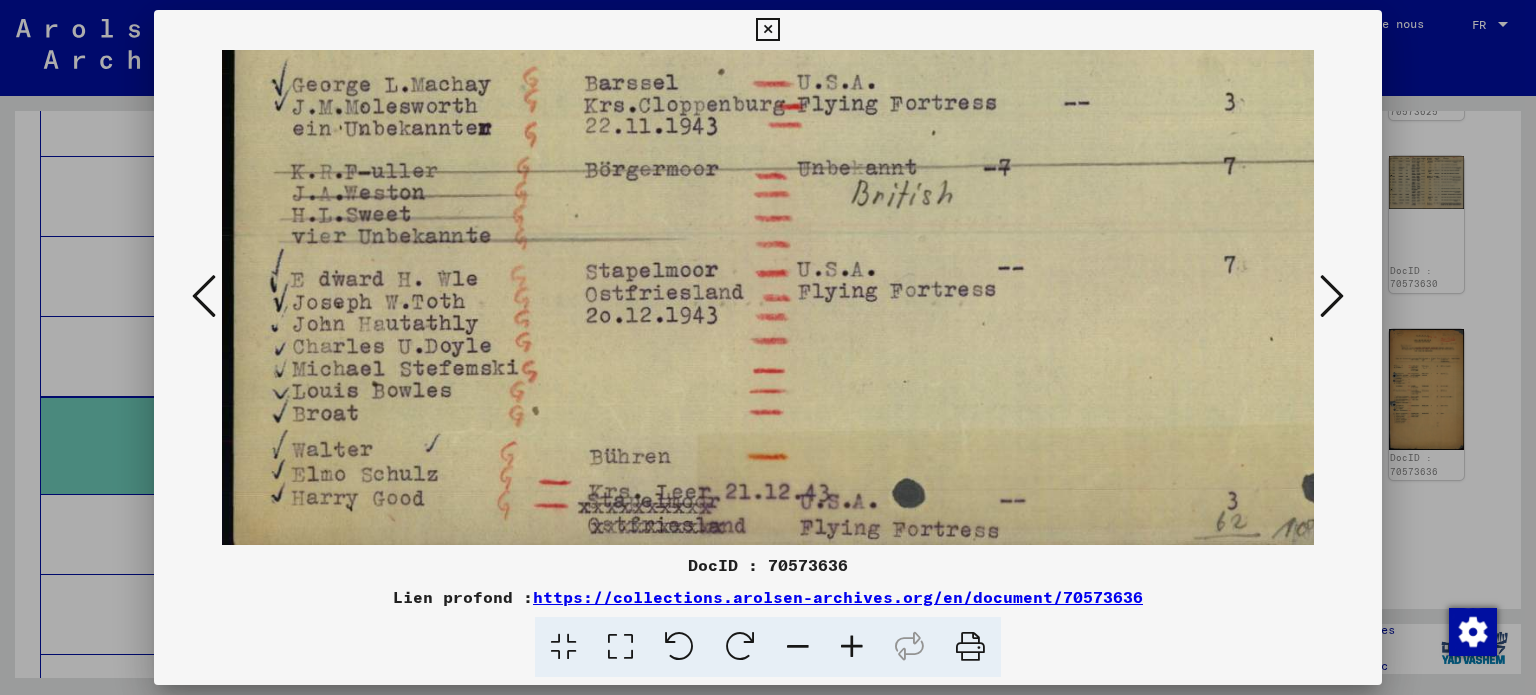 drag, startPoint x: 714, startPoint y: 480, endPoint x: 716, endPoint y: 401, distance: 79.025314 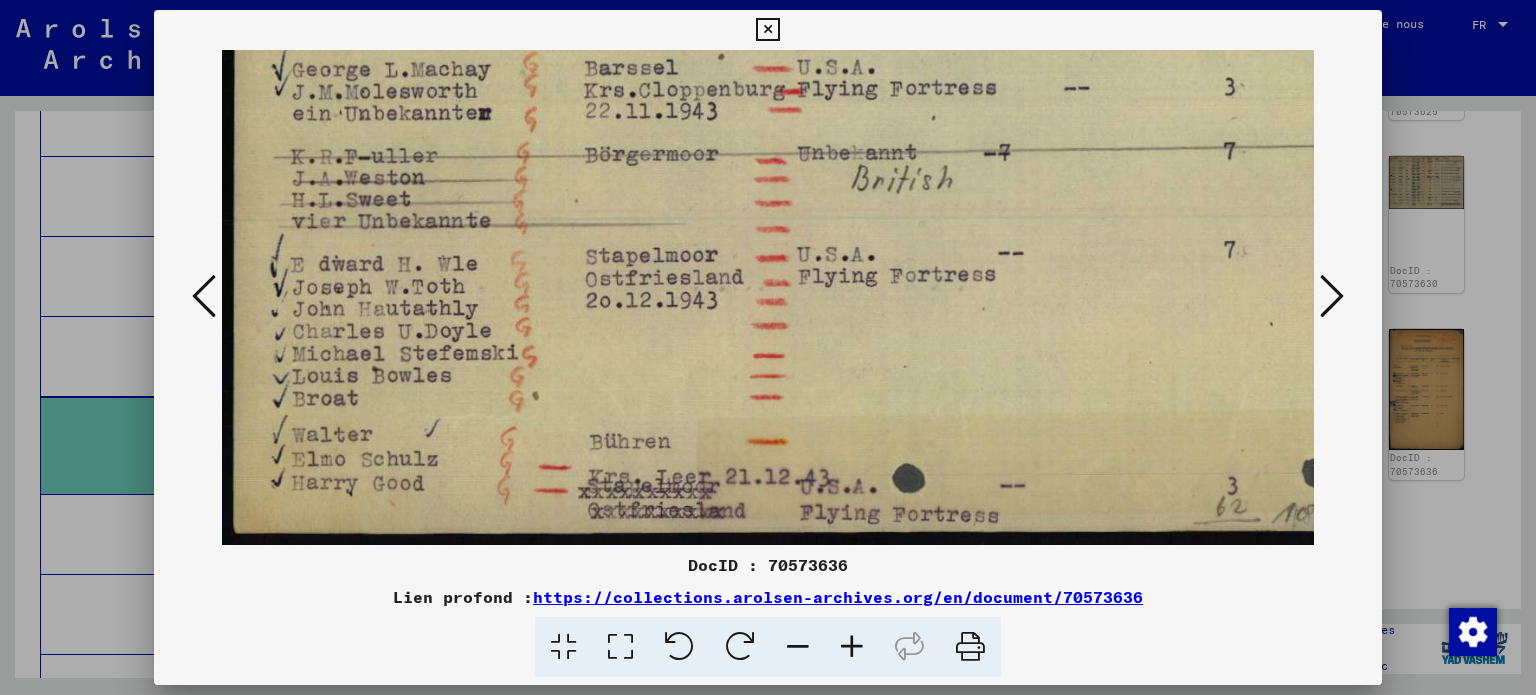 click at bounding box center [991, -3] 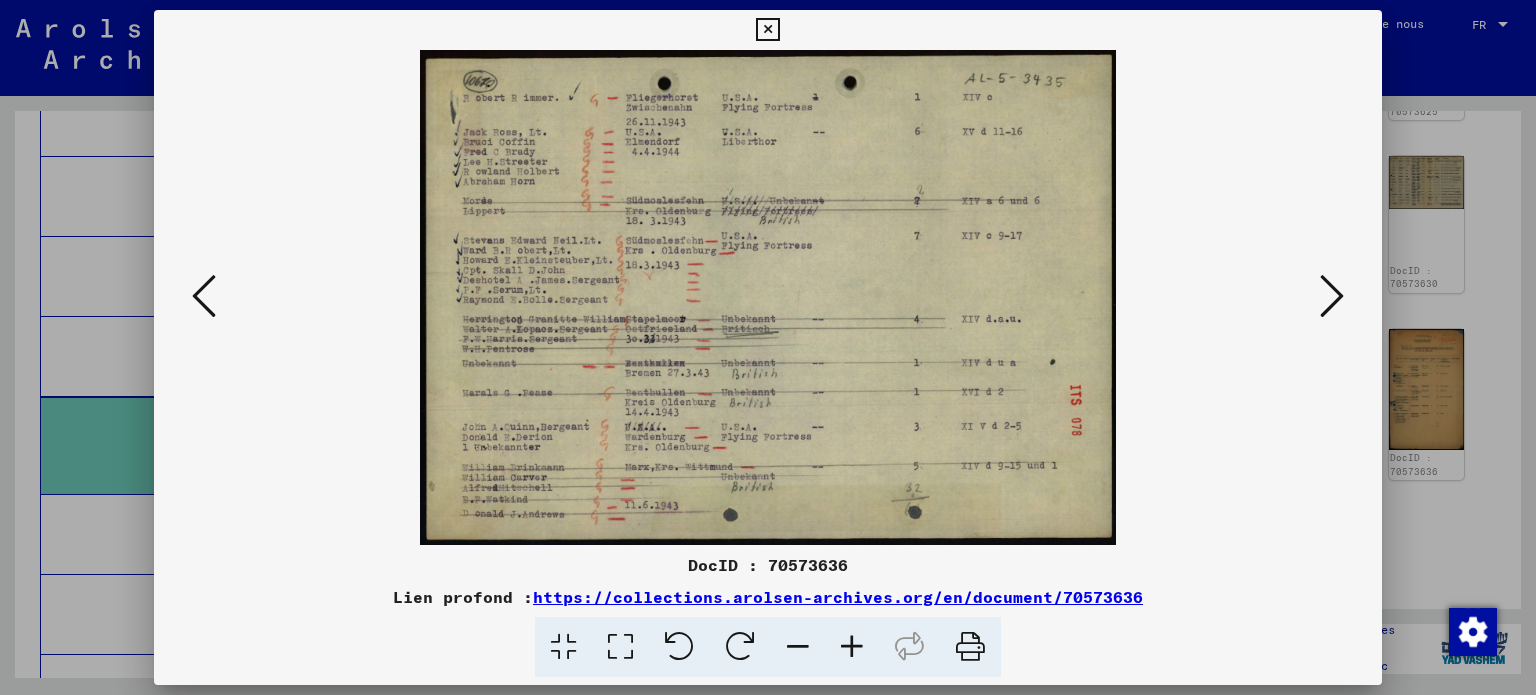 click at bounding box center [204, 296] 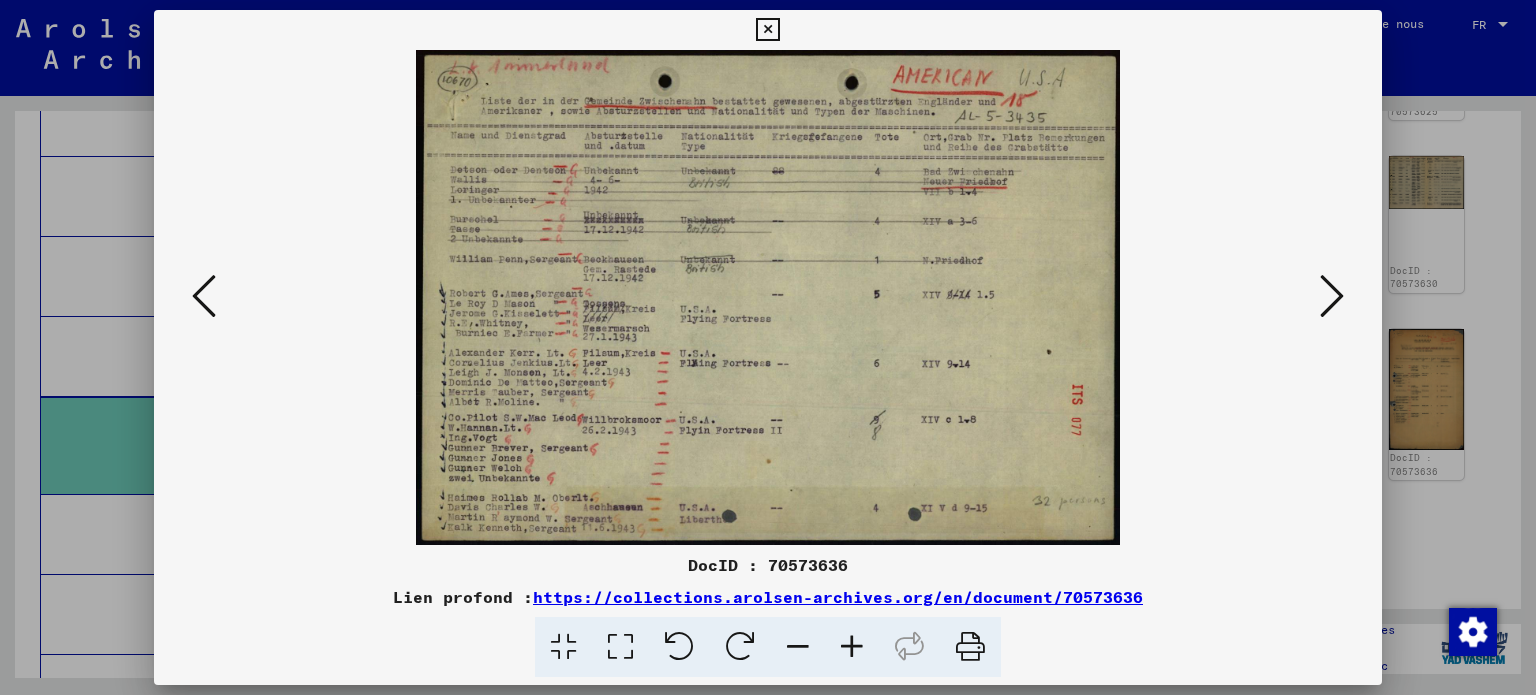 click at bounding box center [852, 647] 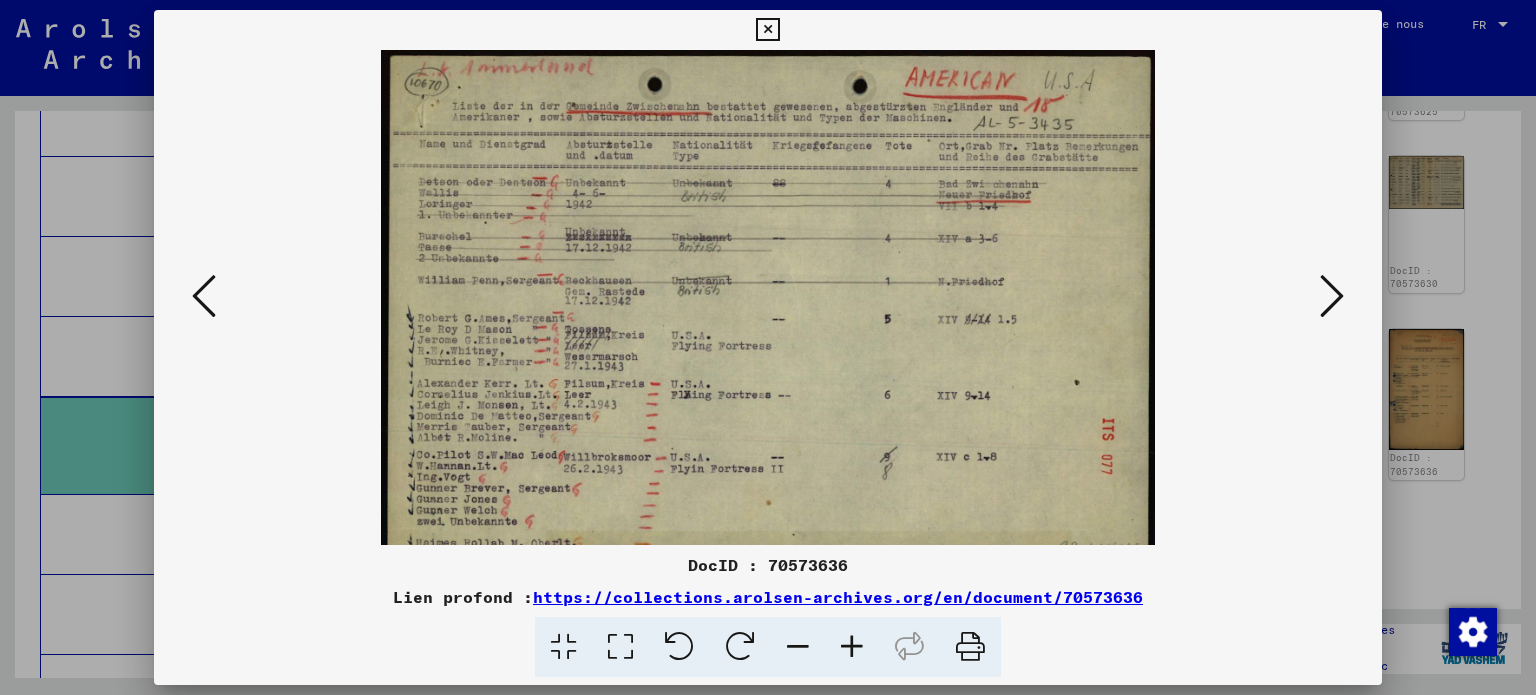 click at bounding box center [852, 647] 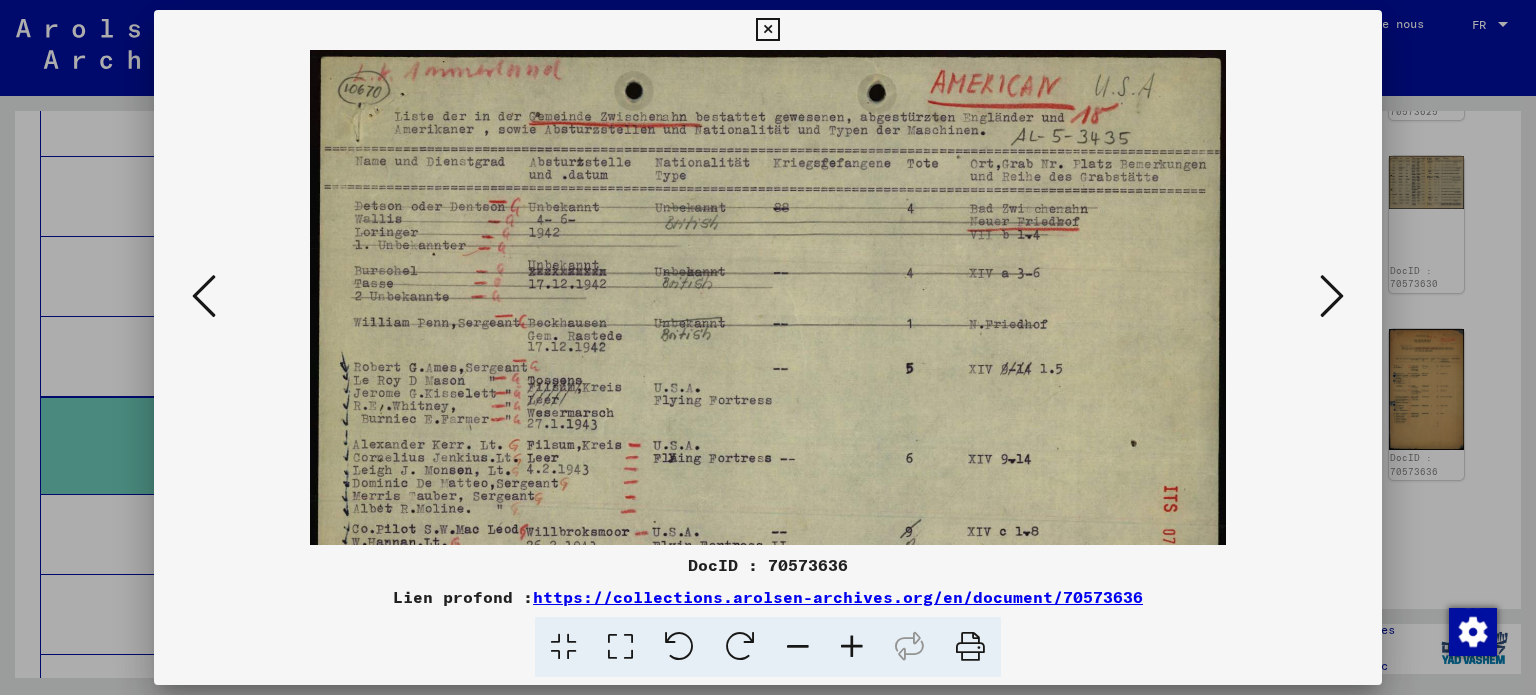 click at bounding box center (852, 647) 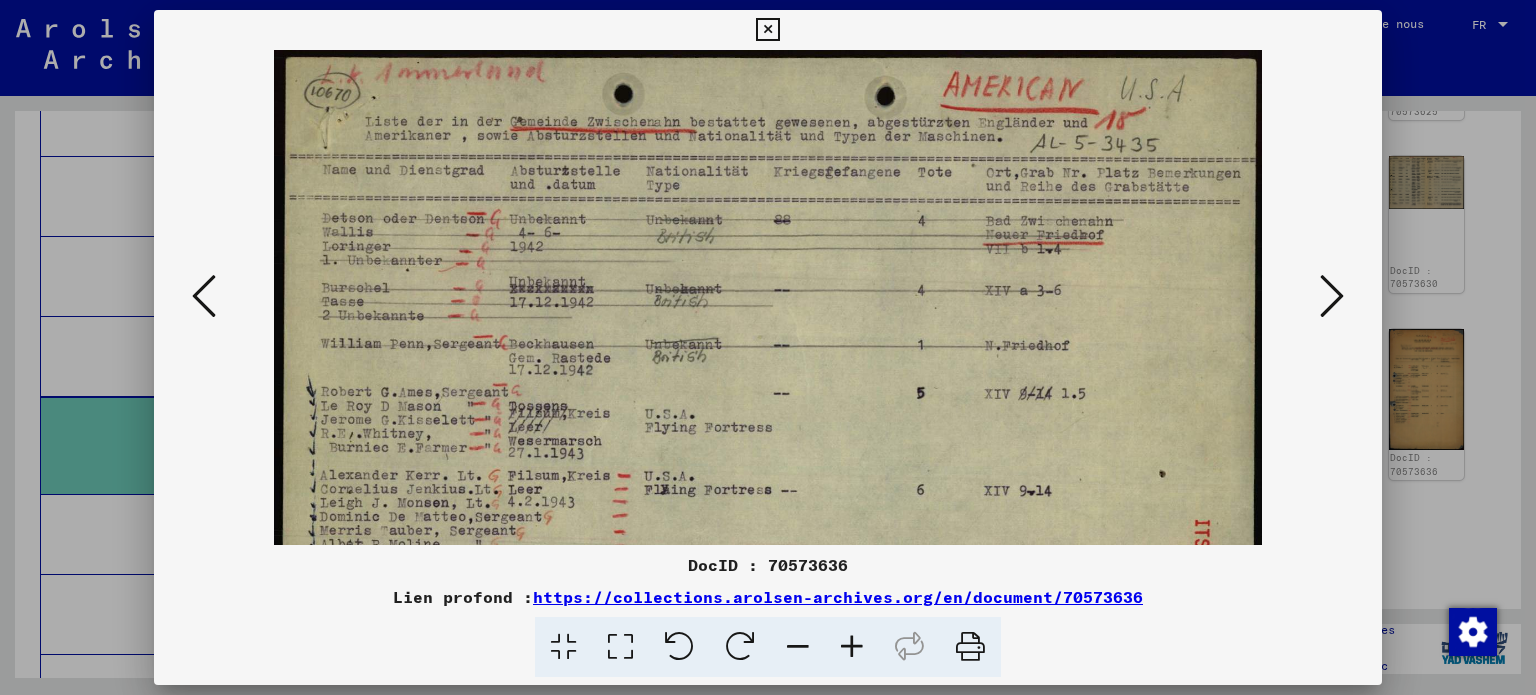 click at bounding box center (852, 647) 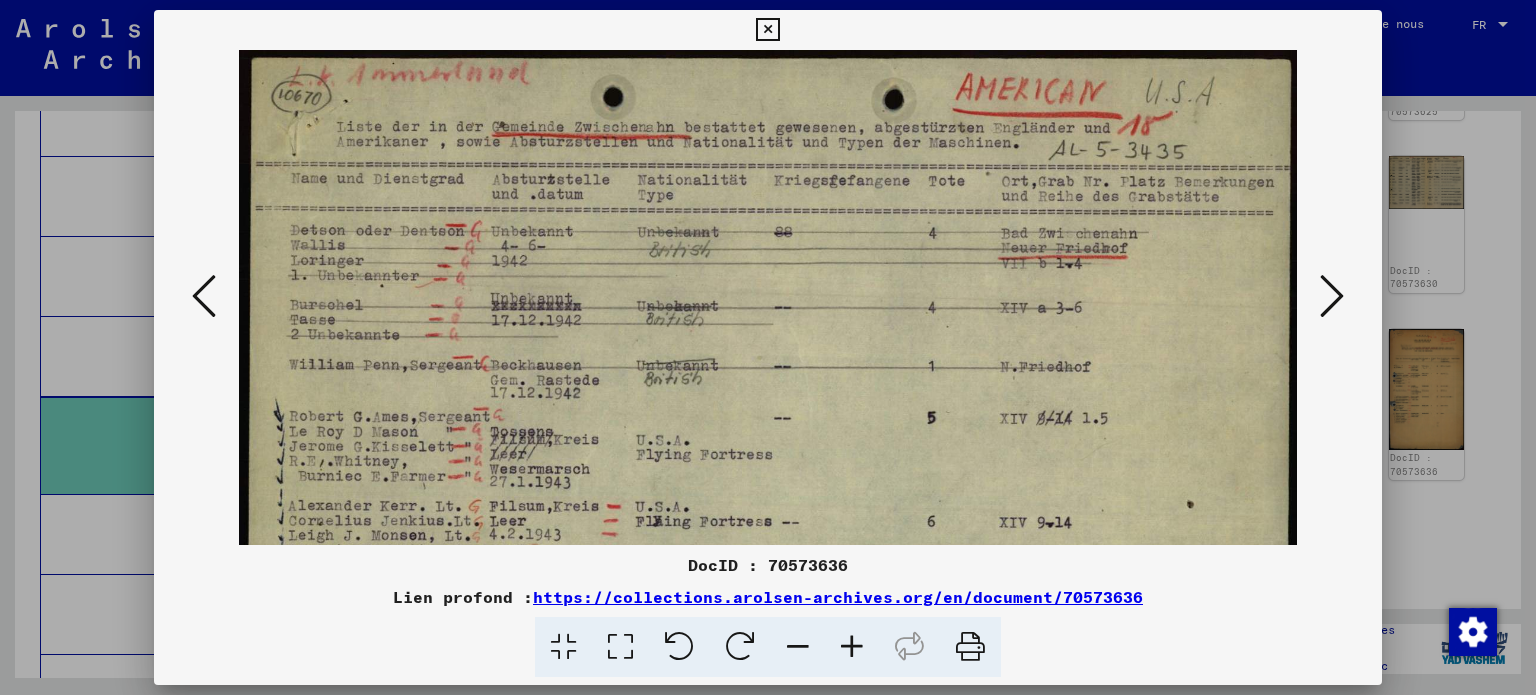 click at bounding box center (852, 647) 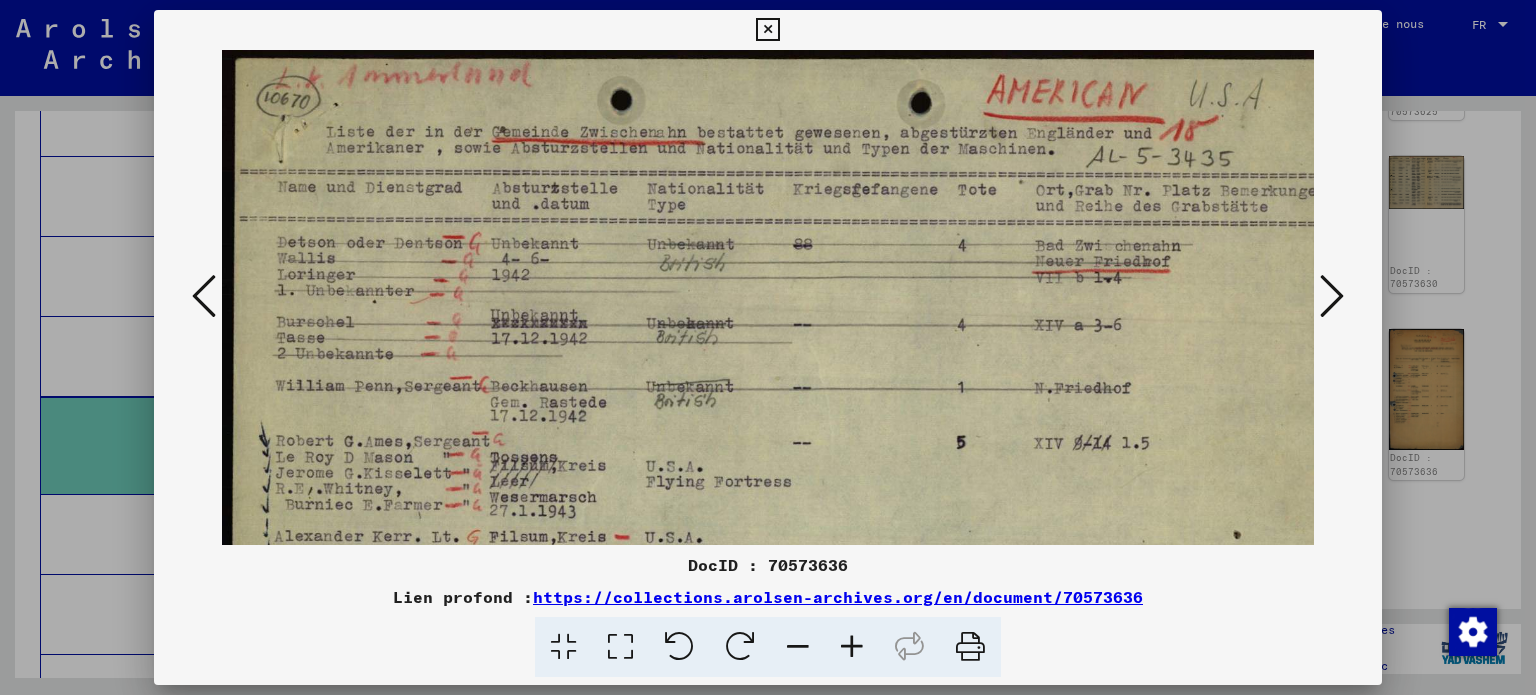 click at bounding box center [852, 647] 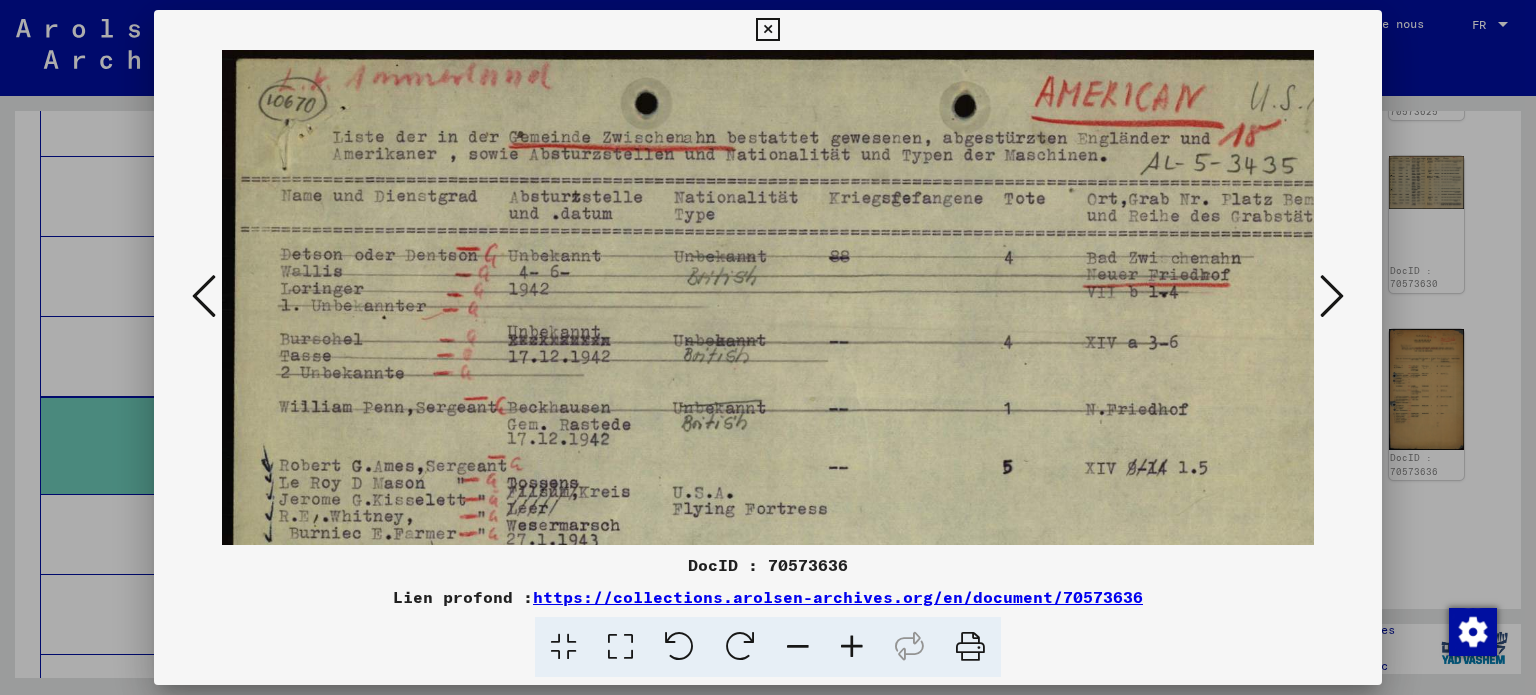 click at bounding box center (852, 647) 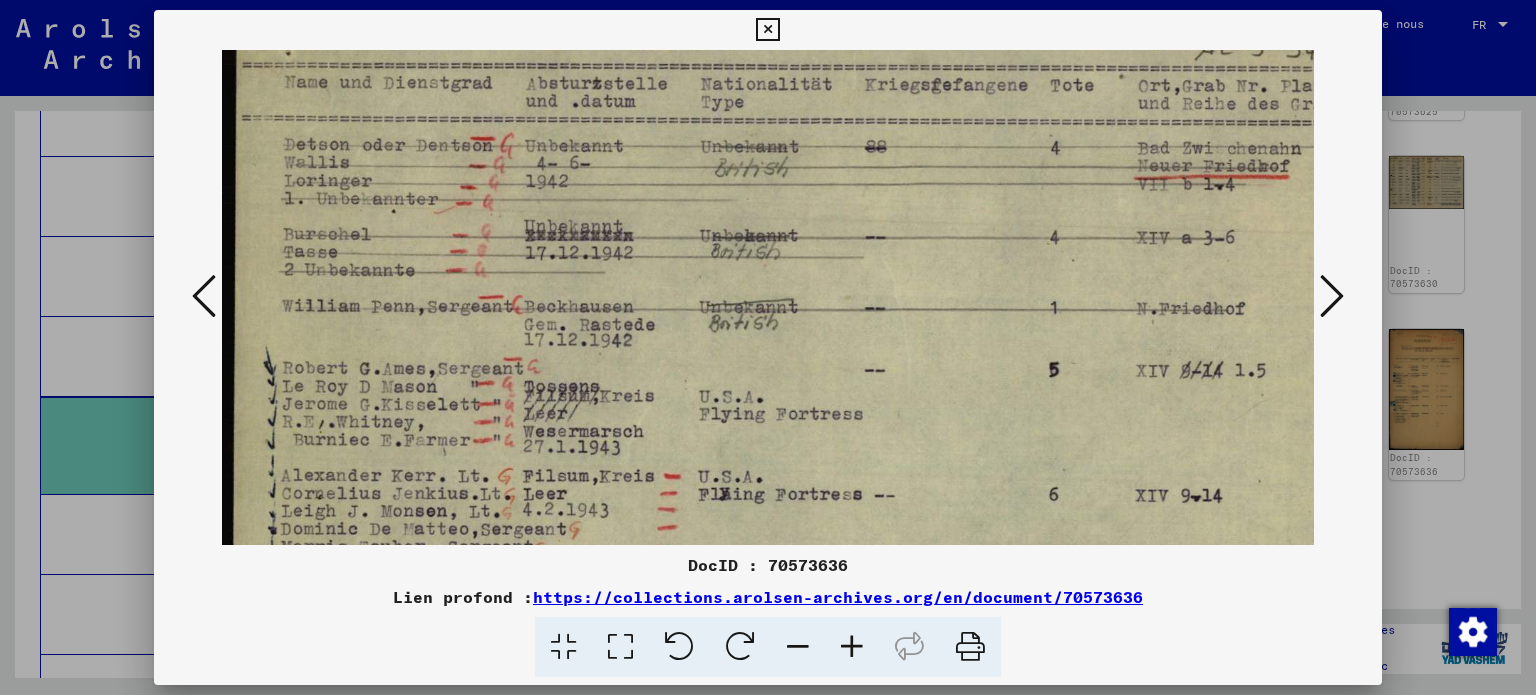 click at bounding box center [857, 375] 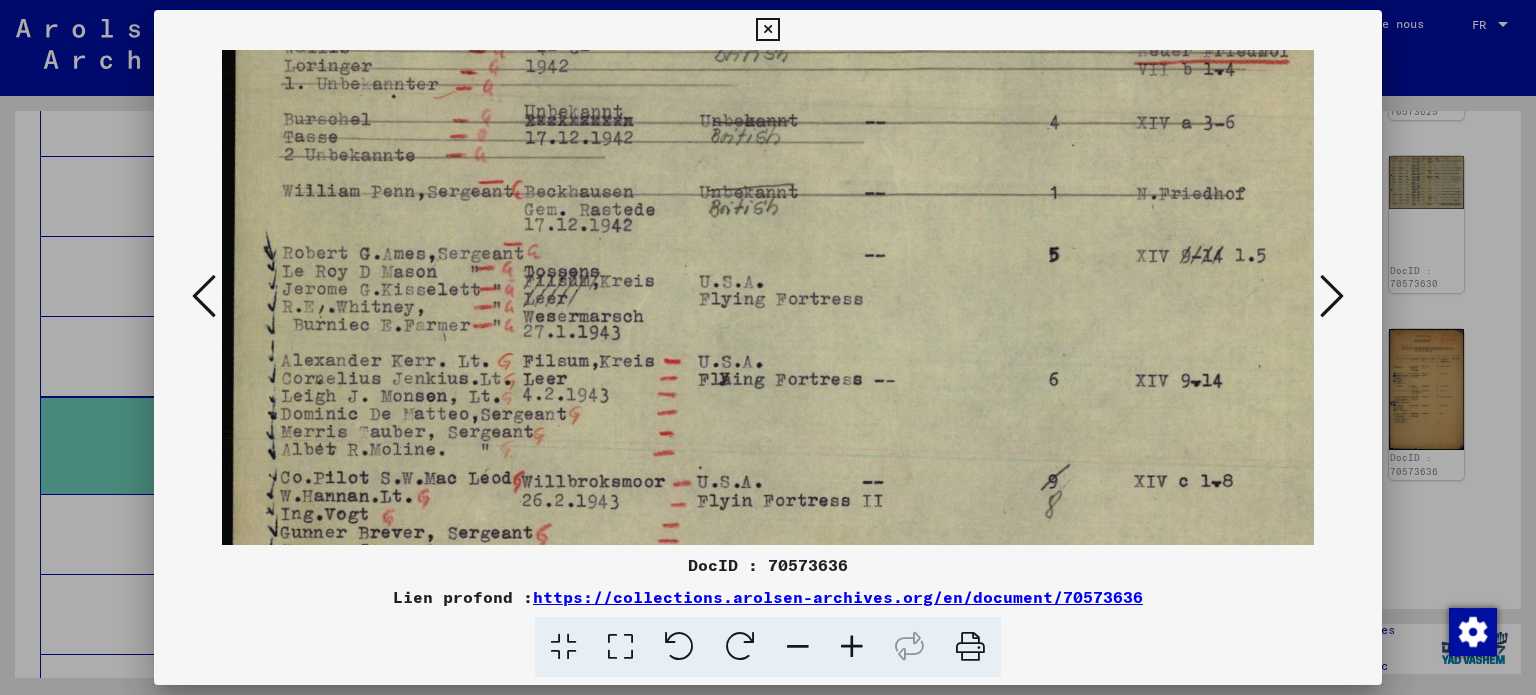 click at bounding box center [857, 260] 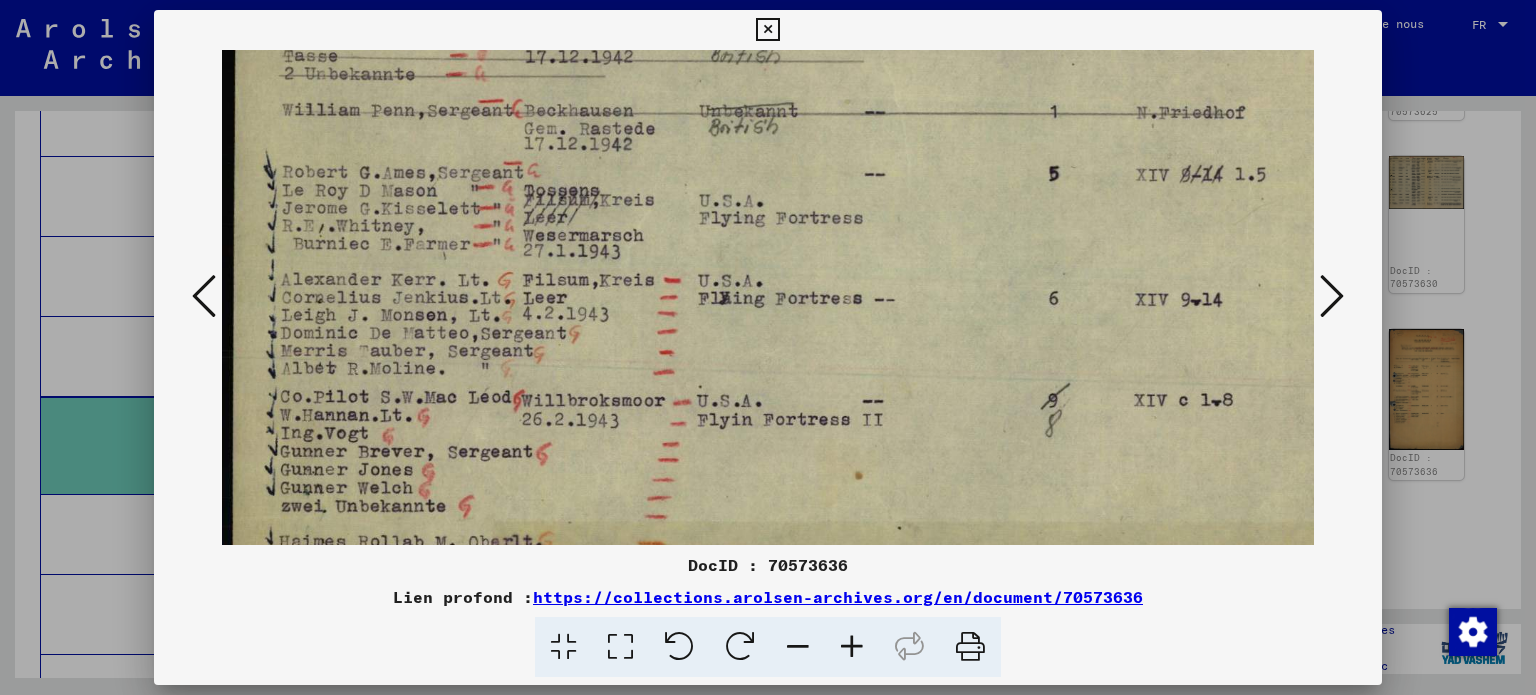 click at bounding box center [857, 179] 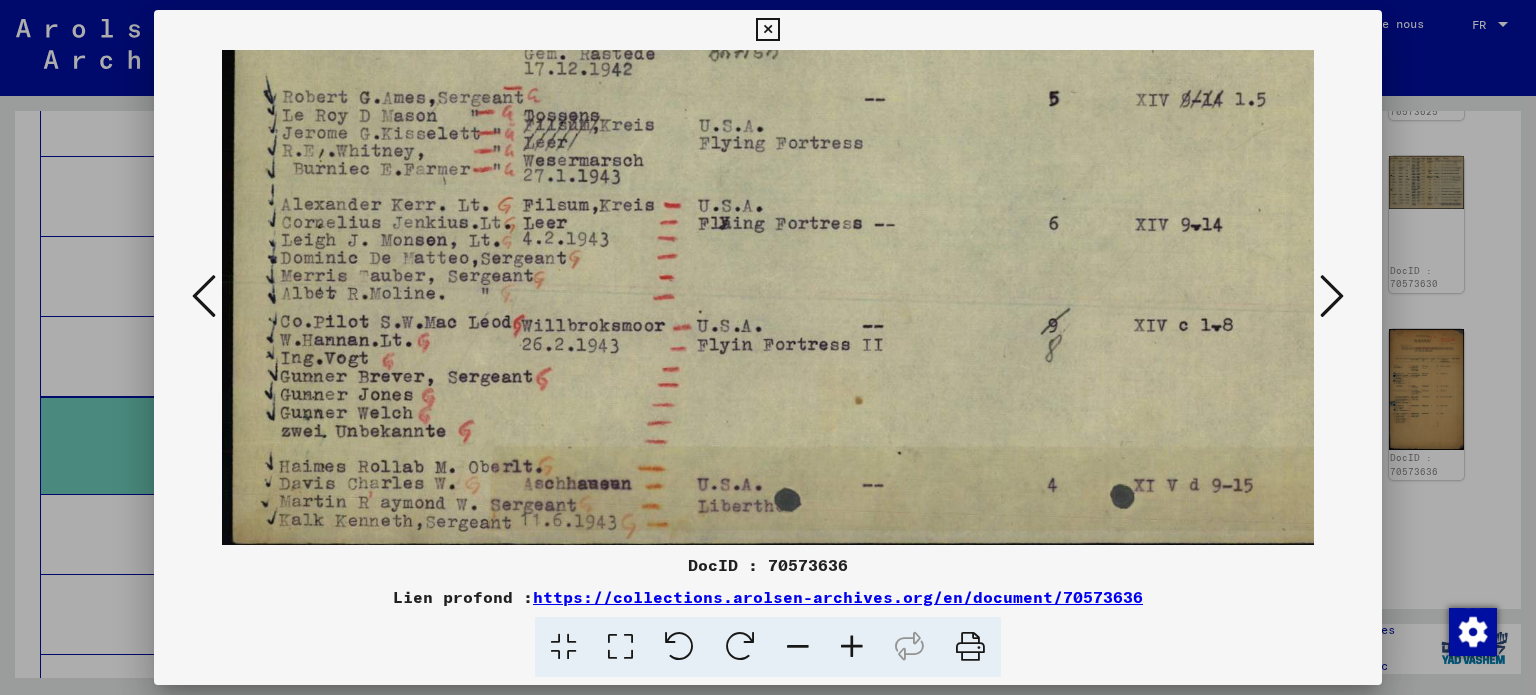 click at bounding box center [857, 104] 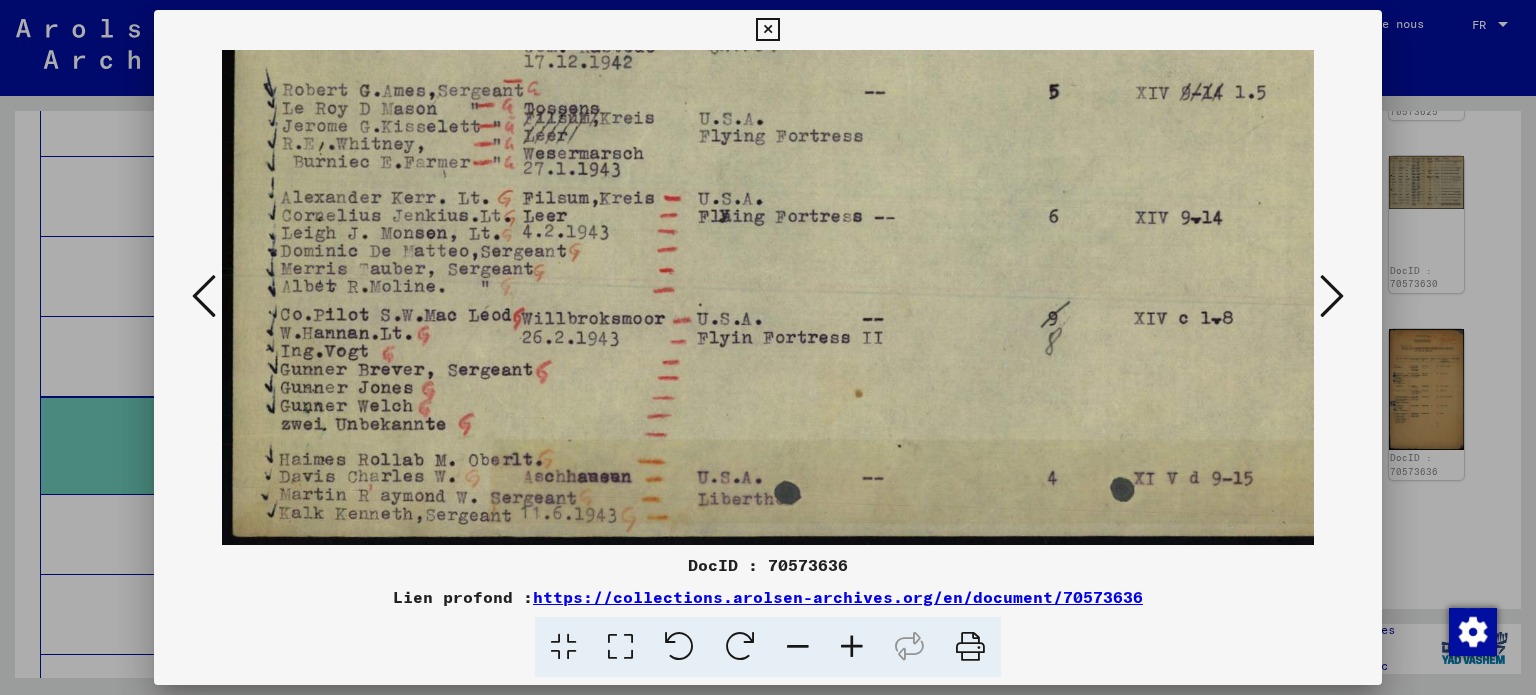 drag, startPoint x: 894, startPoint y: 386, endPoint x: 907, endPoint y: 315, distance: 72.18033 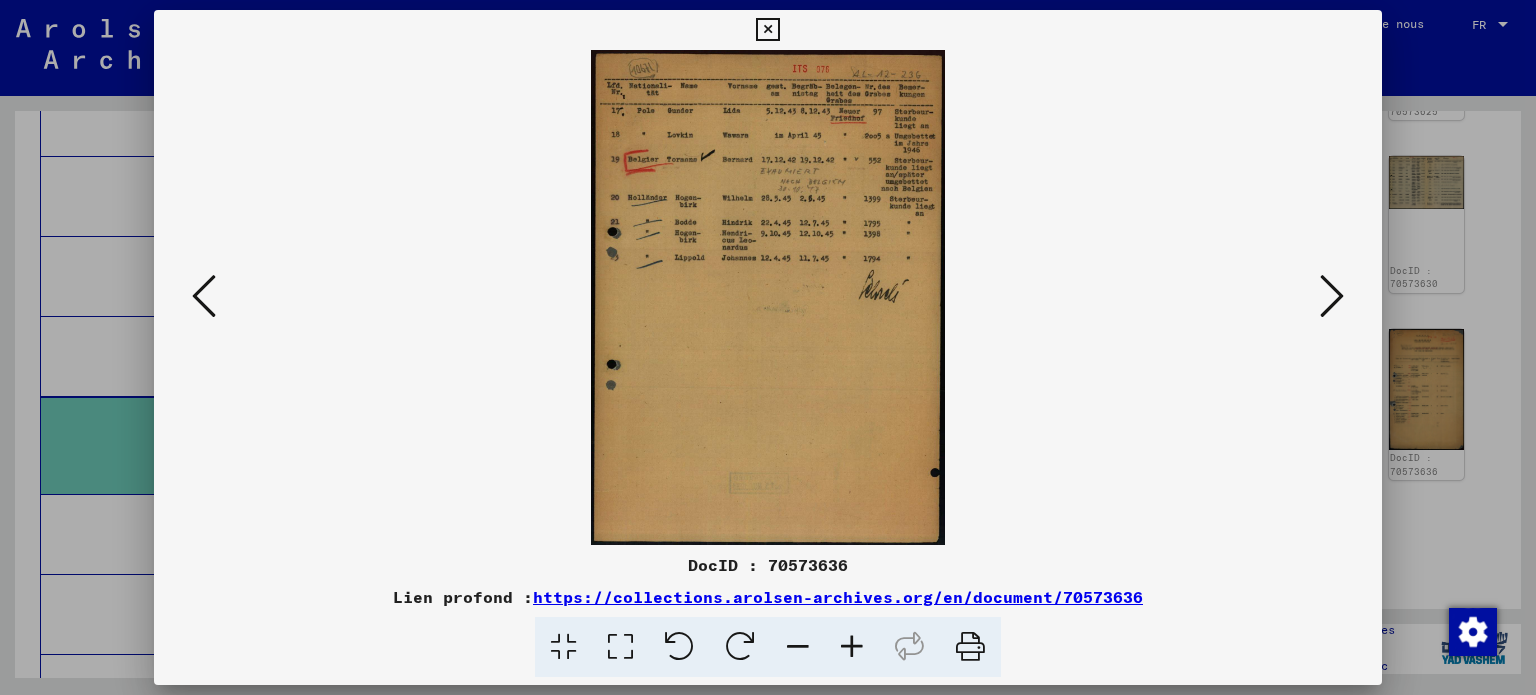 click at bounding box center [204, 296] 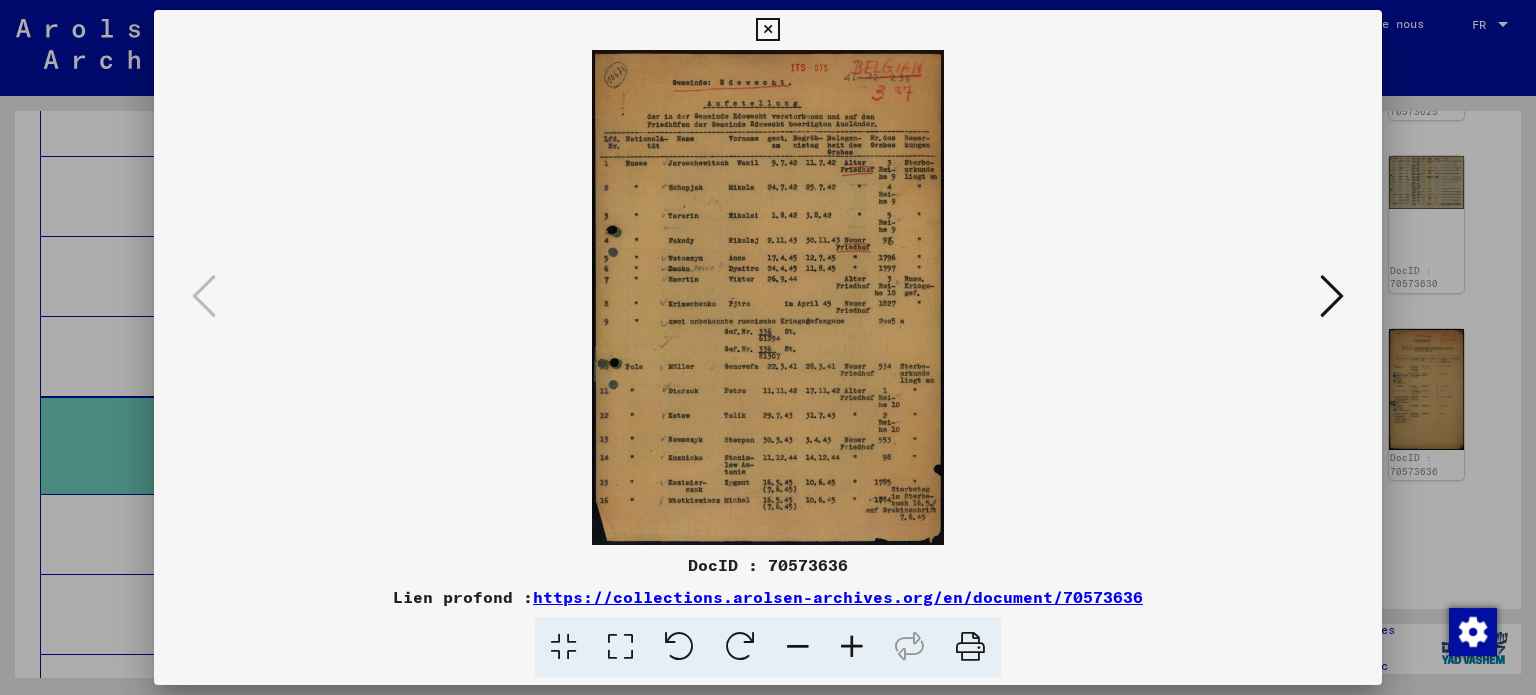 click at bounding box center [767, 30] 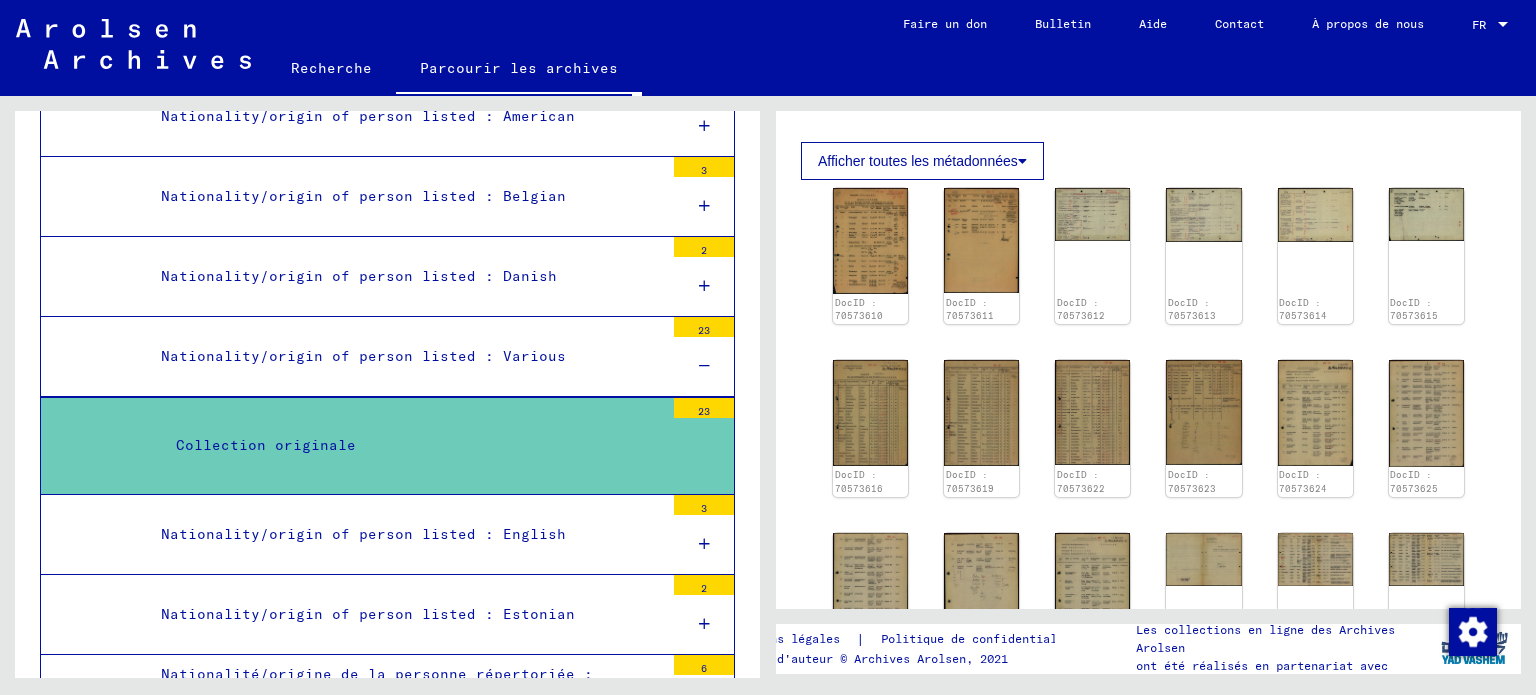 scroll, scrollTop: 333, scrollLeft: 0, axis: vertical 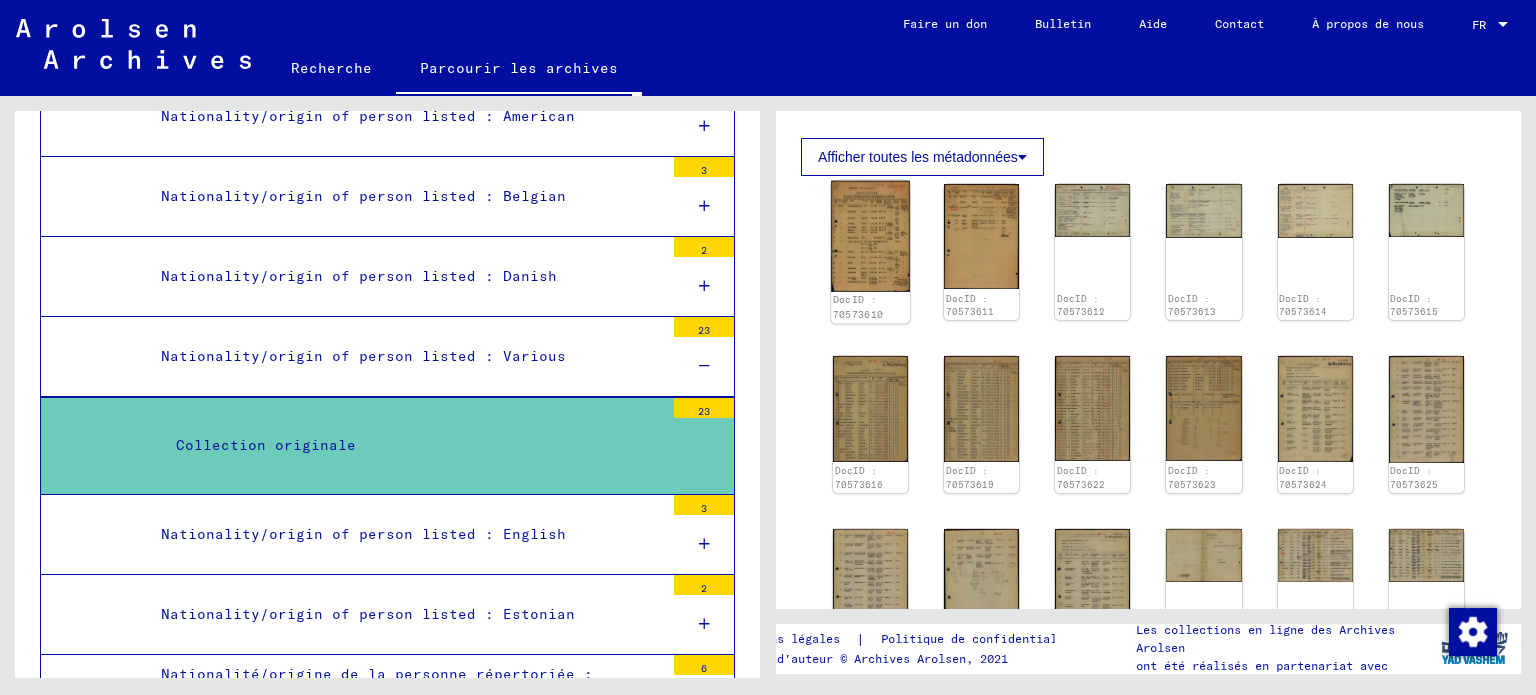 click 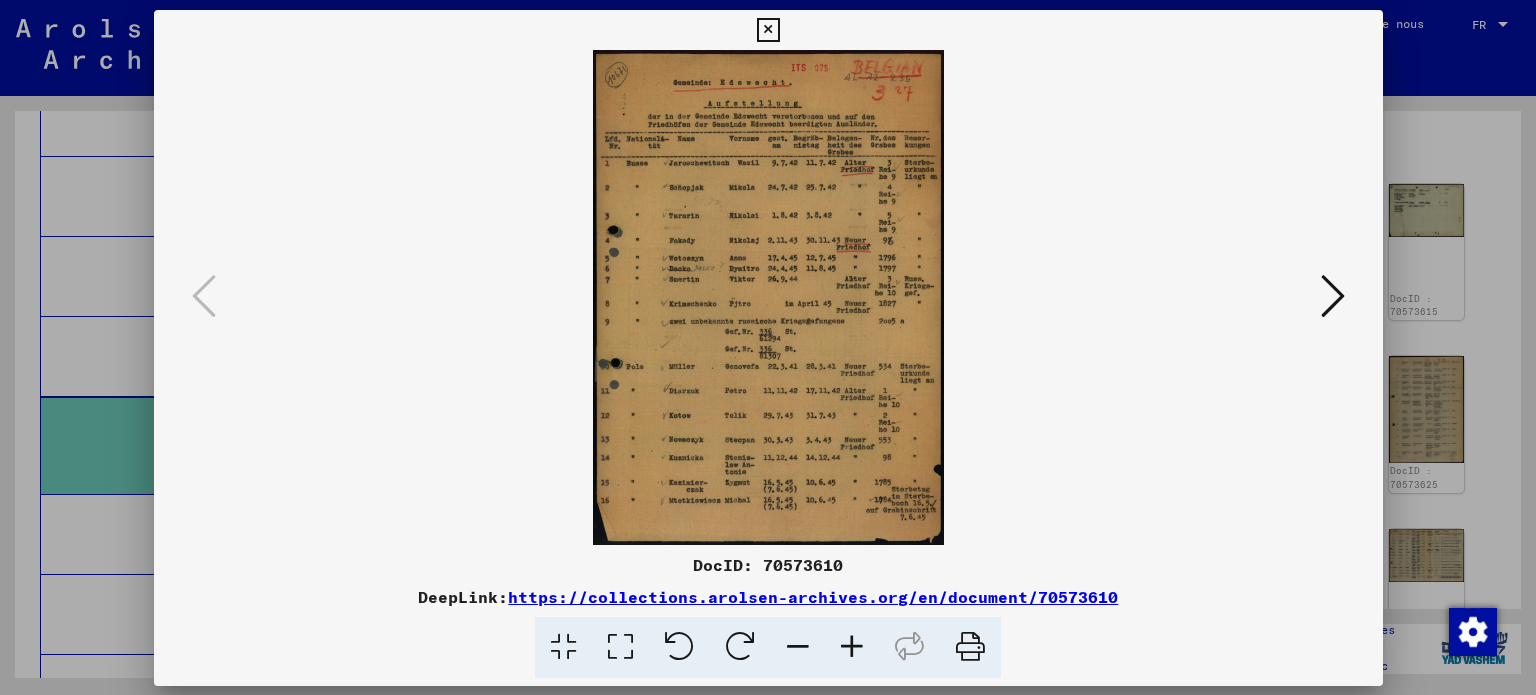 click at bounding box center (768, 297) 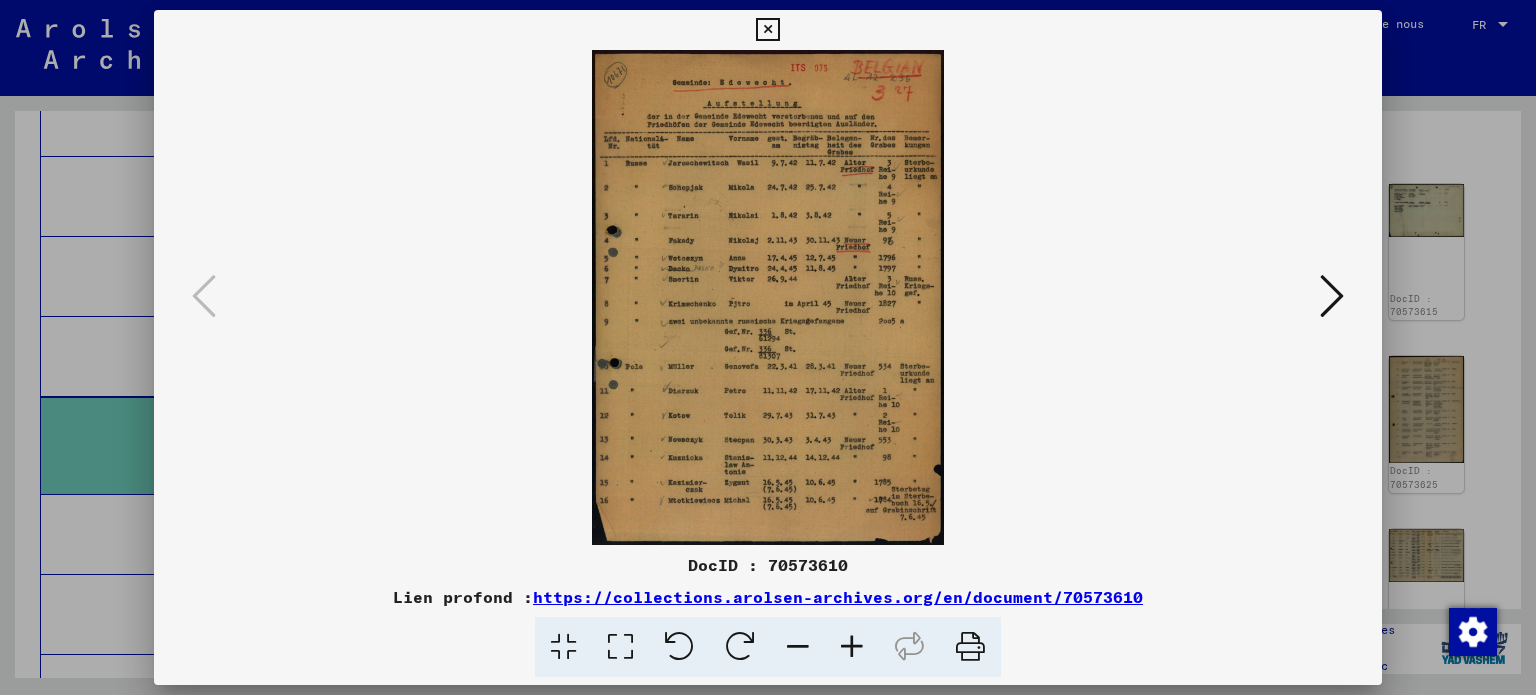 click at bounding box center [852, 647] 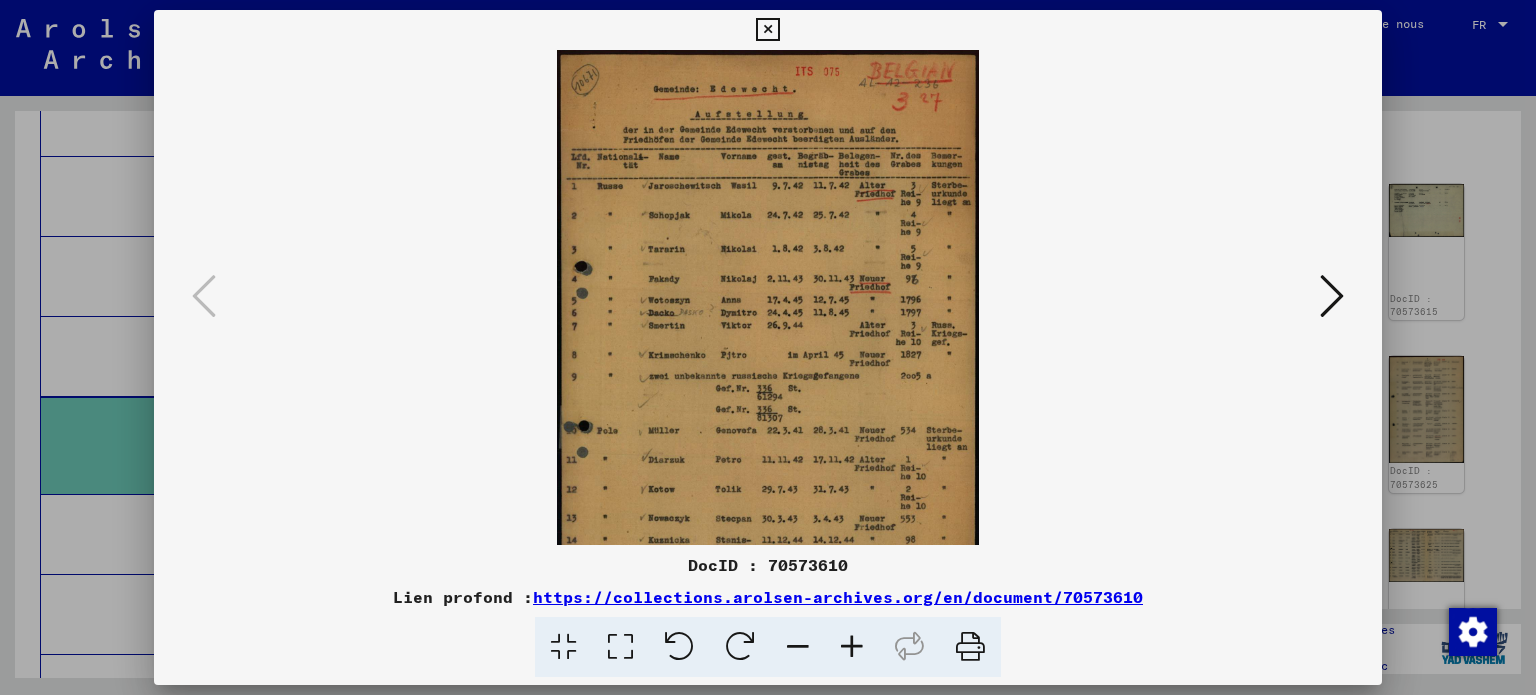 click at bounding box center [852, 647] 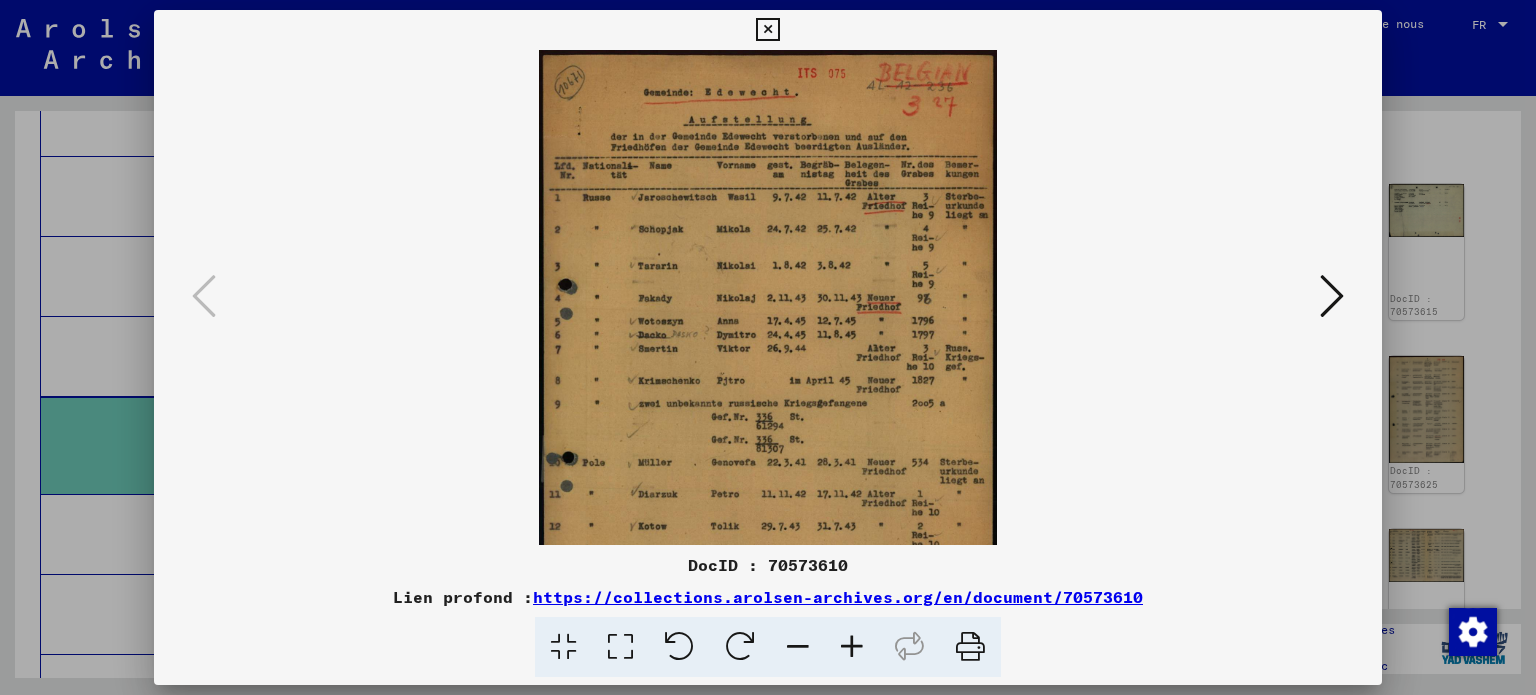 click at bounding box center (852, 647) 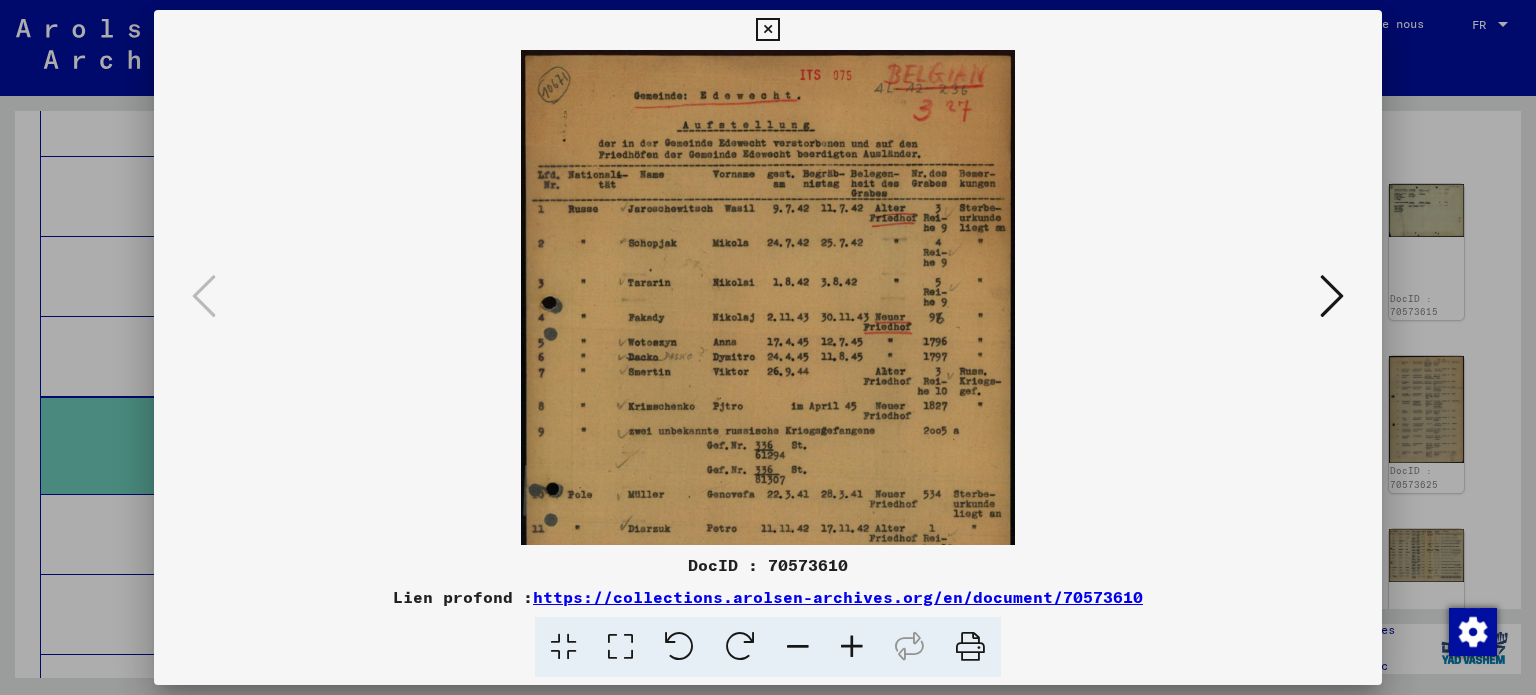 click at bounding box center (852, 647) 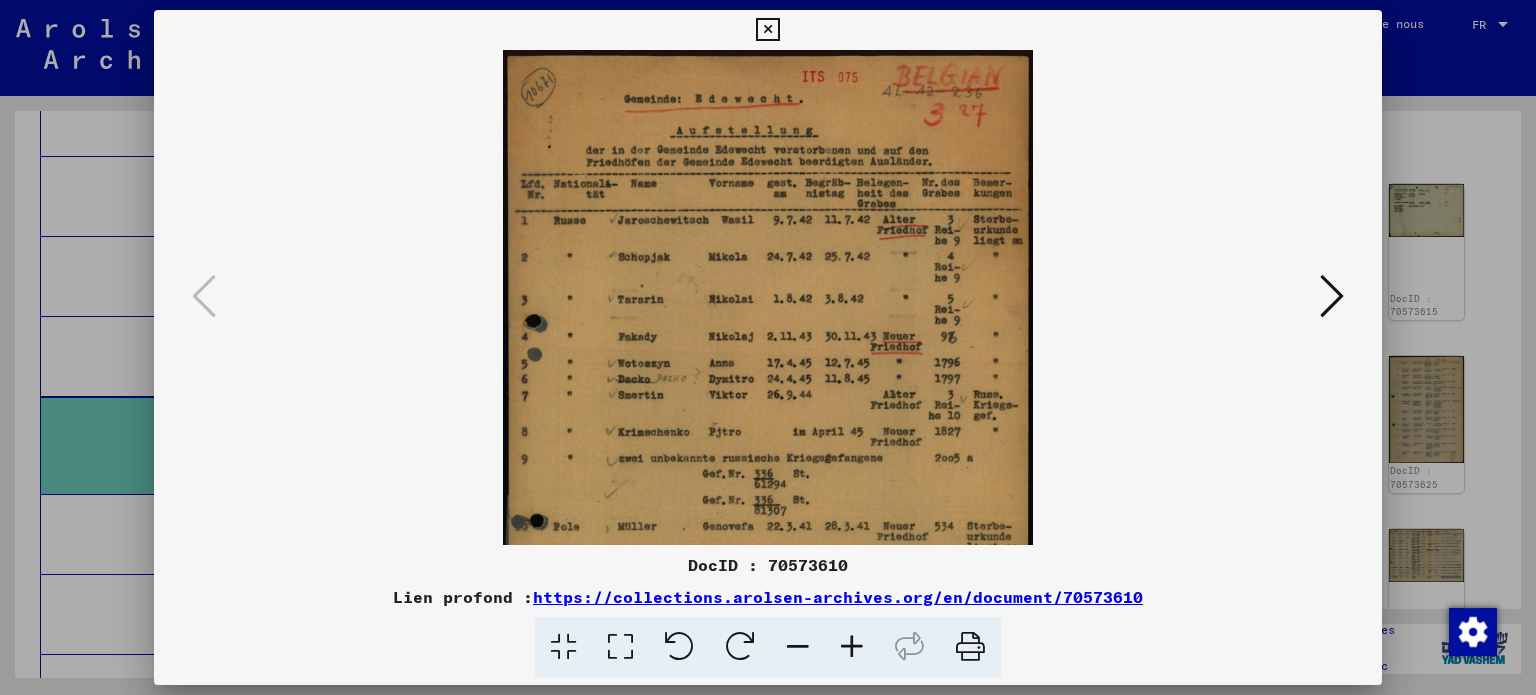 click at bounding box center (852, 647) 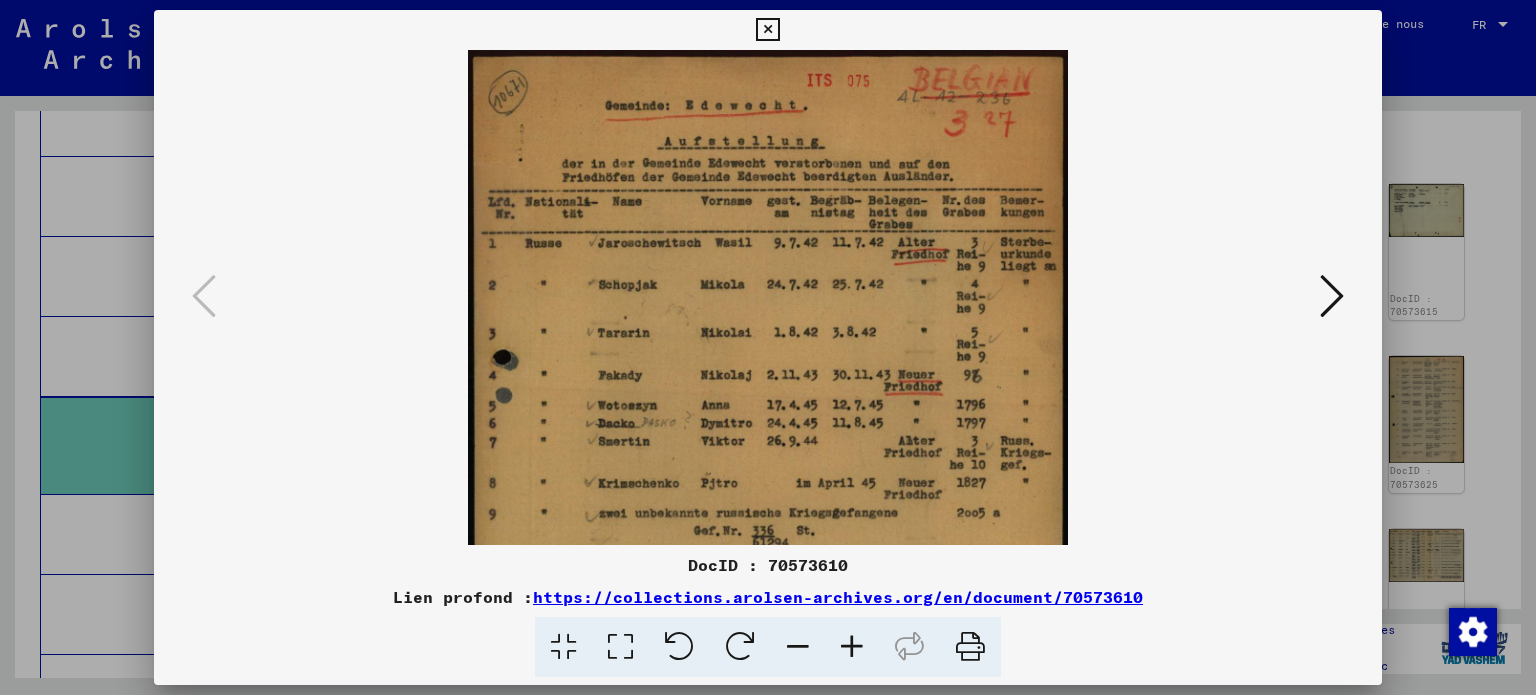 click at bounding box center (852, 647) 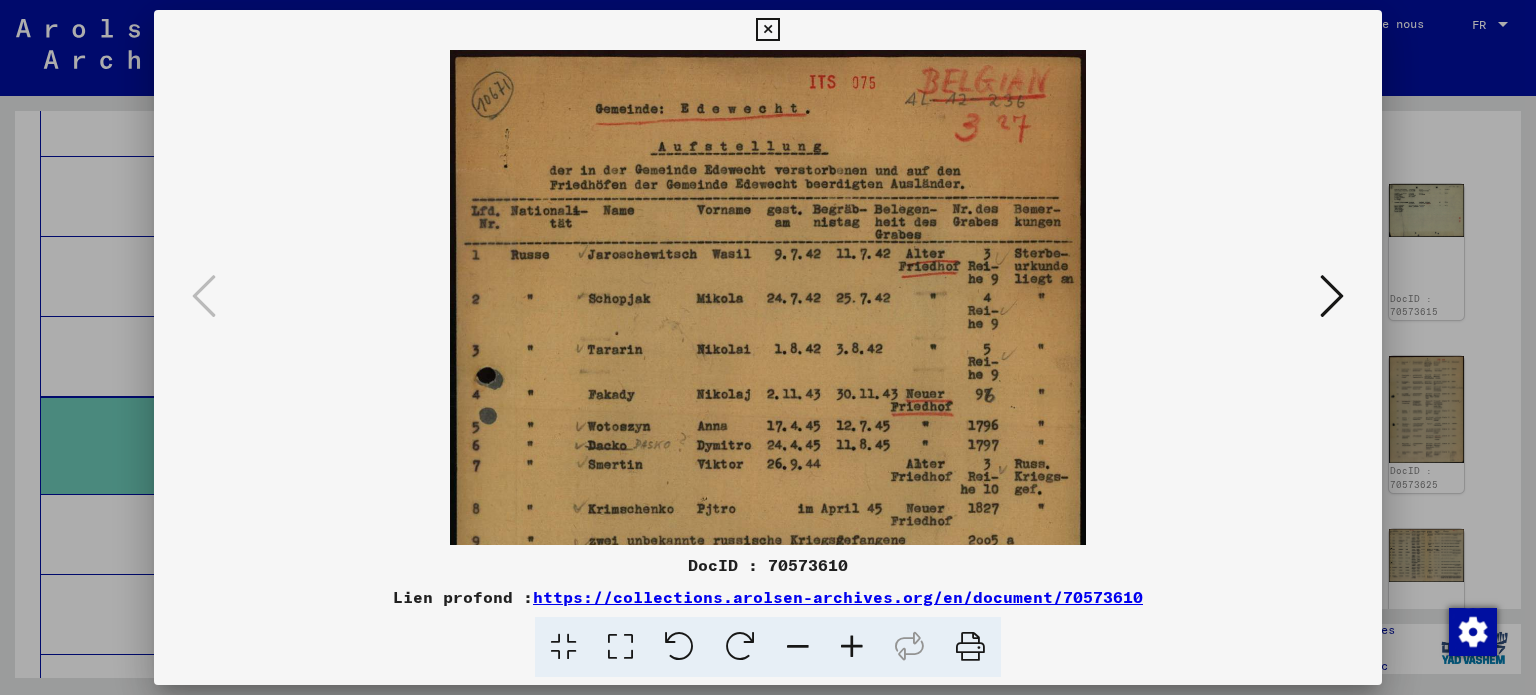 click at bounding box center (852, 647) 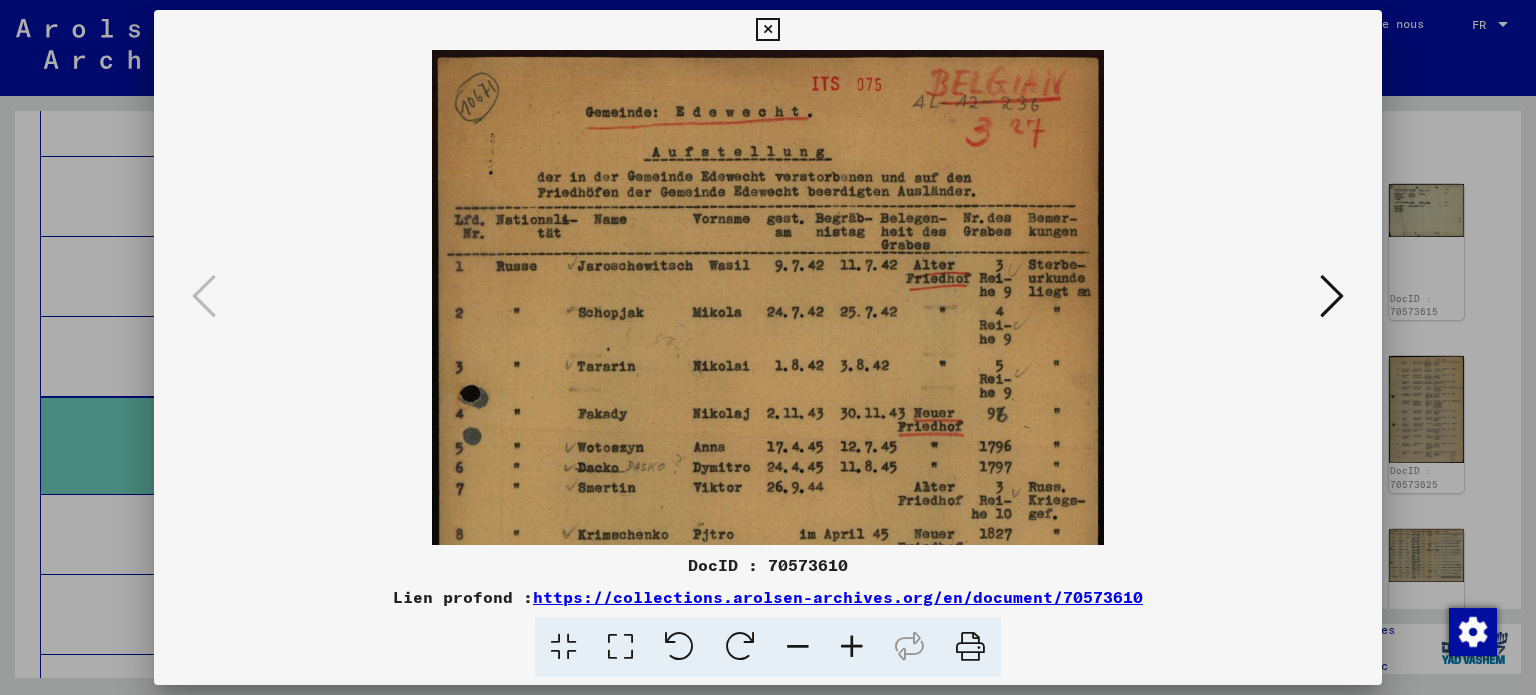 click at bounding box center (852, 647) 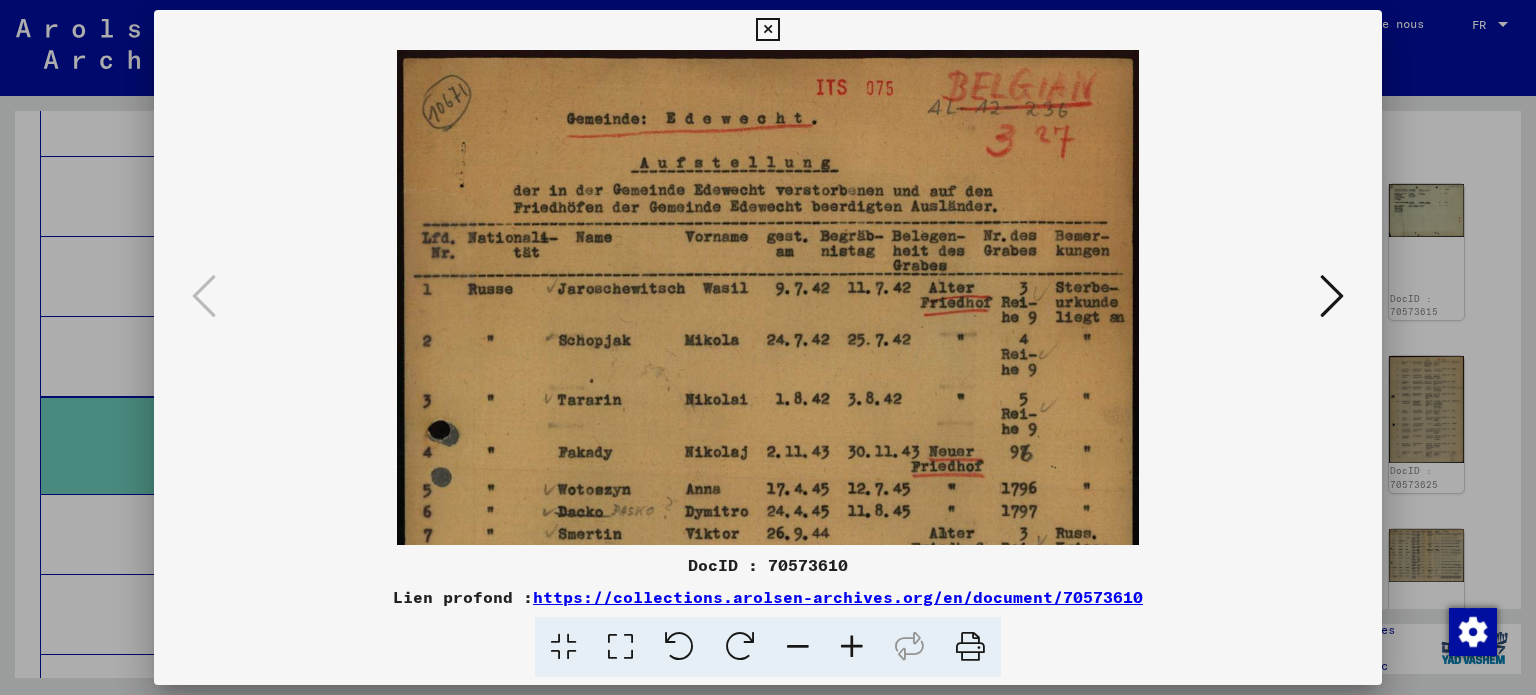 click at bounding box center [852, 647] 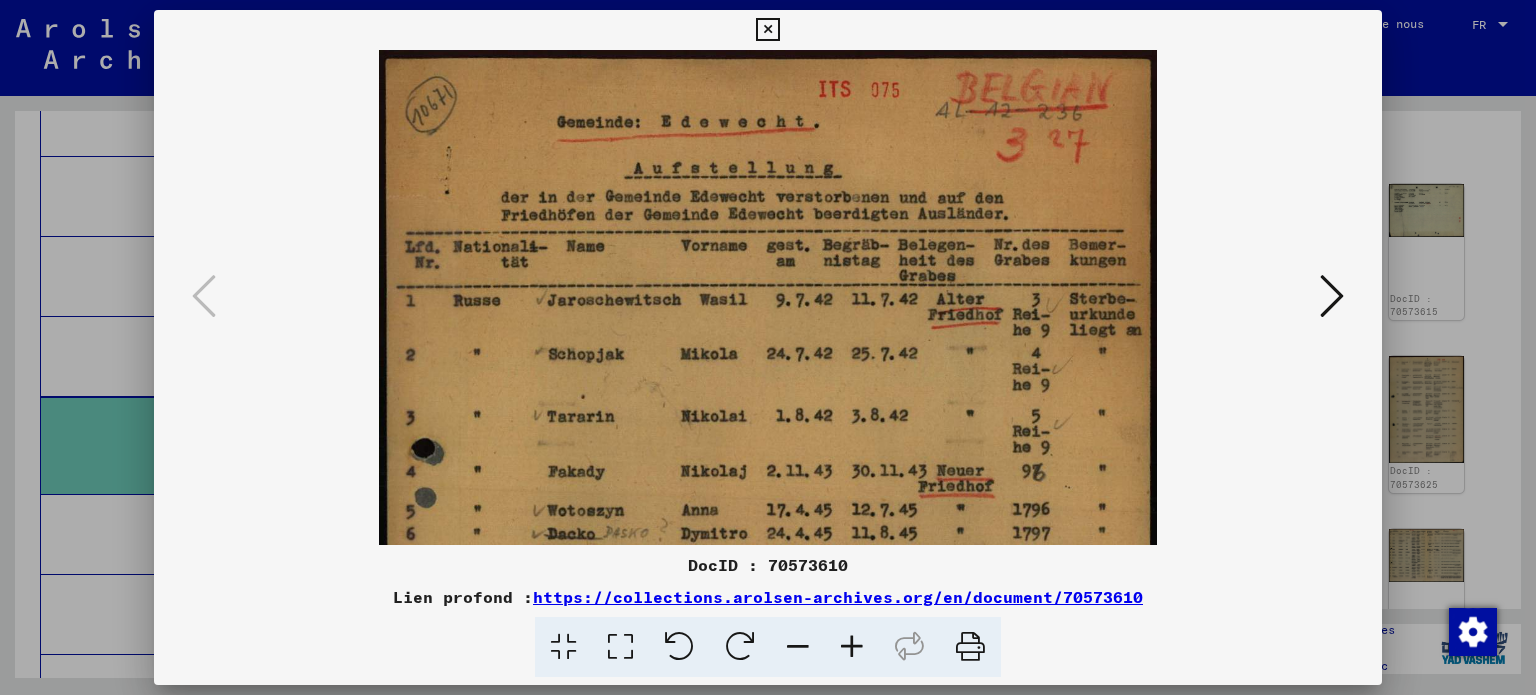 click at bounding box center (852, 647) 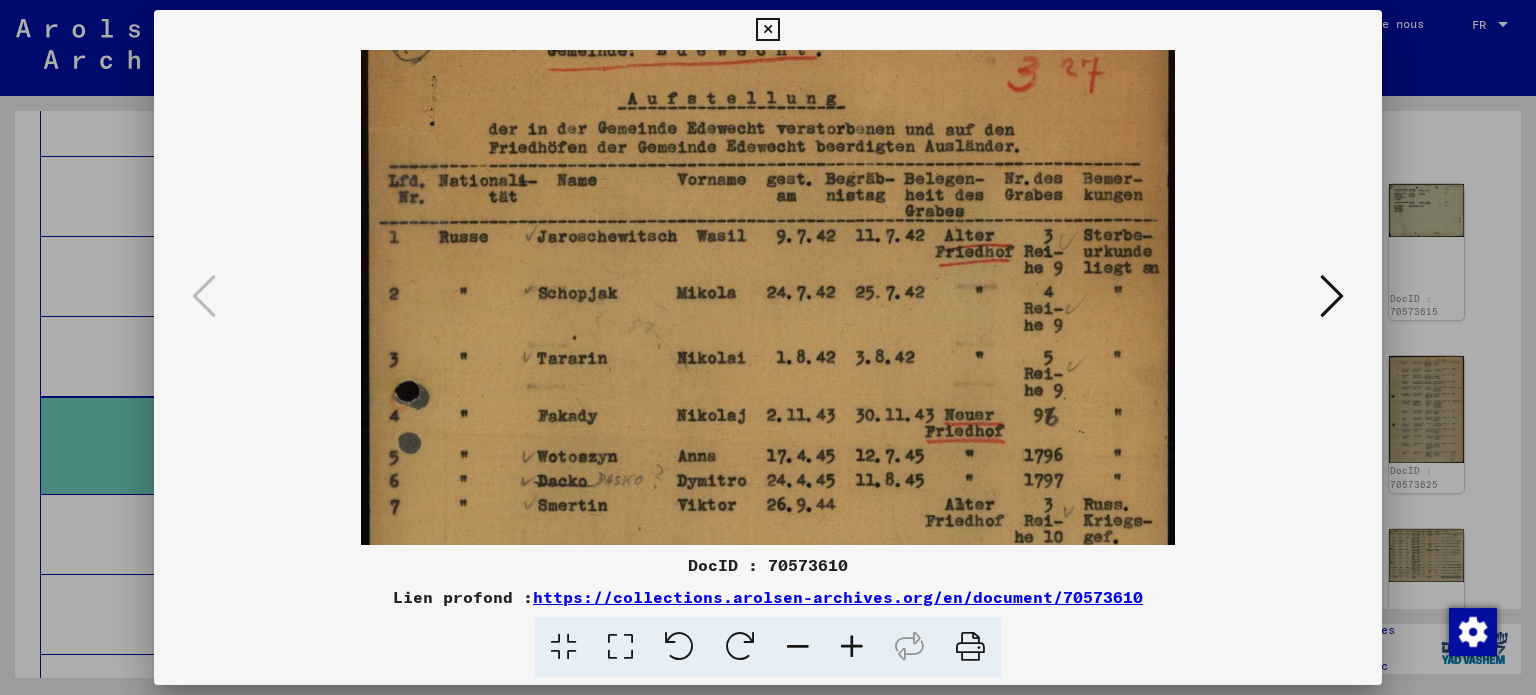 drag, startPoint x: 825, startPoint y: 399, endPoint x: 824, endPoint y: 249, distance: 150.00333 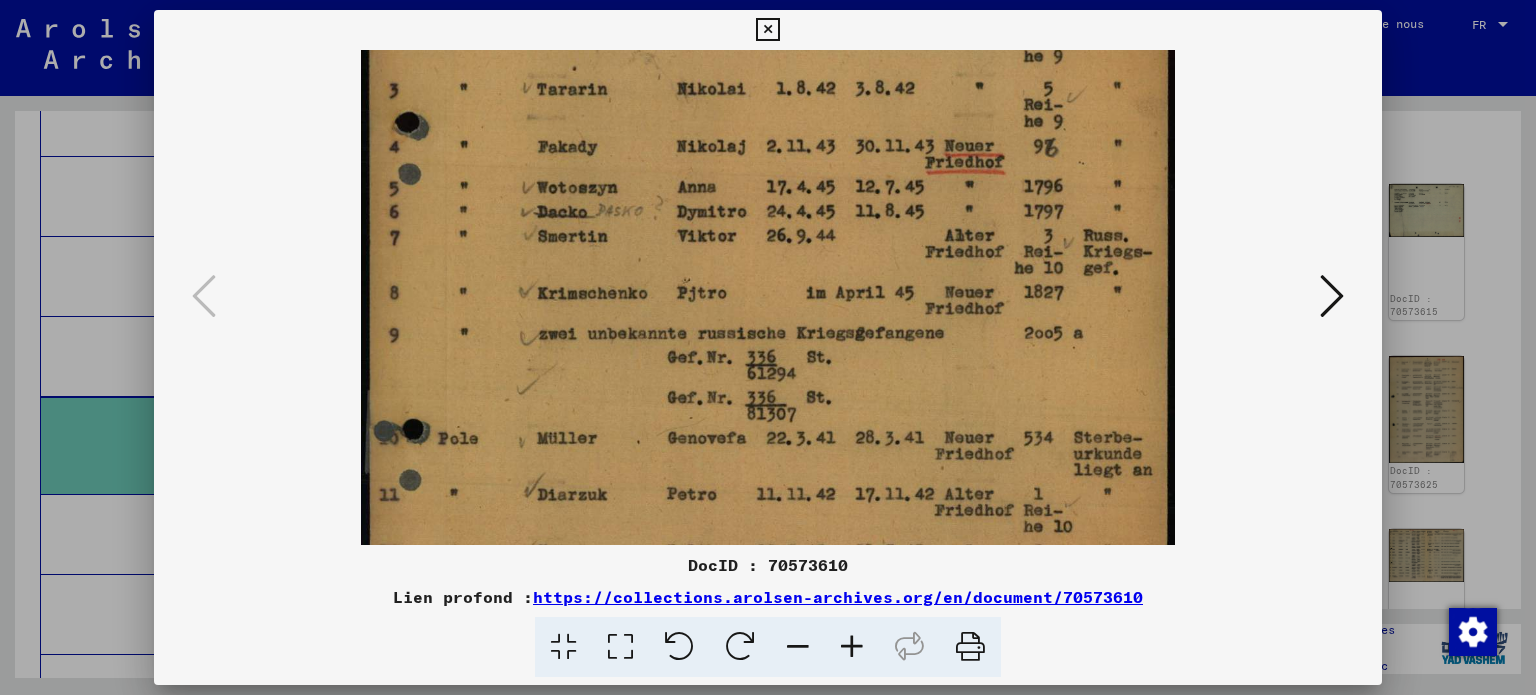 drag, startPoint x: 856, startPoint y: 359, endPoint x: 872, endPoint y: 146, distance: 213.6001 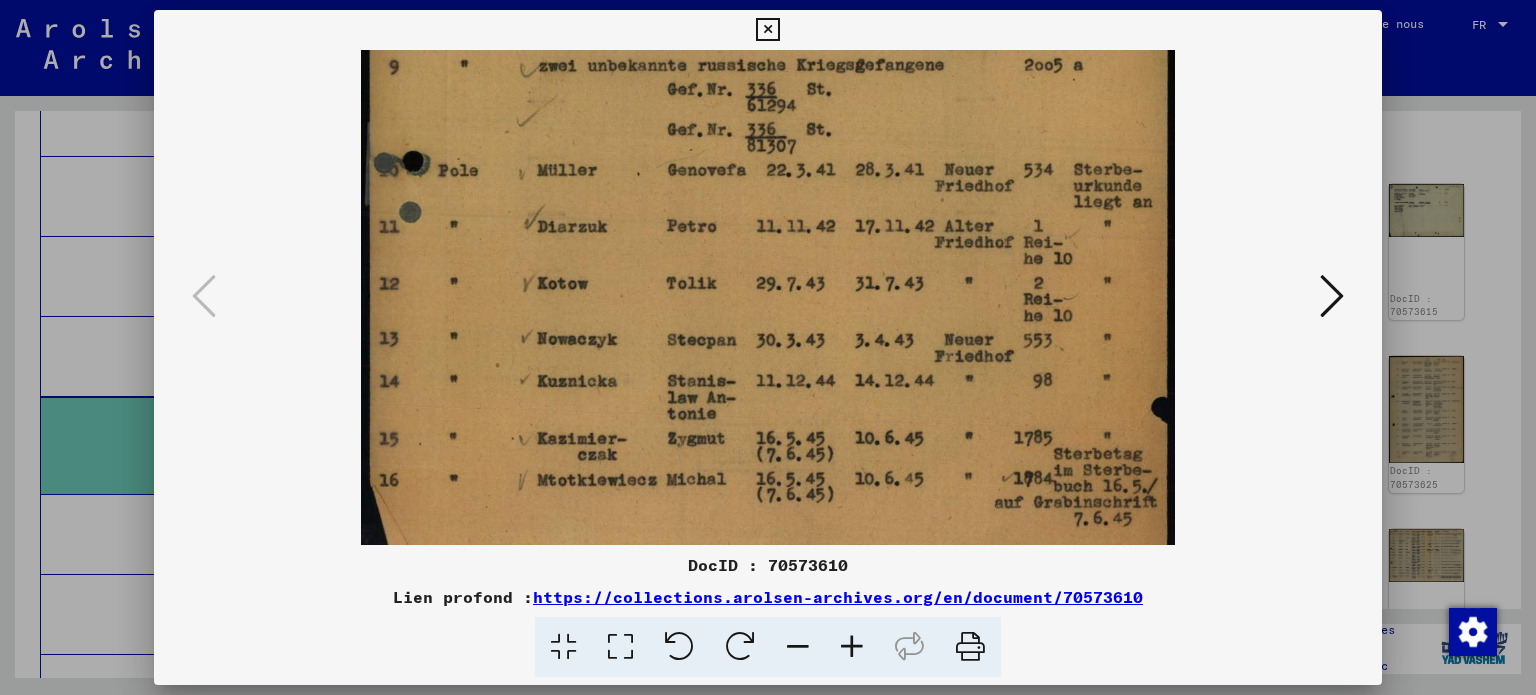 drag, startPoint x: 885, startPoint y: 331, endPoint x: 884, endPoint y: 115, distance: 216.00232 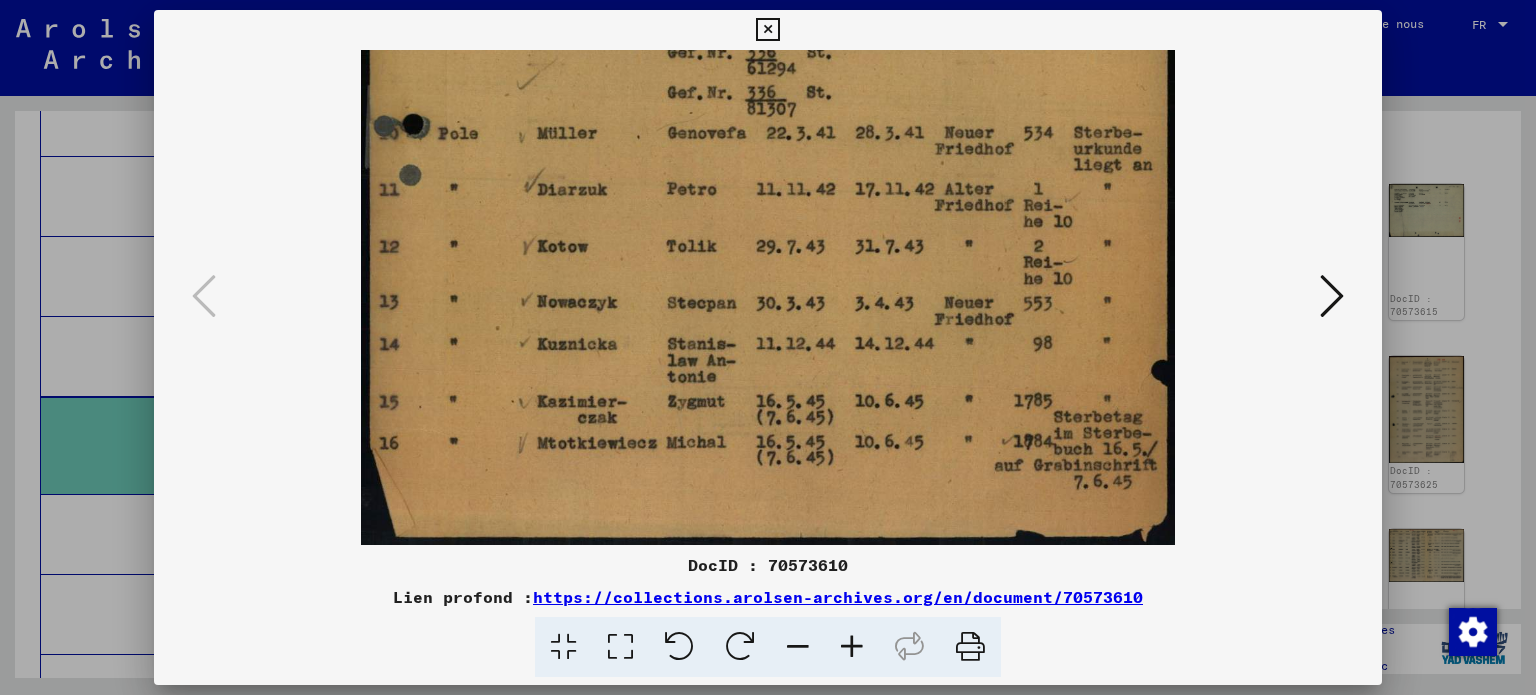 drag, startPoint x: 881, startPoint y: 315, endPoint x: 889, endPoint y: 87, distance: 228.1403 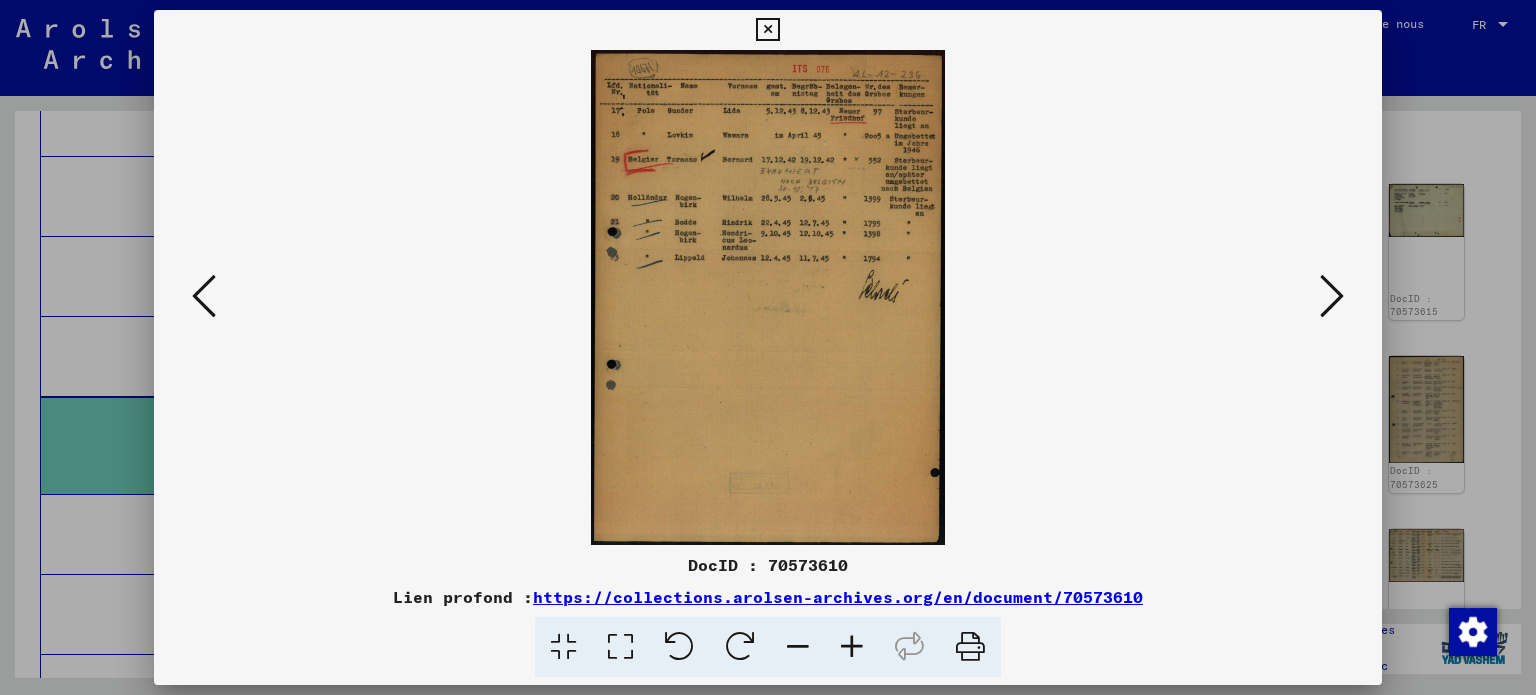 scroll, scrollTop: 0, scrollLeft: 0, axis: both 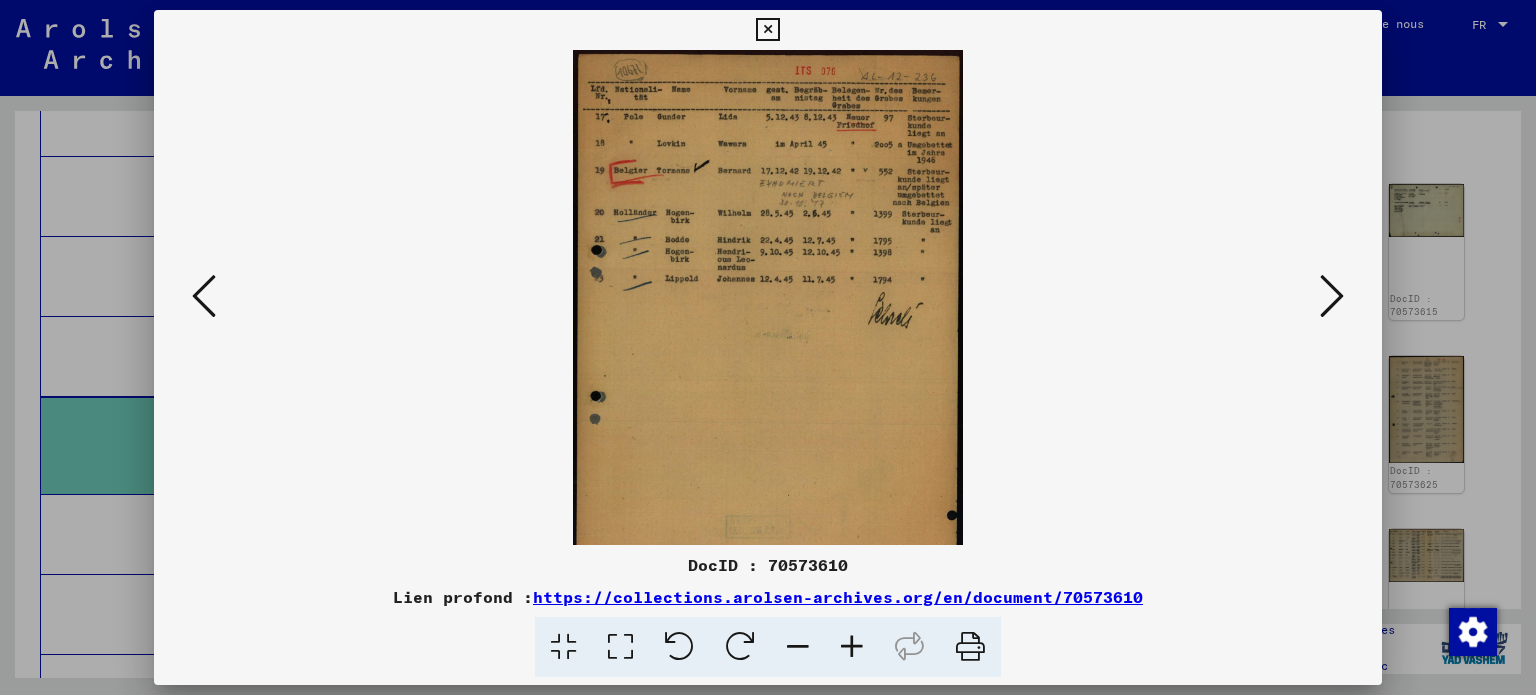 click at bounding box center [852, 647] 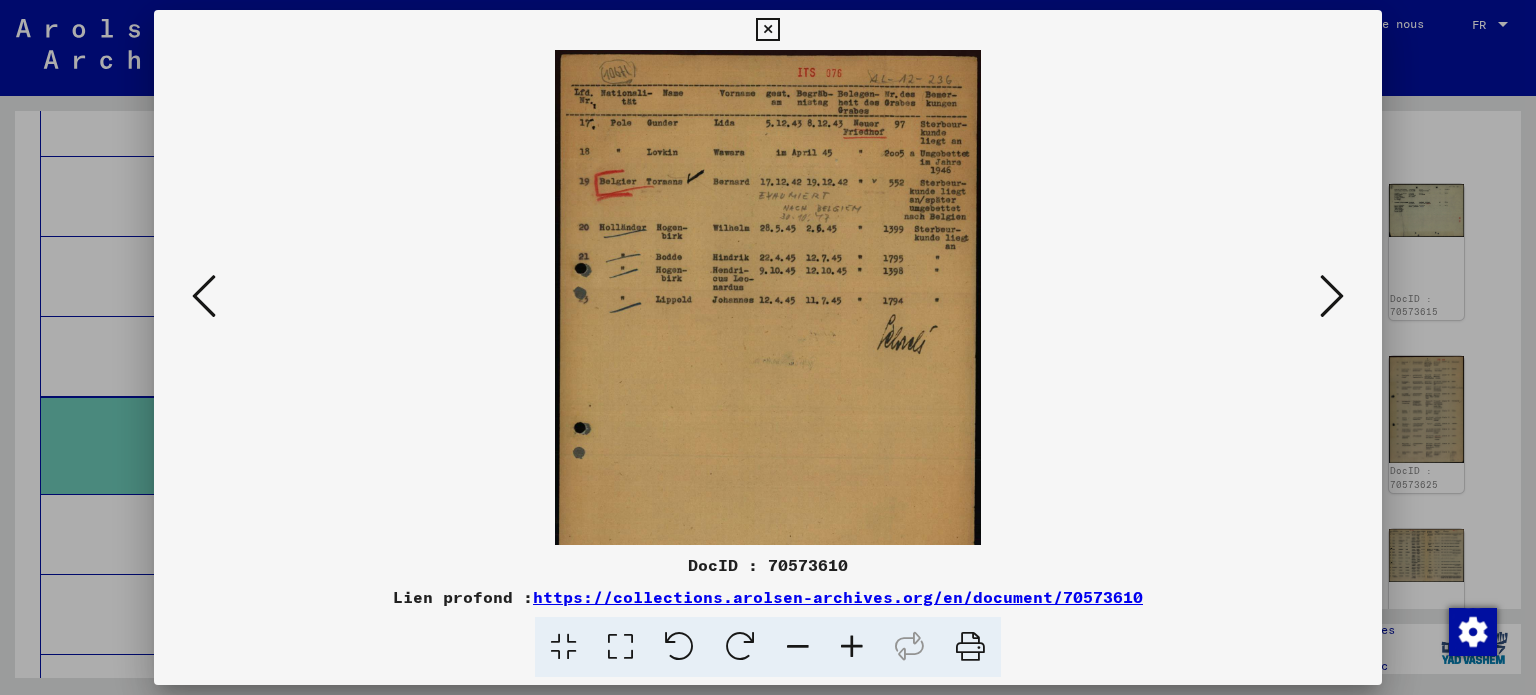click at bounding box center [852, 647] 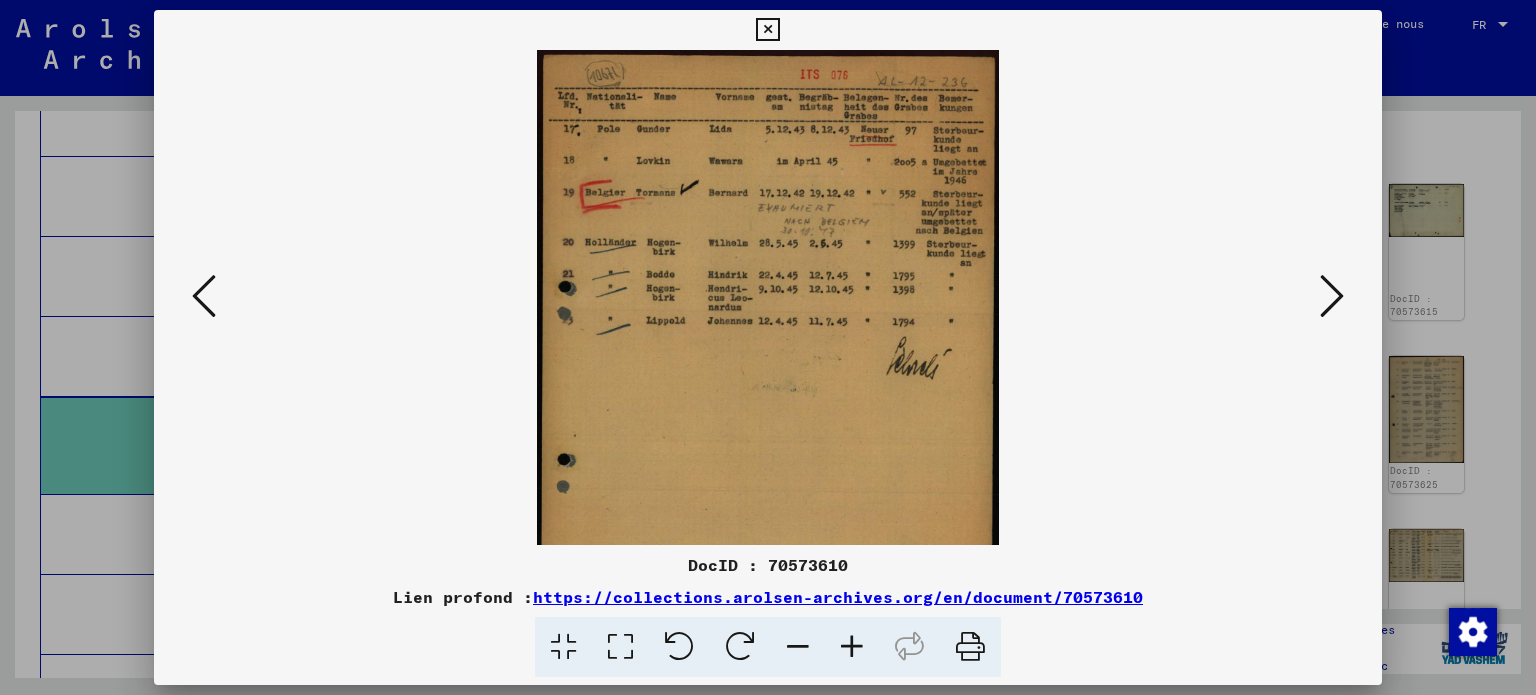 click at bounding box center [852, 647] 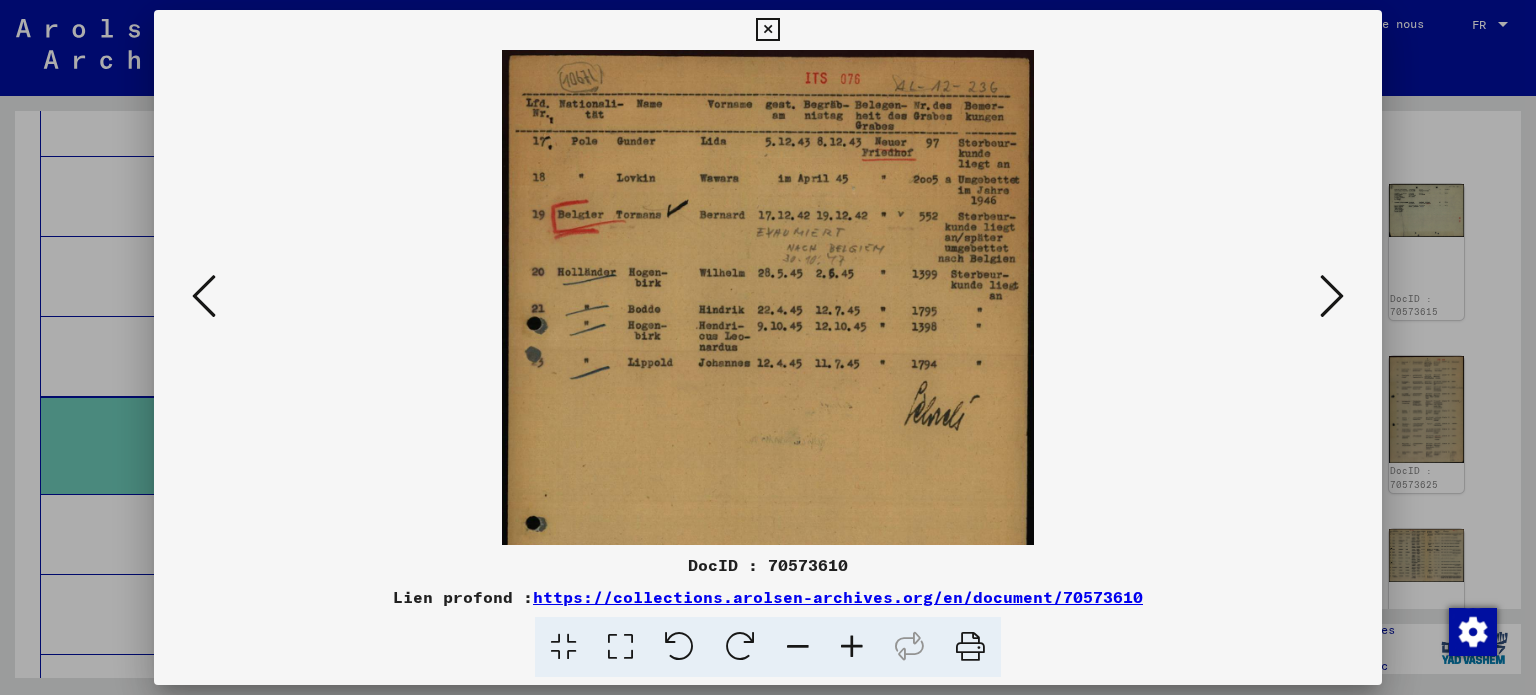 click at bounding box center [852, 647] 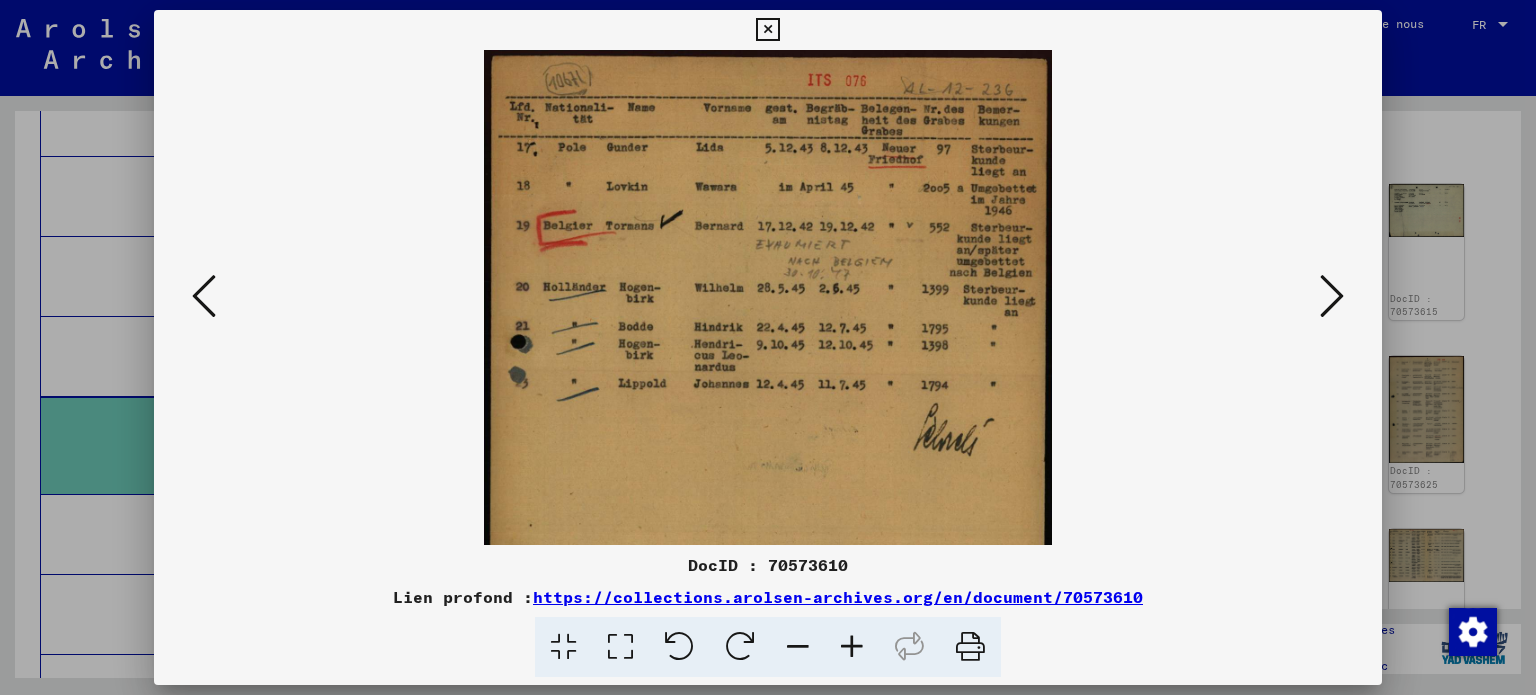click at bounding box center (852, 647) 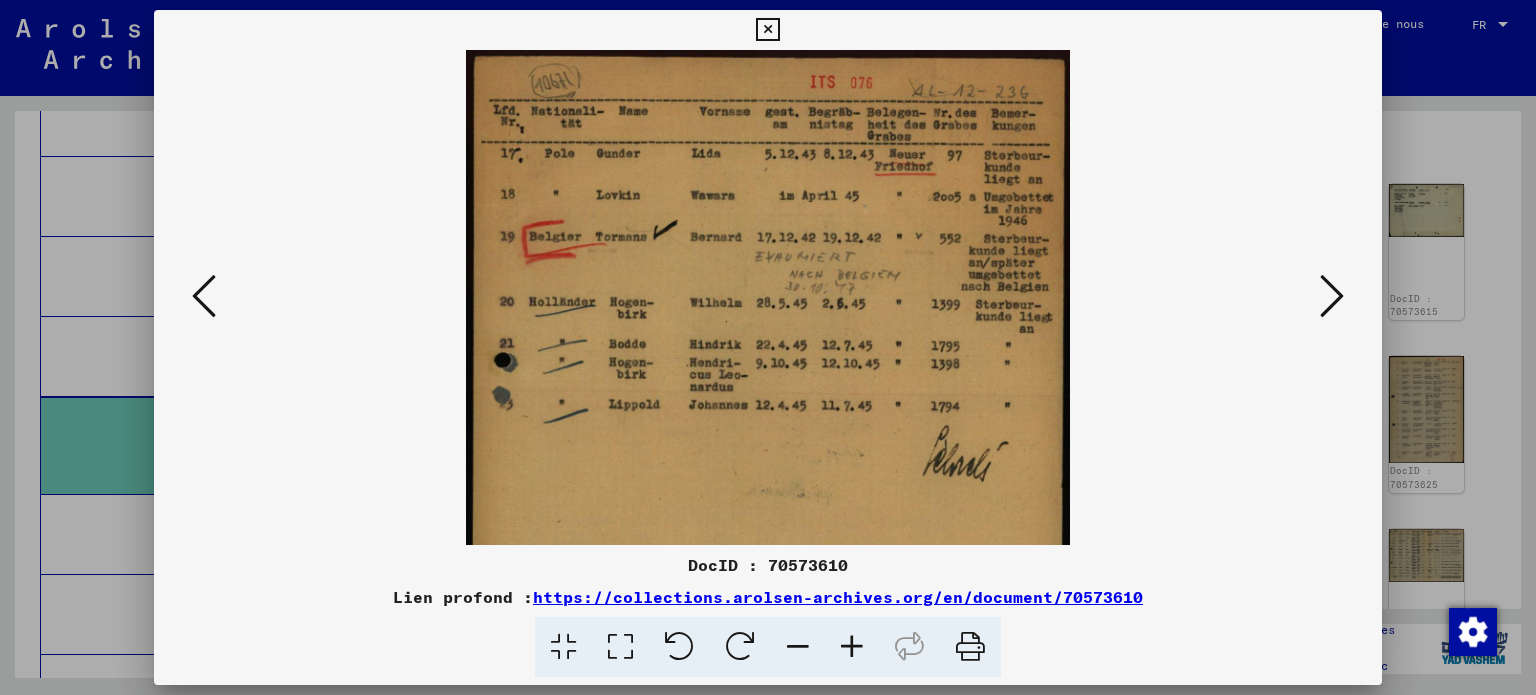 click at bounding box center (852, 647) 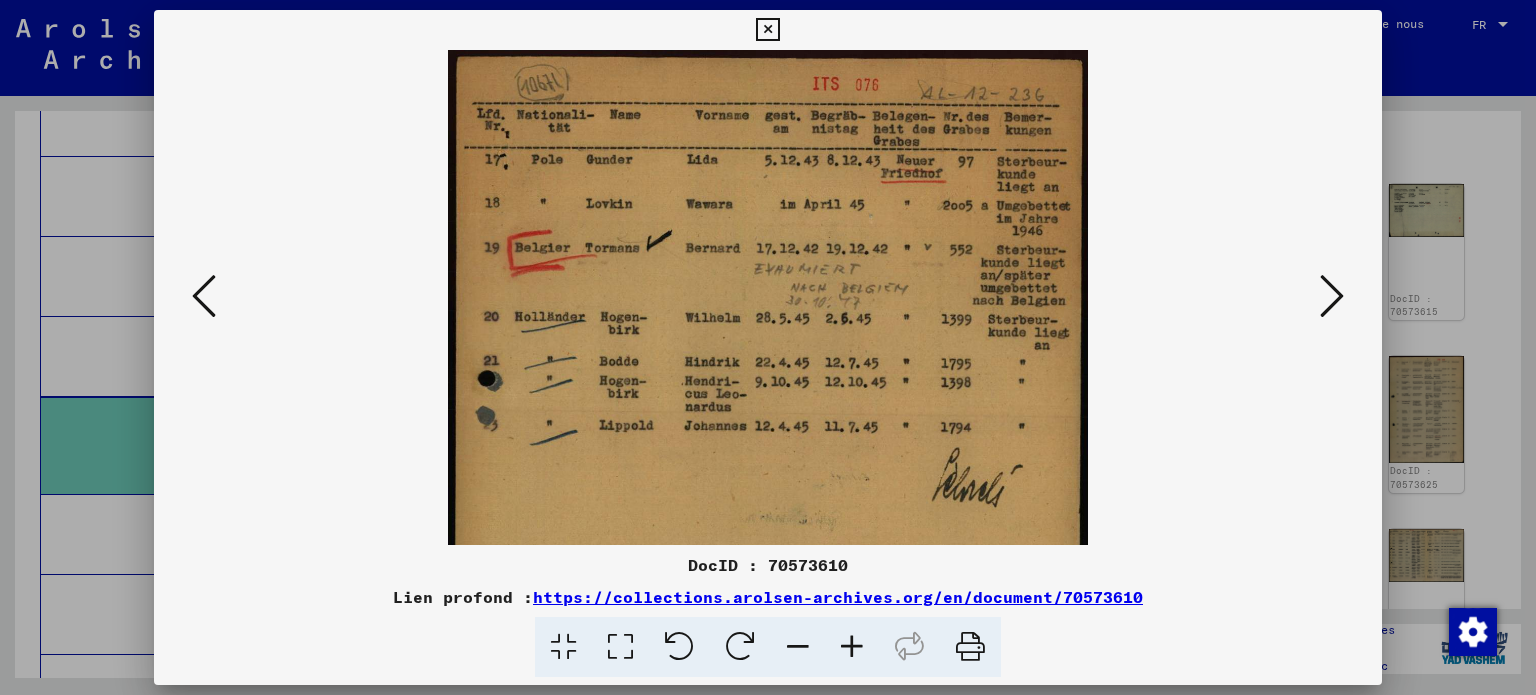 click at bounding box center [1332, 296] 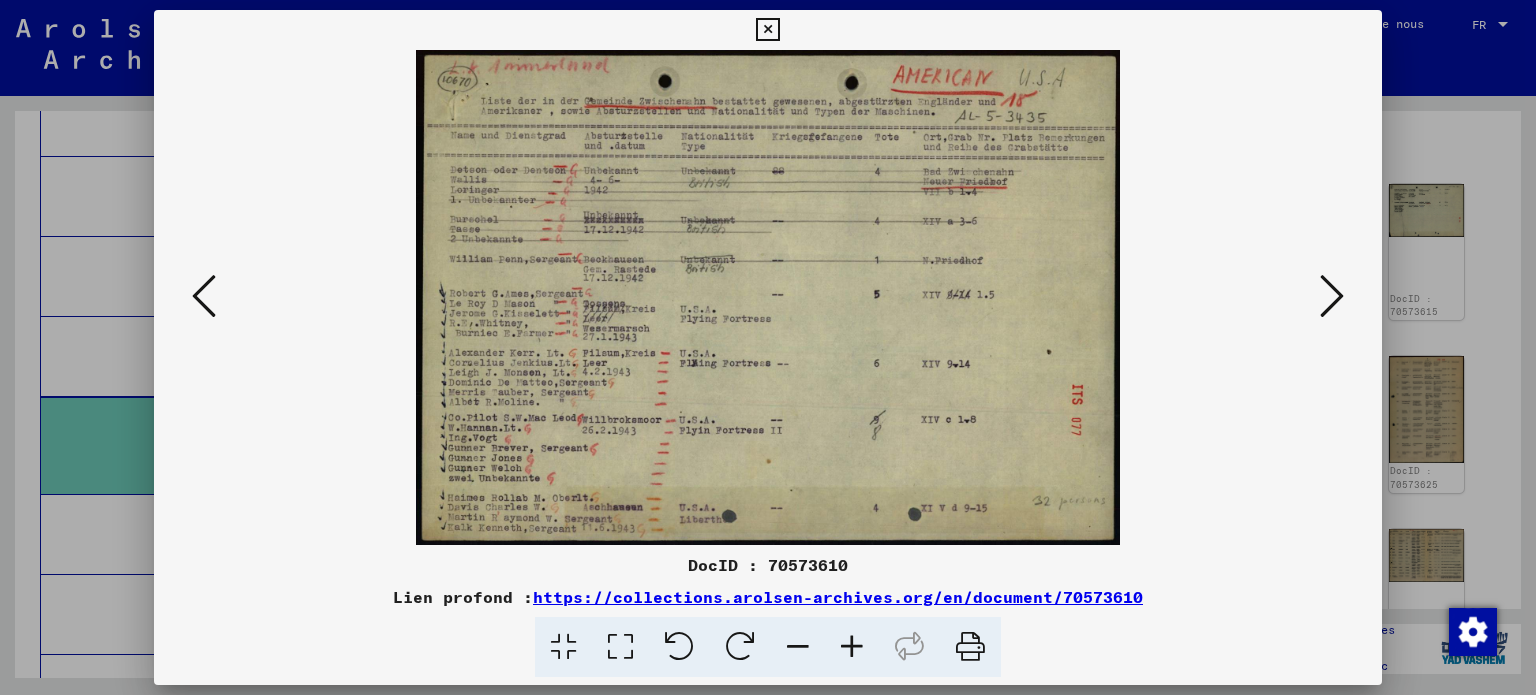 click at bounding box center [852, 647] 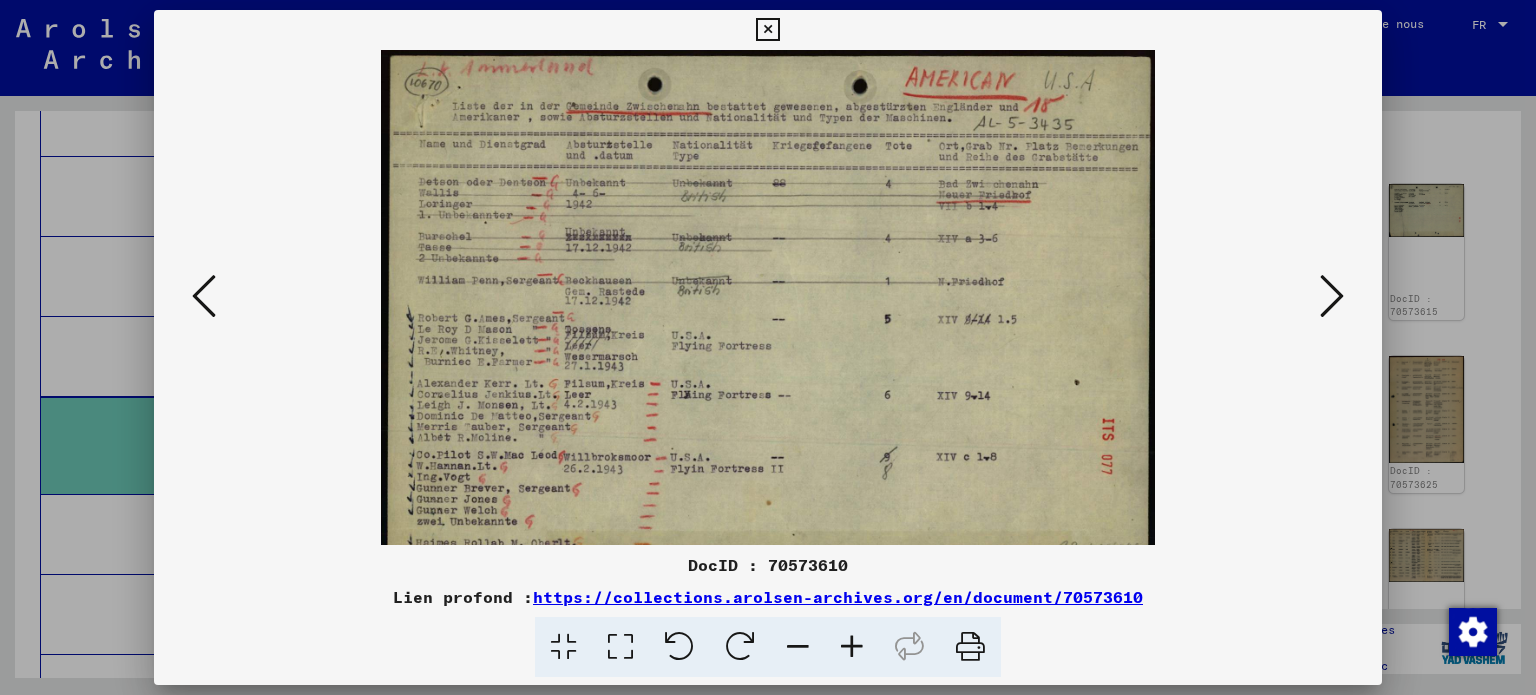 click at bounding box center [852, 647] 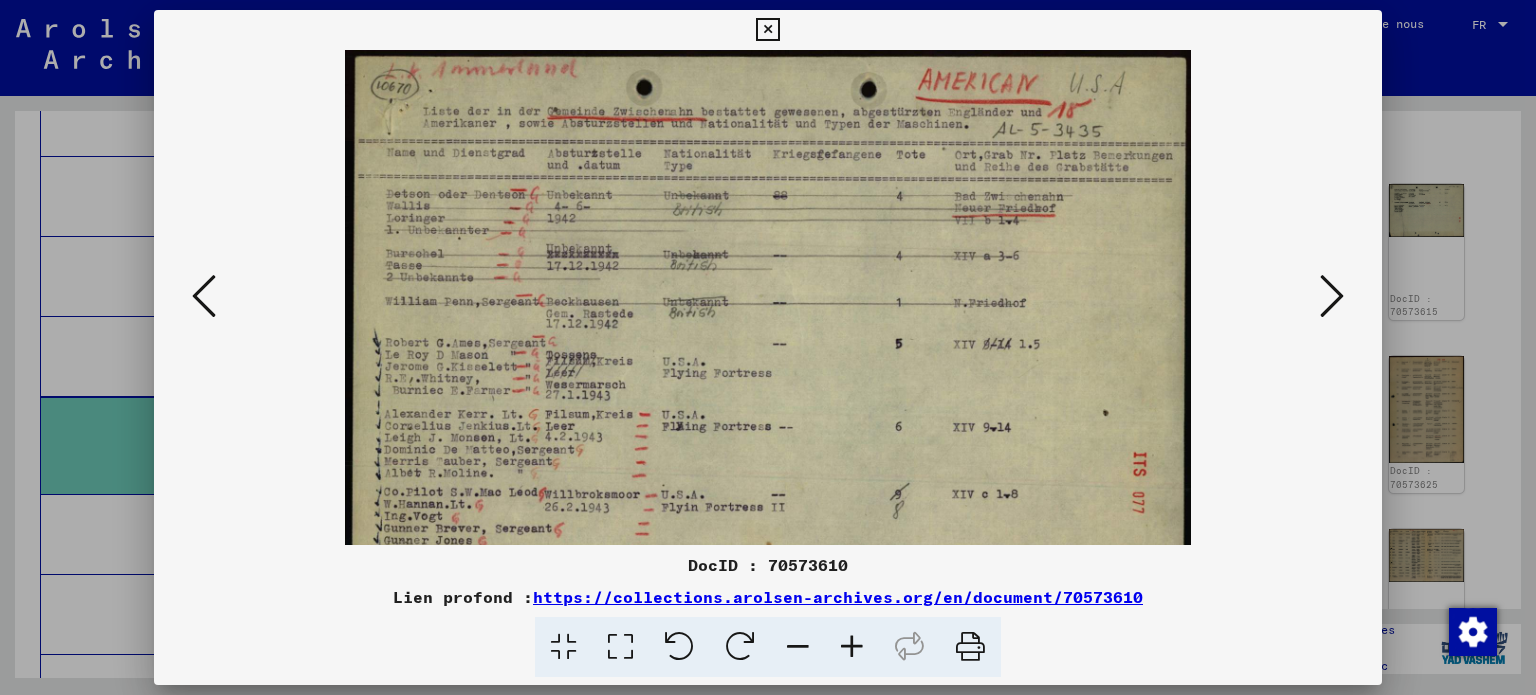 click at bounding box center (852, 647) 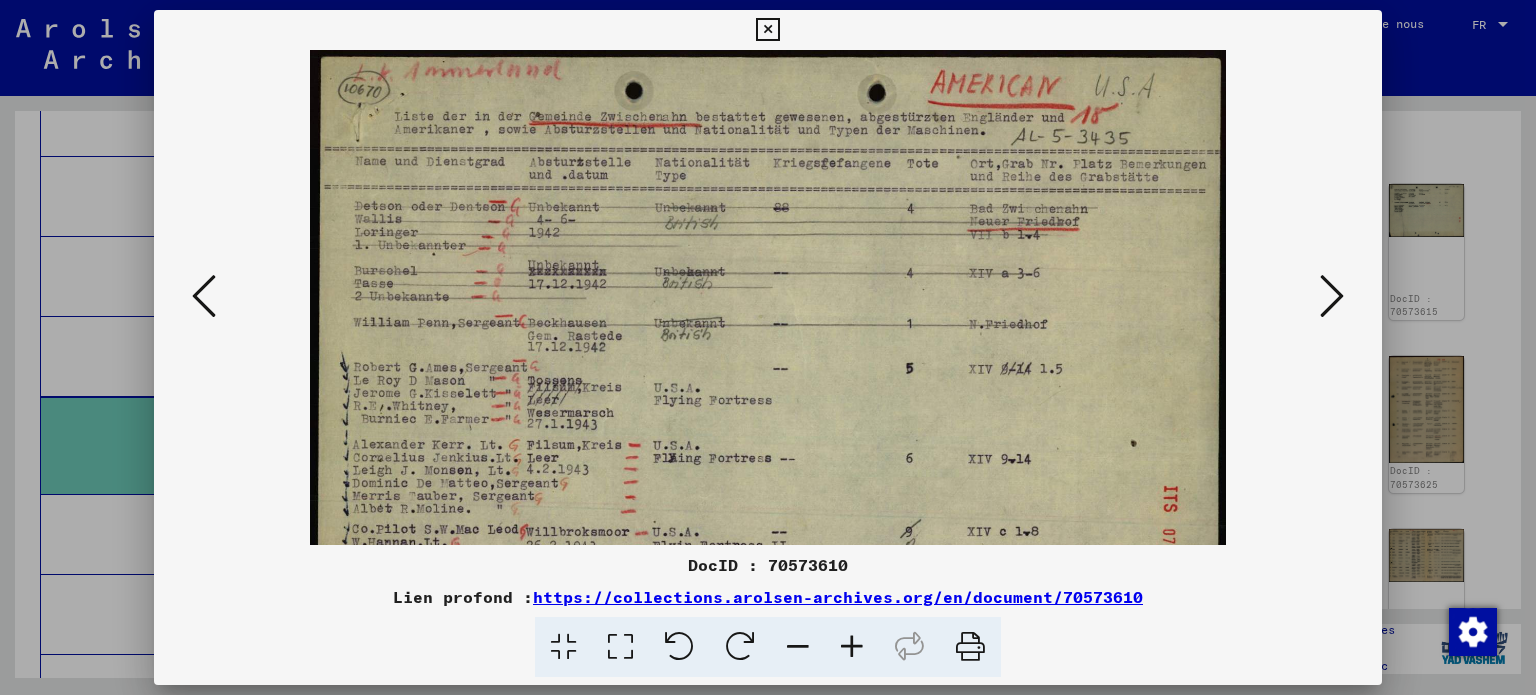 click at bounding box center [852, 647] 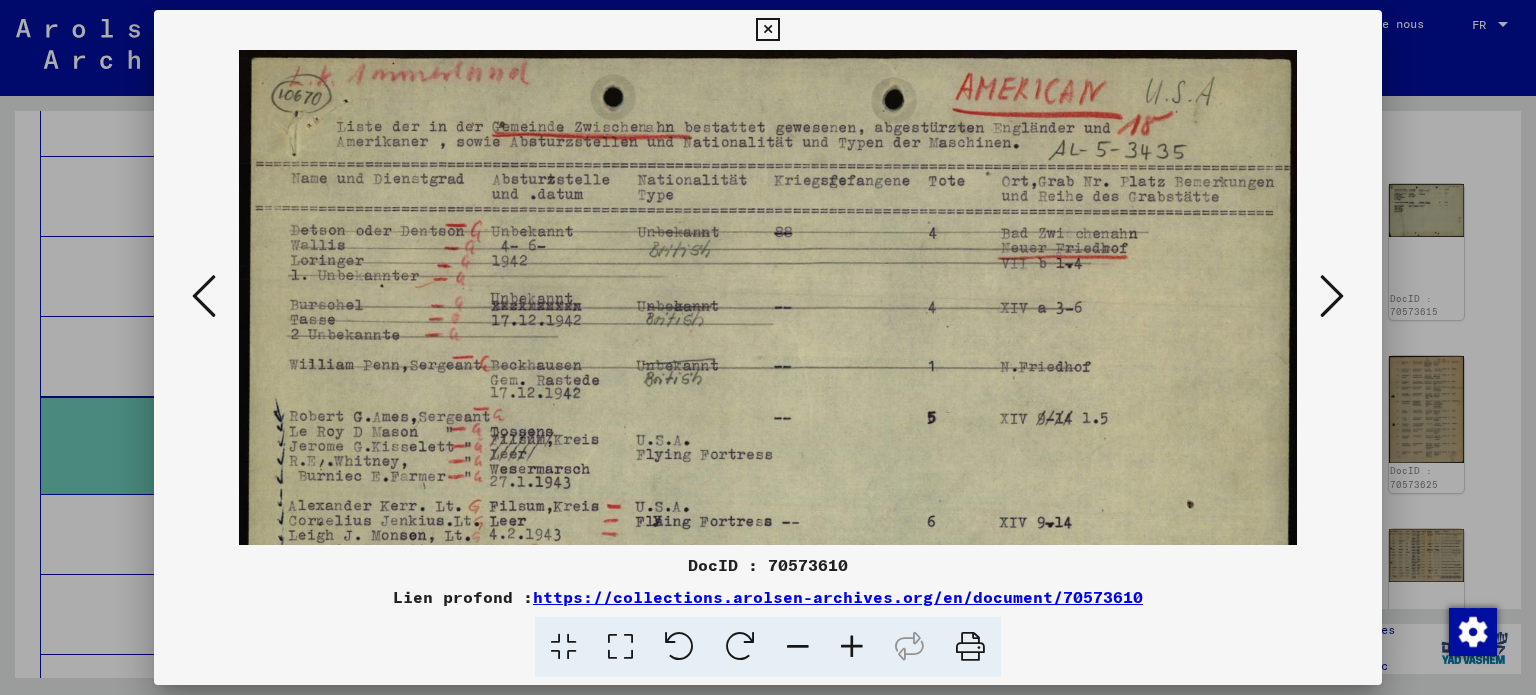 click at bounding box center (852, 647) 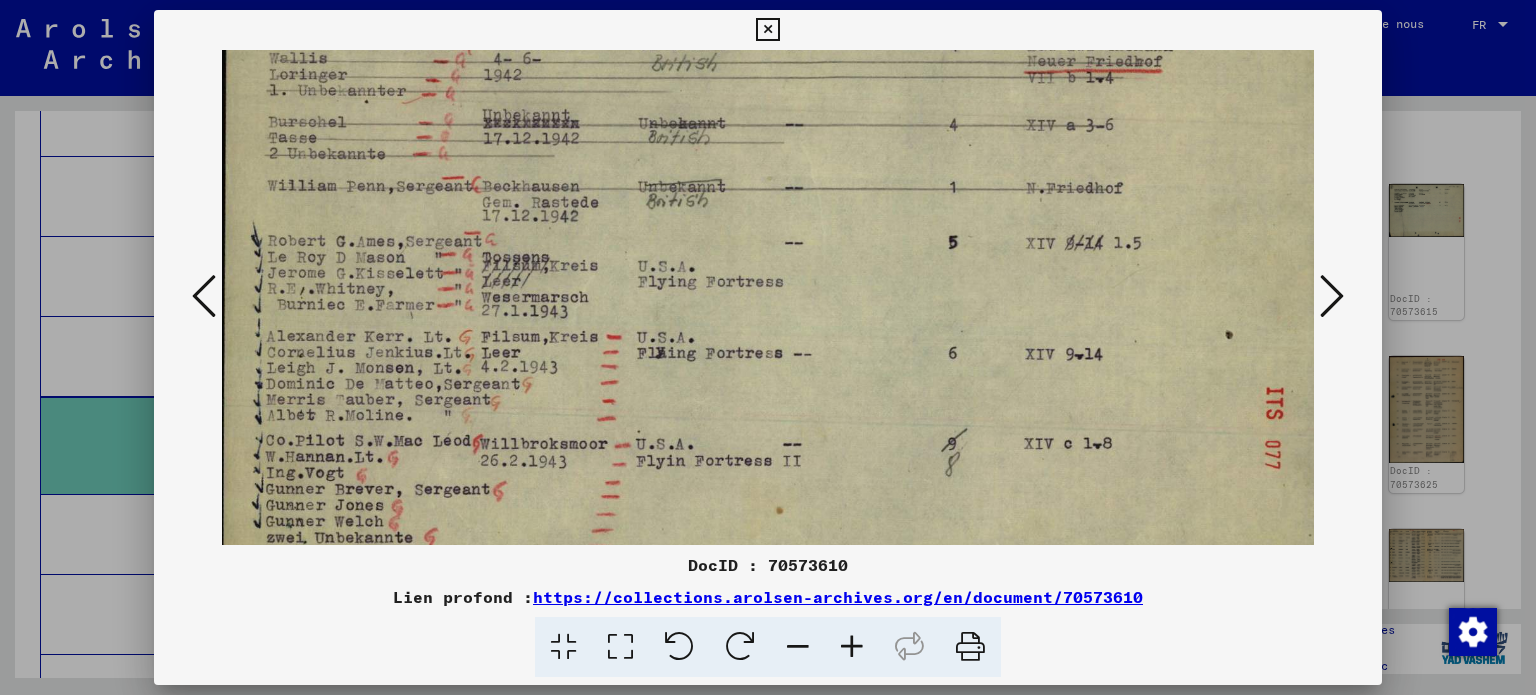 drag, startPoint x: 784, startPoint y: 475, endPoint x: 786, endPoint y: 271, distance: 204.0098 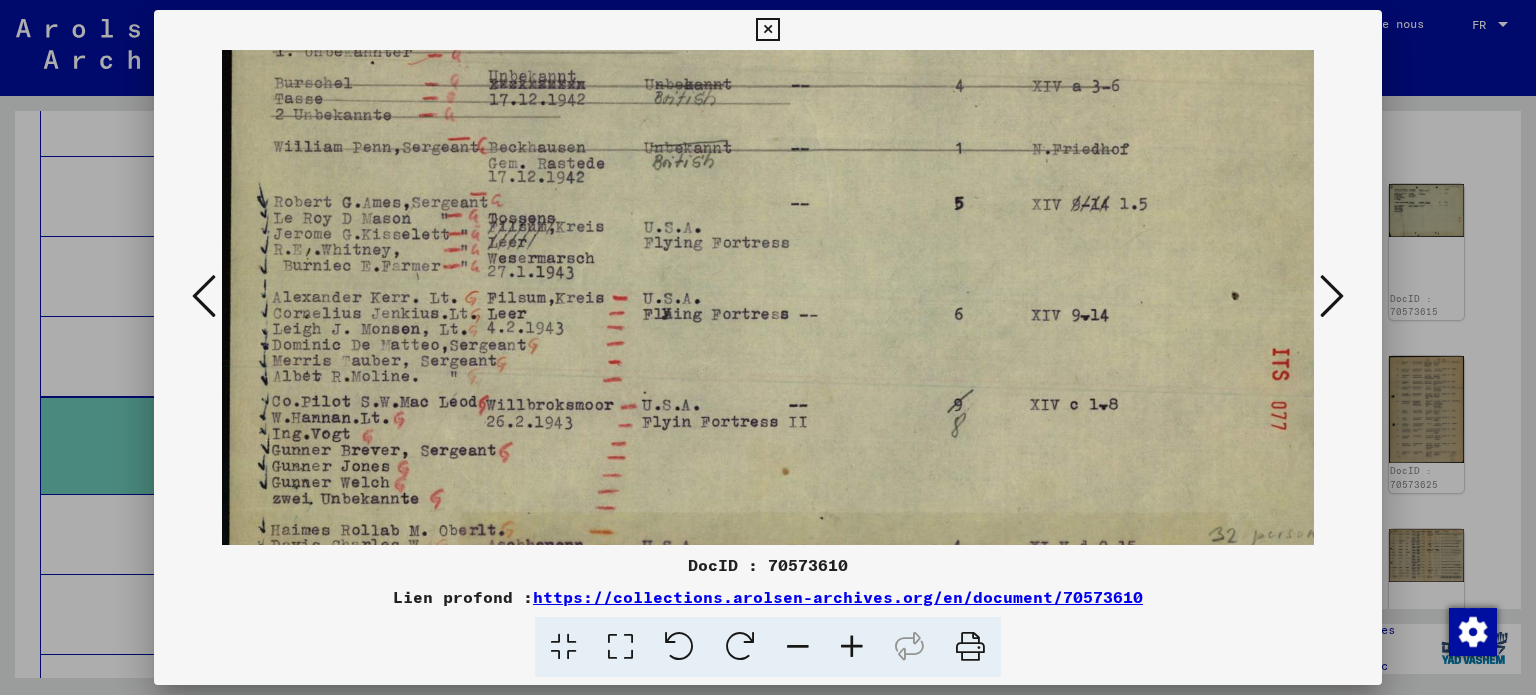 scroll, scrollTop: 300, scrollLeft: 0, axis: vertical 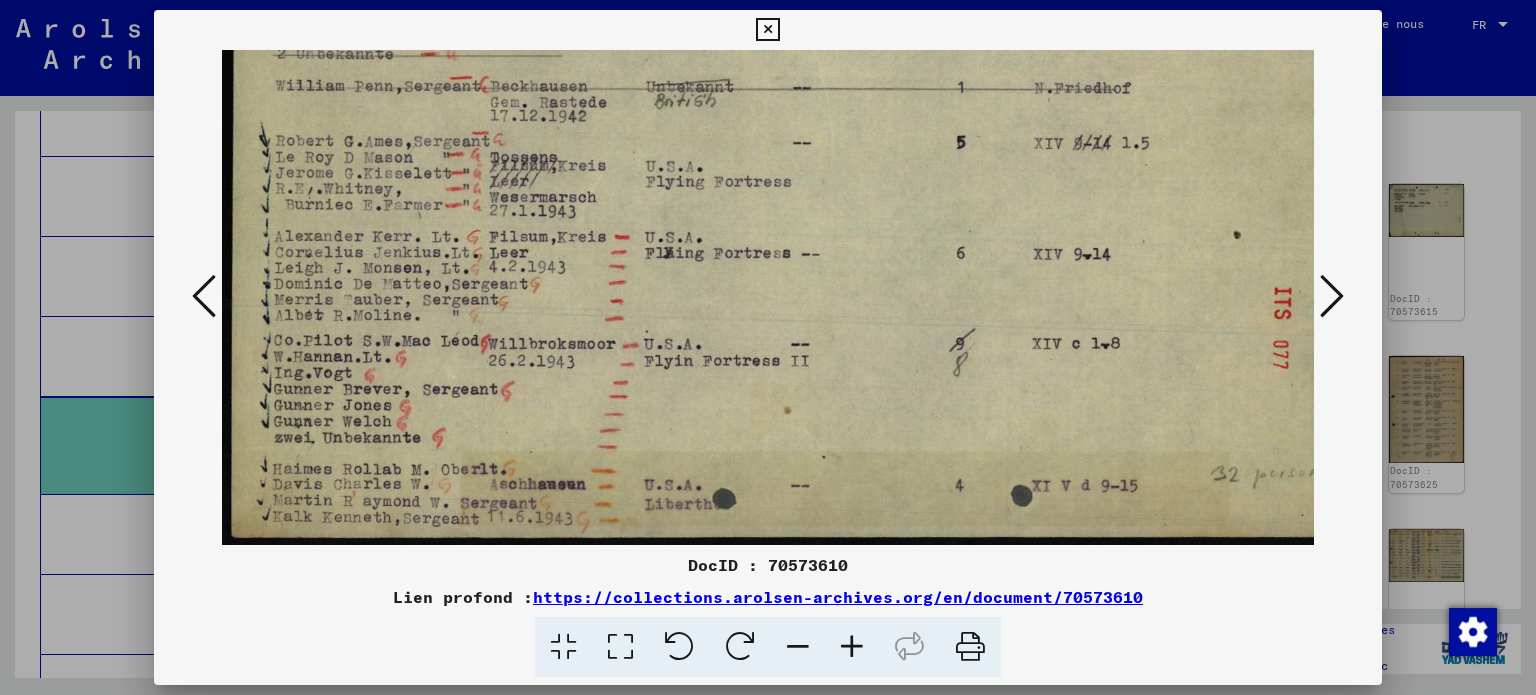 drag, startPoint x: 756, startPoint y: 383, endPoint x: 781, endPoint y: 254, distance: 131.40015 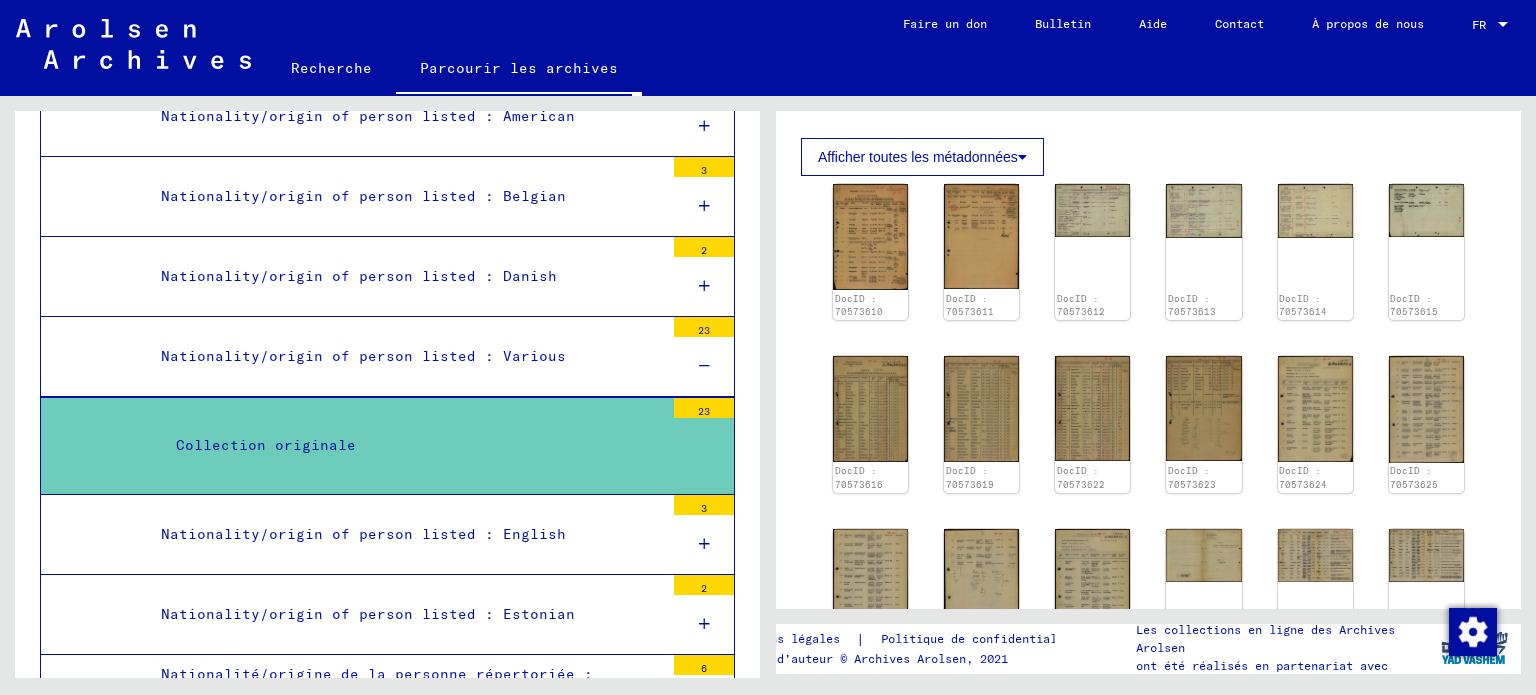 click on "Nationality/origin of person listed : Various" at bounding box center (363, 356) 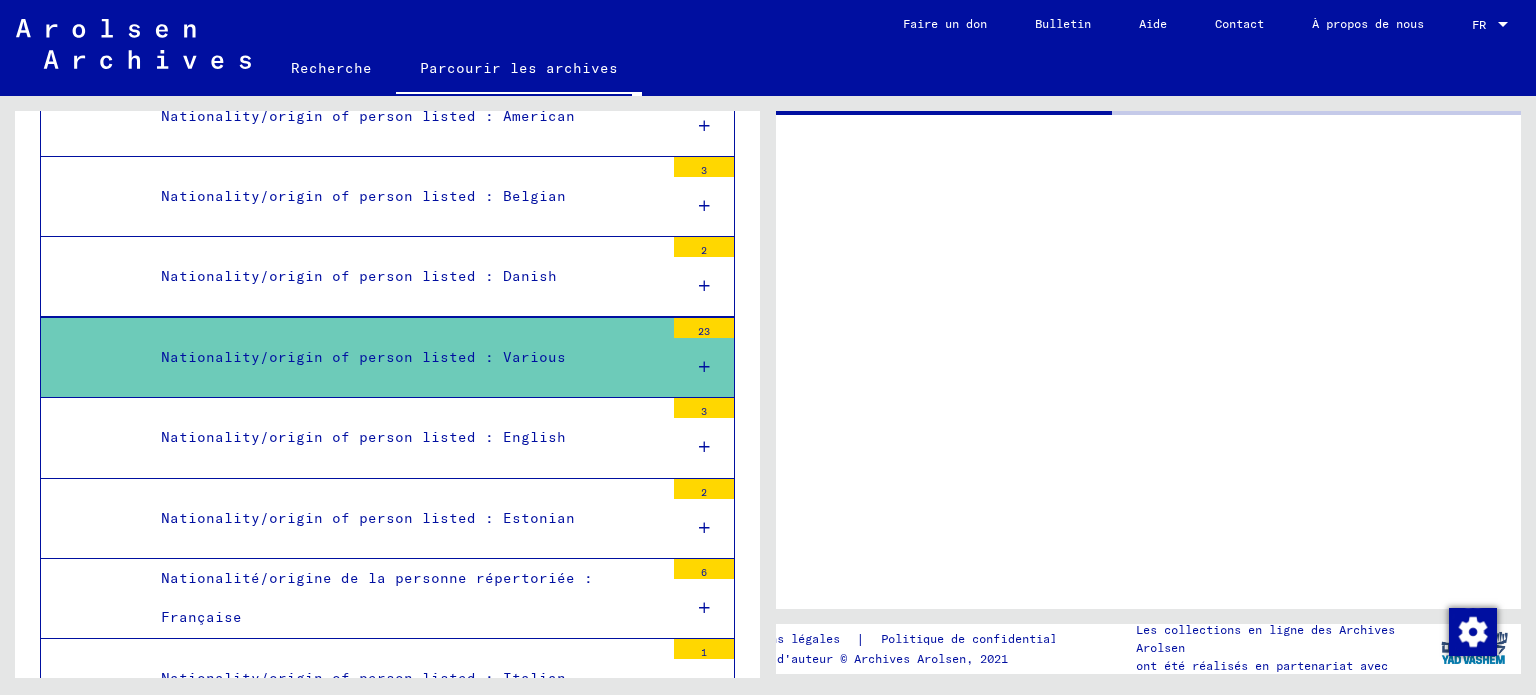 scroll, scrollTop: 0, scrollLeft: 0, axis: both 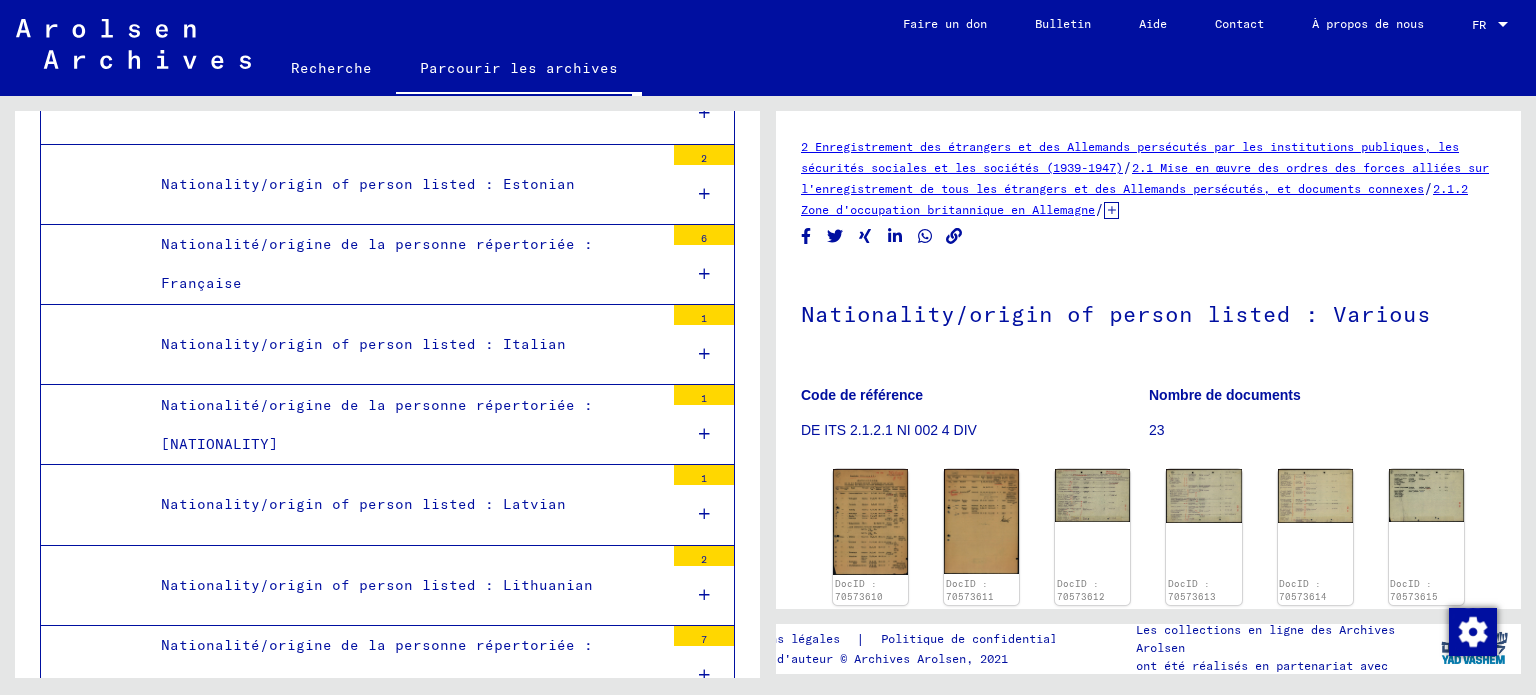 click on "Nationalité/origine de la personne répertoriée : Française" at bounding box center [377, 263] 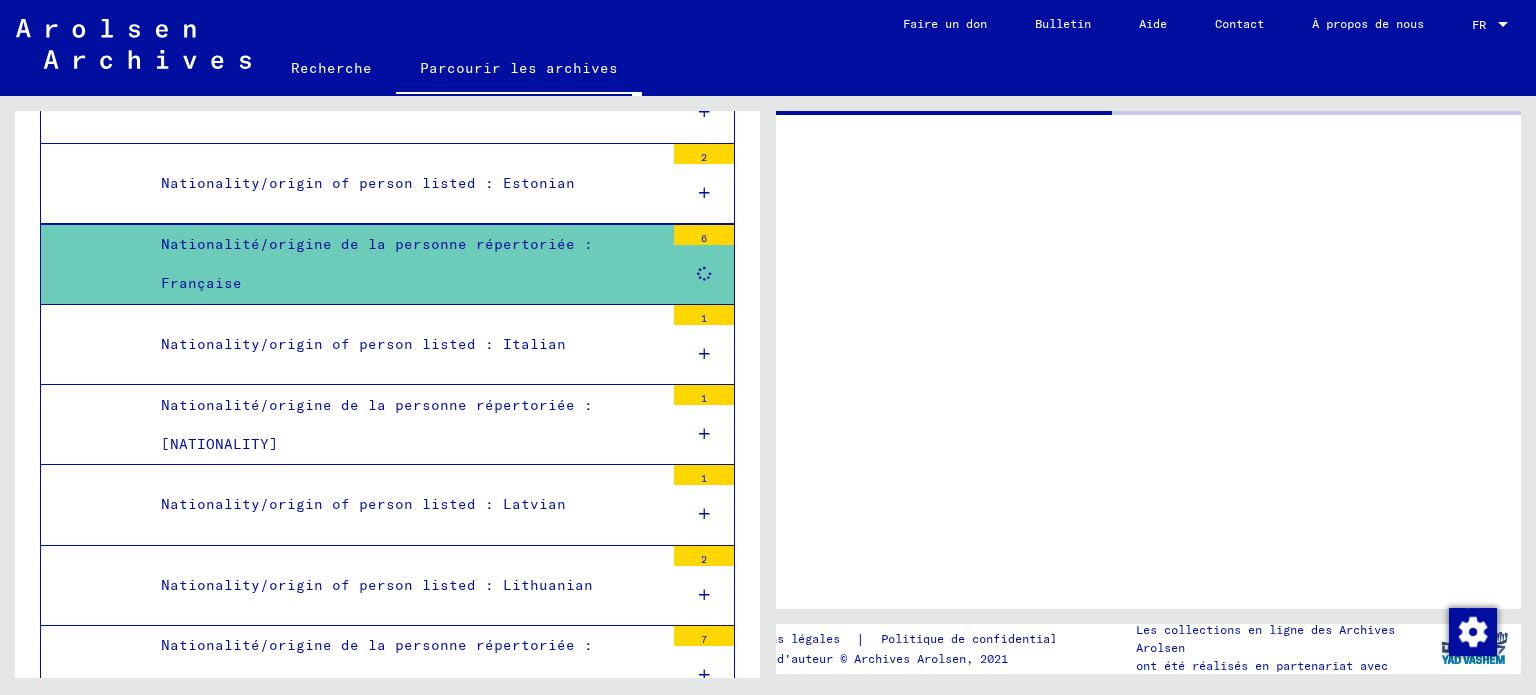 scroll, scrollTop: 2035, scrollLeft: 0, axis: vertical 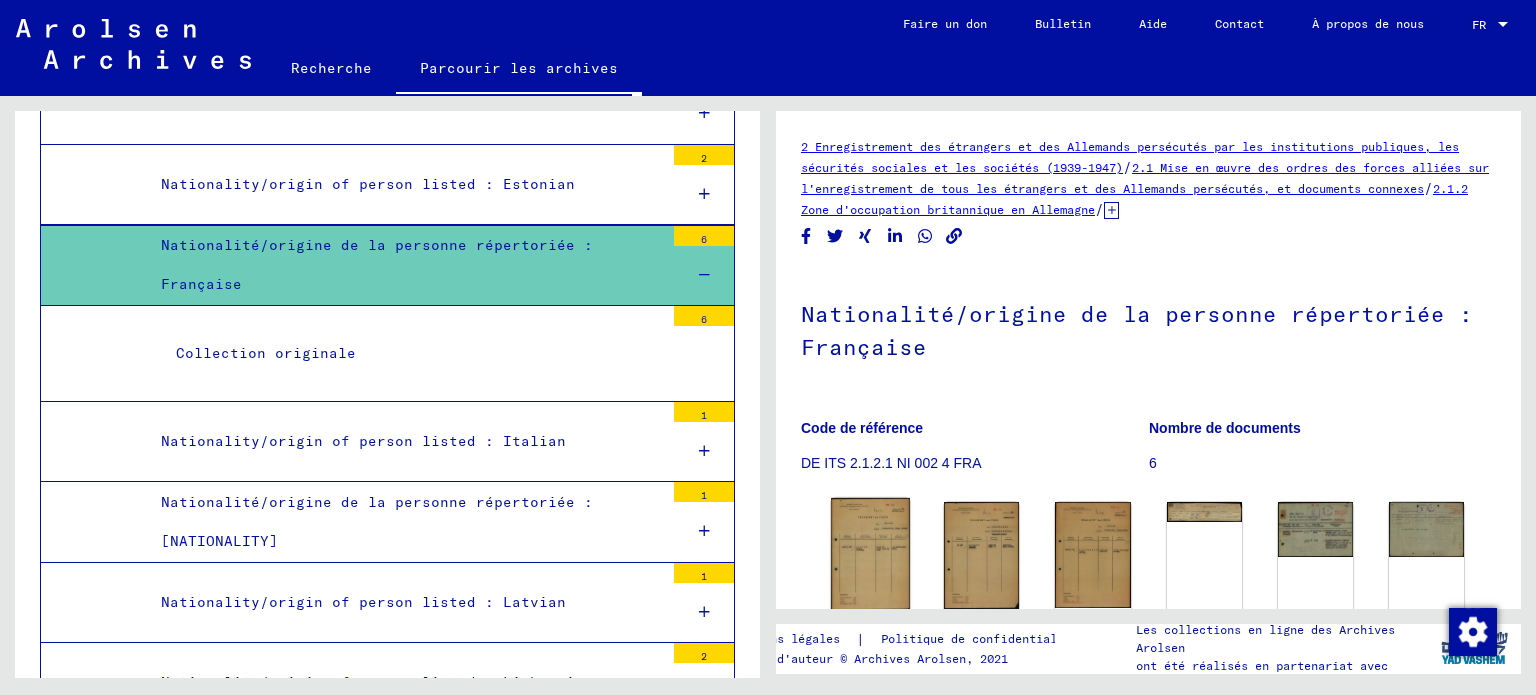 click 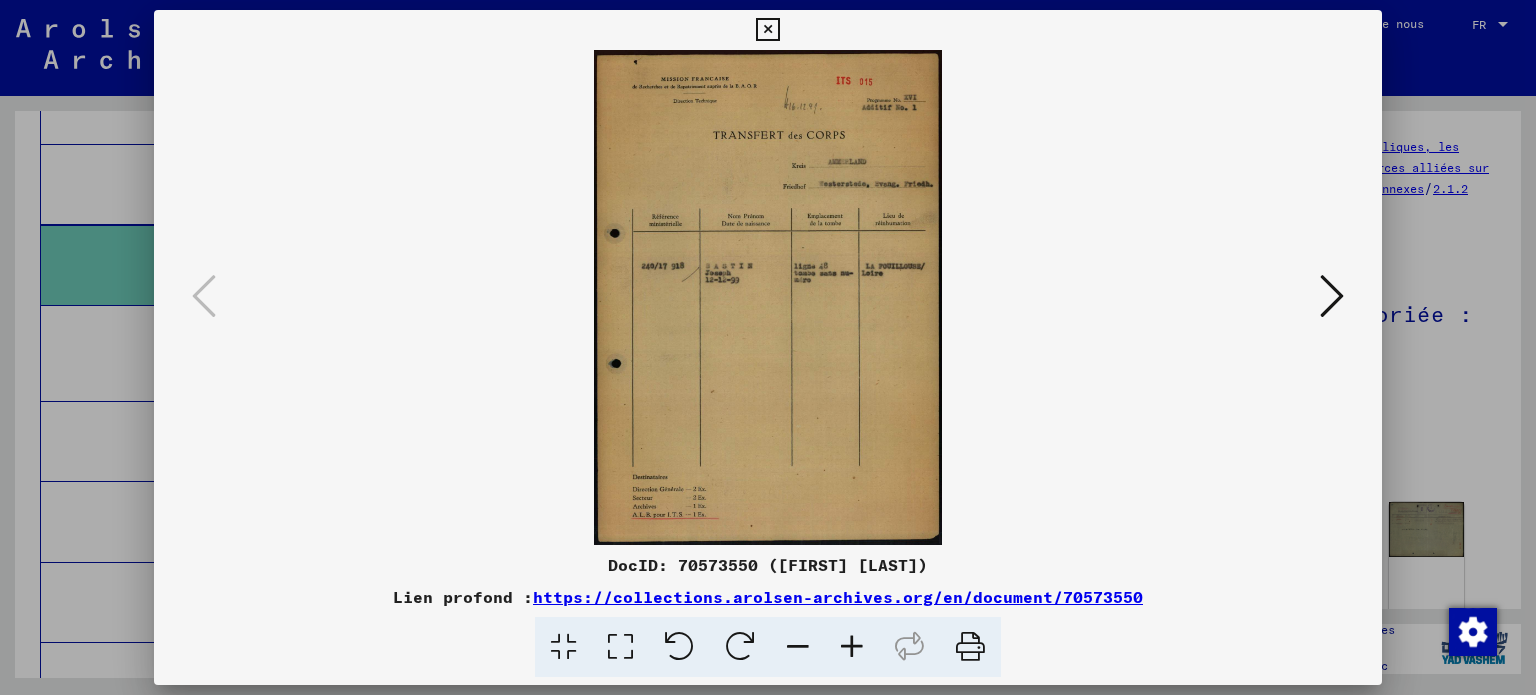 click at bounding box center [852, 647] 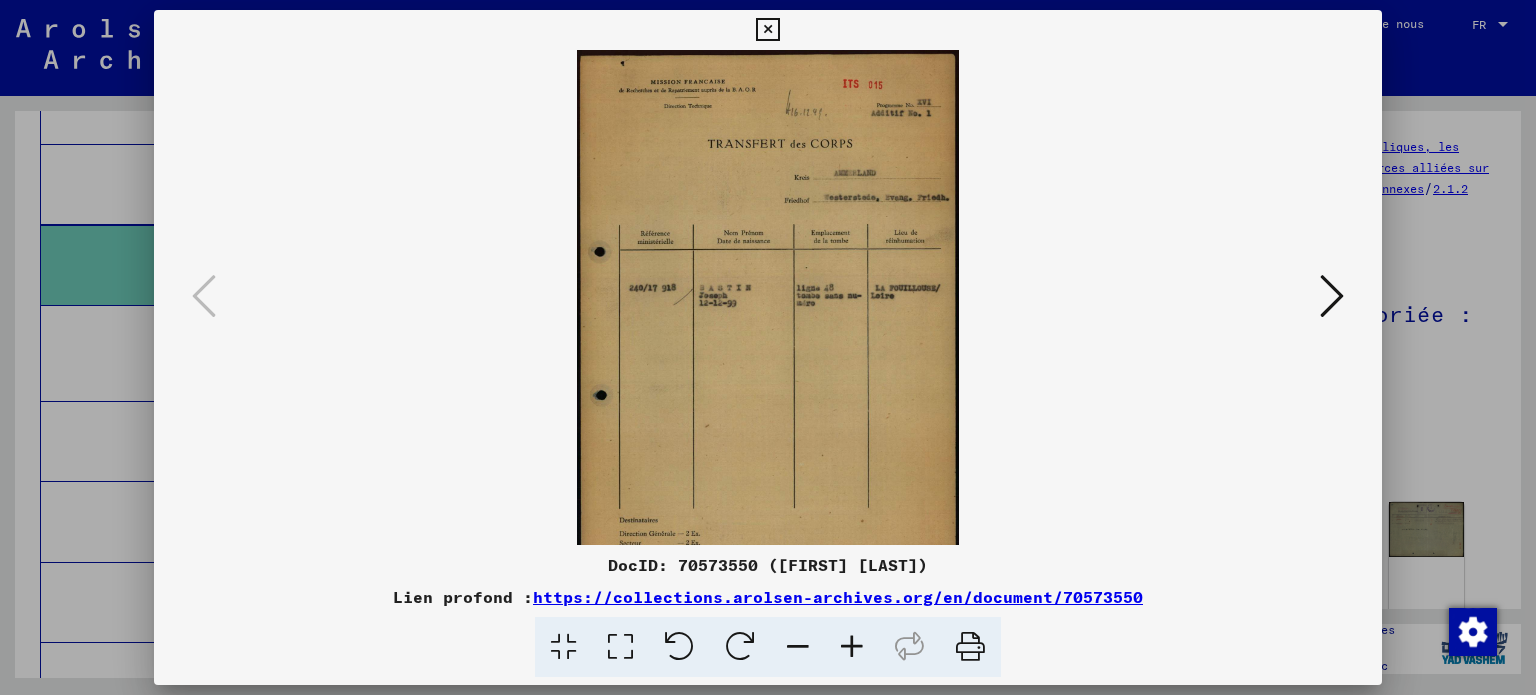 click at bounding box center (852, 647) 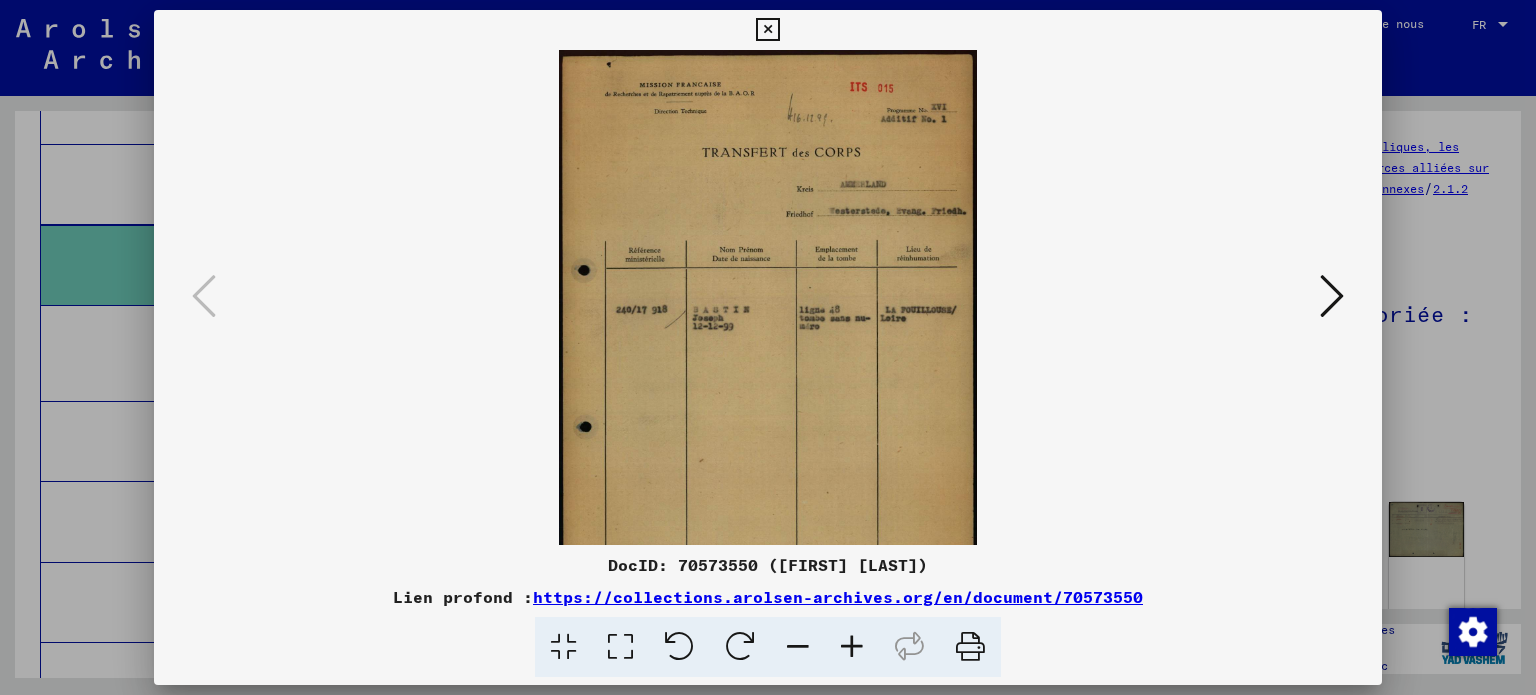 click at bounding box center [852, 647] 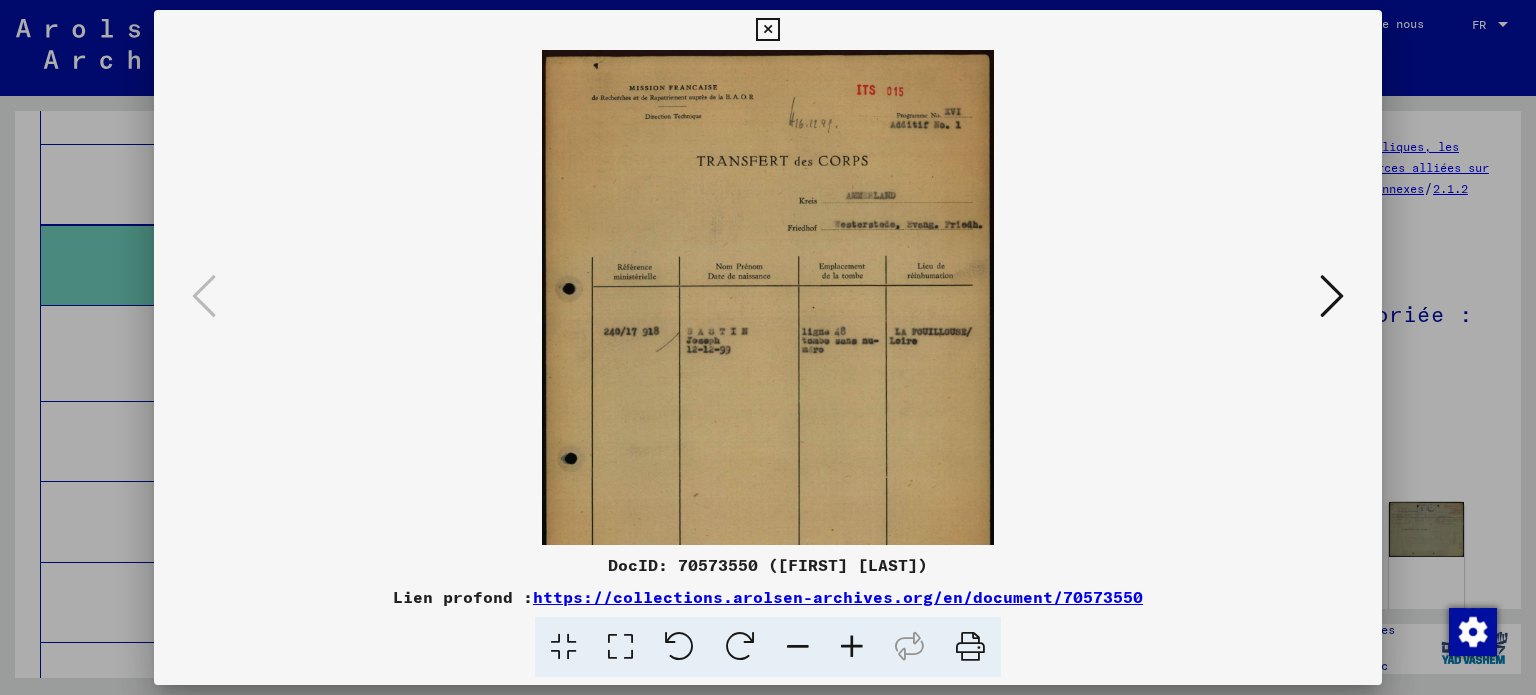 click at bounding box center [852, 647] 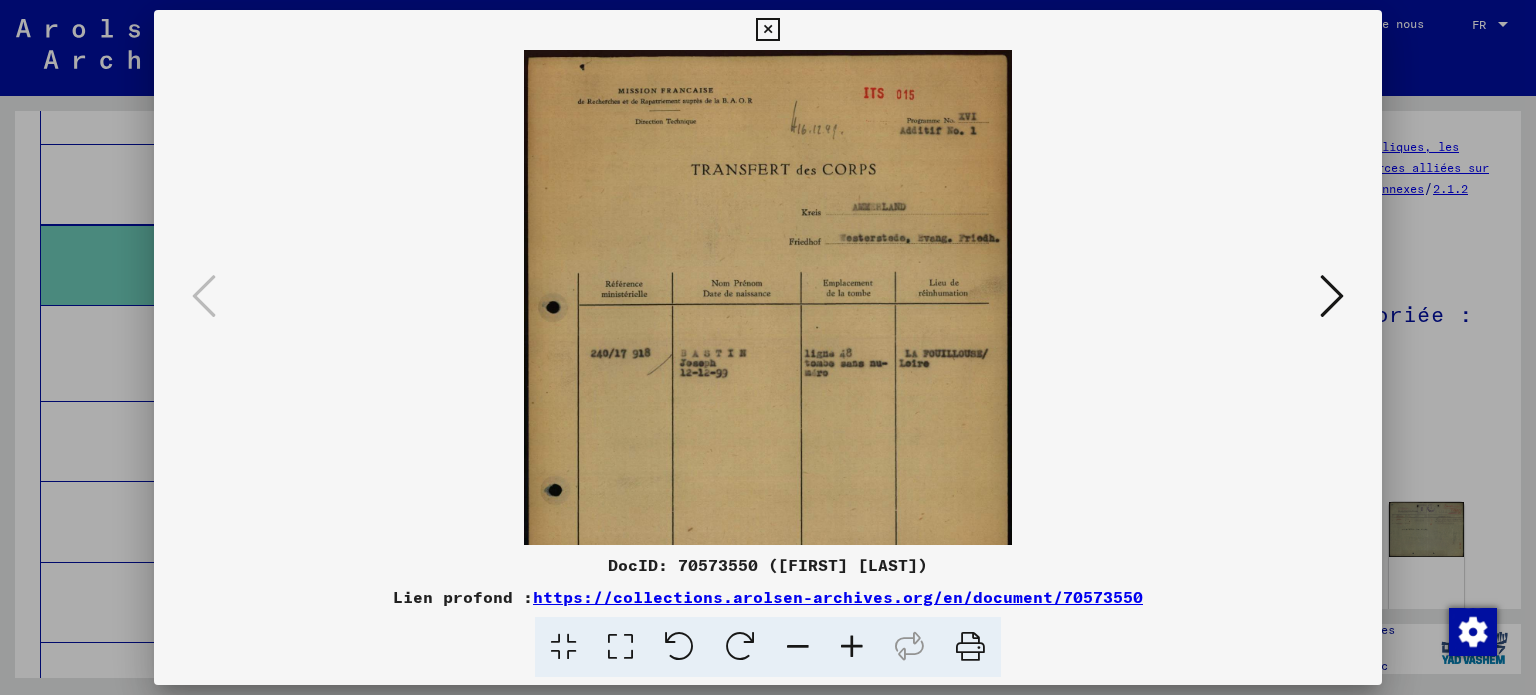 click at bounding box center [852, 647] 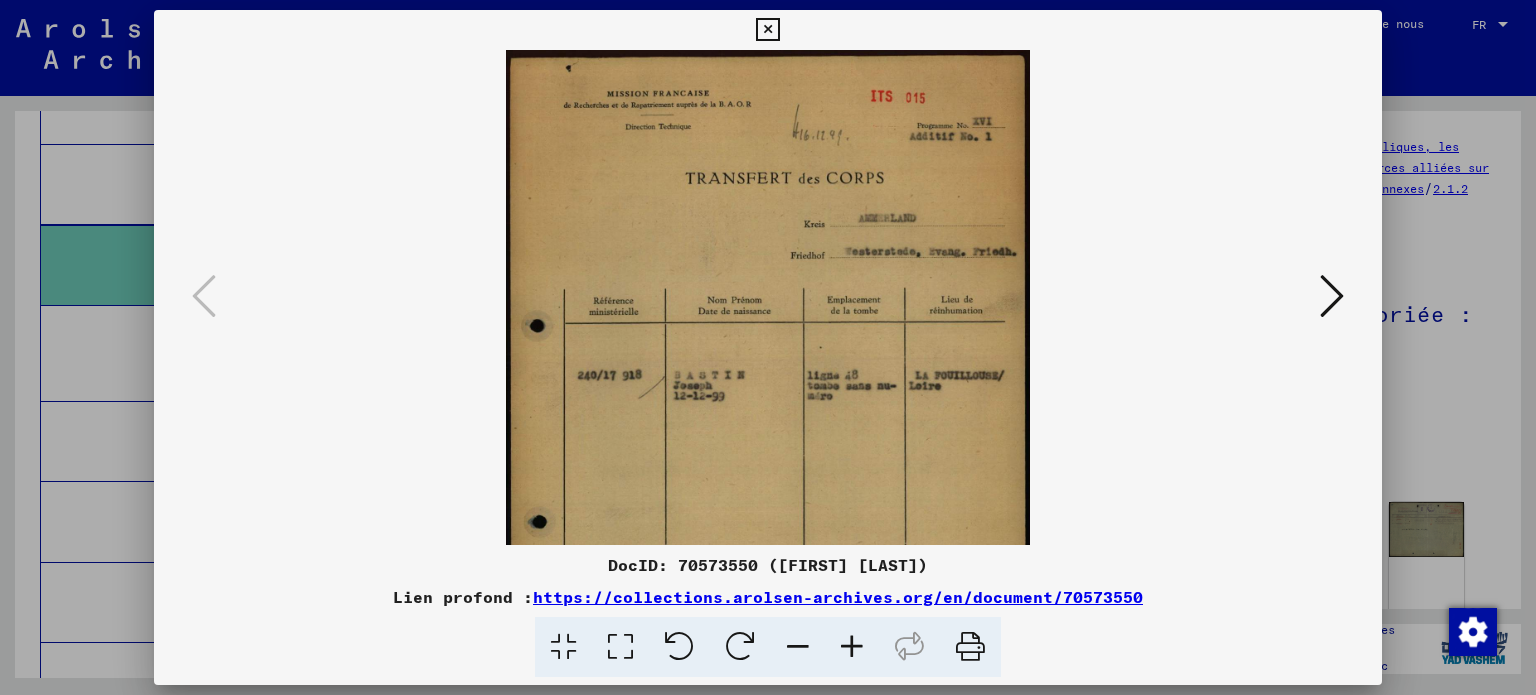 click at bounding box center [852, 647] 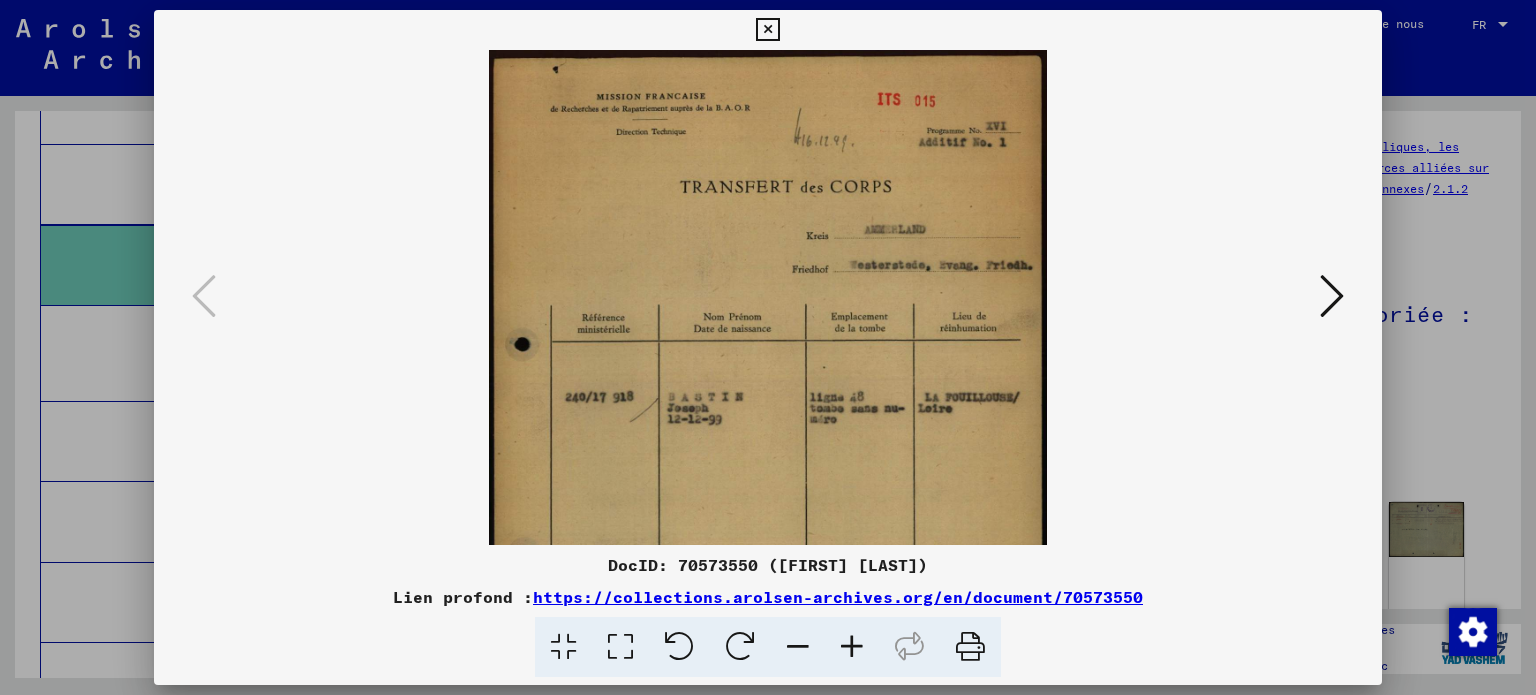 click at bounding box center (852, 647) 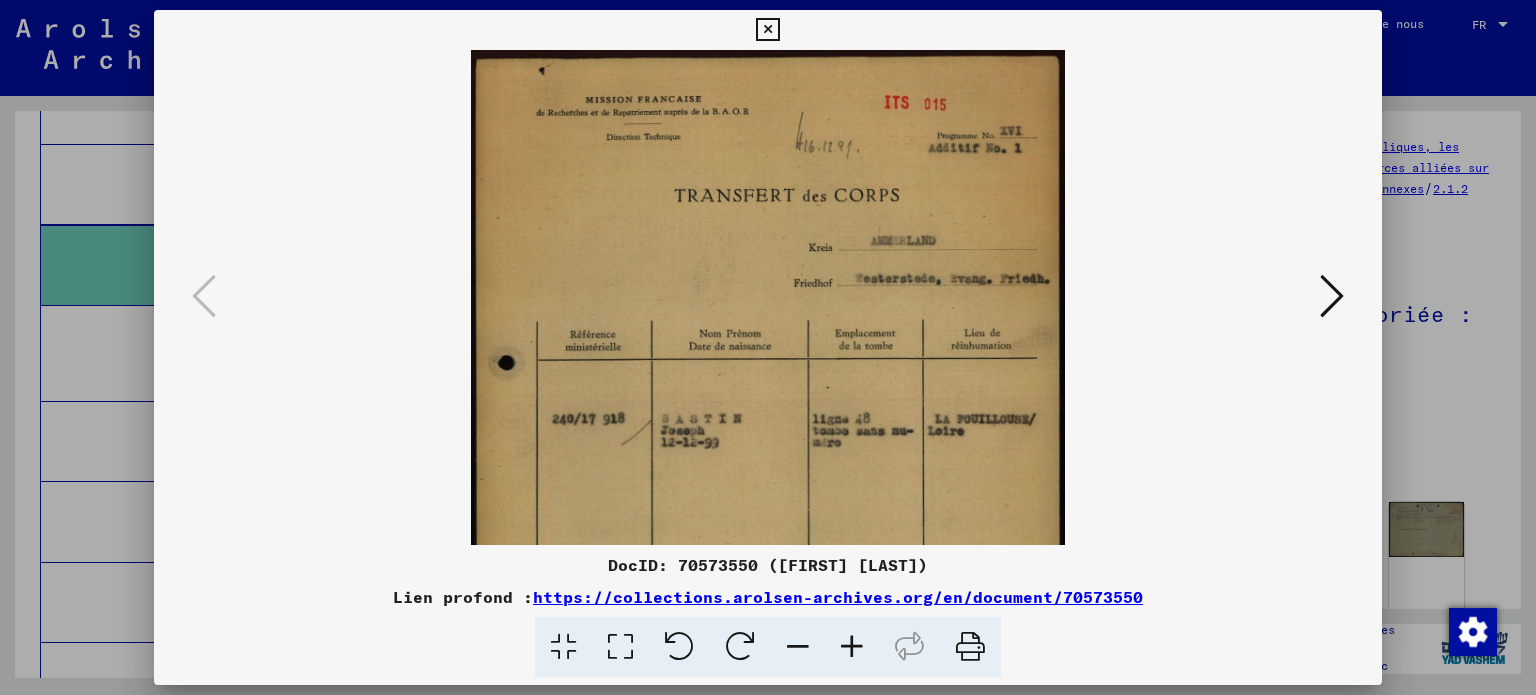 click at bounding box center [852, 647] 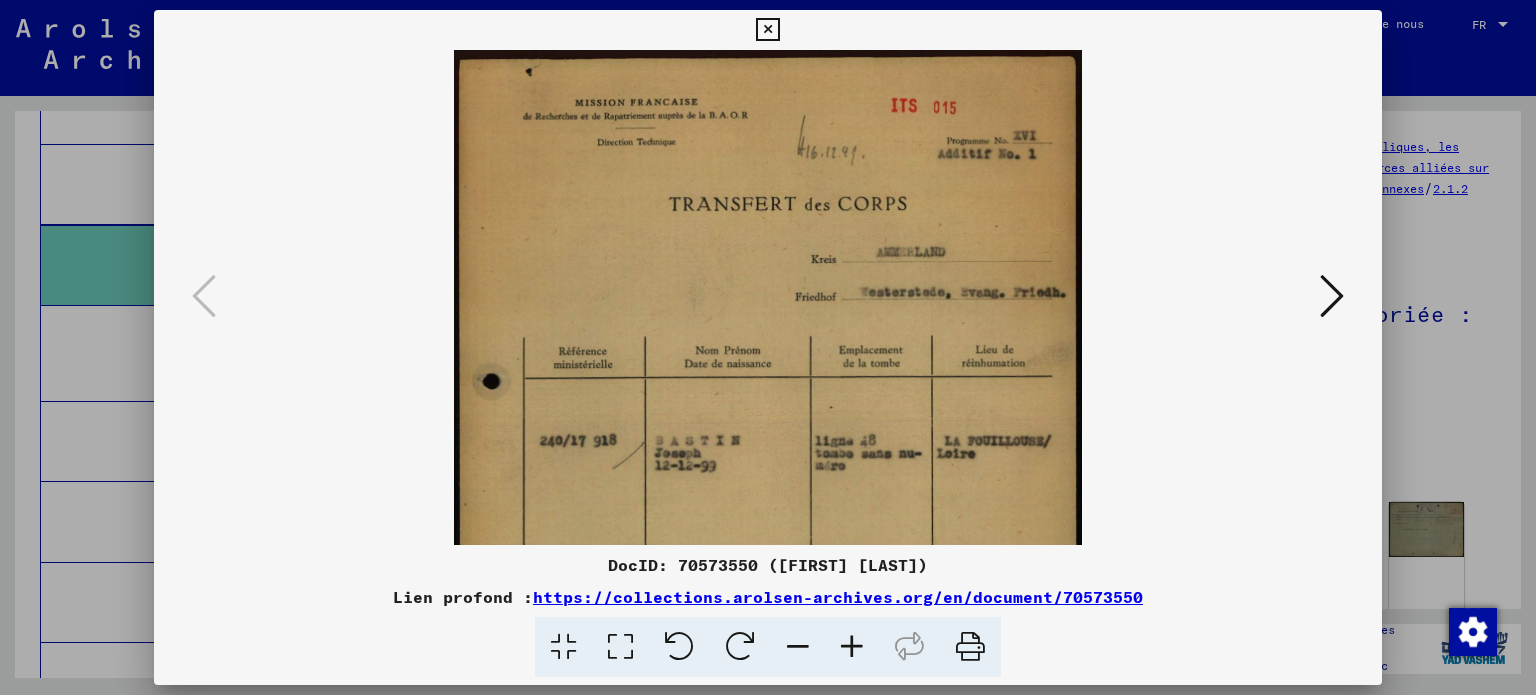 click at bounding box center (852, 647) 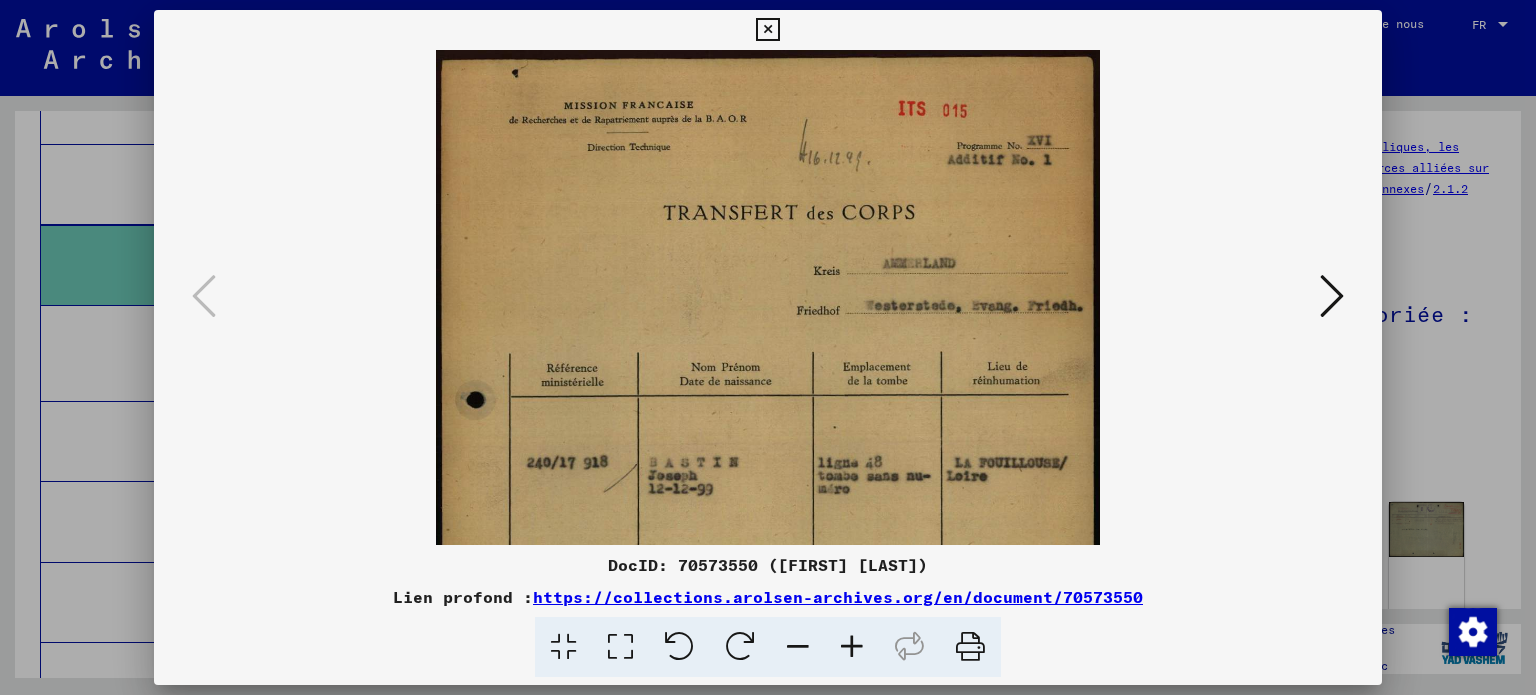 click at bounding box center (852, 647) 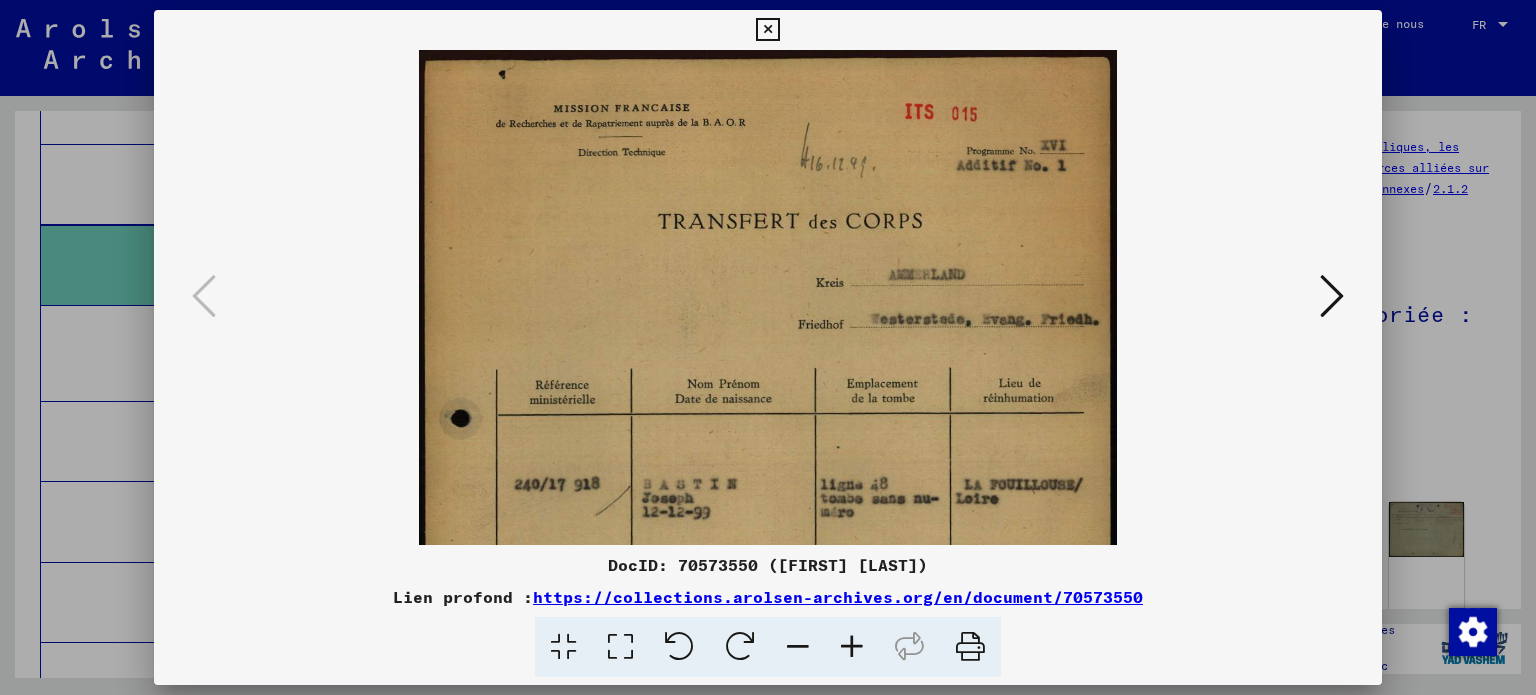 click at bounding box center [852, 647] 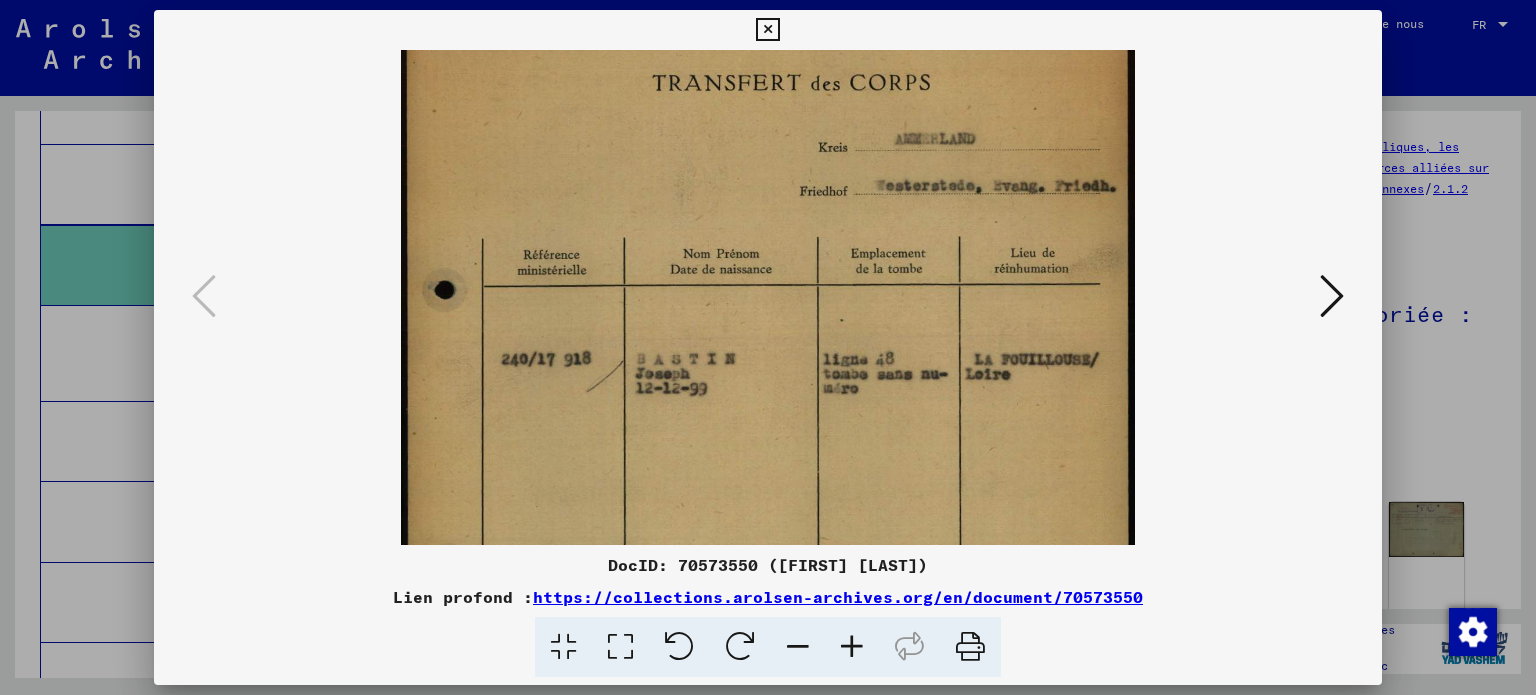 scroll, scrollTop: 206, scrollLeft: 0, axis: vertical 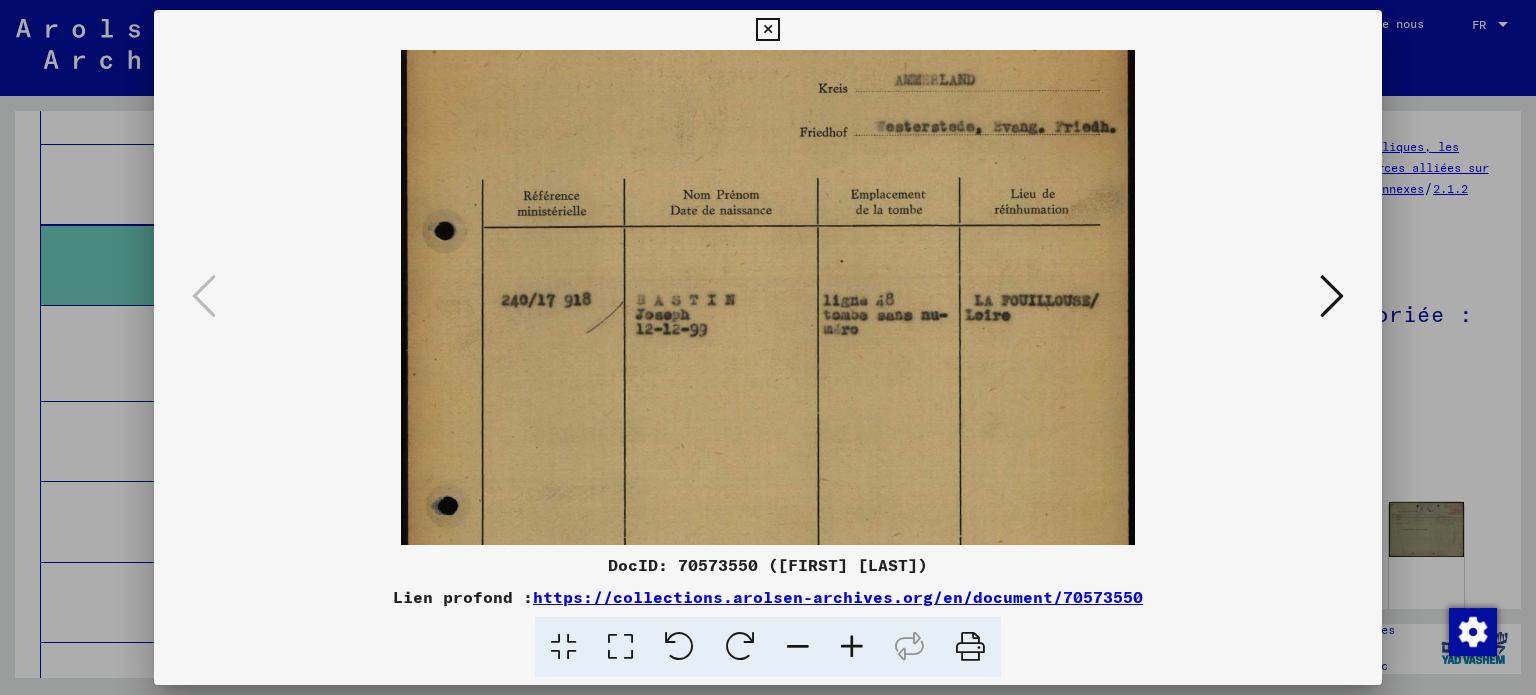 drag, startPoint x: 832, startPoint y: 434, endPoint x: 804, endPoint y: 231, distance: 204.92194 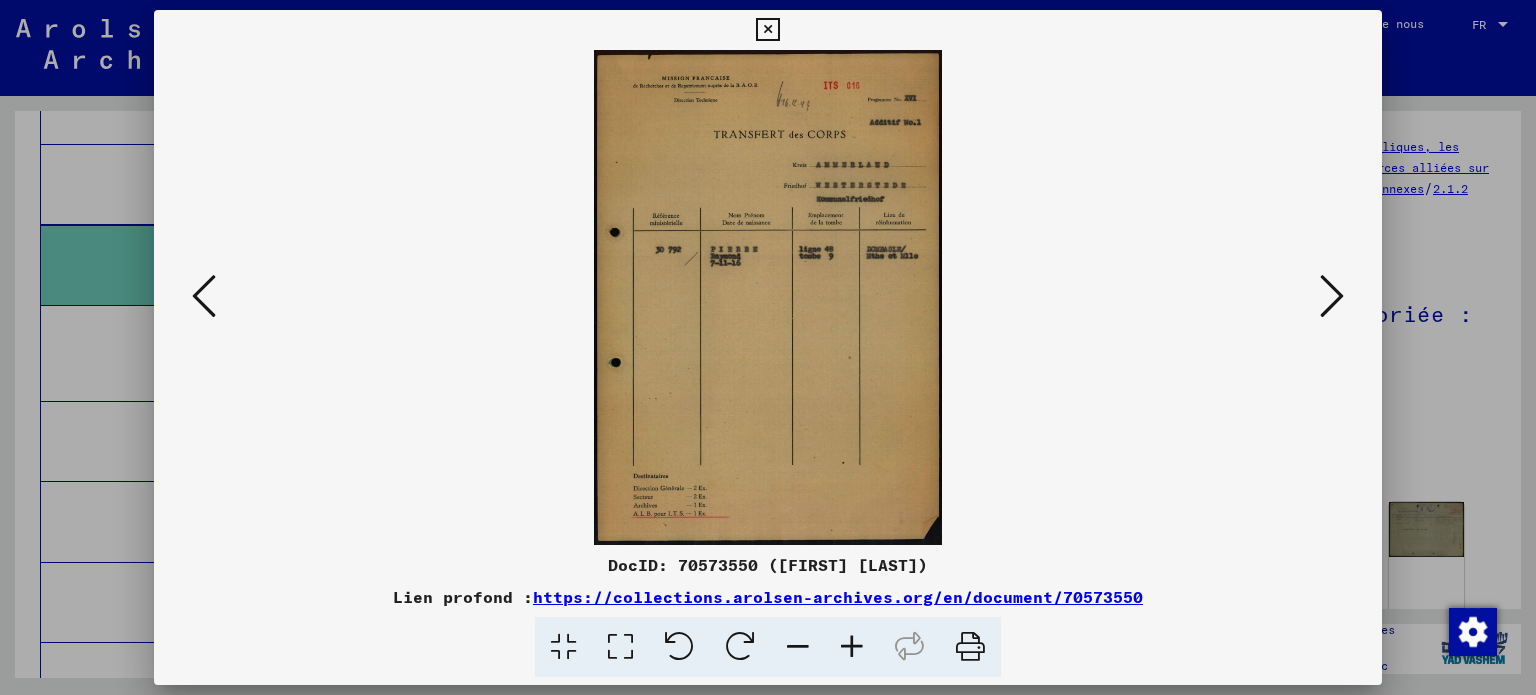 click at bounding box center (852, 647) 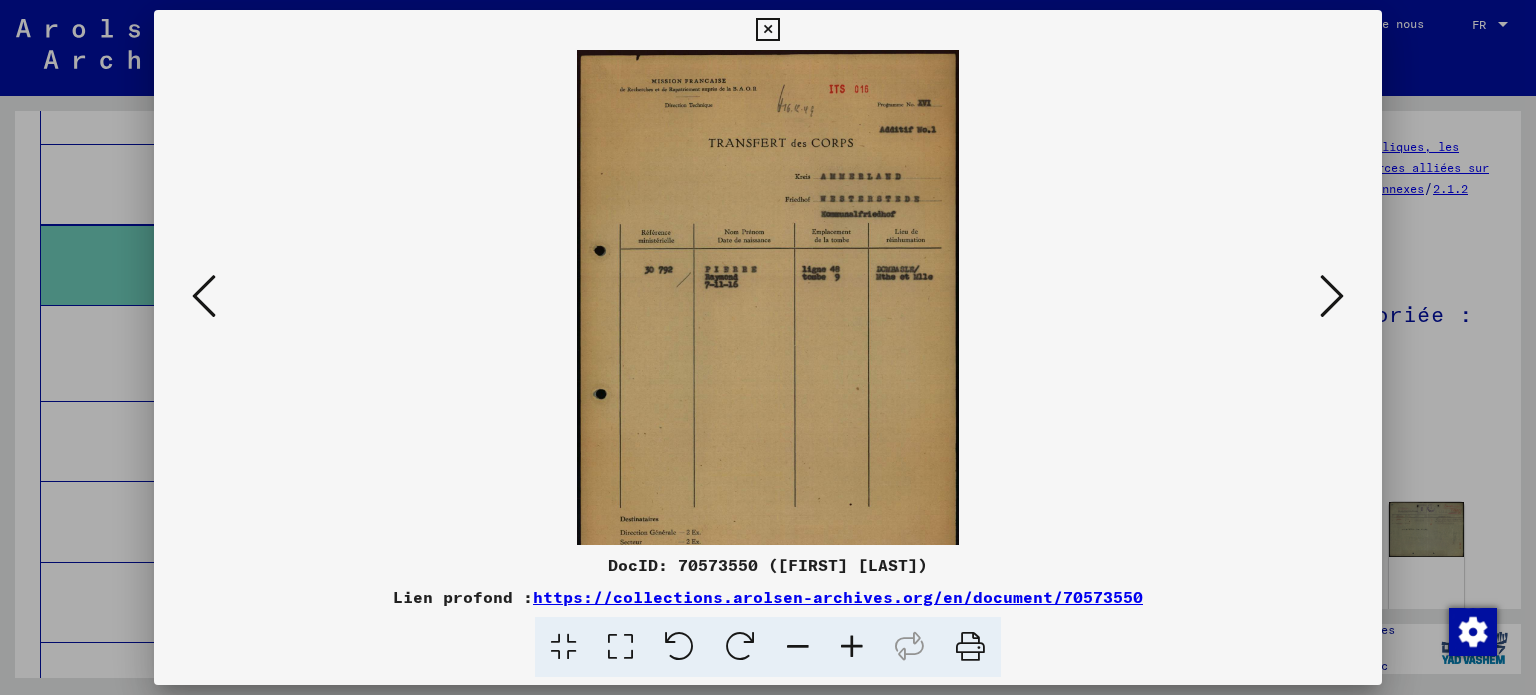 click at bounding box center [852, 647] 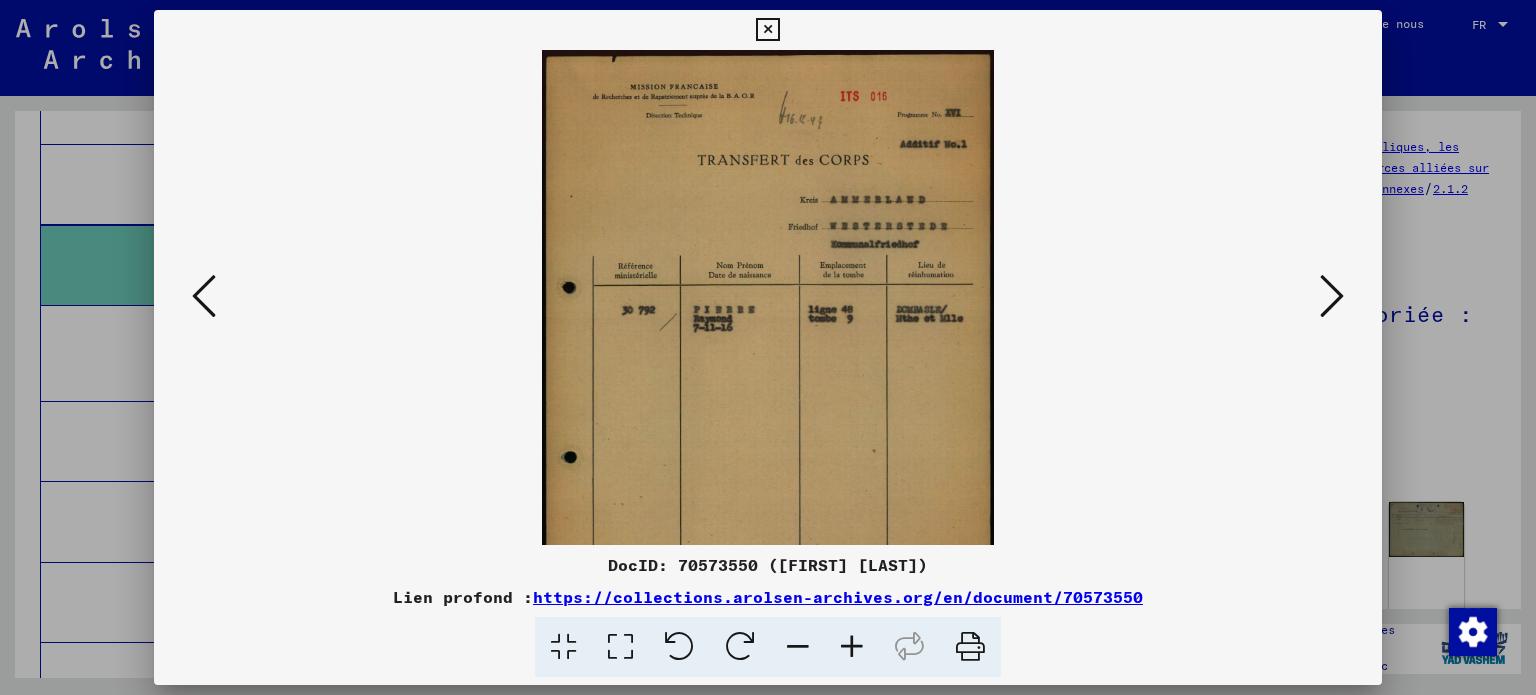 click at bounding box center (852, 647) 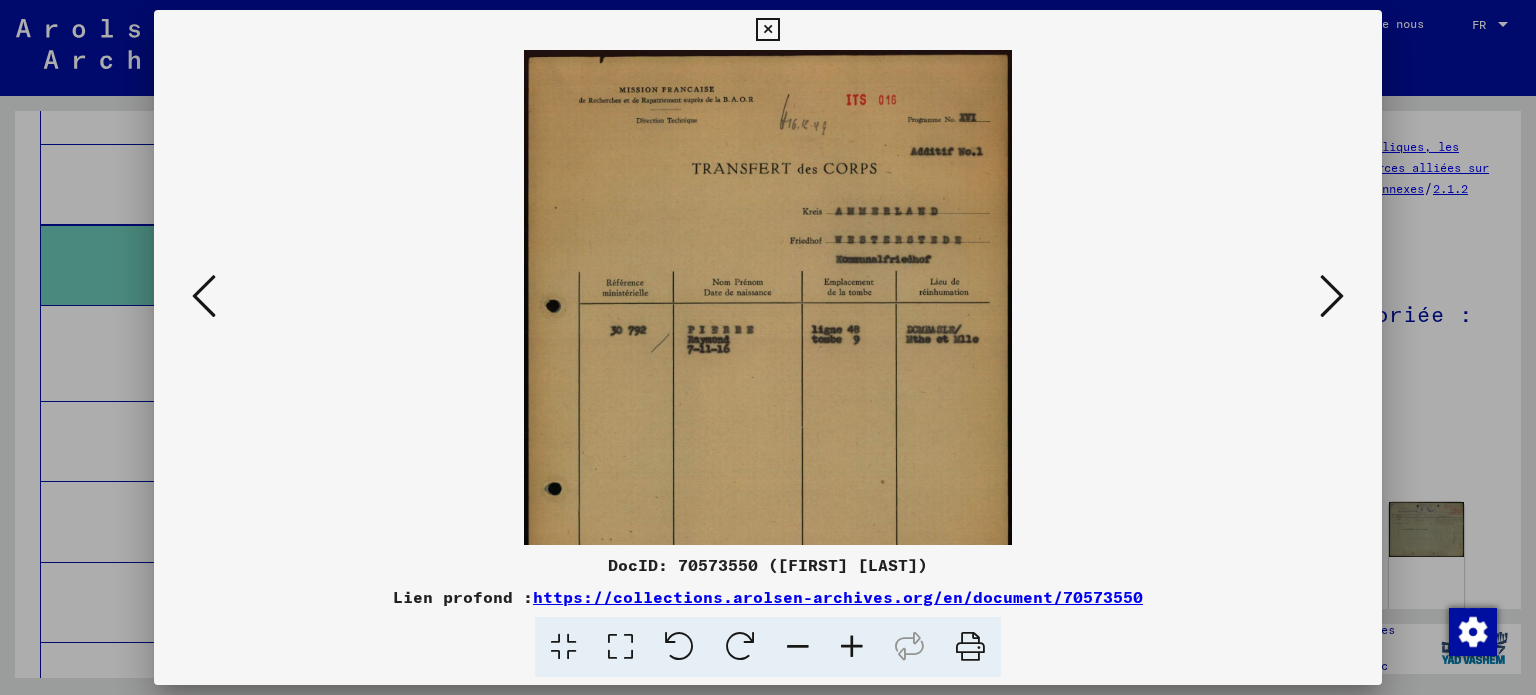 click at bounding box center [852, 647] 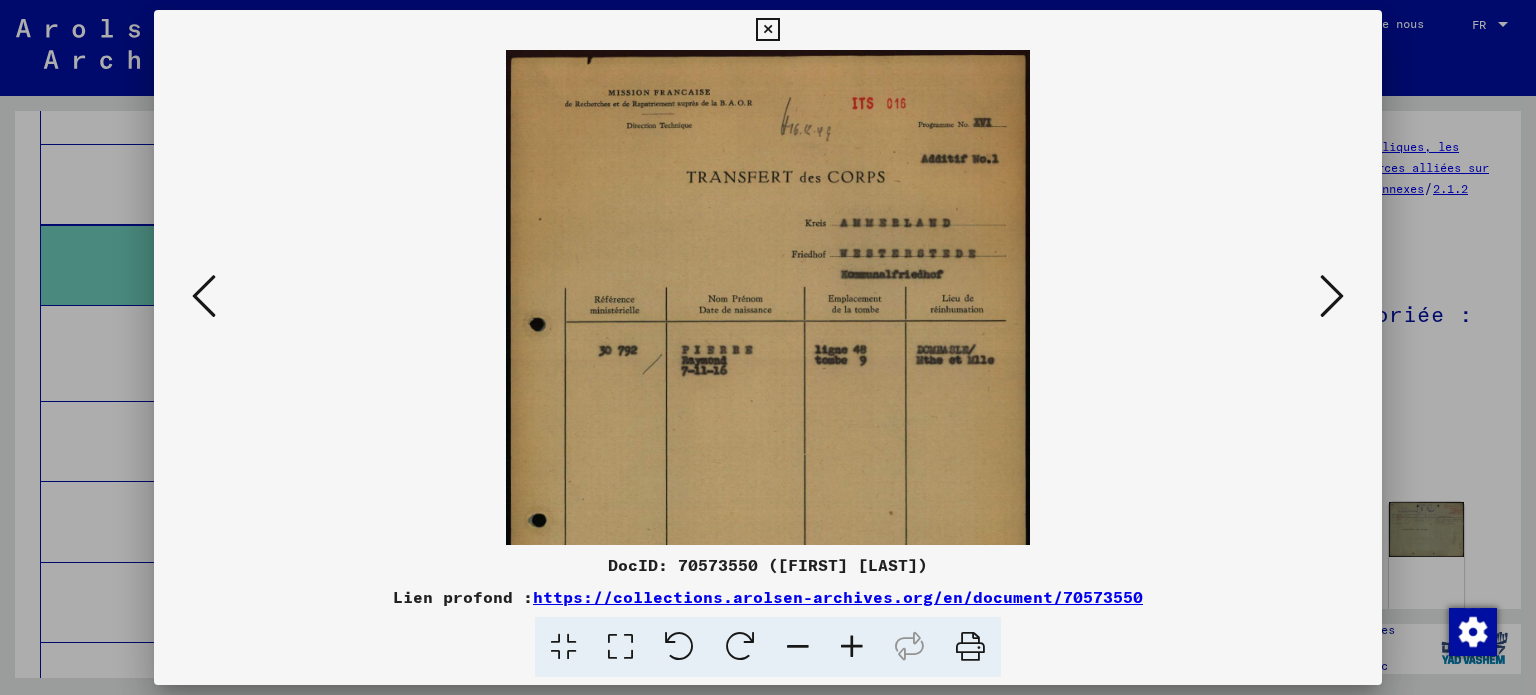 click at bounding box center [852, 647] 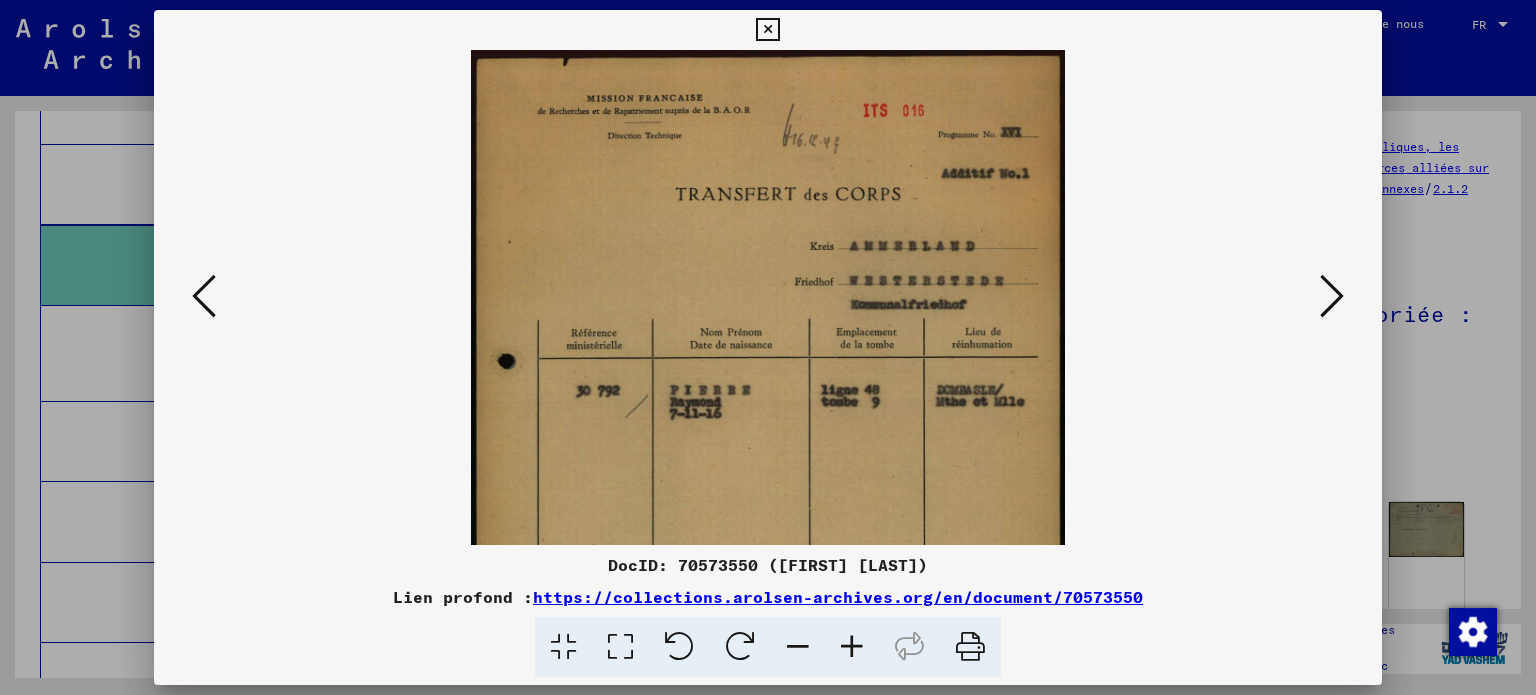 click at bounding box center [852, 647] 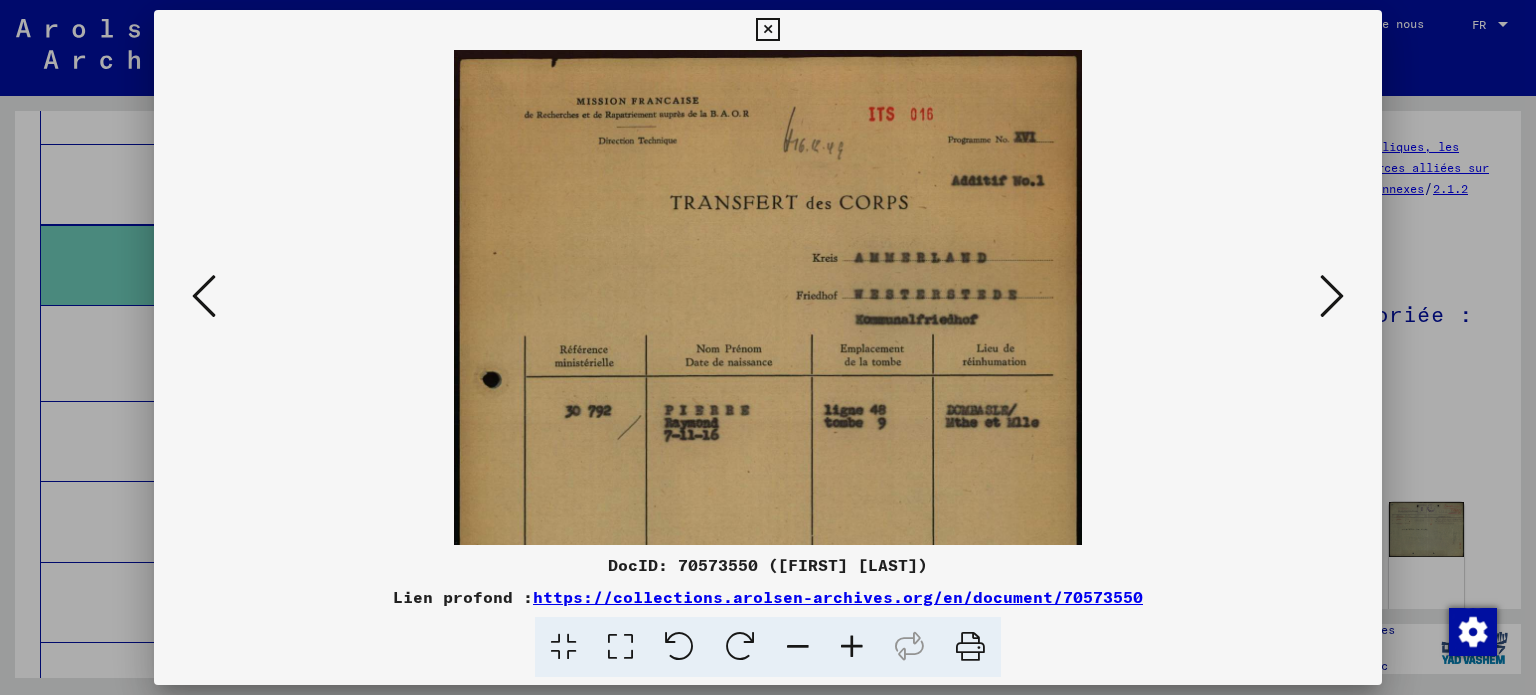 click at bounding box center [852, 647] 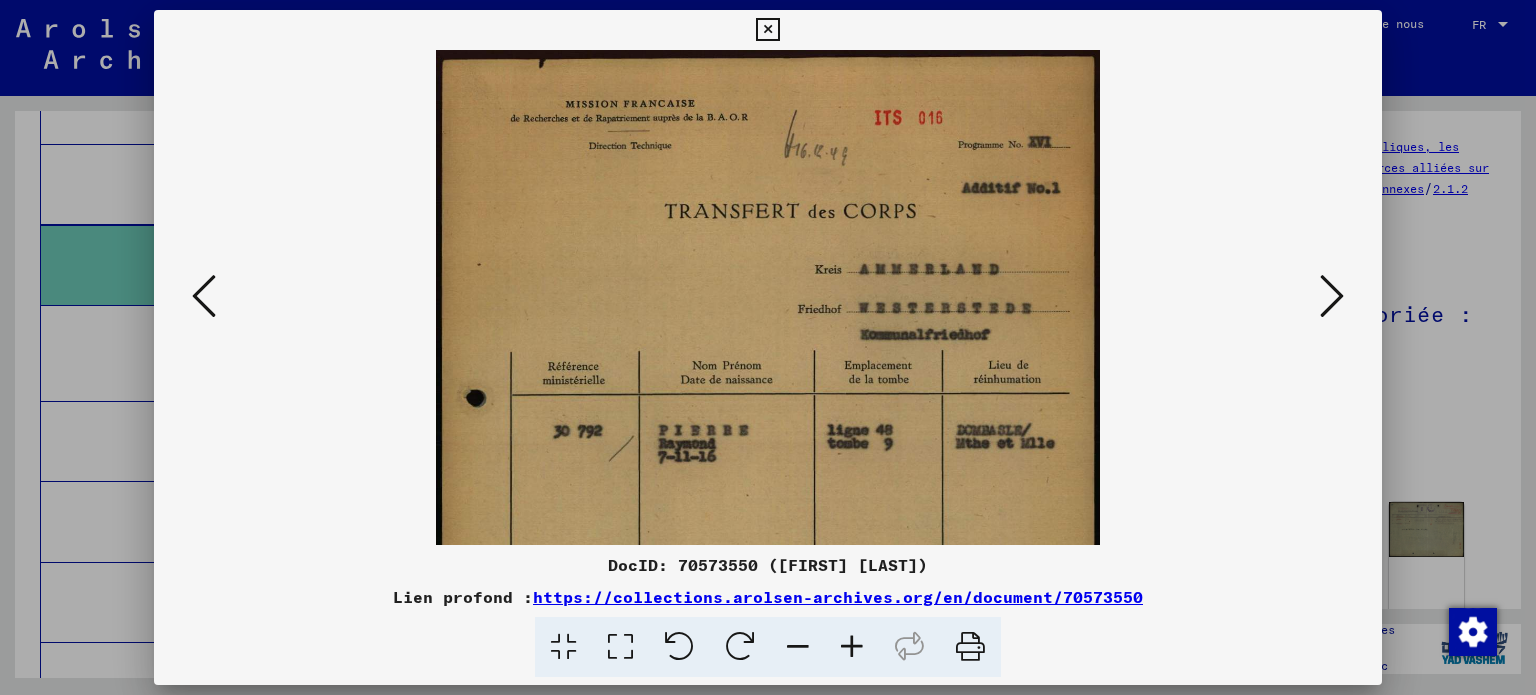 click at bounding box center [852, 647] 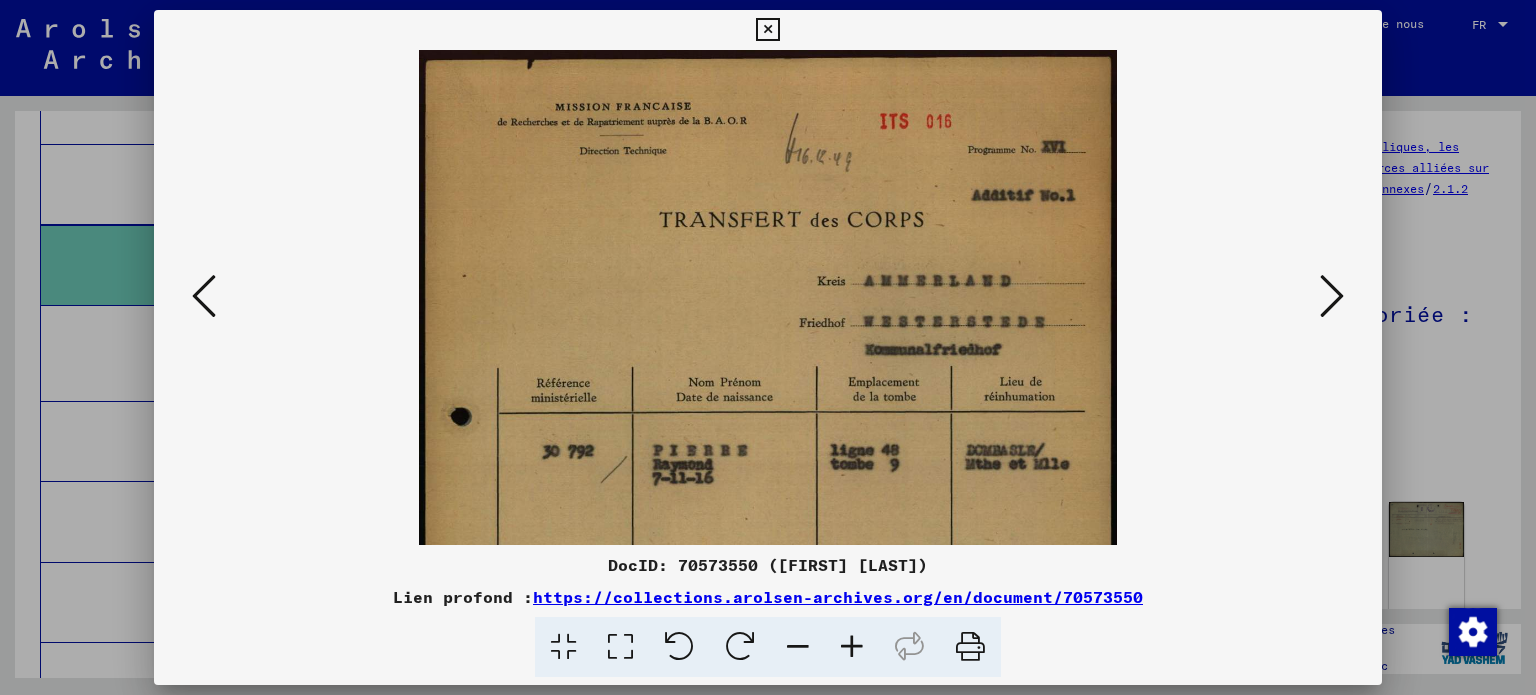 click at bounding box center (852, 647) 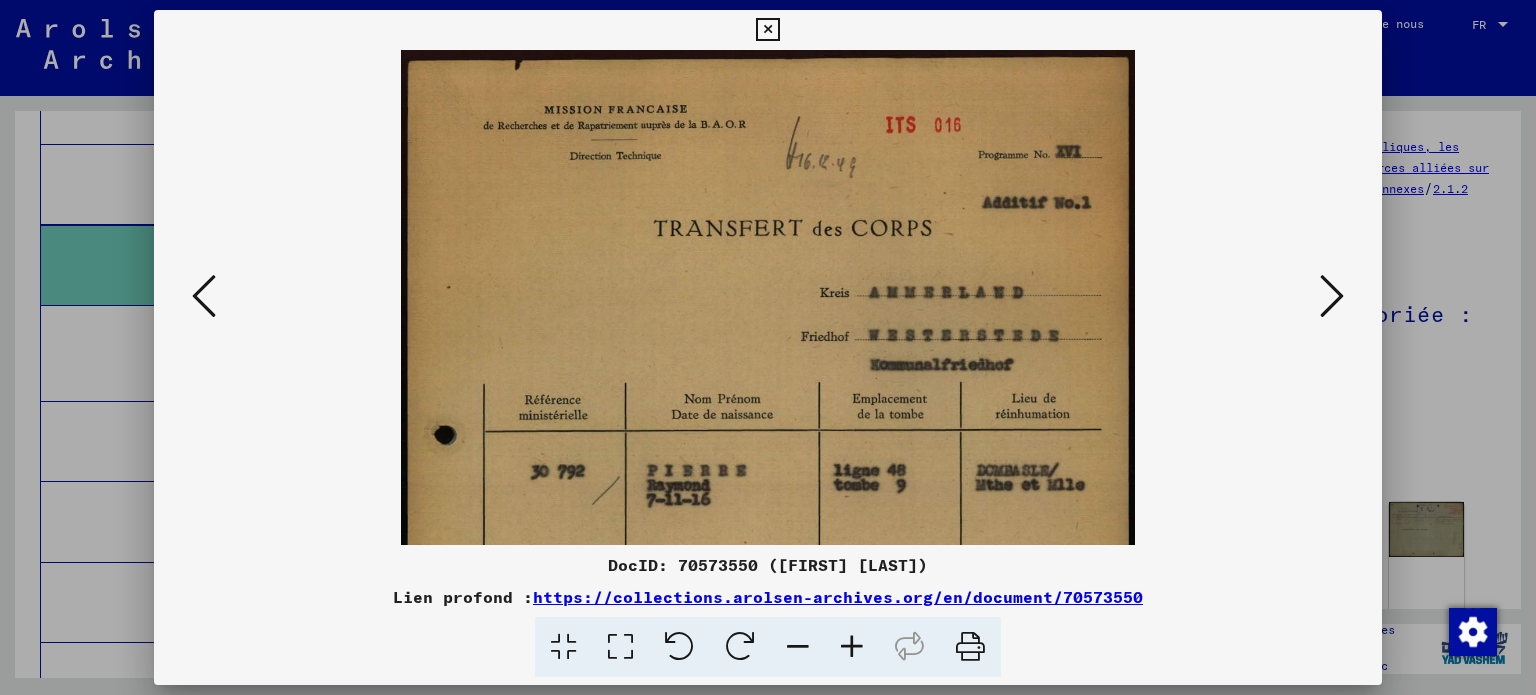 click at bounding box center [1332, 296] 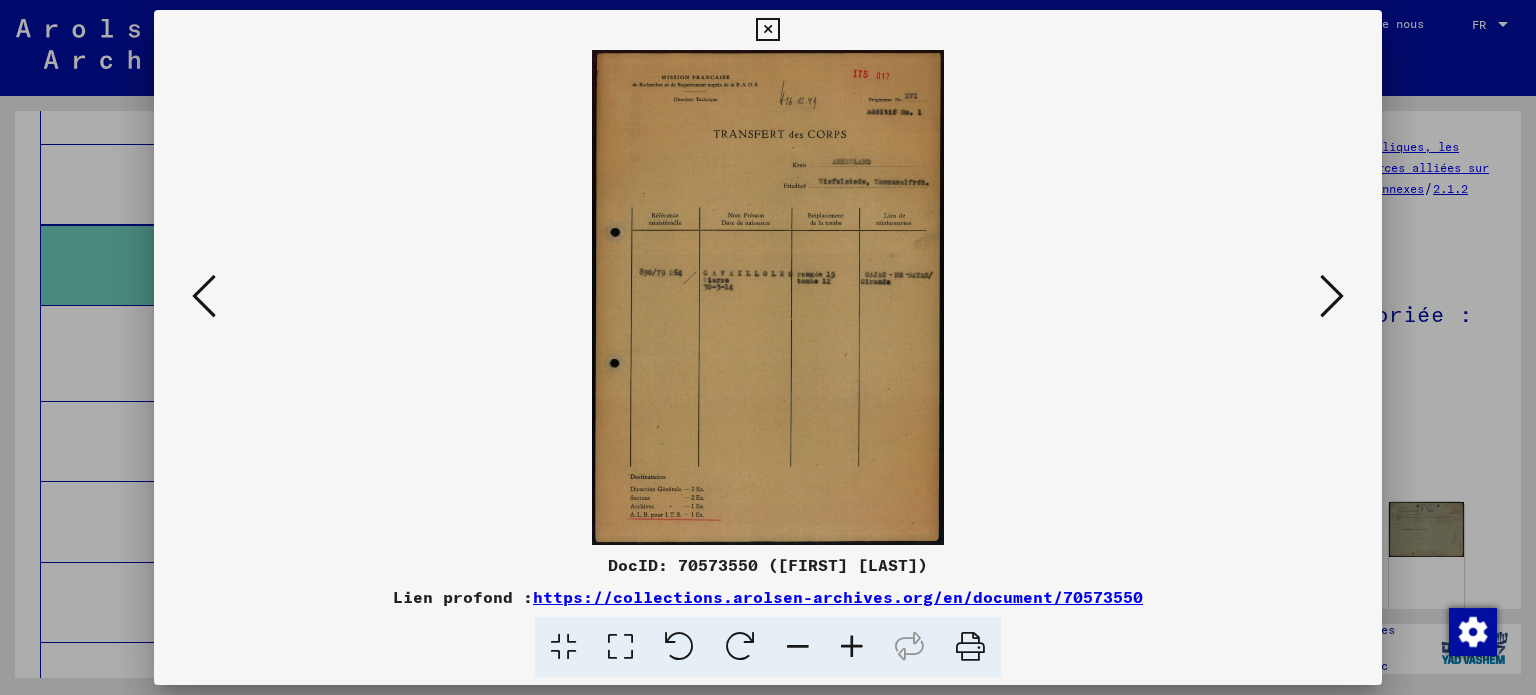 click at bounding box center [852, 647] 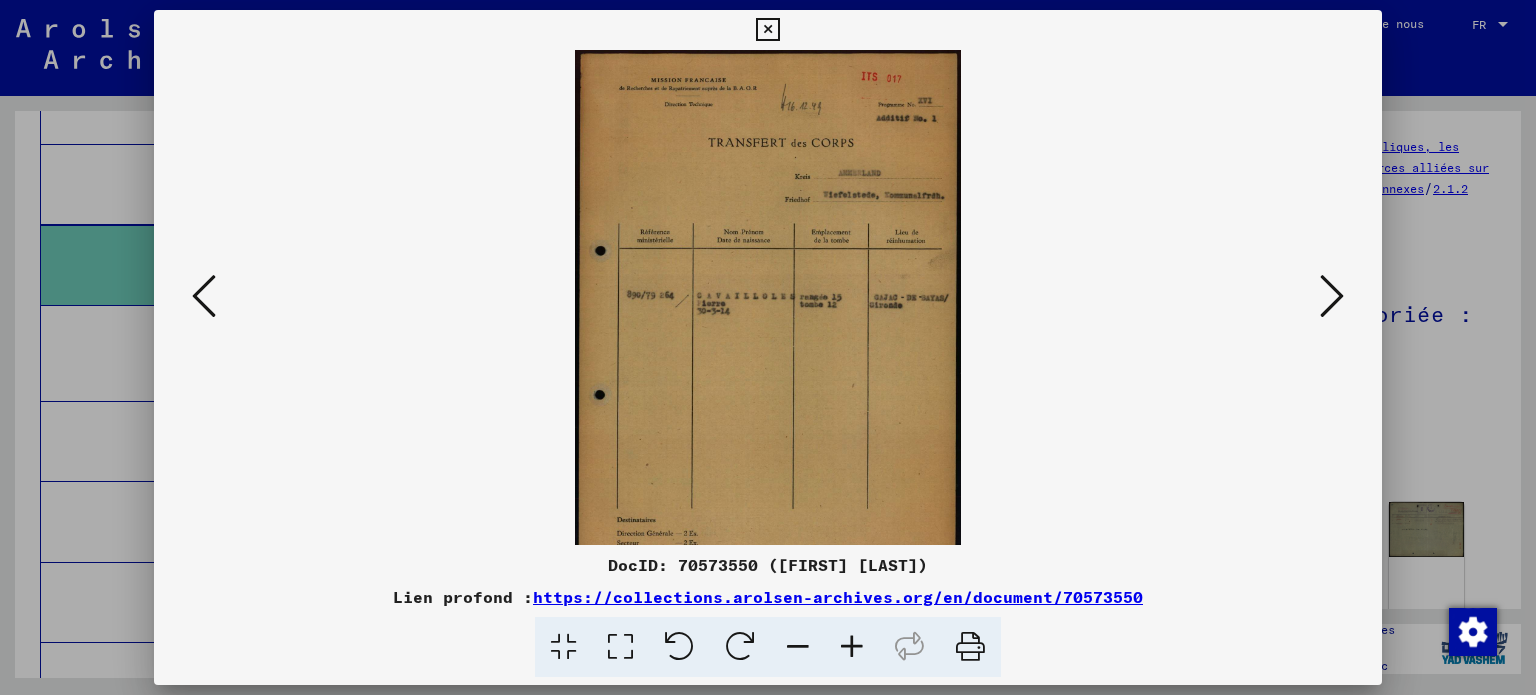 click at bounding box center (852, 647) 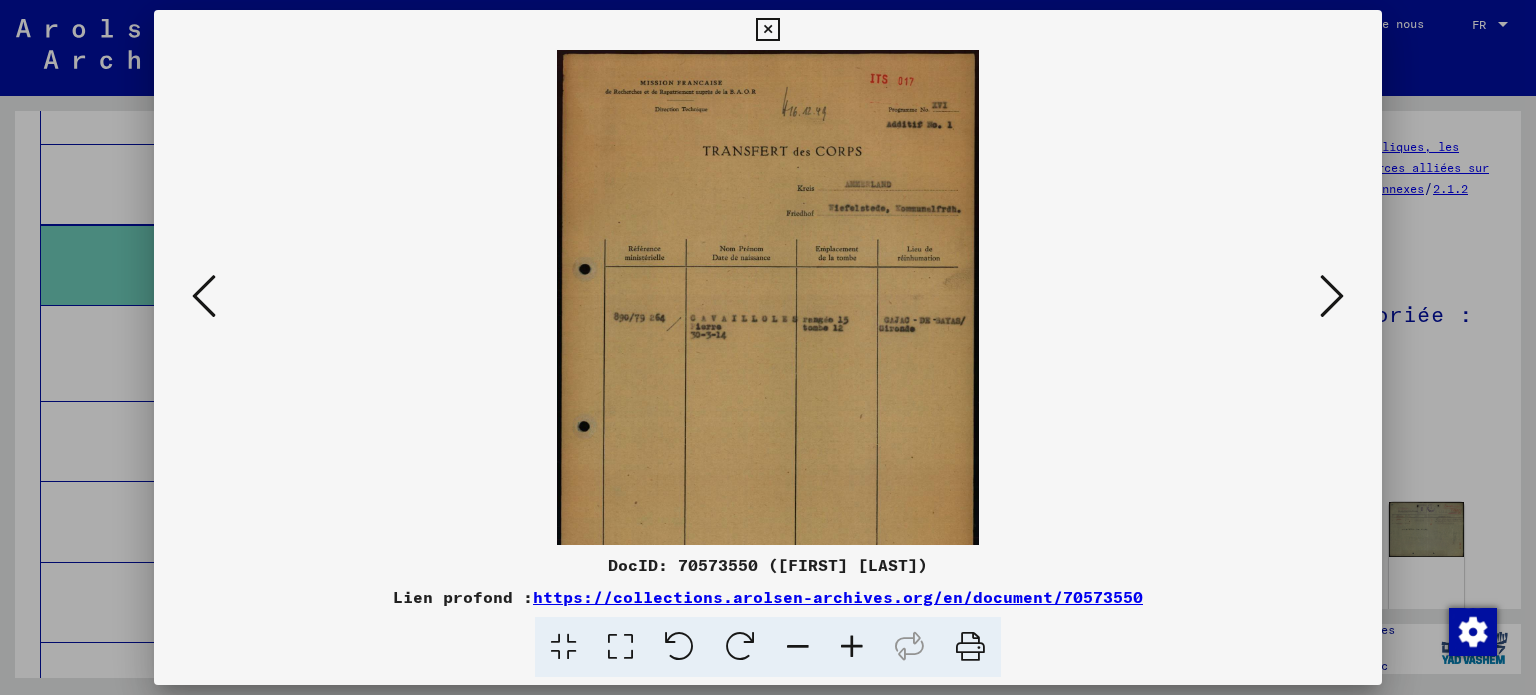 click at bounding box center (852, 647) 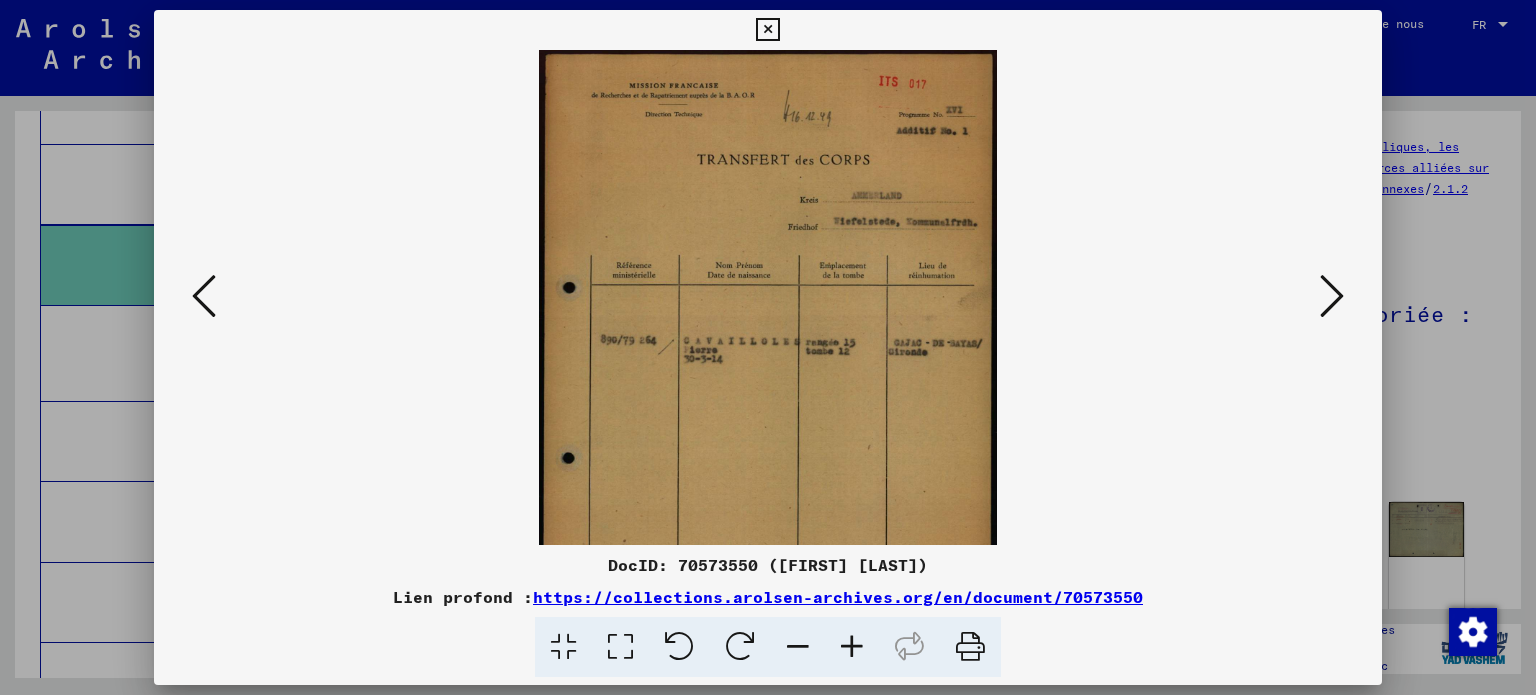 click at bounding box center (852, 647) 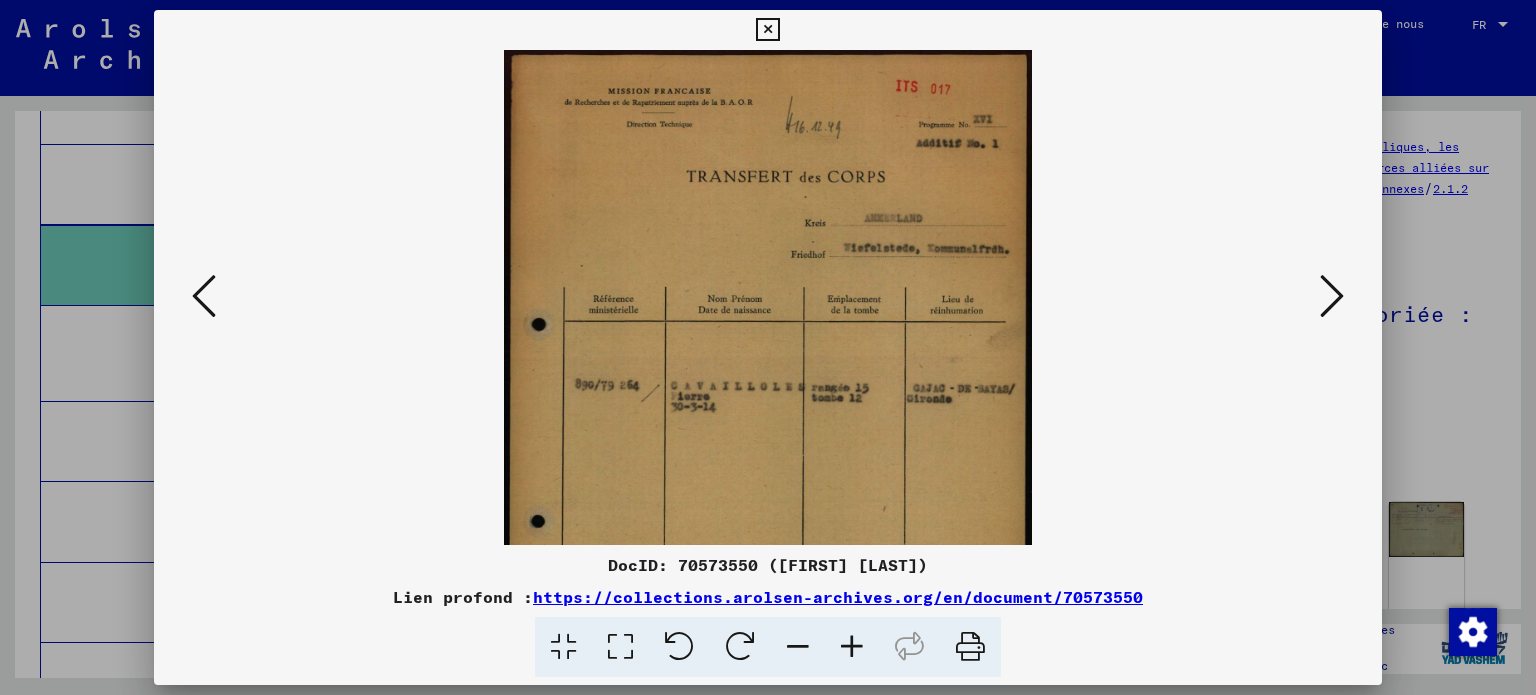 click at bounding box center (852, 647) 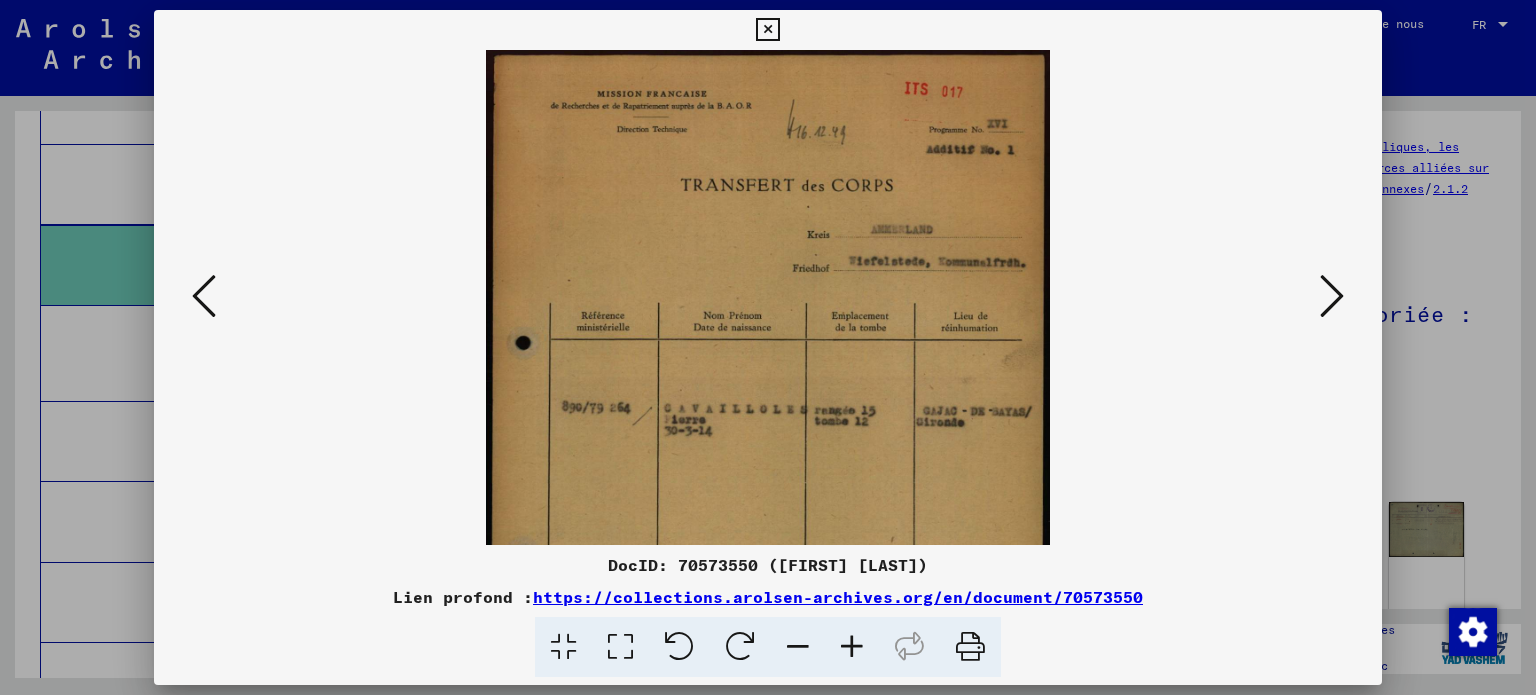 click at bounding box center [852, 647] 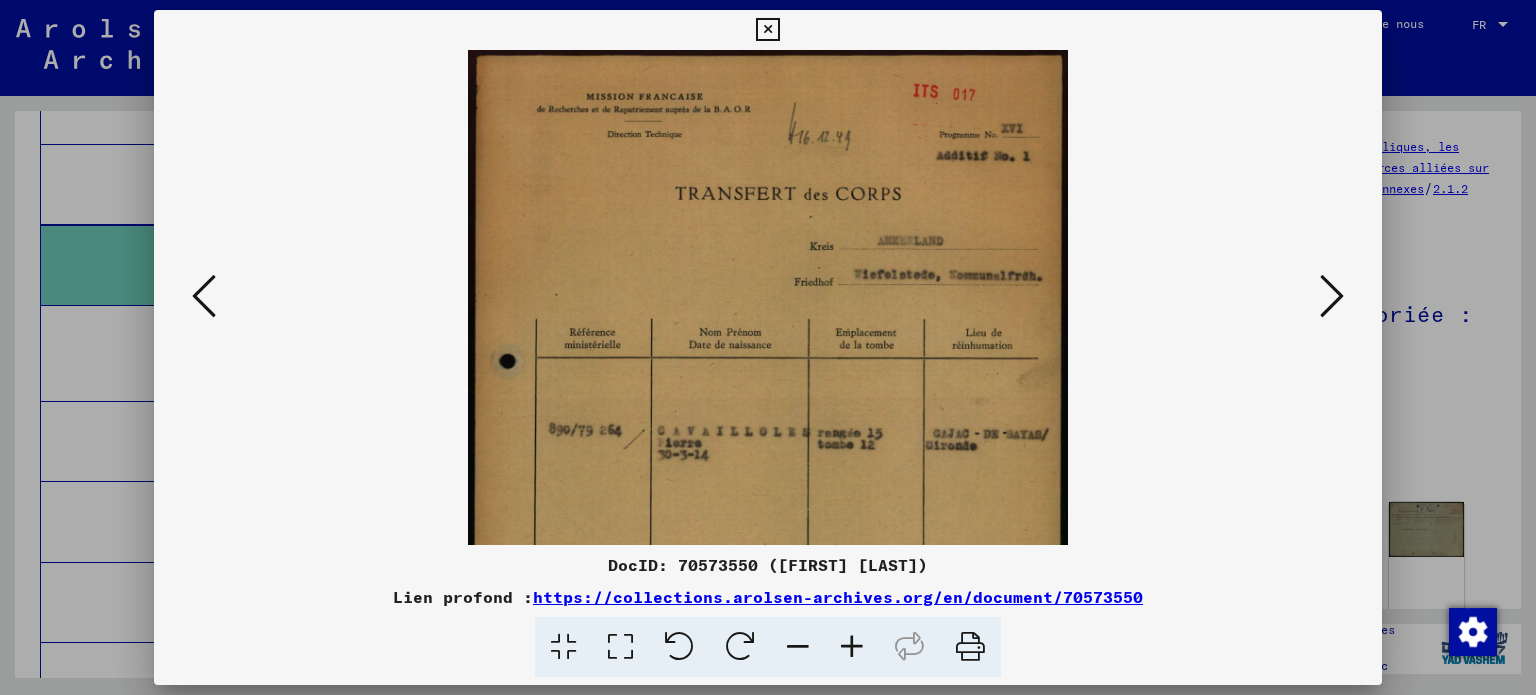 click at bounding box center (852, 647) 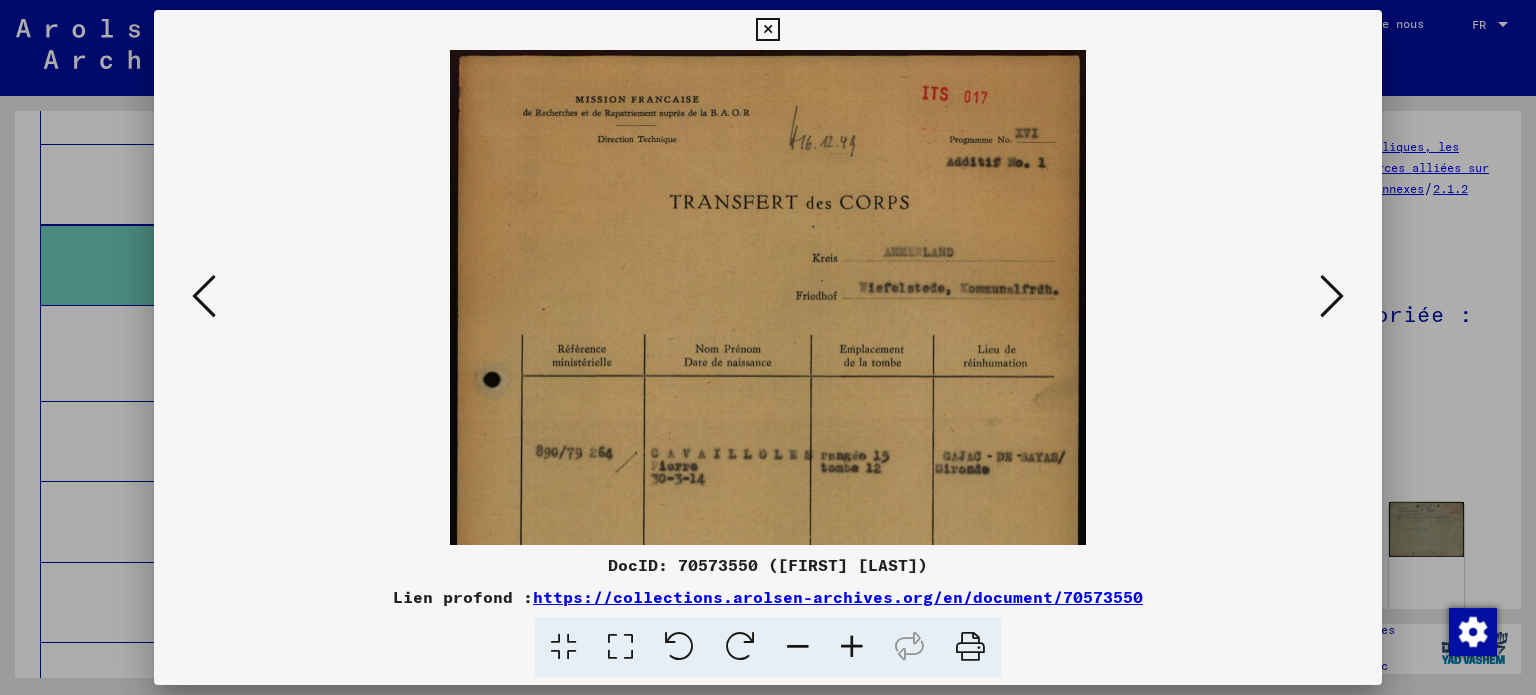 click at bounding box center (1332, 296) 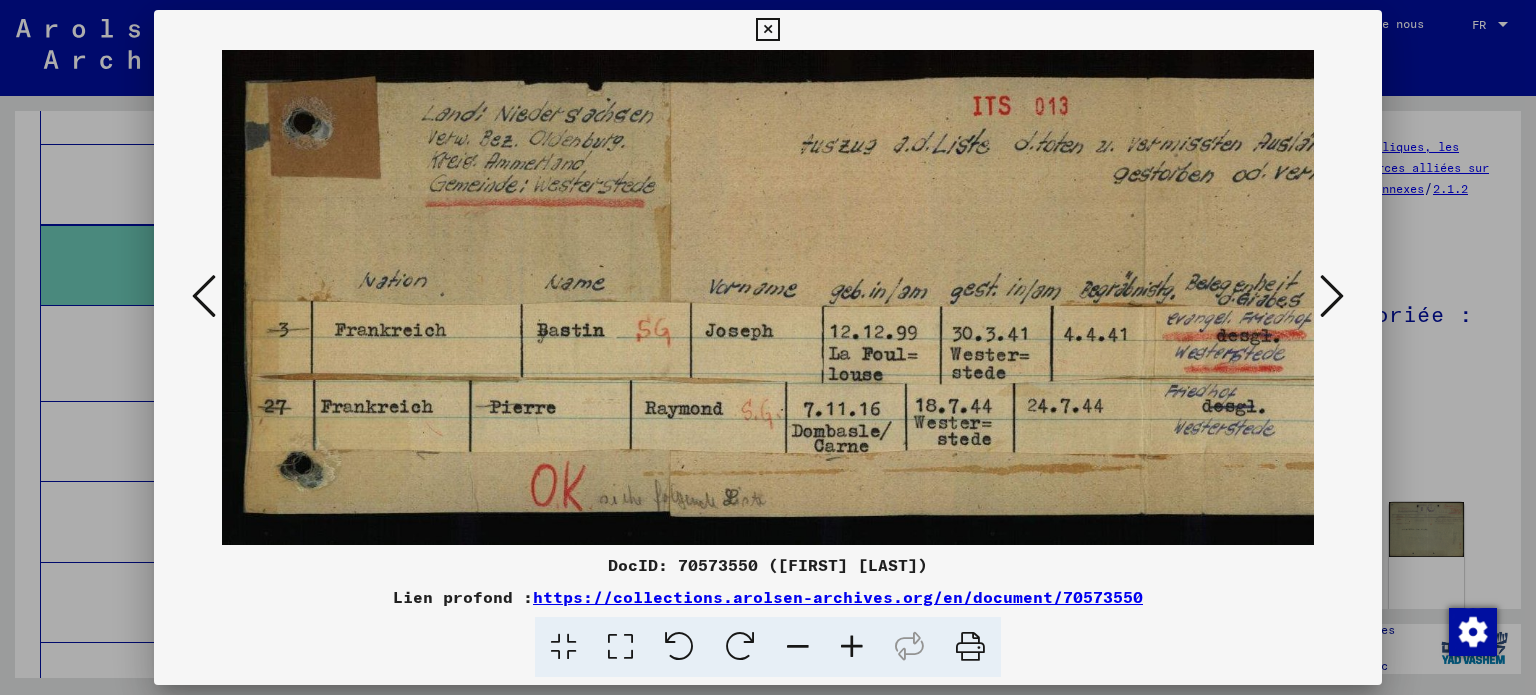 click at bounding box center (1332, 296) 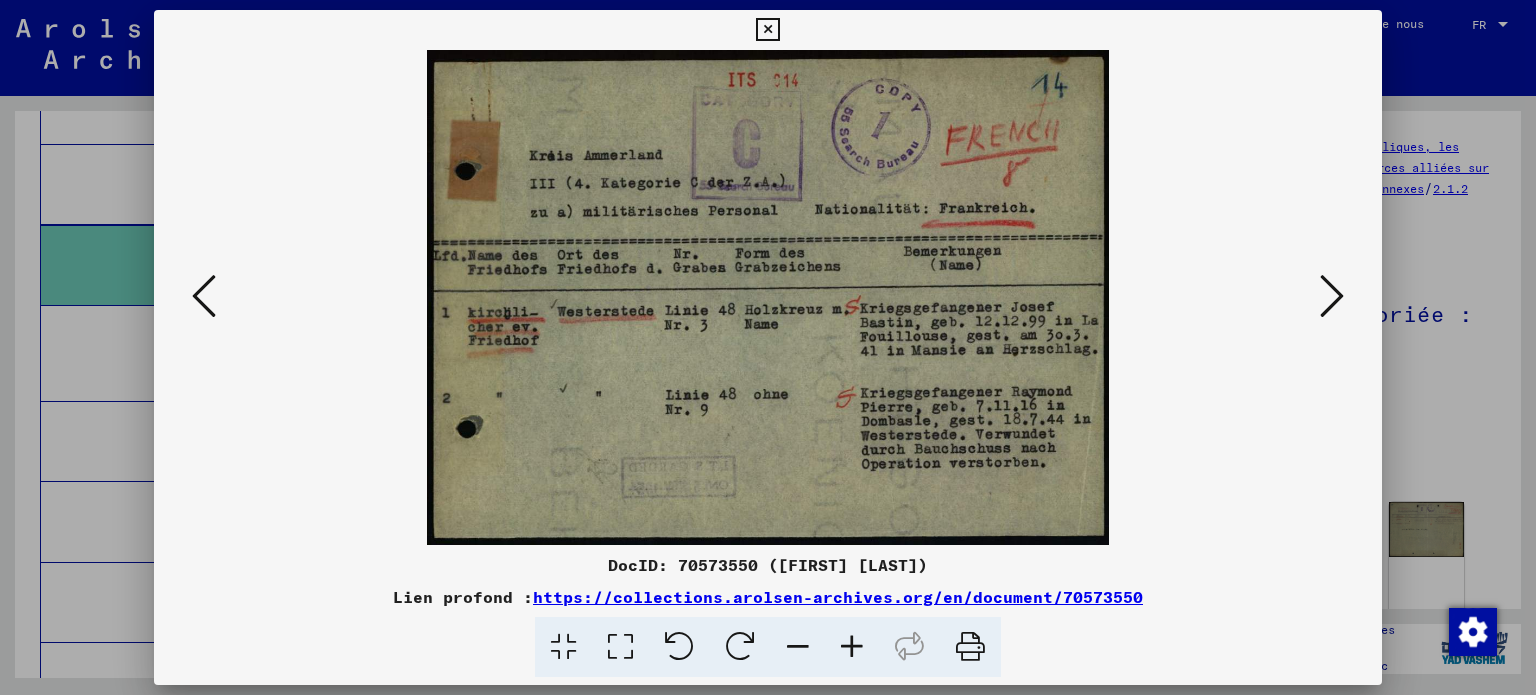 click at bounding box center (1332, 296) 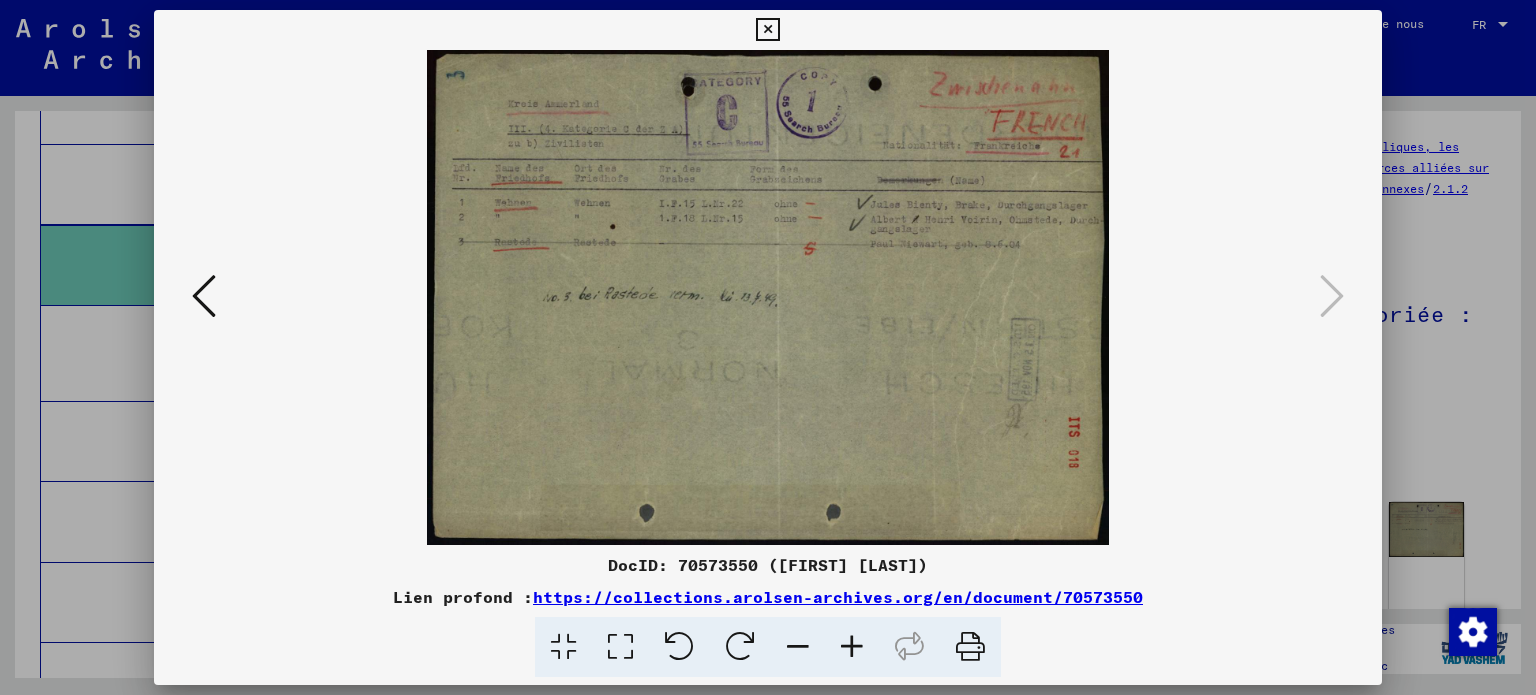 click at bounding box center (852, 647) 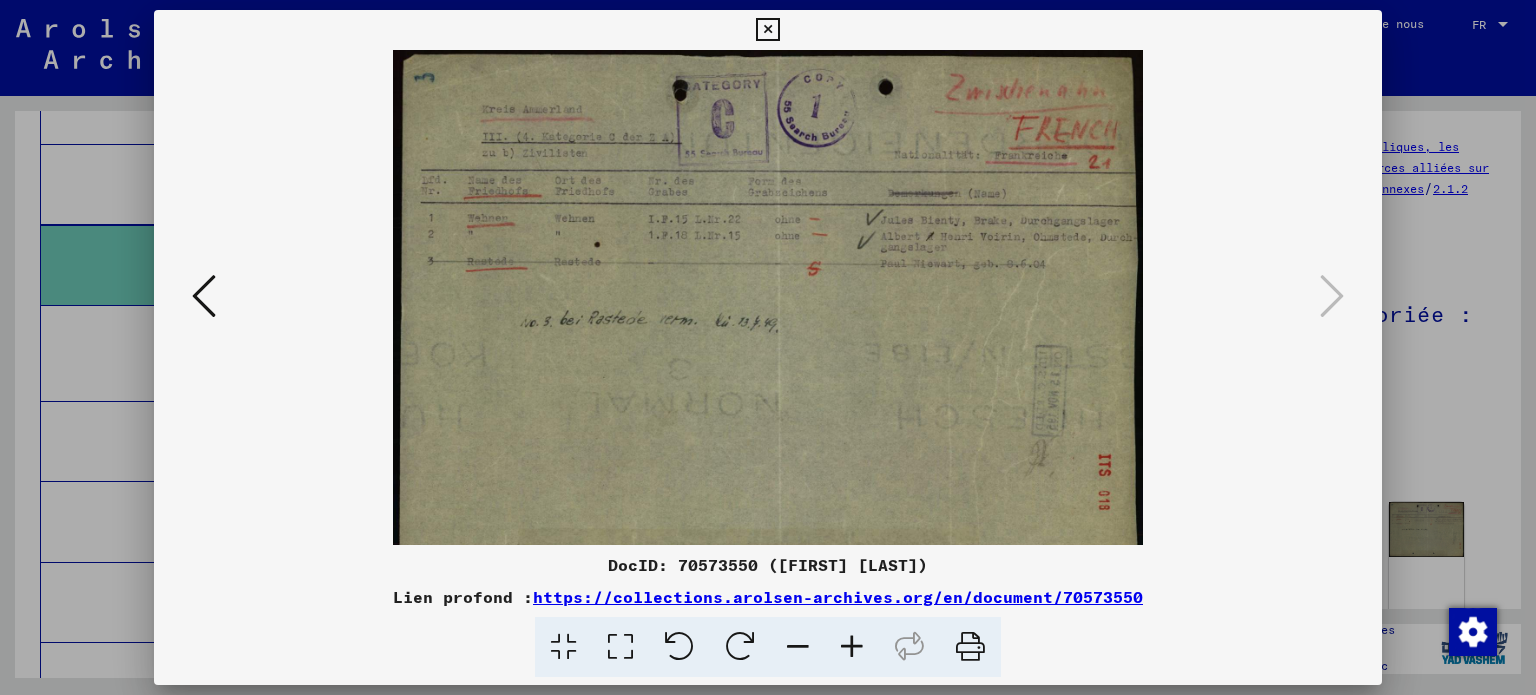 click at bounding box center [852, 647] 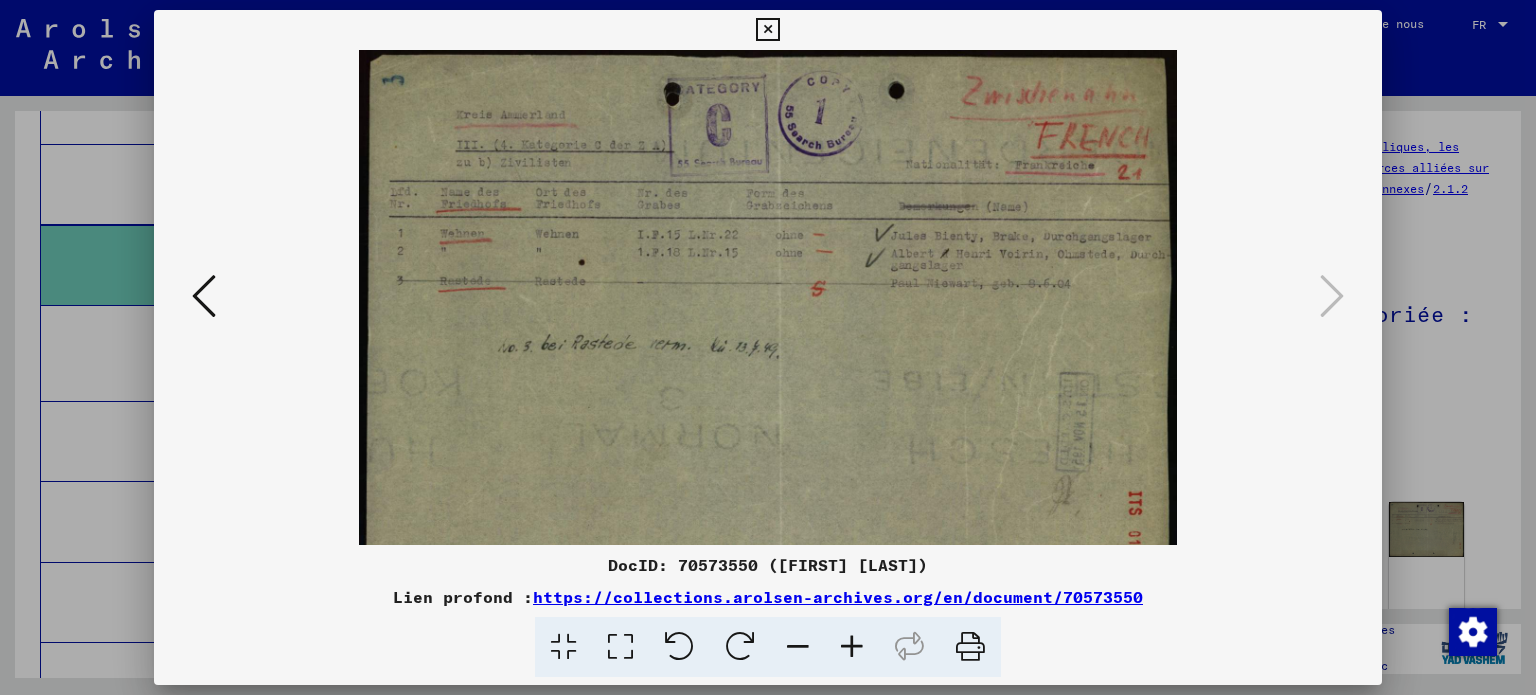 click at bounding box center (852, 647) 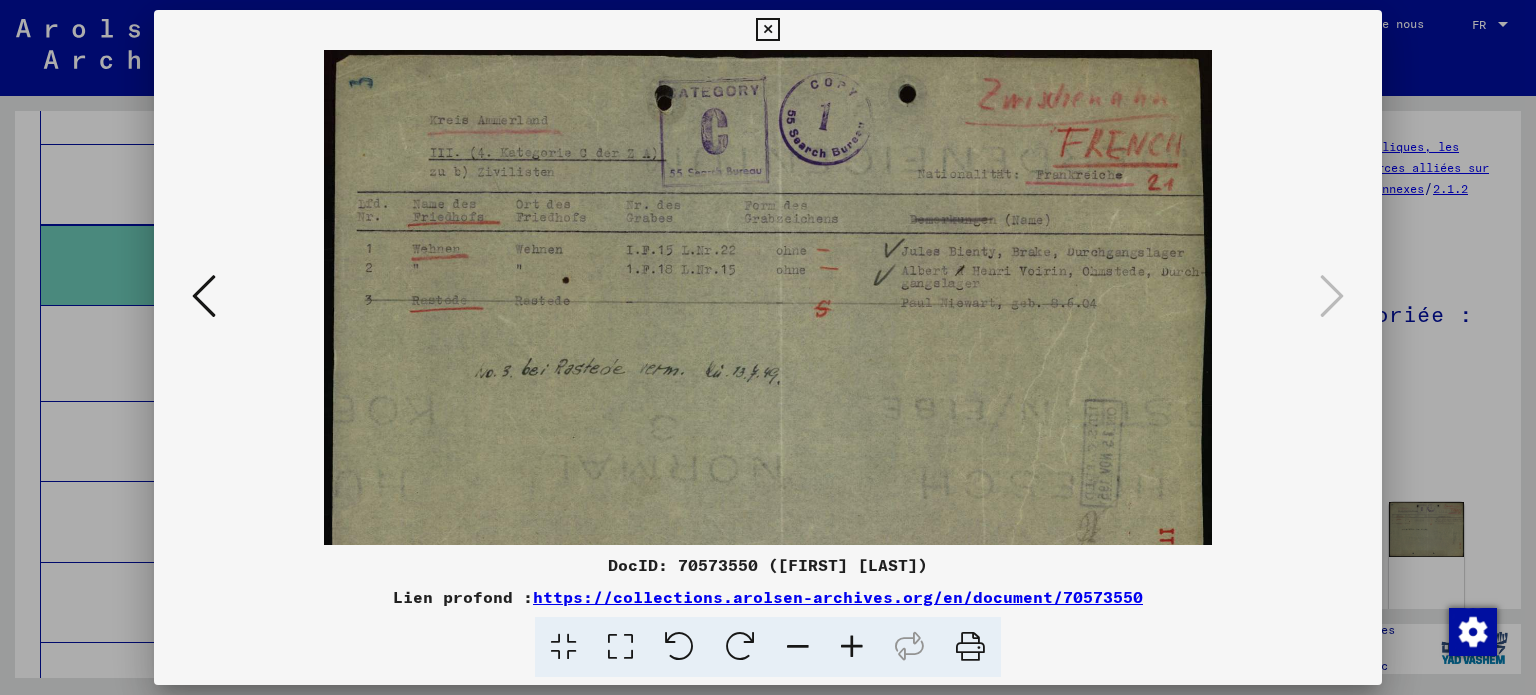 click at bounding box center (852, 647) 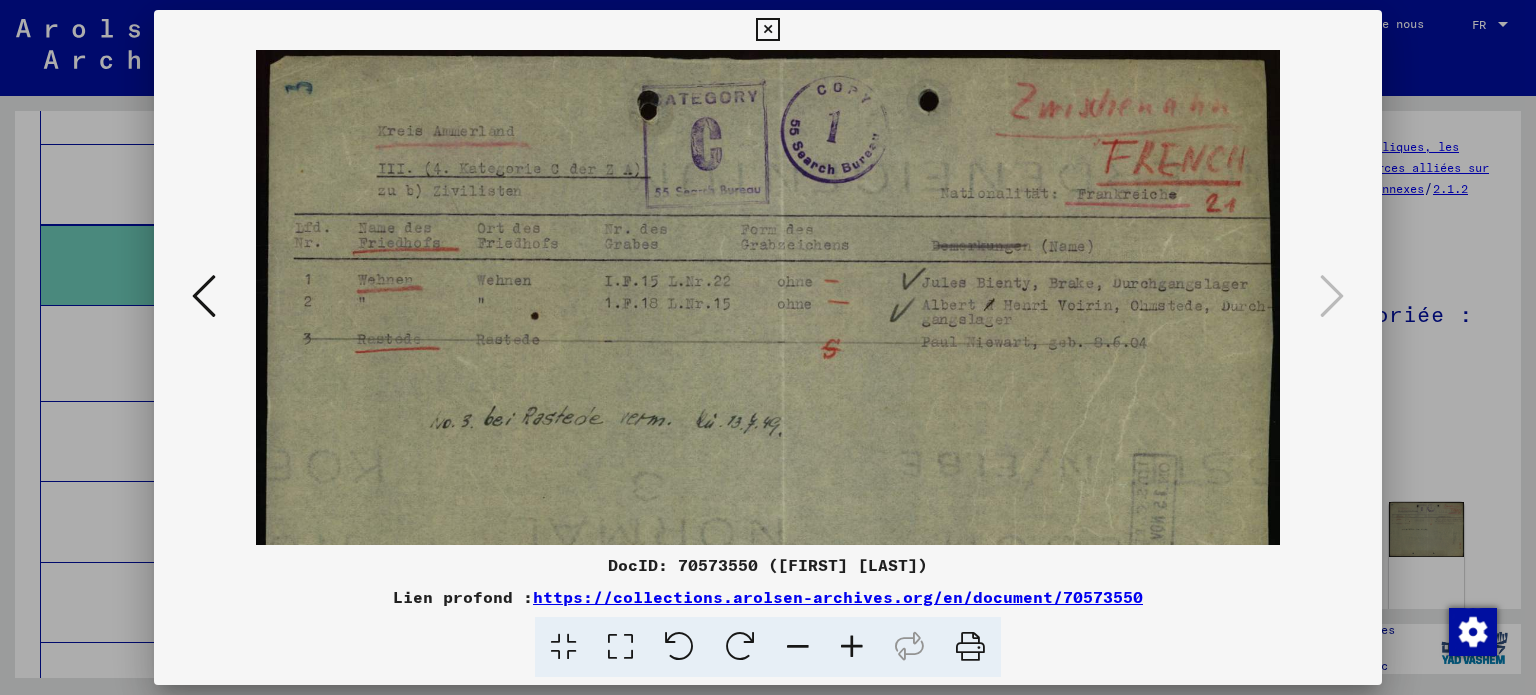 click at bounding box center [852, 647] 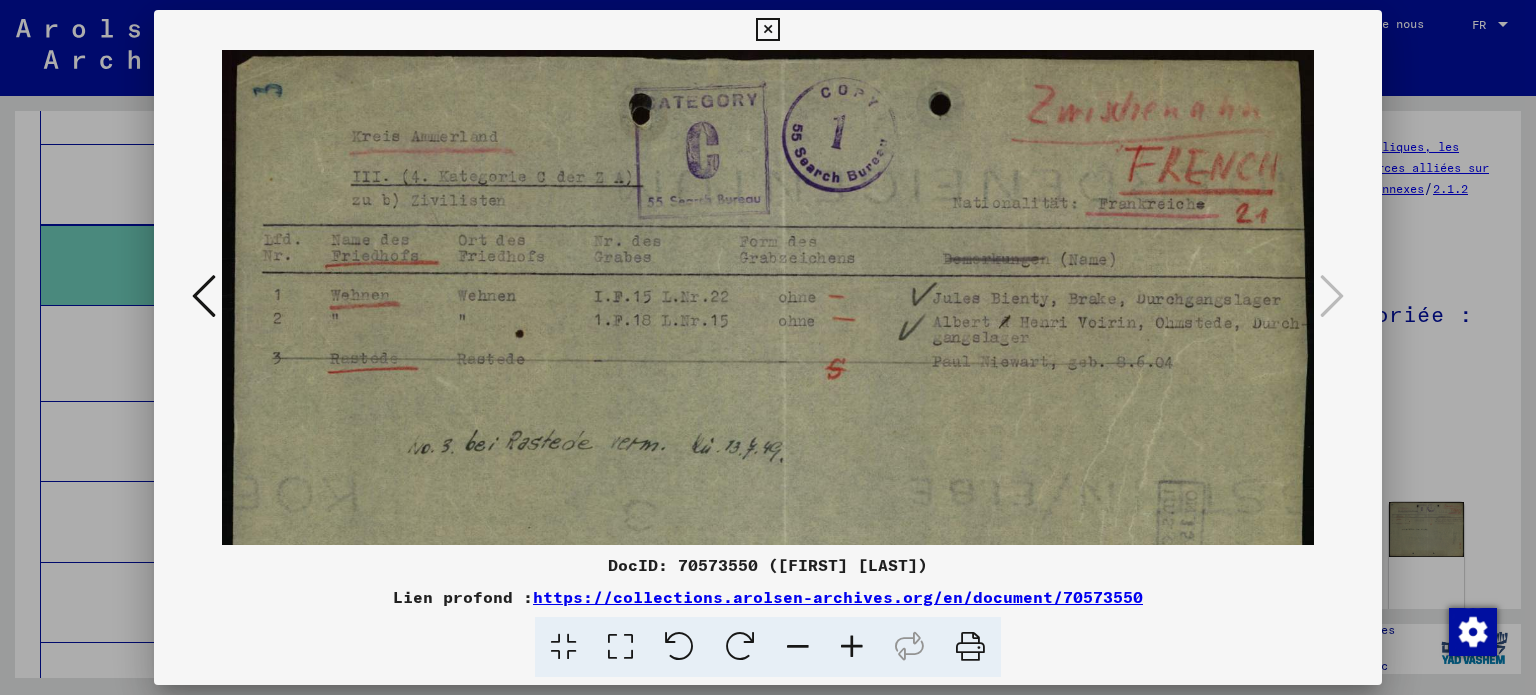 click at bounding box center [852, 647] 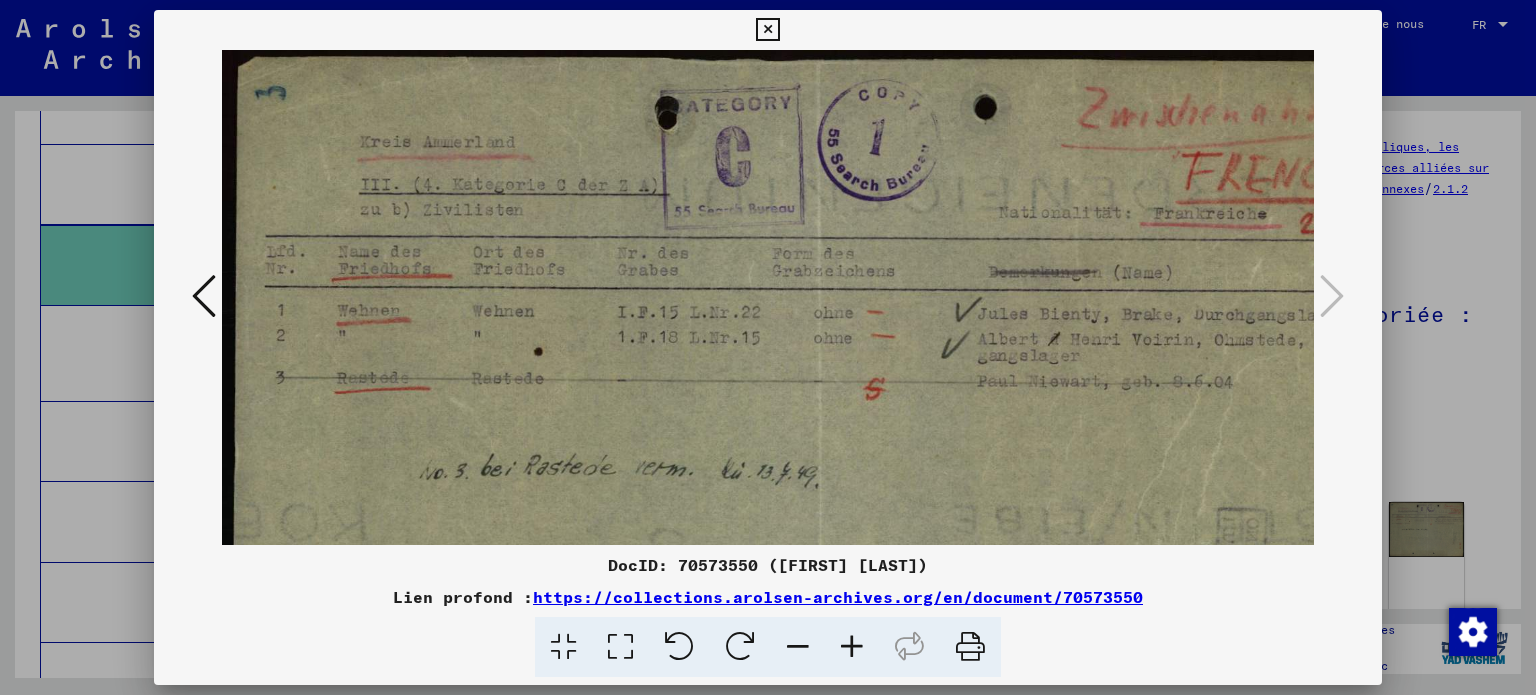 click at bounding box center [852, 647] 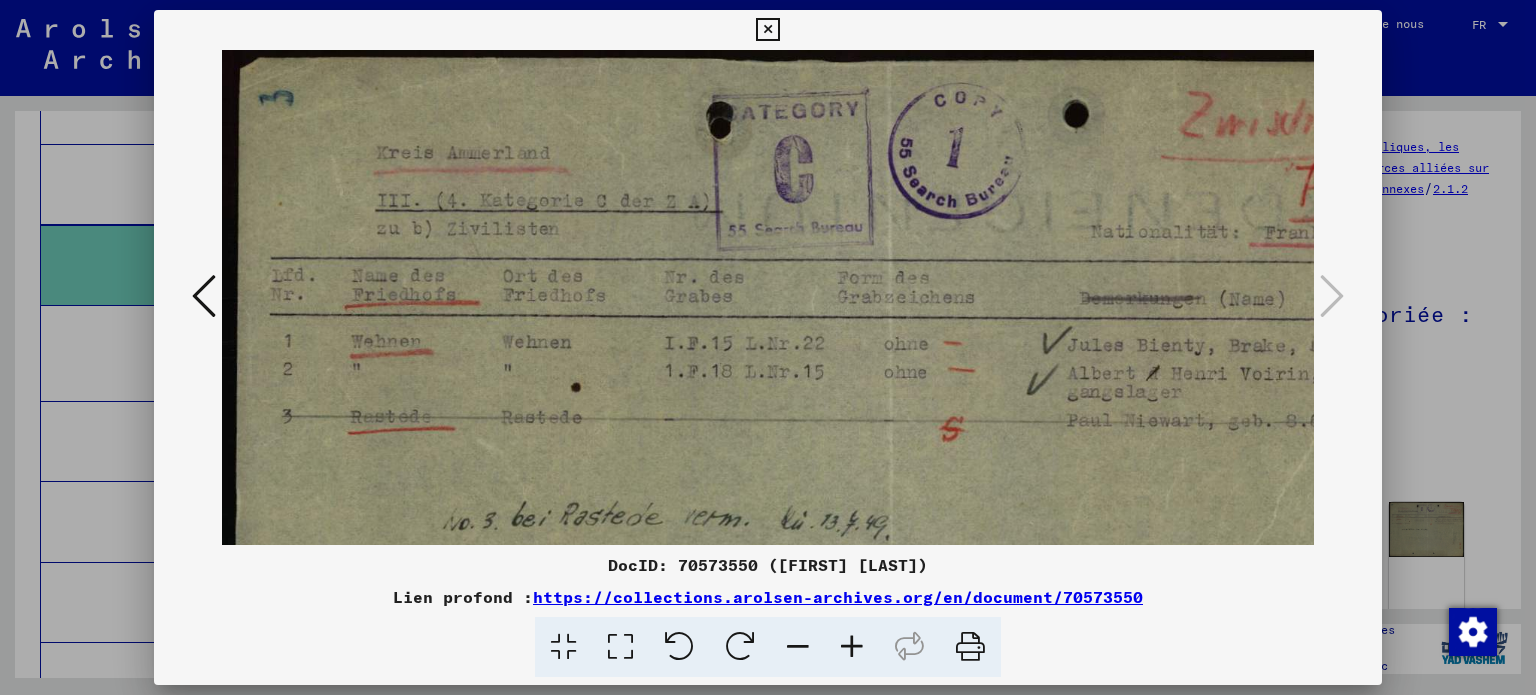 click at bounding box center [852, 647] 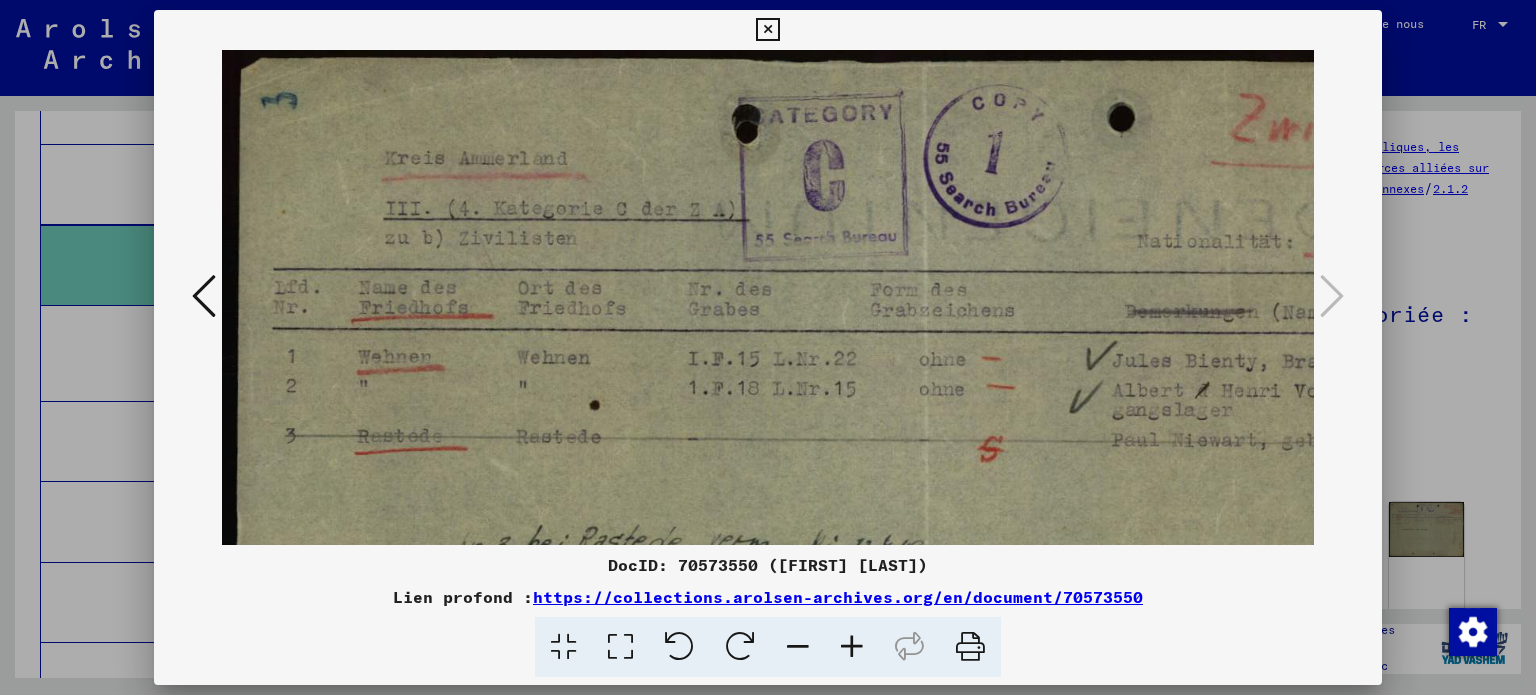 click at bounding box center [852, 647] 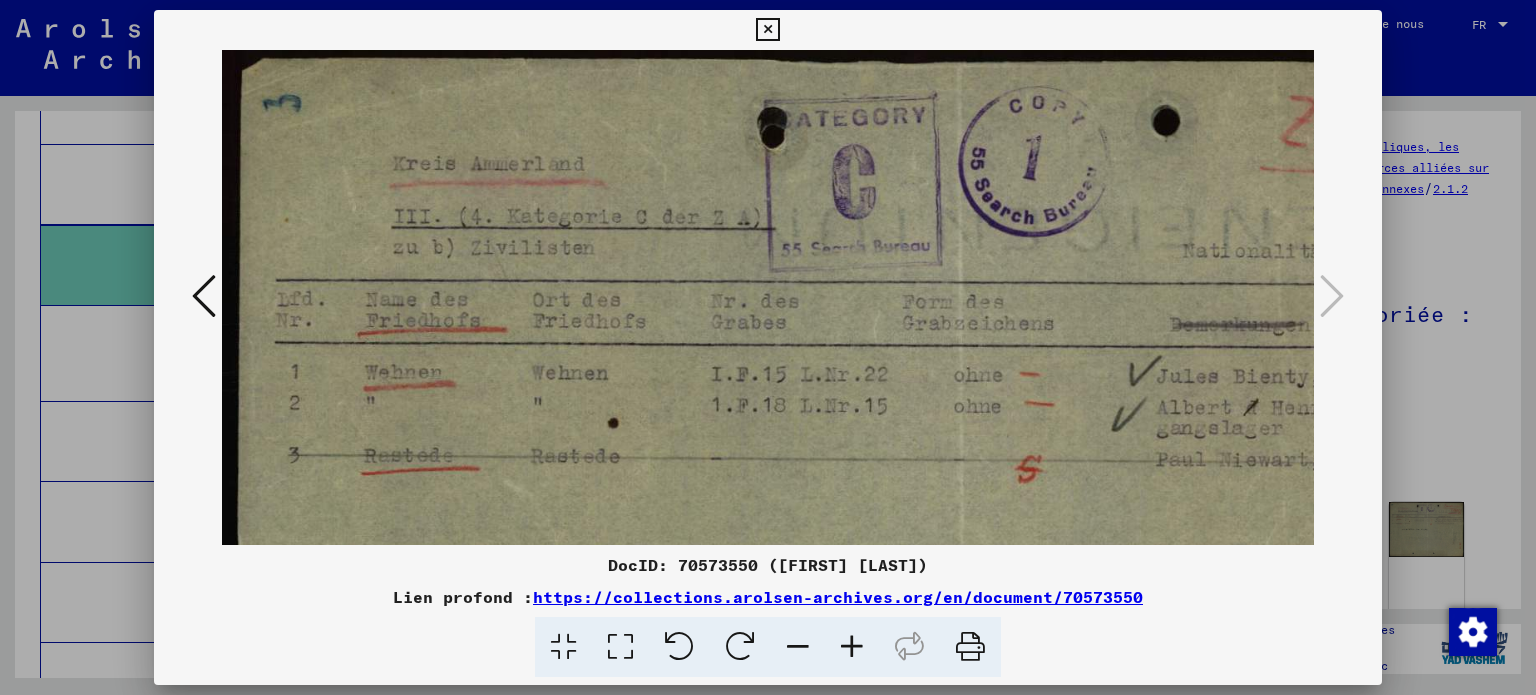 click at bounding box center [852, 647] 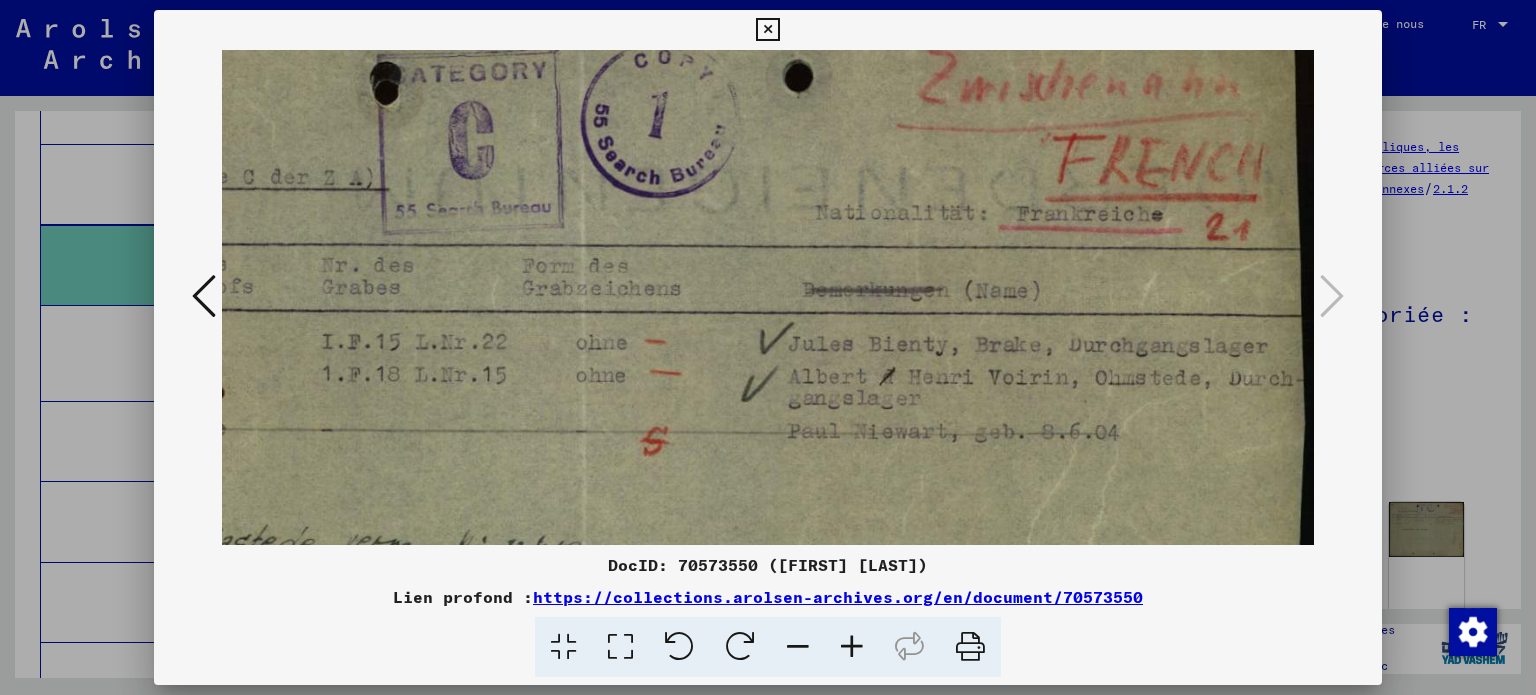 scroll, scrollTop: 49, scrollLeft: 413, axis: both 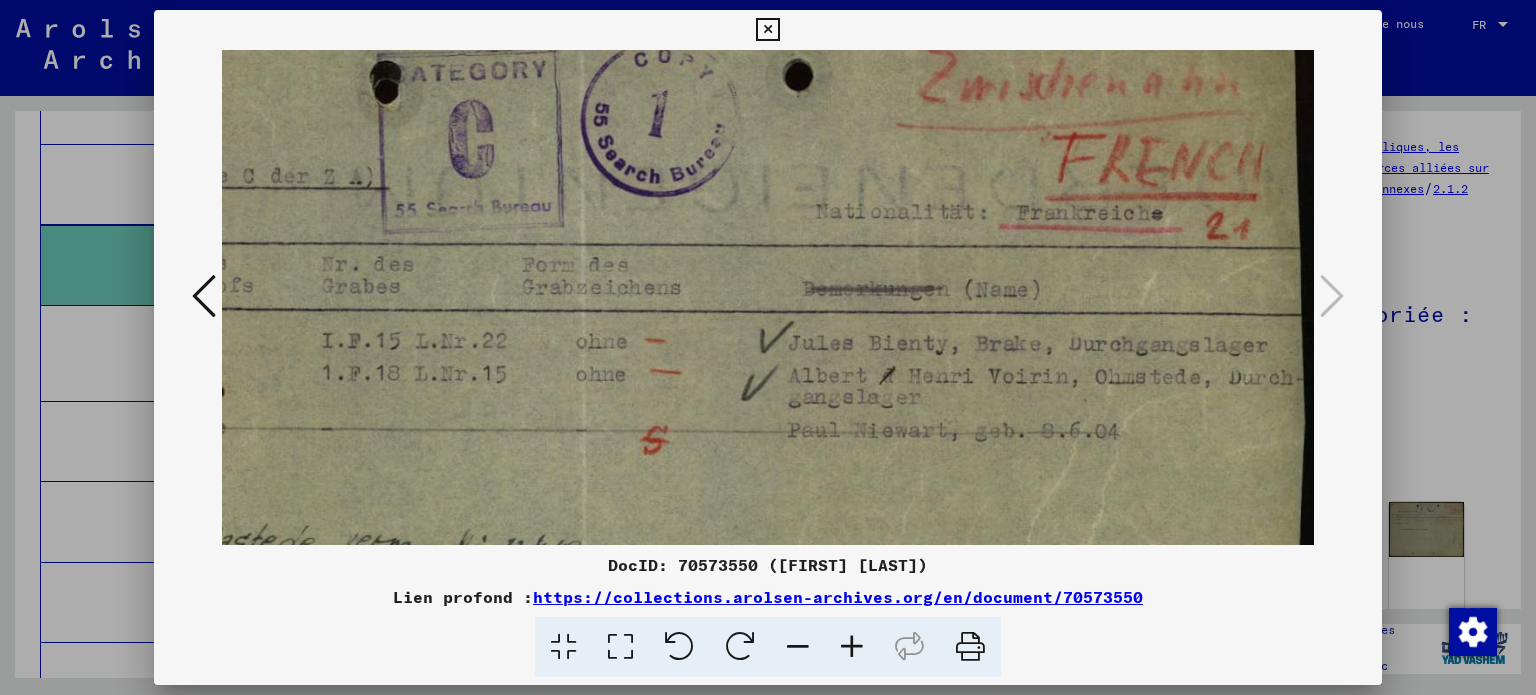 drag, startPoint x: 1136, startPoint y: 351, endPoint x: 720, endPoint y: 301, distance: 418.99402 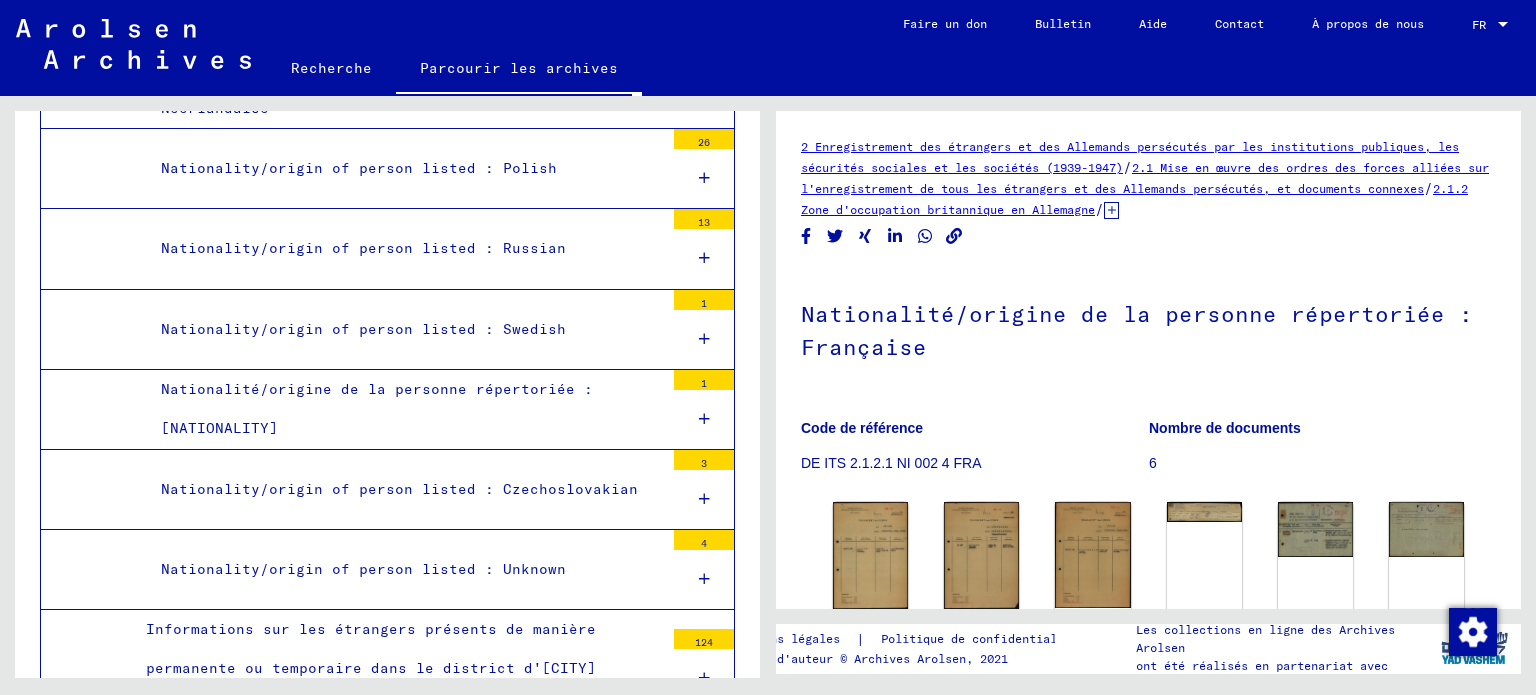 scroll, scrollTop: 2701, scrollLeft: 0, axis: vertical 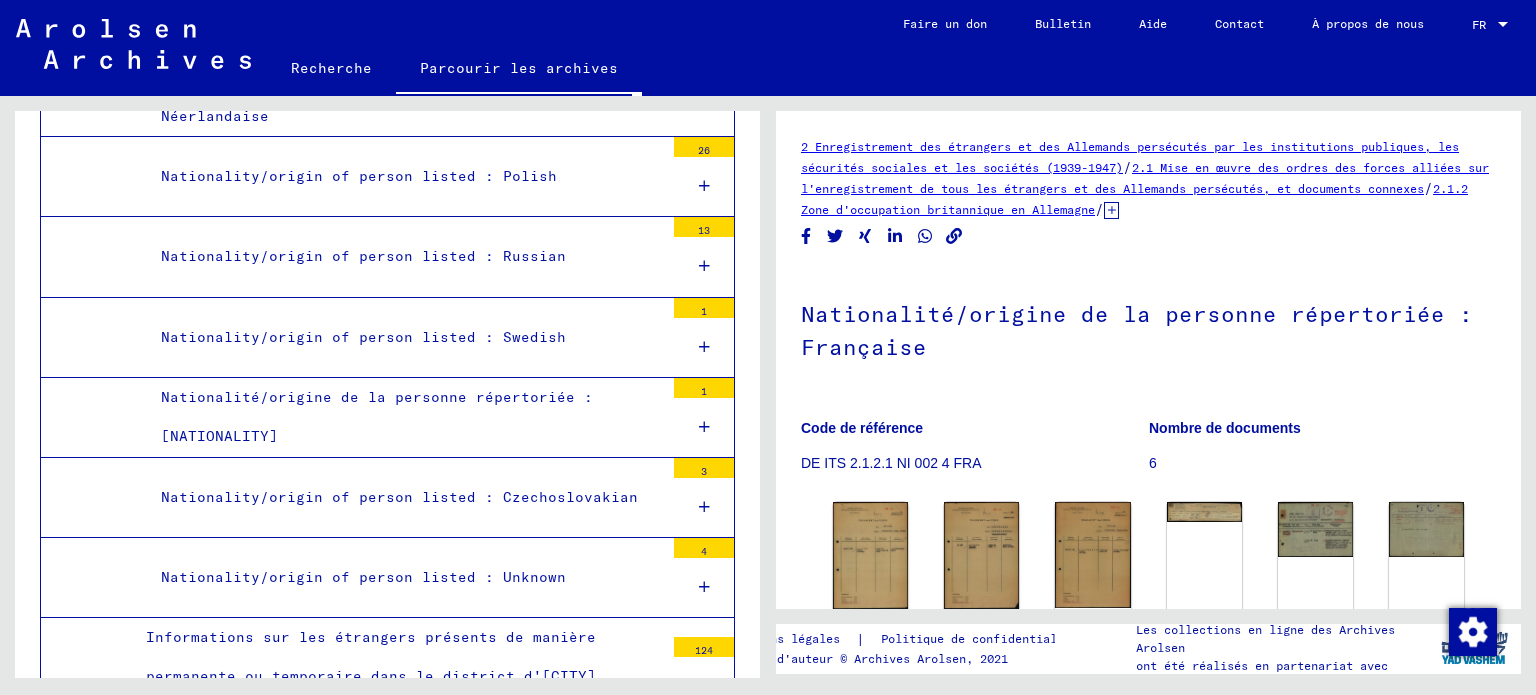 click 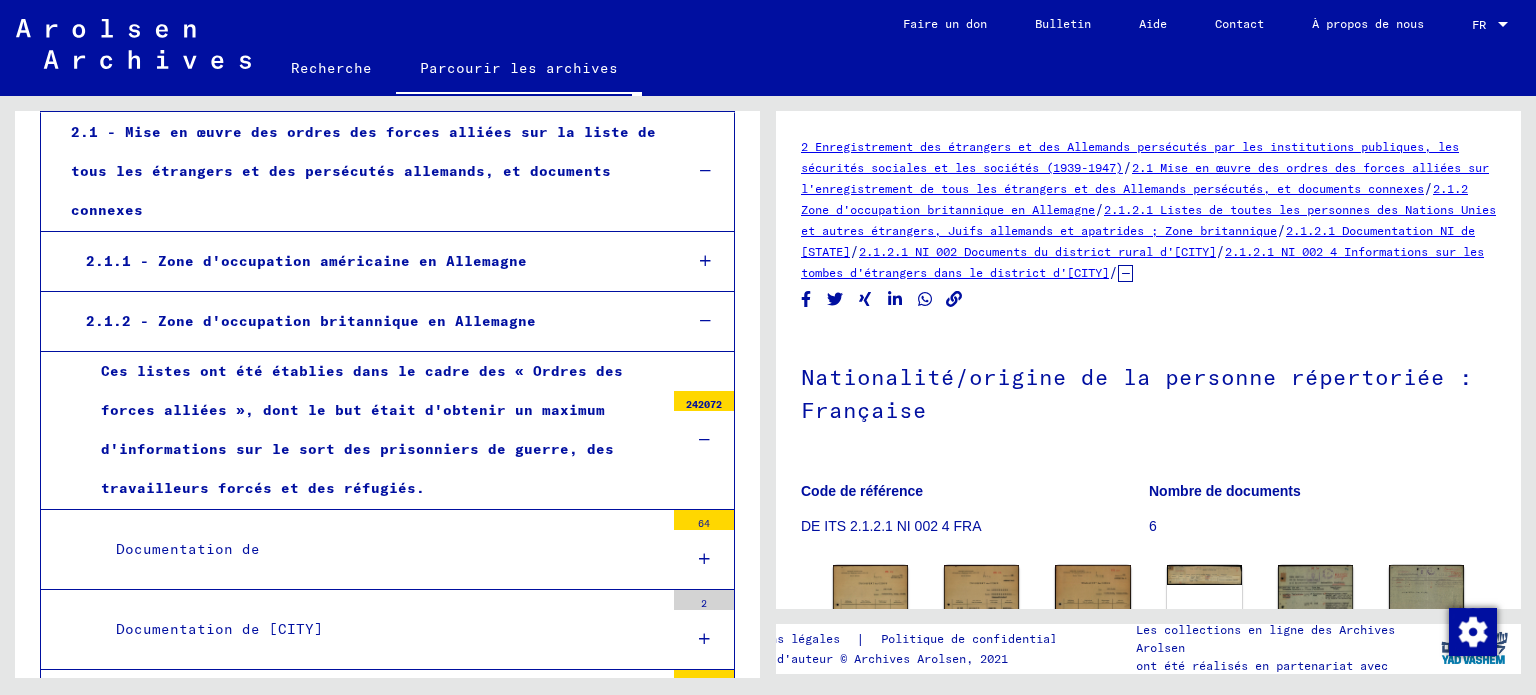 scroll, scrollTop: 400, scrollLeft: 0, axis: vertical 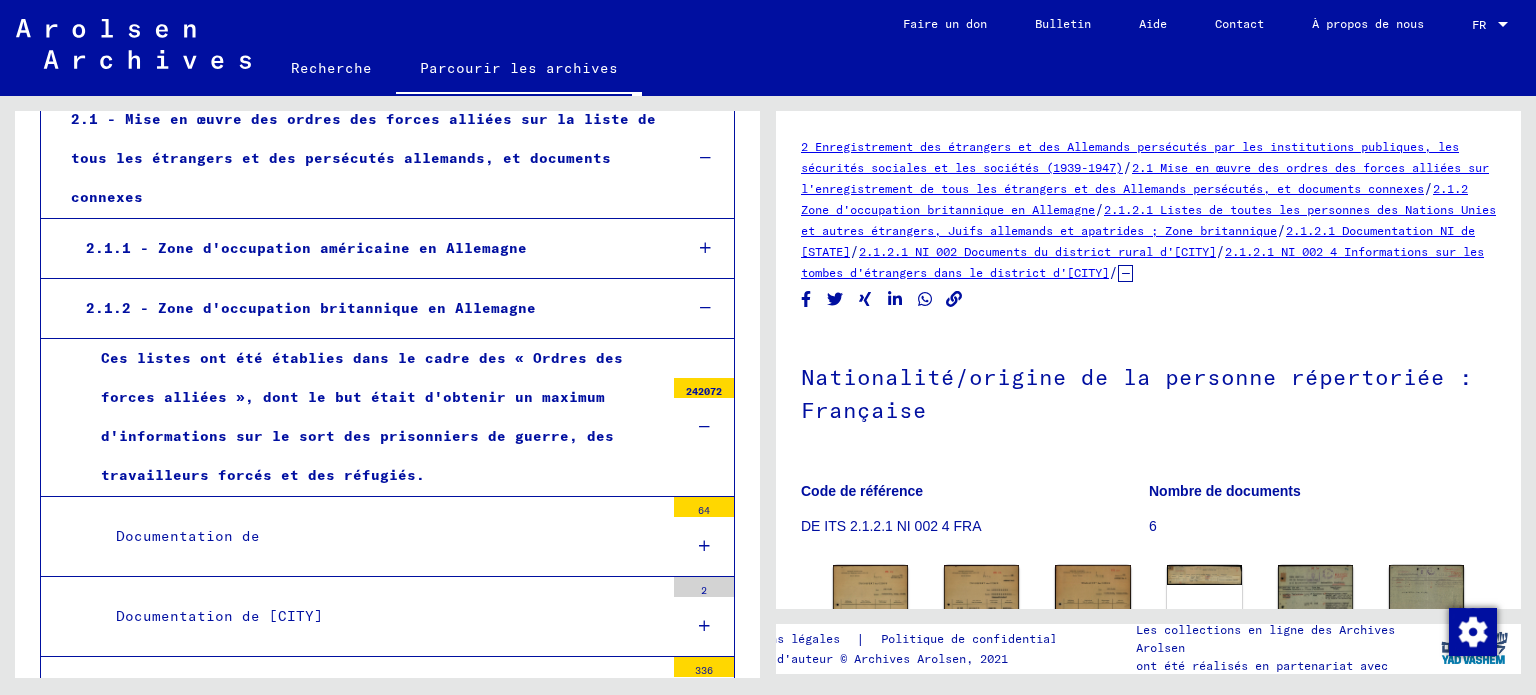 click on "2.1.1 - Zone d'occupation américaine en Allemagne" at bounding box center [306, 248] 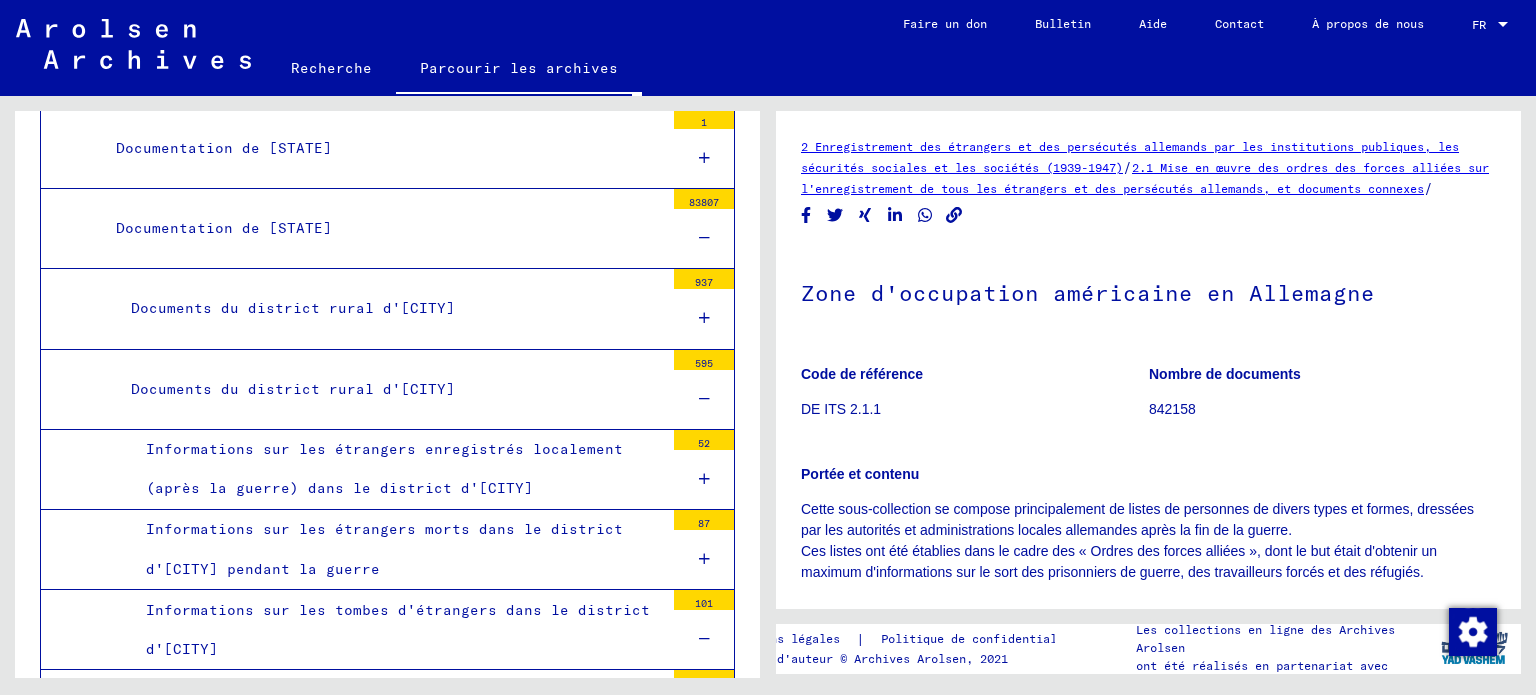 scroll, scrollTop: 1466, scrollLeft: 0, axis: vertical 